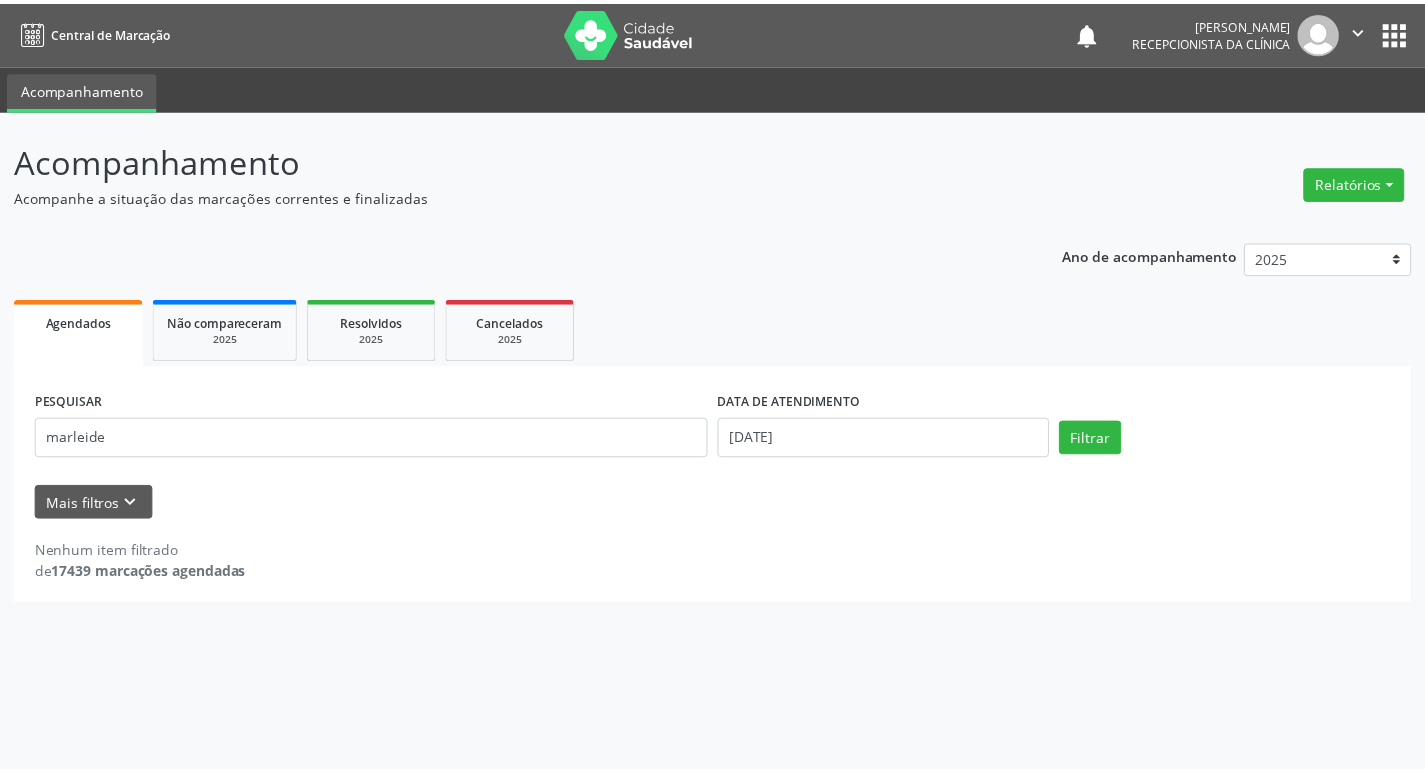 scroll, scrollTop: 0, scrollLeft: 0, axis: both 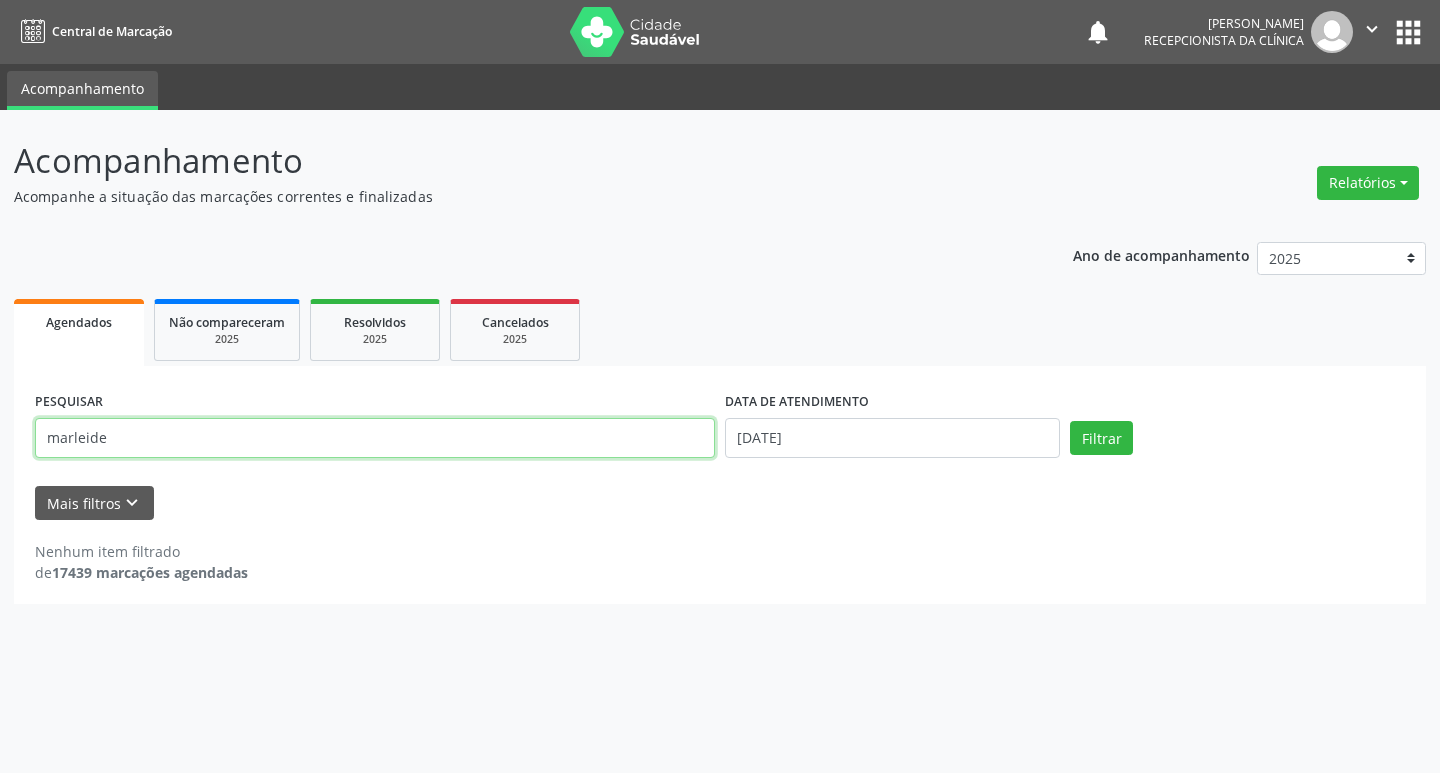 click on "marleide" at bounding box center [375, 438] 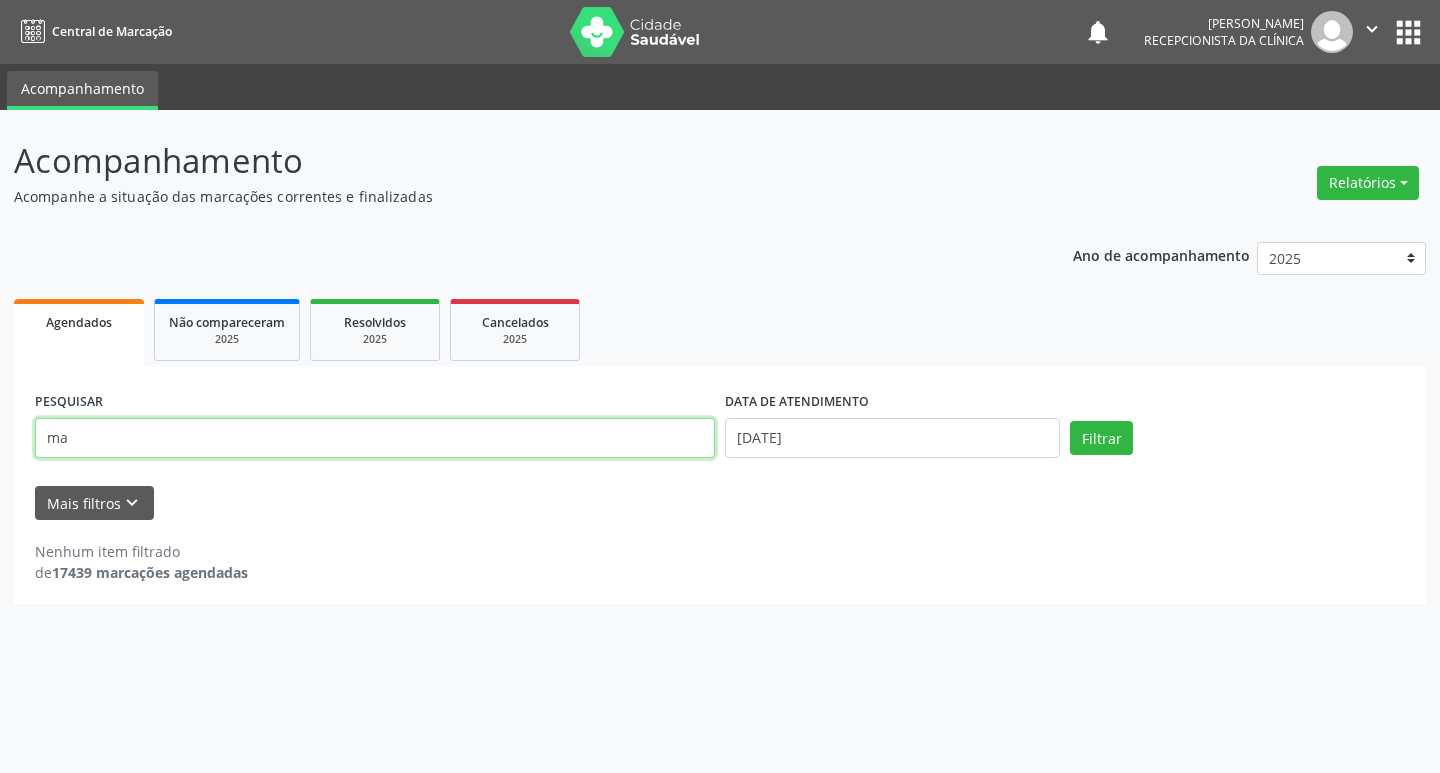 type on "m" 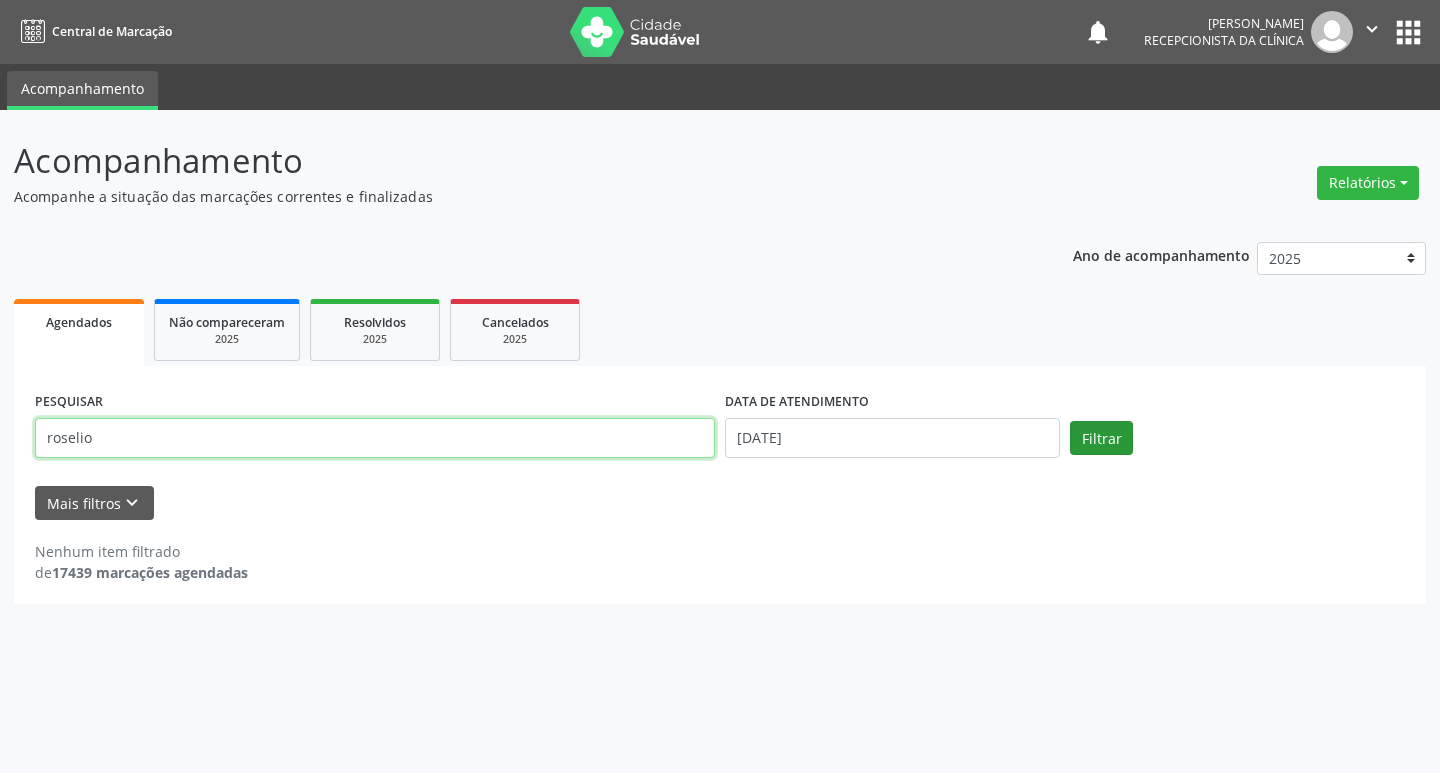 type on "roselio" 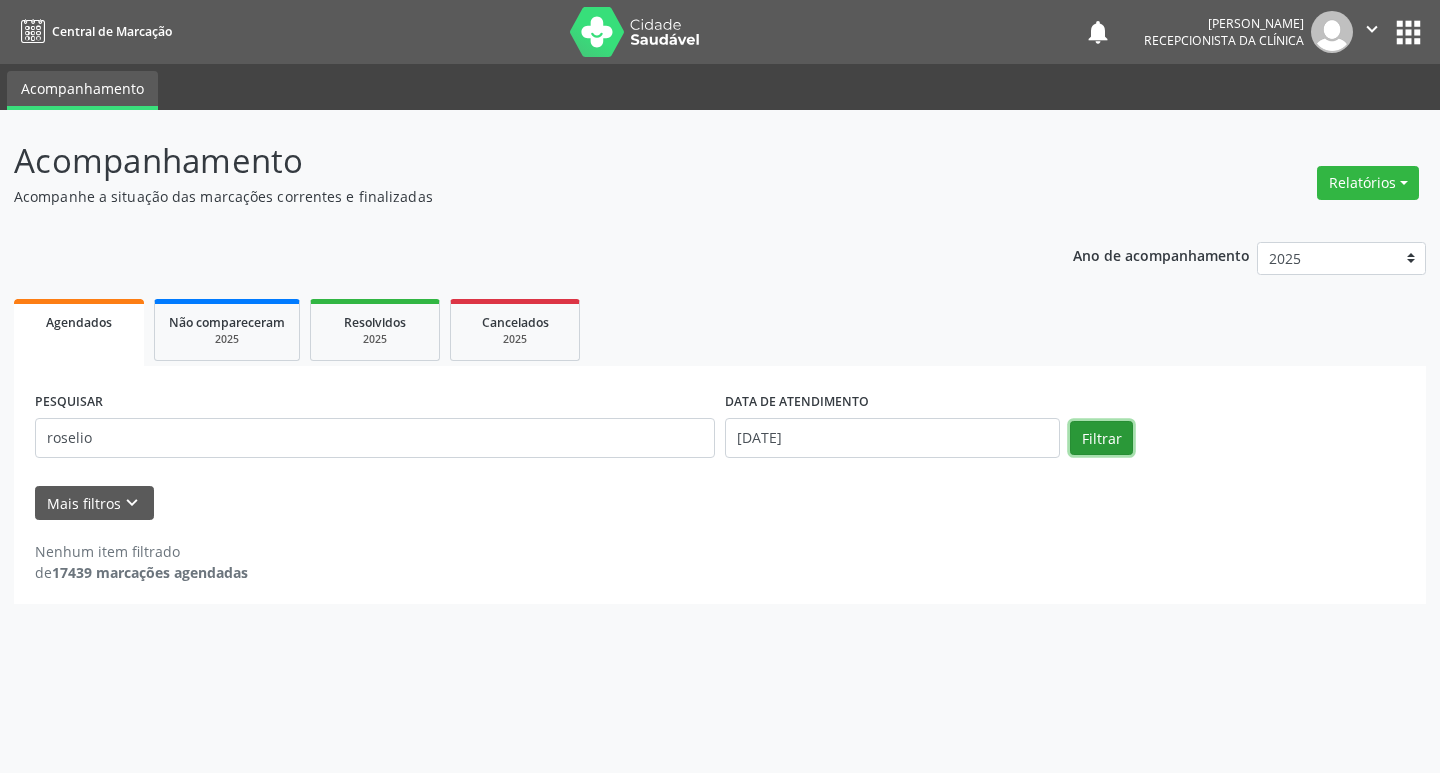 click on "Filtrar" at bounding box center [1101, 438] 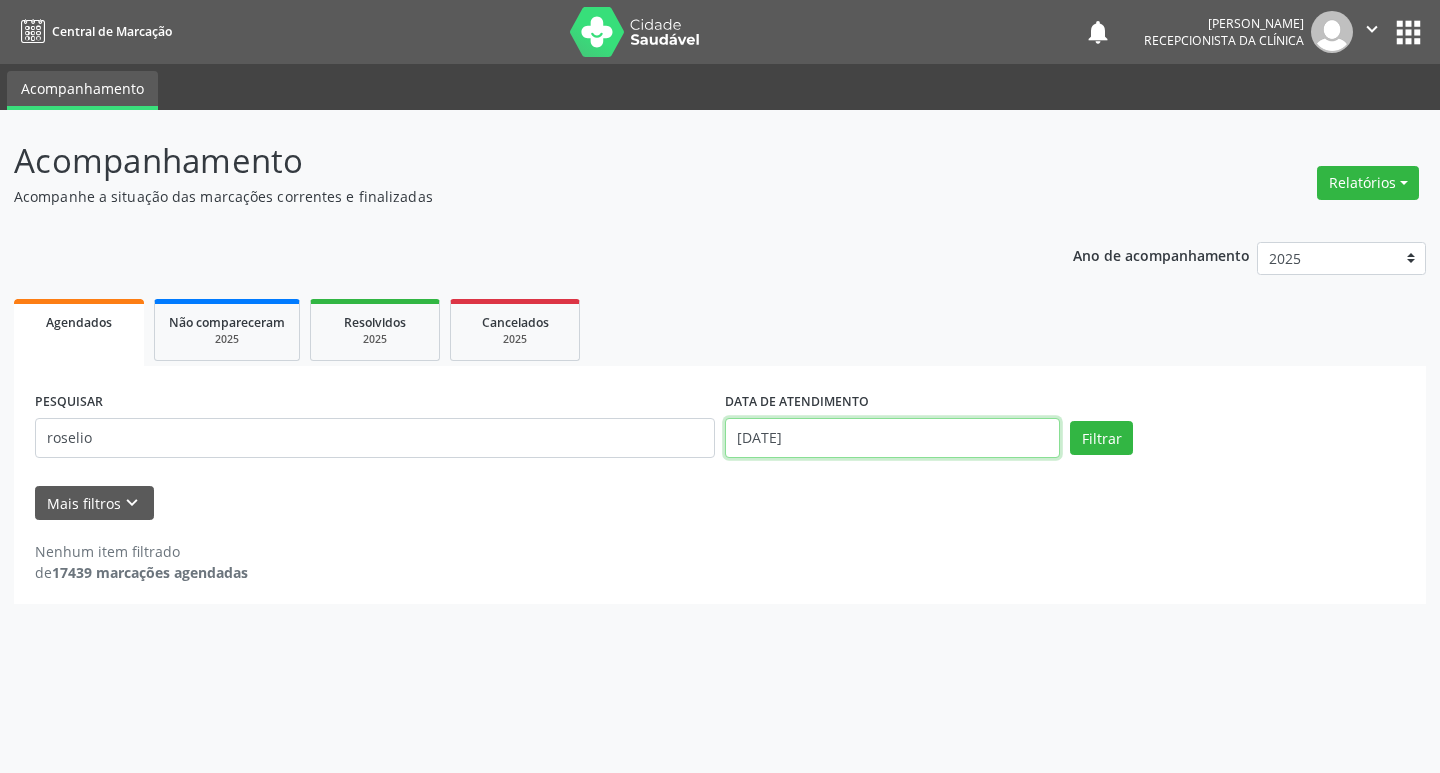 drag, startPoint x: 995, startPoint y: 452, endPoint x: 982, endPoint y: 443, distance: 15.811388 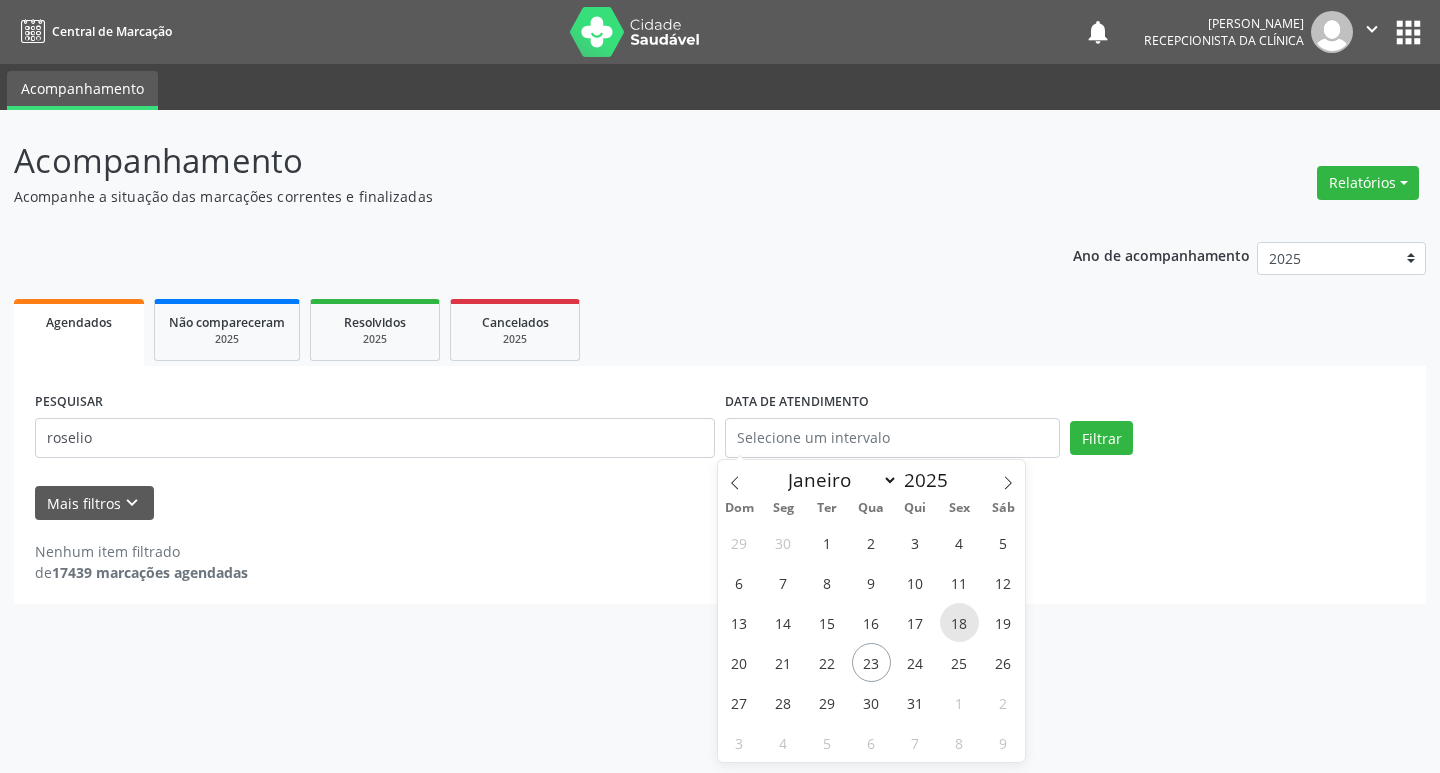 click on "18" at bounding box center (959, 622) 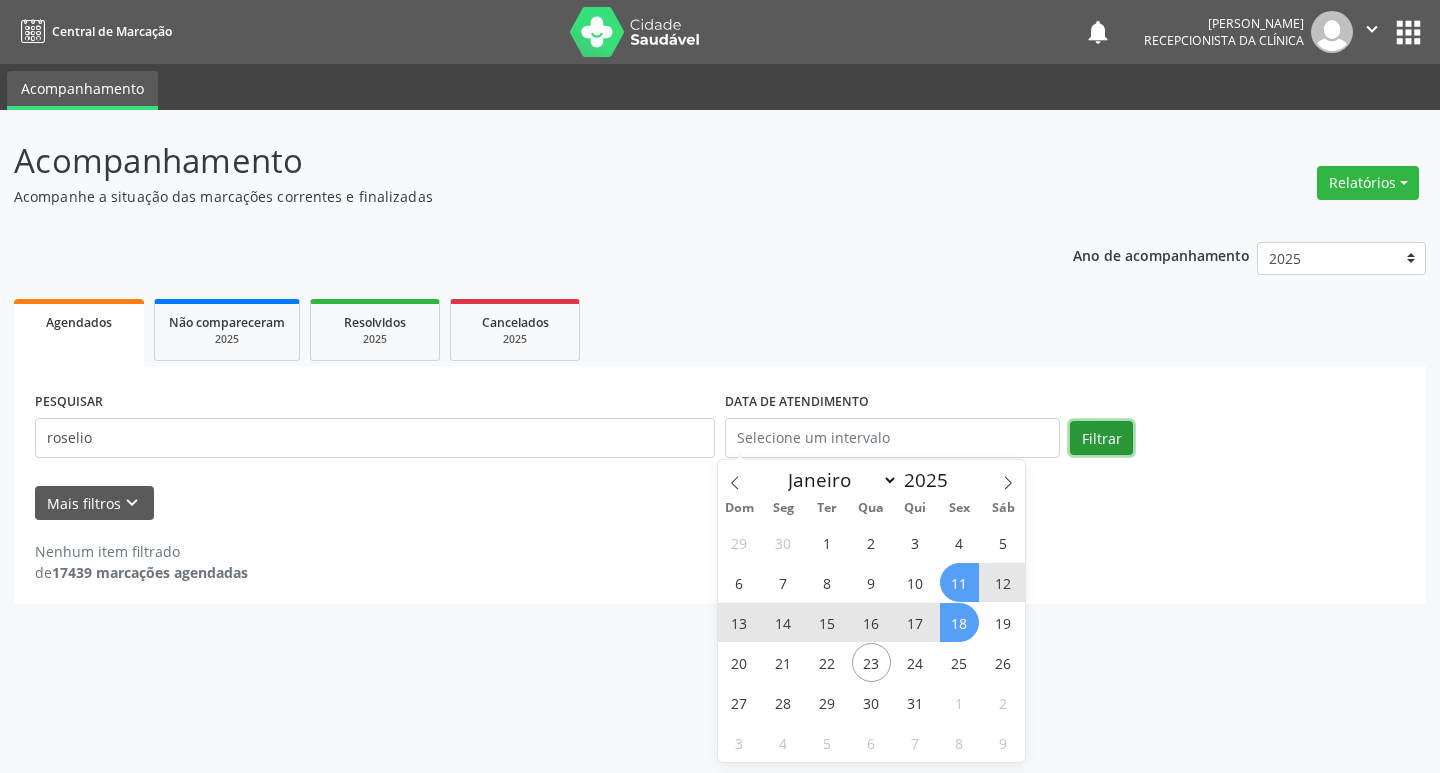 click on "Filtrar" at bounding box center [1101, 438] 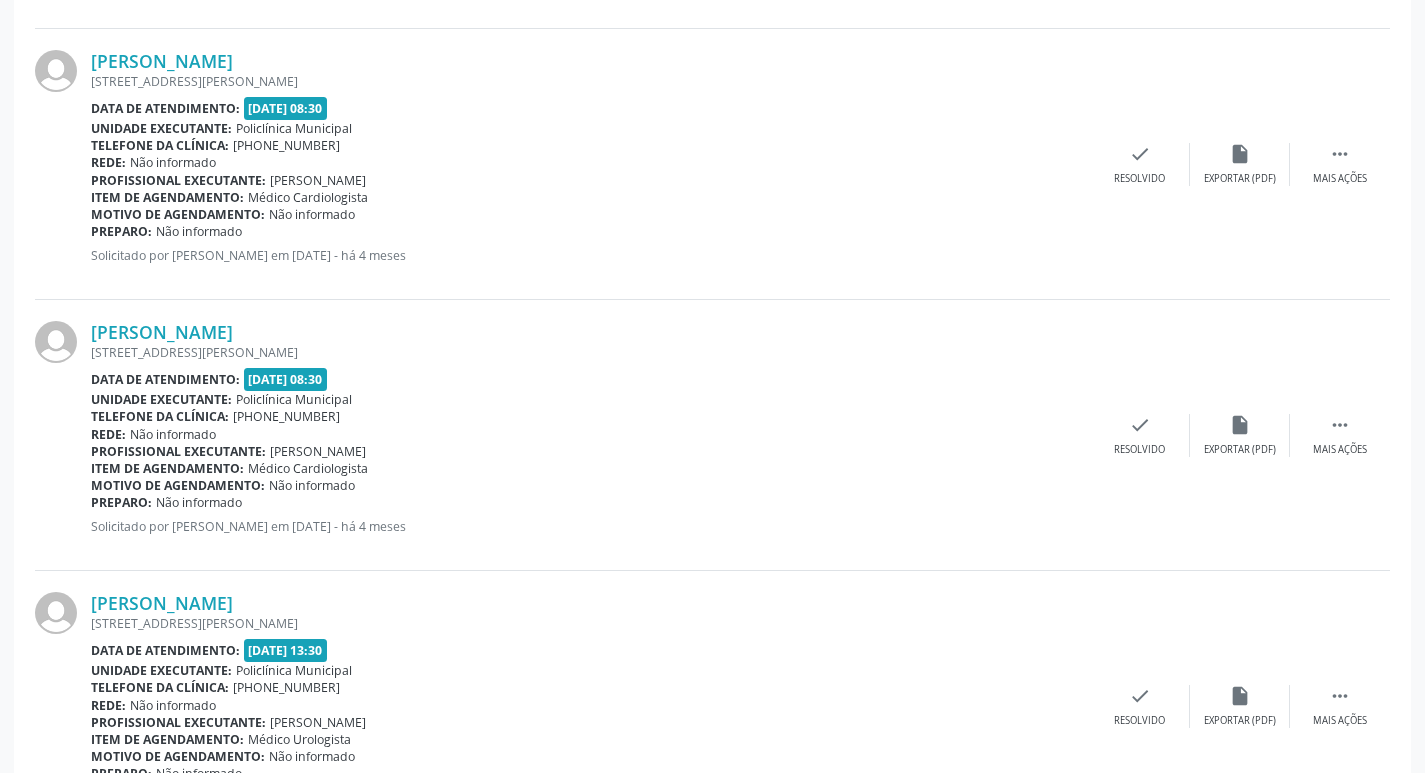 scroll, scrollTop: 746, scrollLeft: 0, axis: vertical 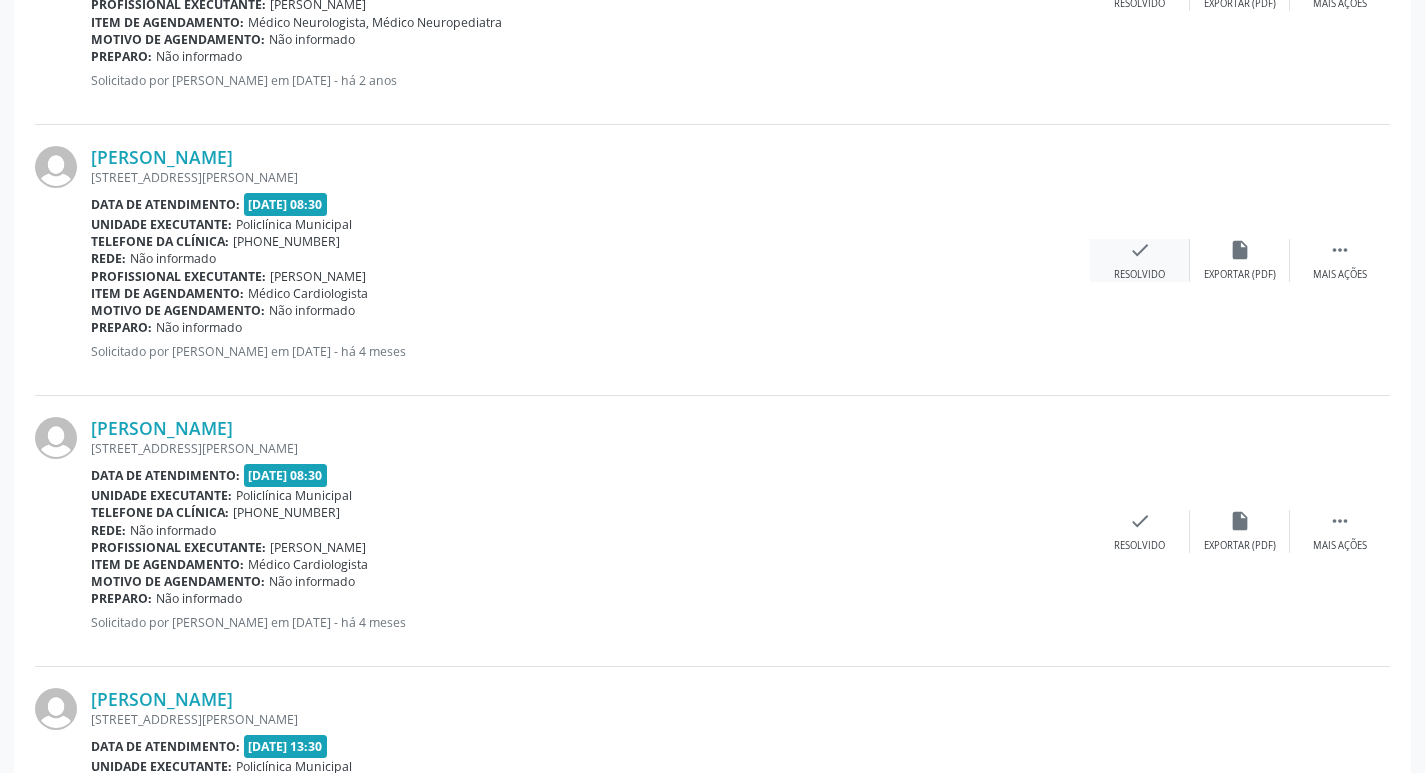 click on "check
Resolvido" at bounding box center [1140, 260] 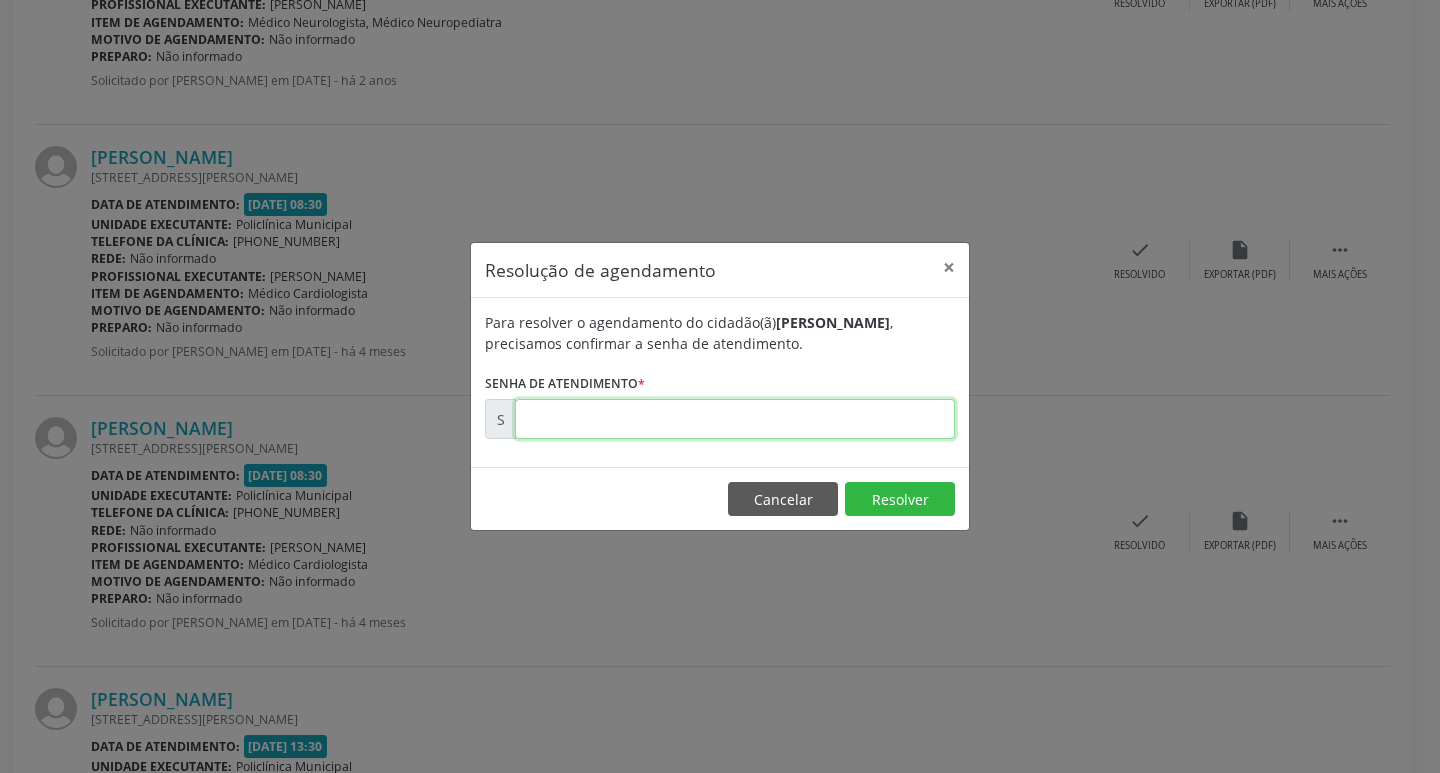 click at bounding box center (735, 419) 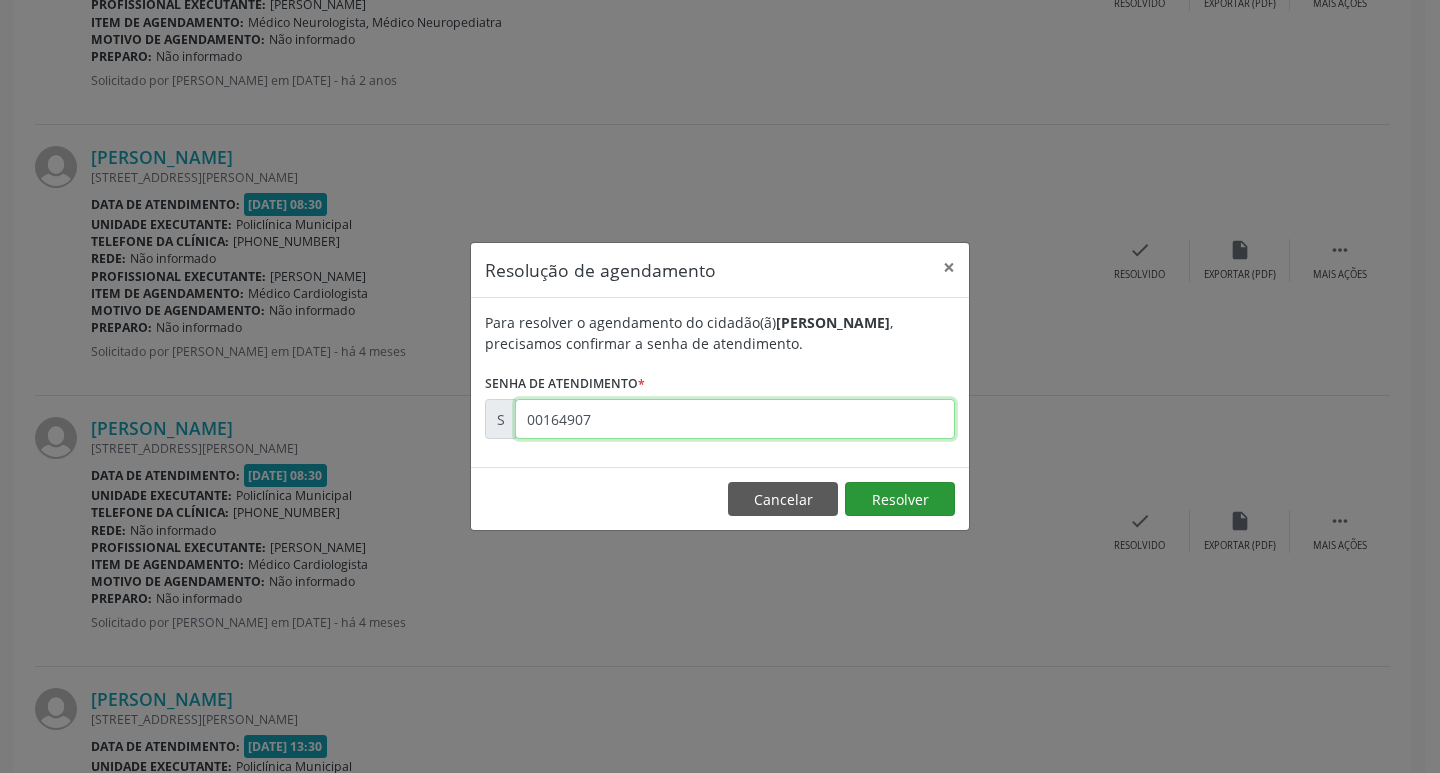 type on "00164907" 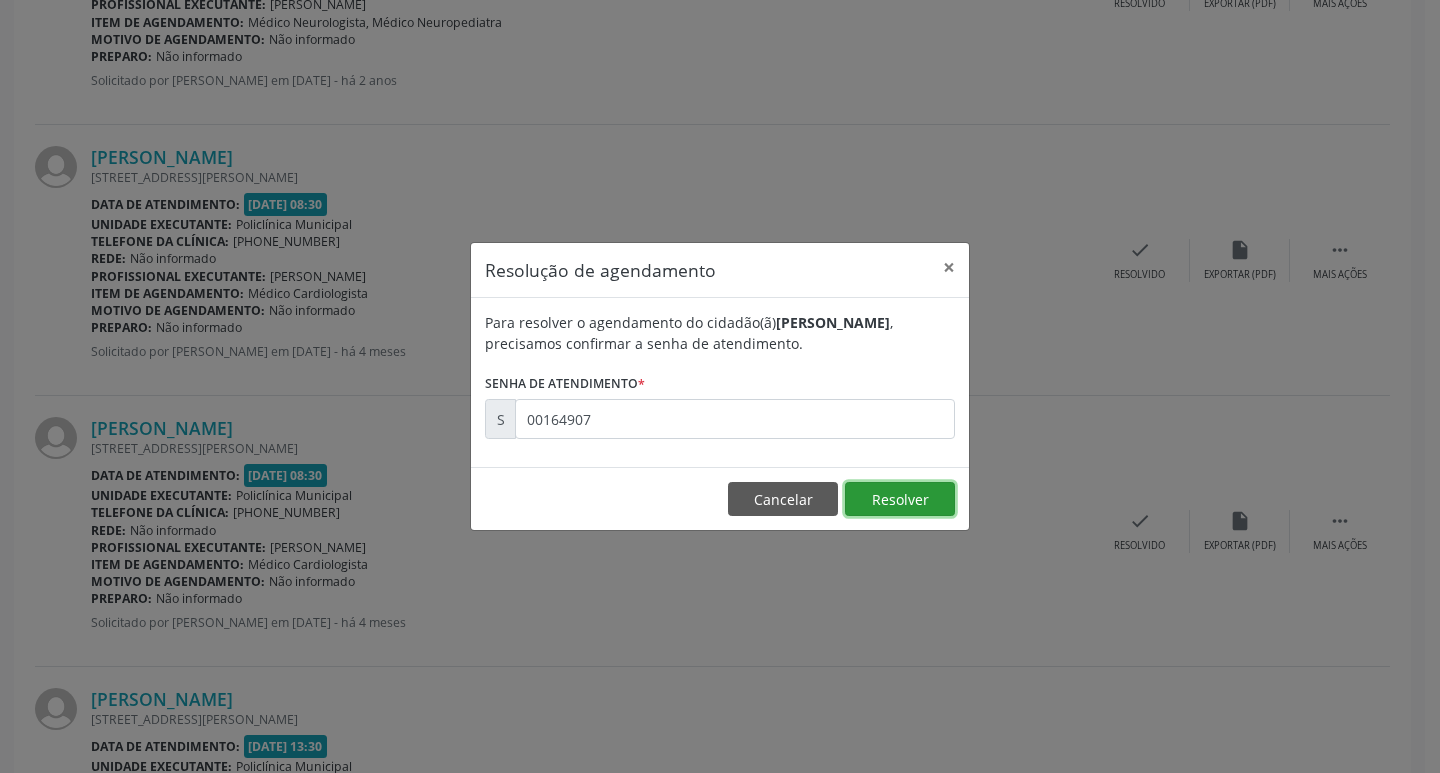 click on "Resolver" at bounding box center (900, 499) 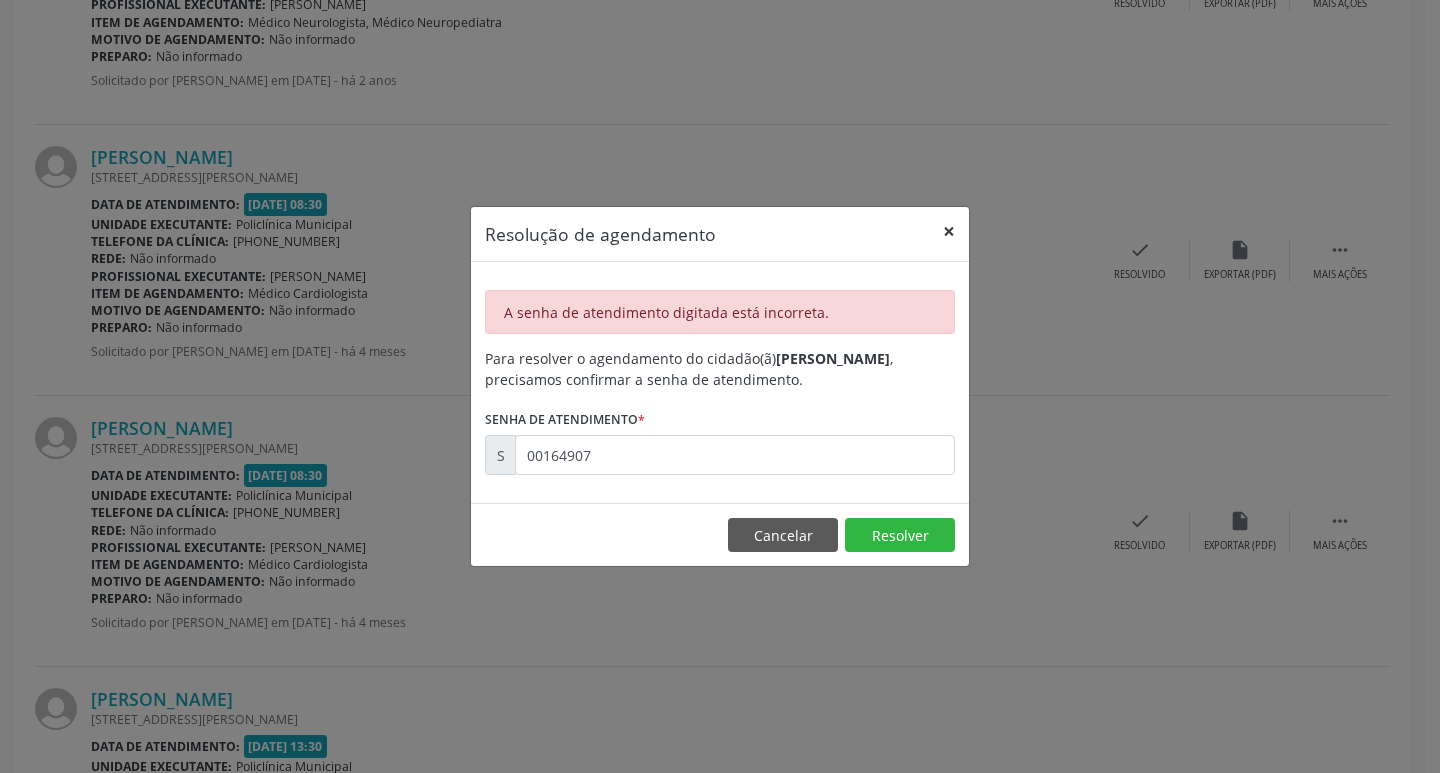 click on "×" at bounding box center (949, 231) 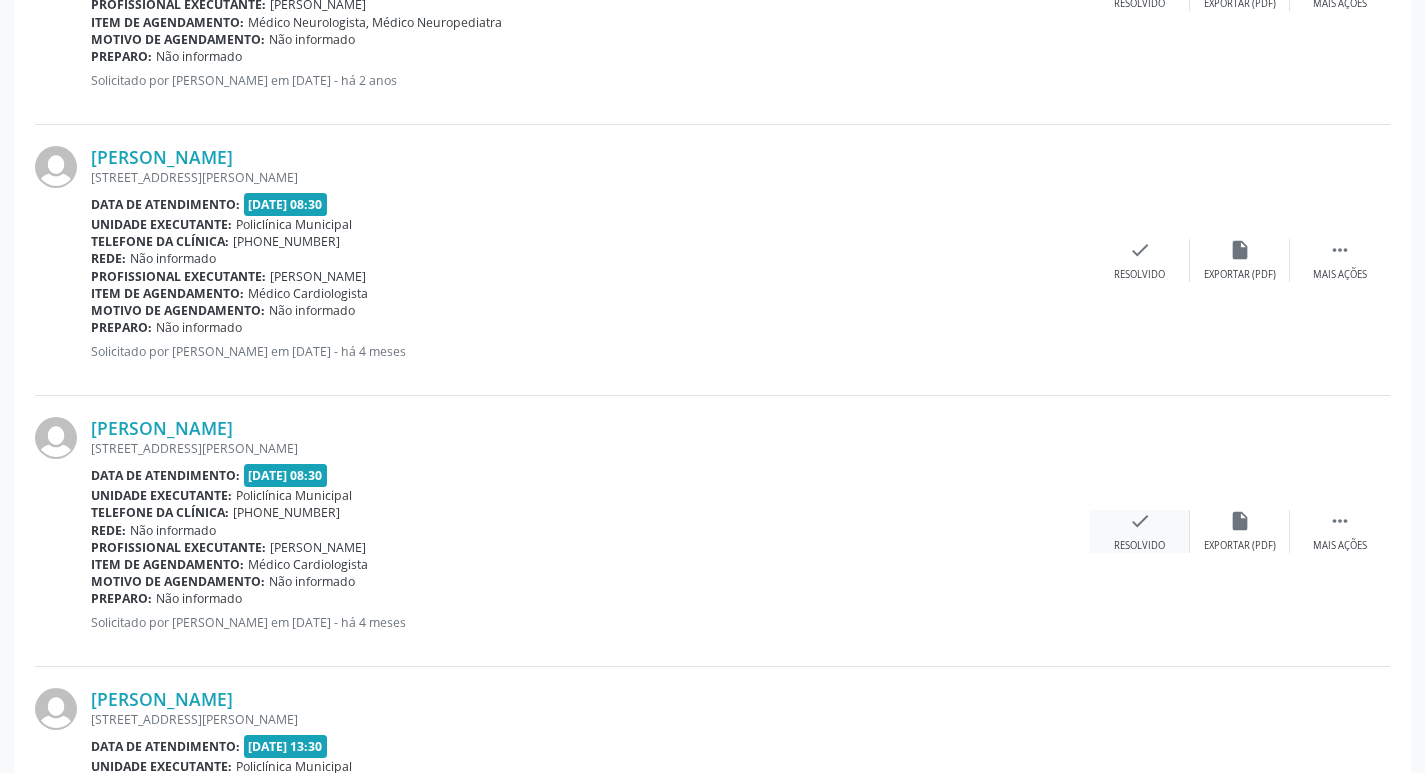 click on "check
Resolvido" at bounding box center (1140, 531) 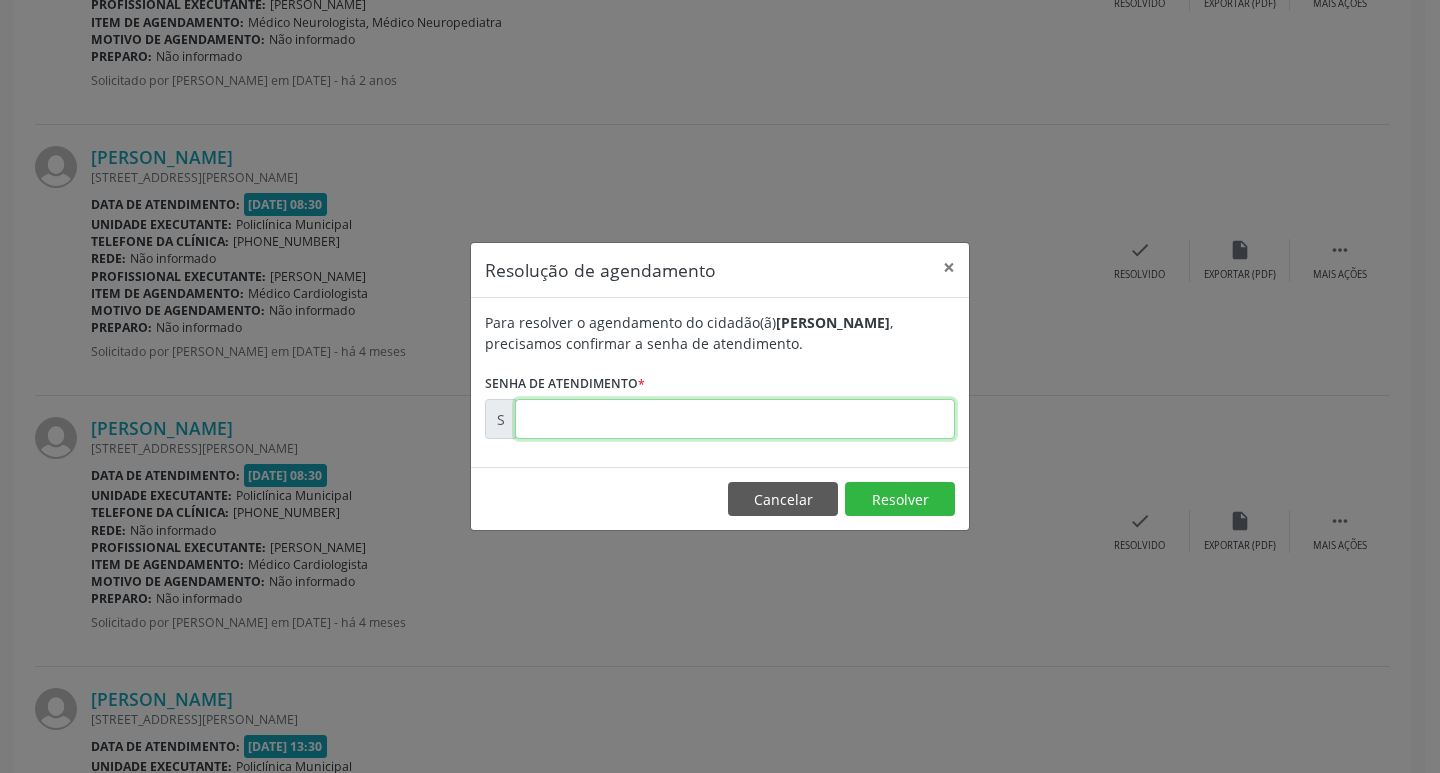 drag, startPoint x: 881, startPoint y: 412, endPoint x: 939, endPoint y: 374, distance: 69.339745 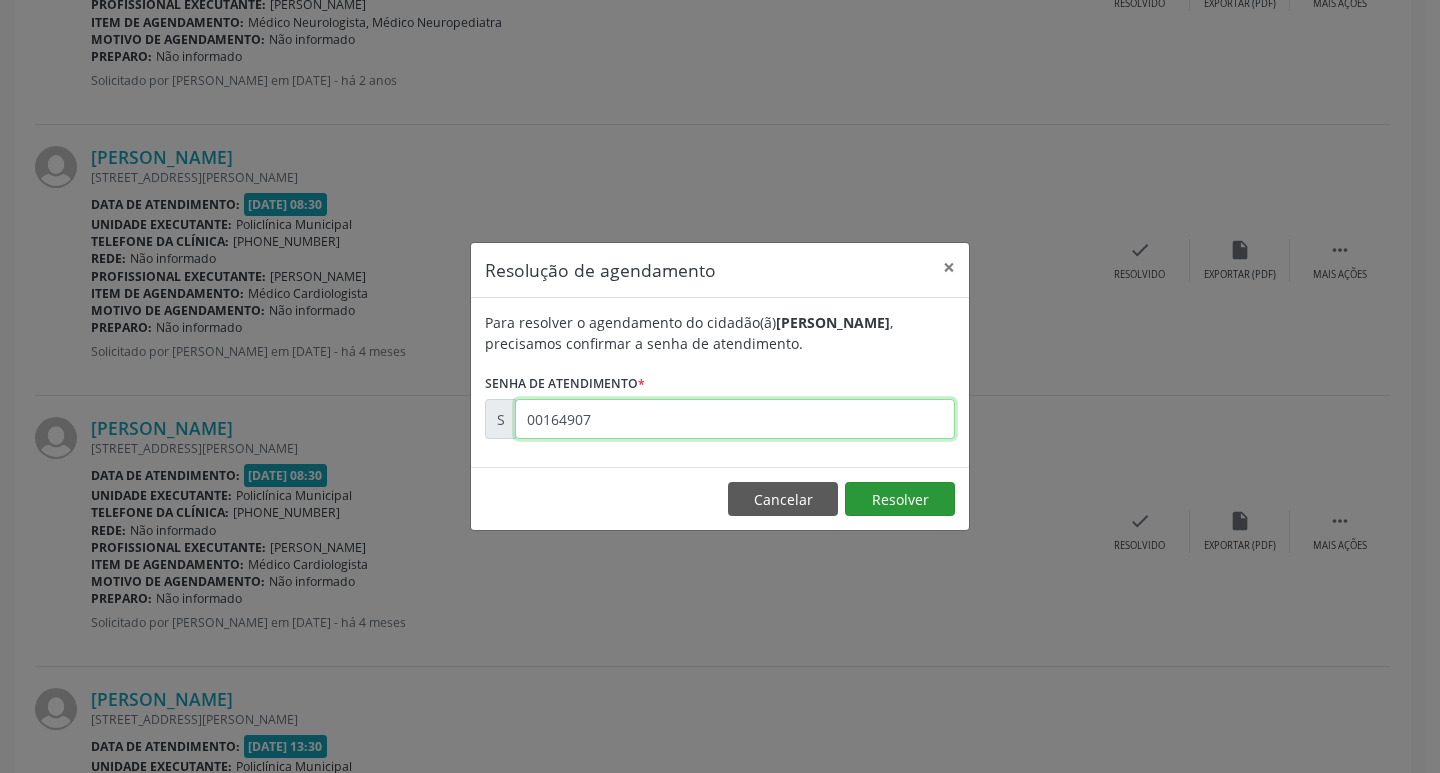 type on "00164907" 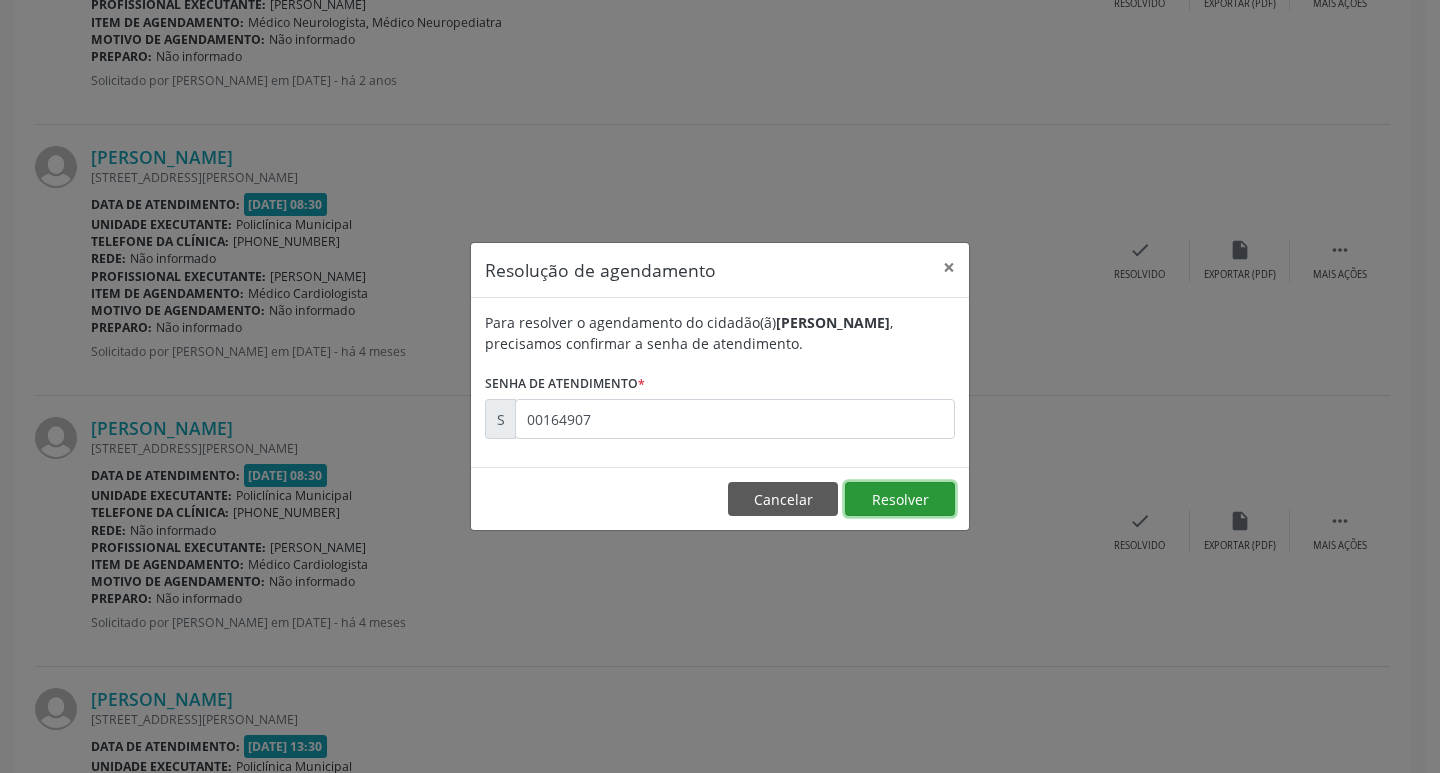 click on "Resolver" at bounding box center [900, 499] 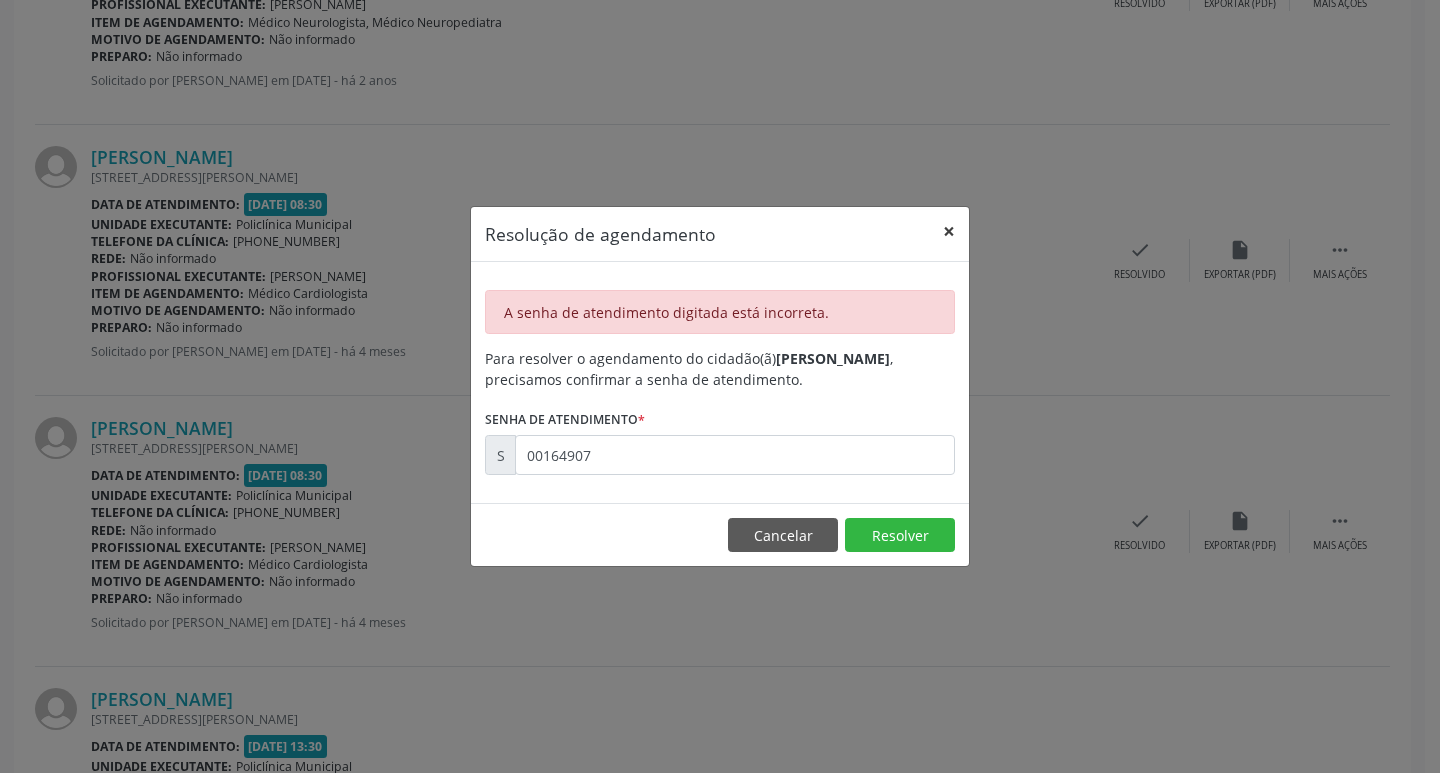 click on "×" at bounding box center [949, 231] 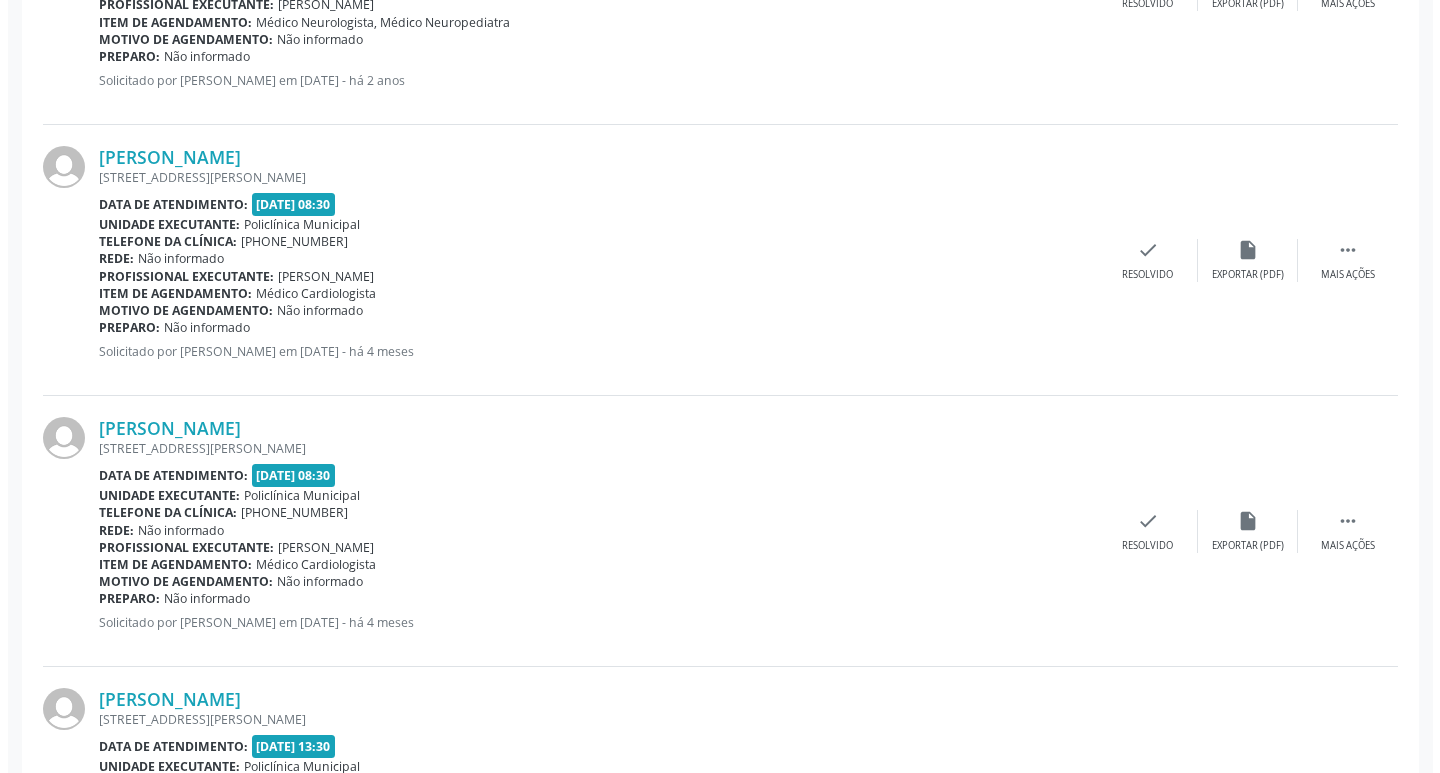 scroll, scrollTop: 846, scrollLeft: 0, axis: vertical 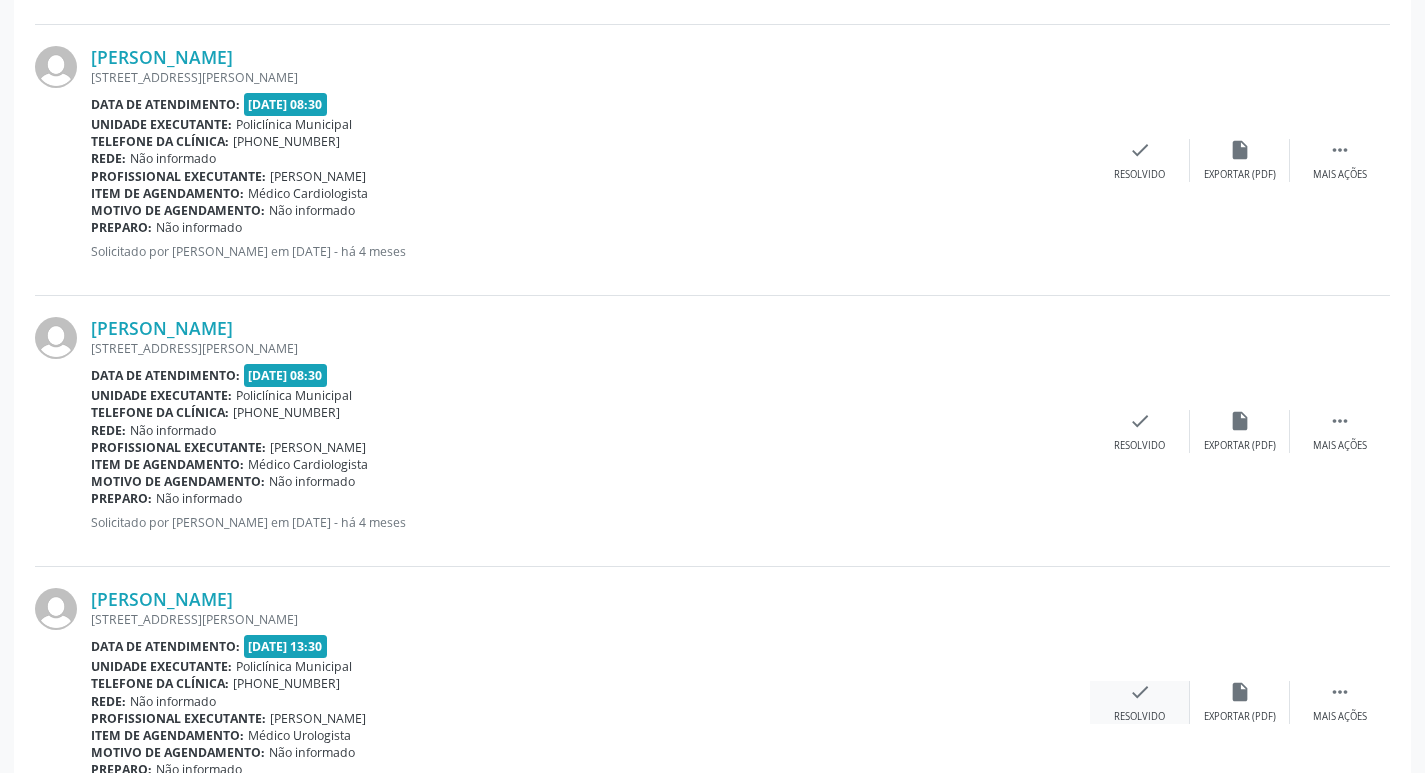 click on "check" at bounding box center (1140, 692) 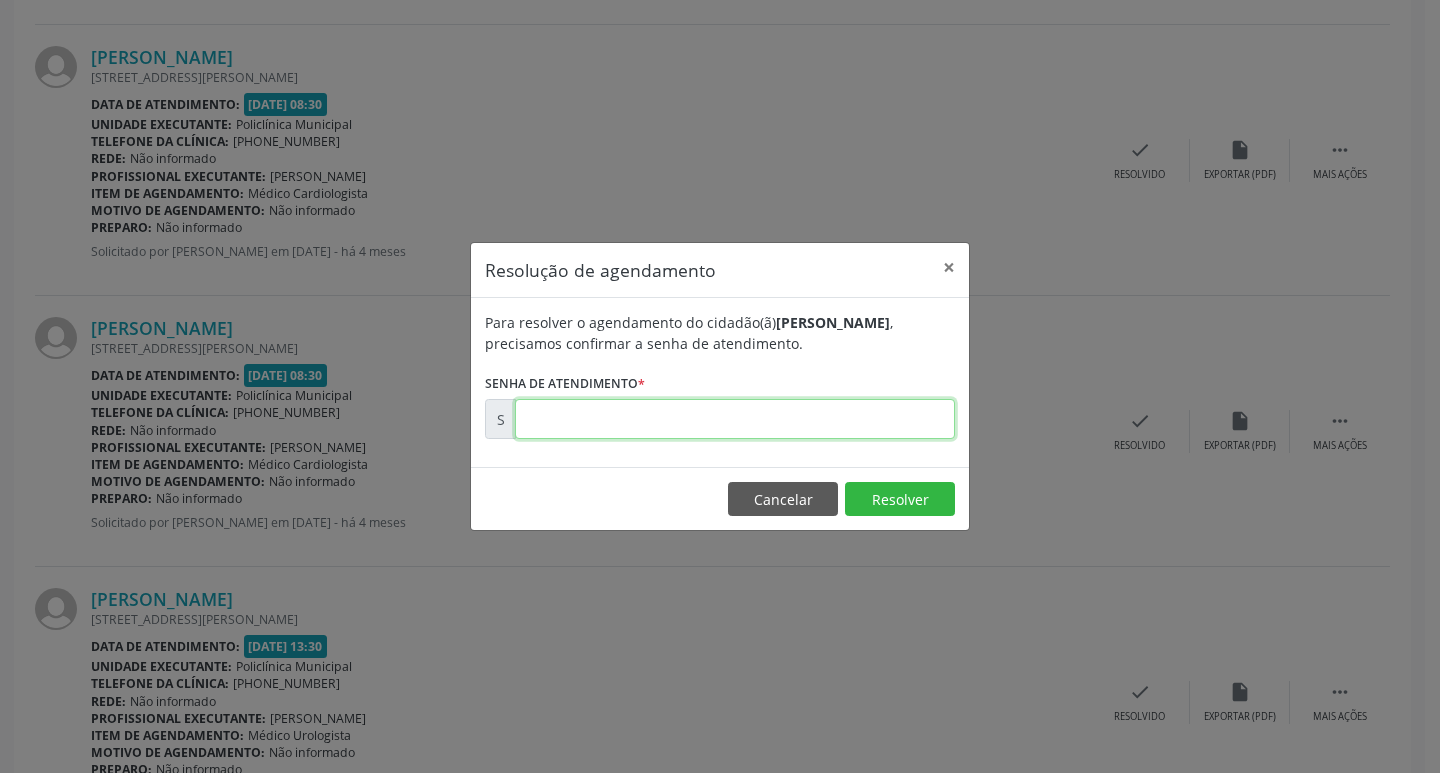click at bounding box center [735, 419] 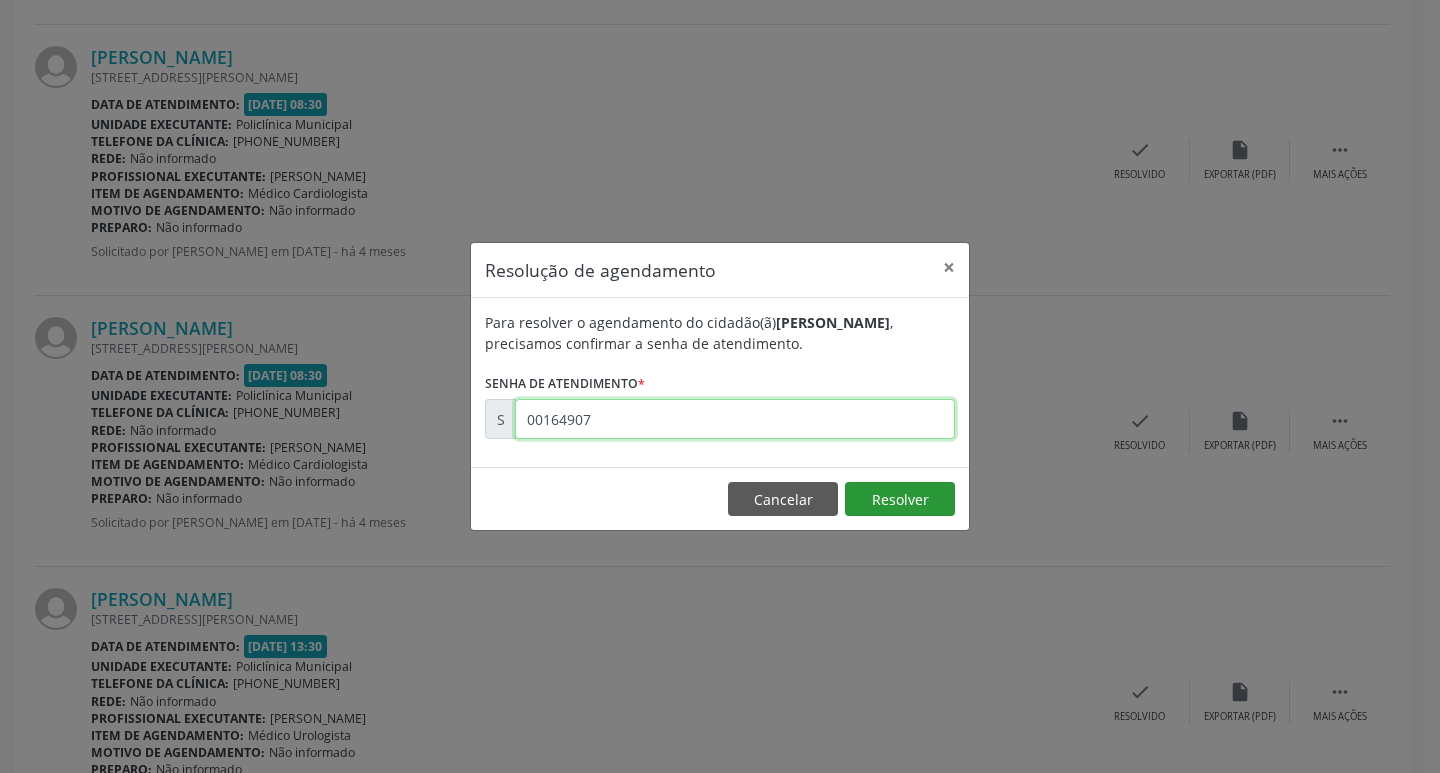 type on "00164907" 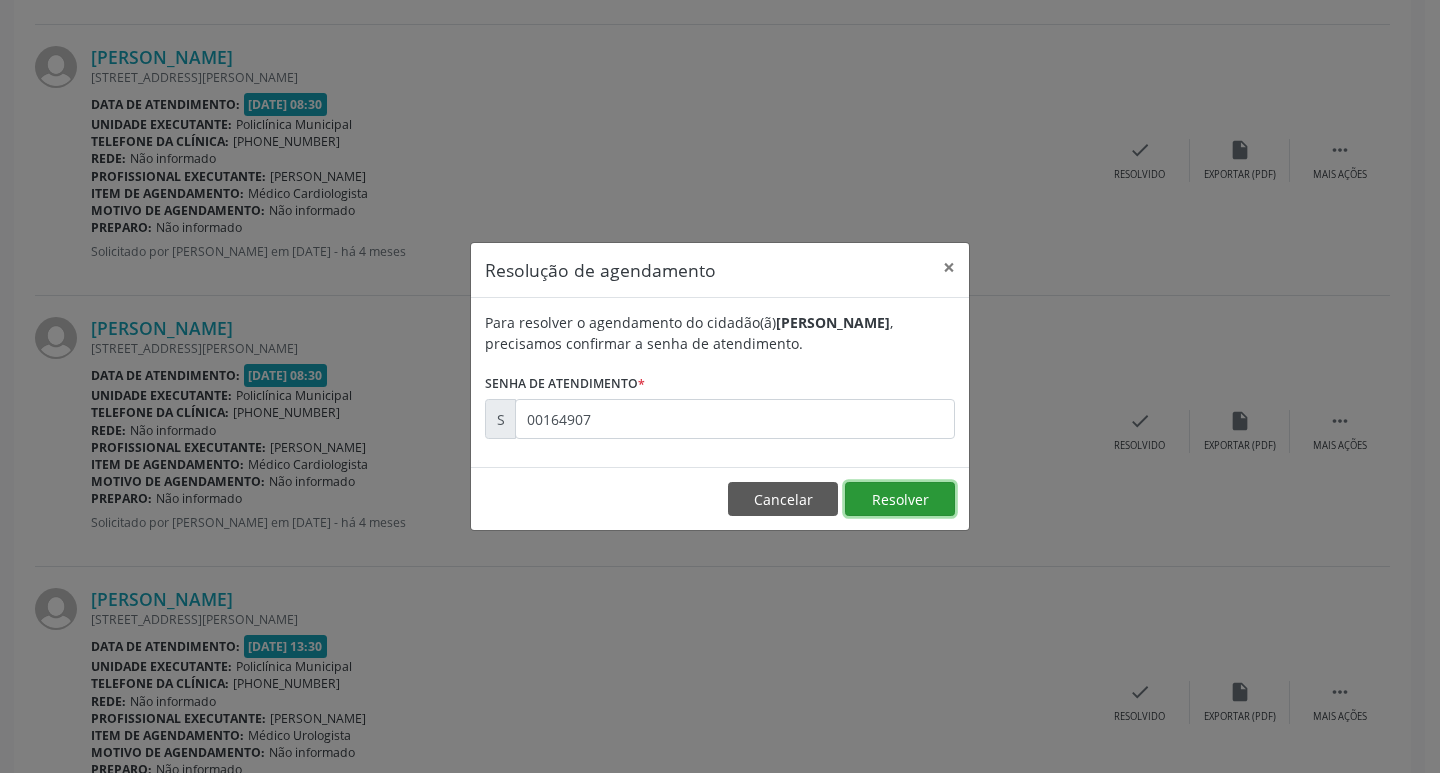 click on "Resolver" at bounding box center [900, 499] 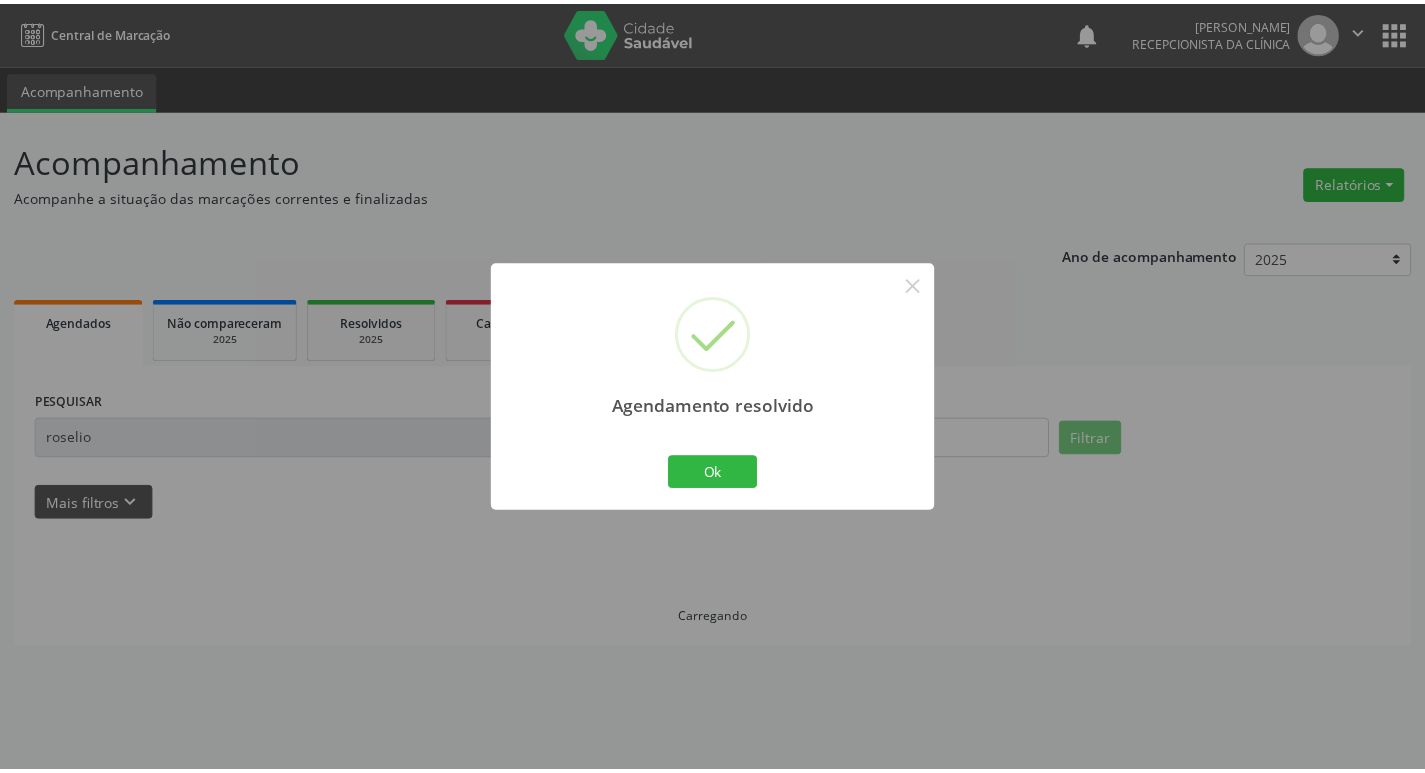scroll, scrollTop: 0, scrollLeft: 0, axis: both 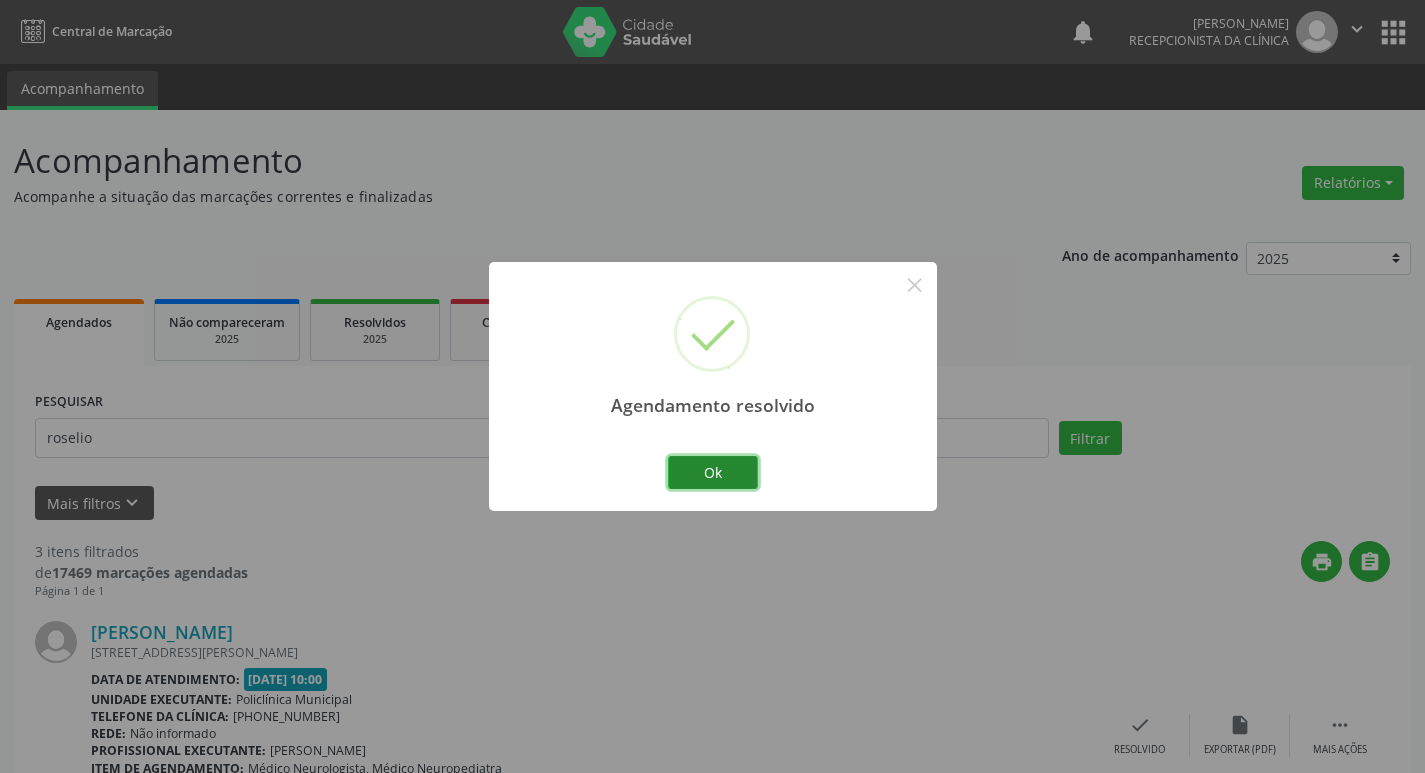 click on "Ok" at bounding box center (713, 473) 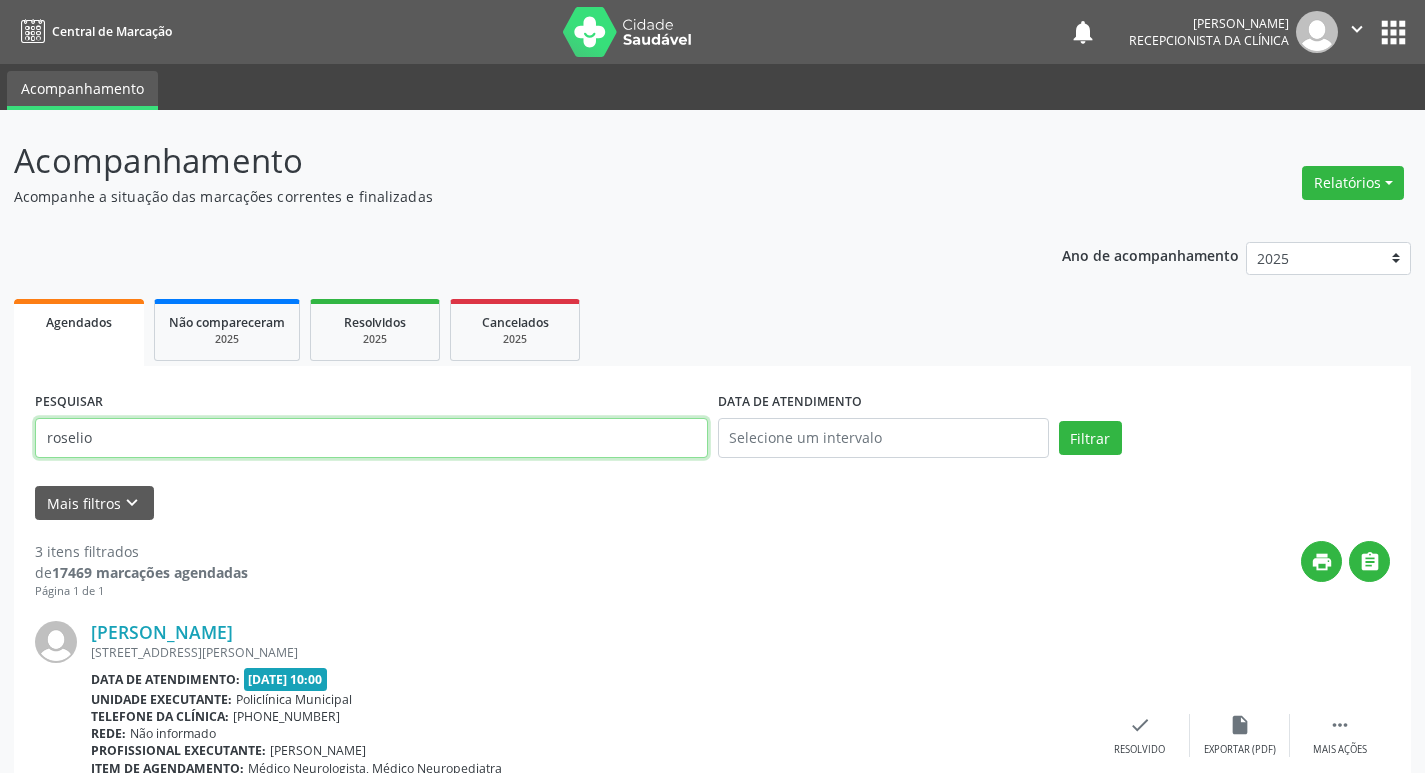 click on "roselio" at bounding box center [371, 438] 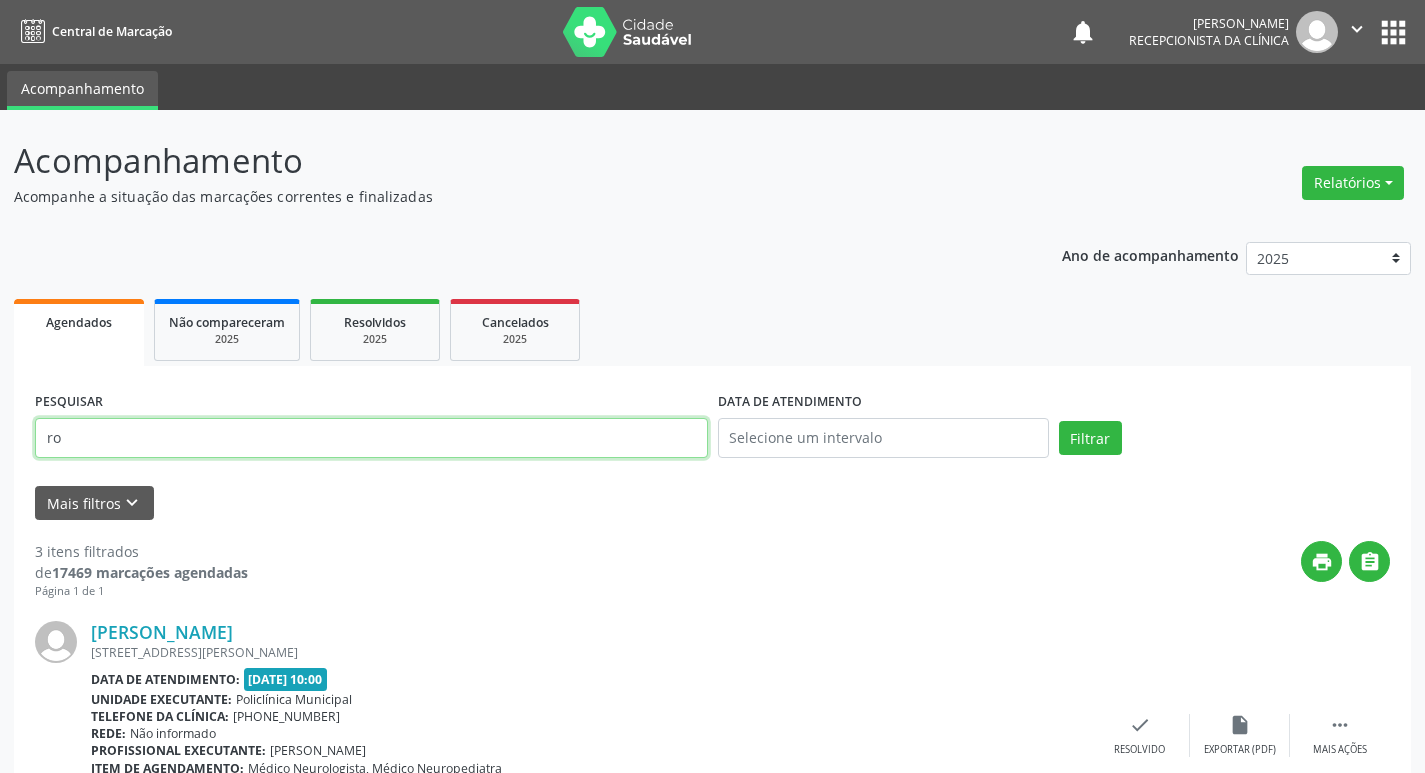 type on "r" 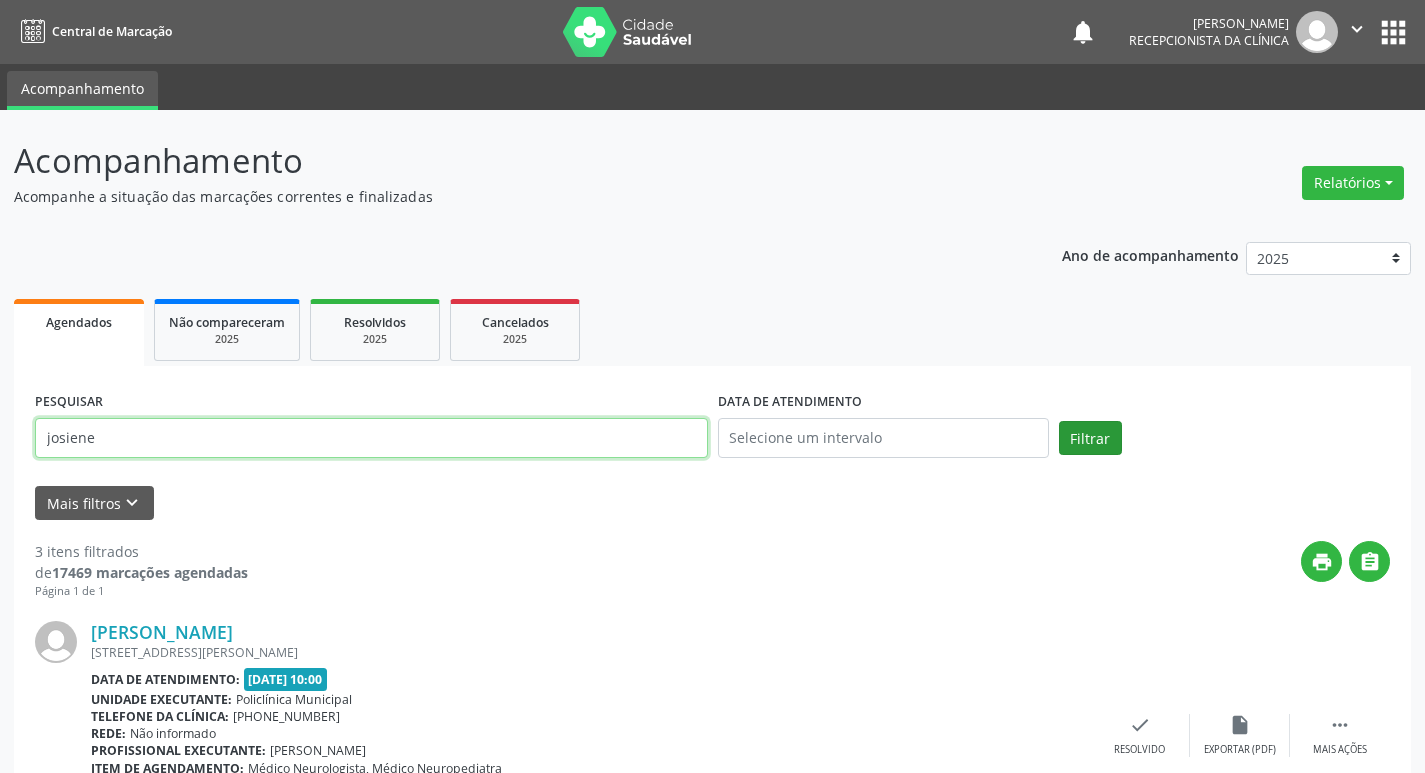 type on "josiene" 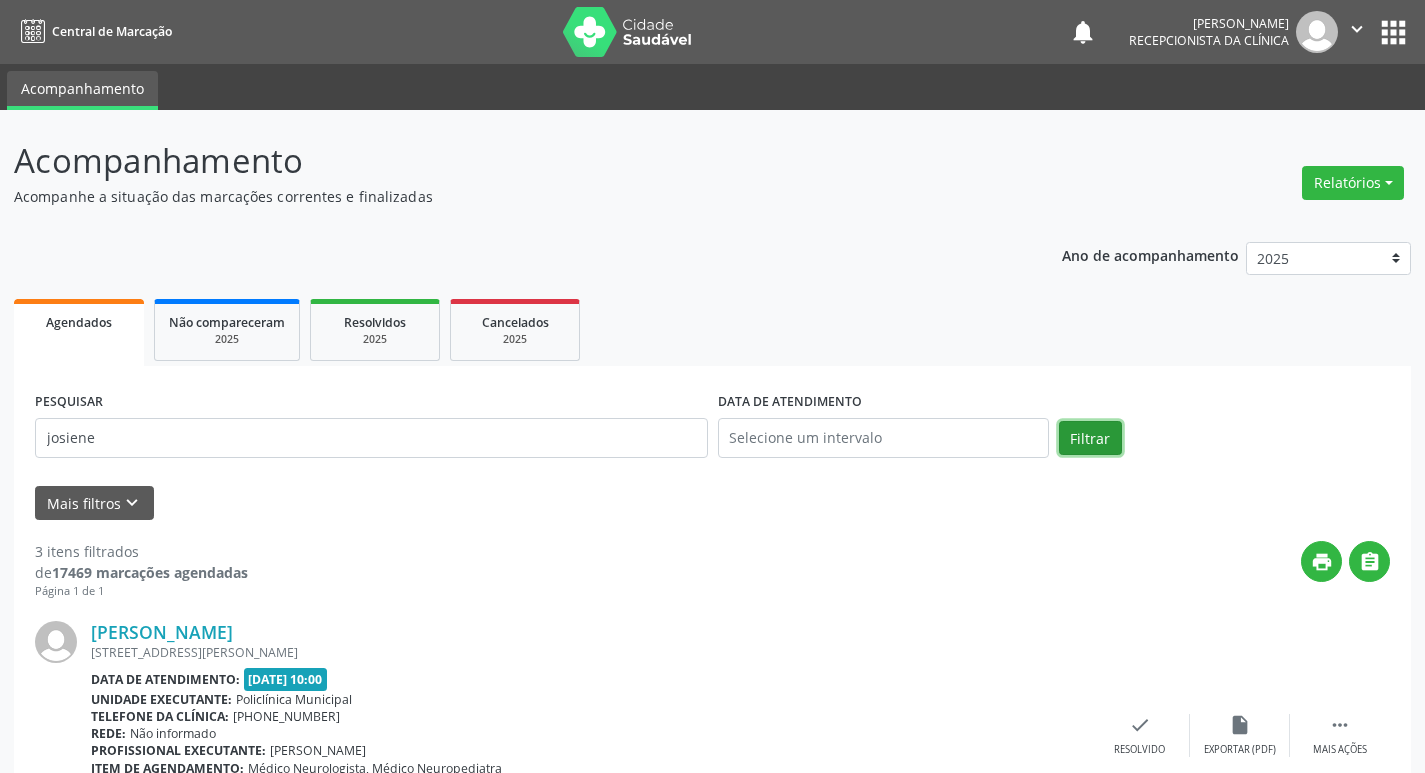 click on "Filtrar" at bounding box center (1090, 438) 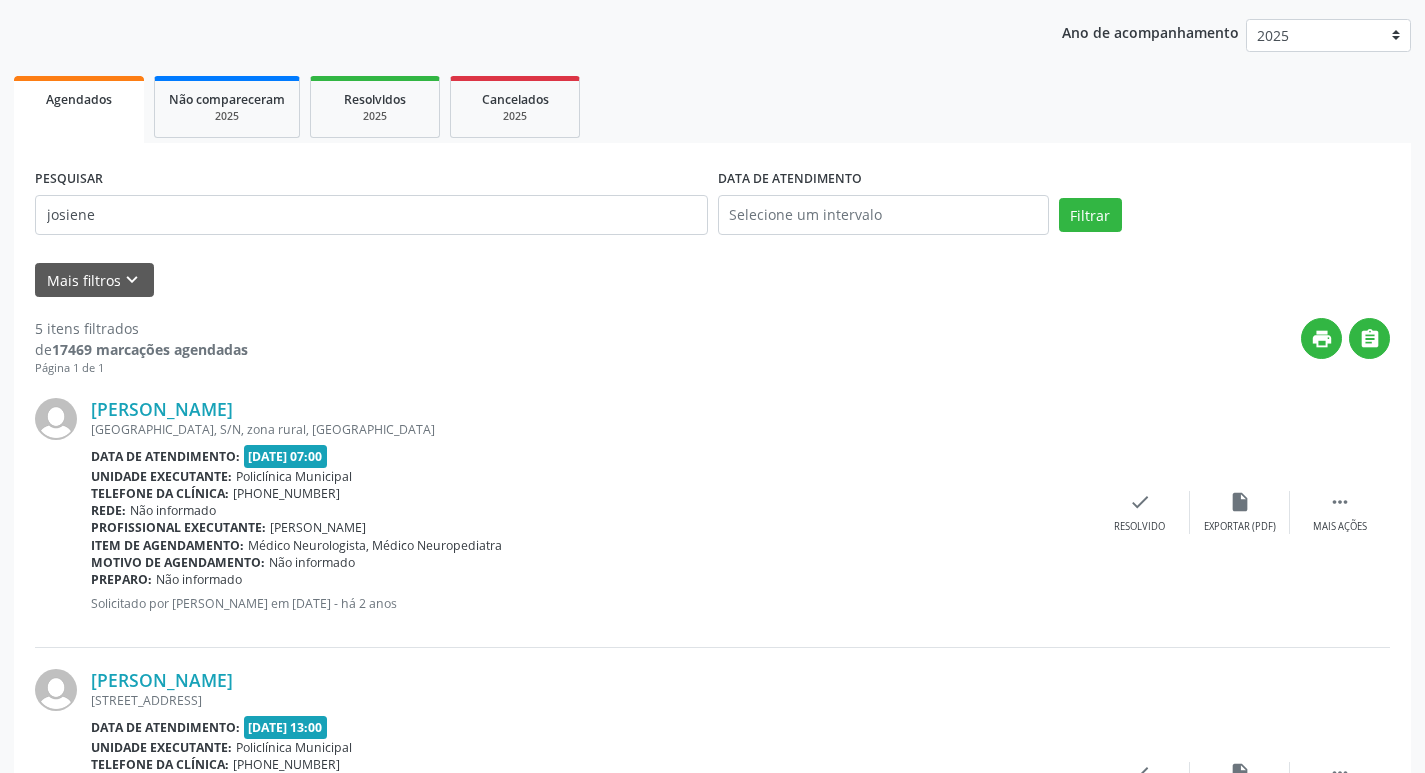 scroll, scrollTop: 300, scrollLeft: 0, axis: vertical 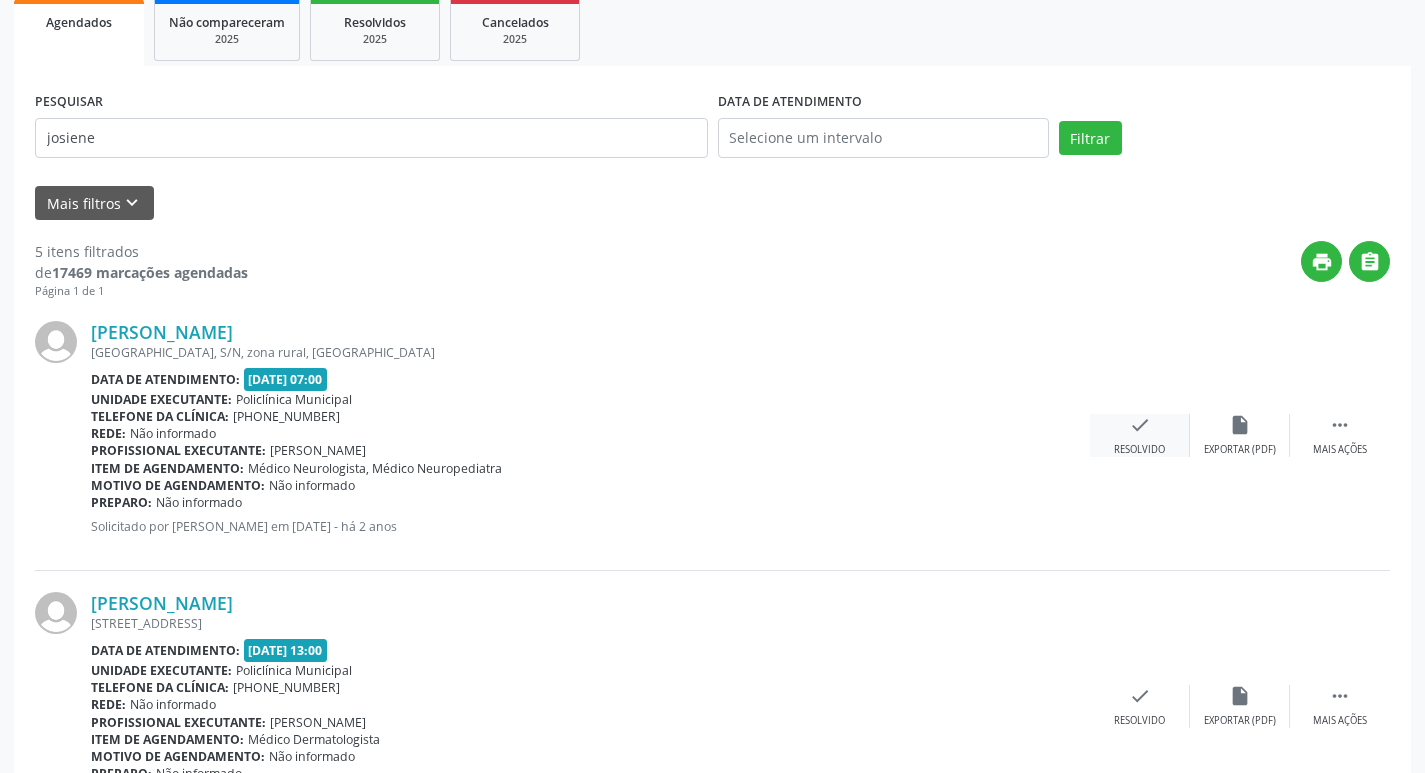 click on "check" at bounding box center (1140, 425) 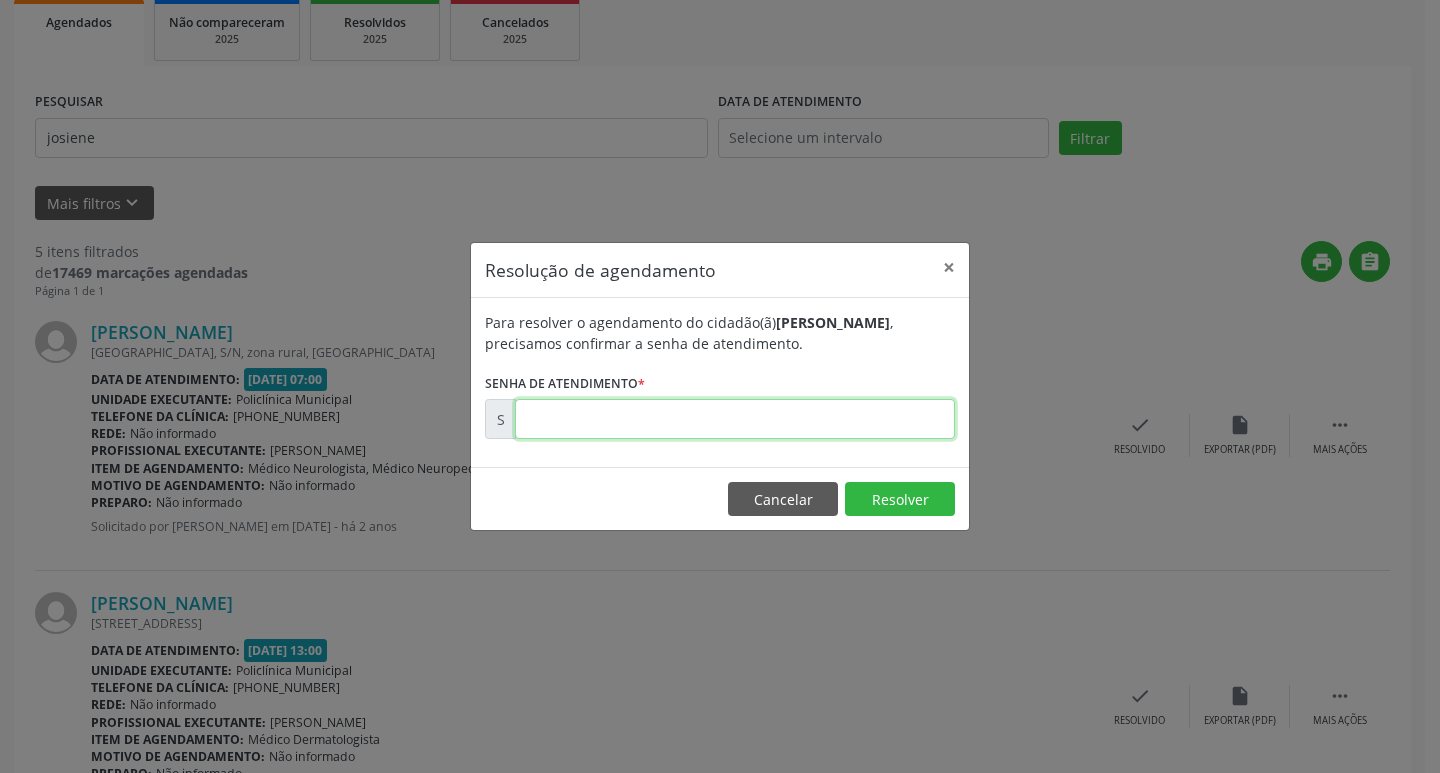 click at bounding box center (735, 419) 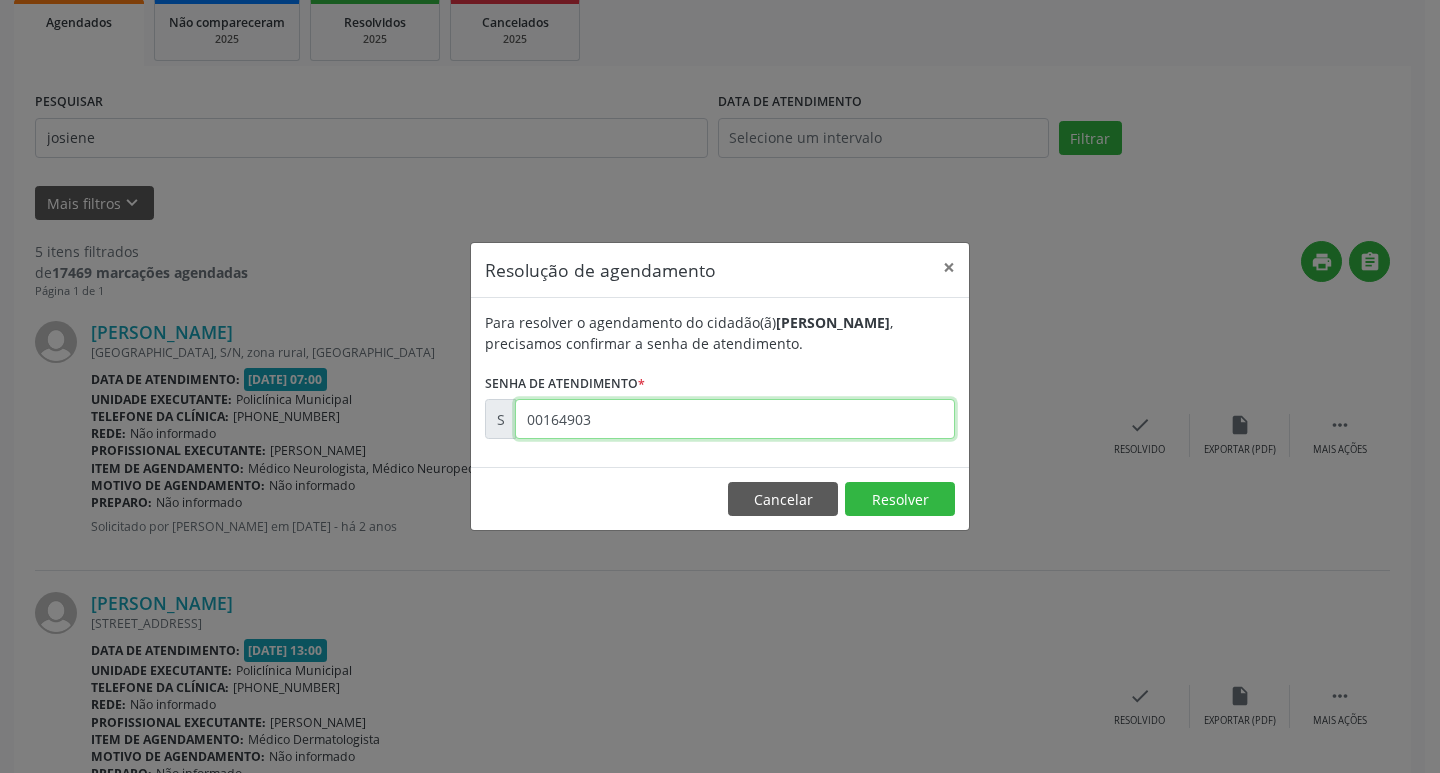type on "00164903" 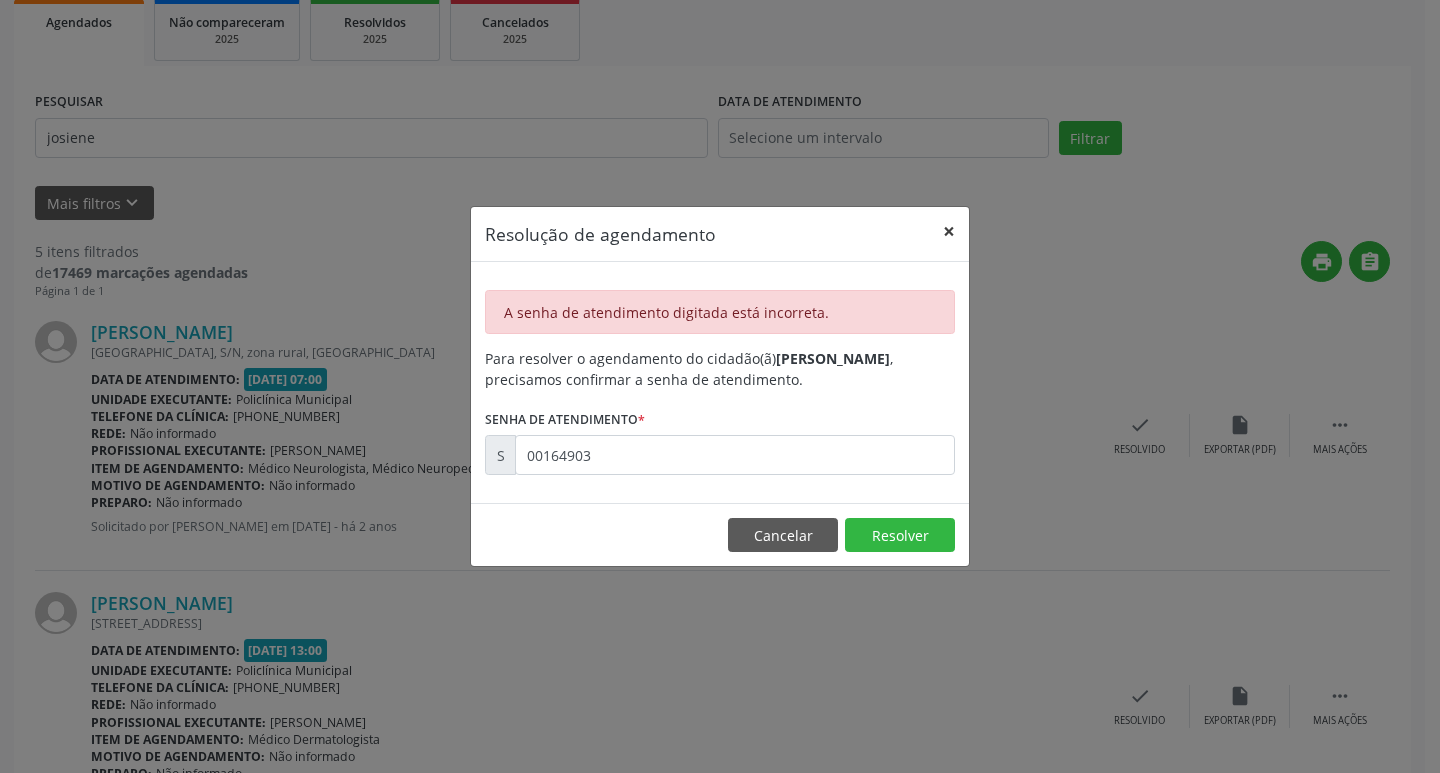 click on "×" at bounding box center [949, 231] 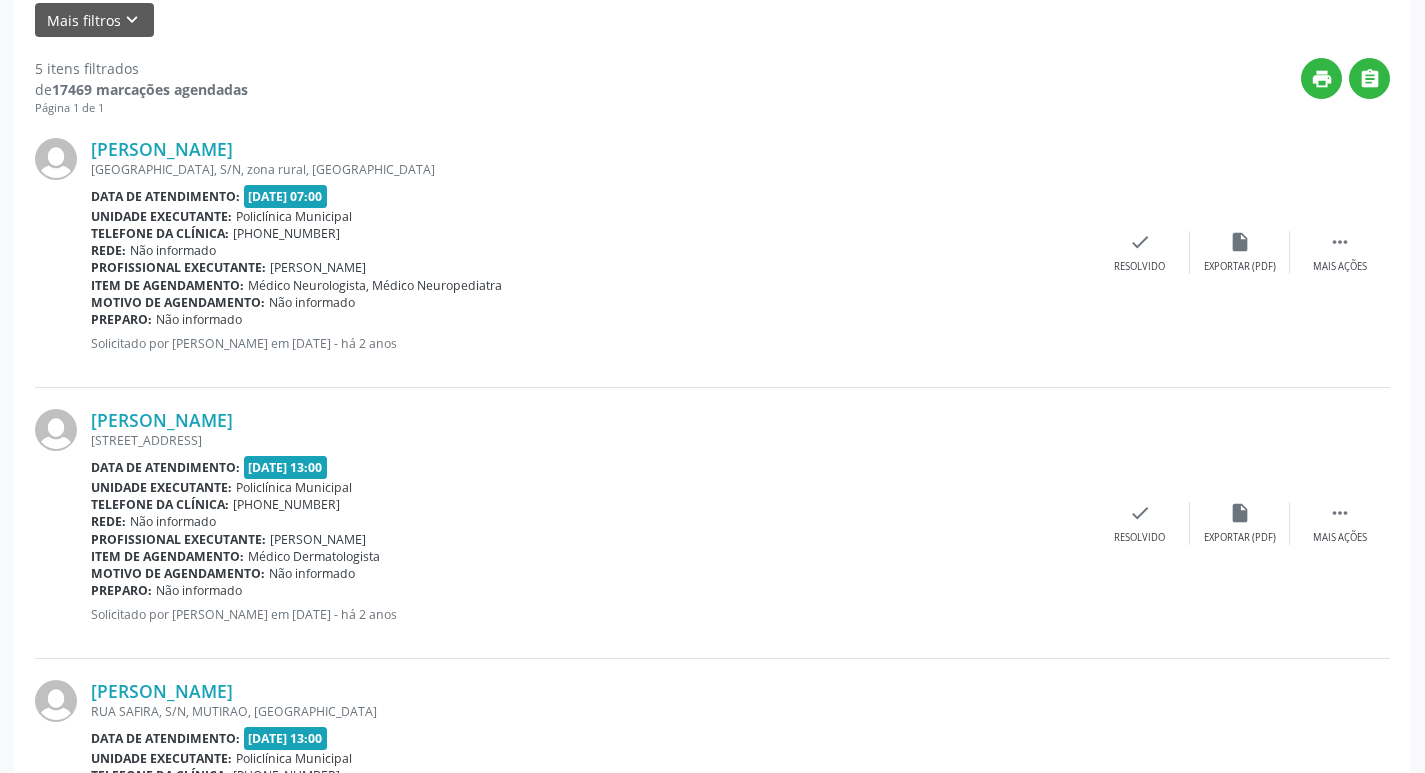 scroll, scrollTop: 500, scrollLeft: 0, axis: vertical 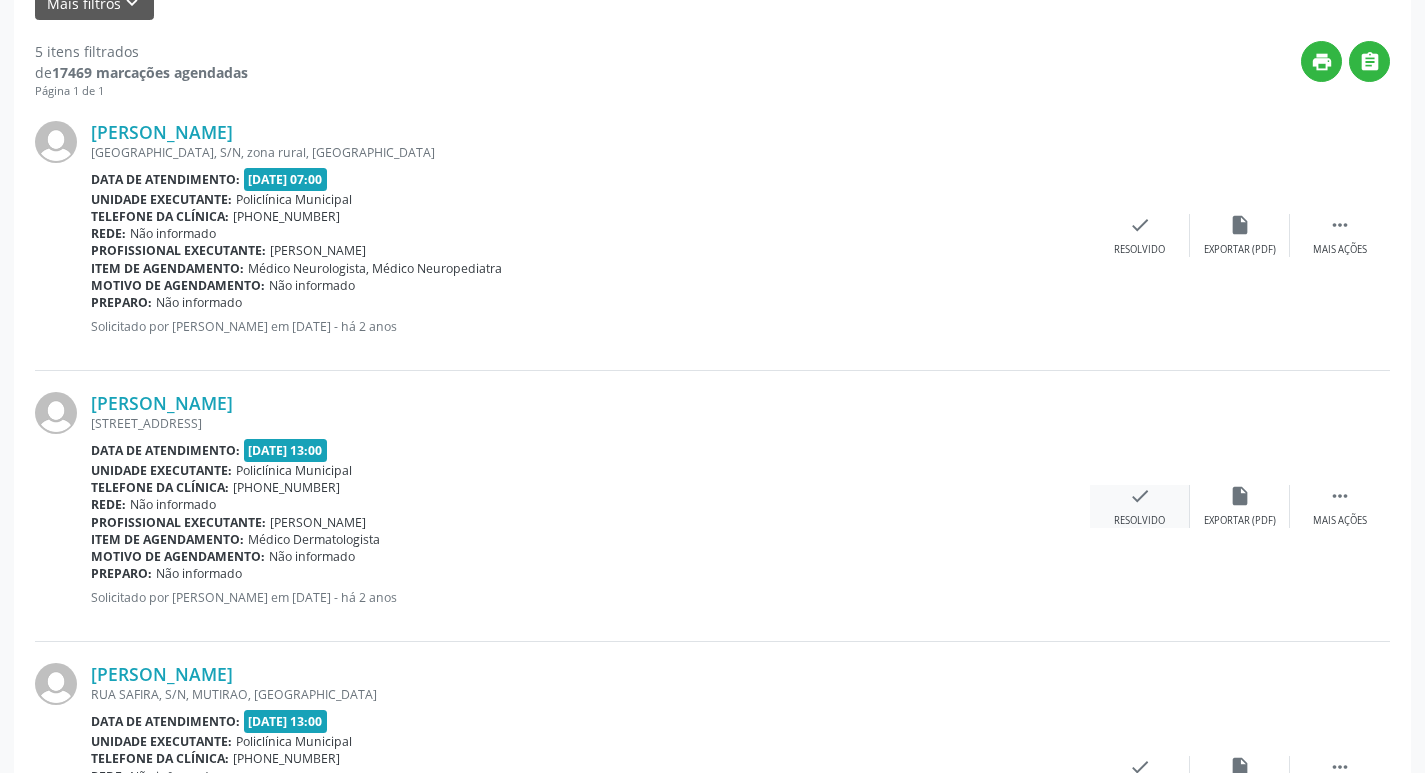click on "Resolvido" at bounding box center (1139, 521) 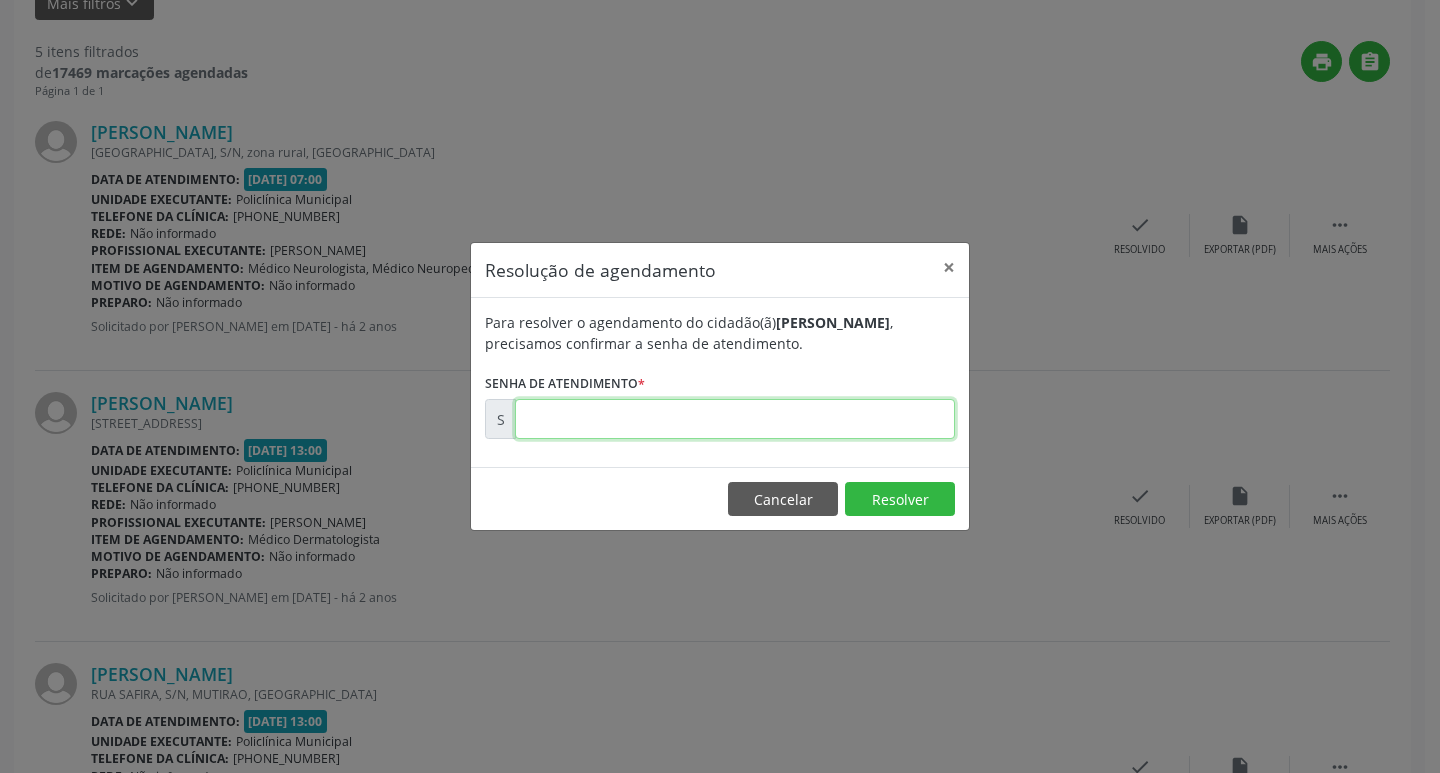 click at bounding box center [735, 419] 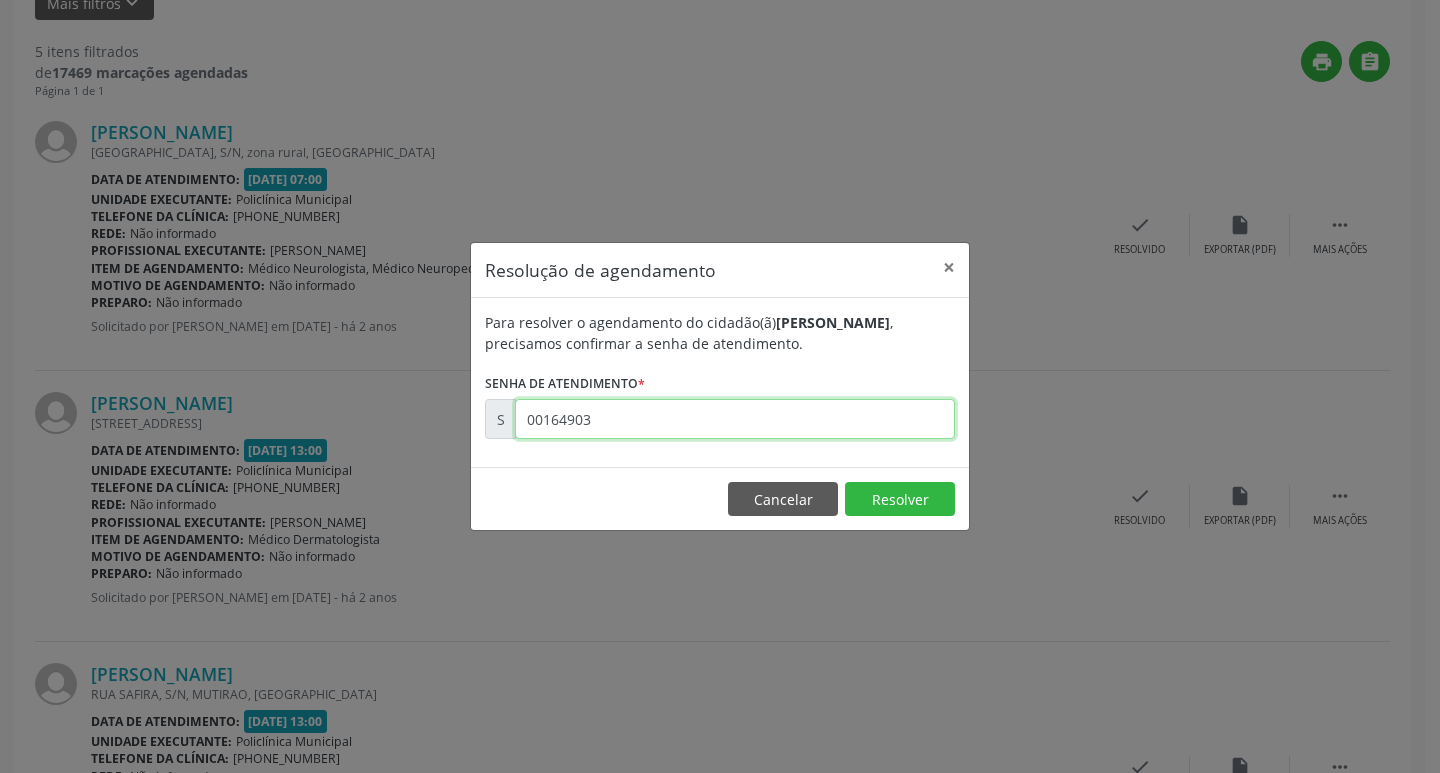 type on "00164903" 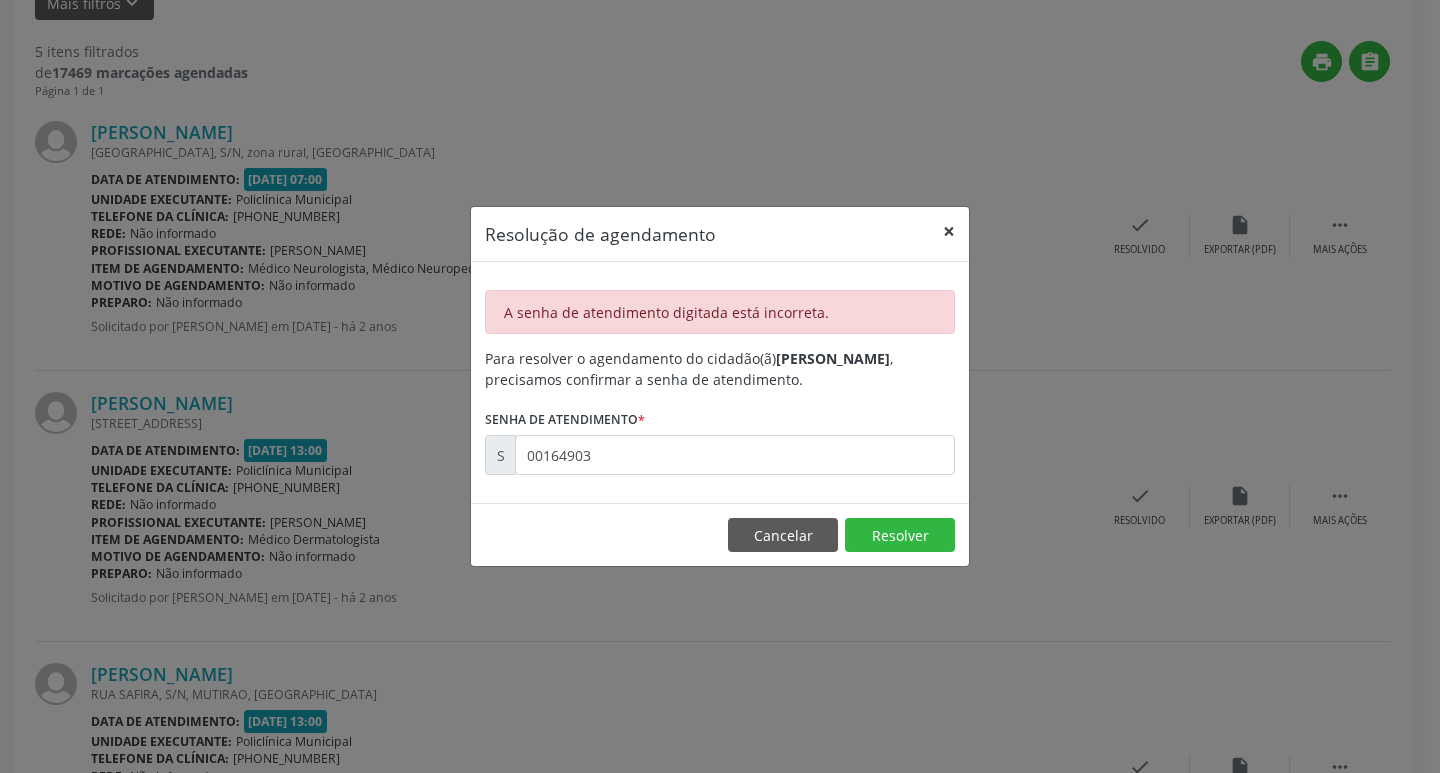 click on "×" at bounding box center (949, 231) 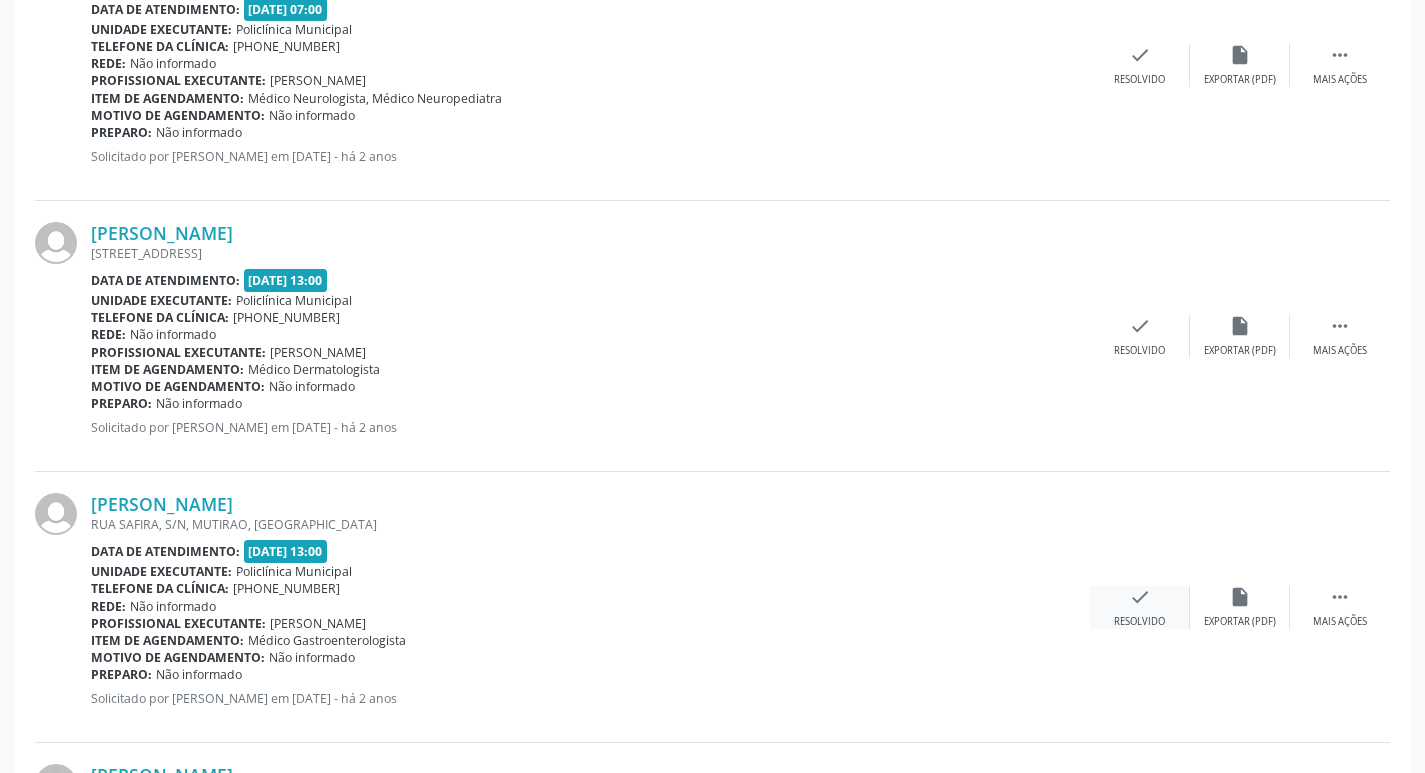 scroll, scrollTop: 700, scrollLeft: 0, axis: vertical 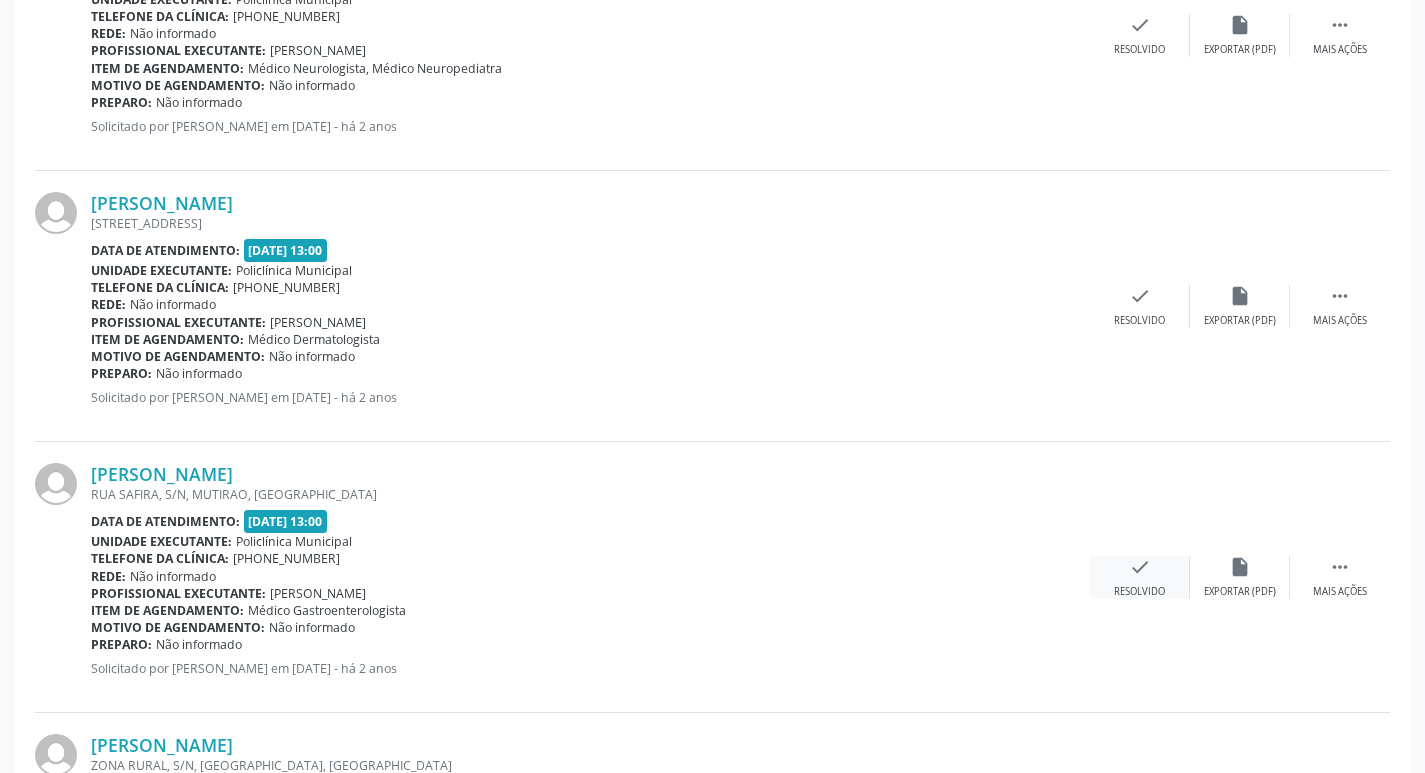click on "Resolvido" at bounding box center [1139, 592] 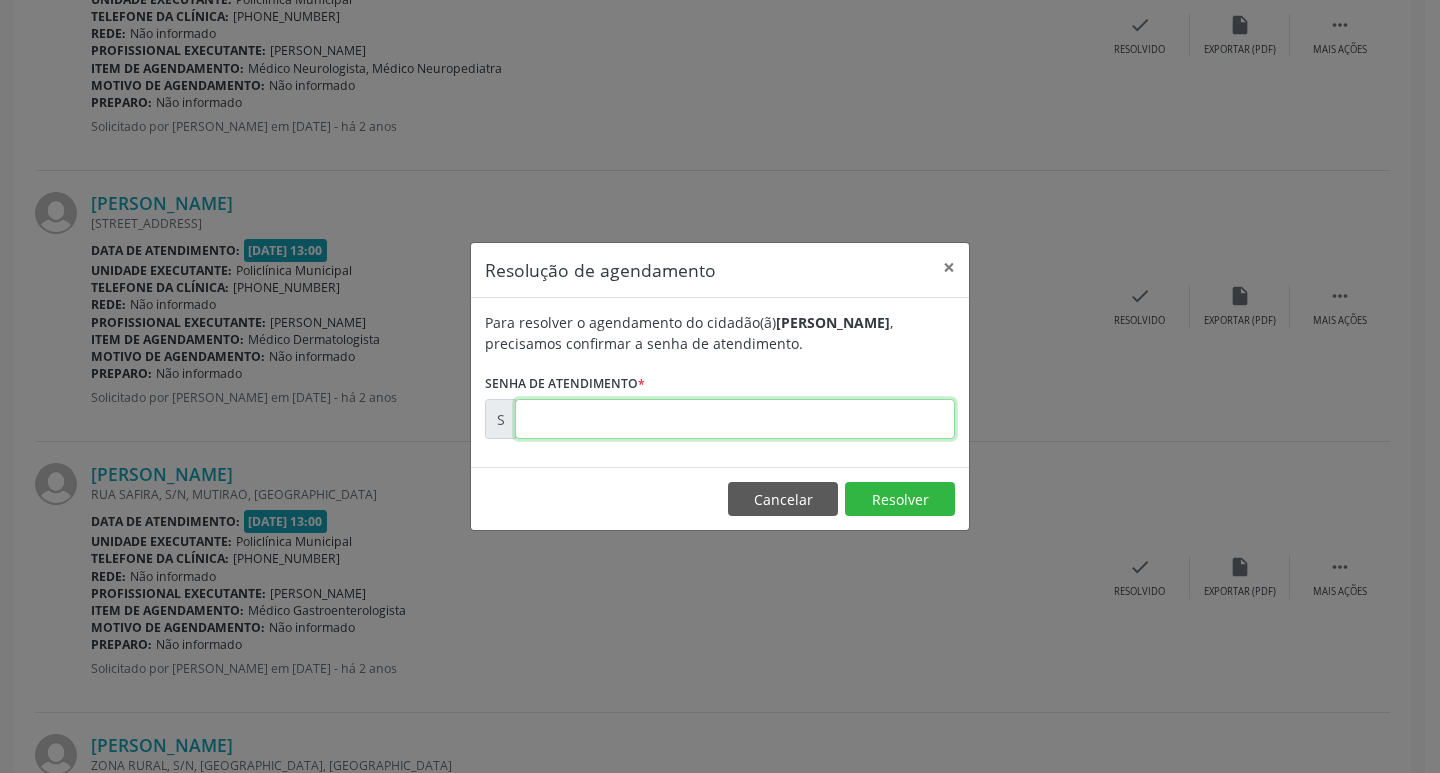 click at bounding box center (735, 419) 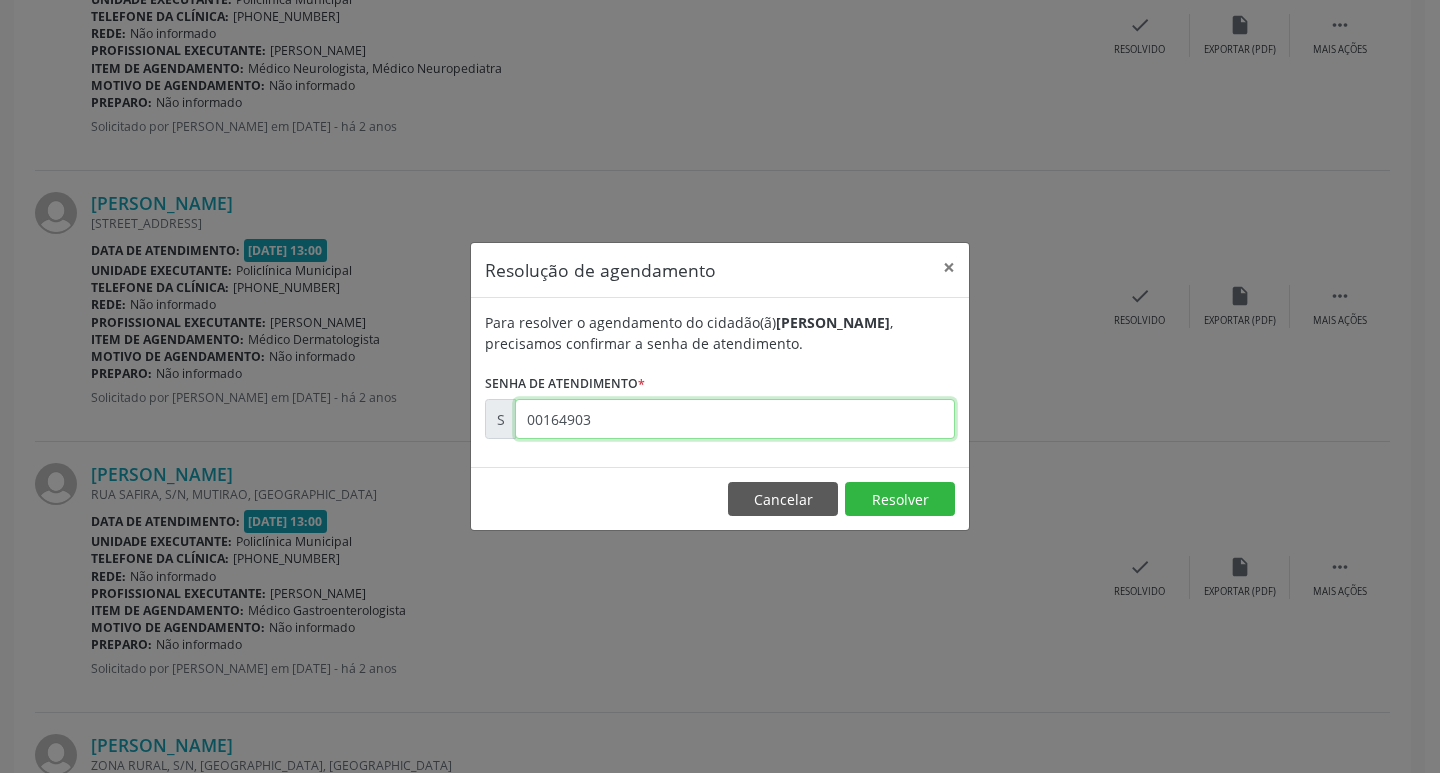 type on "00164903" 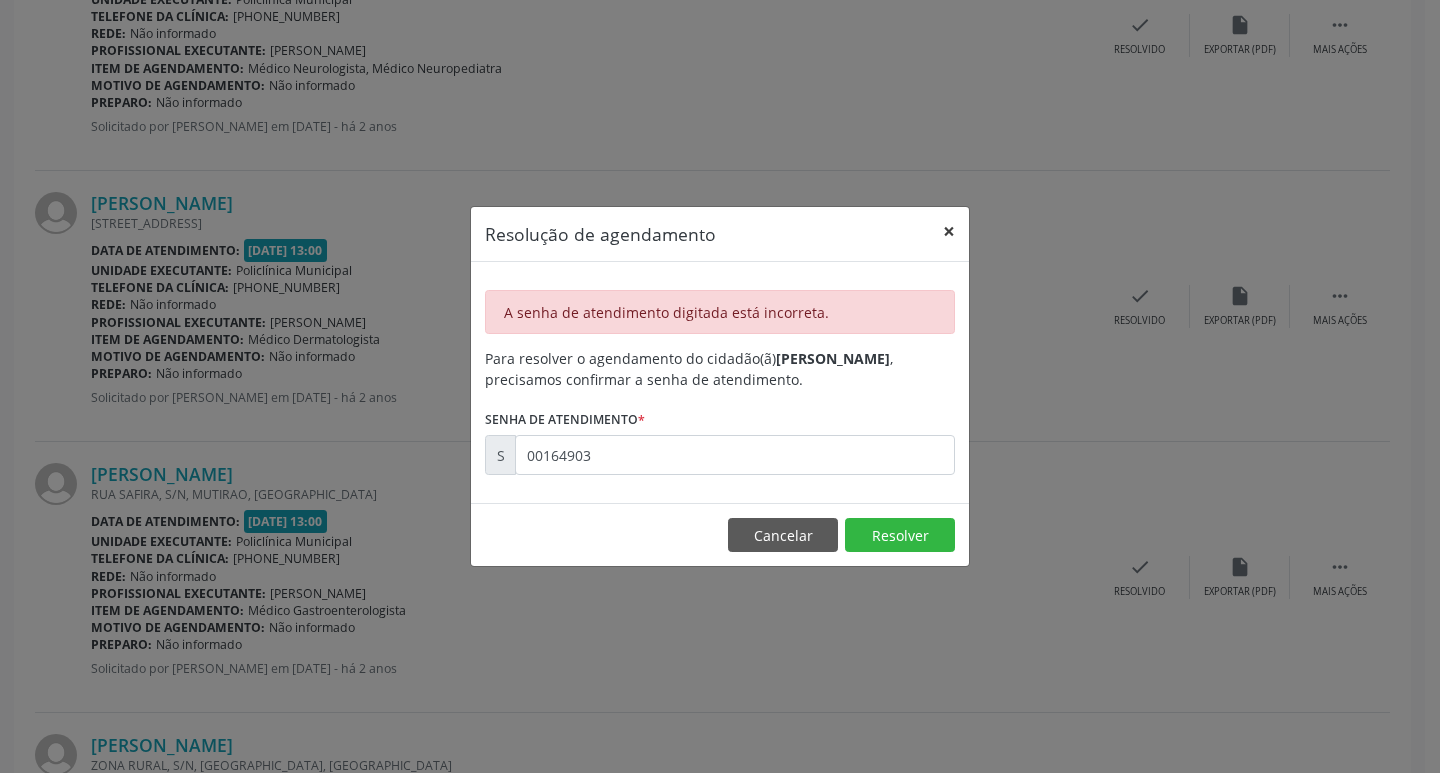click on "×" at bounding box center (949, 231) 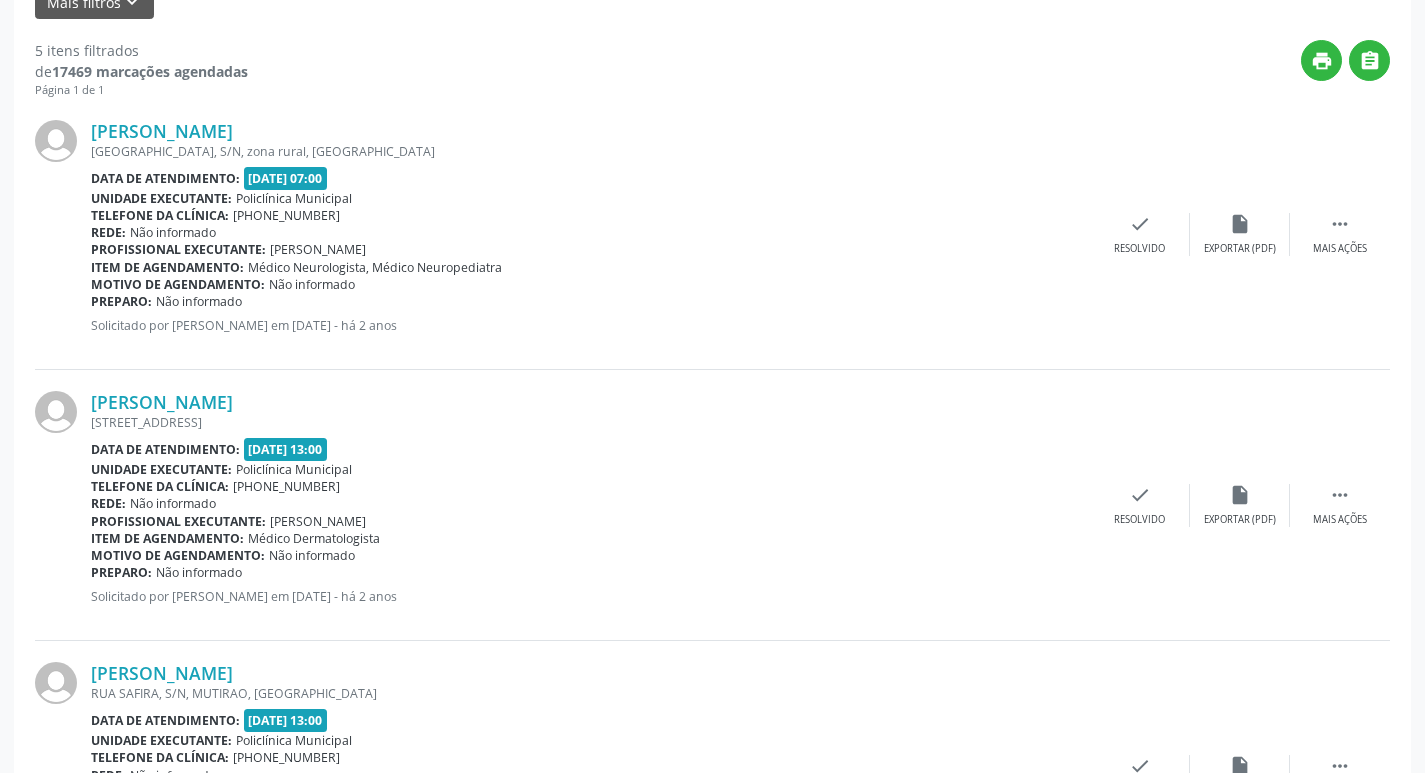 scroll, scrollTop: 500, scrollLeft: 0, axis: vertical 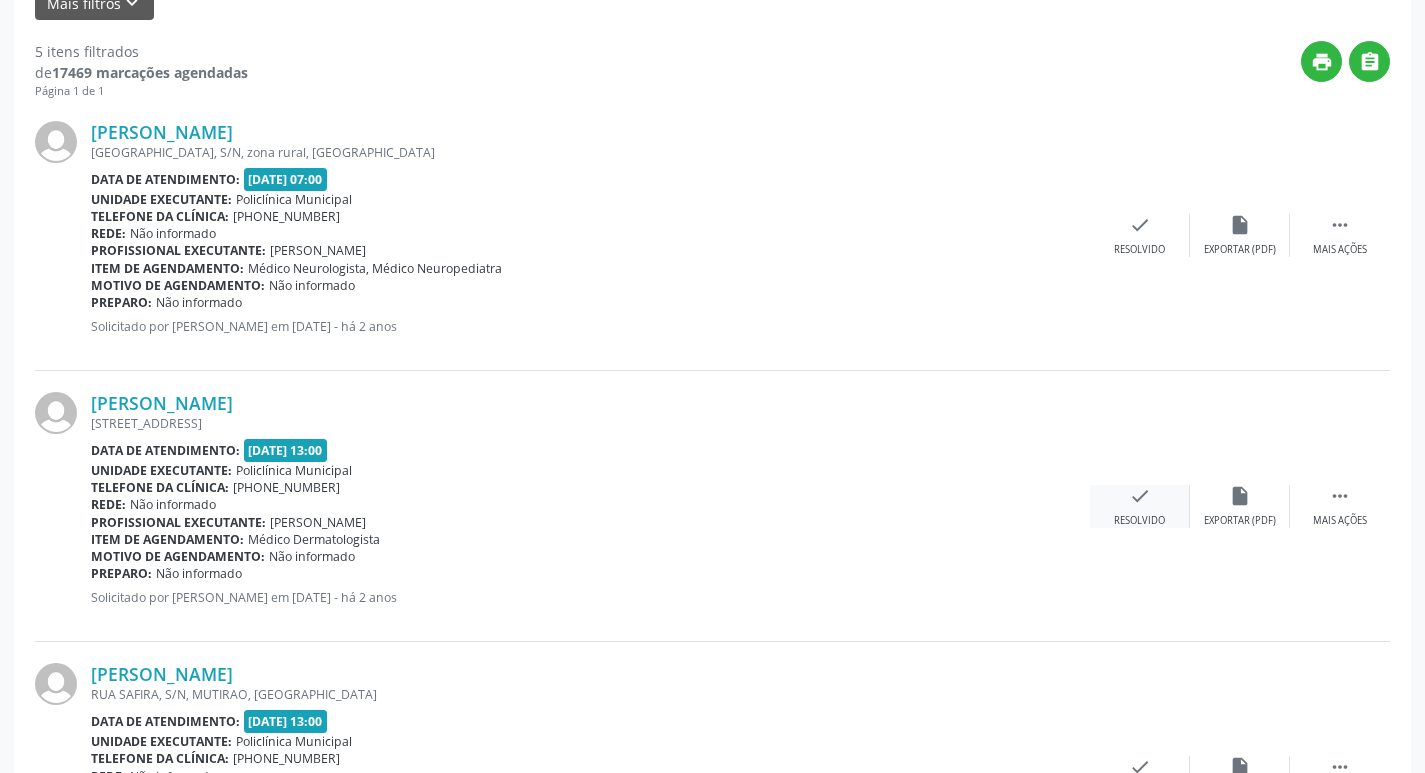 click on "check" at bounding box center (1140, 496) 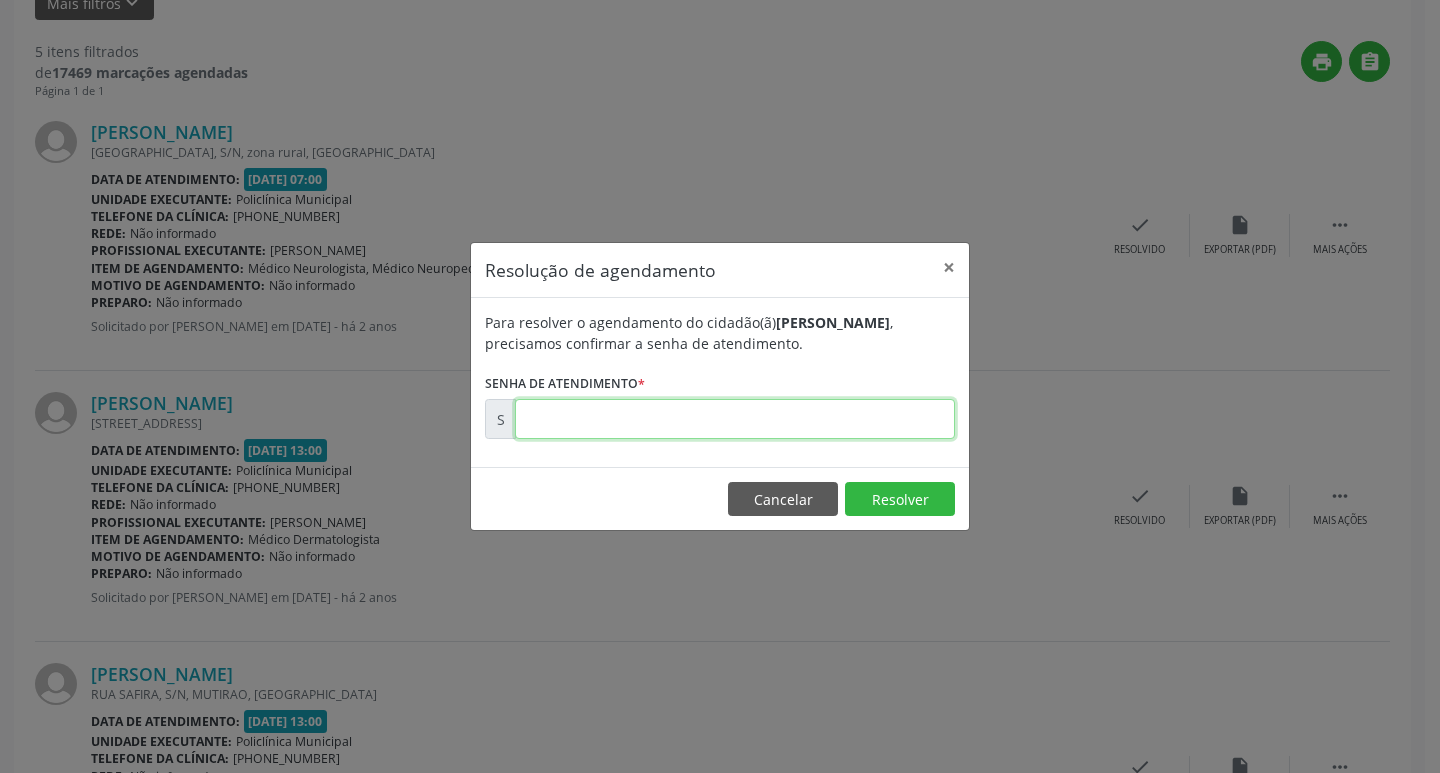 click at bounding box center [735, 419] 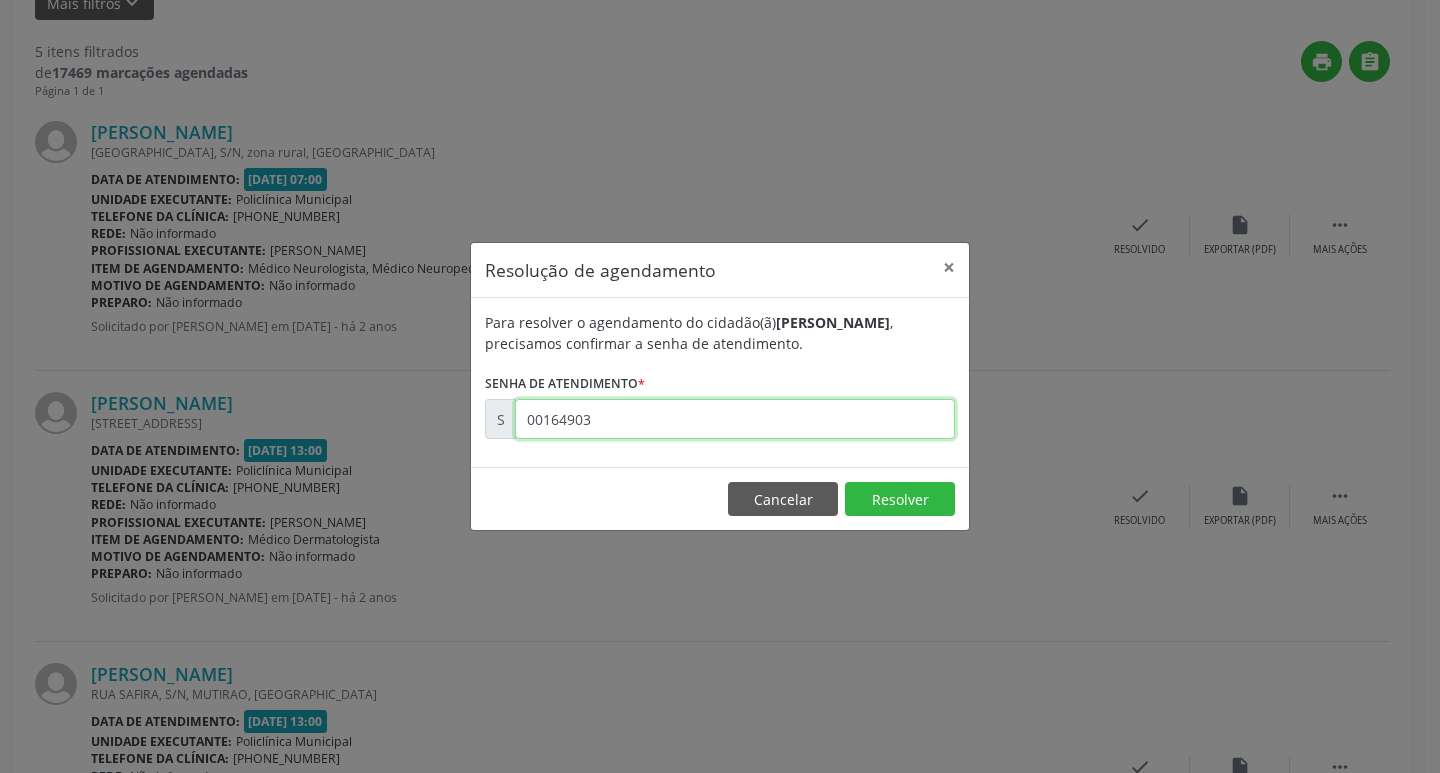 type on "00164903" 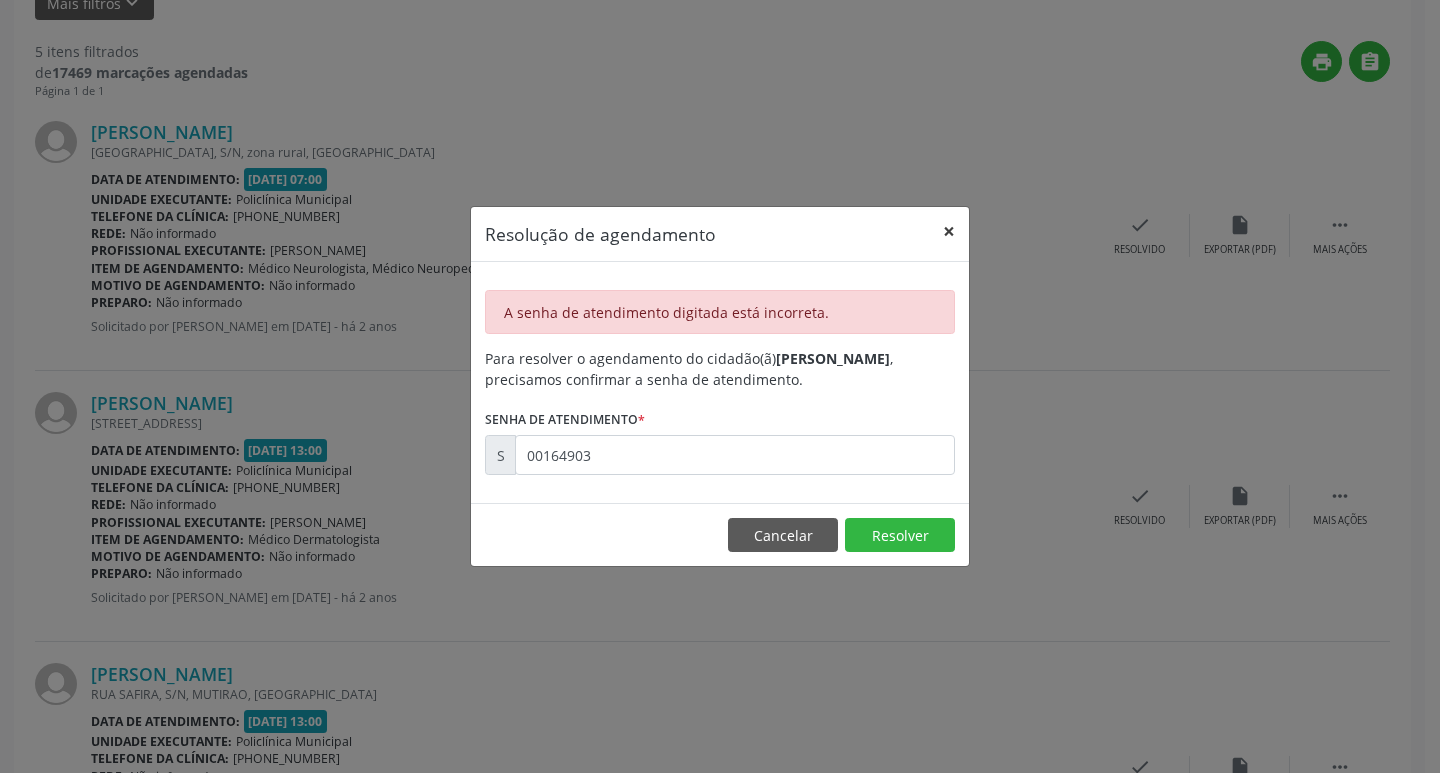 click on "×" at bounding box center [949, 231] 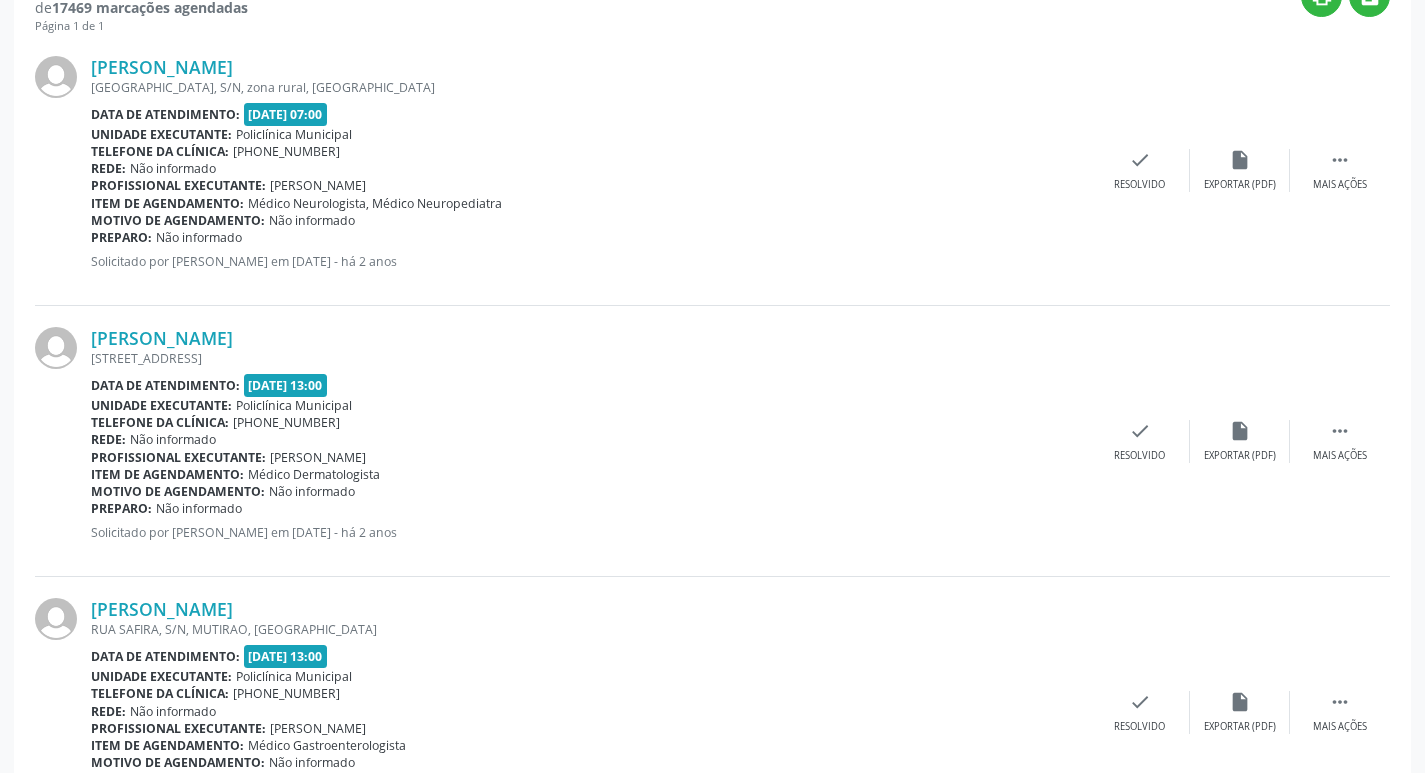scroll, scrollTop: 600, scrollLeft: 0, axis: vertical 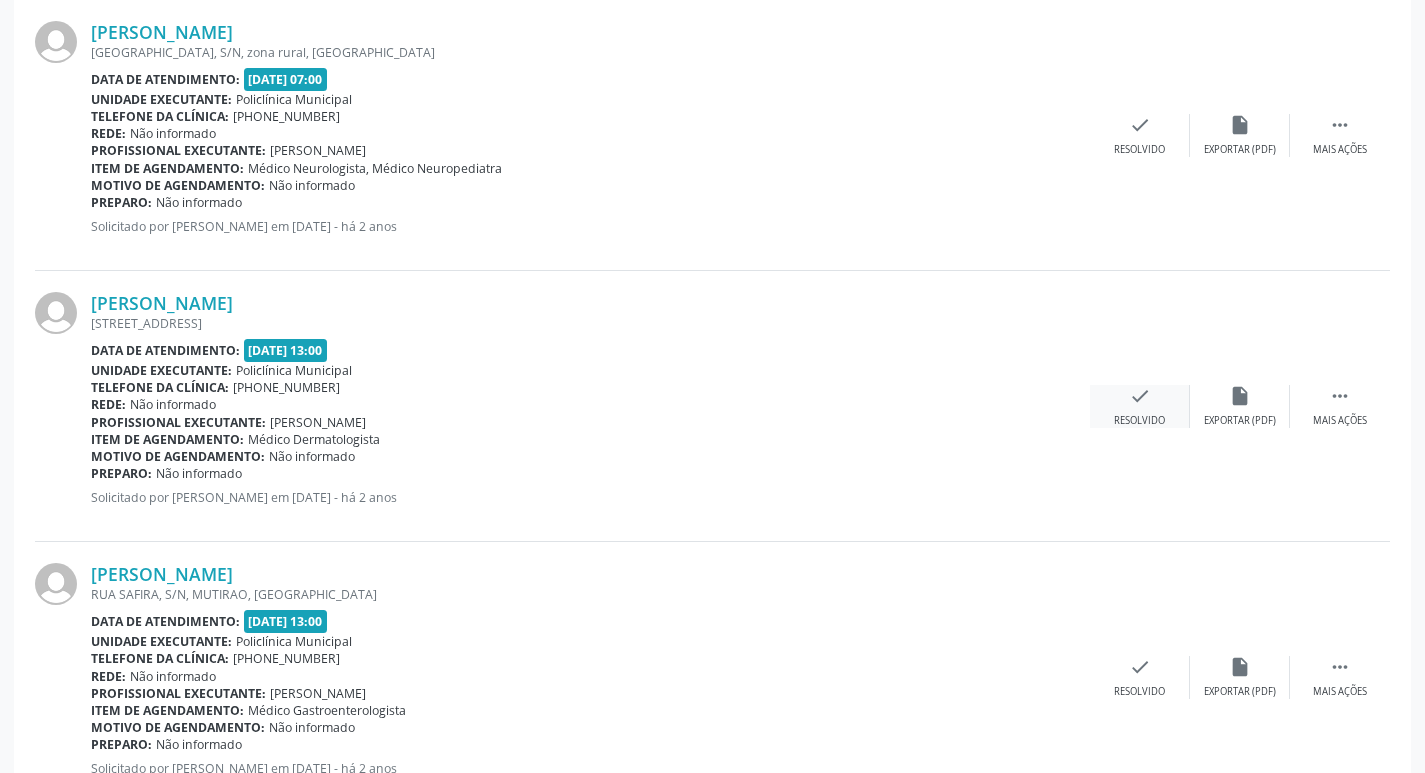 click on "check" at bounding box center (1140, 396) 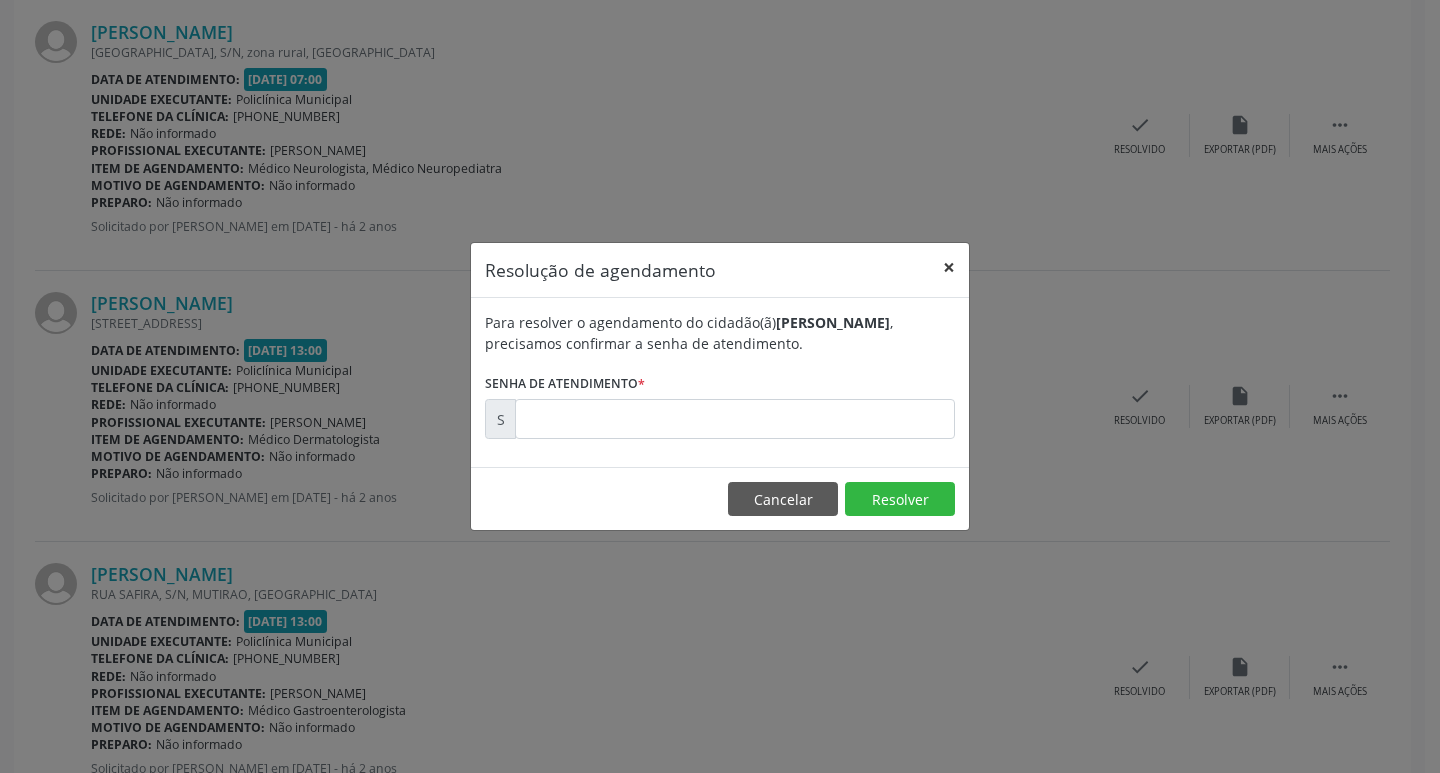click on "×" at bounding box center (949, 267) 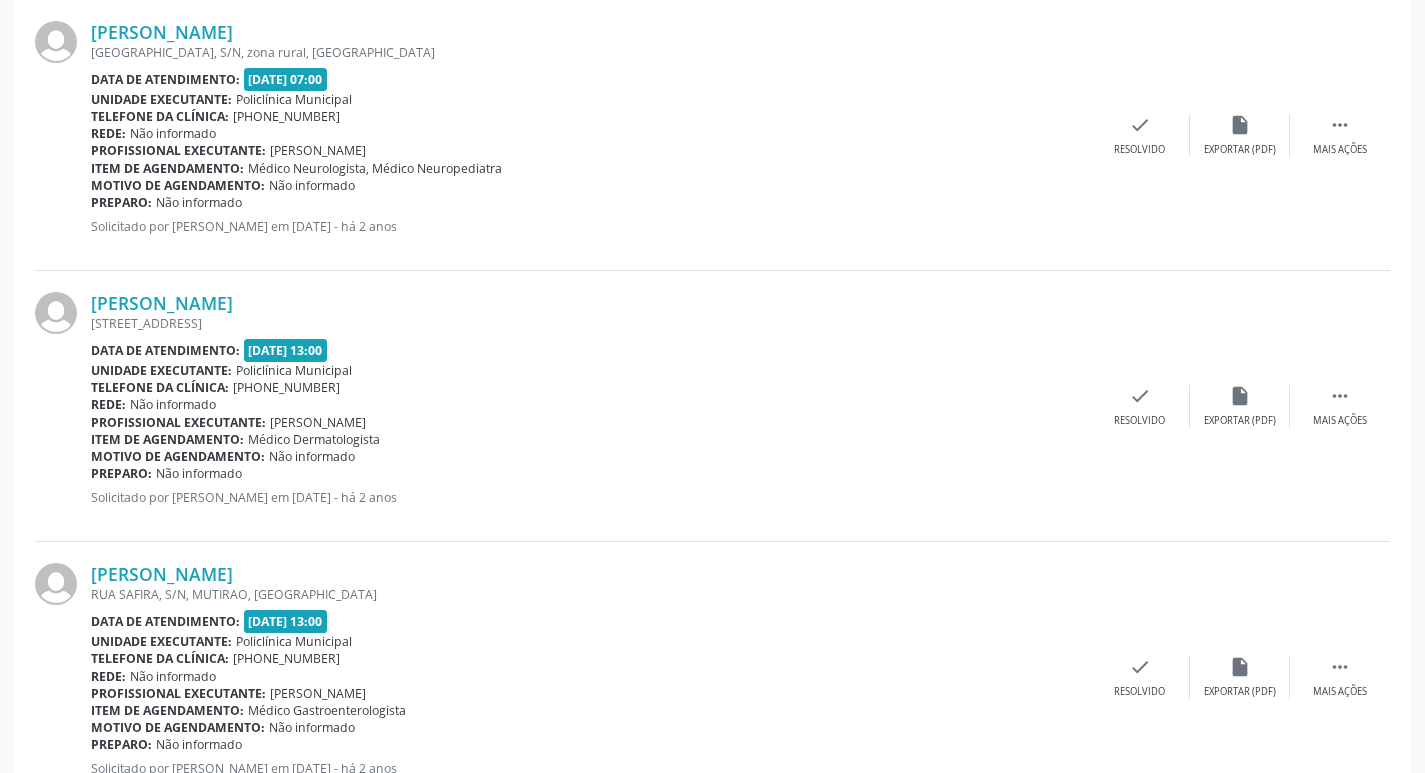 click on "[STREET_ADDRESS]" at bounding box center [590, 323] 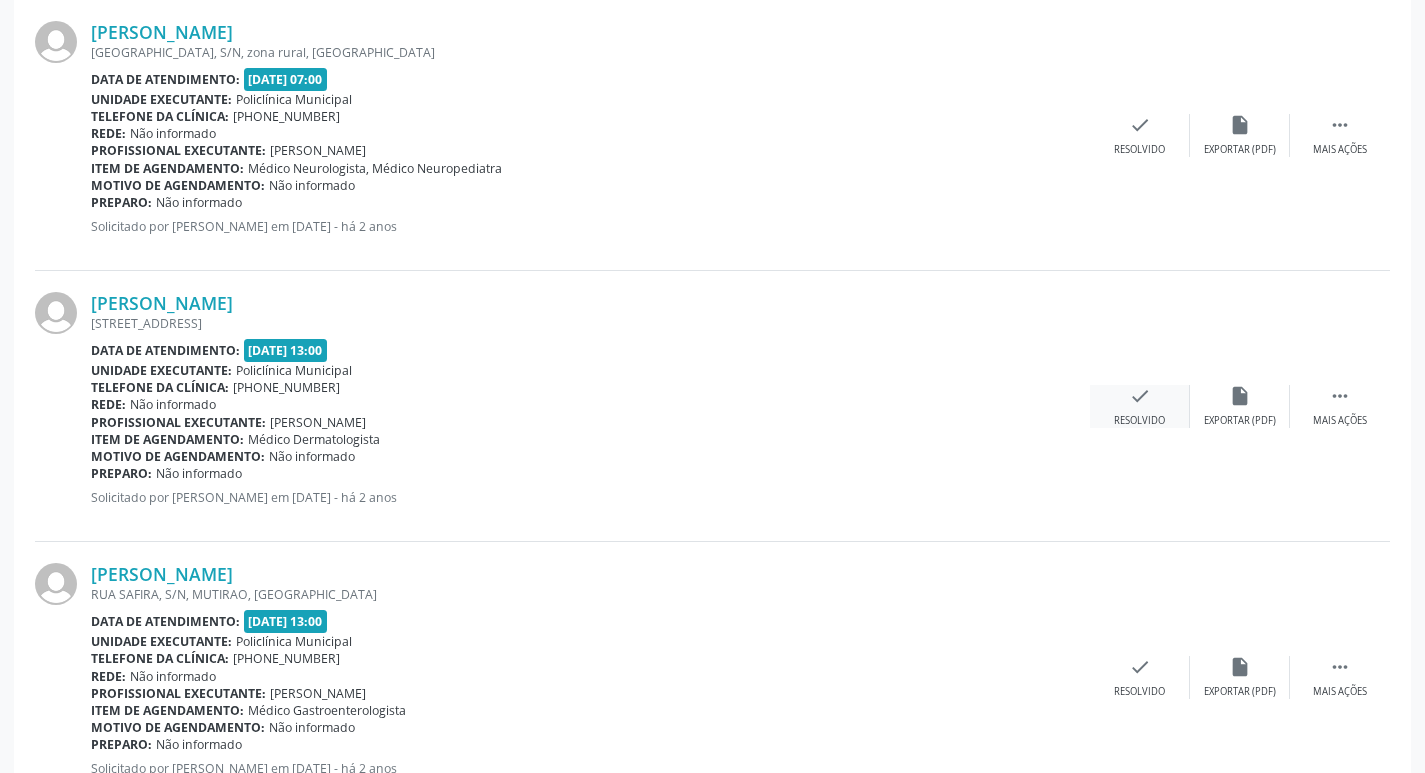 click on "Resolvido" at bounding box center (1139, 421) 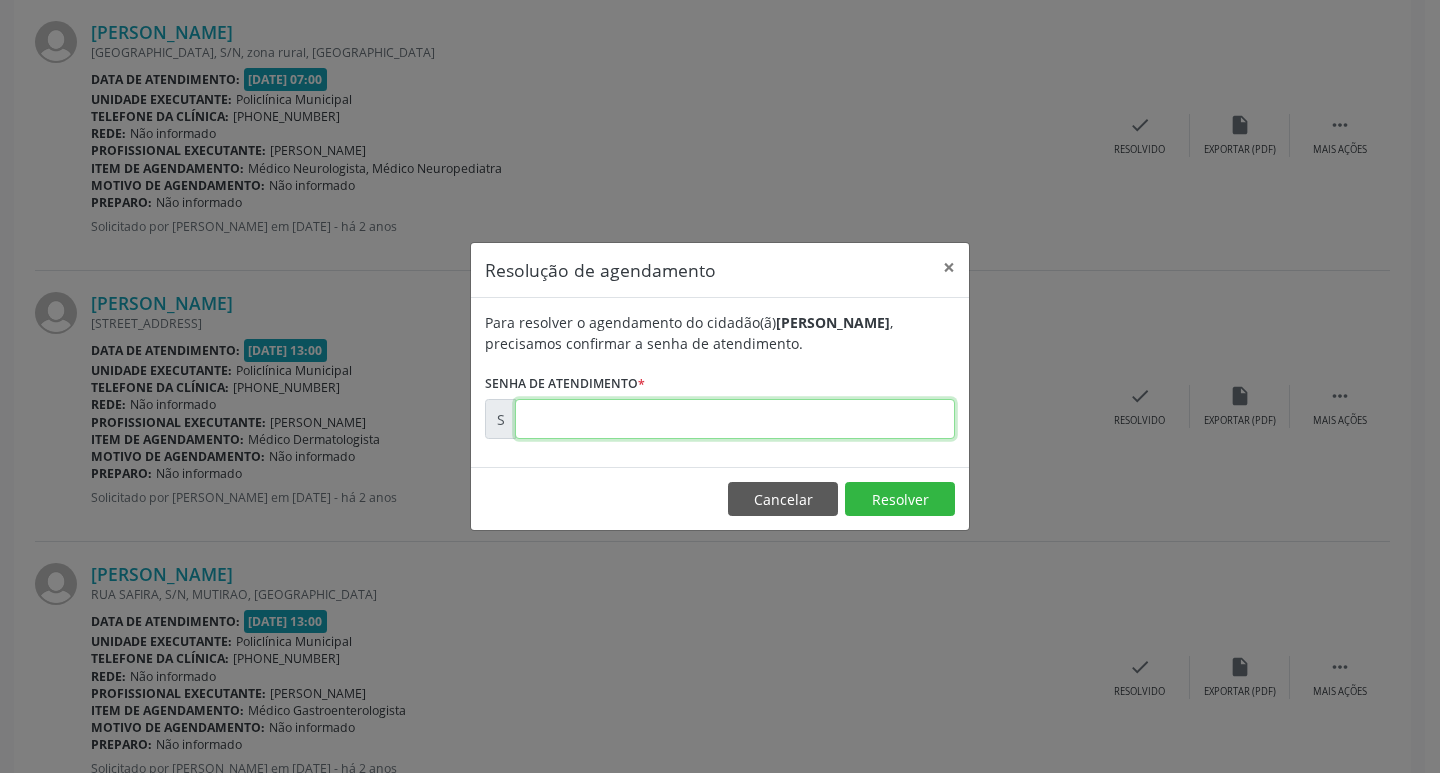 click at bounding box center (735, 419) 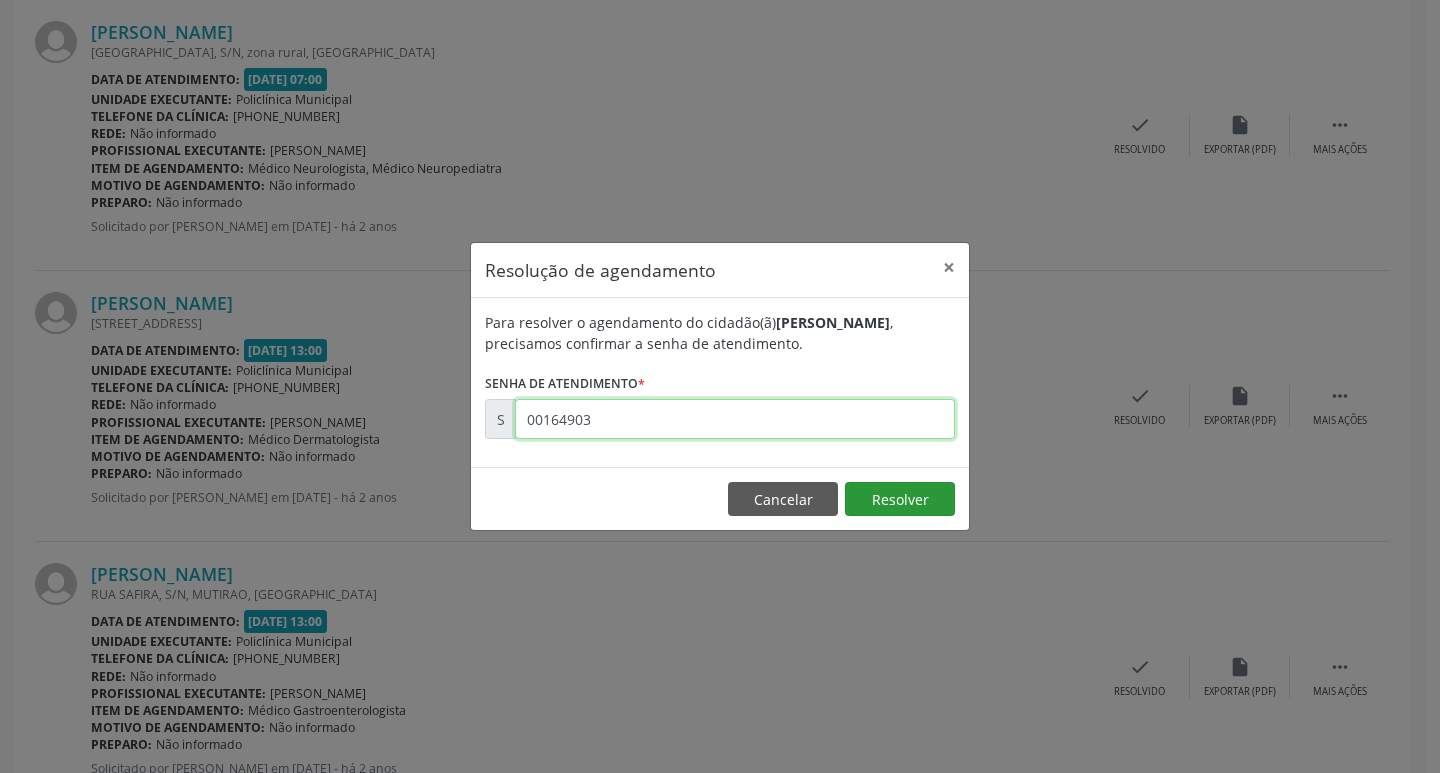 type on "00164903" 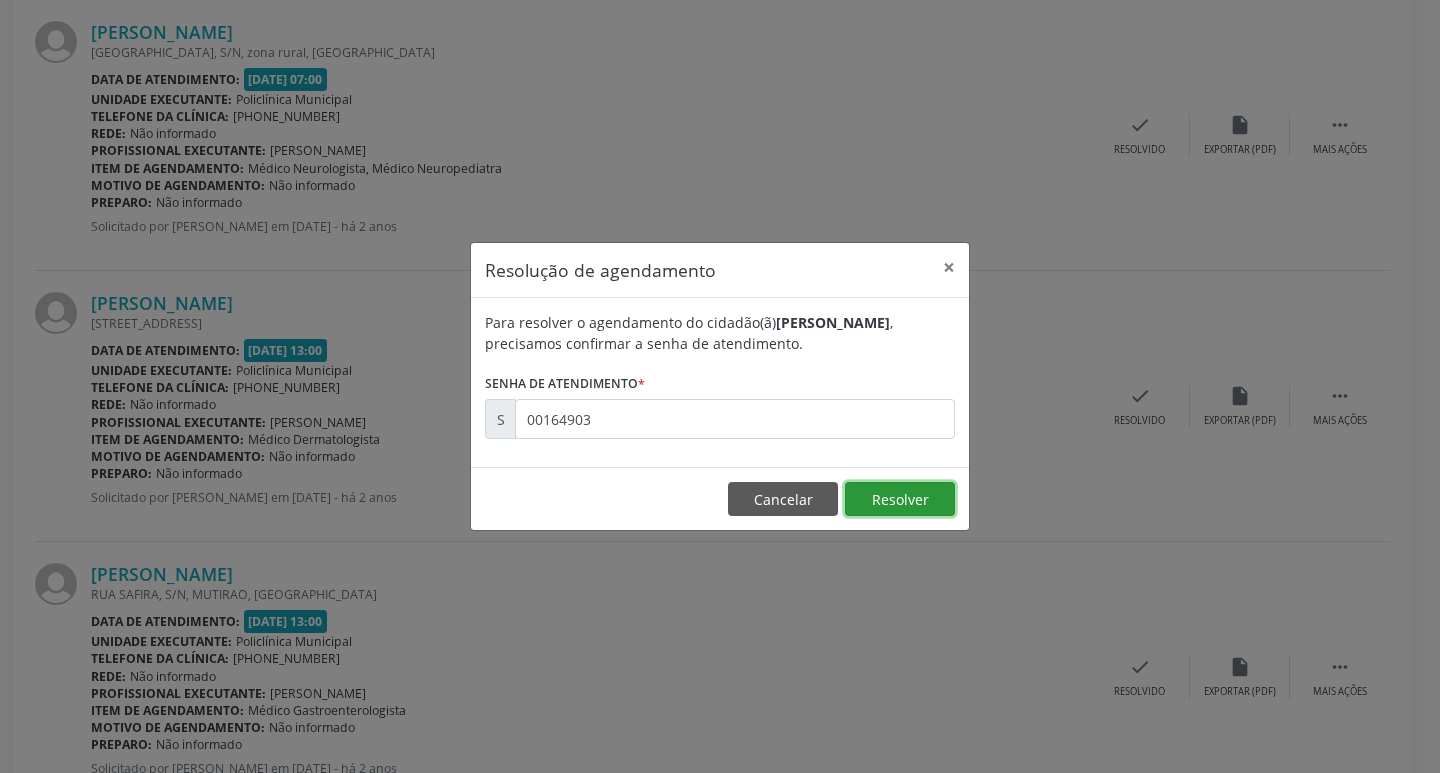 click on "Resolver" at bounding box center [900, 499] 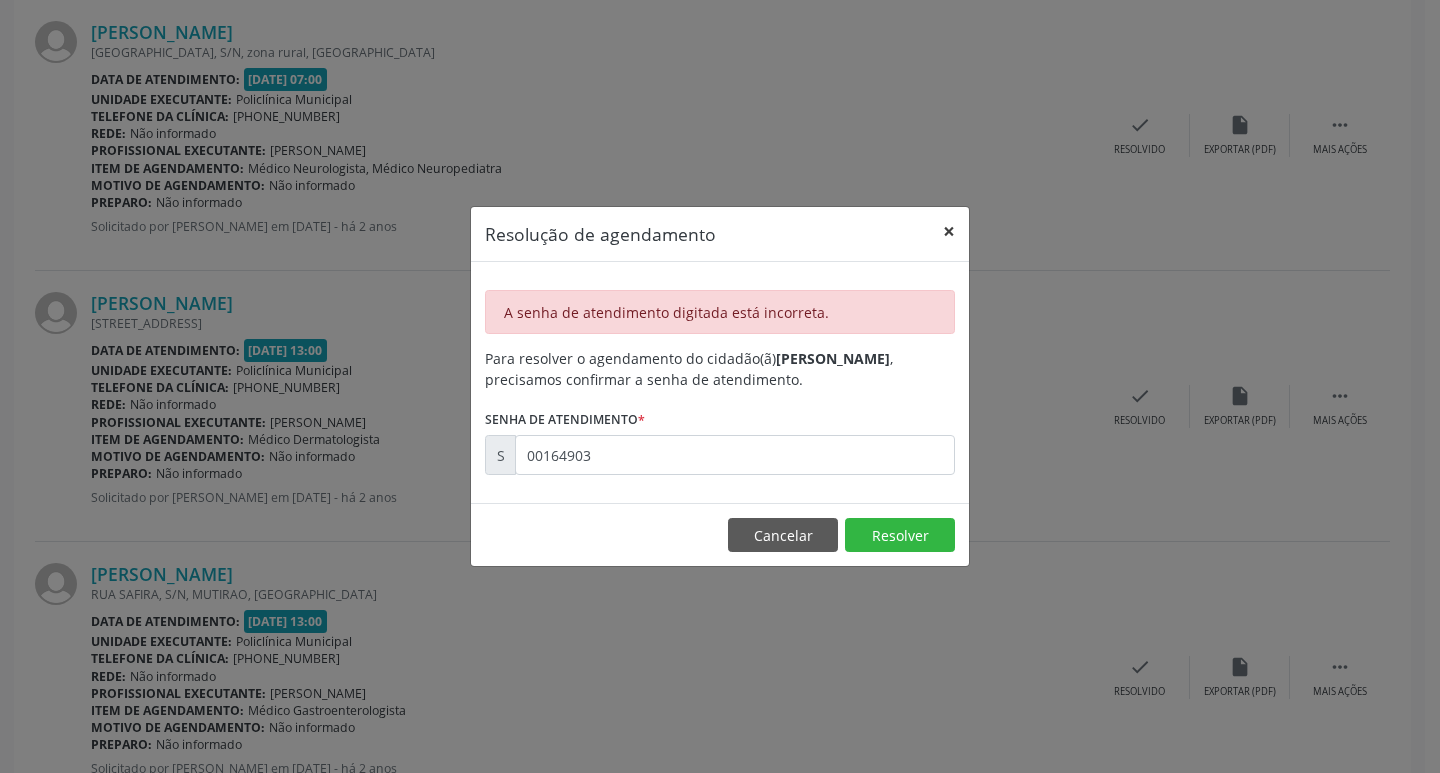 click on "×" at bounding box center [949, 231] 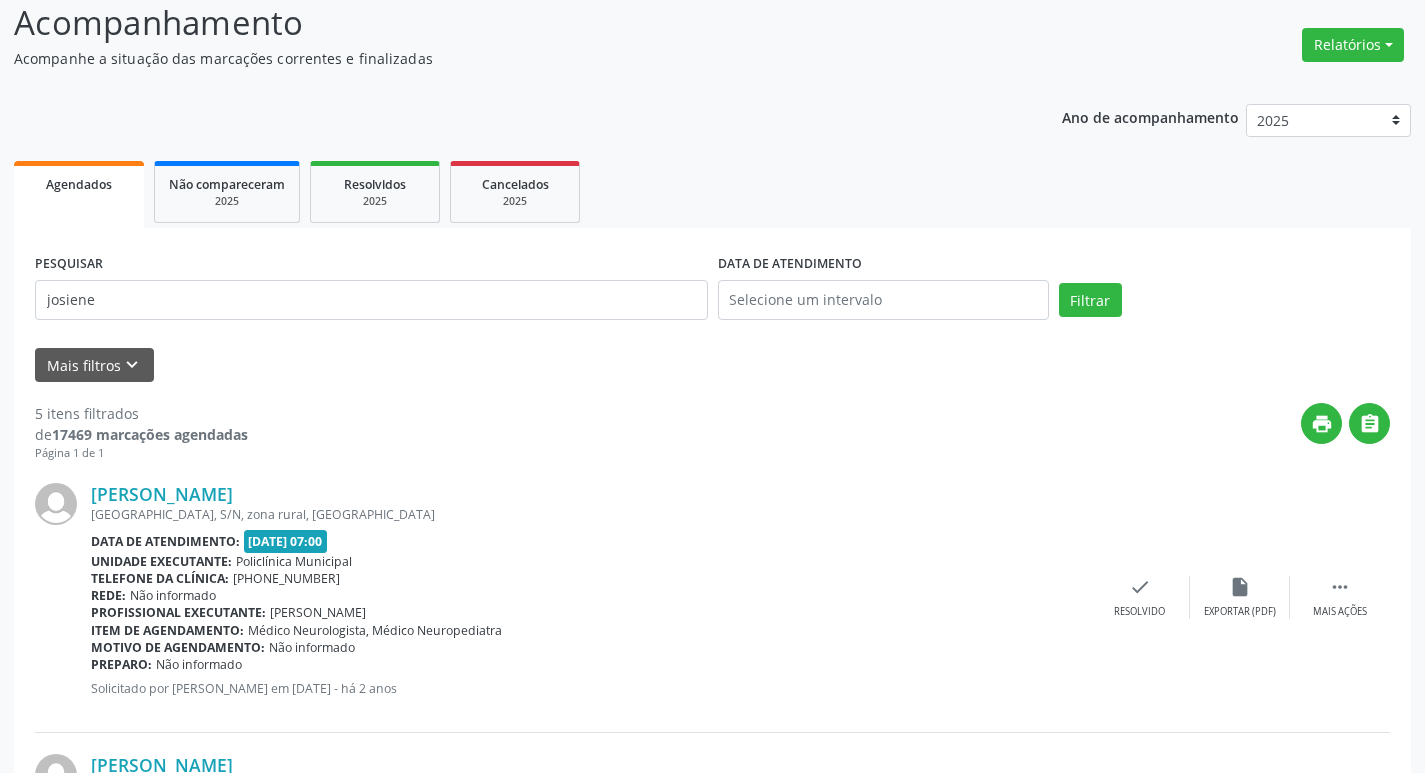 scroll, scrollTop: 0, scrollLeft: 0, axis: both 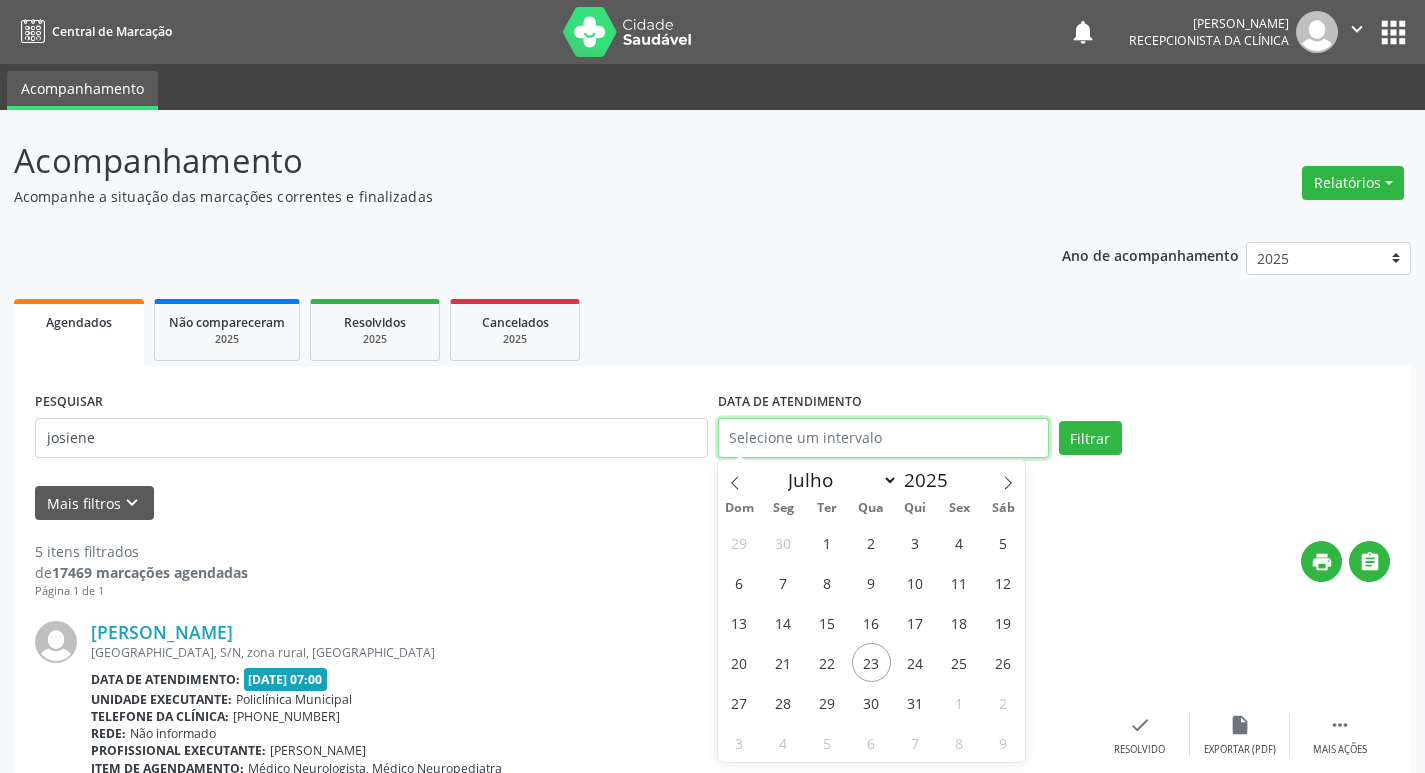 click at bounding box center (883, 438) 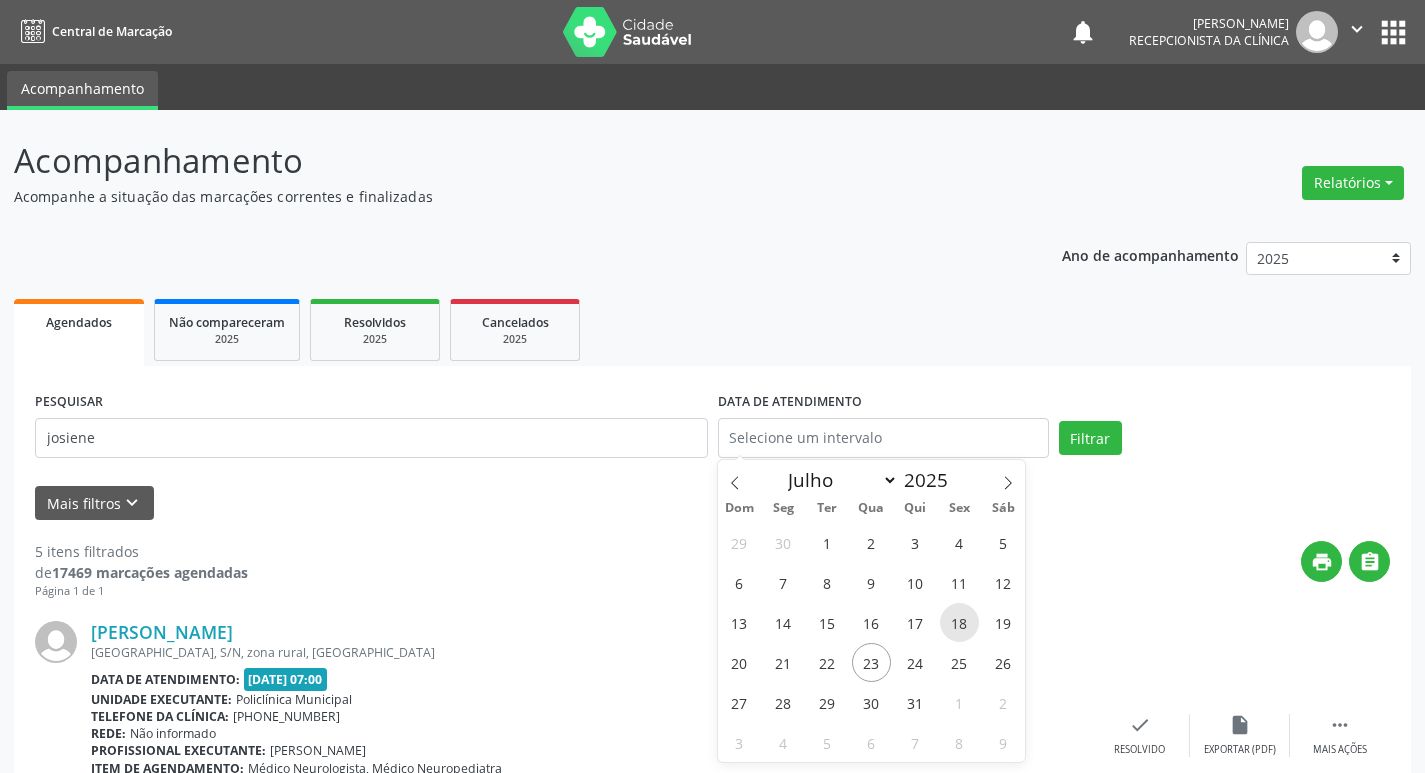 click on "18" at bounding box center (959, 622) 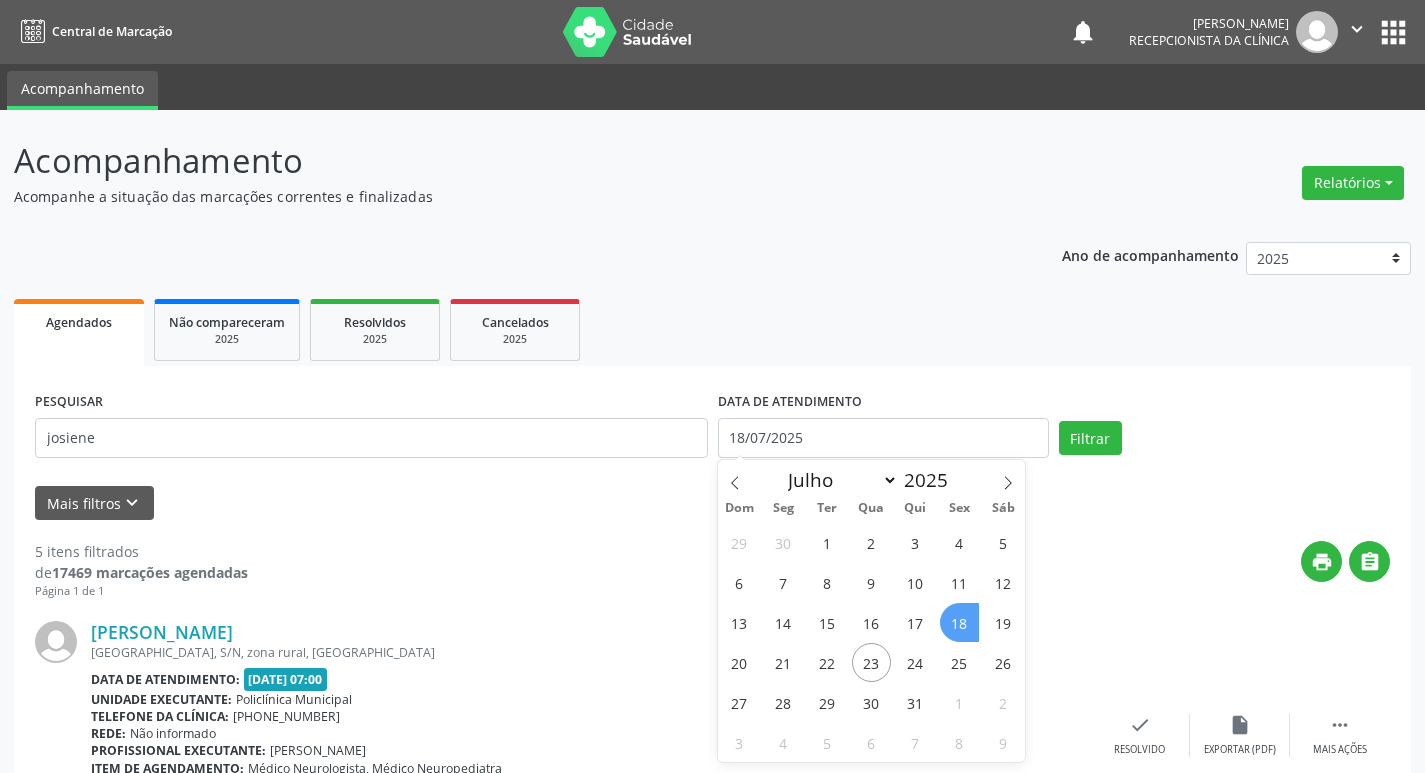 click on "18" at bounding box center (959, 622) 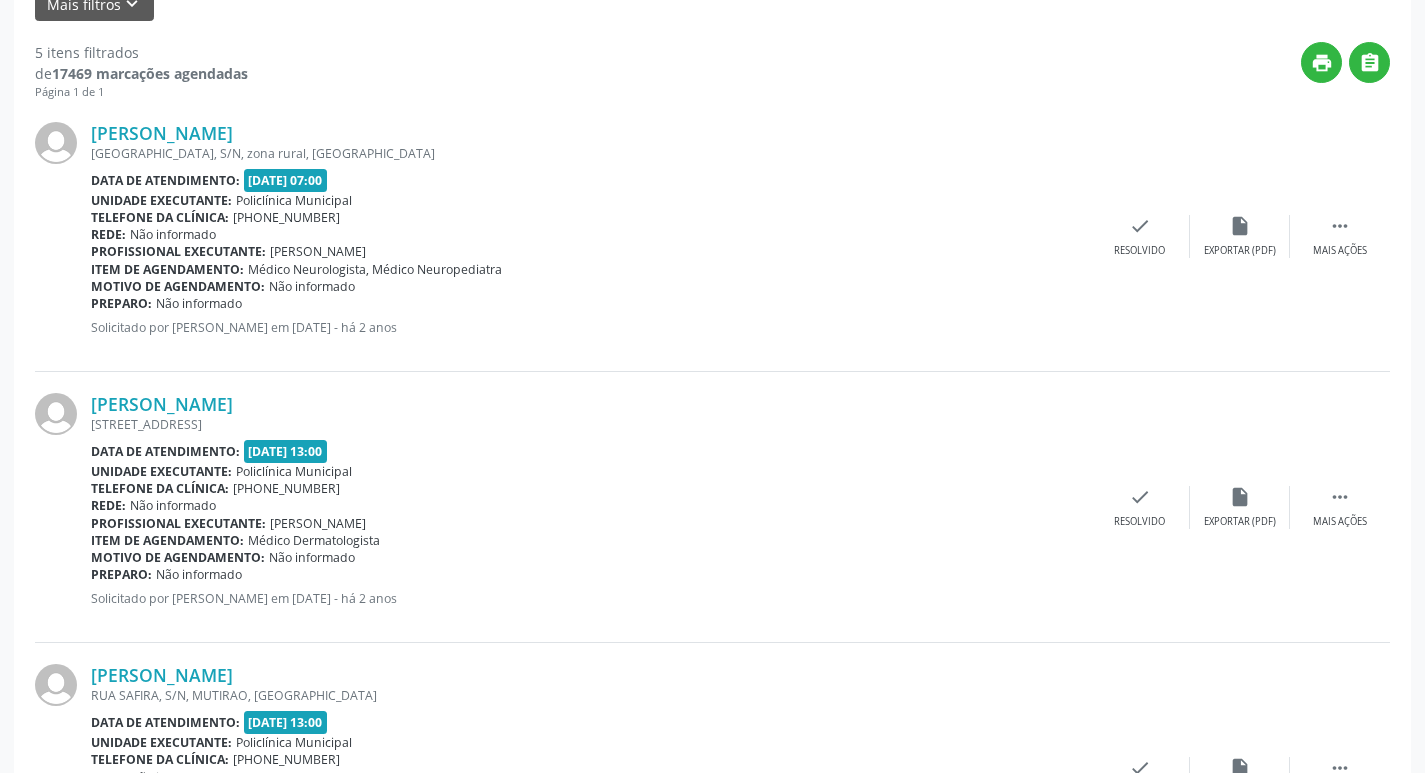 scroll, scrollTop: 500, scrollLeft: 0, axis: vertical 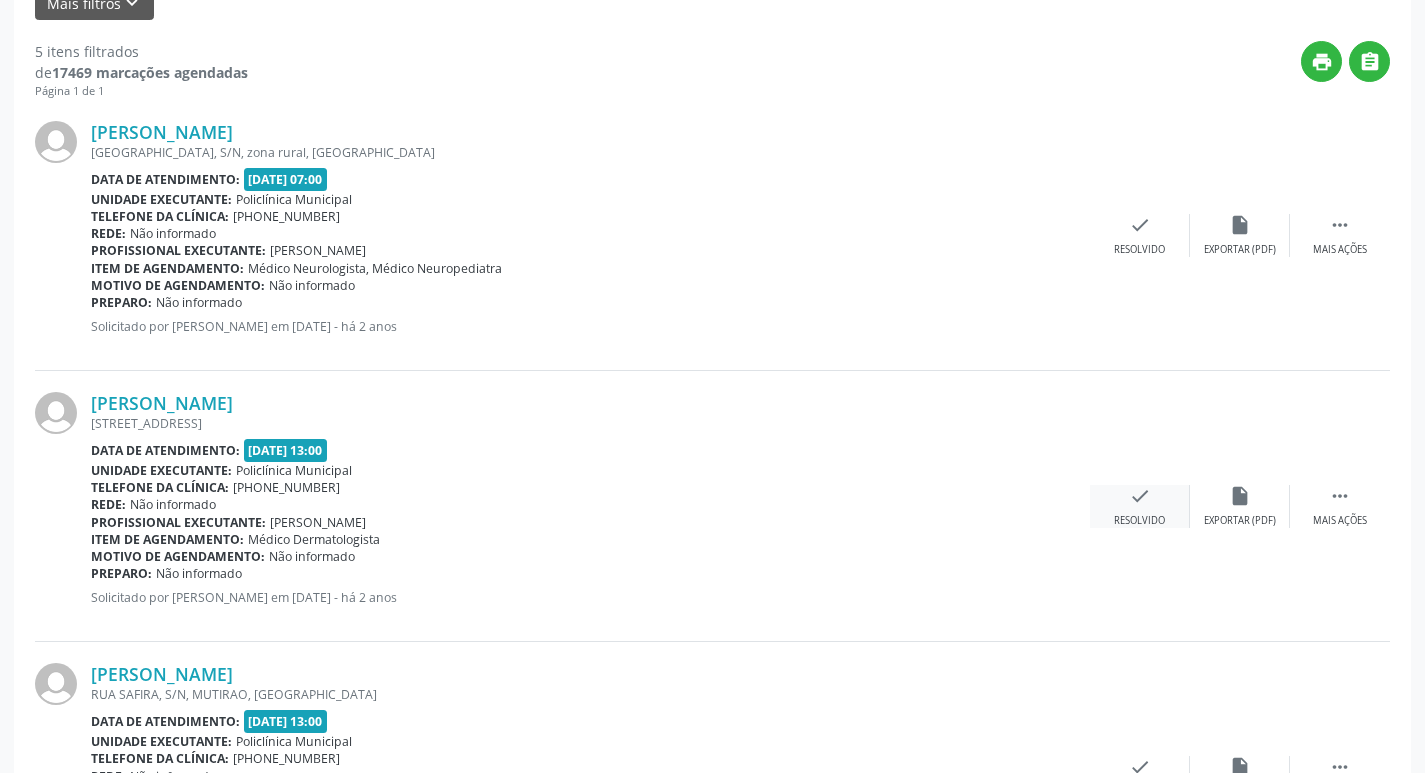 click on "check
Resolvido" at bounding box center [1140, 506] 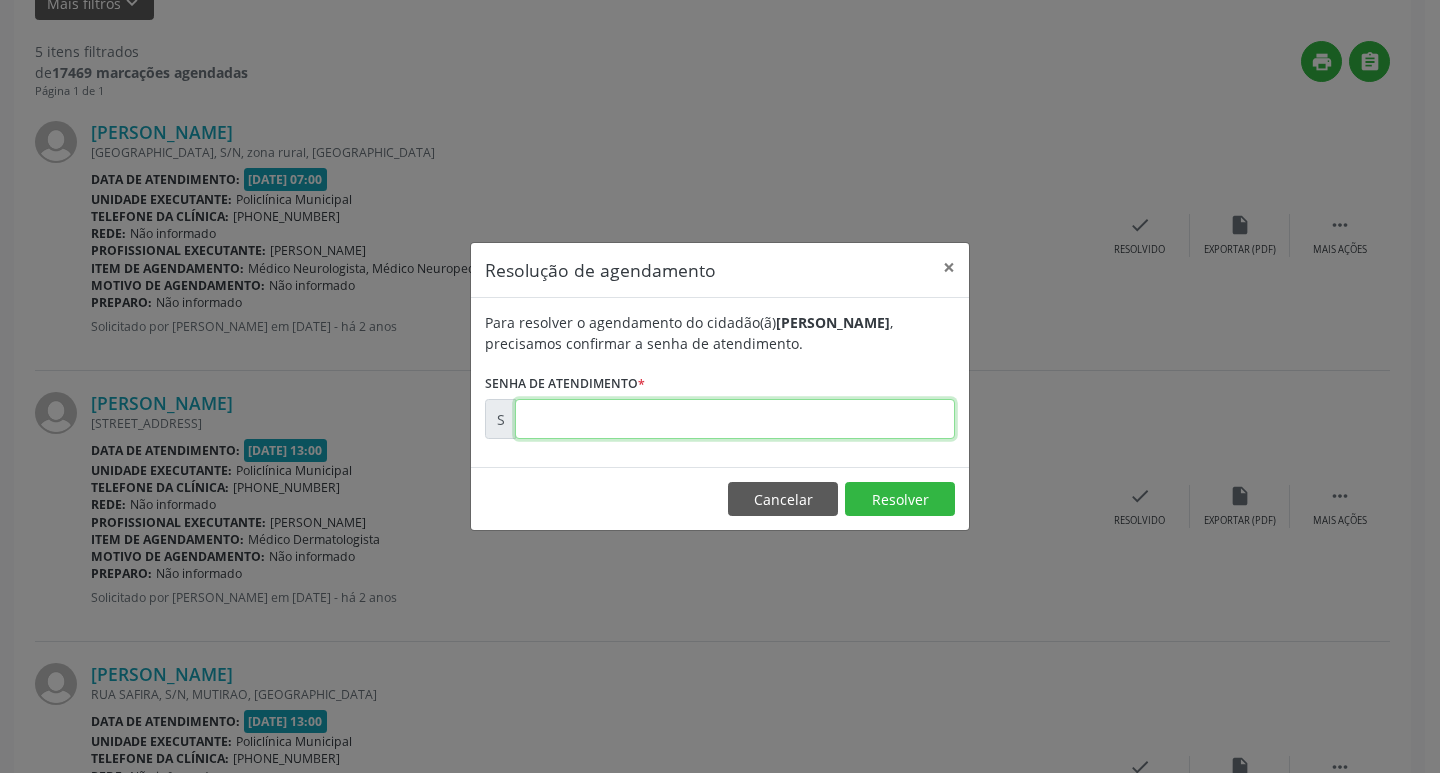 click at bounding box center [735, 419] 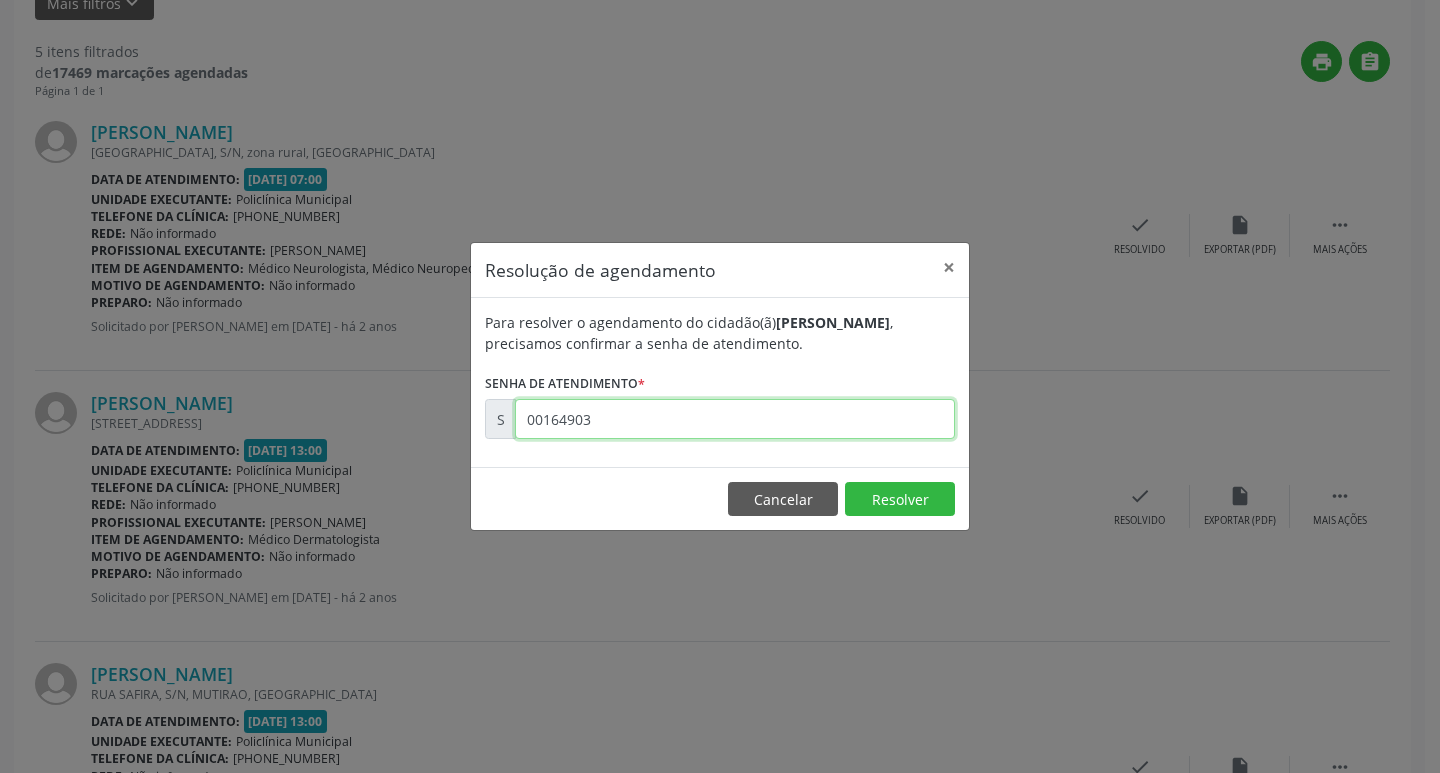type on "00164903" 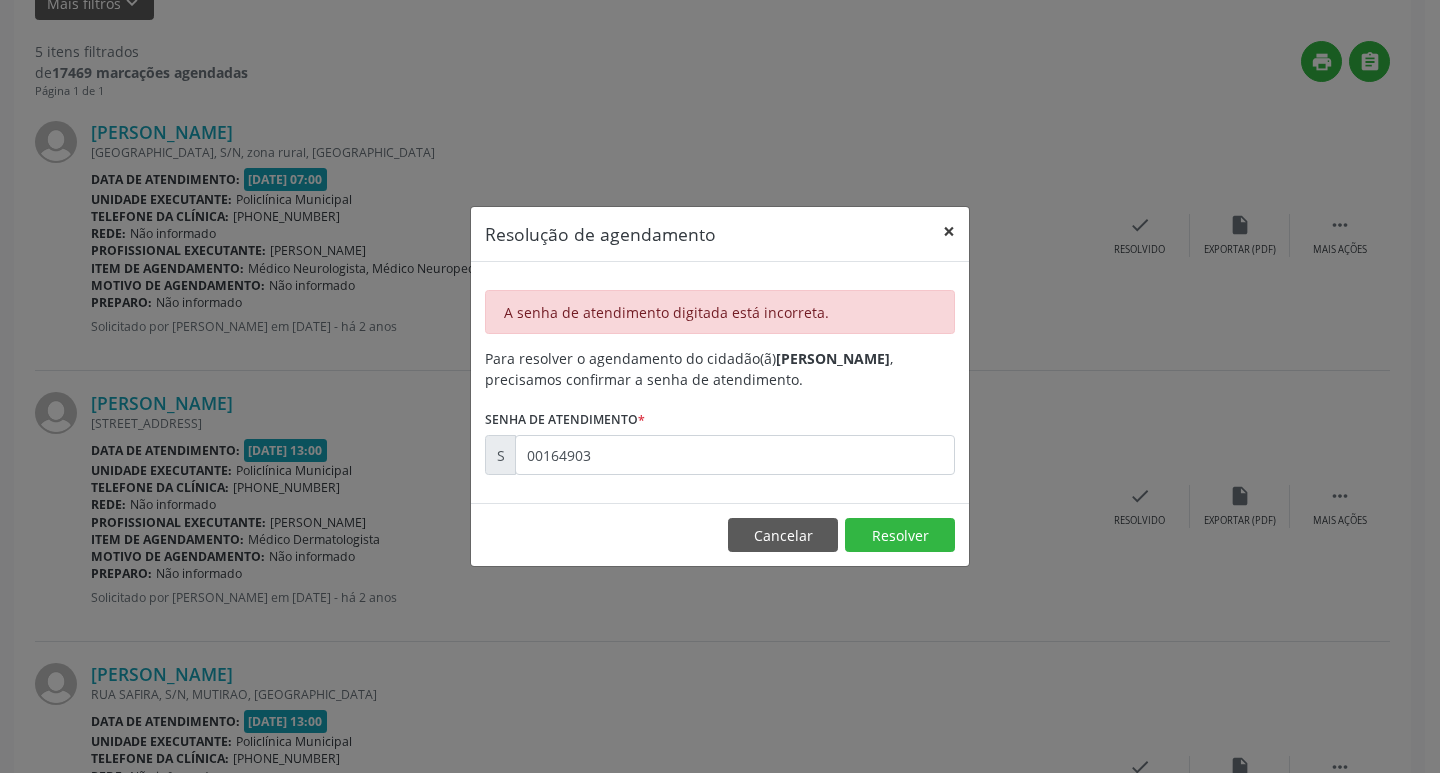 click on "×" at bounding box center (949, 231) 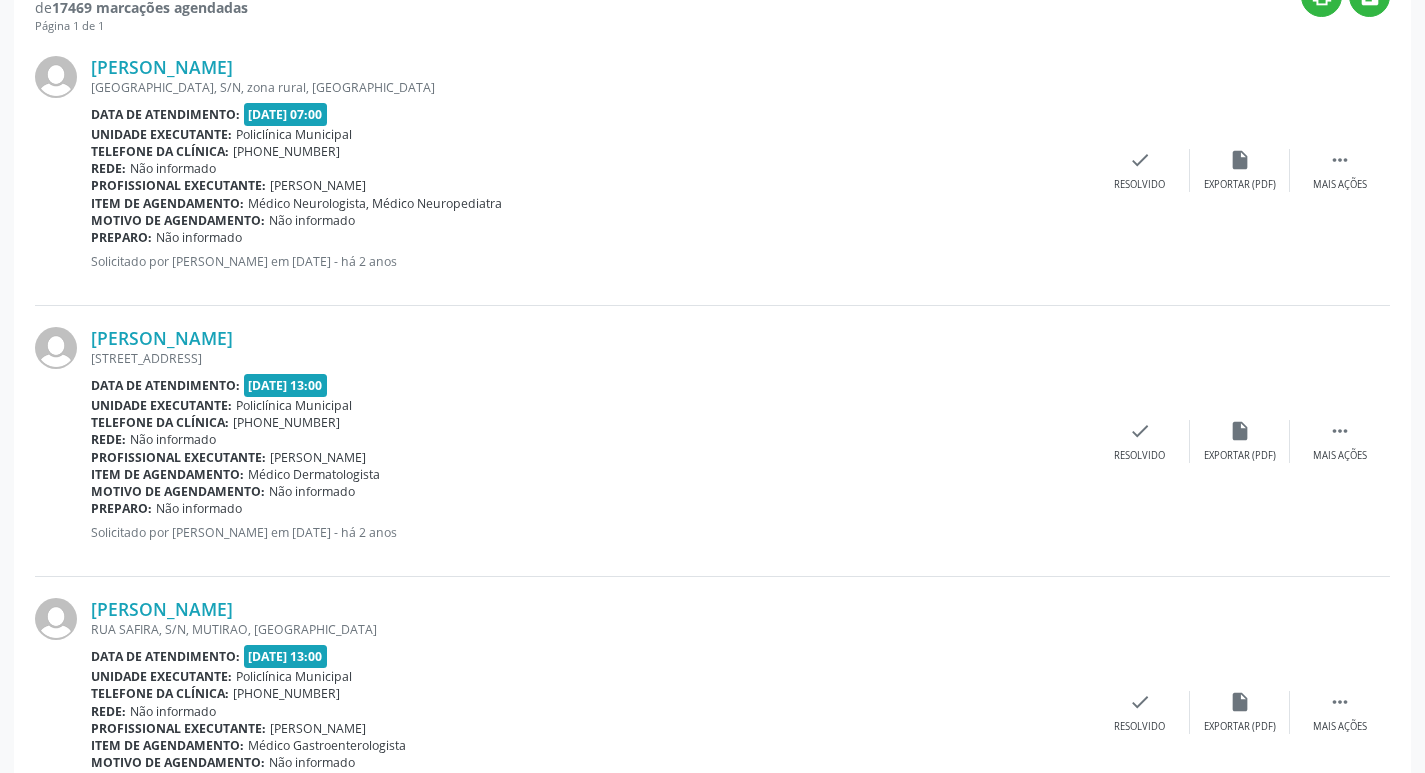scroll, scrollTop: 600, scrollLeft: 0, axis: vertical 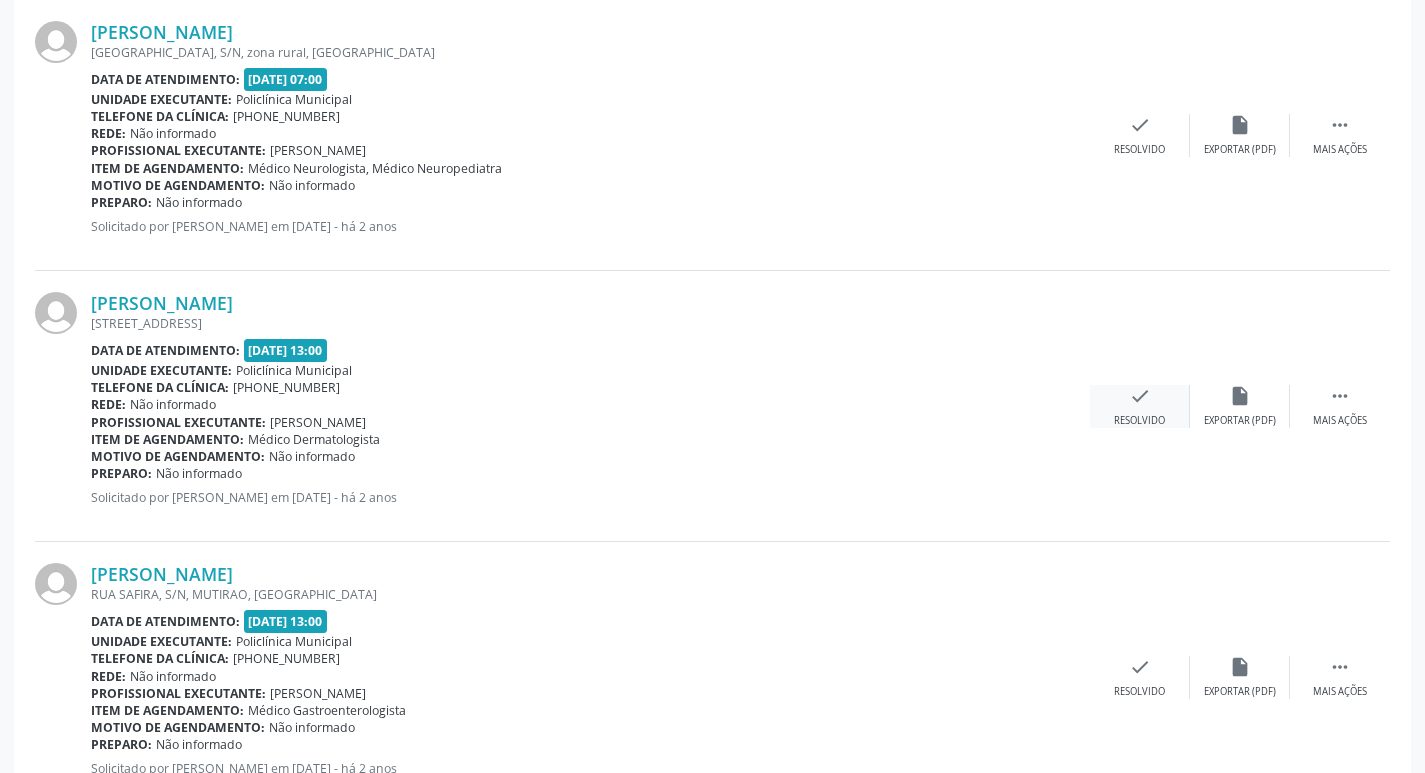 click on "Resolvido" at bounding box center (1139, 421) 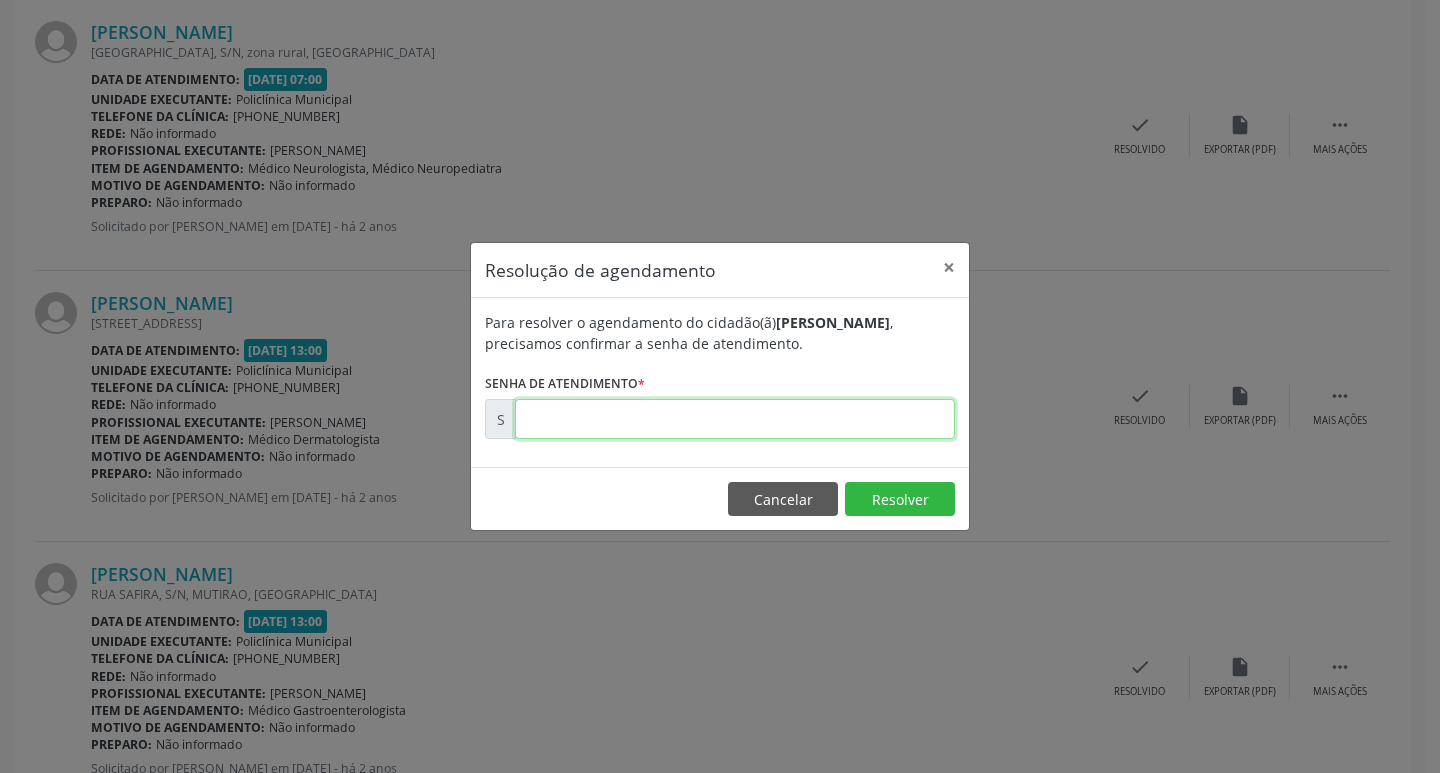 click at bounding box center [735, 419] 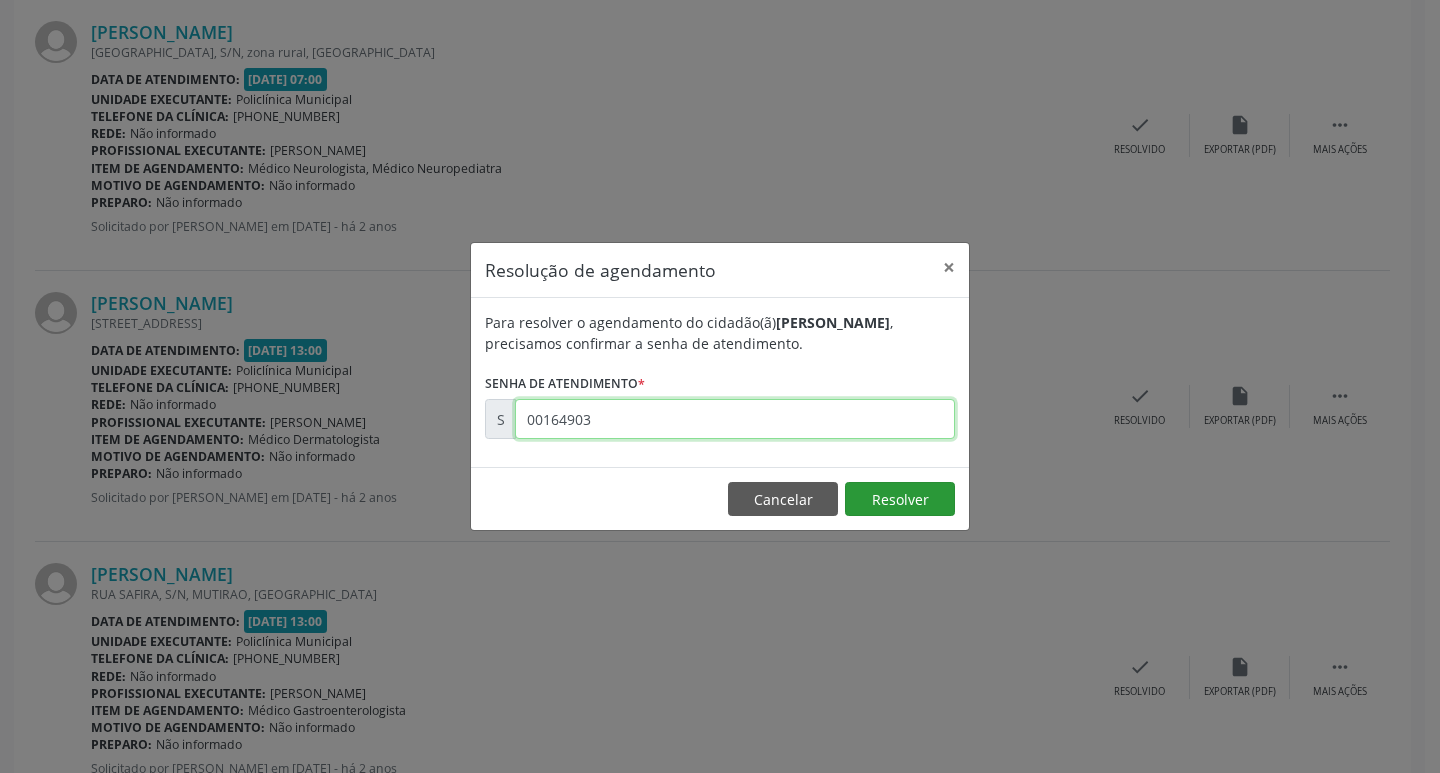 type on "00164903" 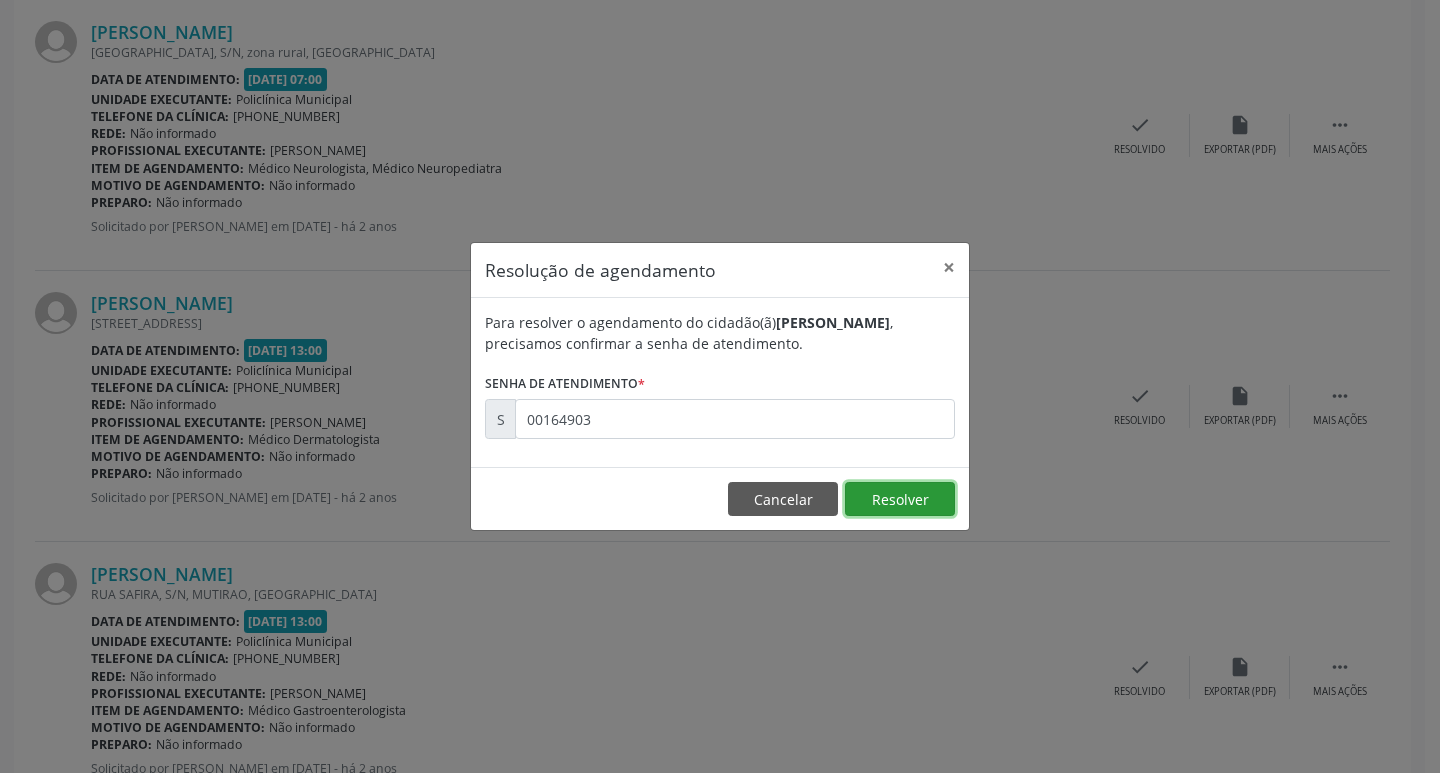 click on "Resolver" at bounding box center [900, 499] 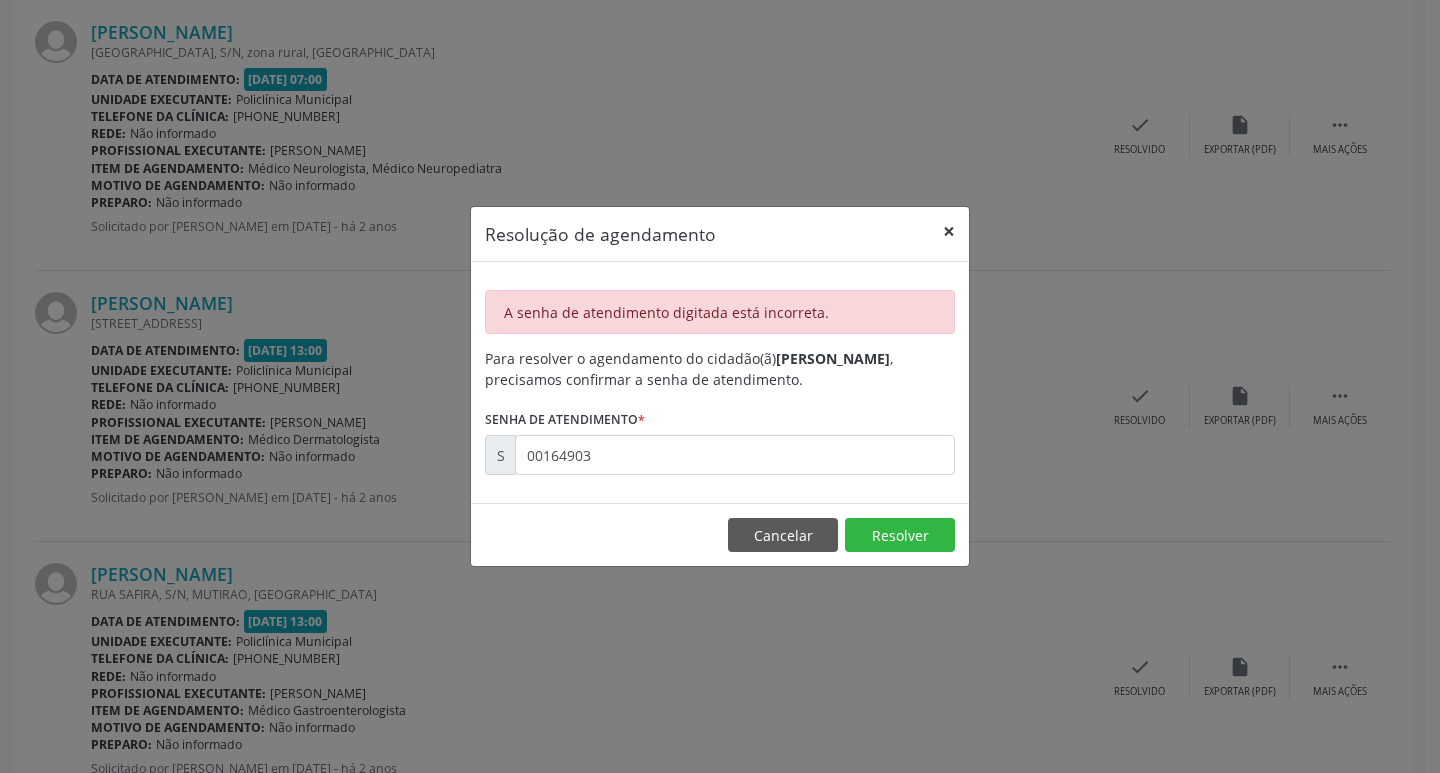 click on "×" at bounding box center [949, 231] 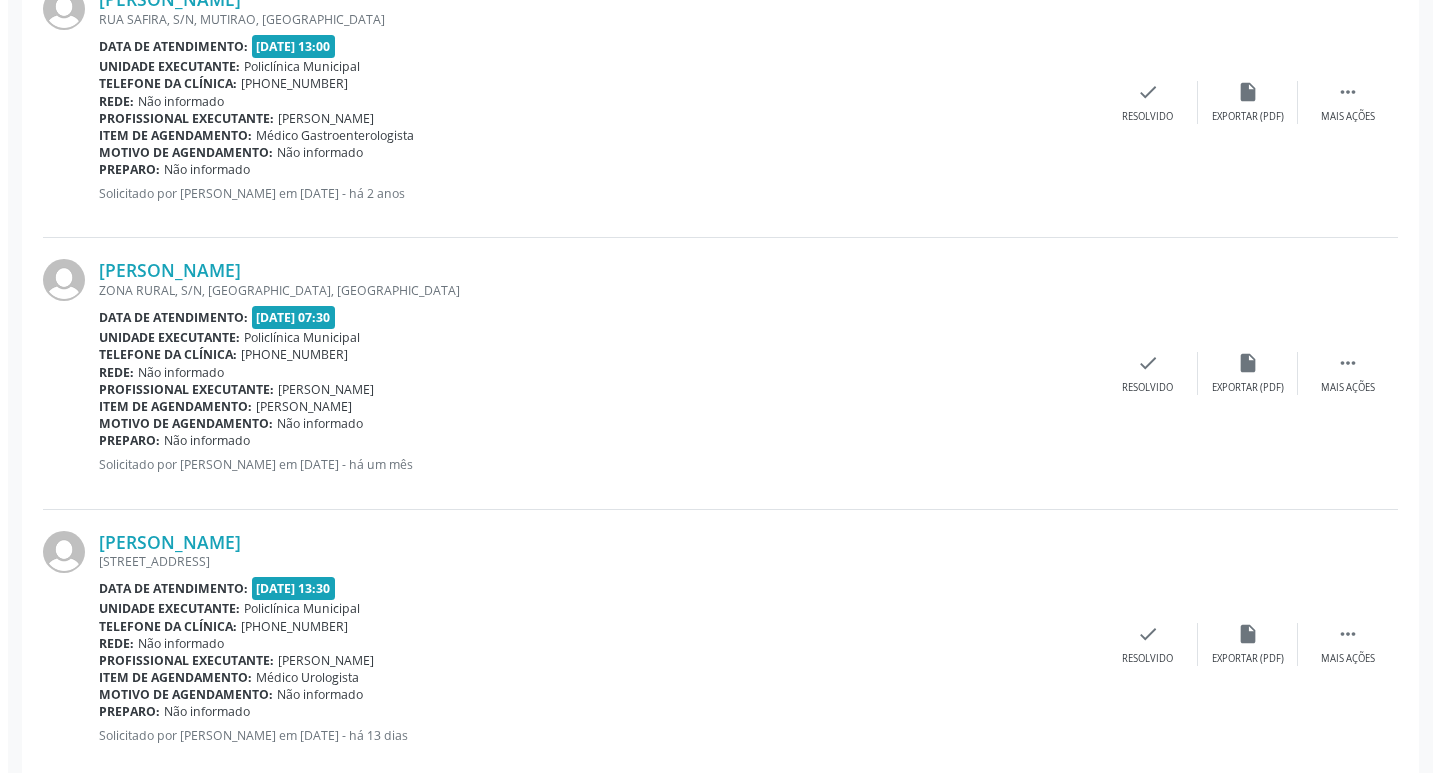 scroll, scrollTop: 1217, scrollLeft: 0, axis: vertical 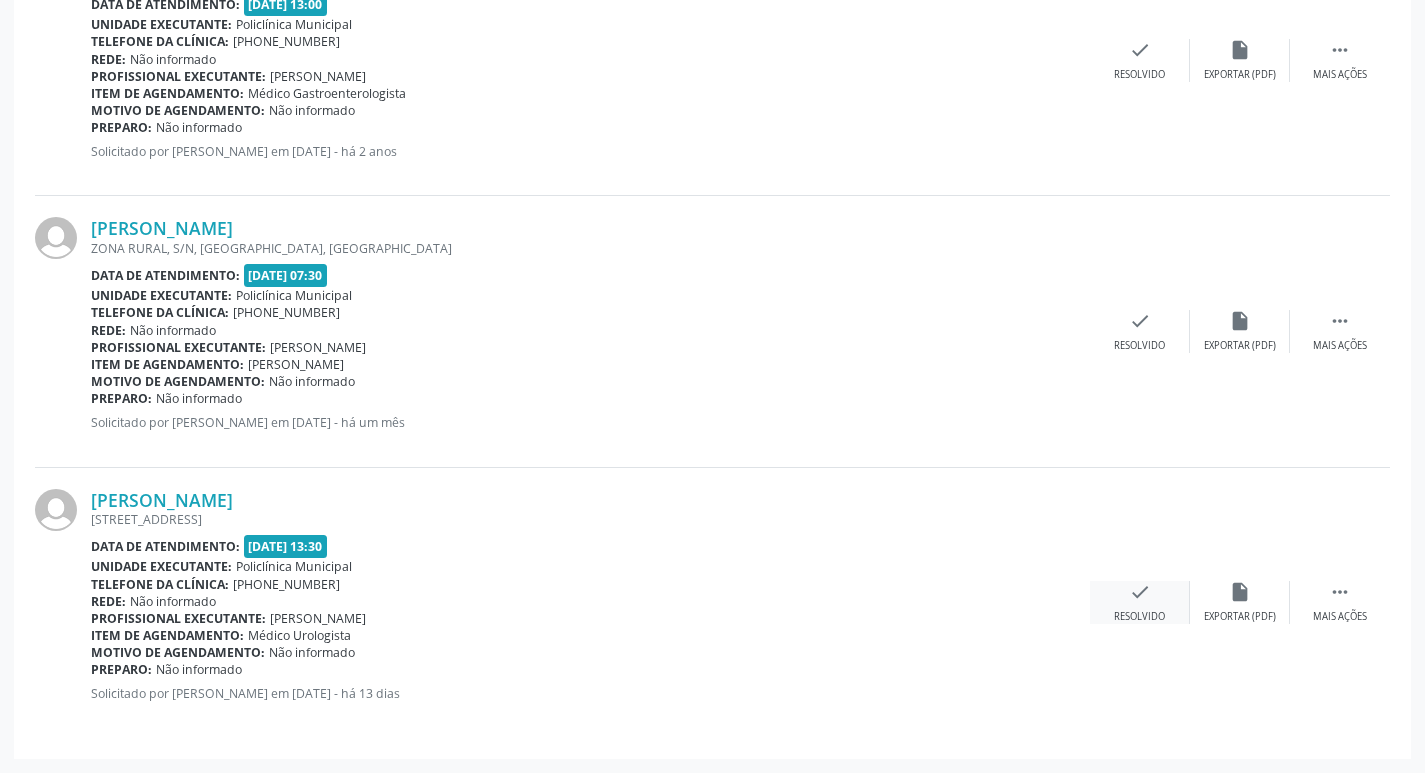 click on "check
Resolvido" at bounding box center (1140, 602) 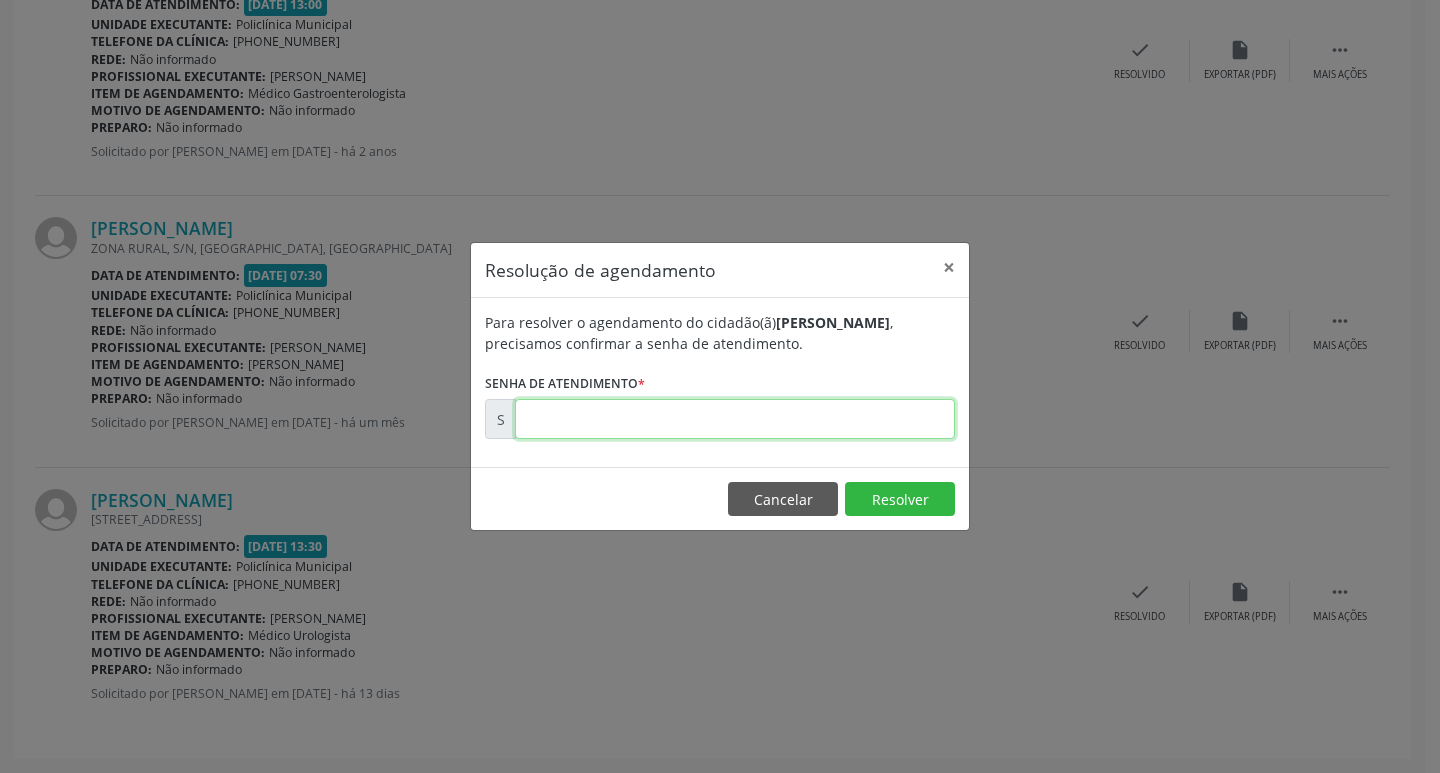 click at bounding box center (735, 419) 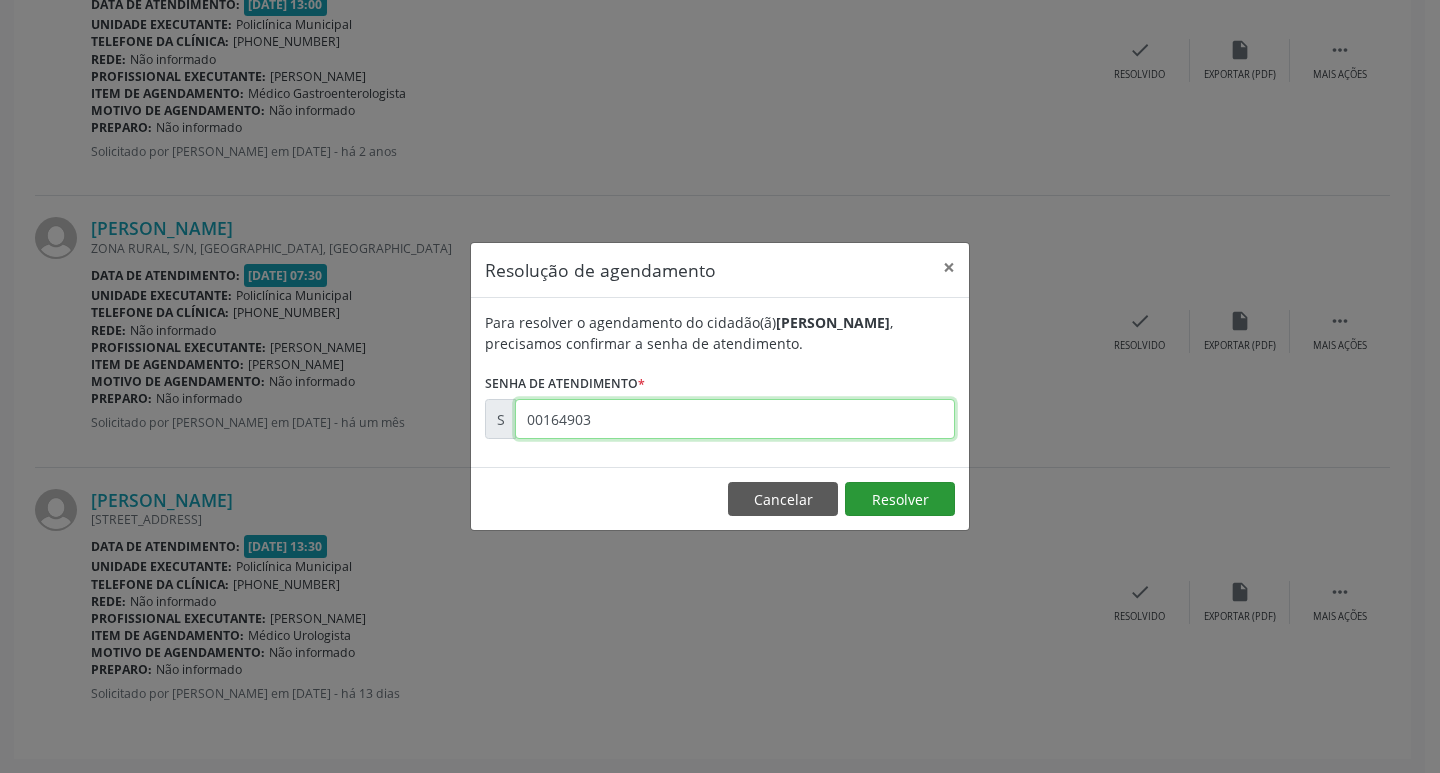 type on "00164903" 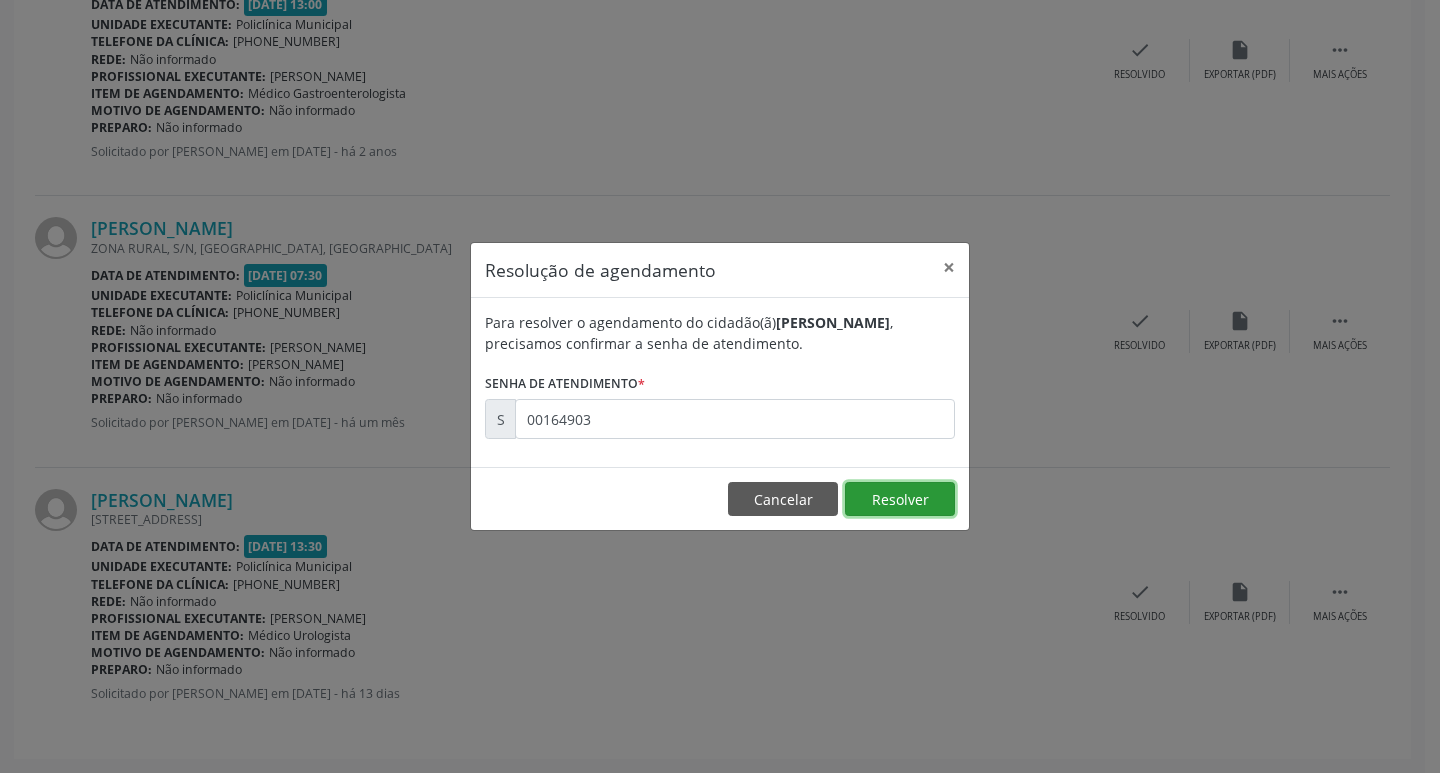 click on "Resolver" at bounding box center [900, 499] 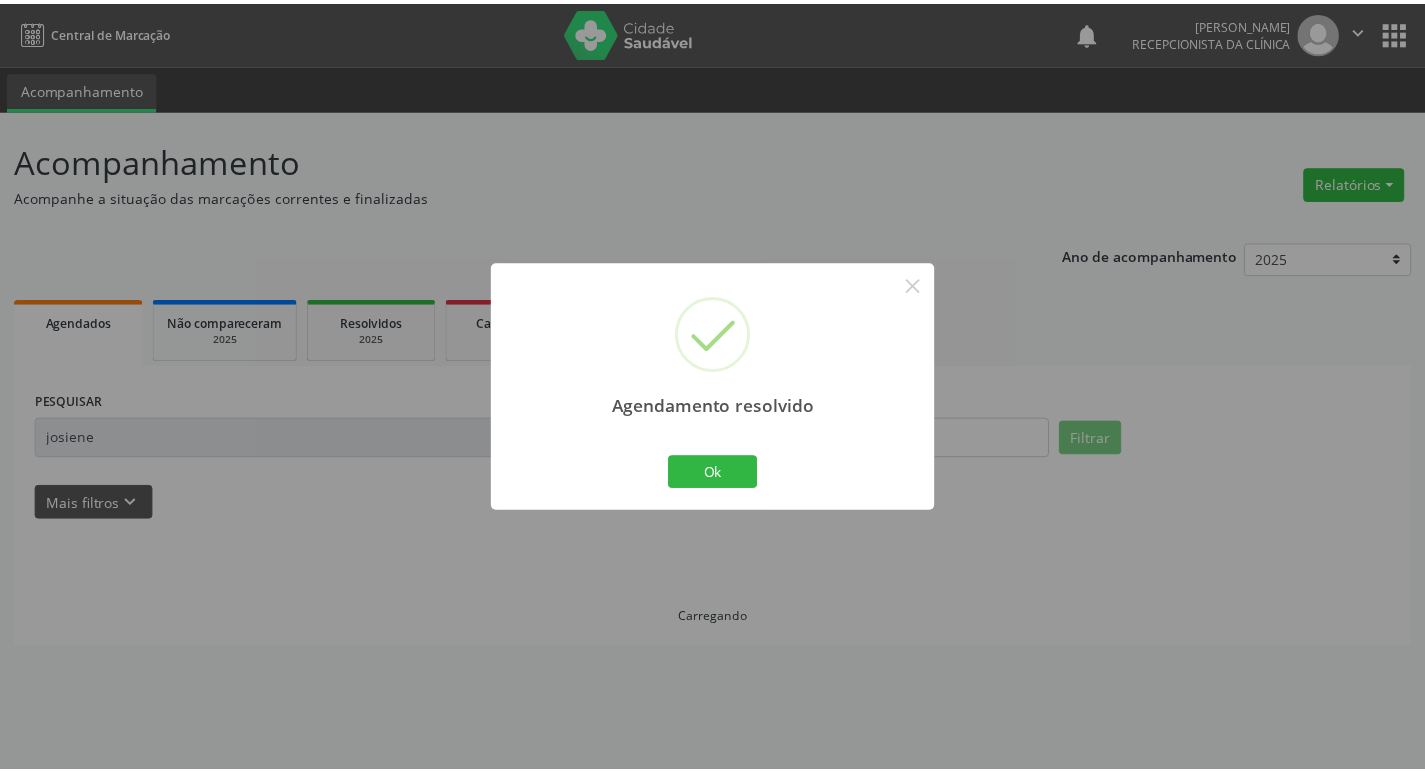 scroll, scrollTop: 0, scrollLeft: 0, axis: both 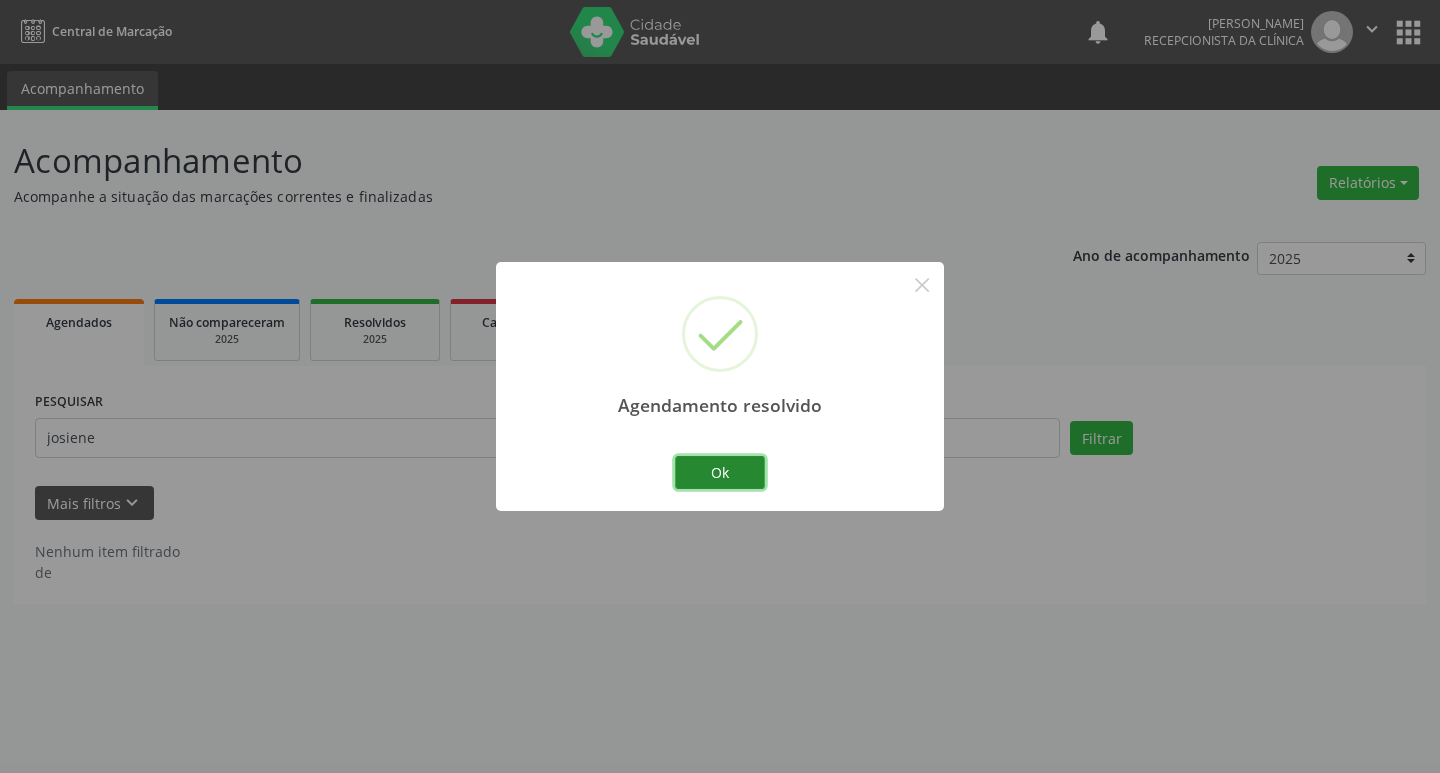 click on "Ok" at bounding box center [720, 473] 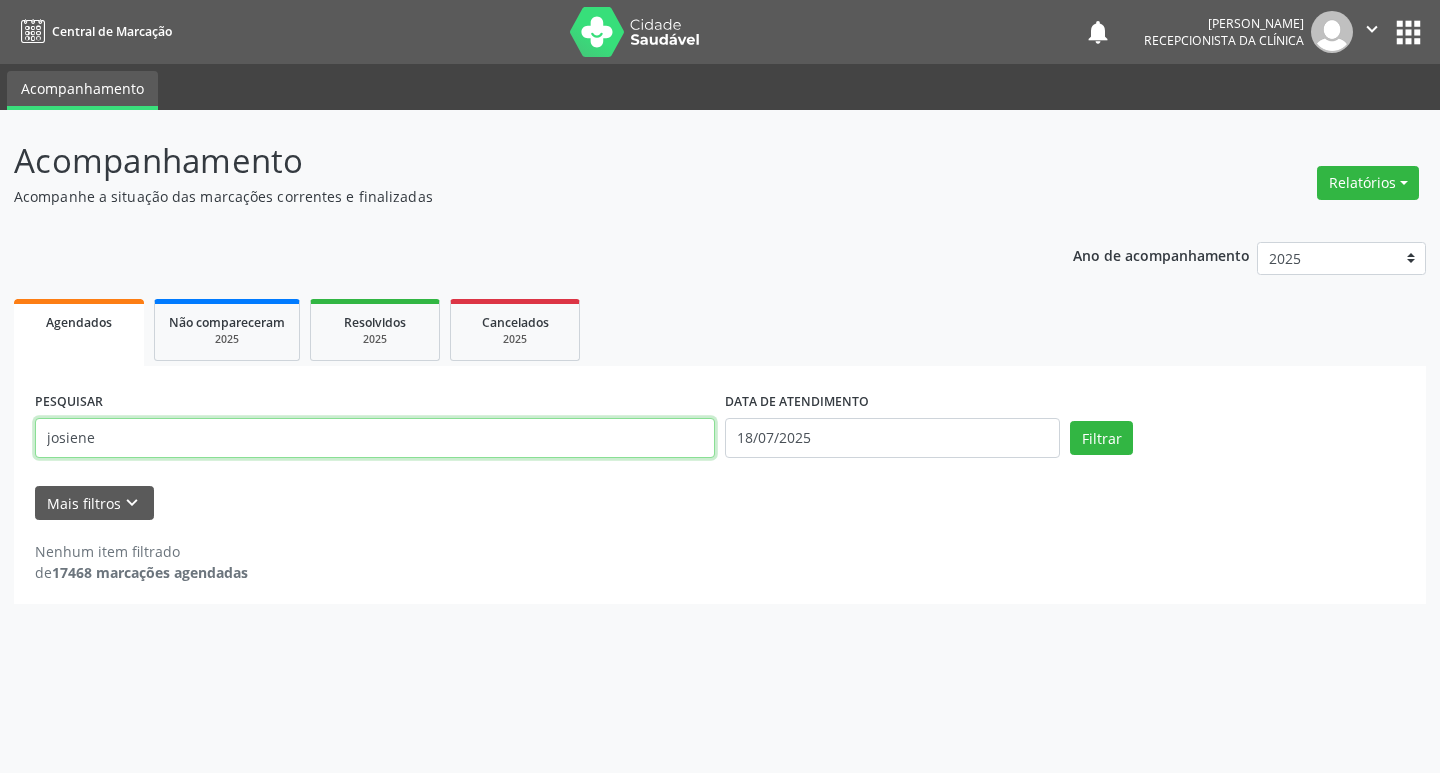 click on "josiene" at bounding box center (375, 438) 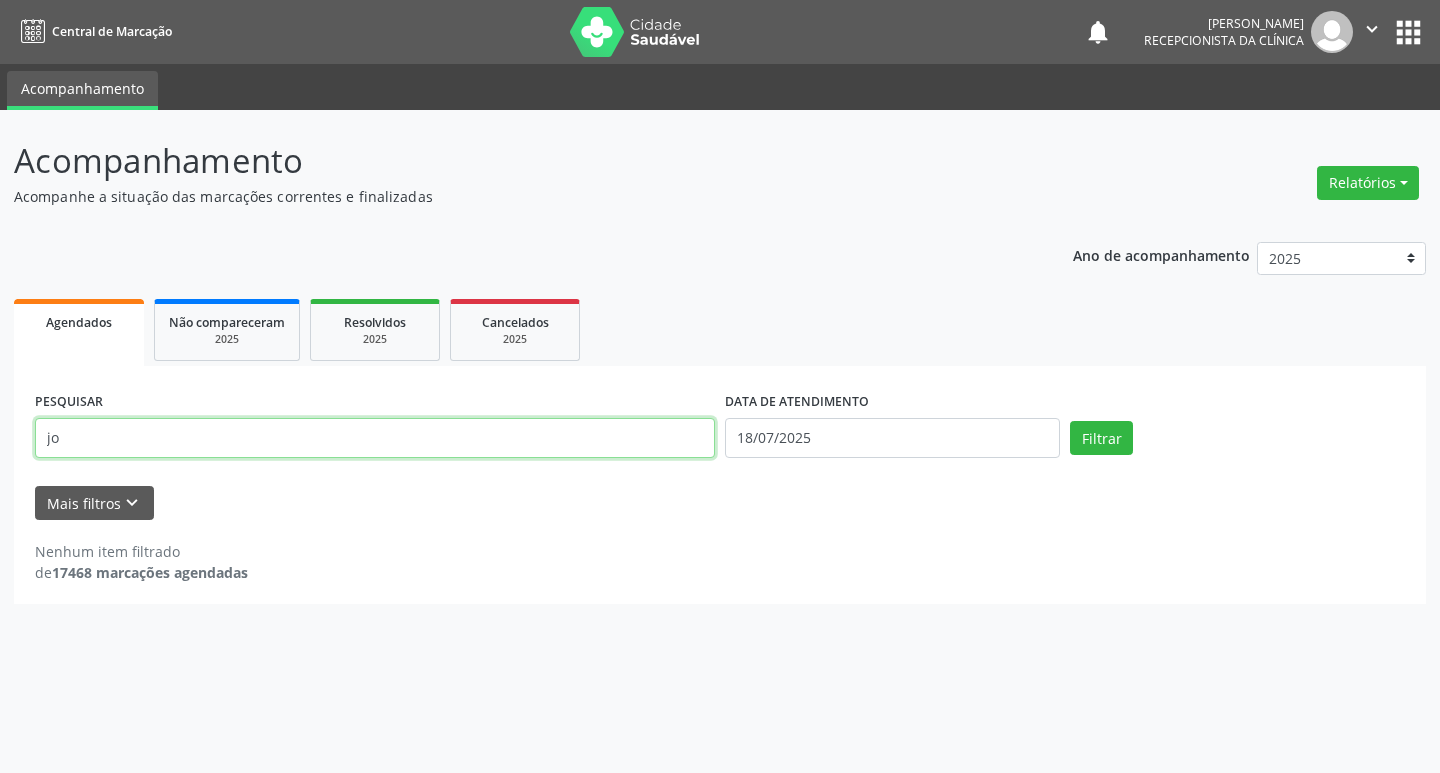 type on "j" 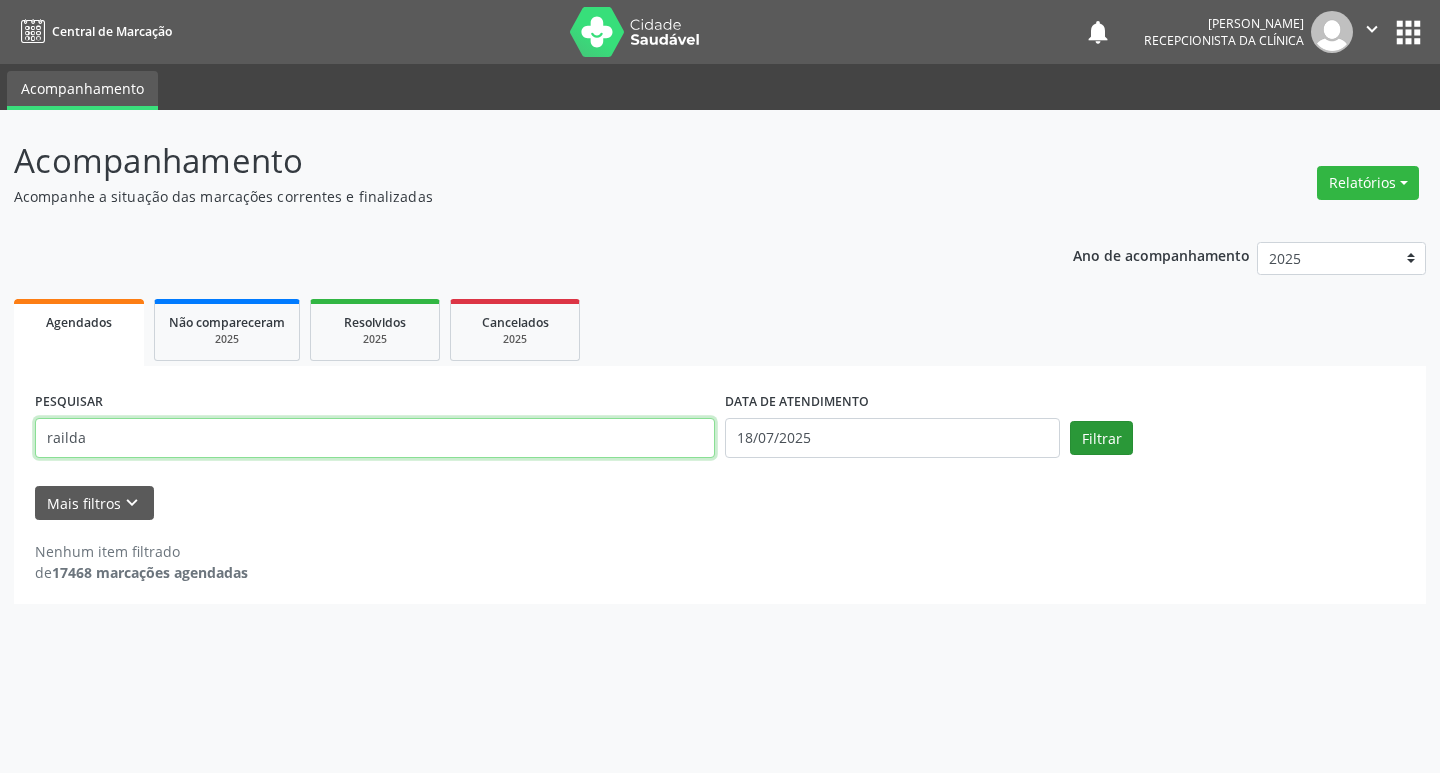 type on "railda" 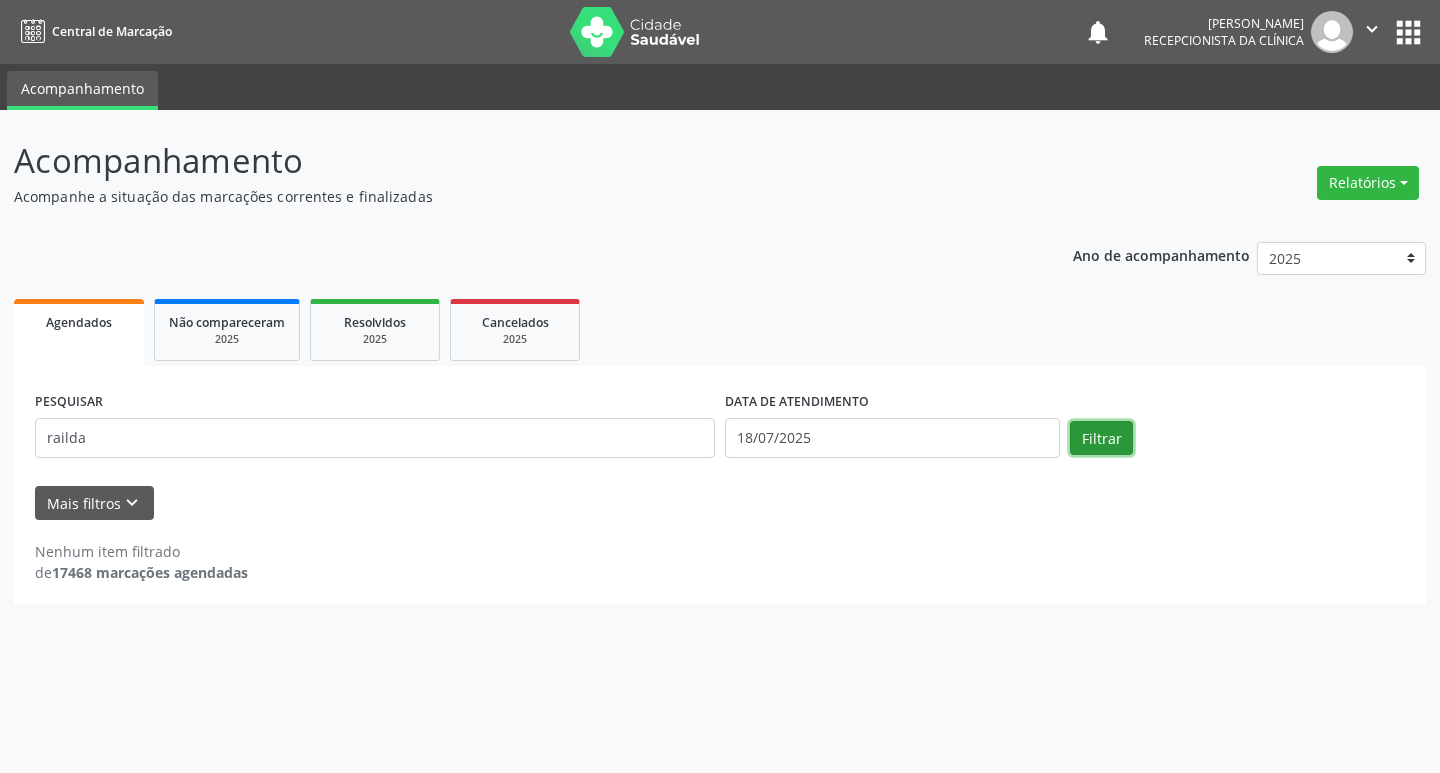 click on "Filtrar" at bounding box center (1101, 438) 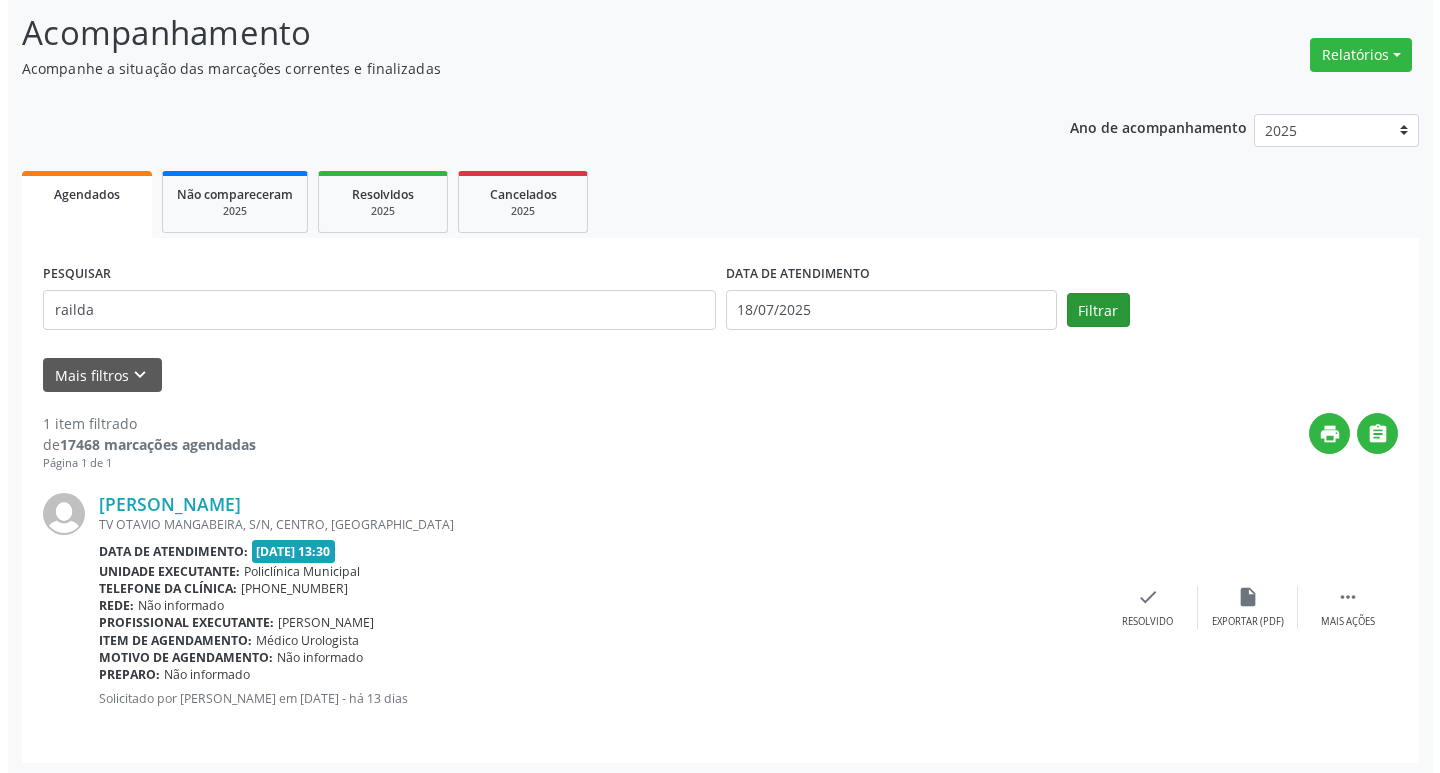 scroll, scrollTop: 132, scrollLeft: 0, axis: vertical 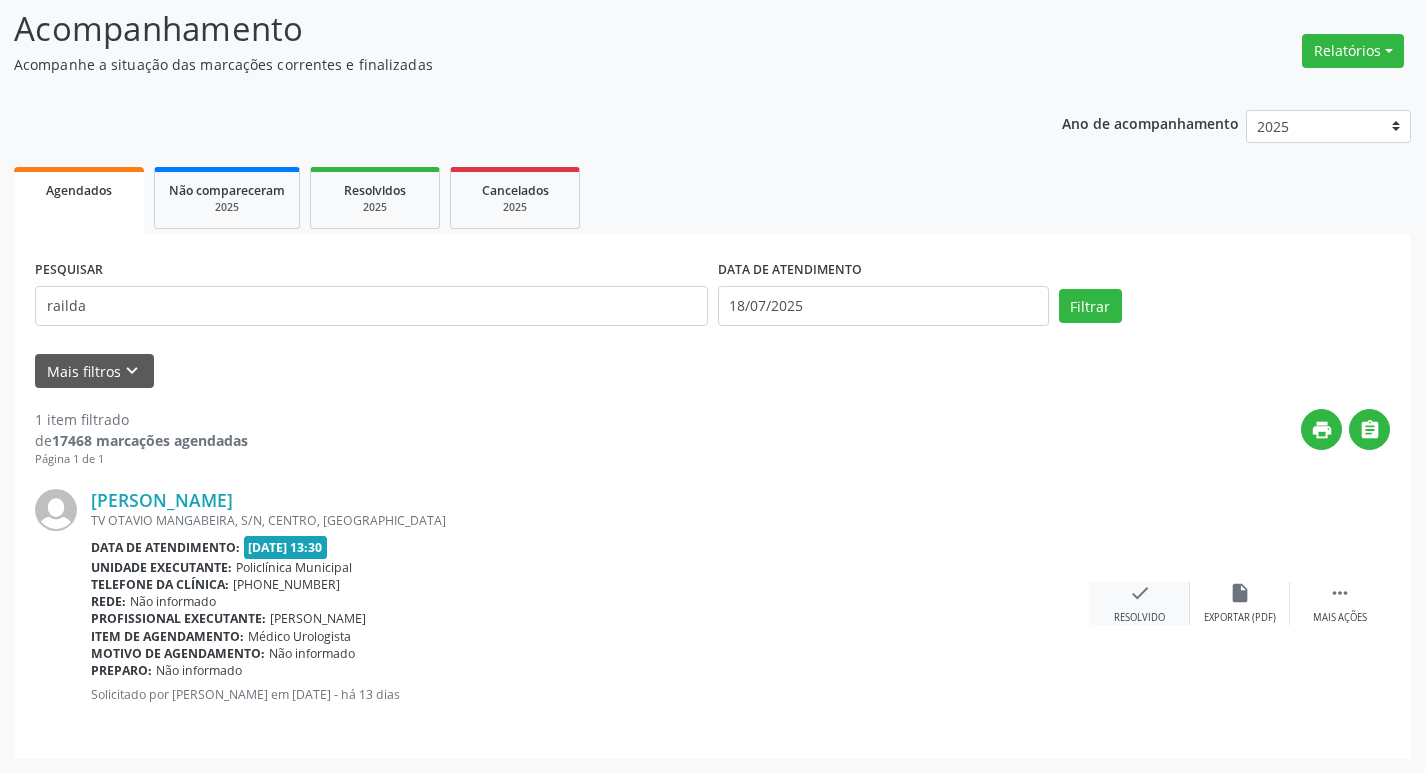 click on "Resolvido" at bounding box center [1139, 618] 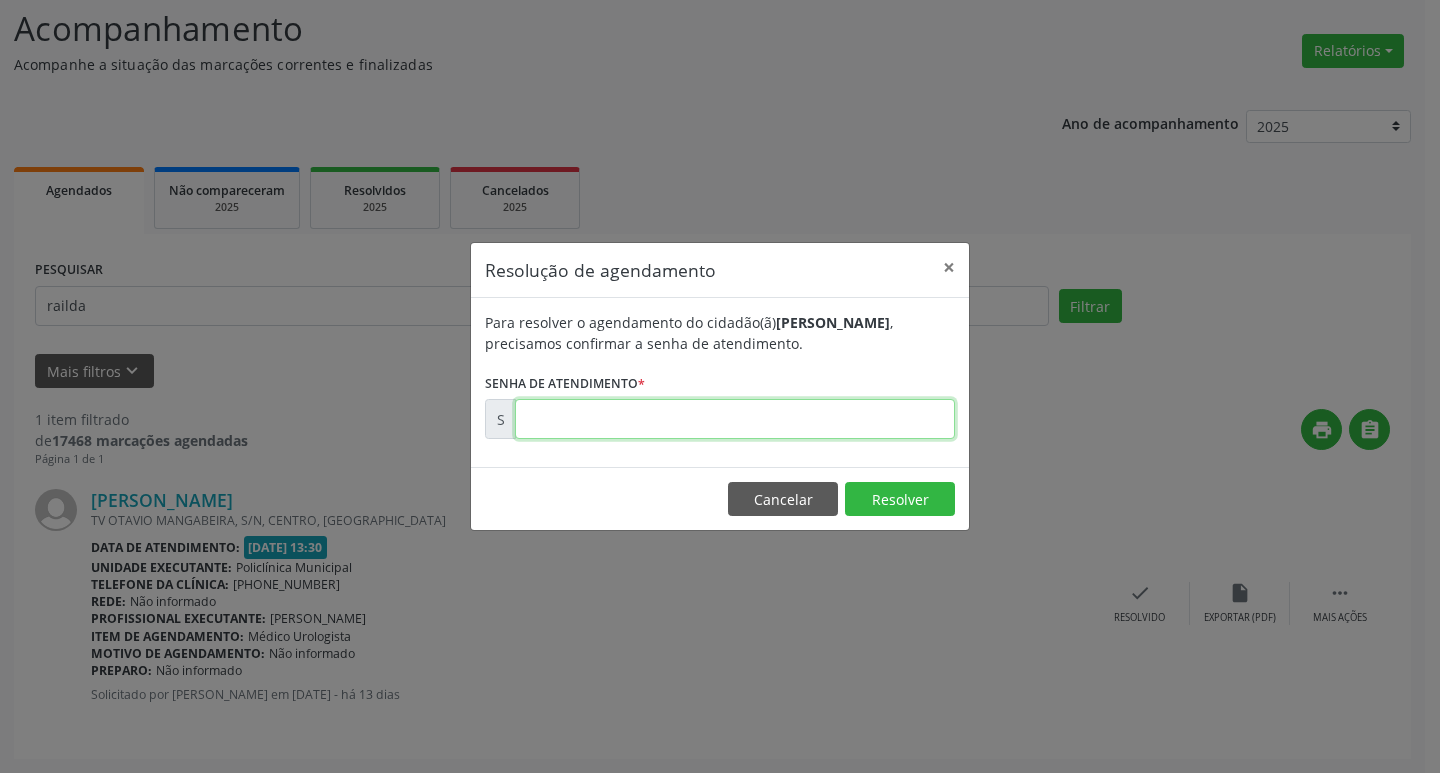 click at bounding box center (735, 419) 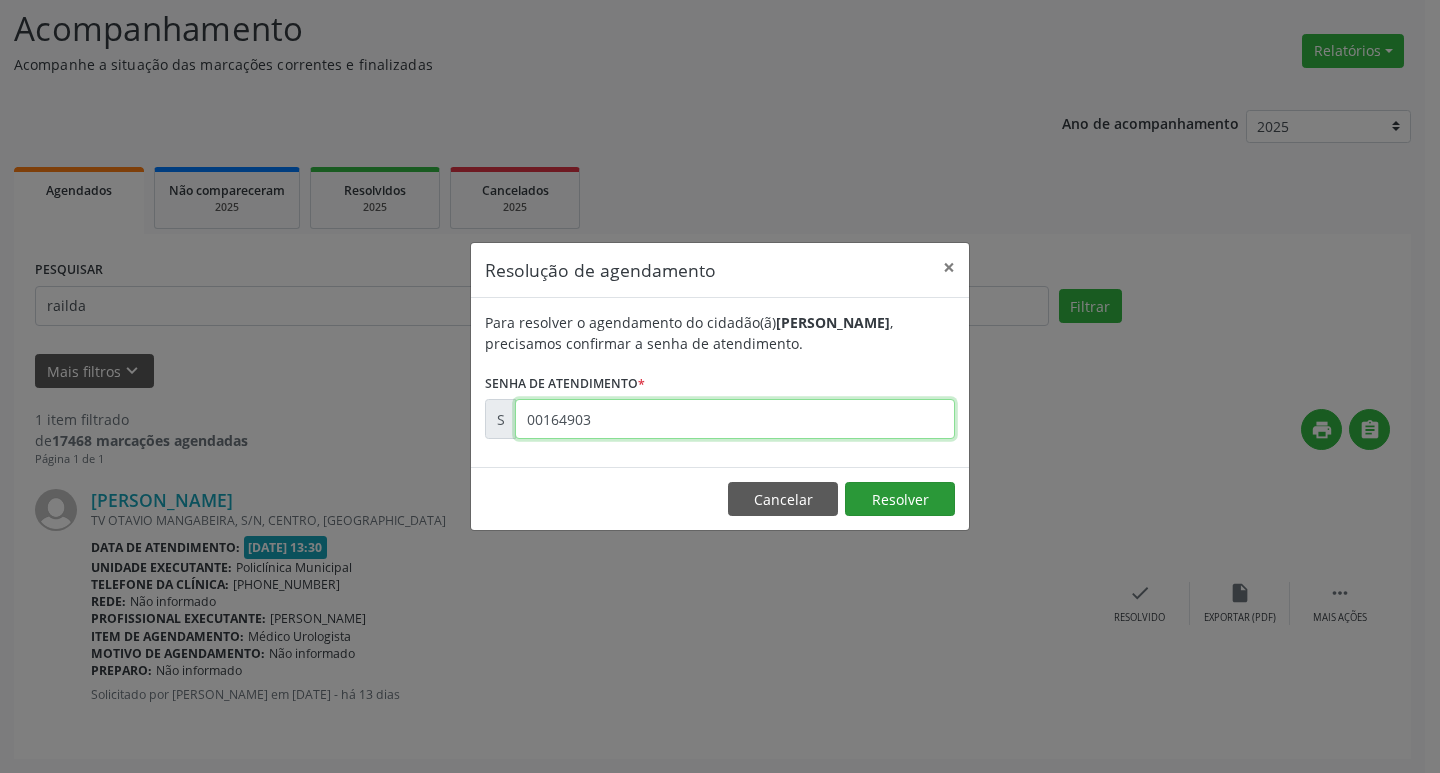 type on "00164903" 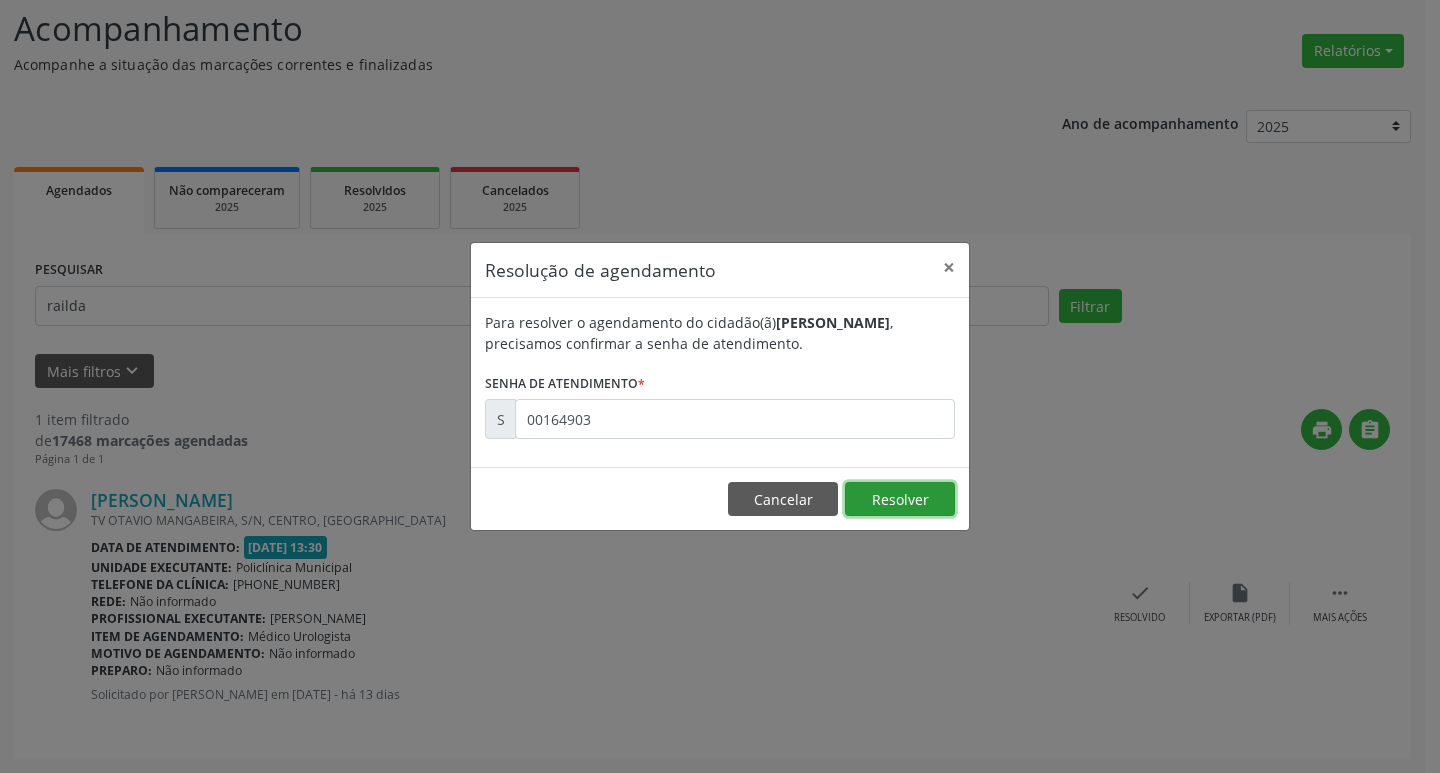 click on "Resolver" at bounding box center [900, 499] 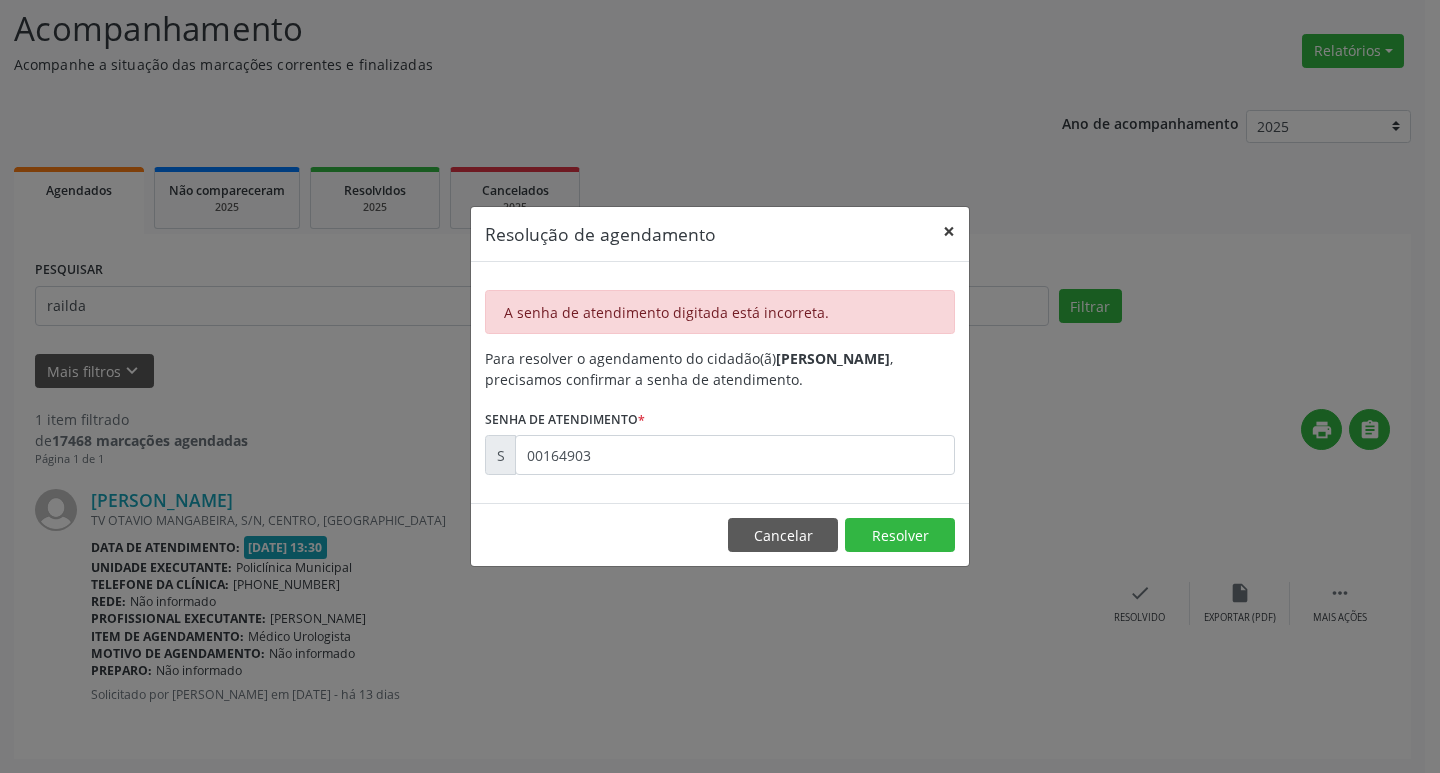 click on "×" at bounding box center (949, 231) 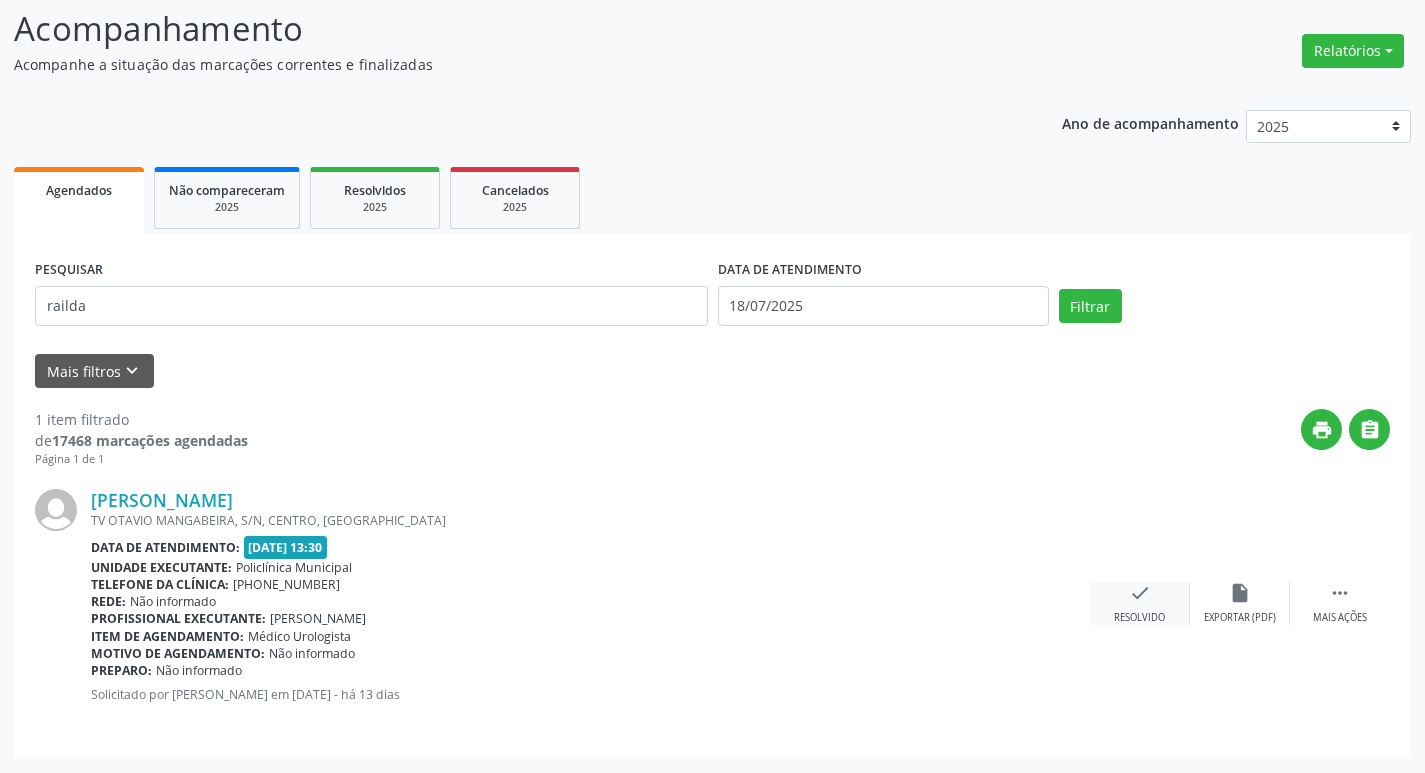click on "check
Resolvido" at bounding box center [1140, 603] 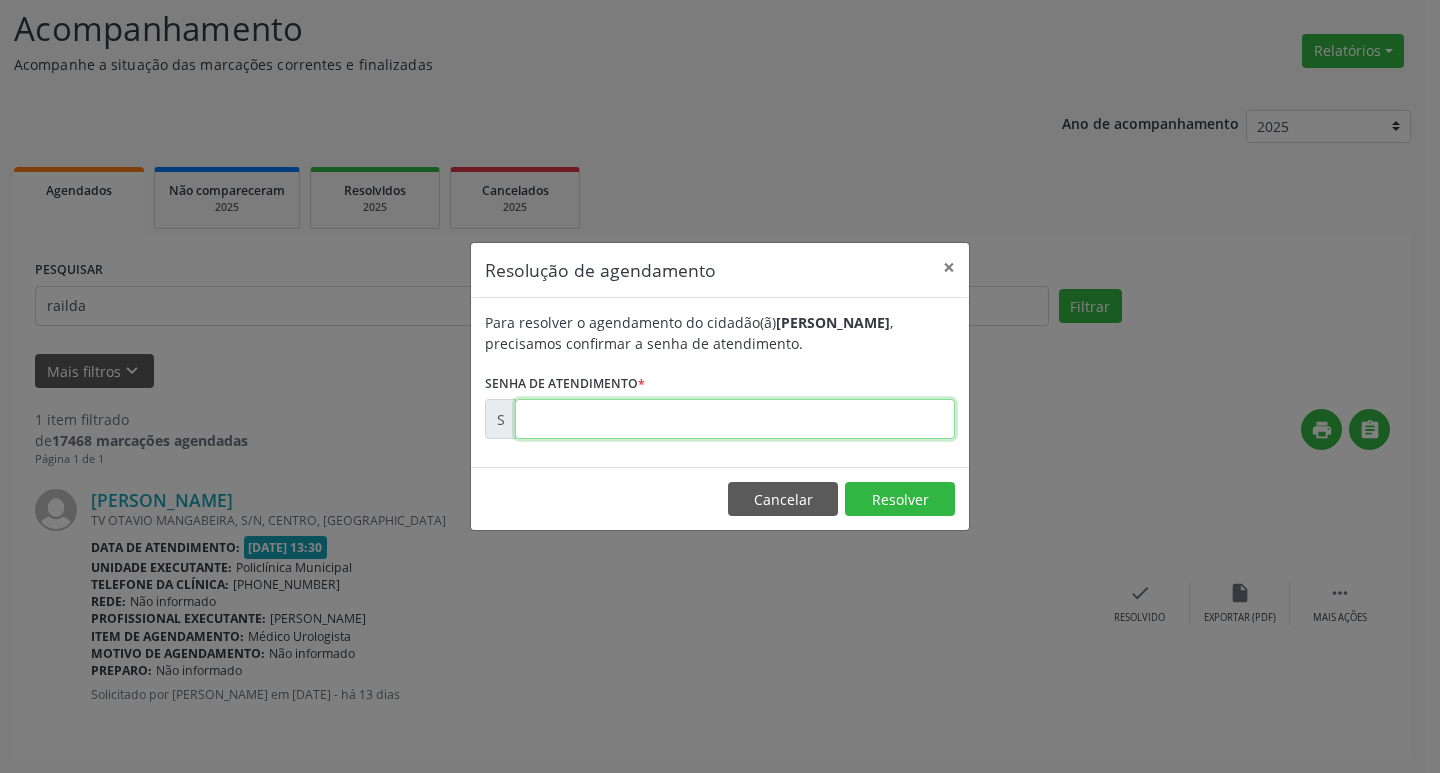 click at bounding box center [735, 419] 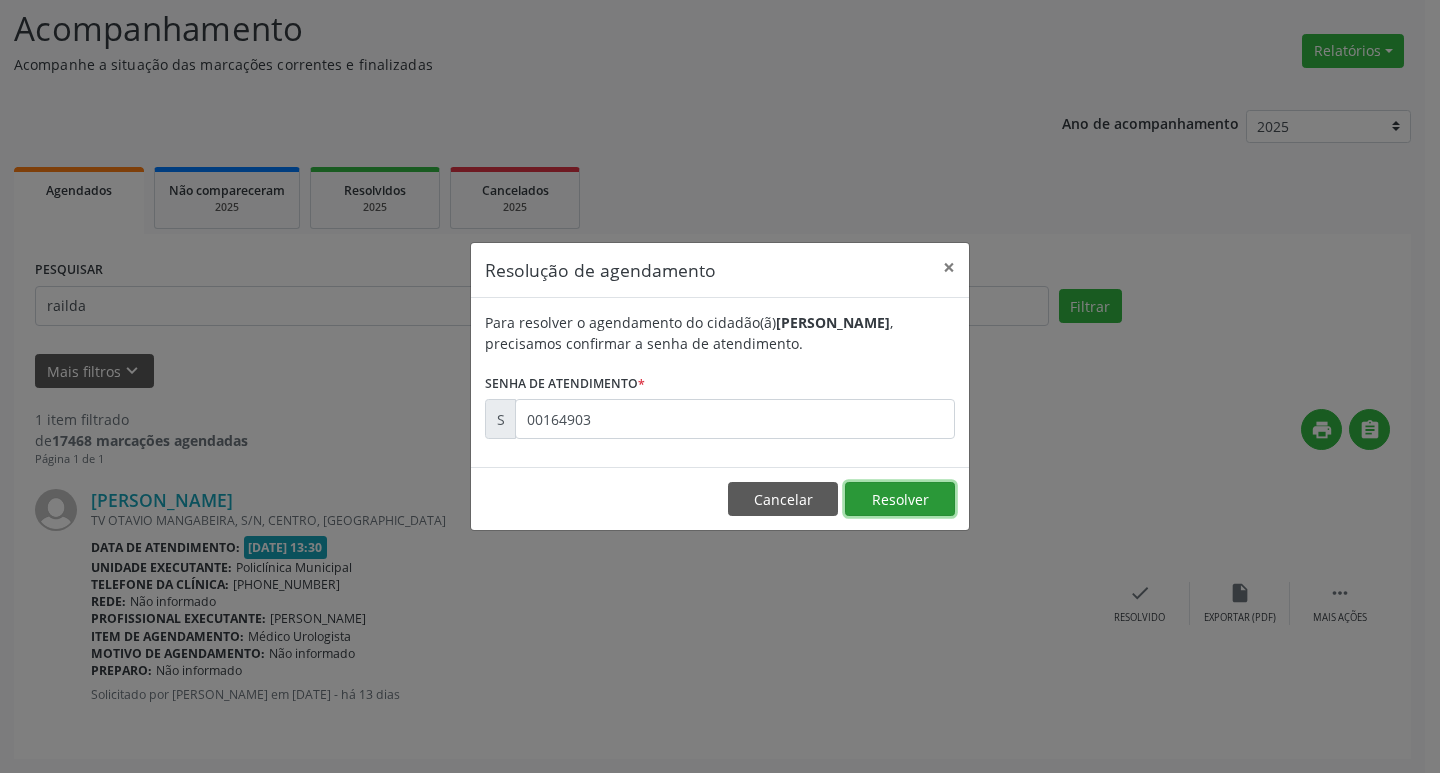 click on "Resolver" at bounding box center [900, 499] 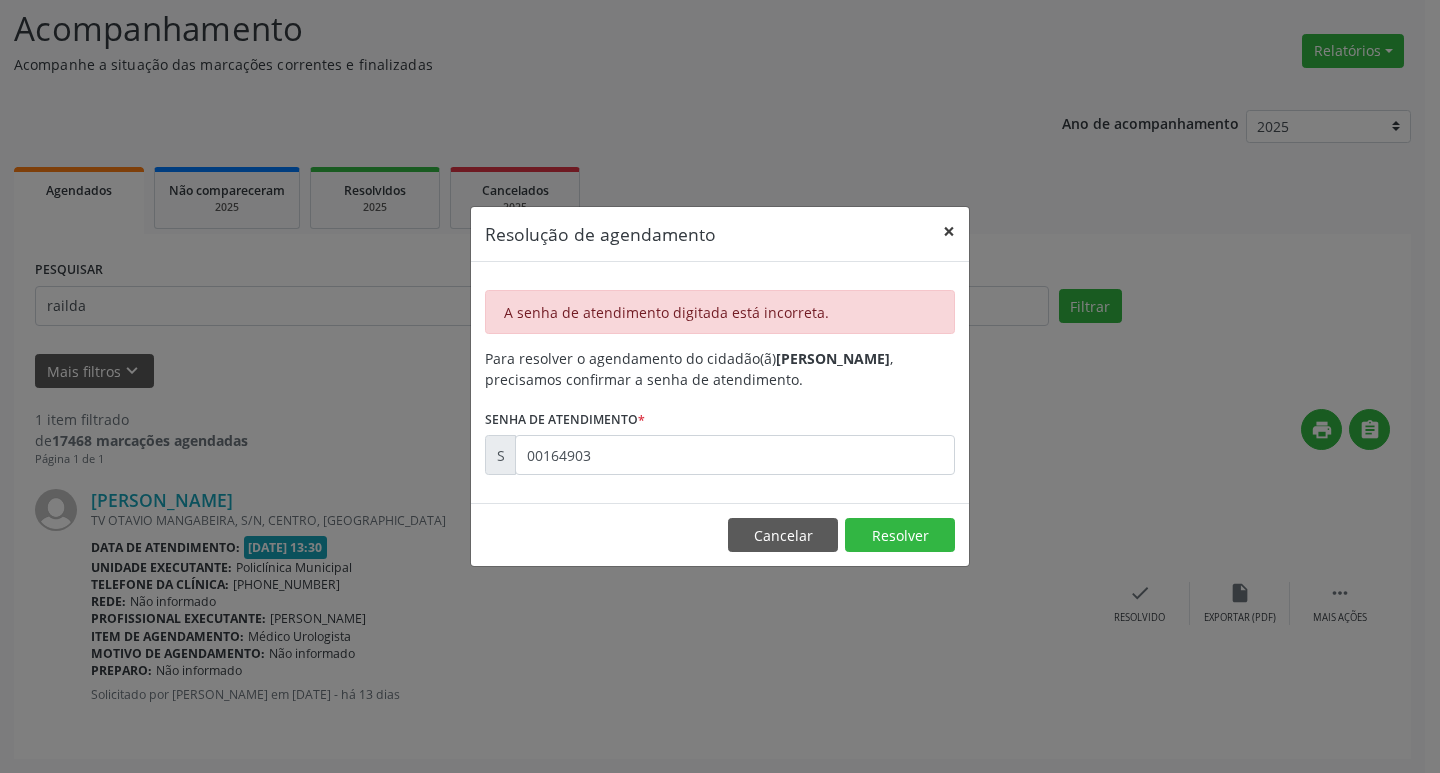 click on "×" at bounding box center (949, 231) 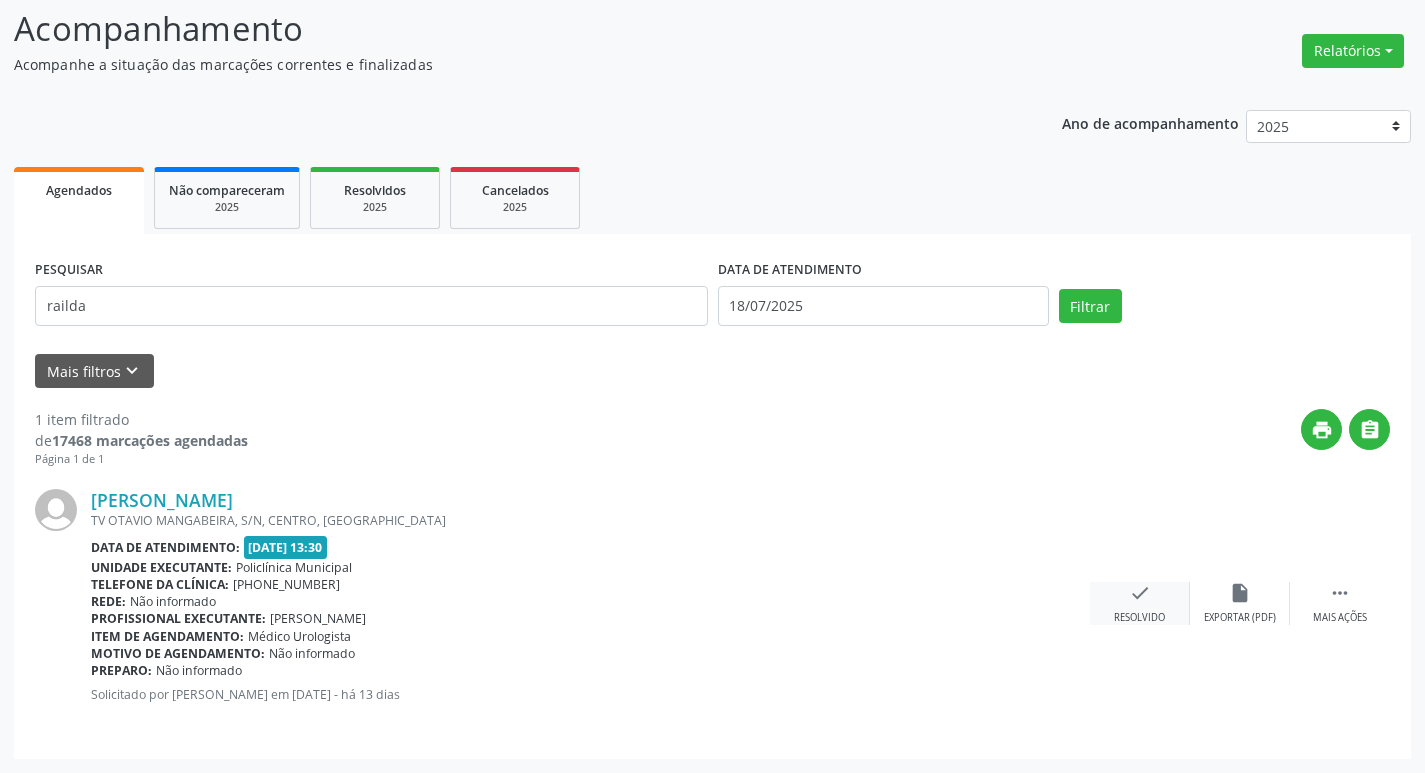 click on "check
Resolvido" at bounding box center (1140, 603) 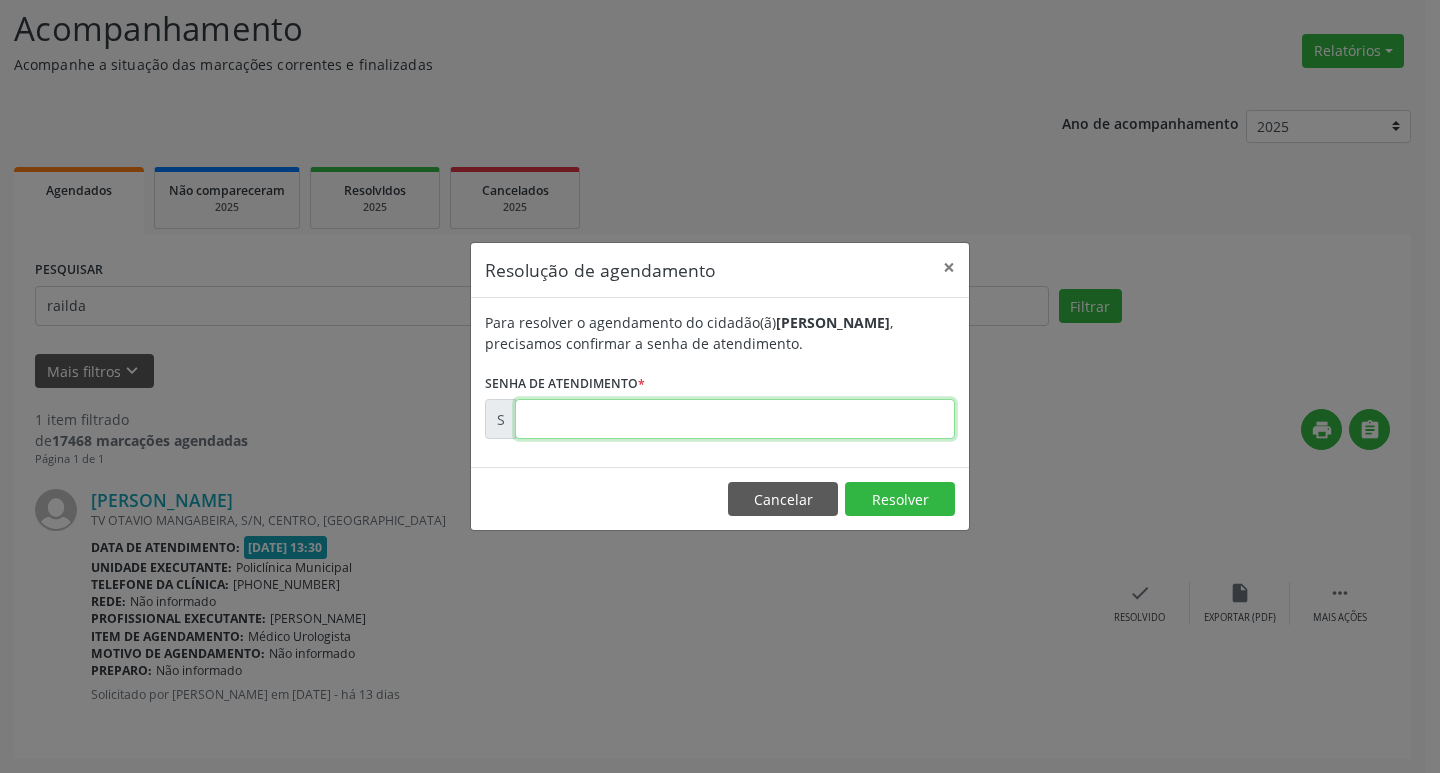 click at bounding box center (735, 419) 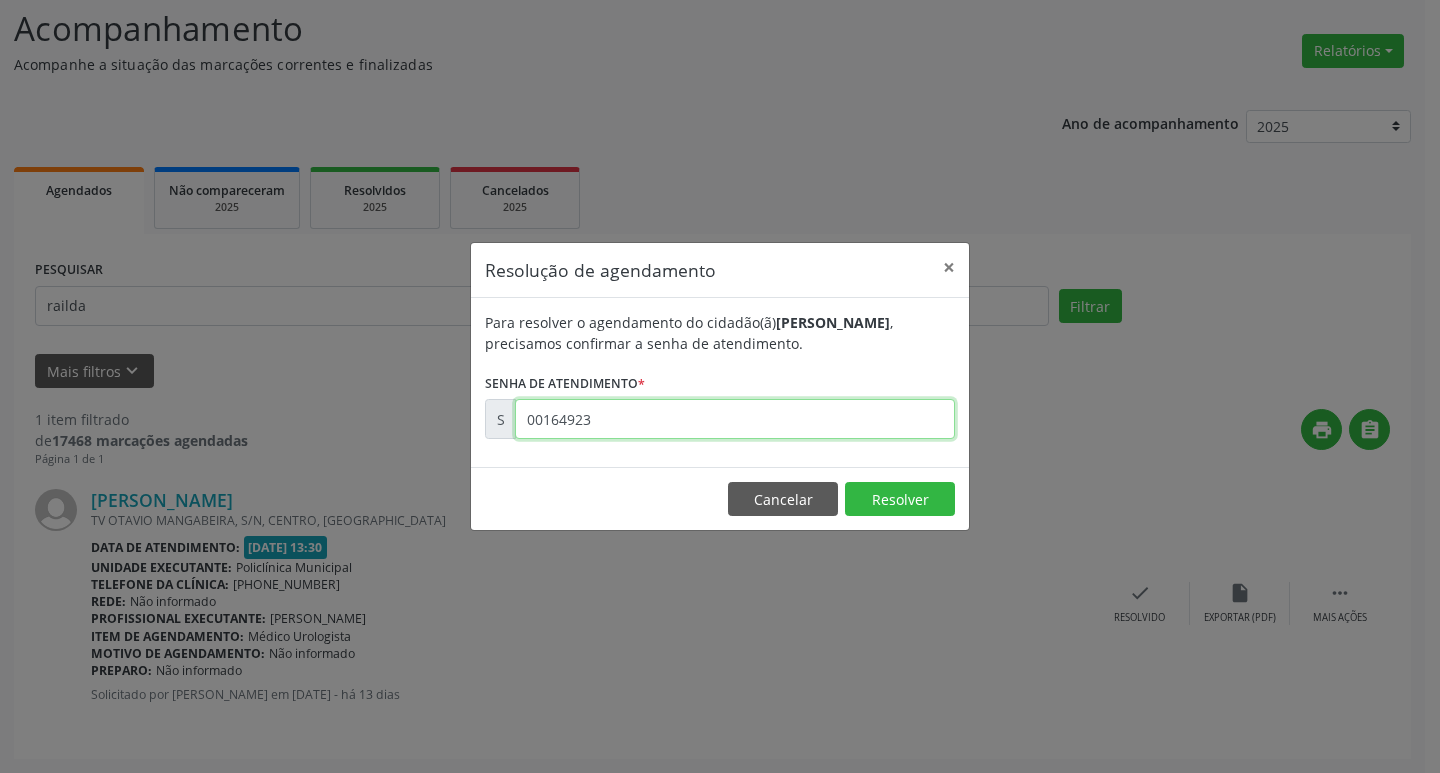 type on "00164923" 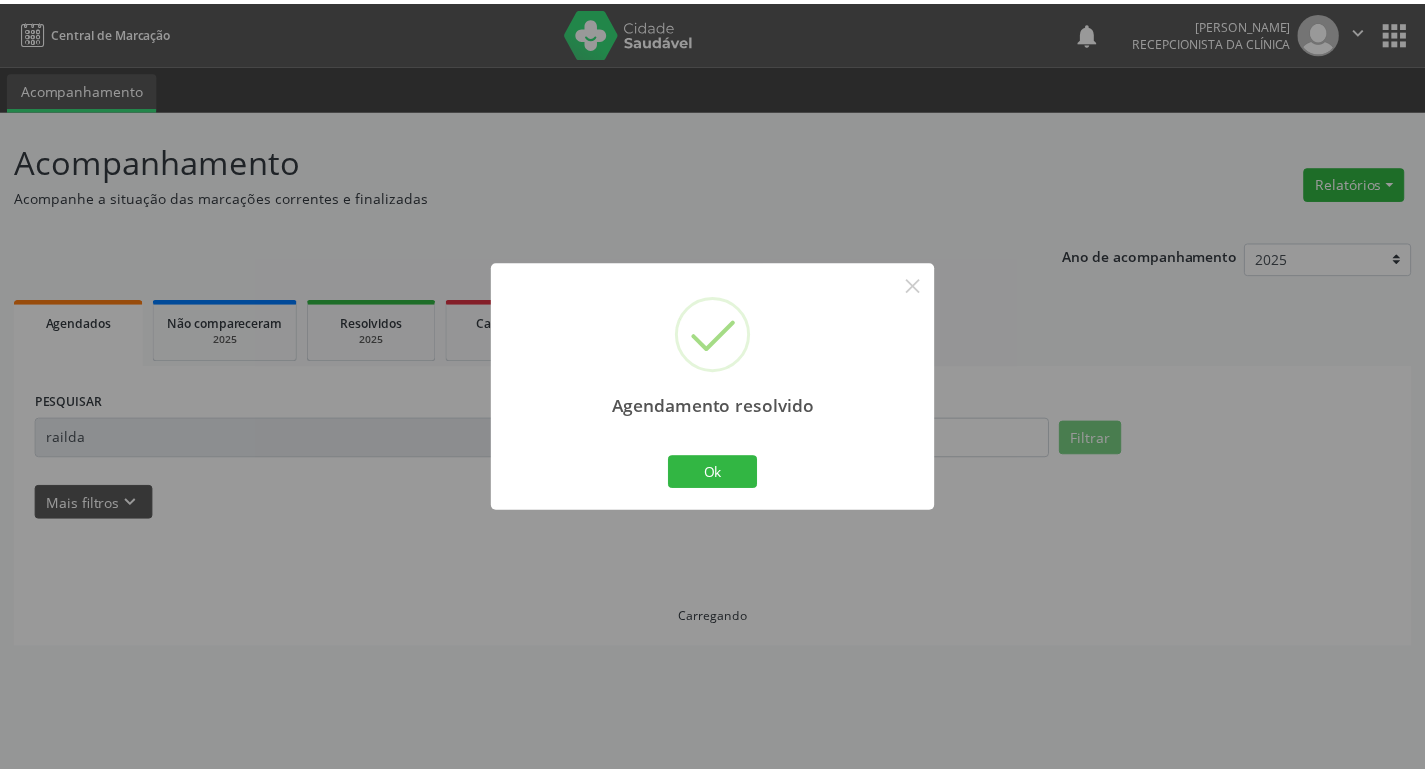 scroll, scrollTop: 0, scrollLeft: 0, axis: both 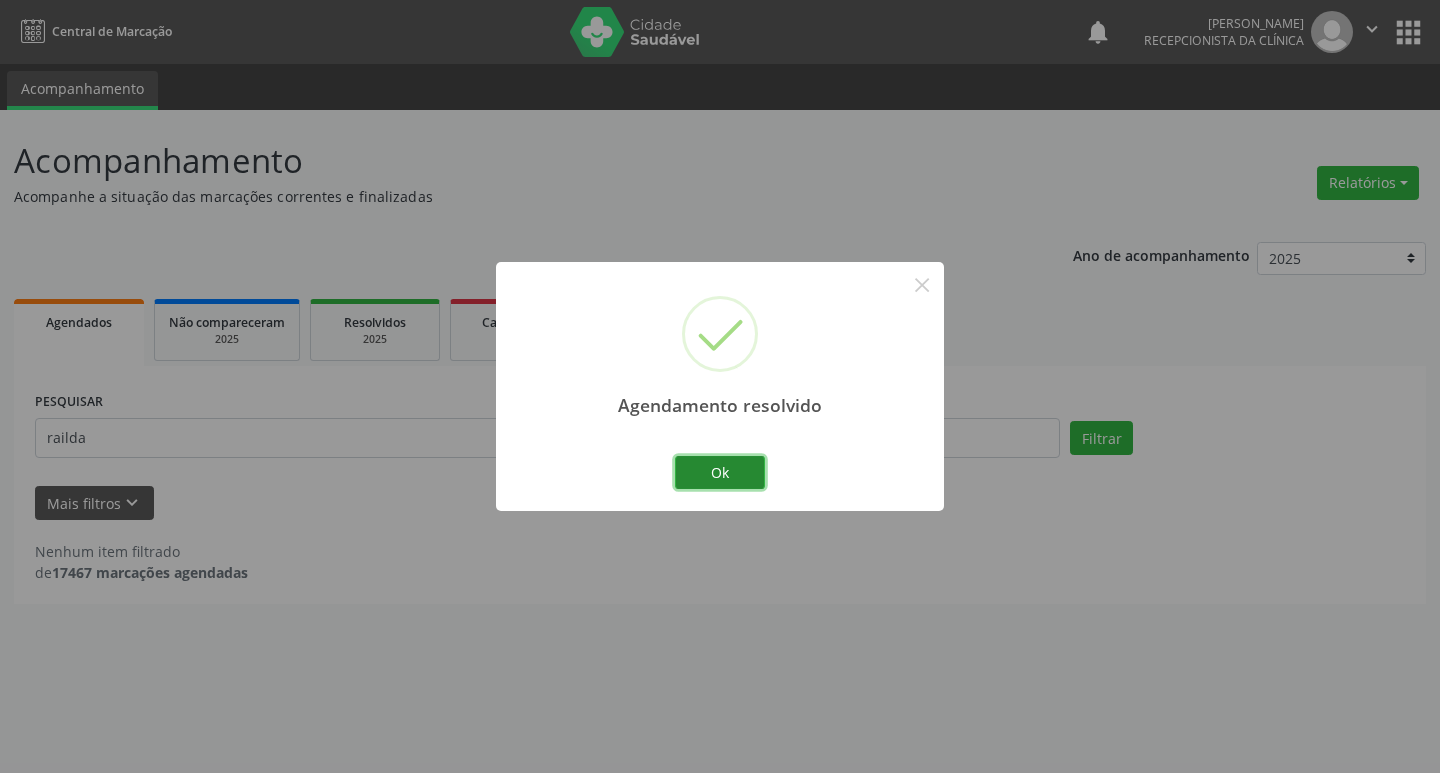 click on "Ok" at bounding box center [720, 473] 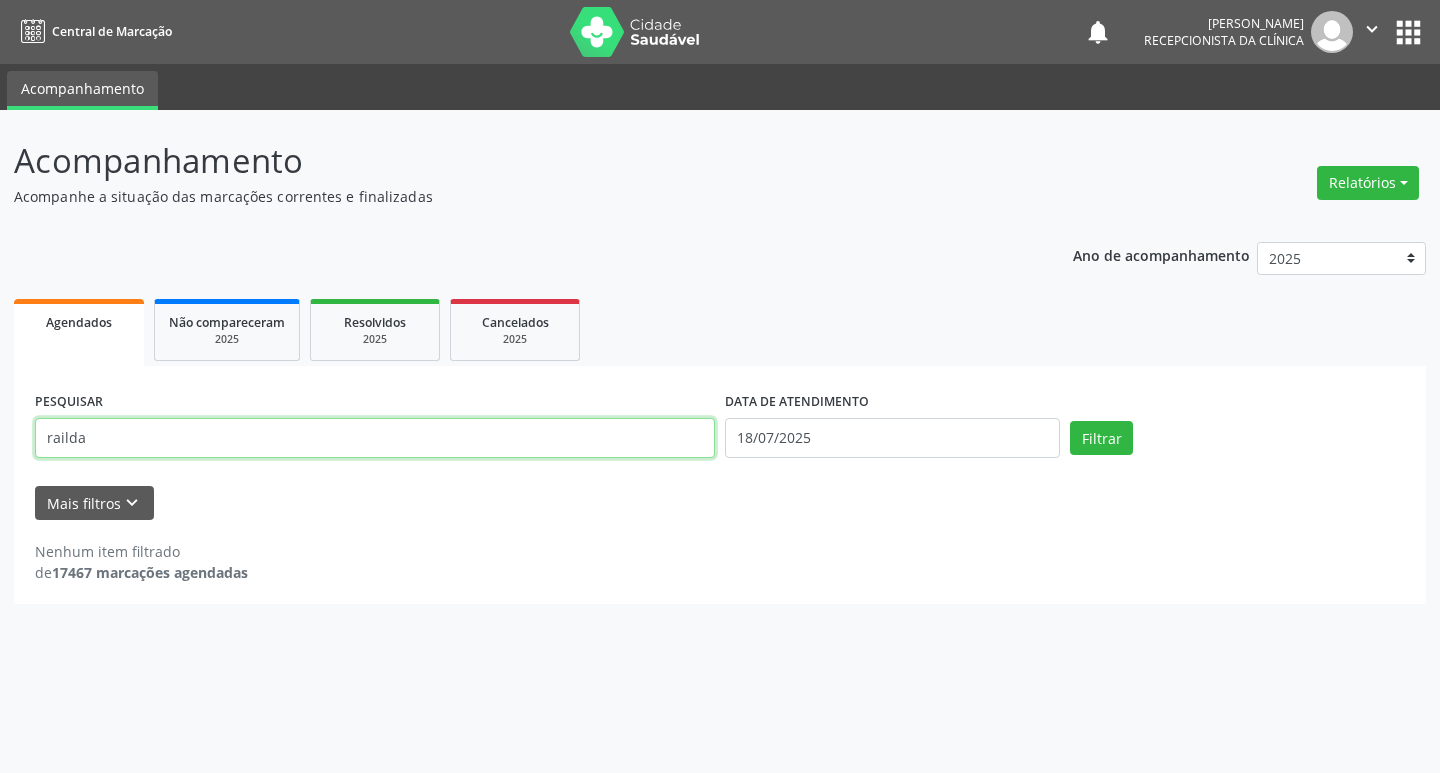 click on "railda" at bounding box center [375, 438] 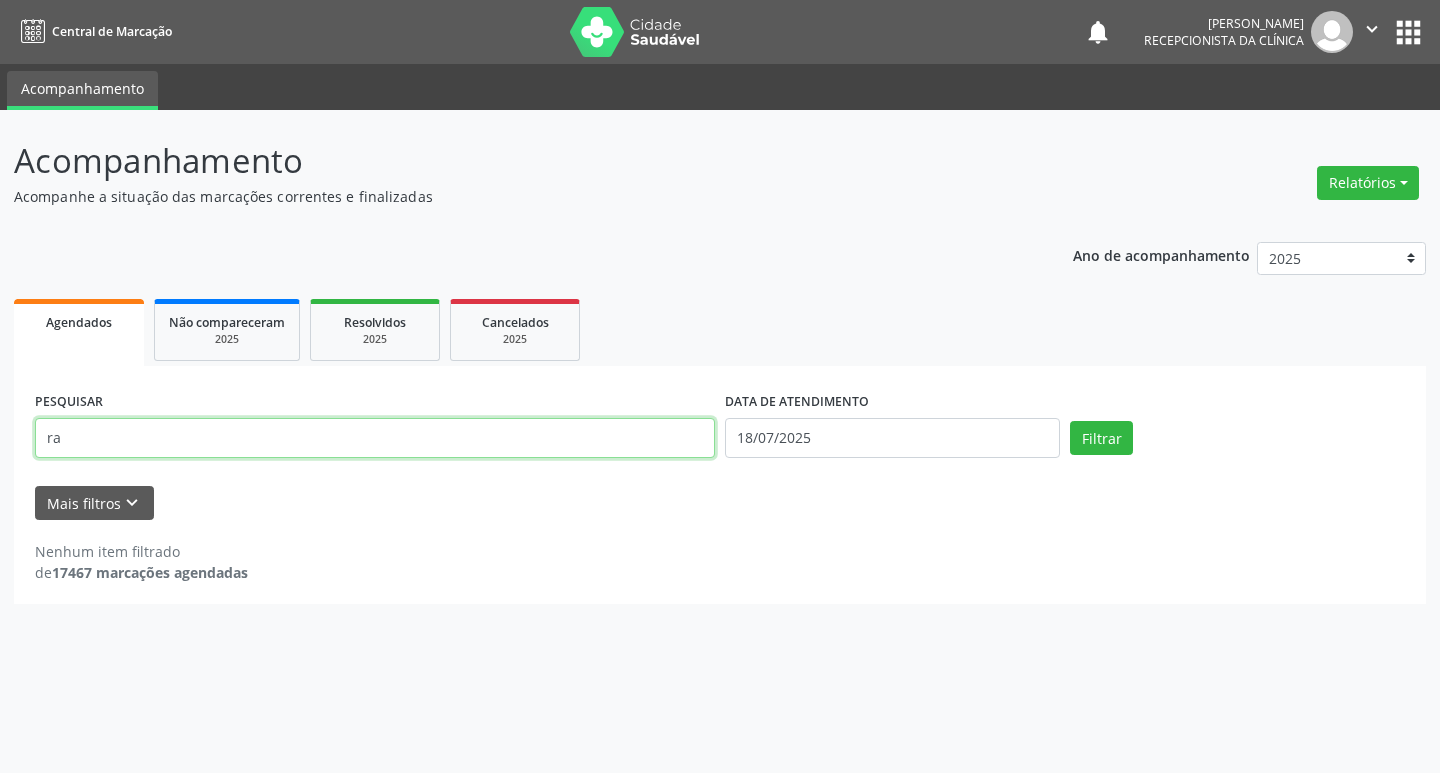 type on "r" 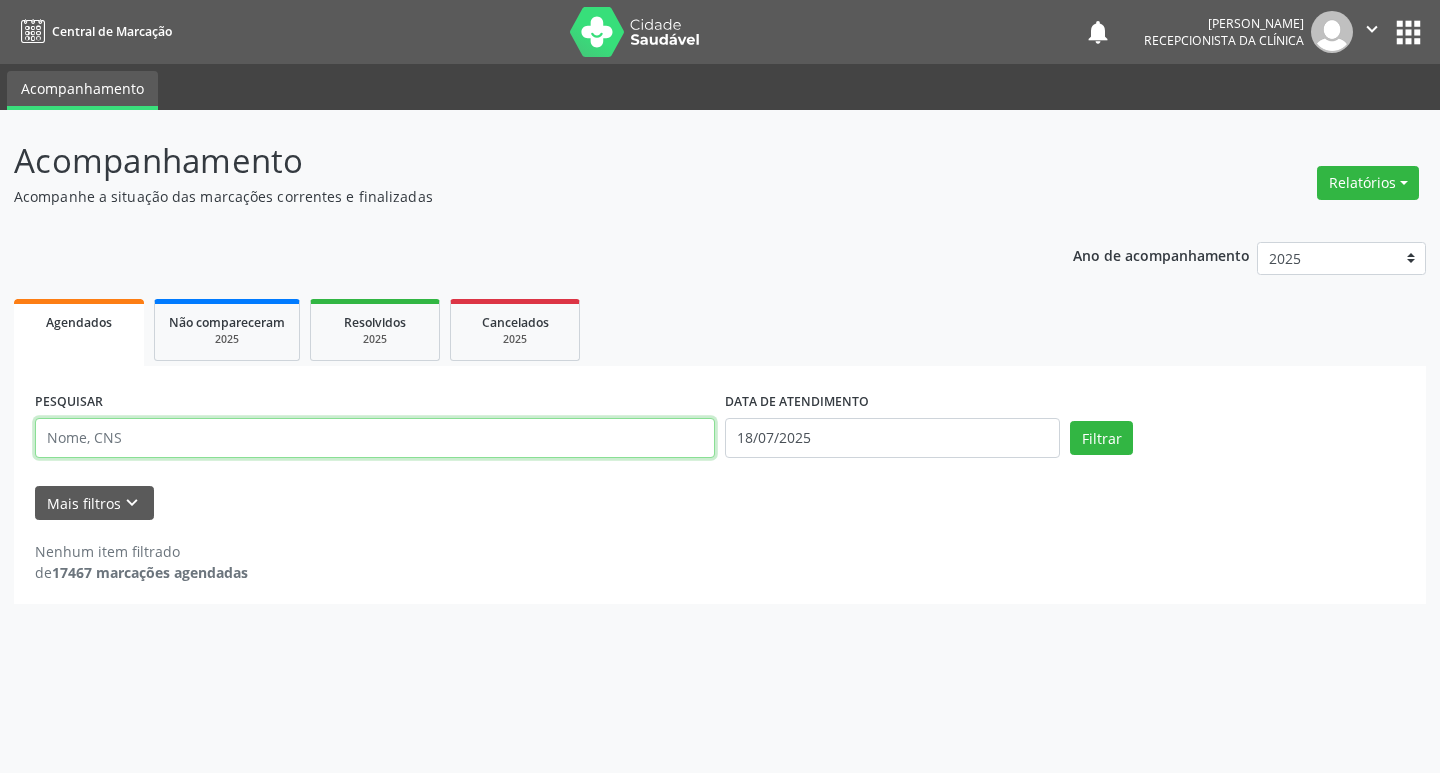 click at bounding box center [375, 438] 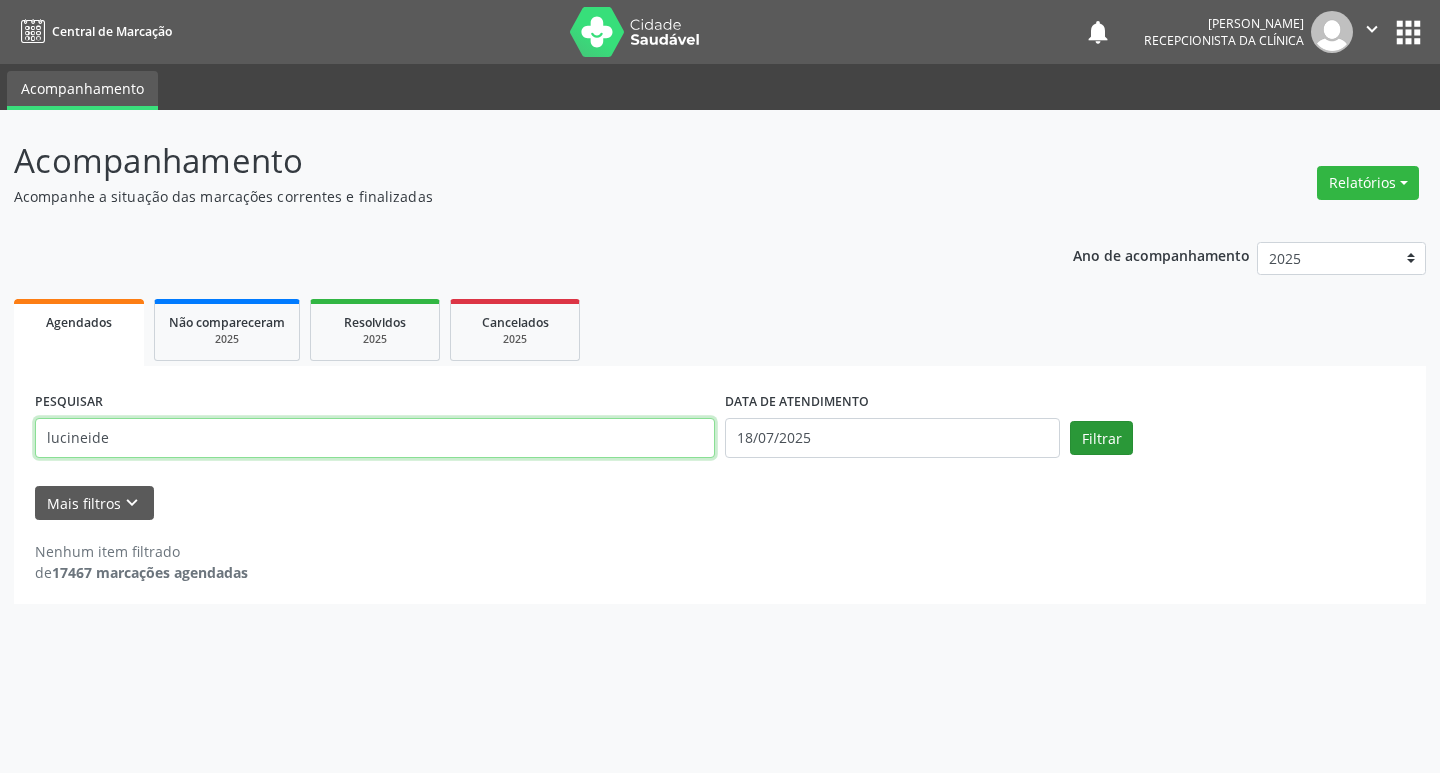 type on "lucineide" 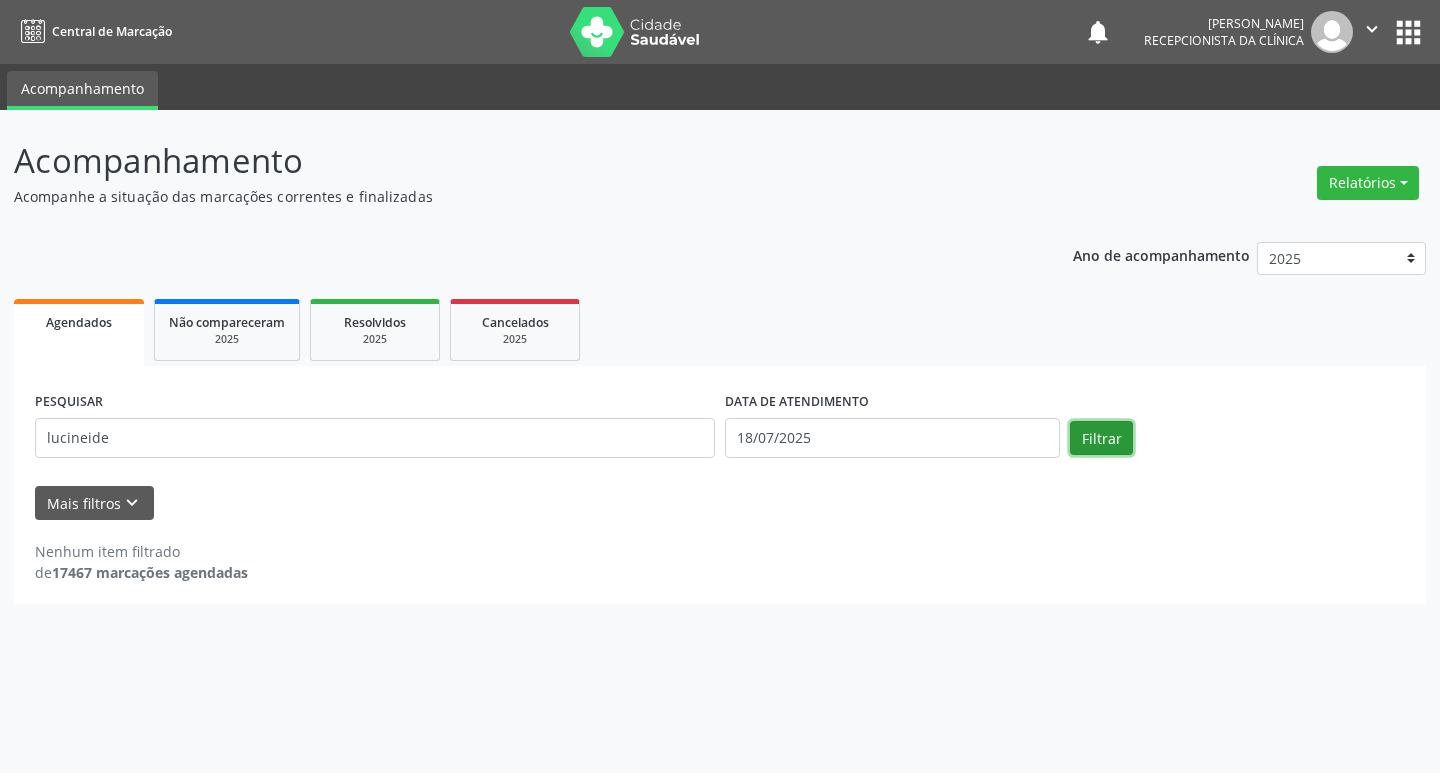 click on "Filtrar" at bounding box center (1101, 438) 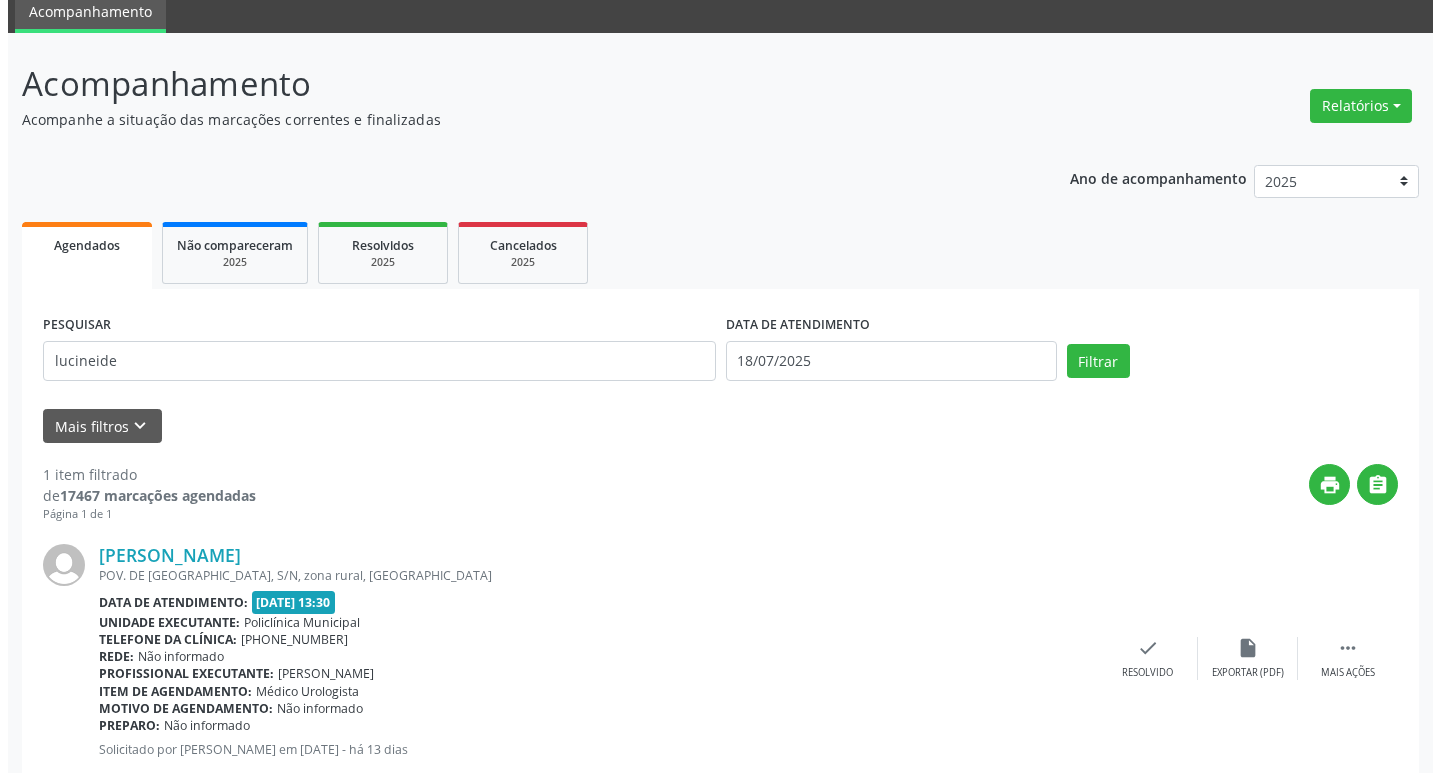 scroll, scrollTop: 132, scrollLeft: 0, axis: vertical 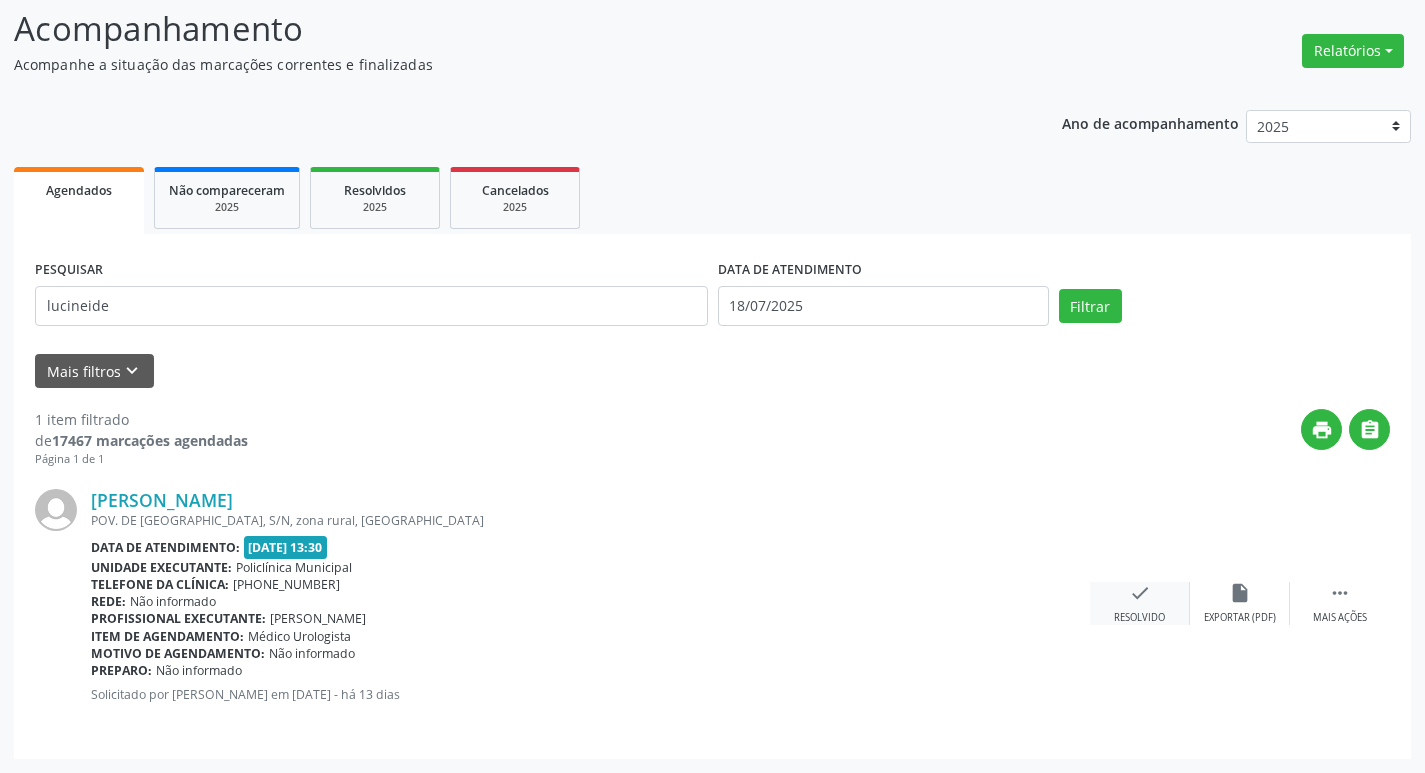 click on "check
Resolvido" at bounding box center (1140, 603) 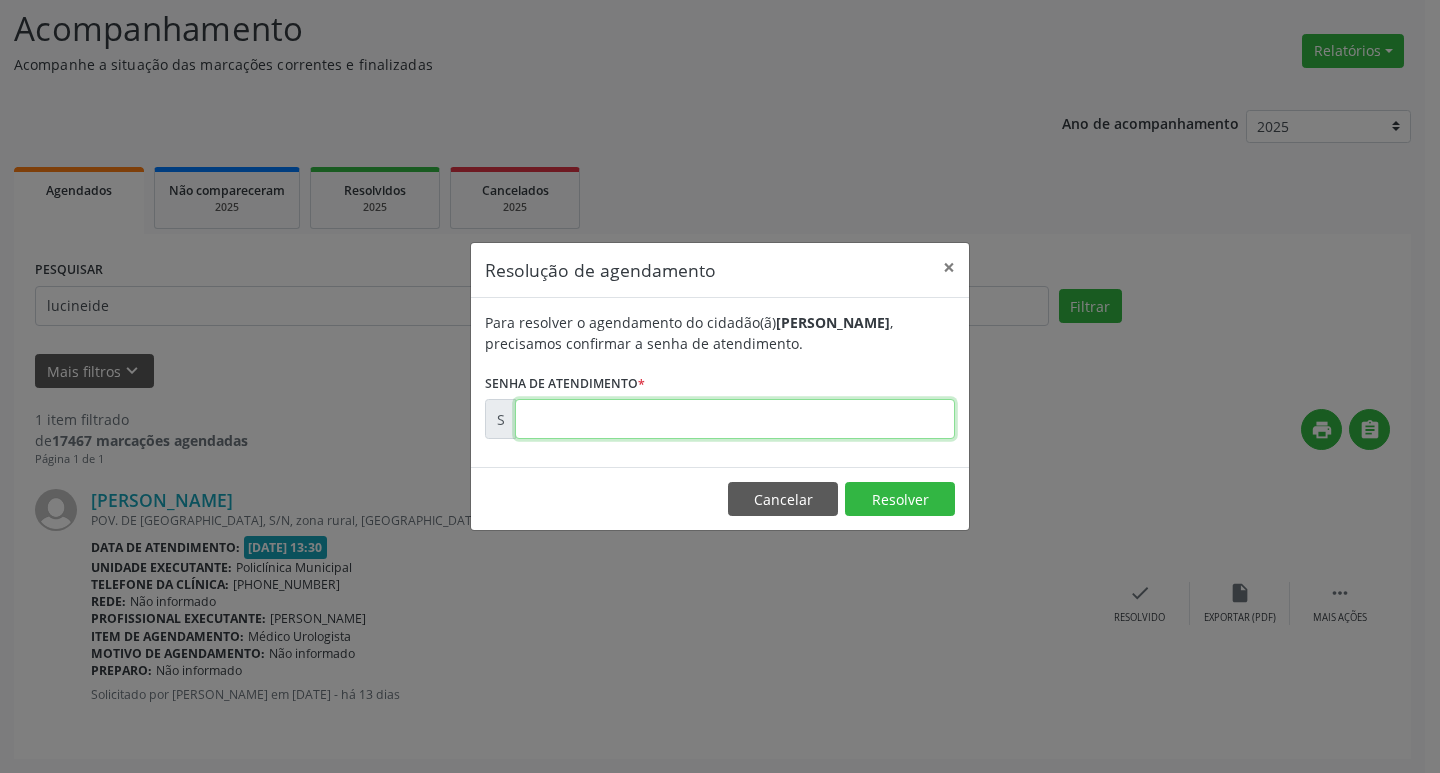 click at bounding box center [735, 419] 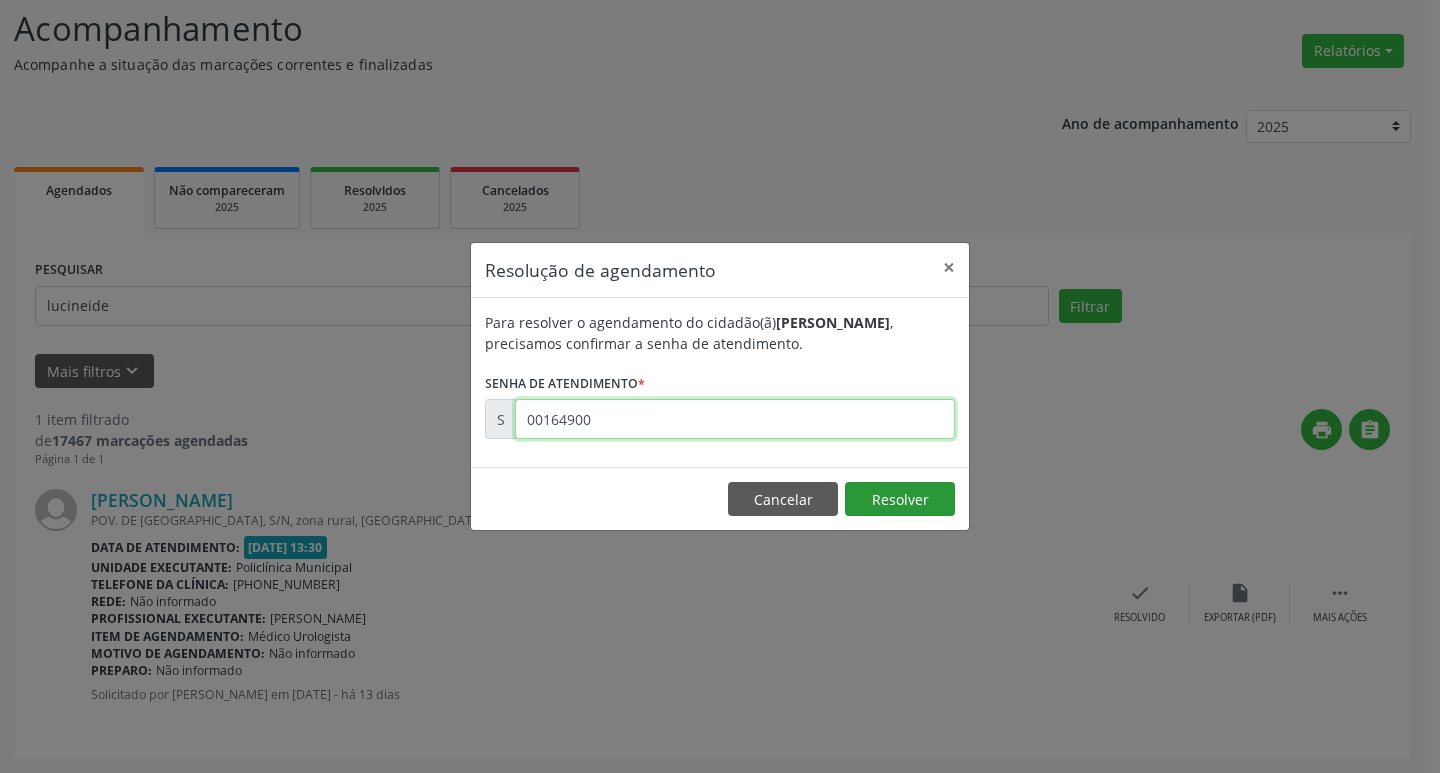 type on "00164900" 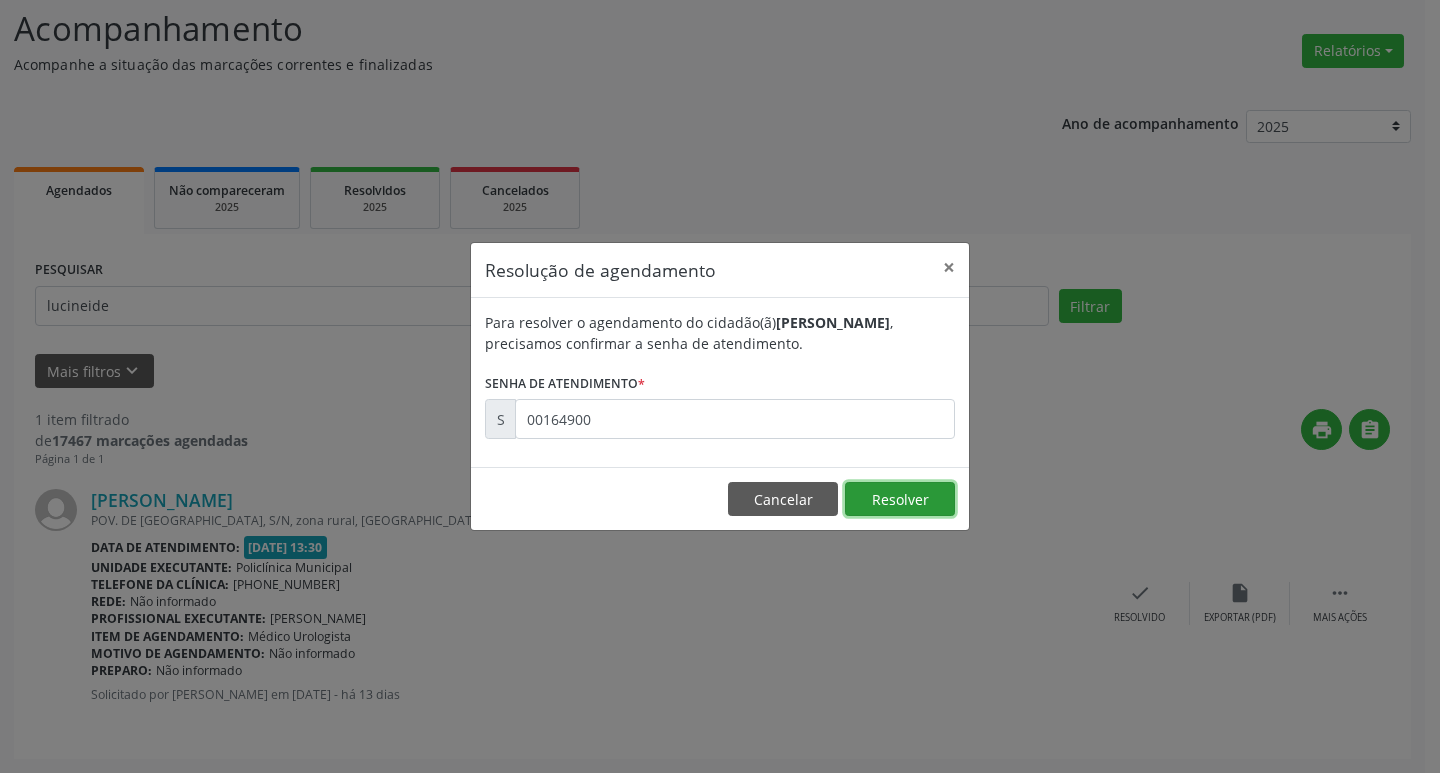 click on "Resolver" at bounding box center [900, 499] 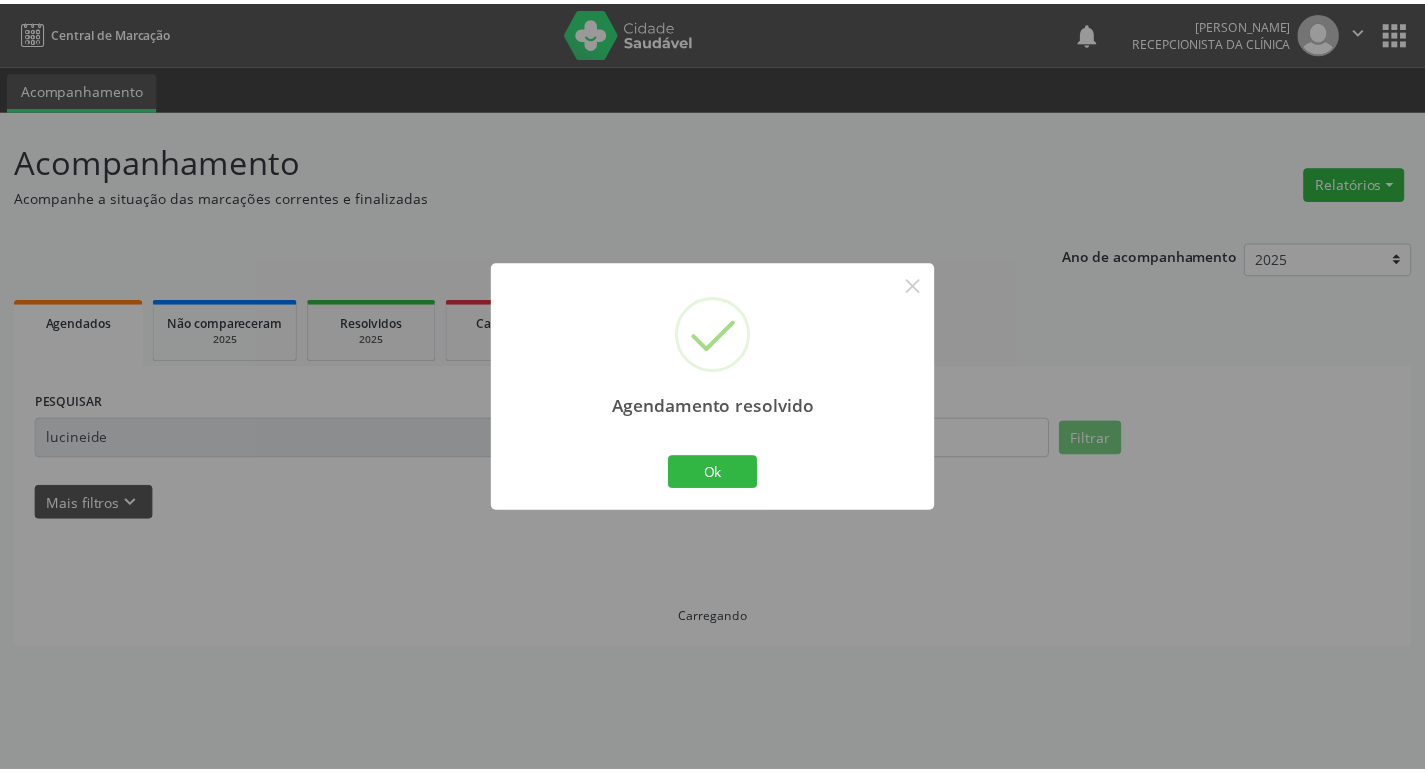 scroll, scrollTop: 0, scrollLeft: 0, axis: both 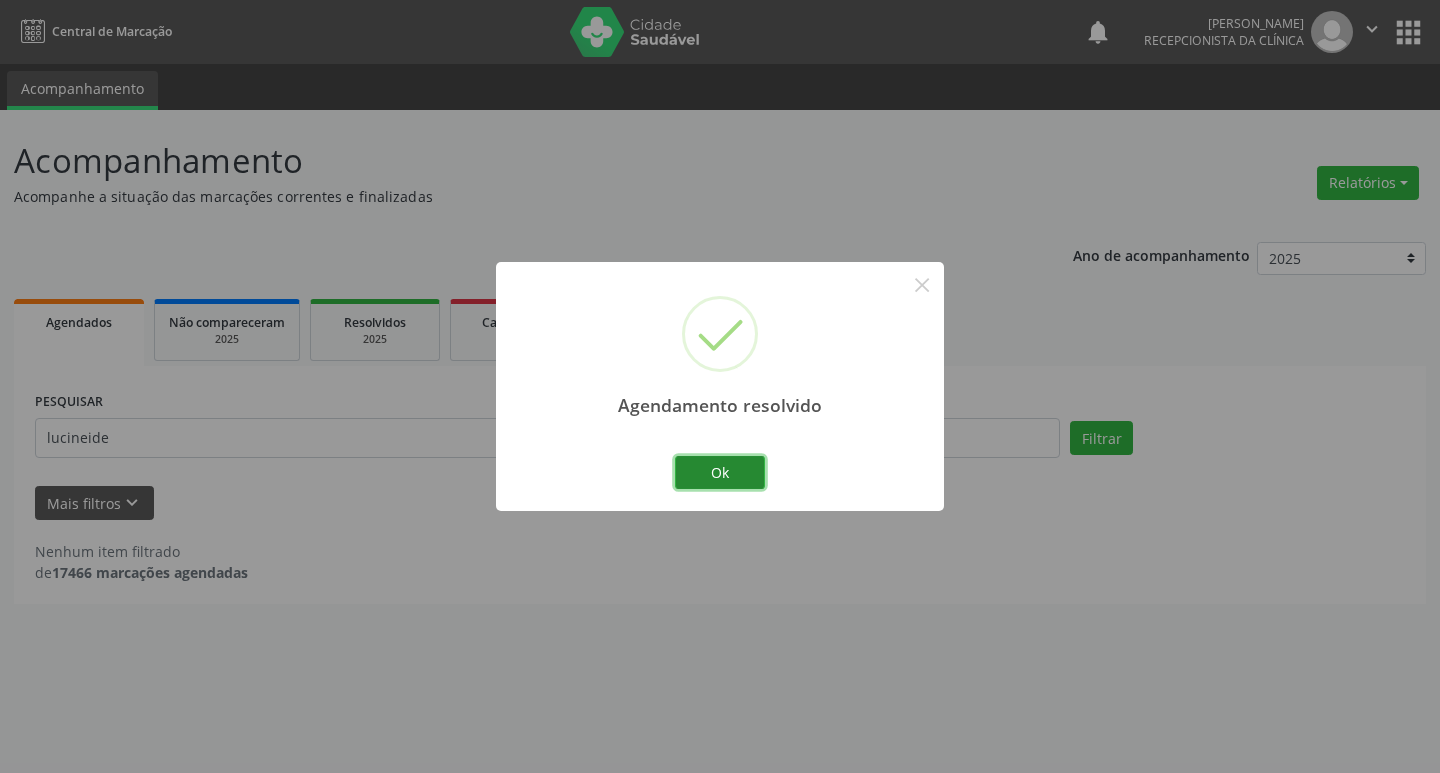 click on "Ok" at bounding box center [720, 473] 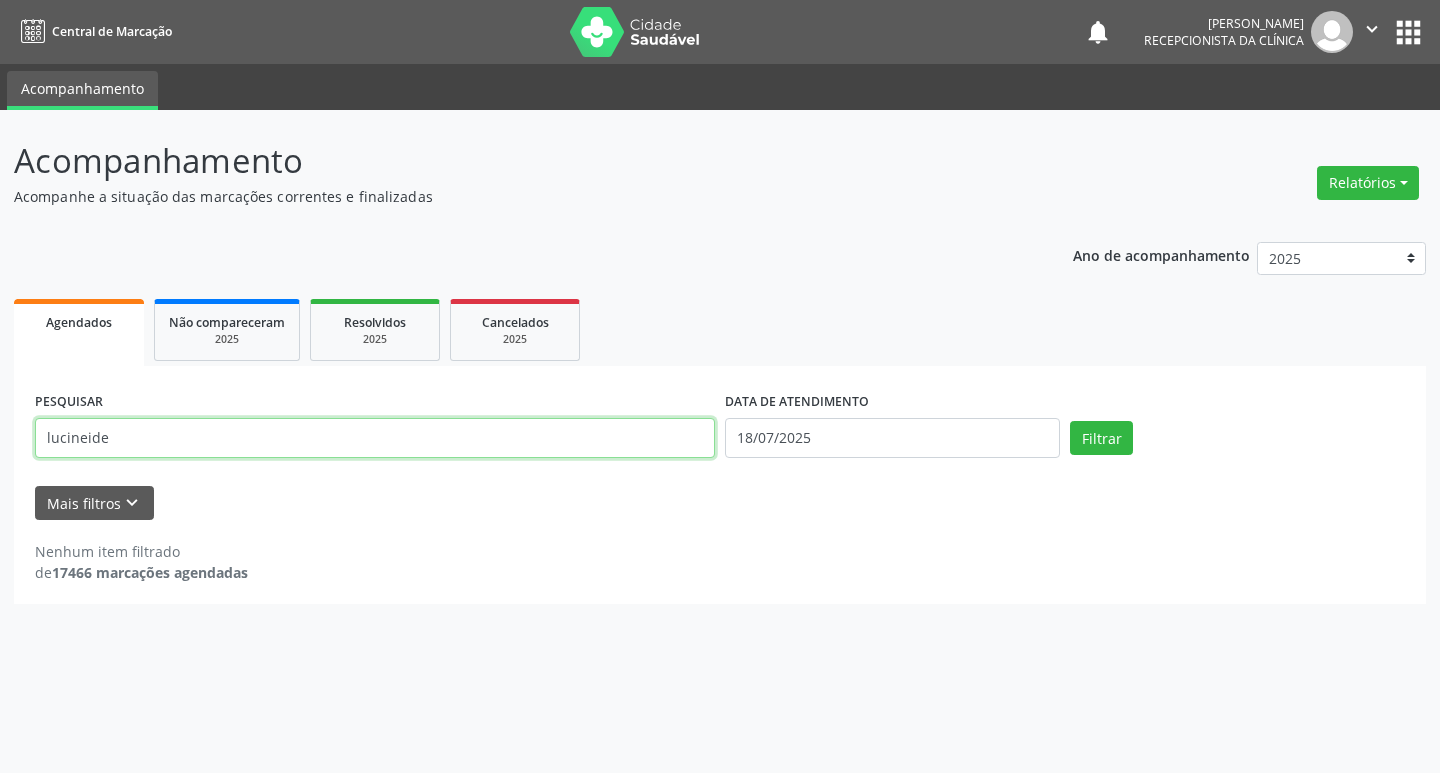 click on "lucineide" at bounding box center (375, 438) 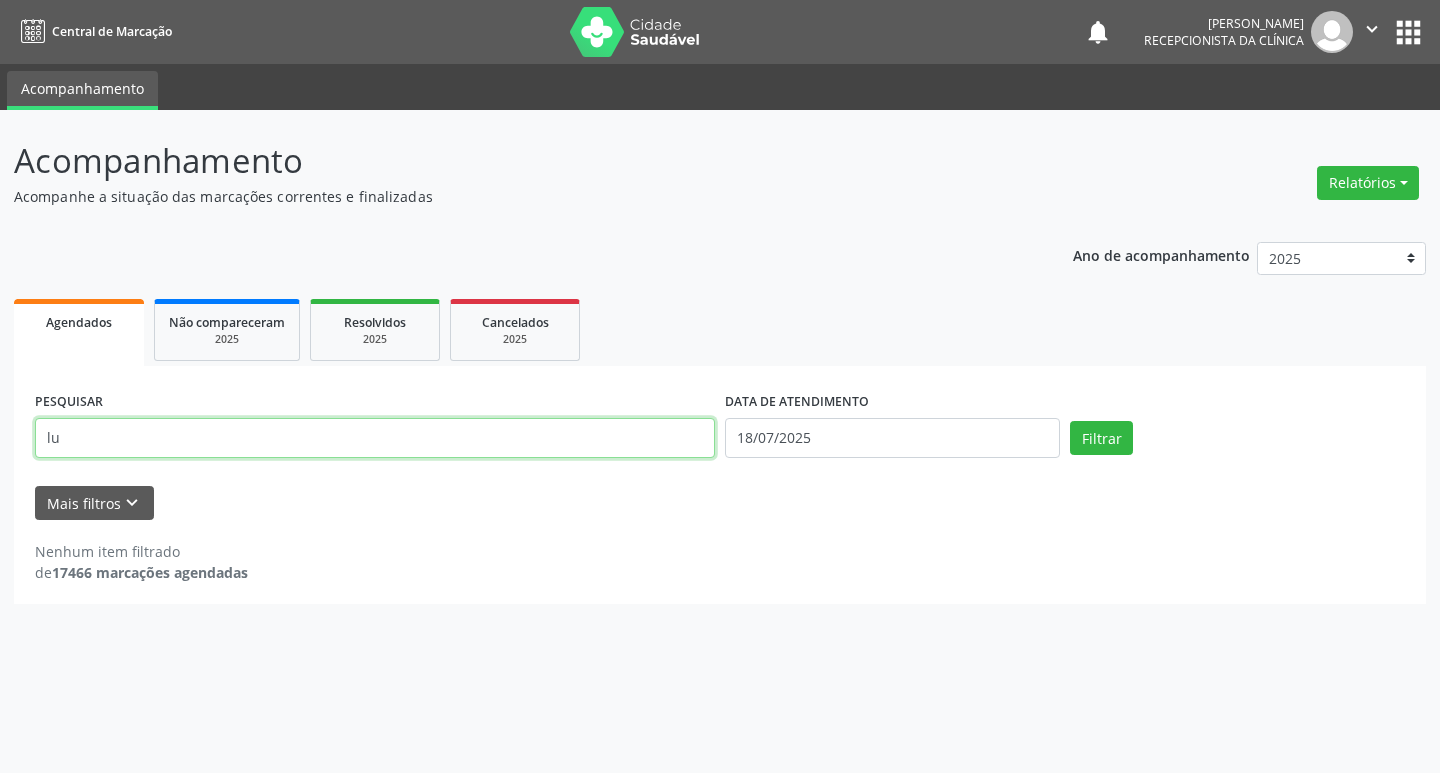 type on "l" 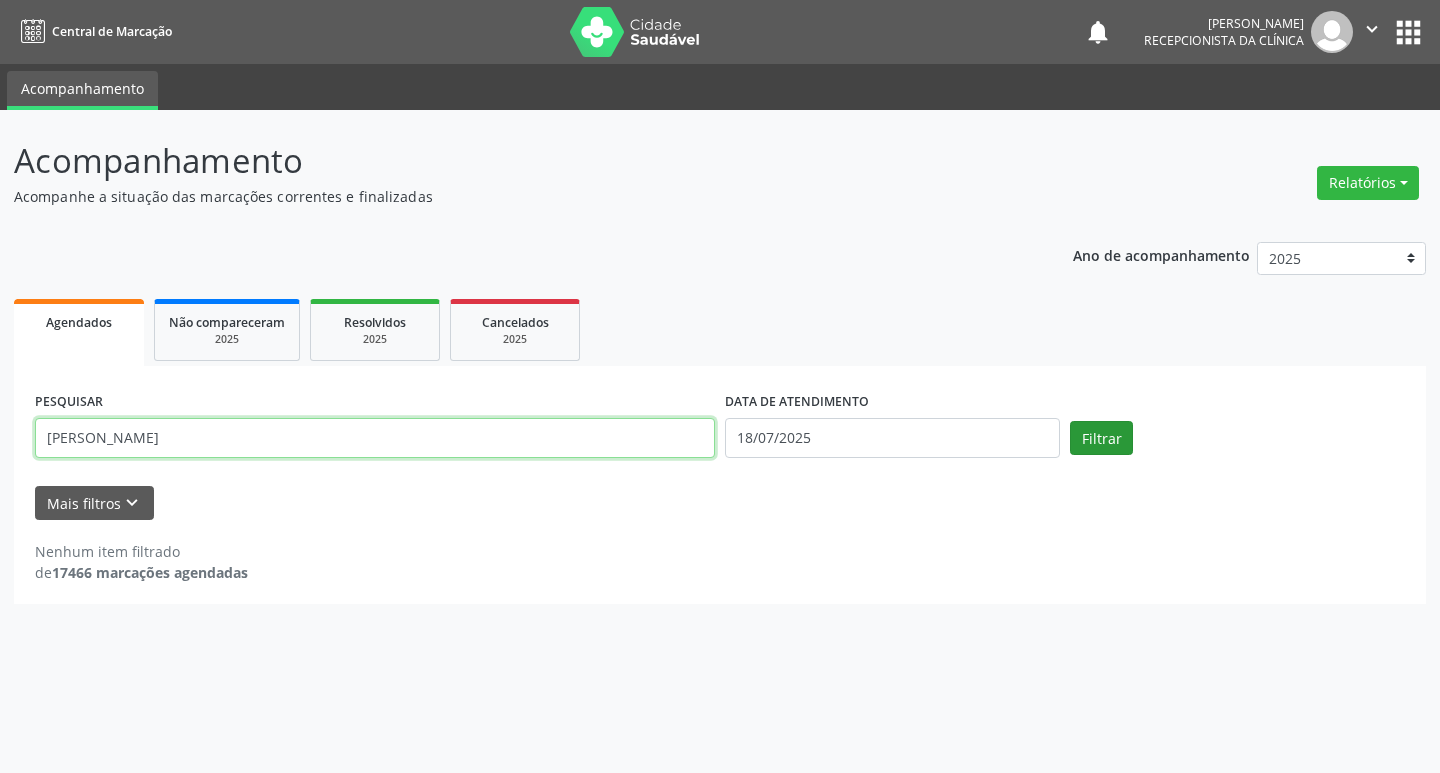 type on "[PERSON_NAME]" 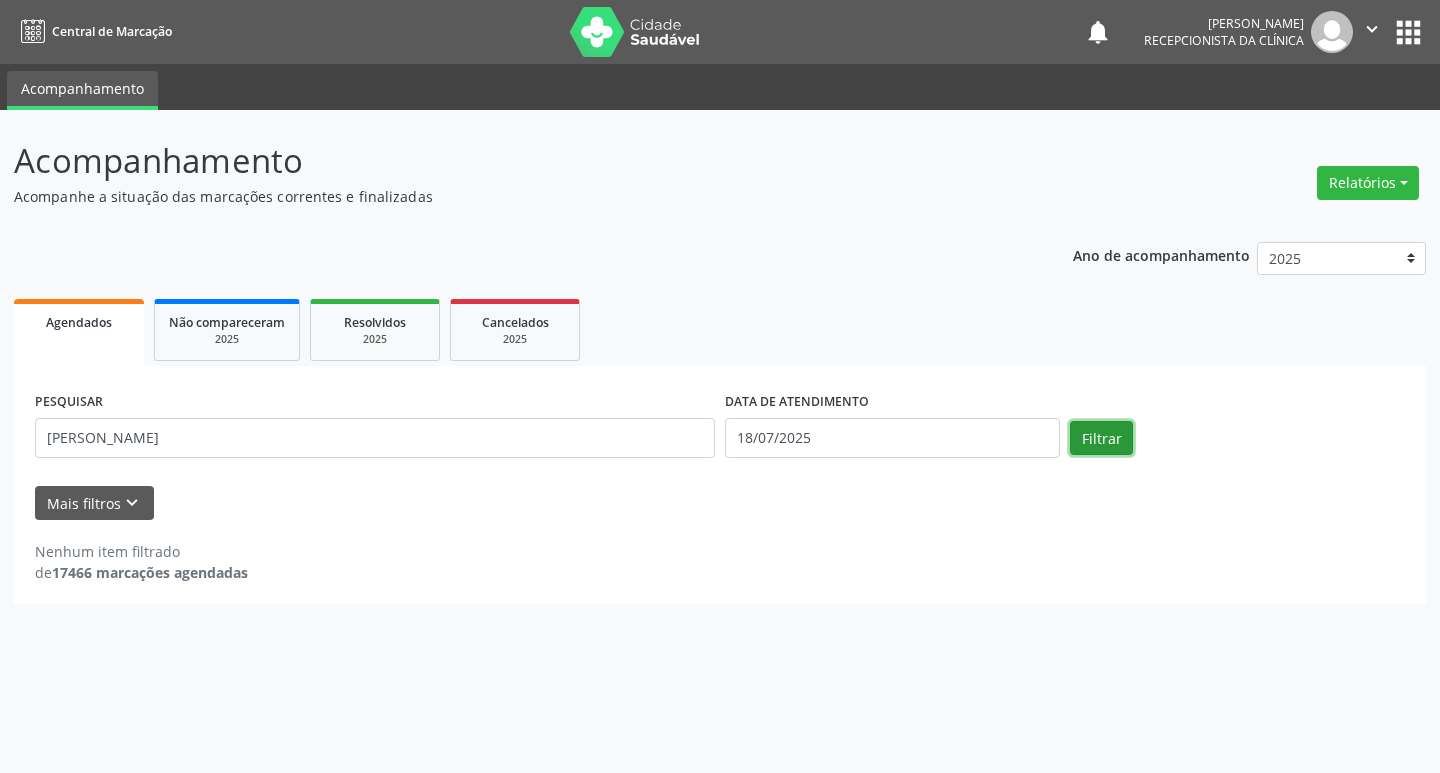 click on "Filtrar" at bounding box center [1101, 438] 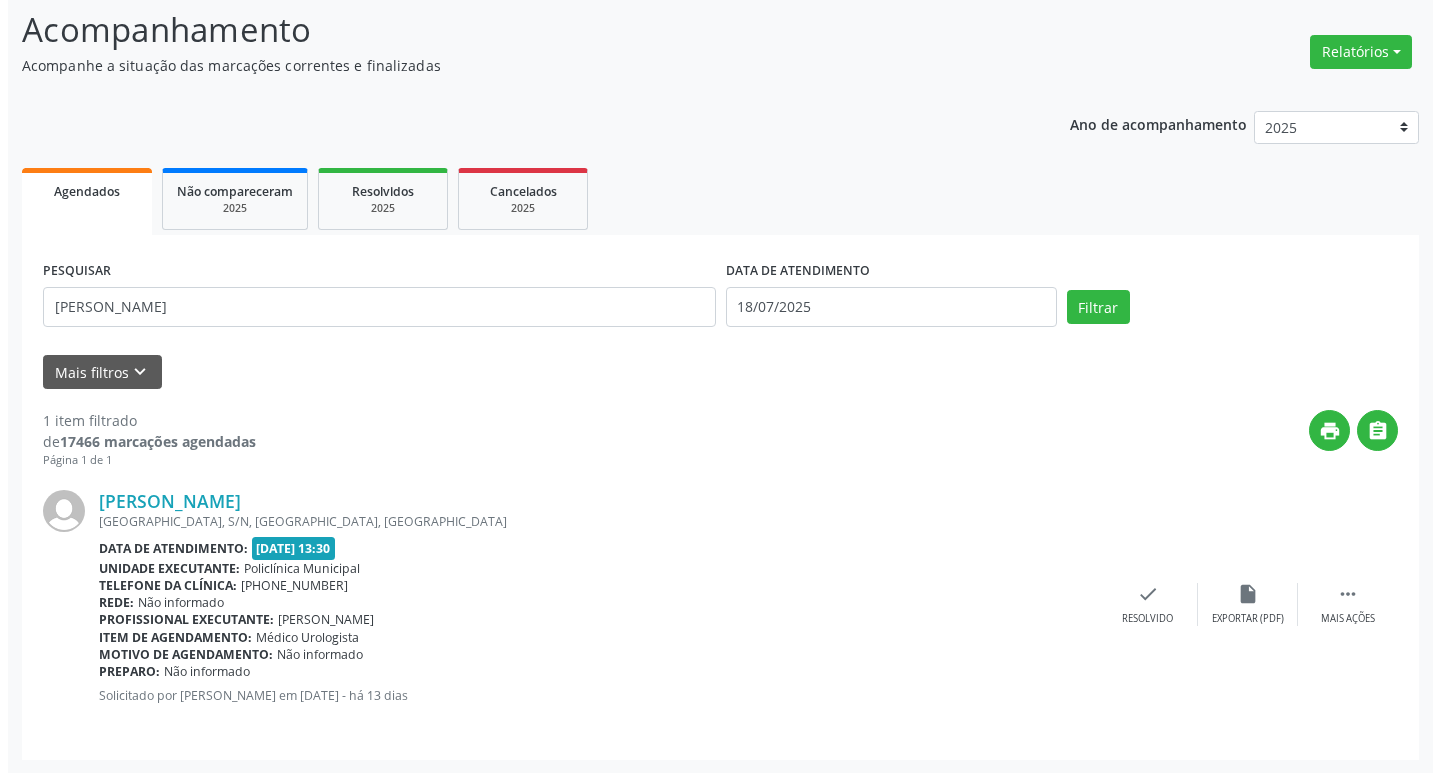 scroll, scrollTop: 132, scrollLeft: 0, axis: vertical 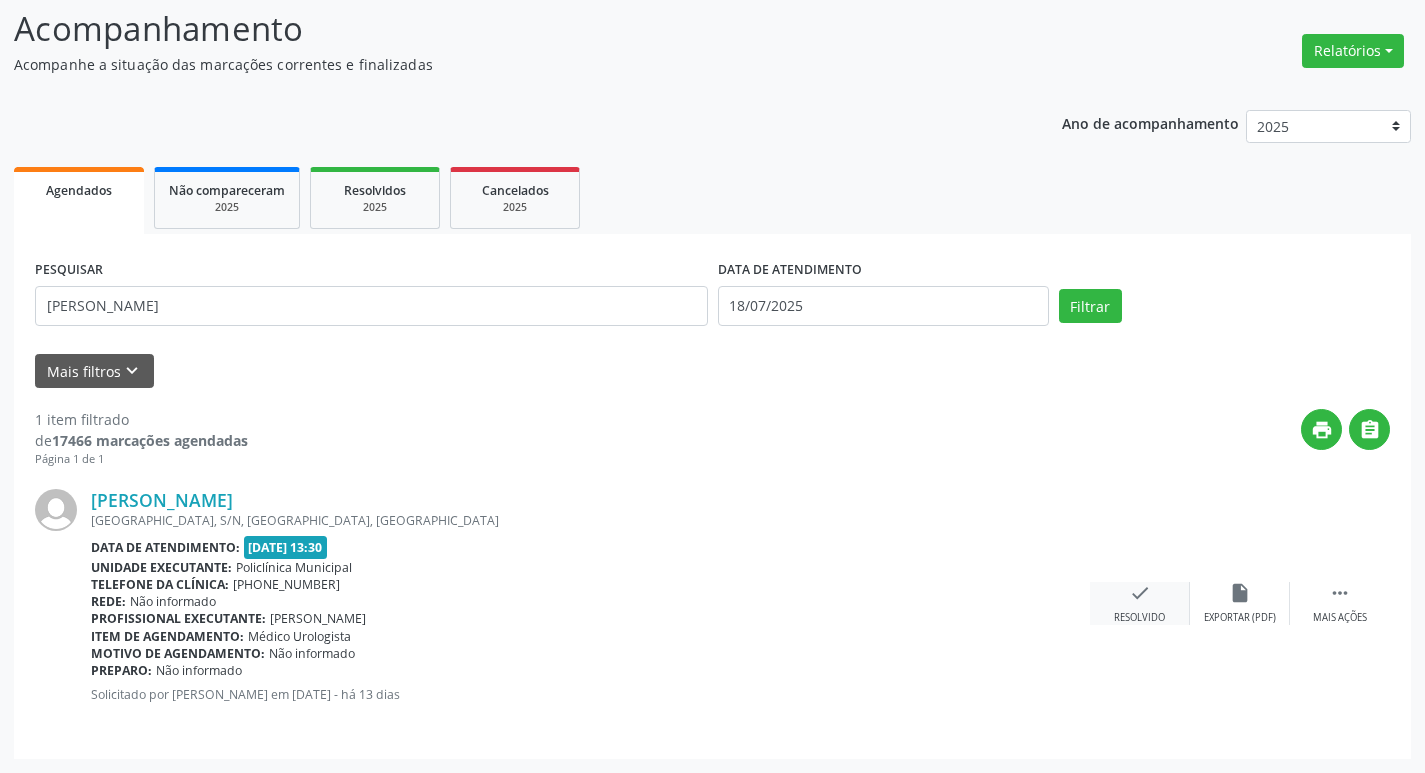 click on "check
Resolvido" at bounding box center [1140, 603] 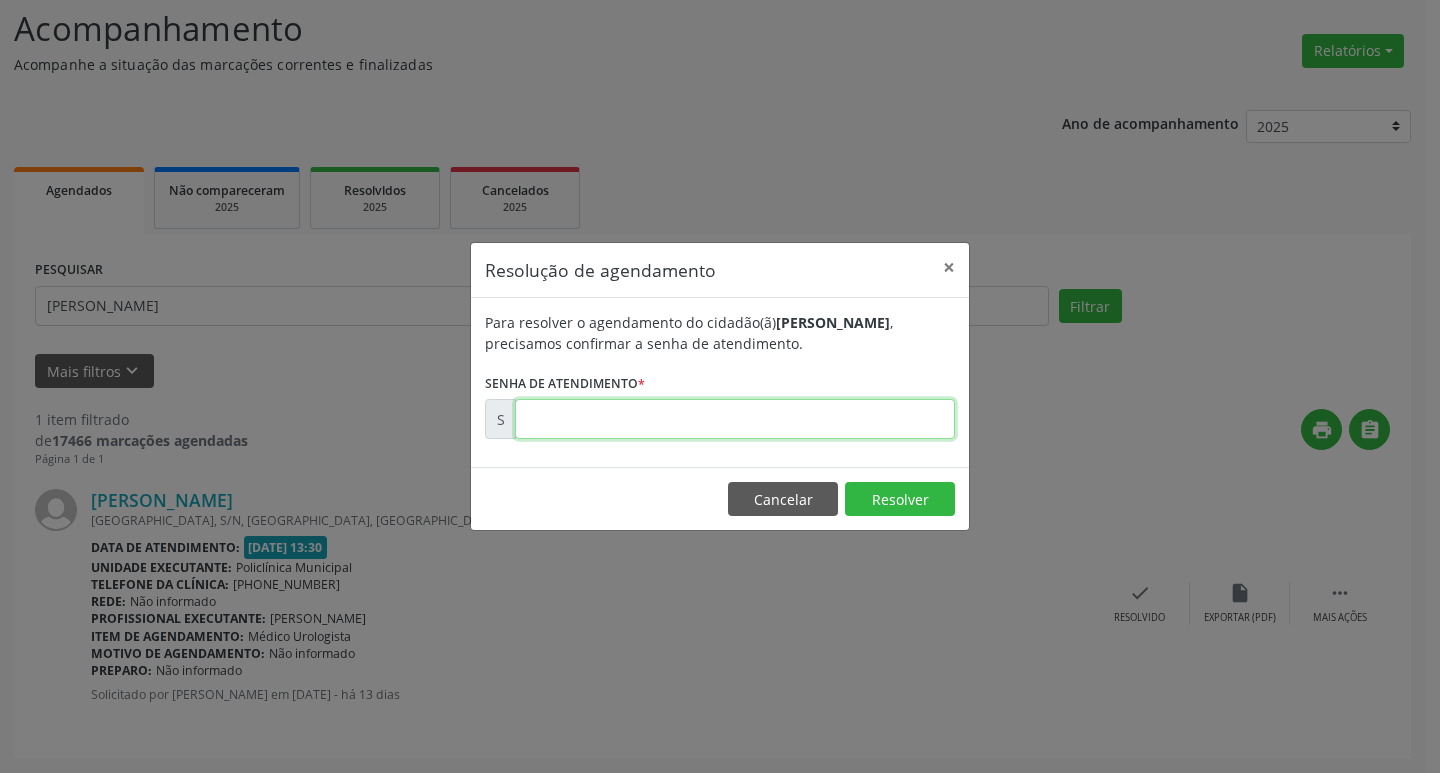 click at bounding box center (735, 419) 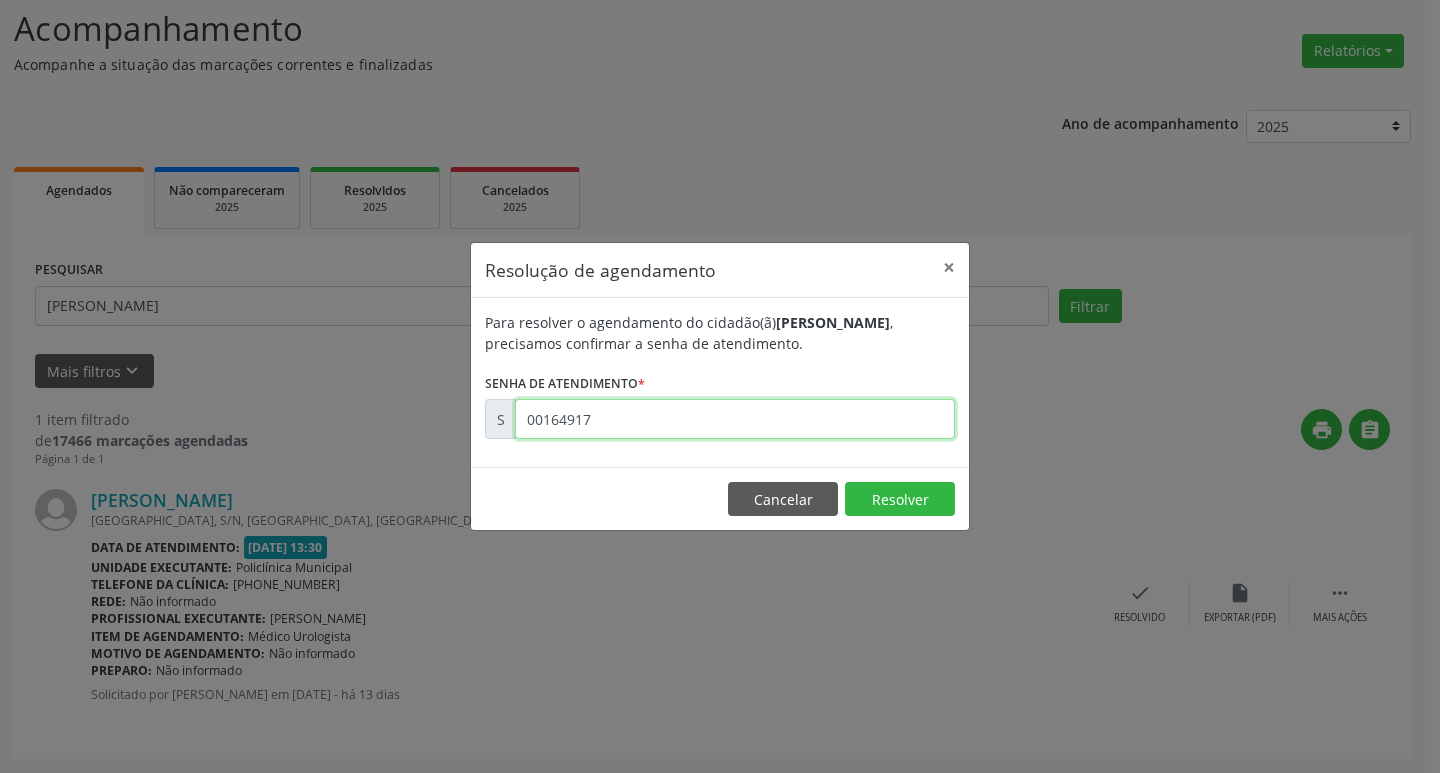 type on "00164917" 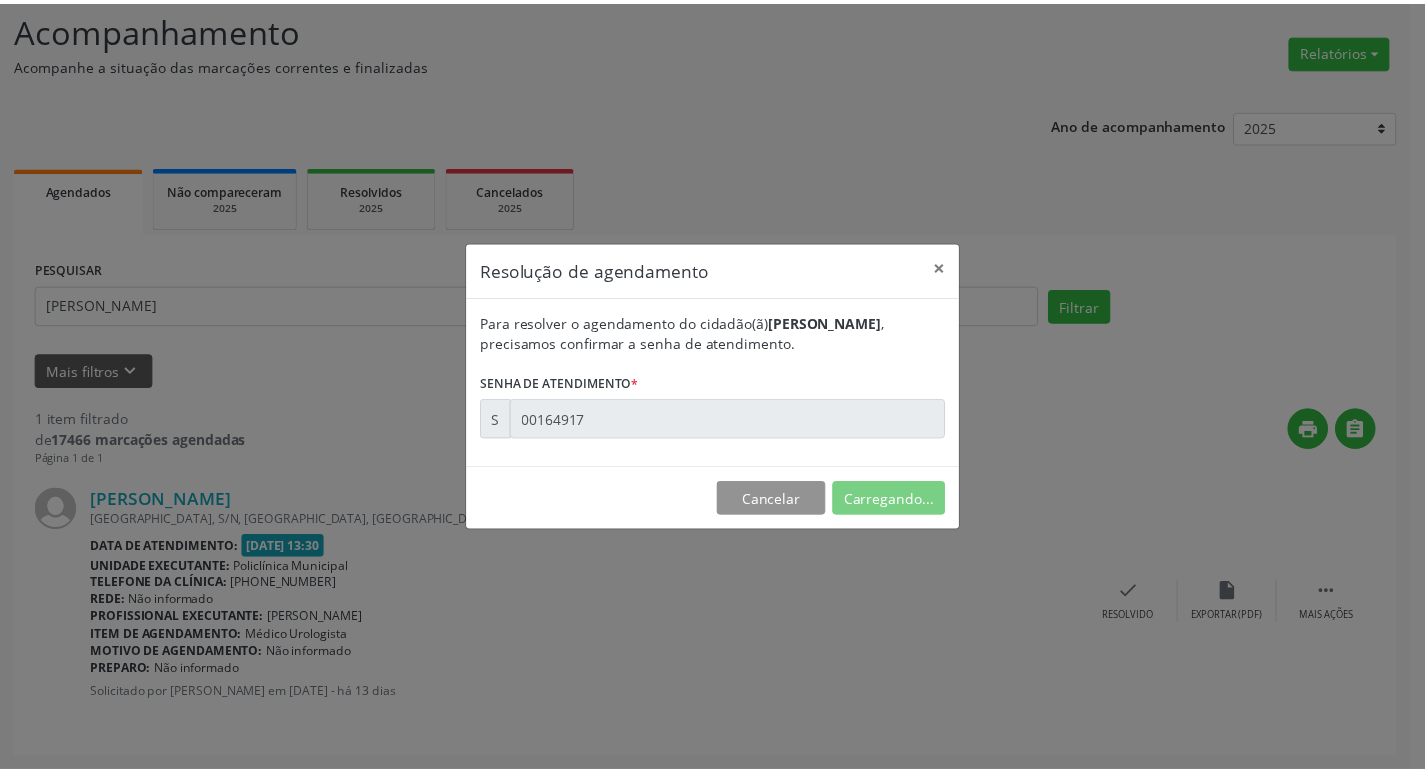 scroll, scrollTop: 0, scrollLeft: 0, axis: both 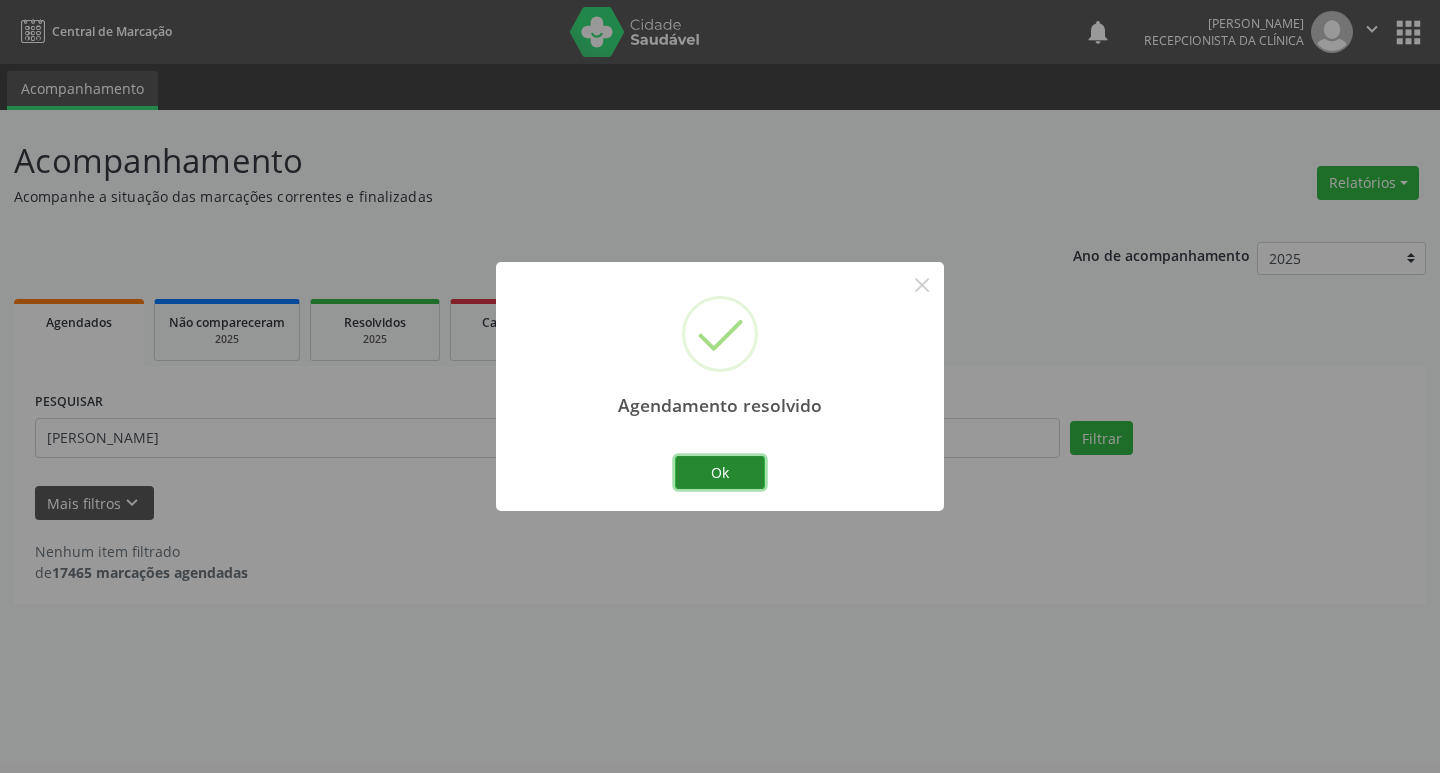 click on "Ok" at bounding box center [720, 473] 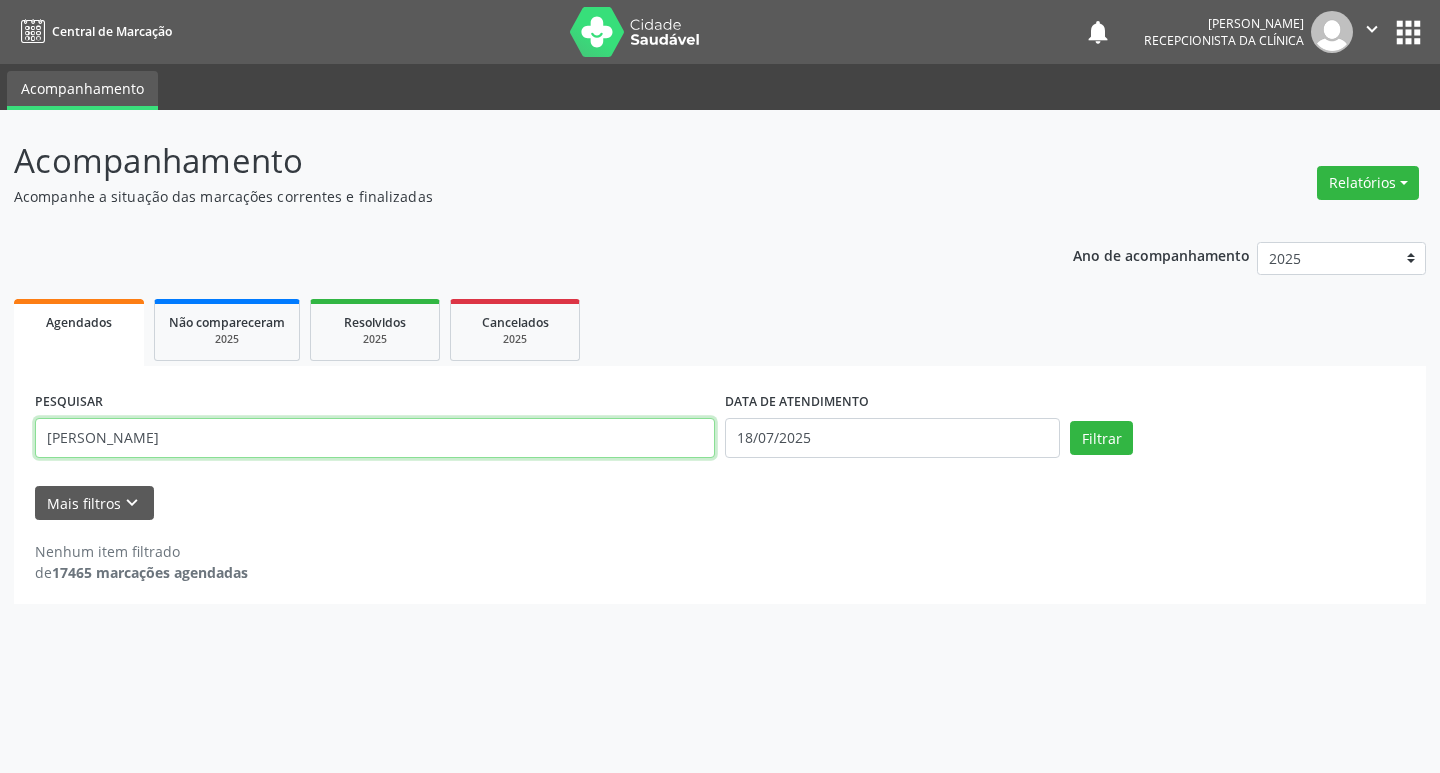 click on "[PERSON_NAME]" at bounding box center (375, 438) 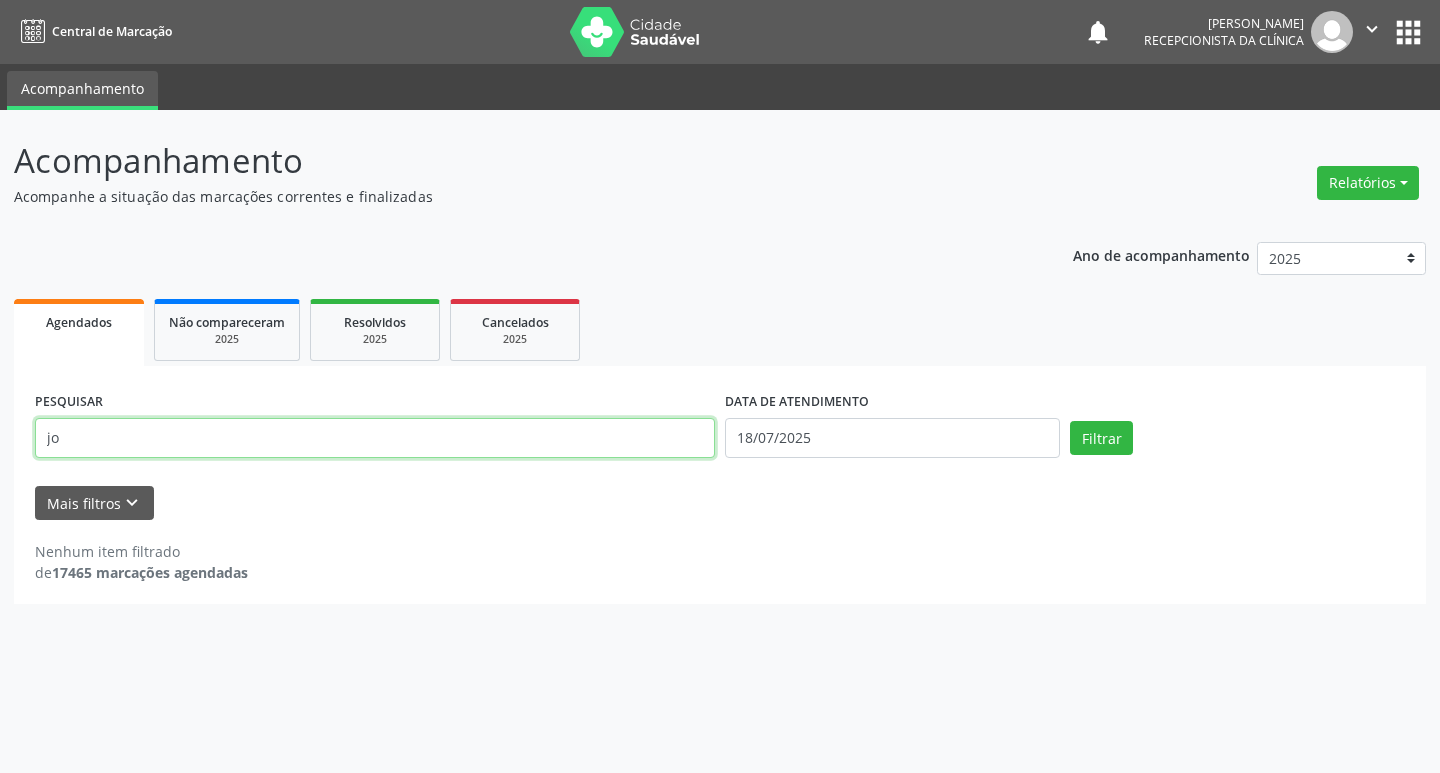 type on "j" 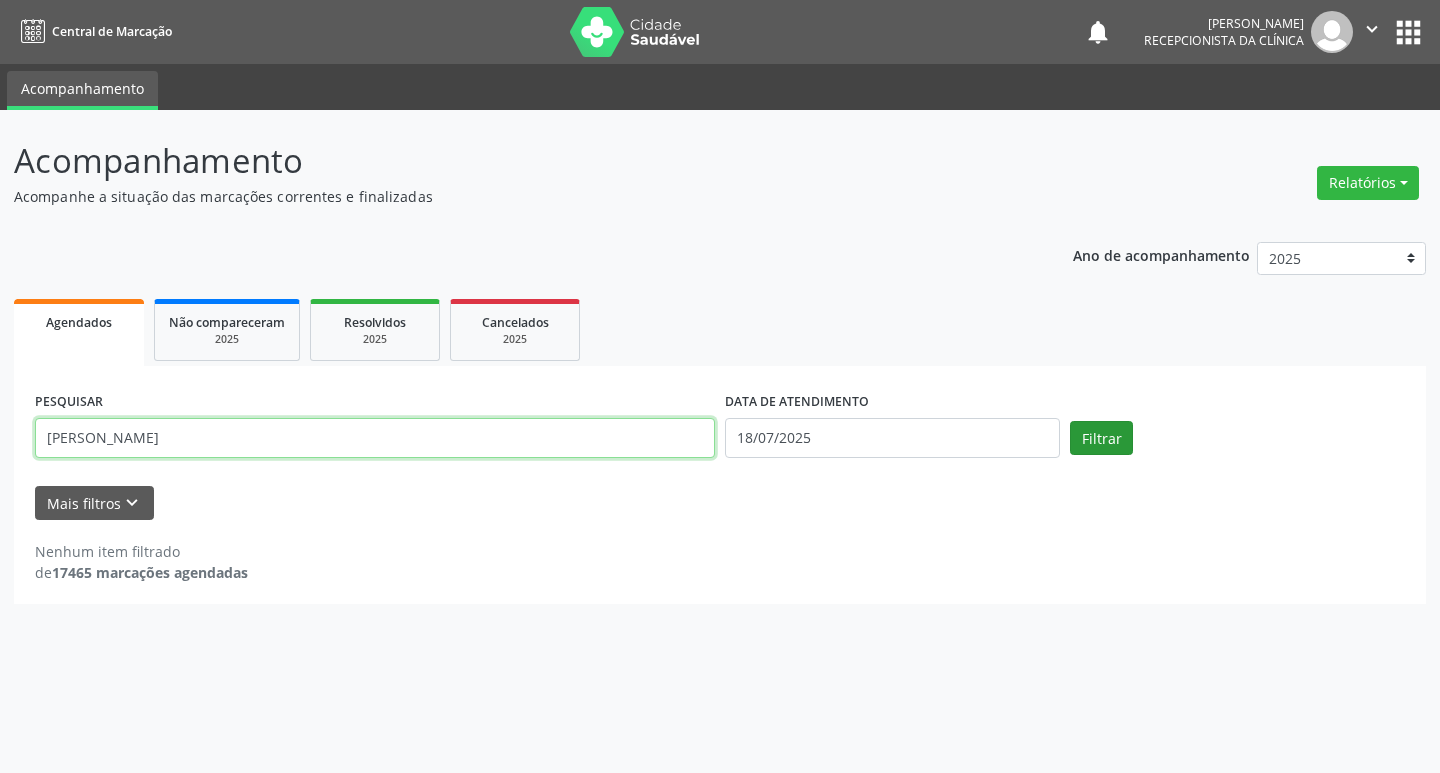 type on "[PERSON_NAME]" 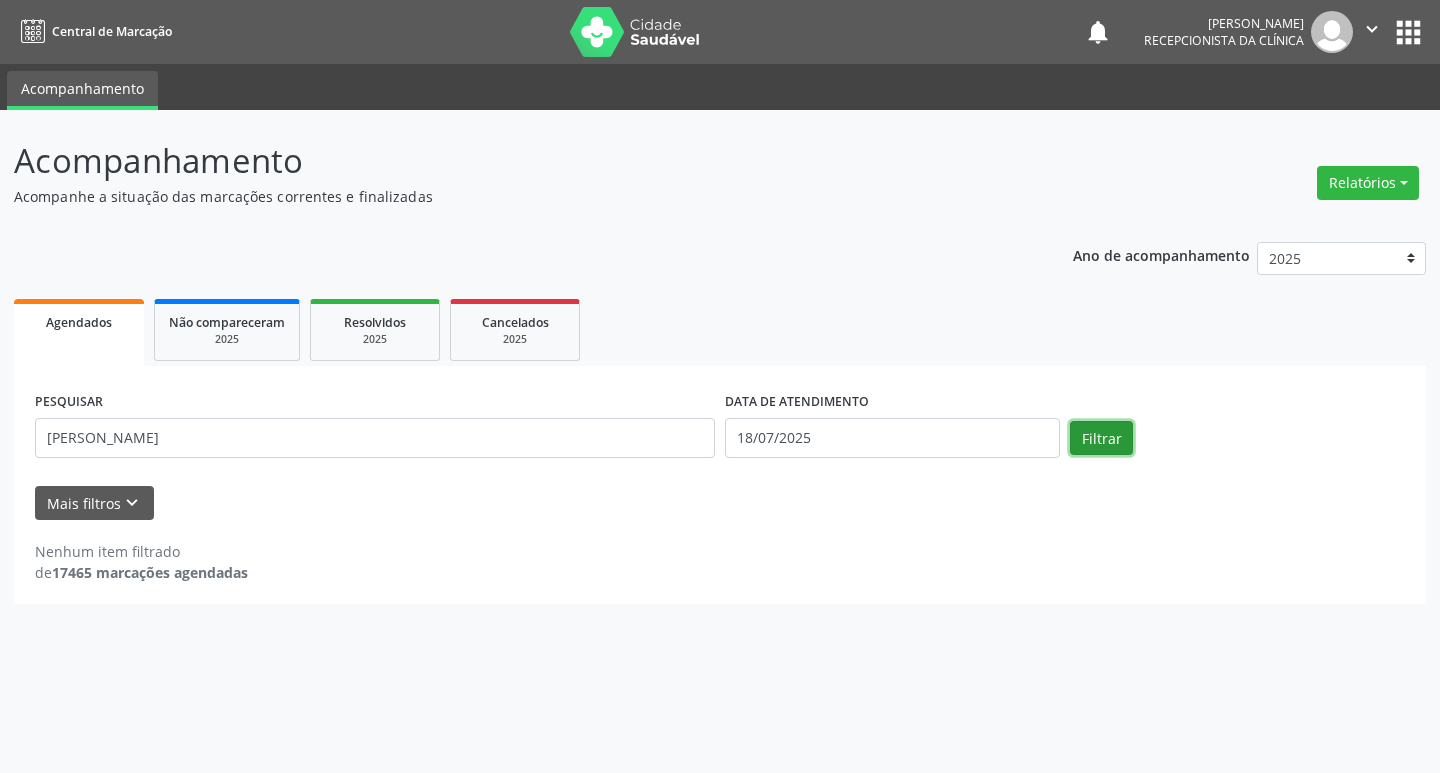 click on "Filtrar" at bounding box center (1101, 438) 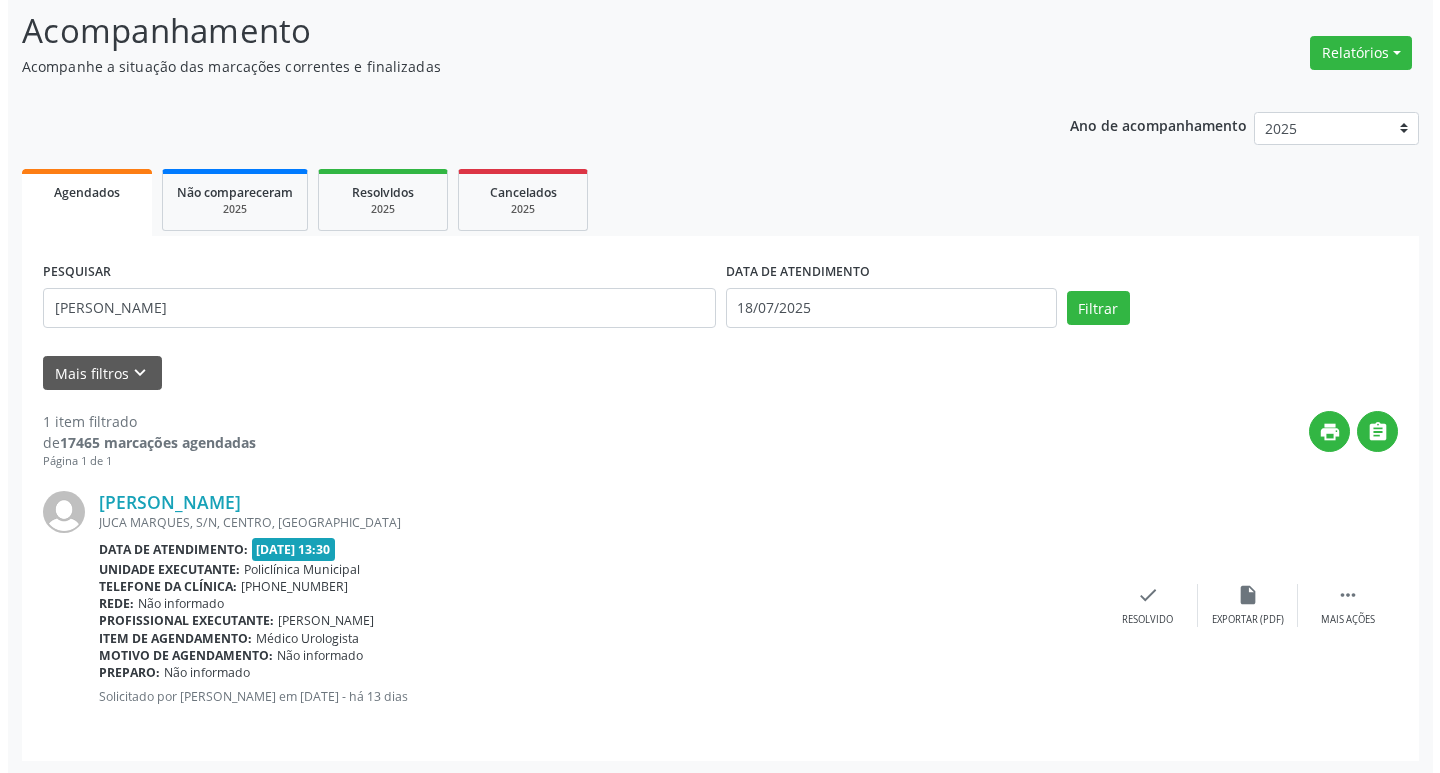 scroll, scrollTop: 132, scrollLeft: 0, axis: vertical 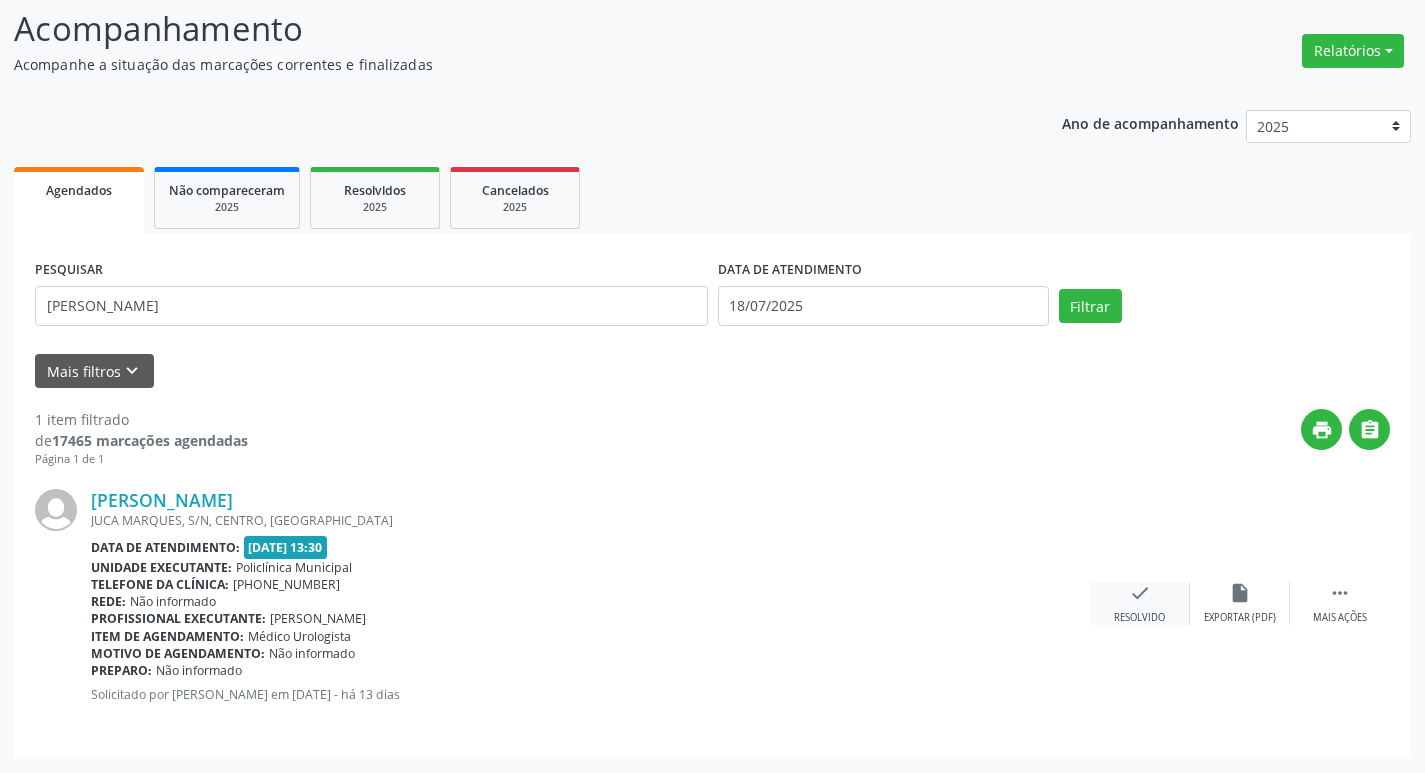 click on "Resolvido" at bounding box center (1139, 618) 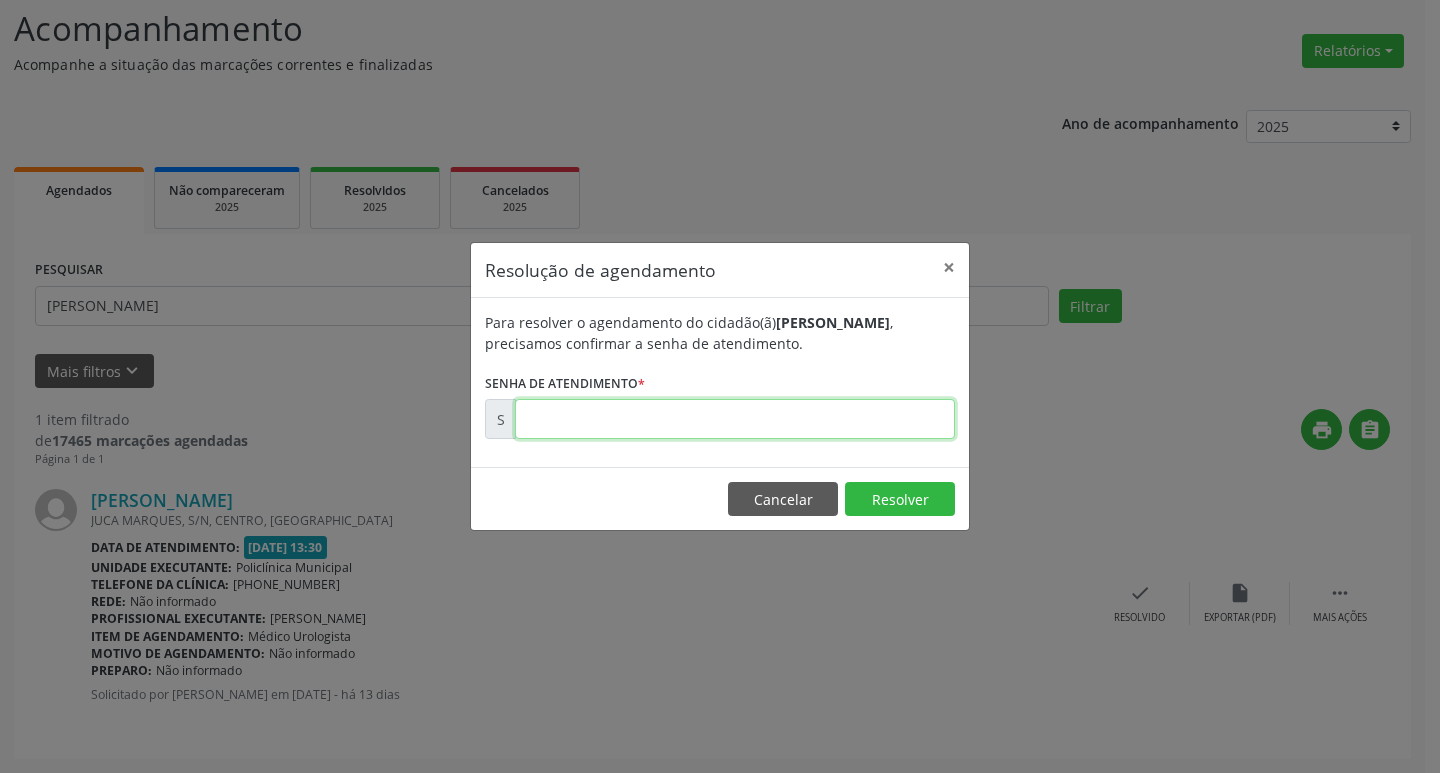 click at bounding box center [735, 419] 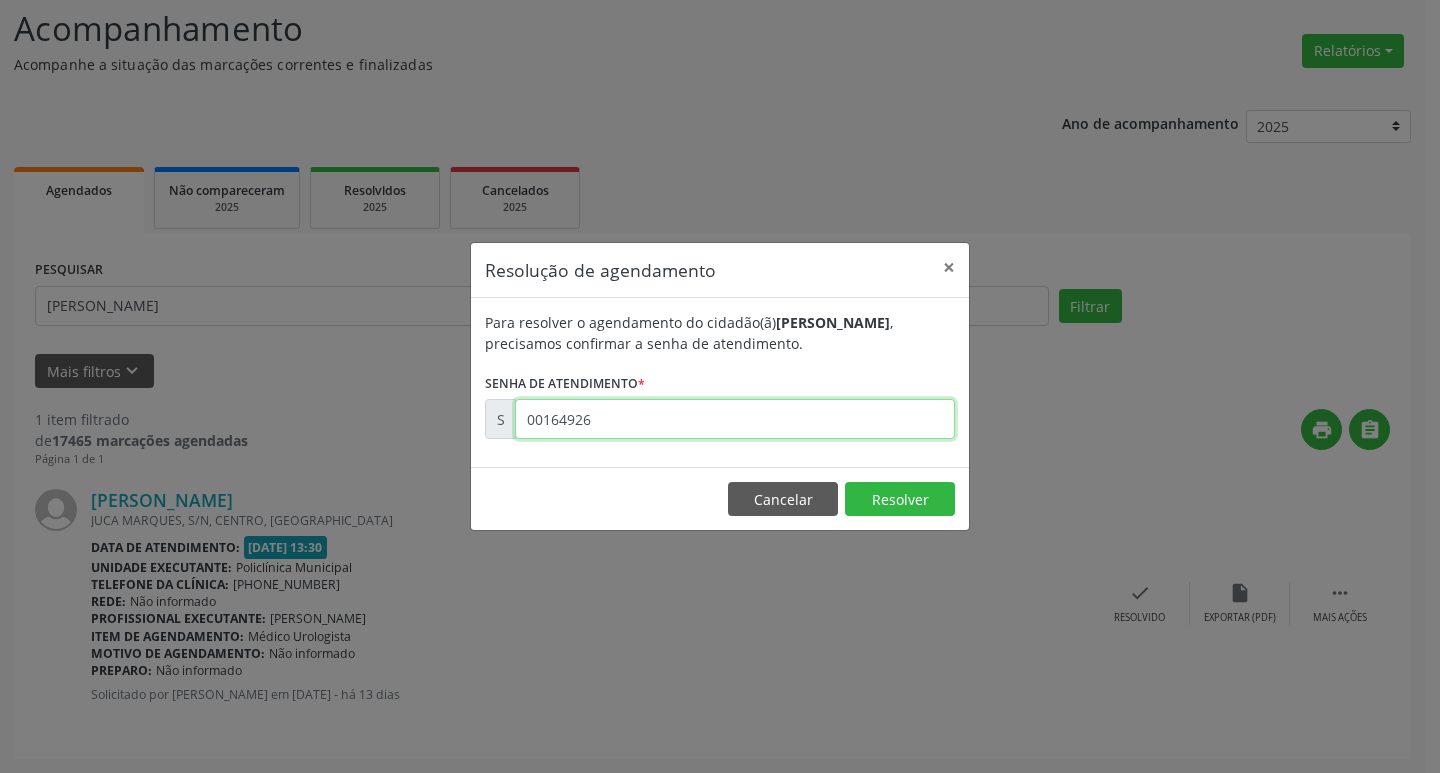 type on "00164926" 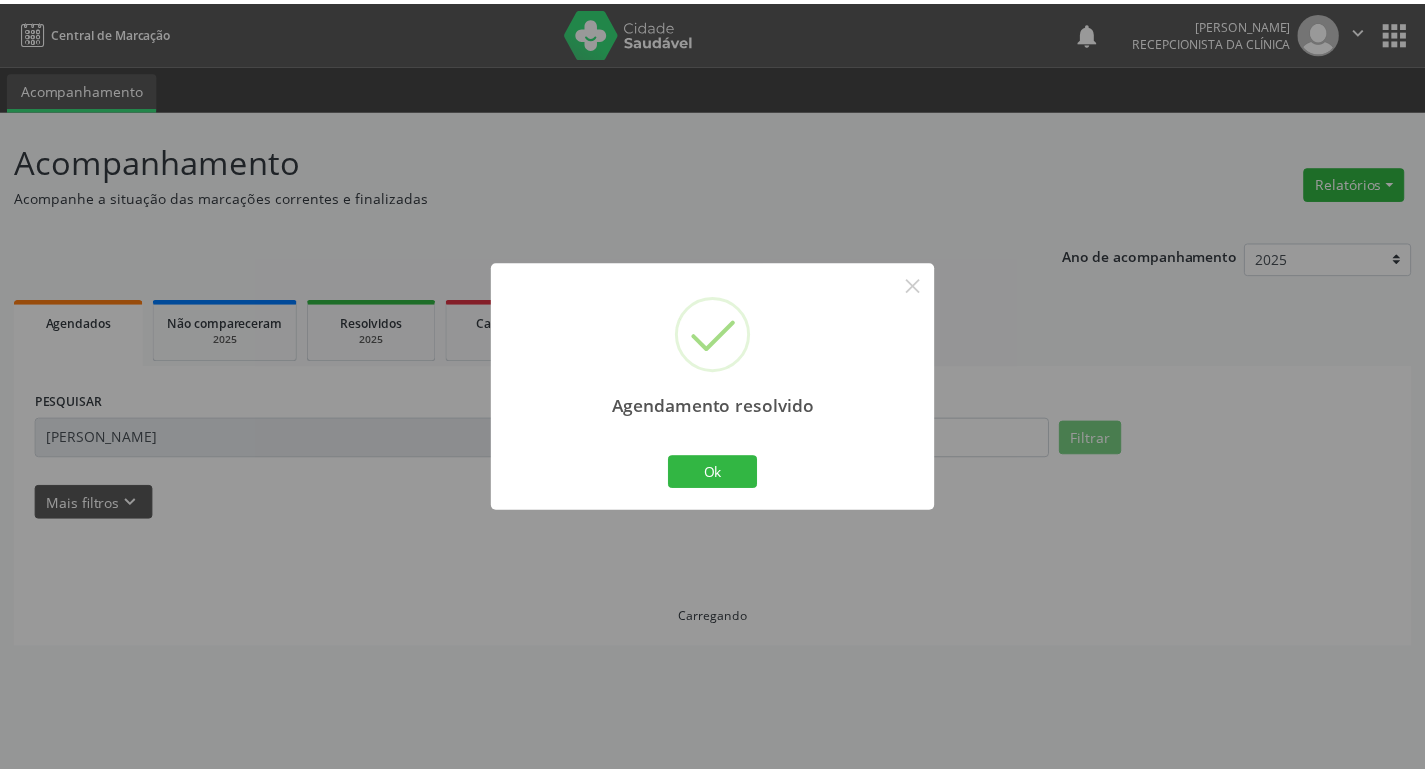scroll, scrollTop: 0, scrollLeft: 0, axis: both 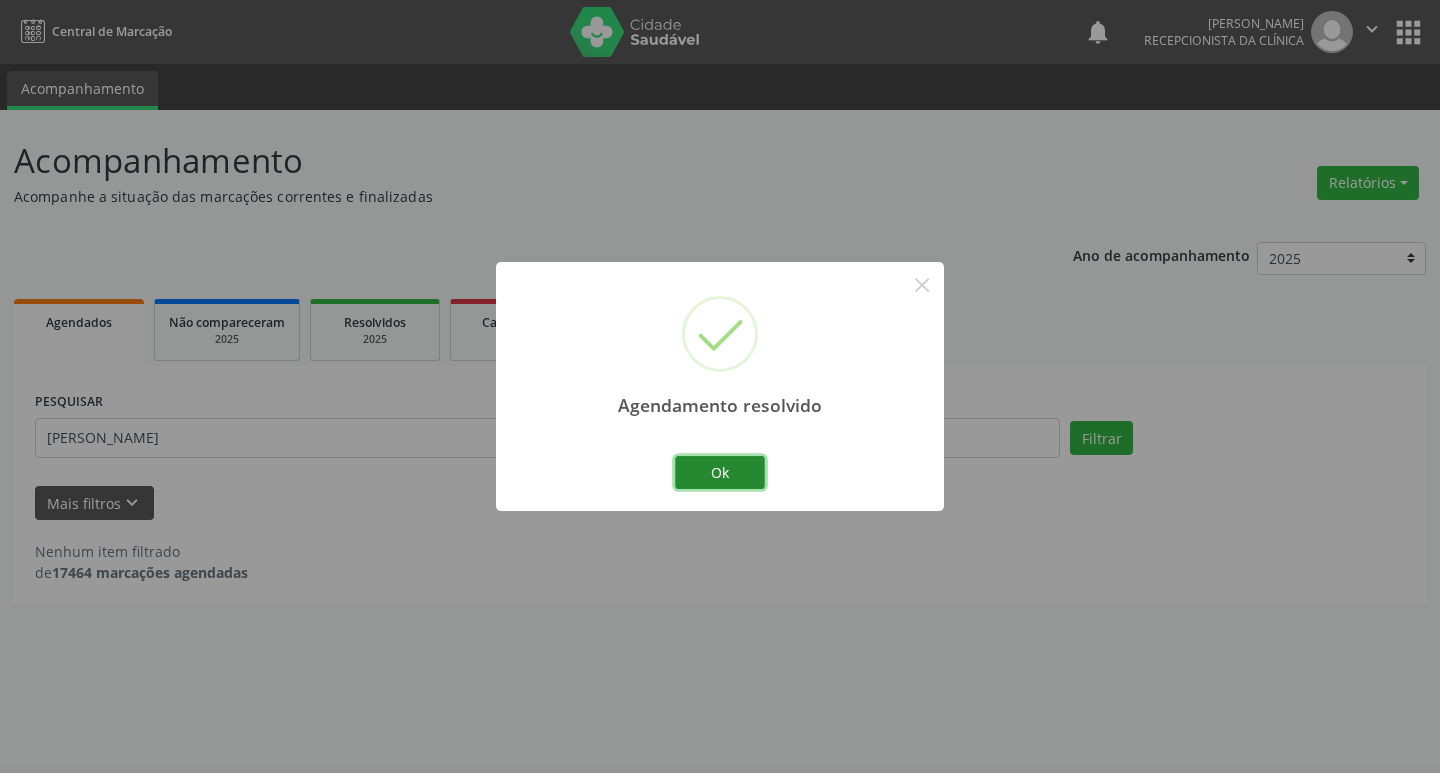 click on "Ok" at bounding box center (720, 473) 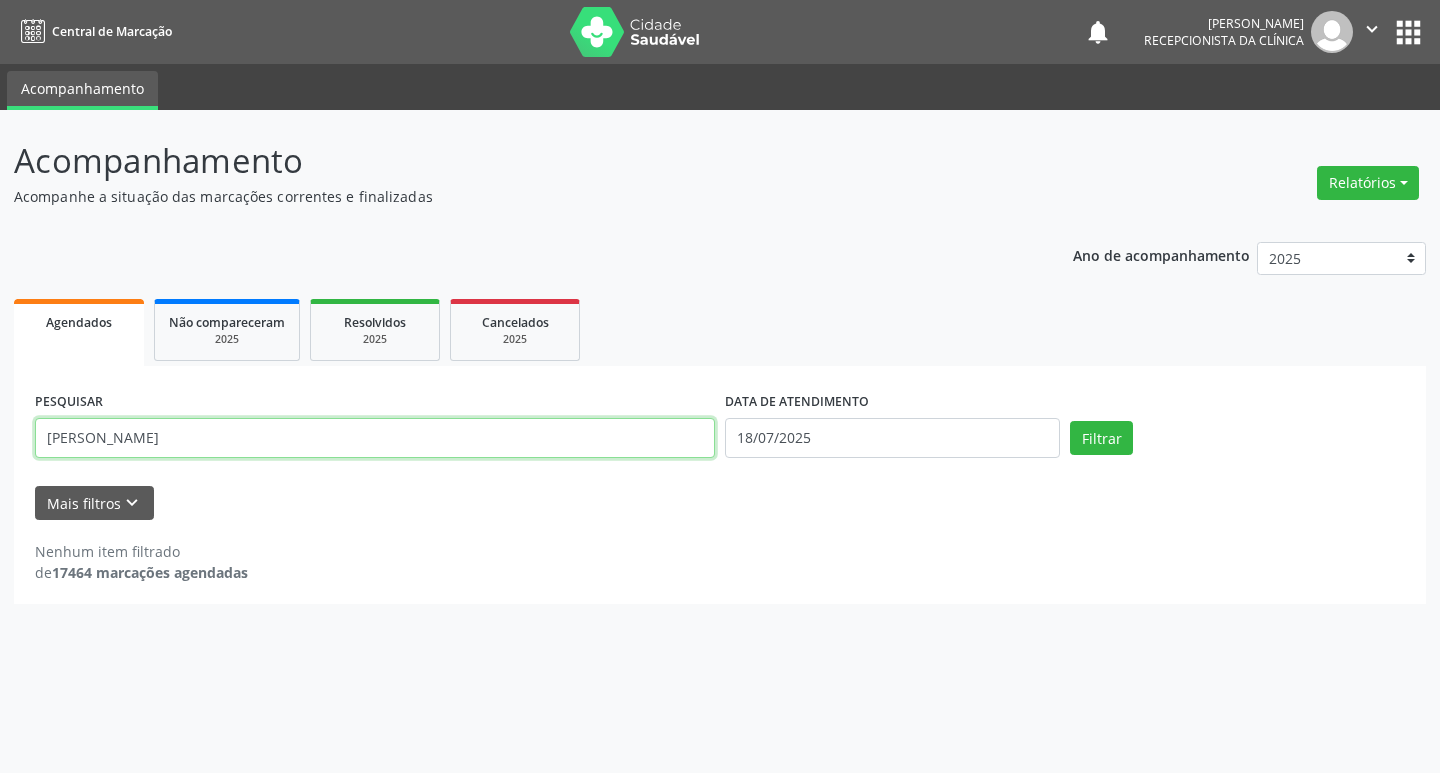 click on "[PERSON_NAME]" at bounding box center (375, 438) 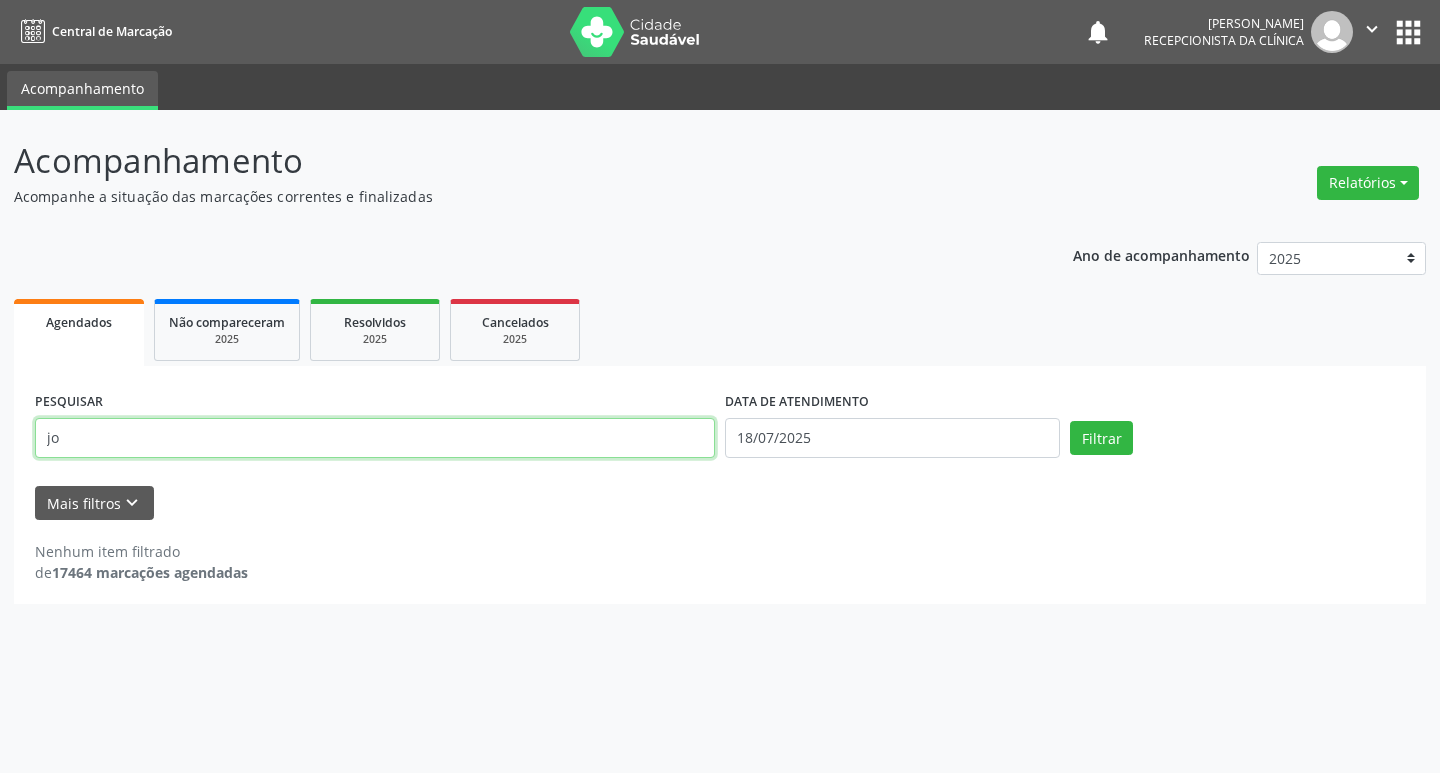 type on "j" 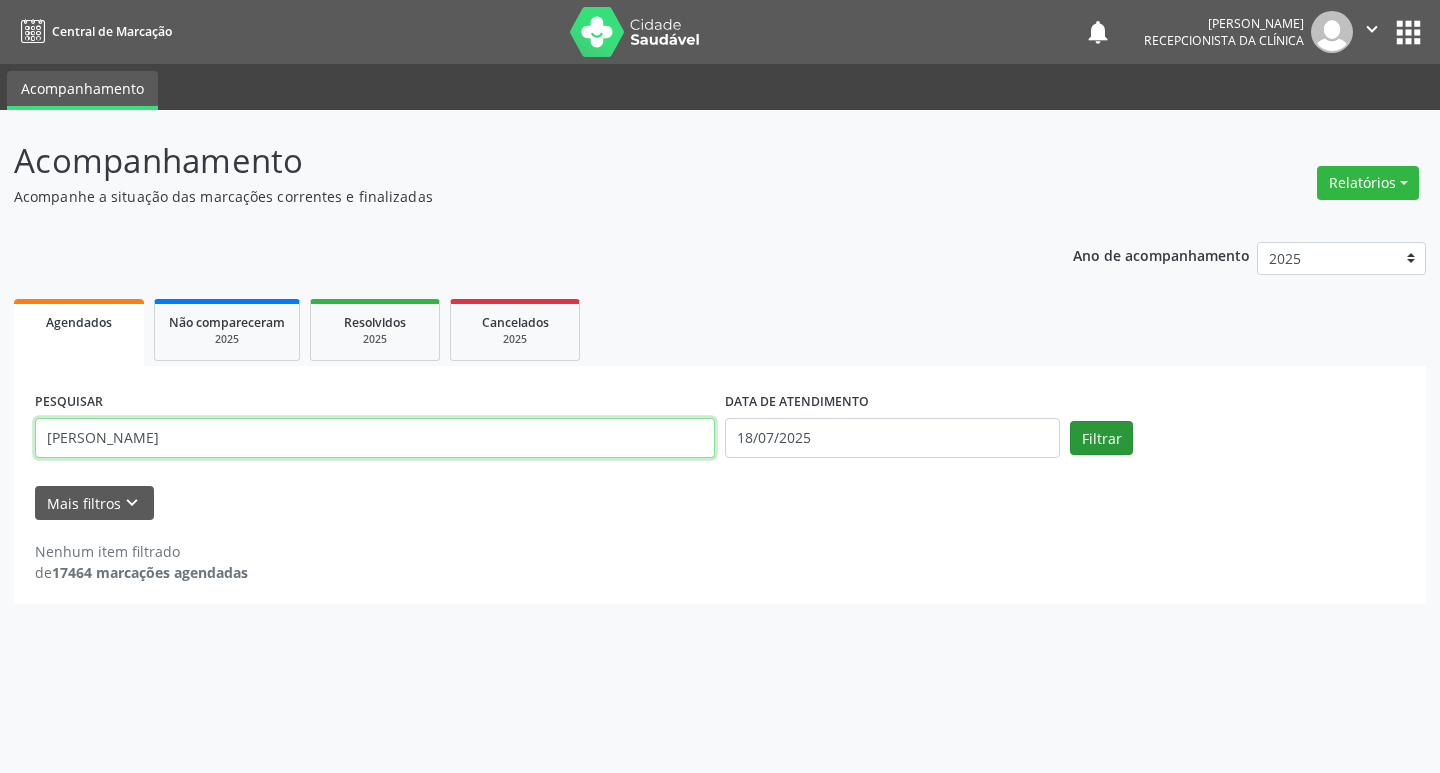 type on "[PERSON_NAME]" 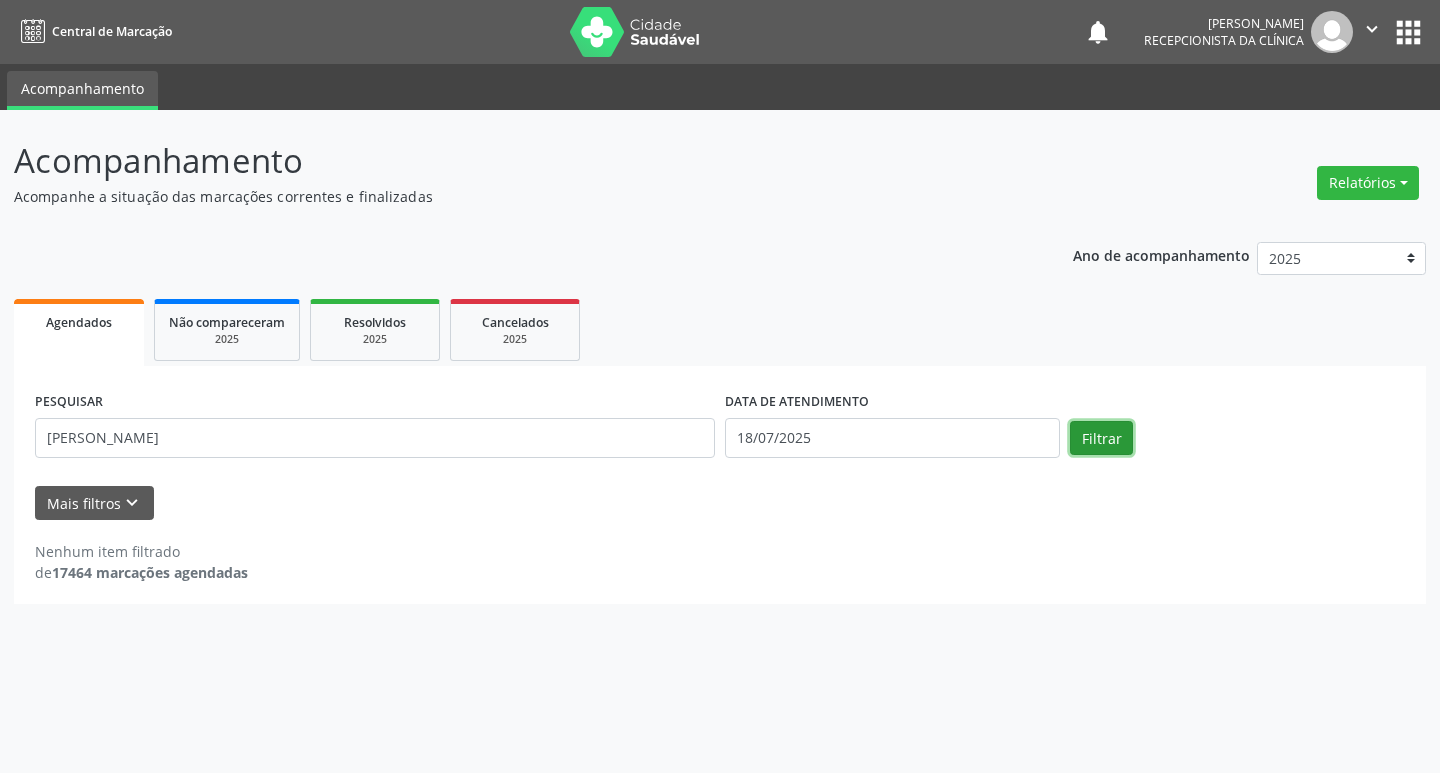 click on "Filtrar" at bounding box center [1101, 438] 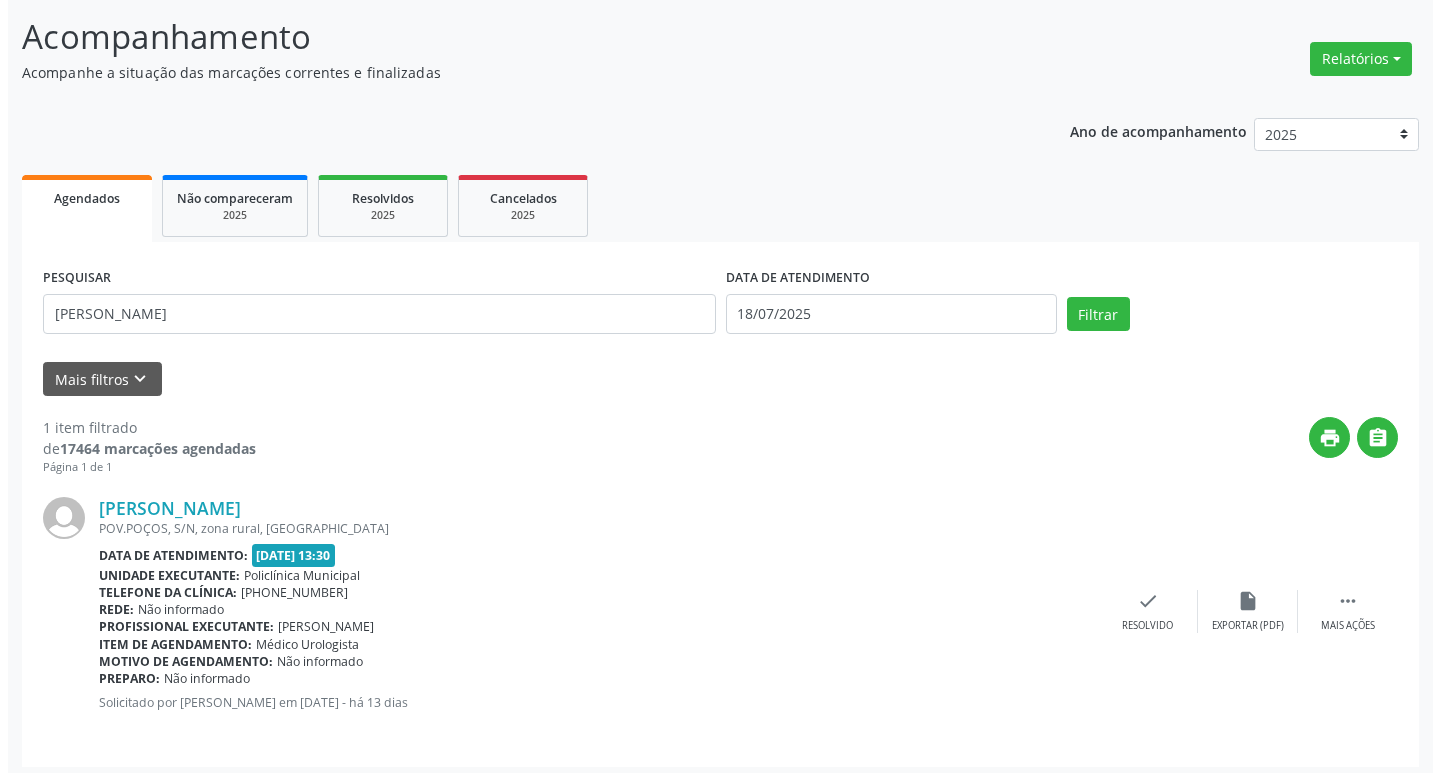 scroll, scrollTop: 132, scrollLeft: 0, axis: vertical 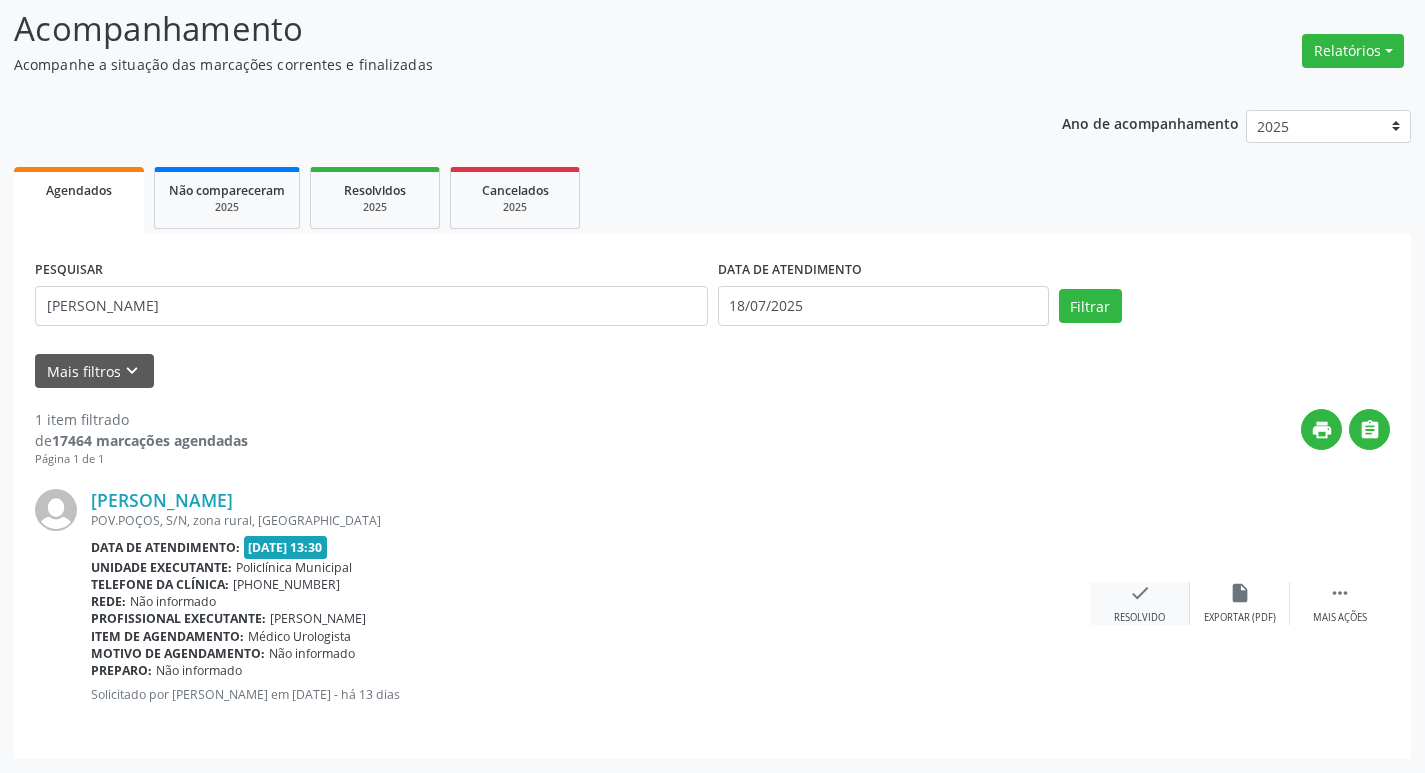 click on "Resolvido" at bounding box center (1139, 618) 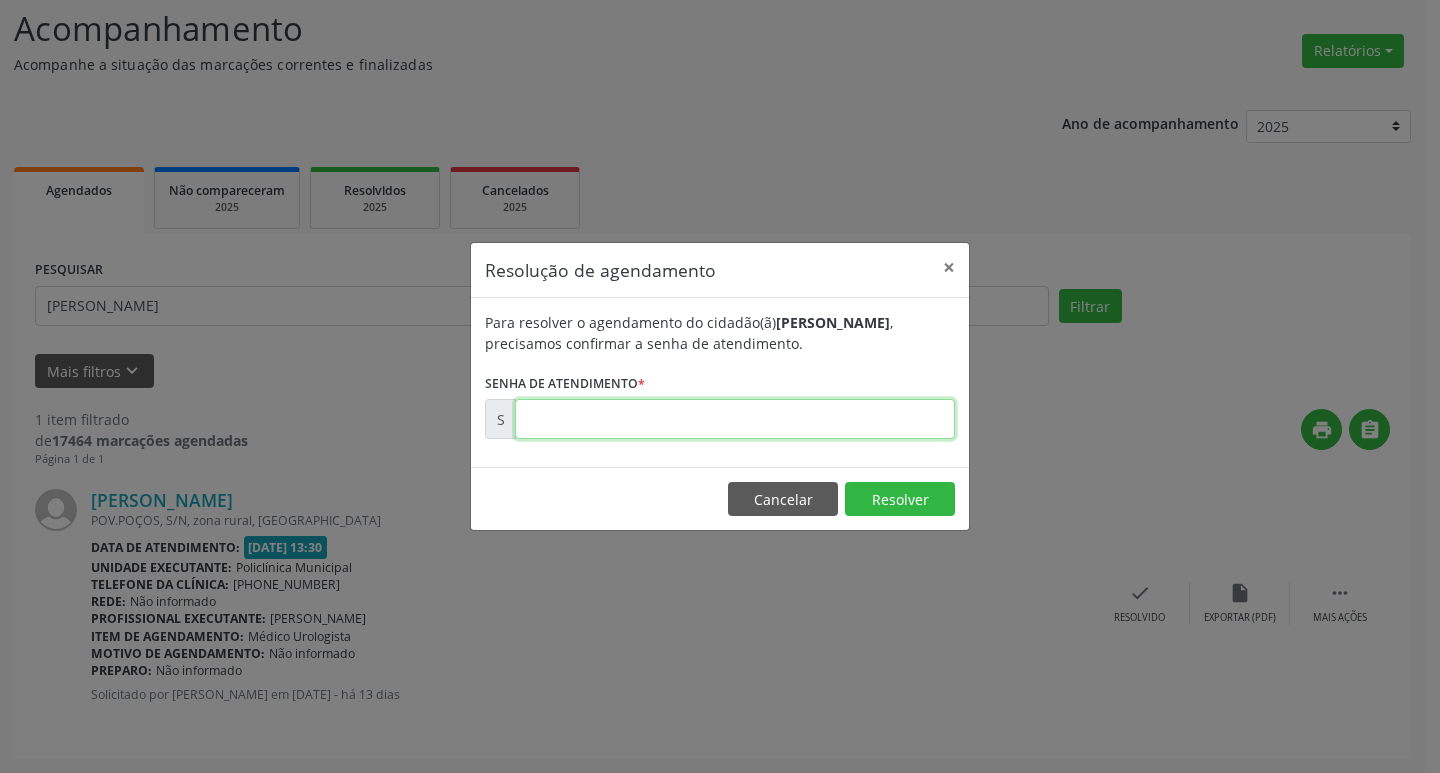 click at bounding box center (735, 419) 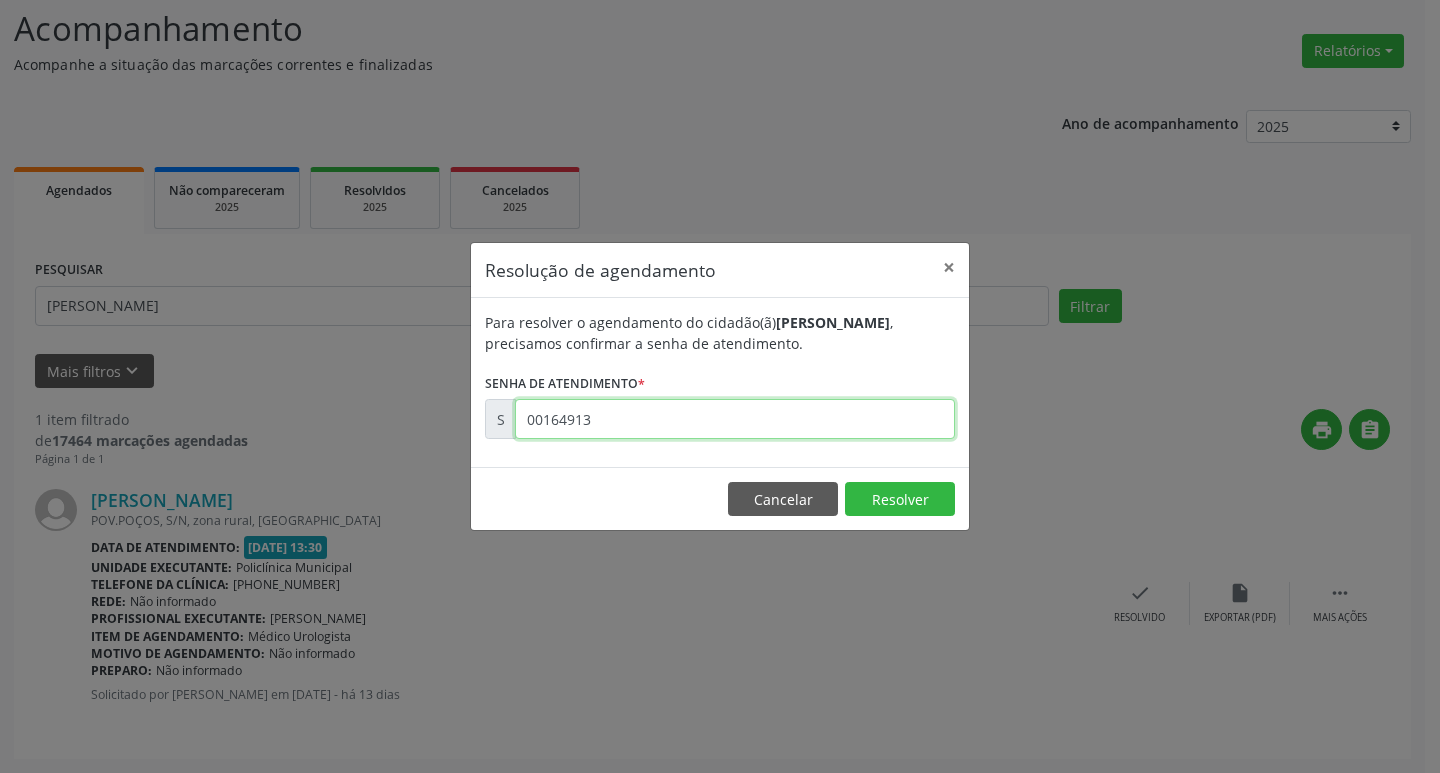 type on "00164913" 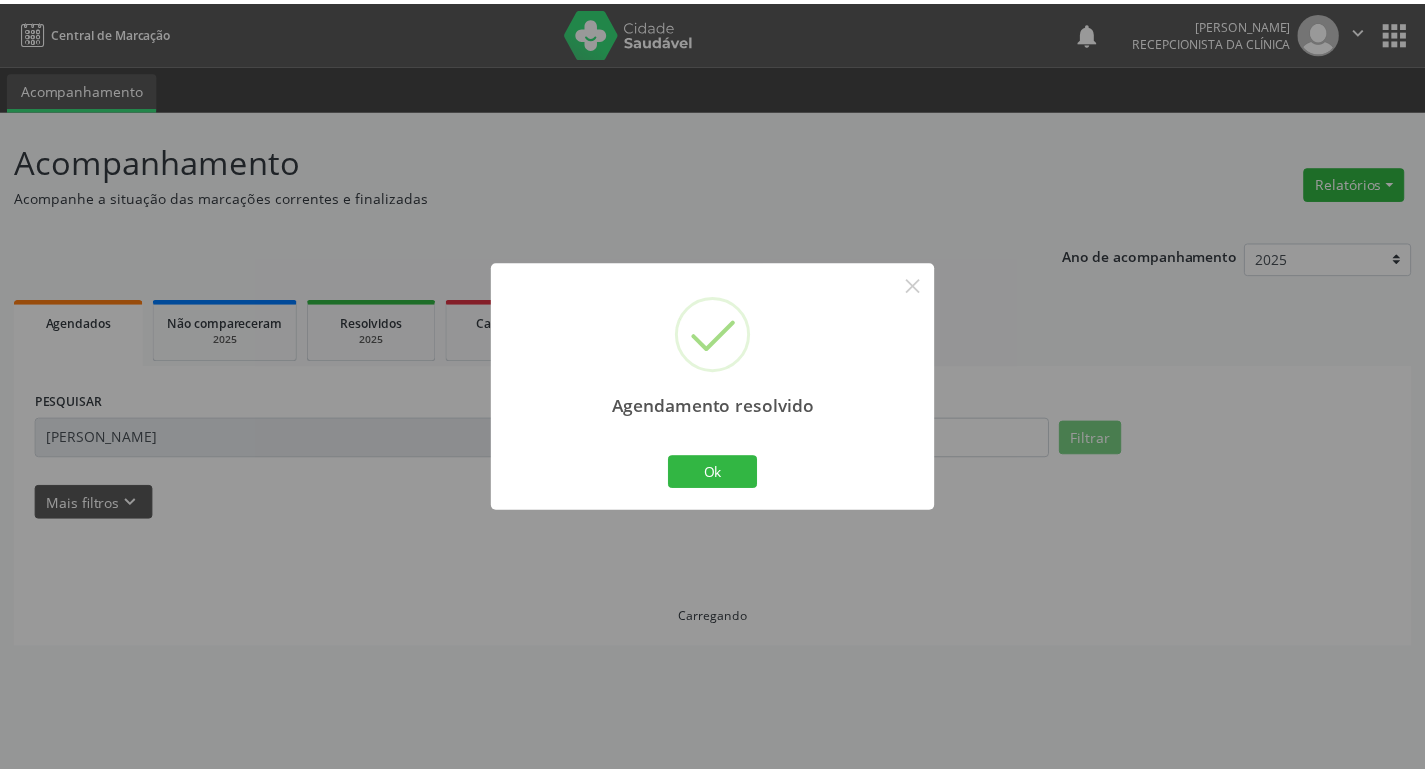 scroll, scrollTop: 0, scrollLeft: 0, axis: both 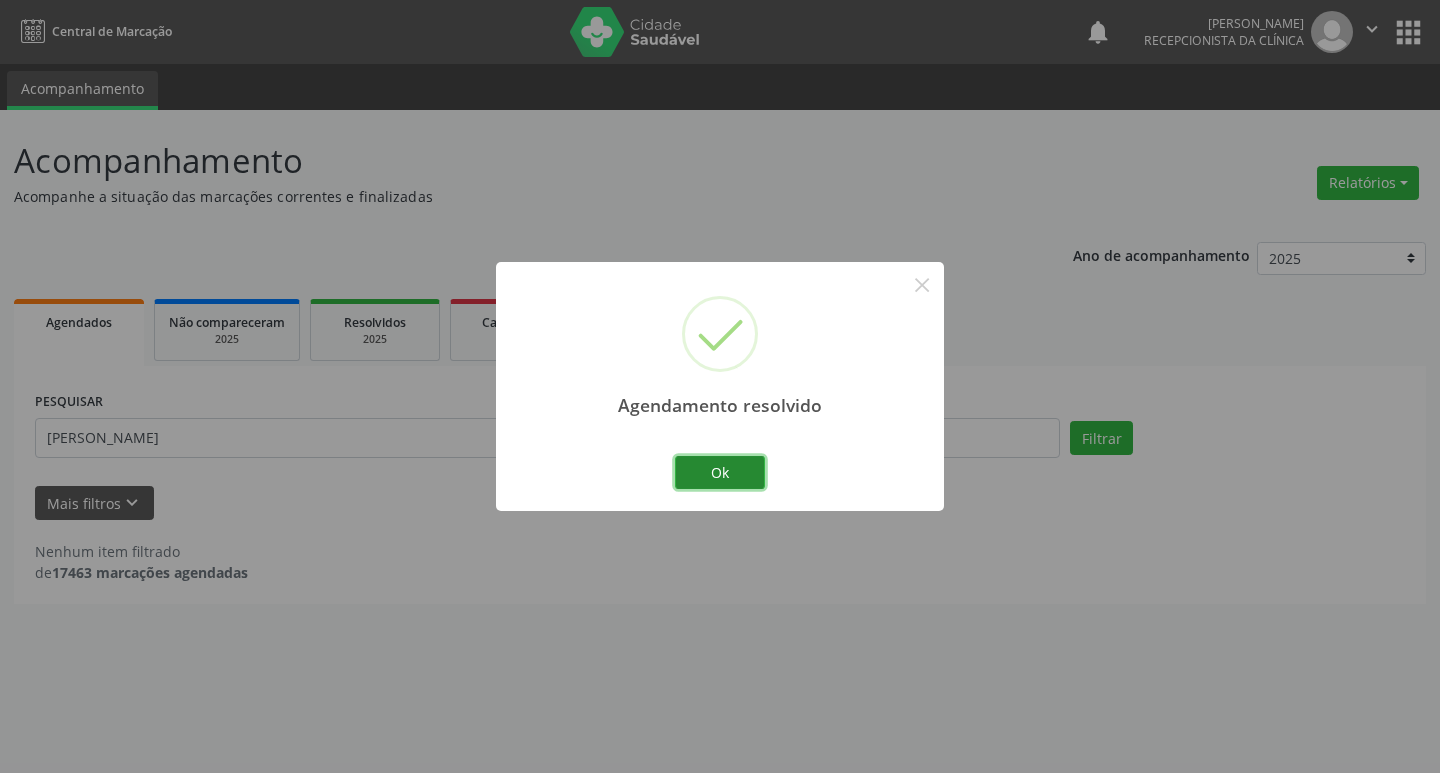 click on "Ok" at bounding box center (720, 473) 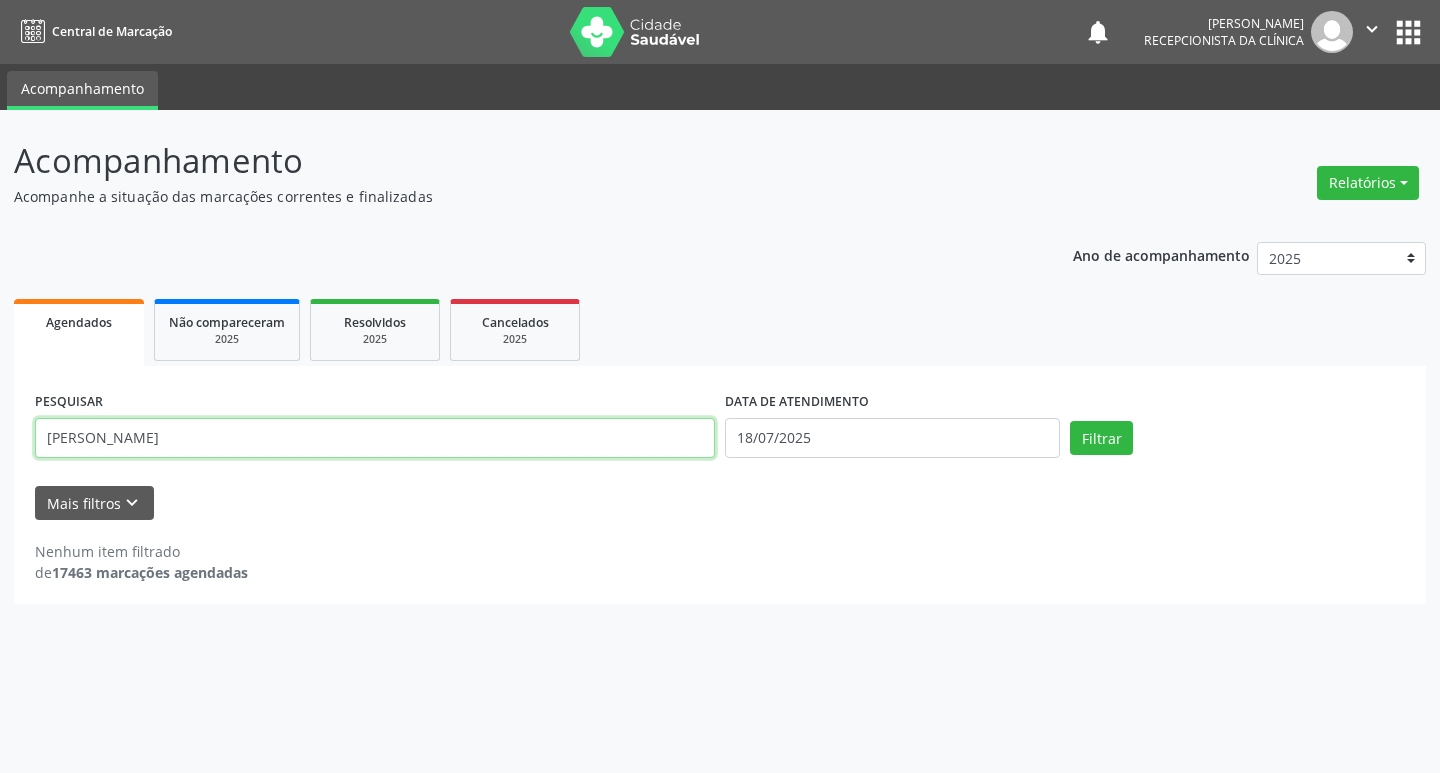 click on "[PERSON_NAME]" at bounding box center [375, 438] 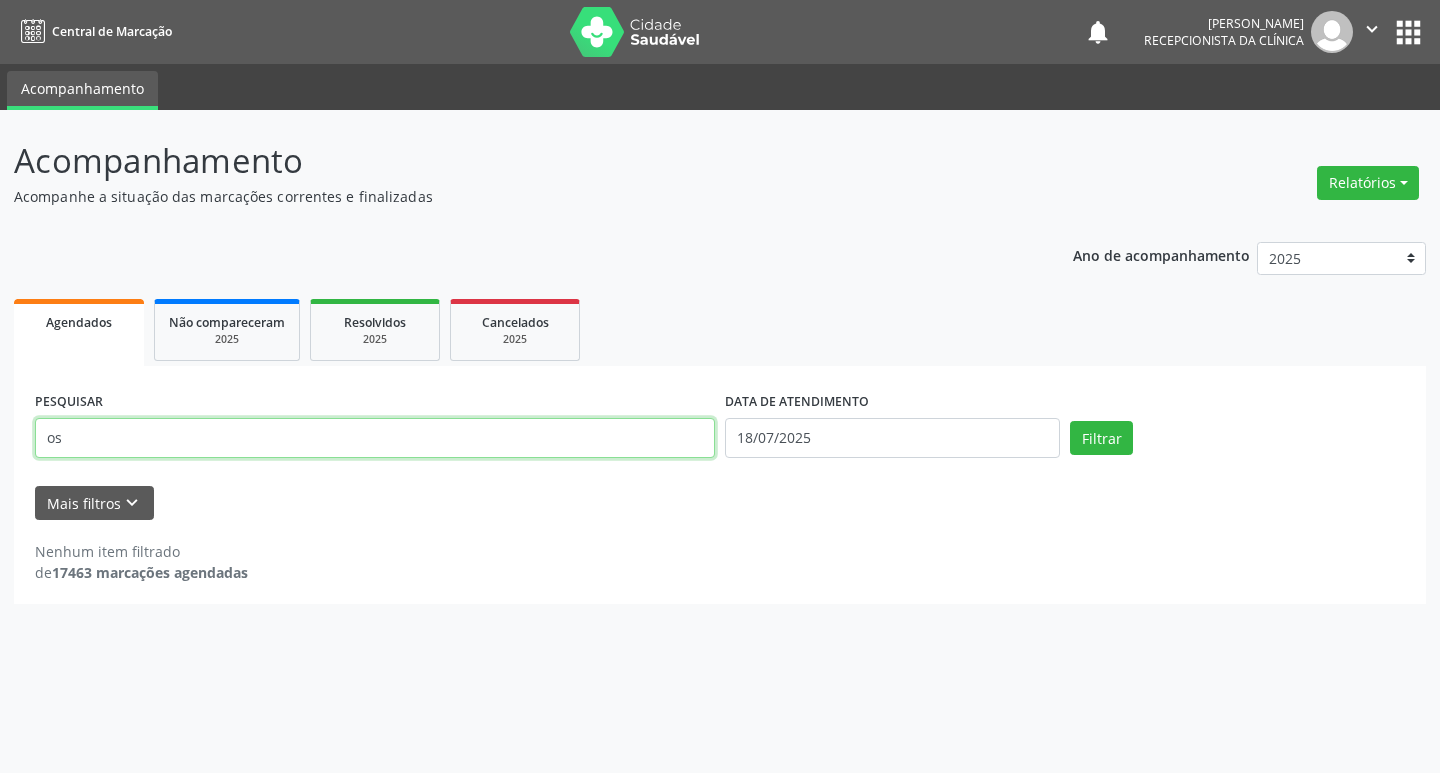 type on "o" 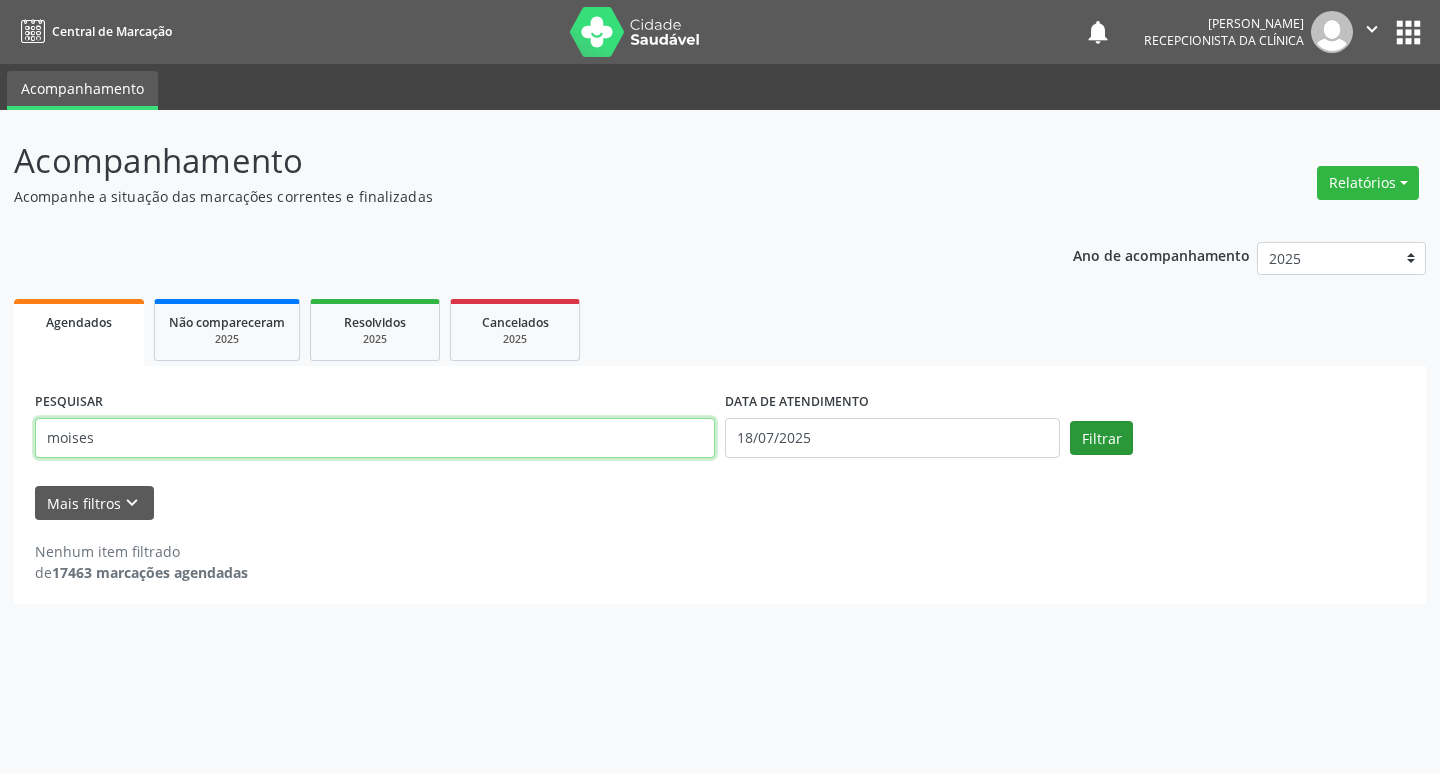 type on "moises" 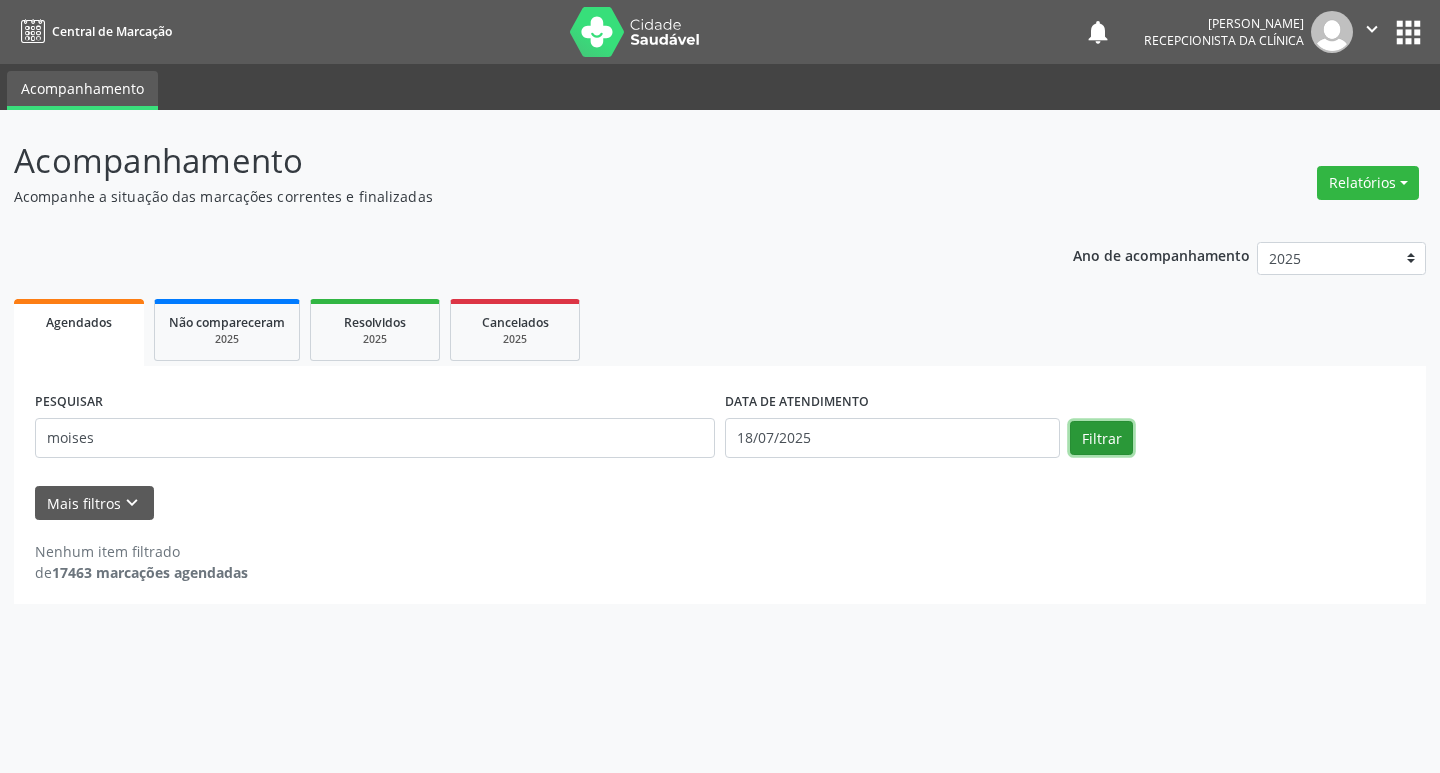click on "Filtrar" at bounding box center (1101, 438) 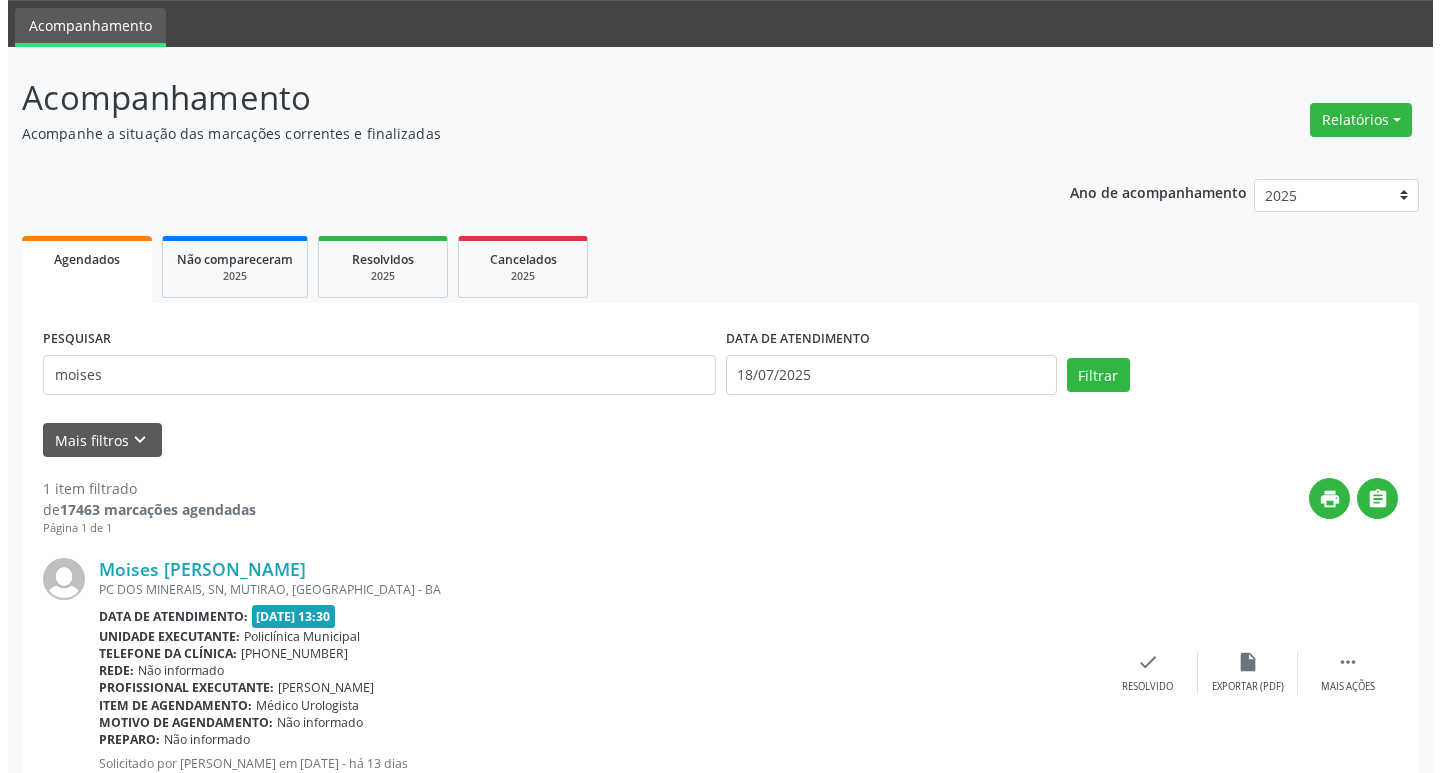 scroll, scrollTop: 132, scrollLeft: 0, axis: vertical 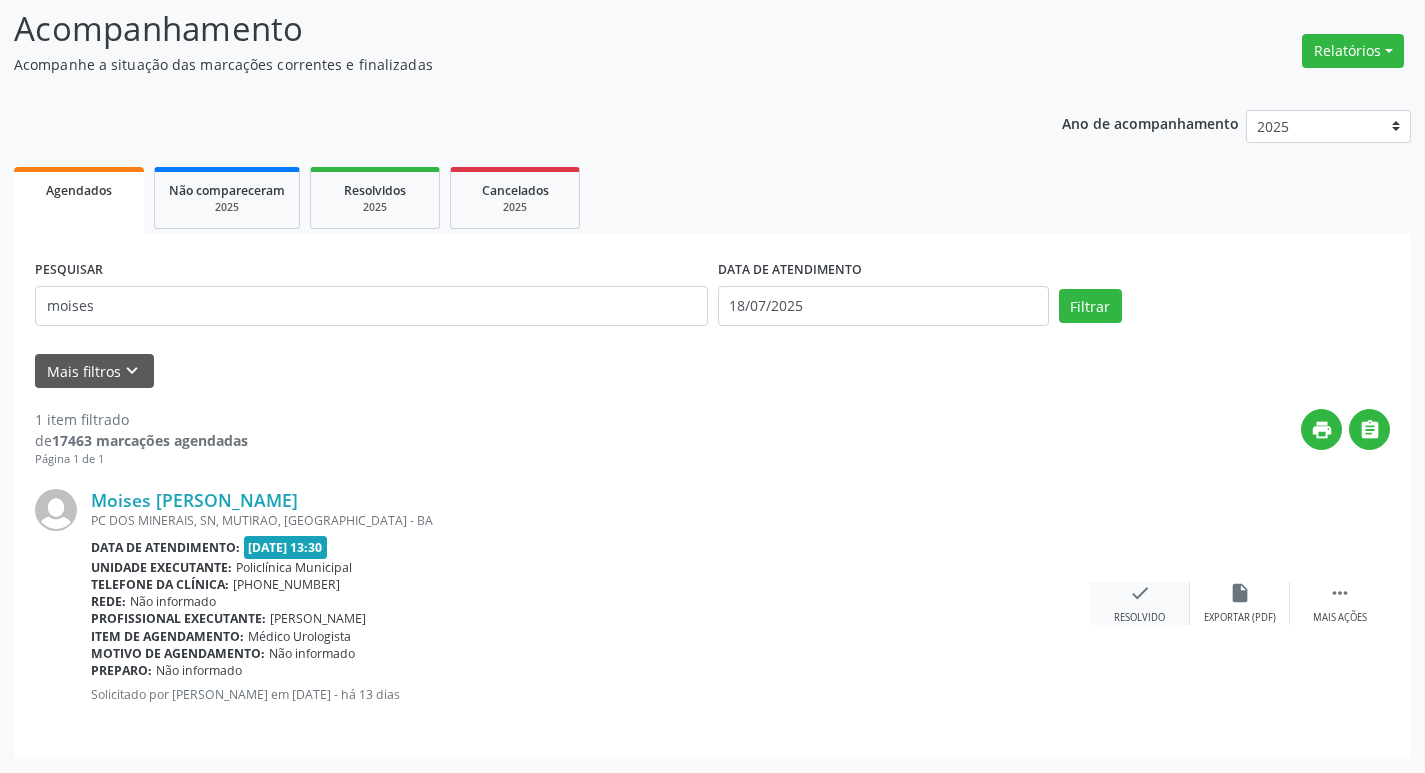 click on "Resolvido" at bounding box center (1139, 618) 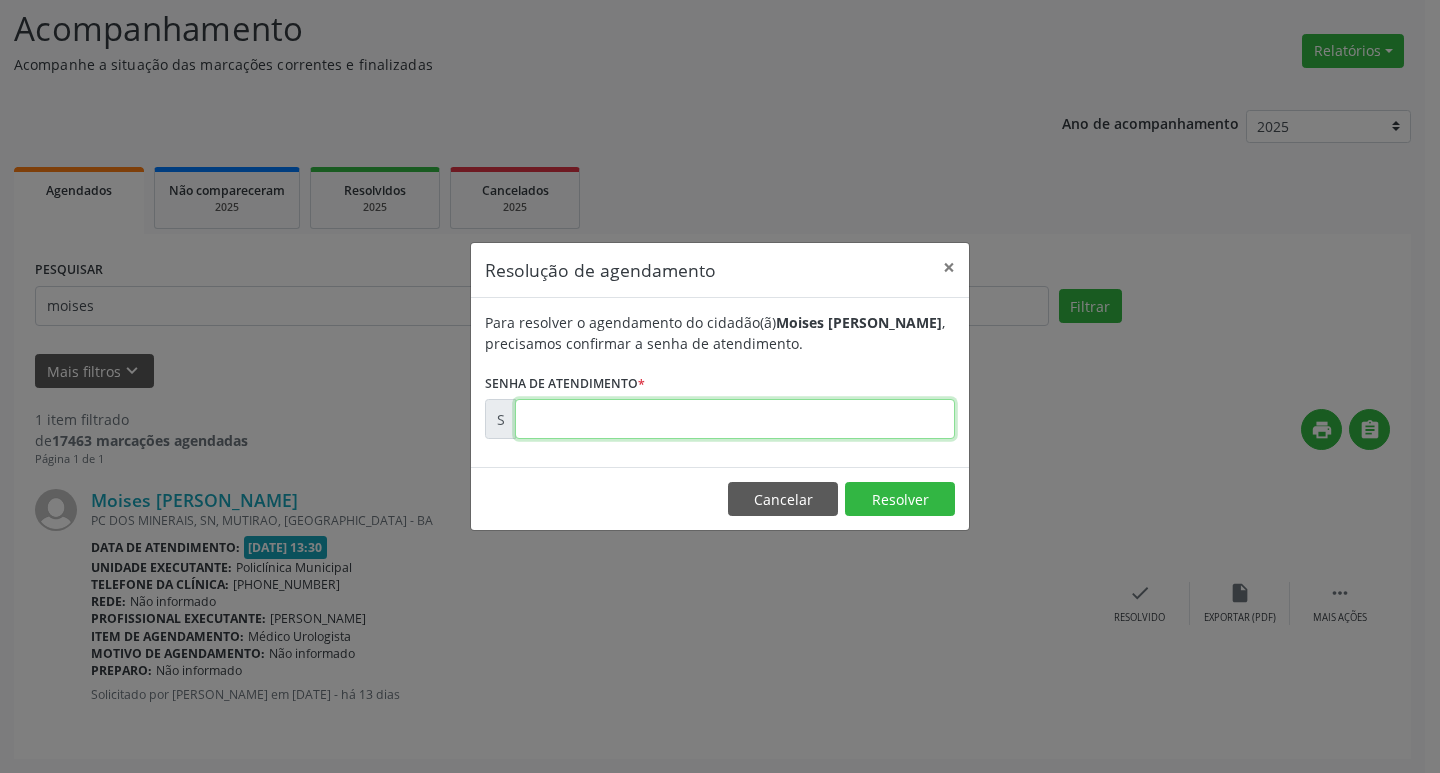 click at bounding box center [735, 419] 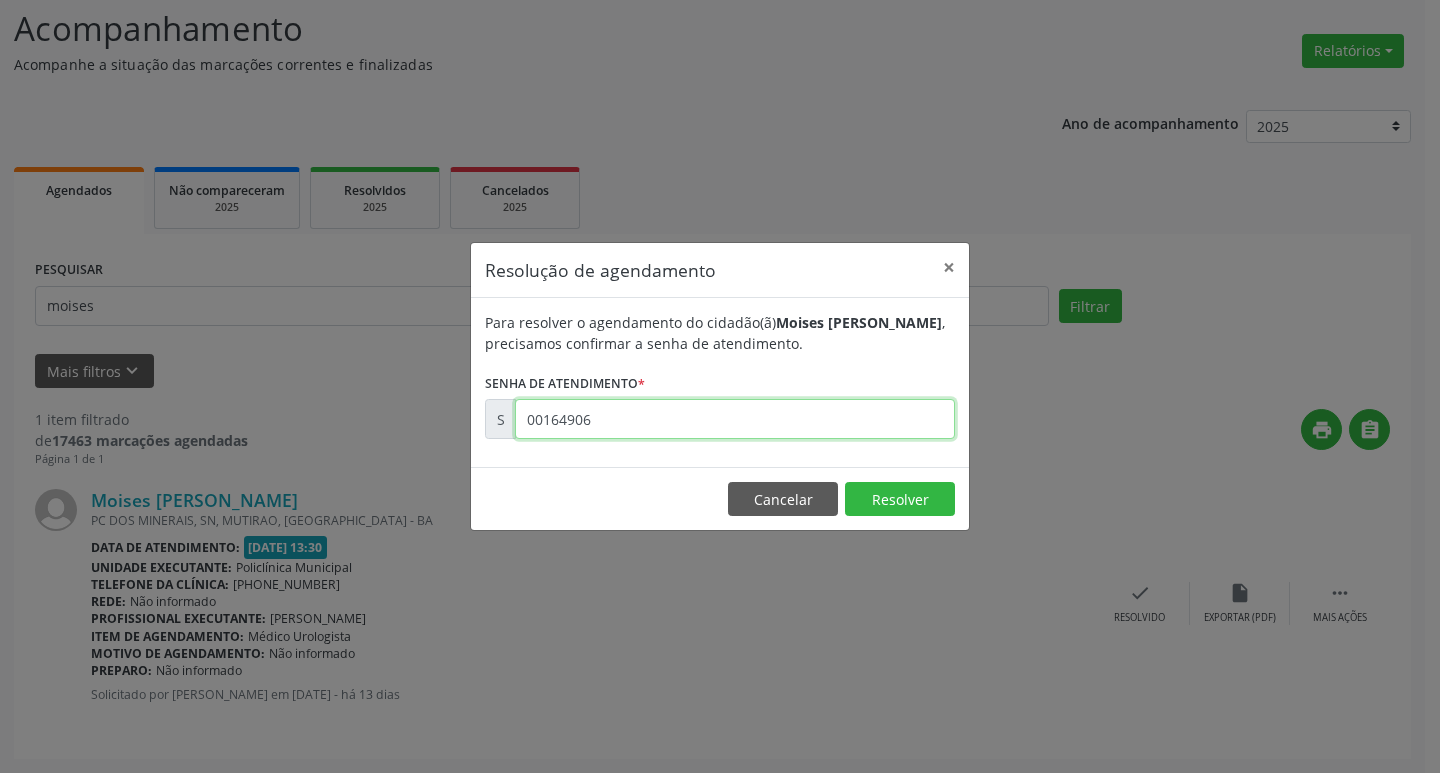 type on "00164906" 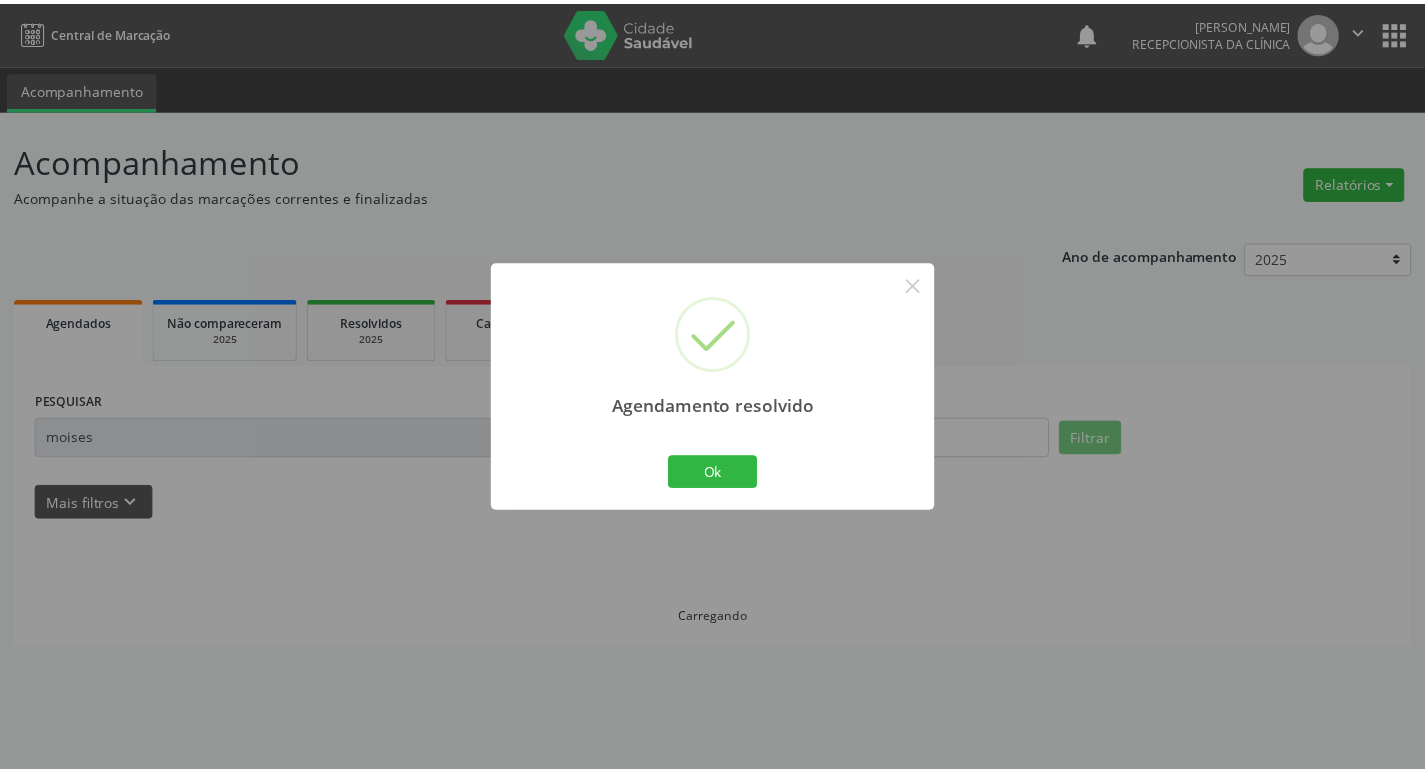 scroll, scrollTop: 0, scrollLeft: 0, axis: both 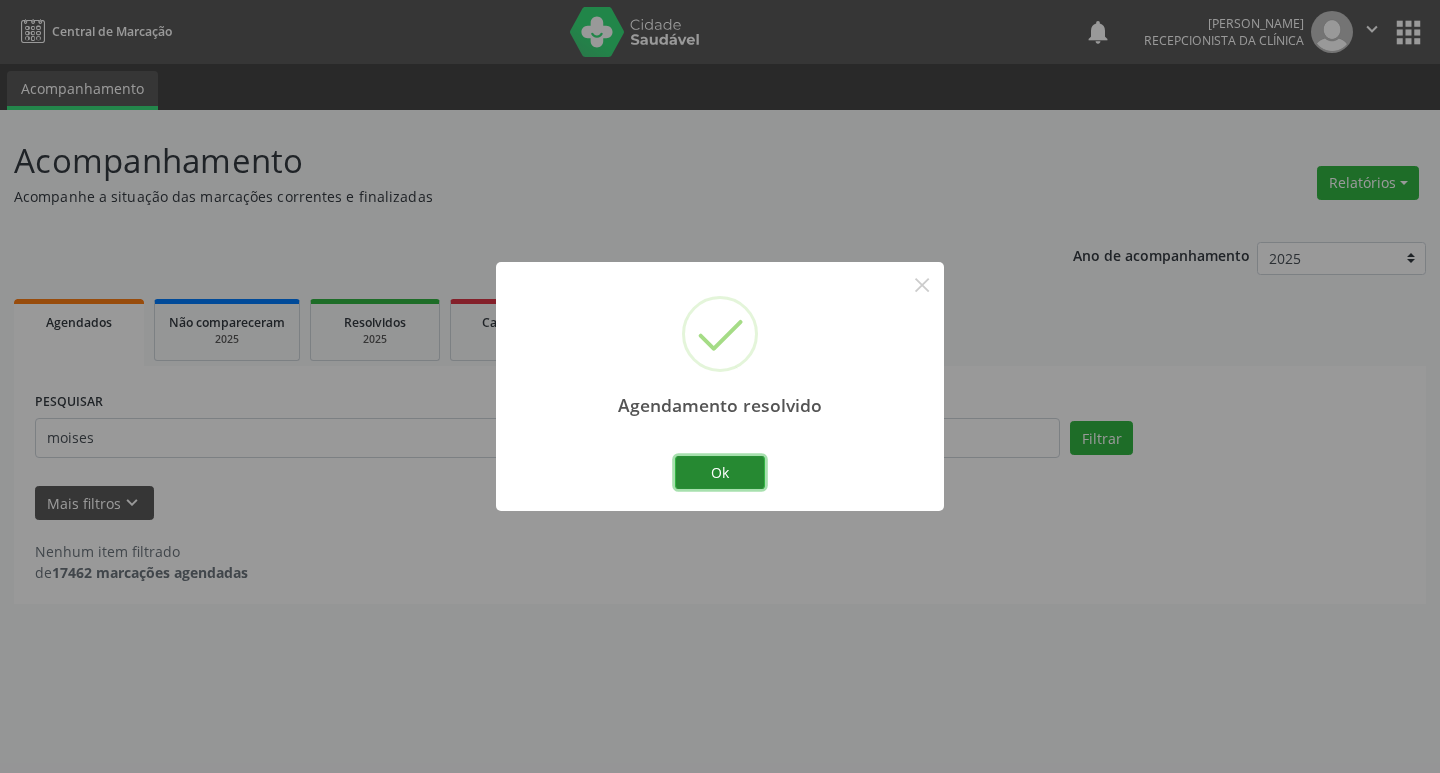 click on "Ok" at bounding box center (720, 473) 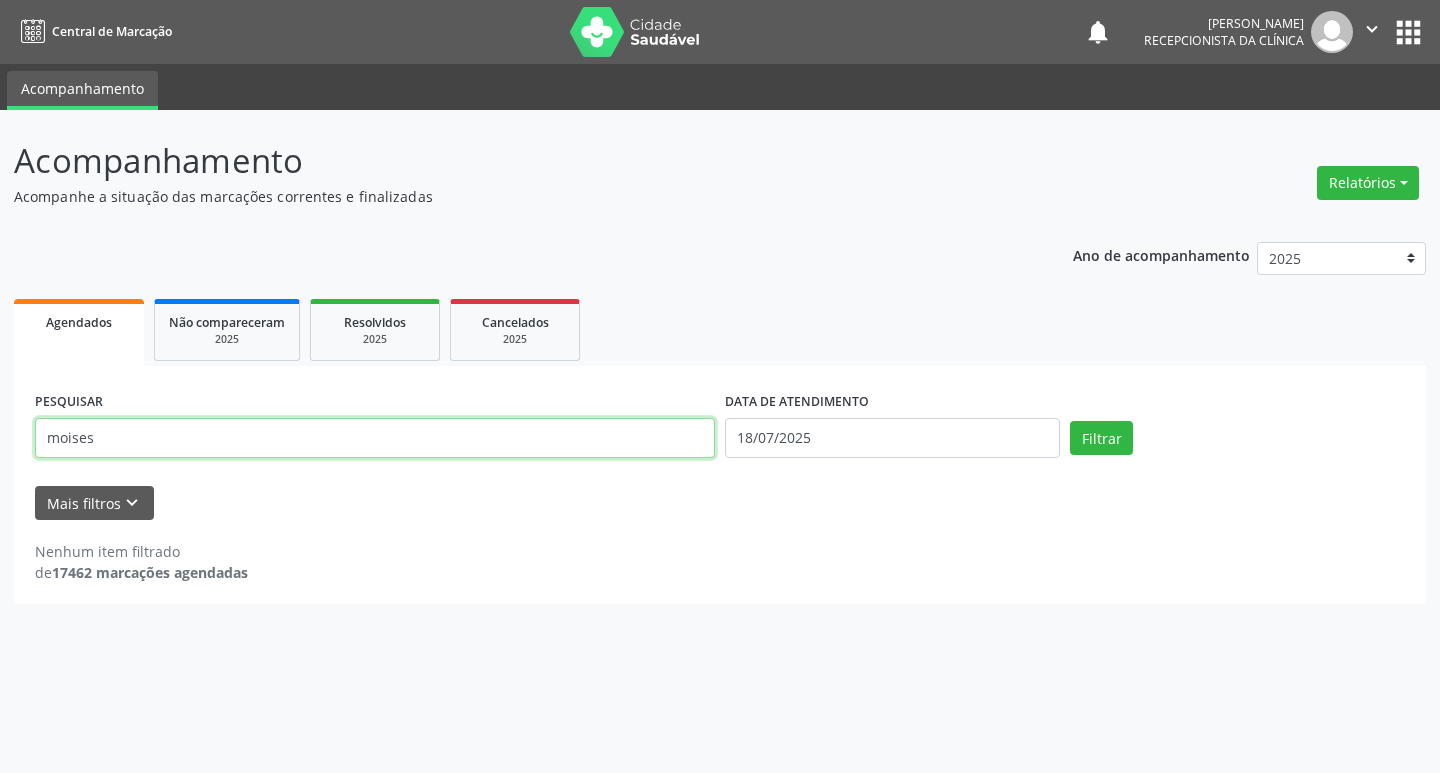 click on "moises" at bounding box center [375, 438] 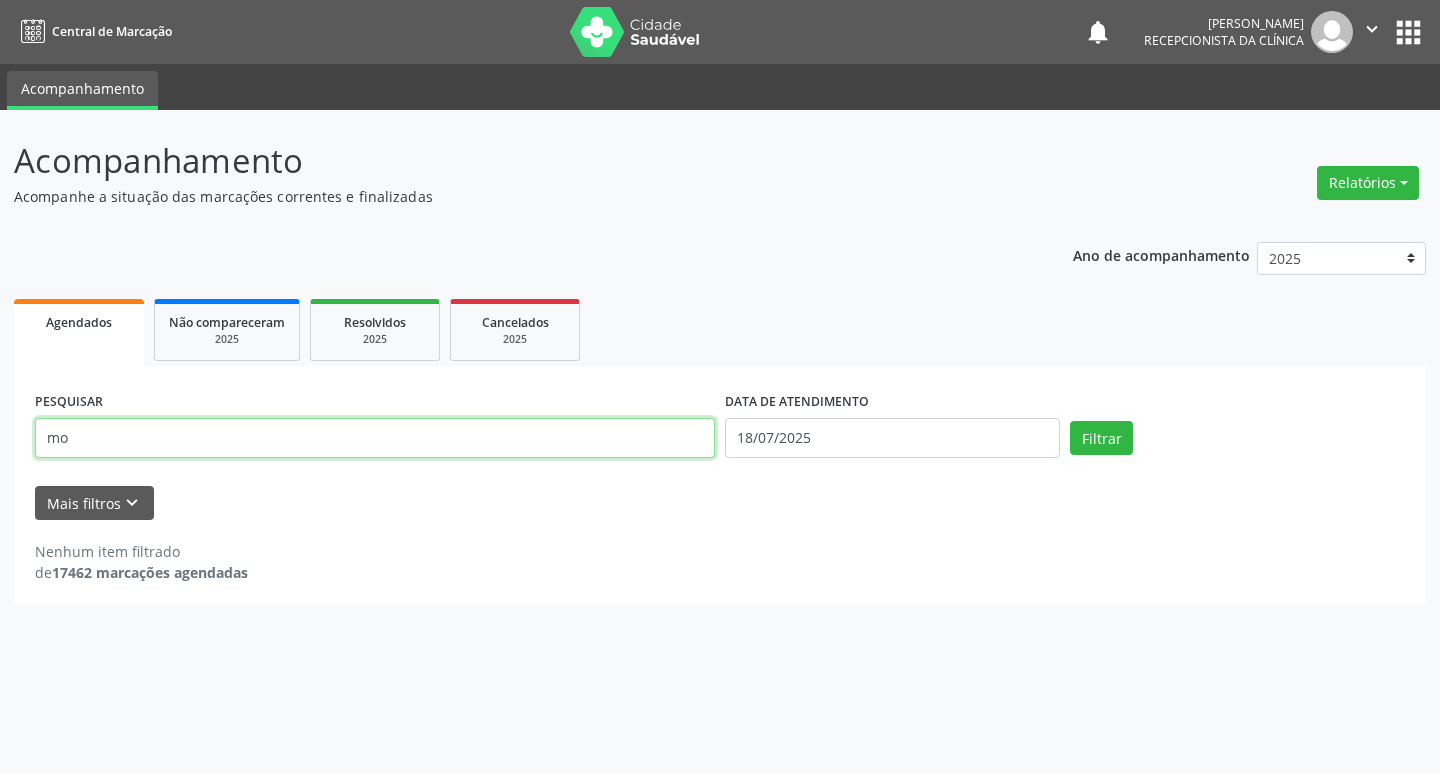 type on "m" 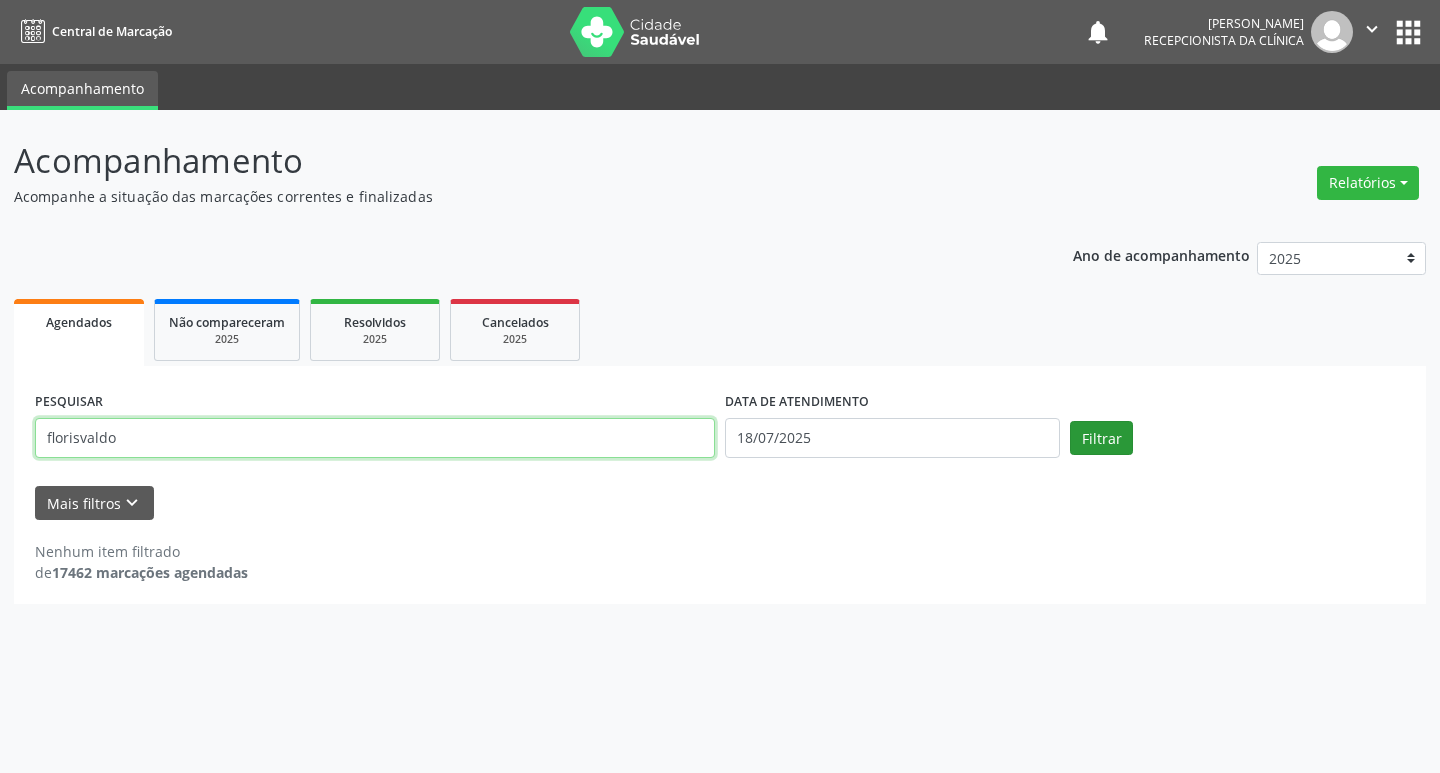 type on "florisvaldo" 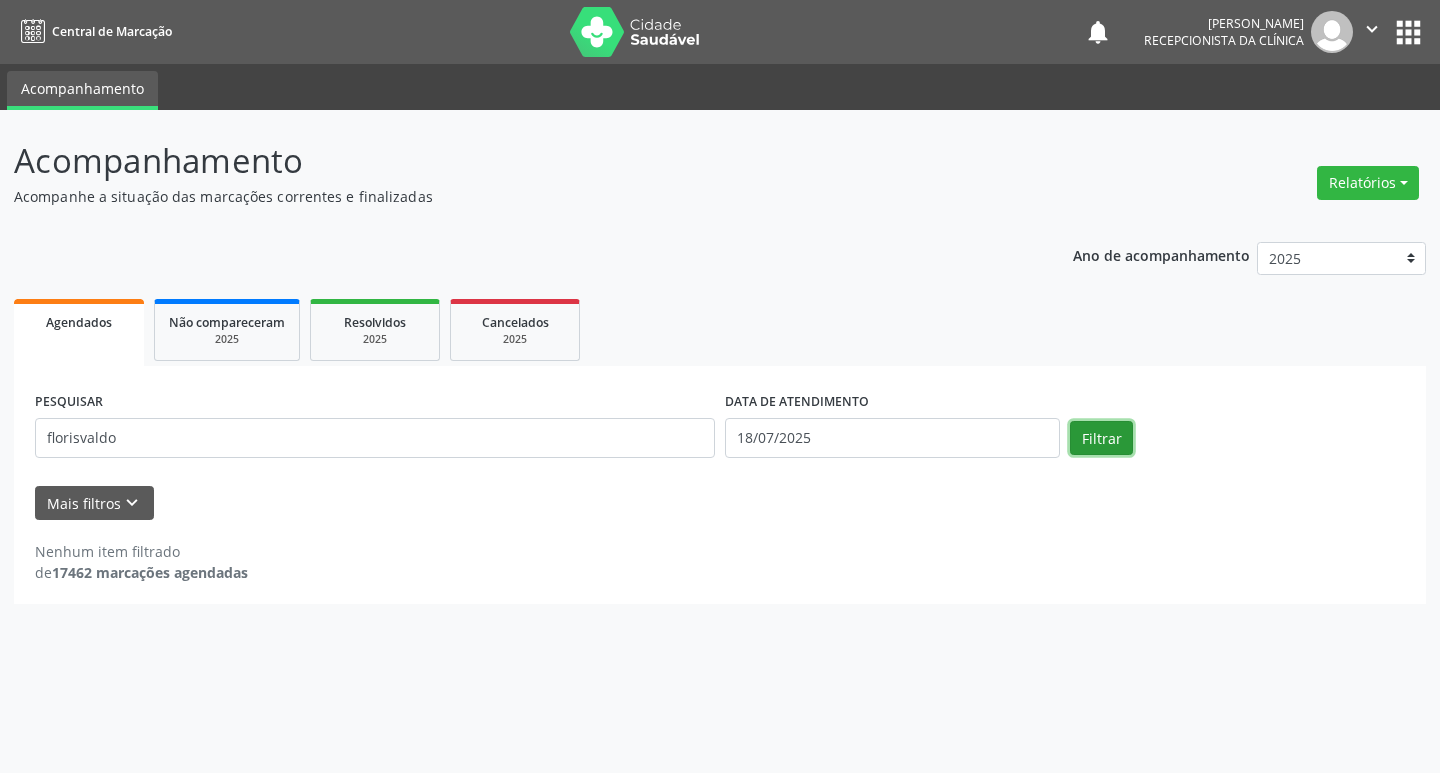 click on "Filtrar" at bounding box center (1101, 438) 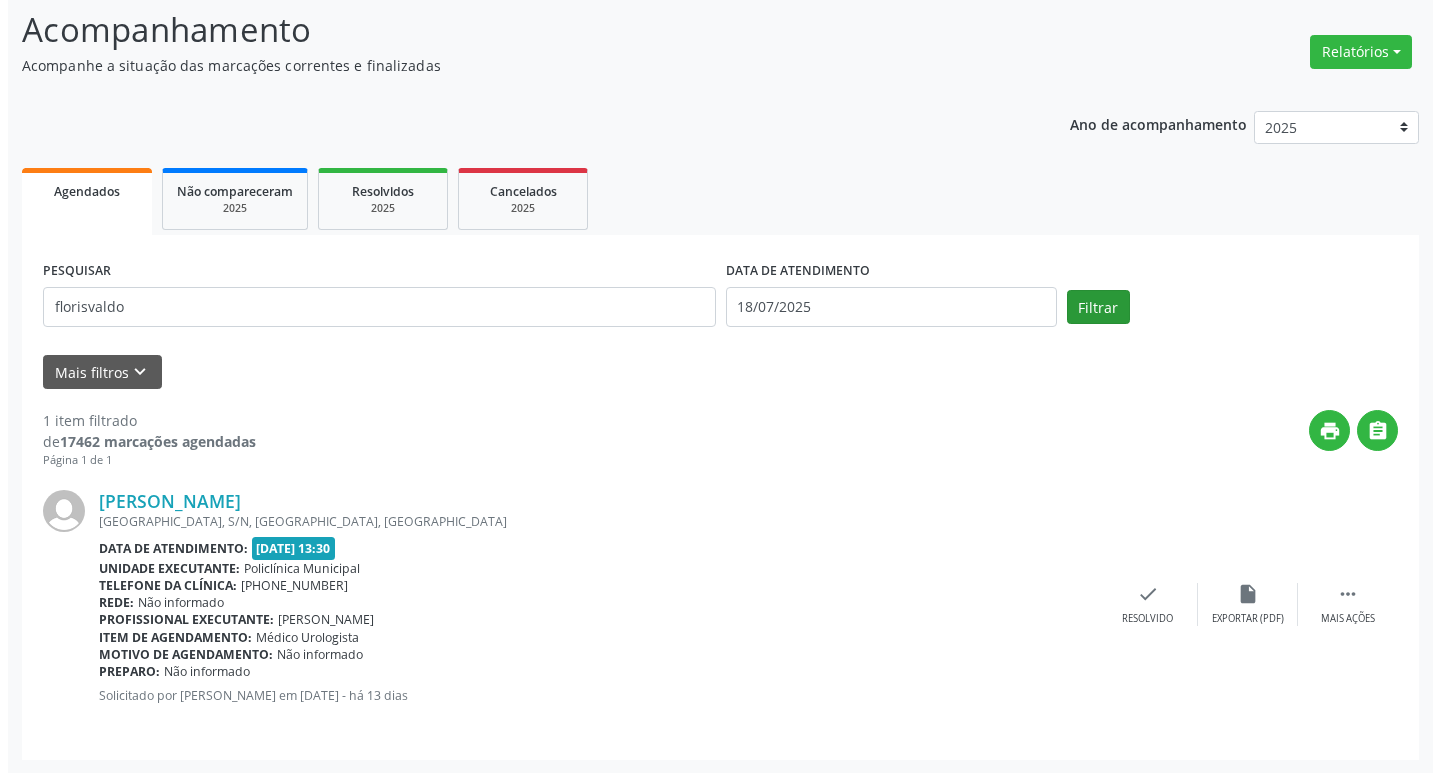 scroll, scrollTop: 132, scrollLeft: 0, axis: vertical 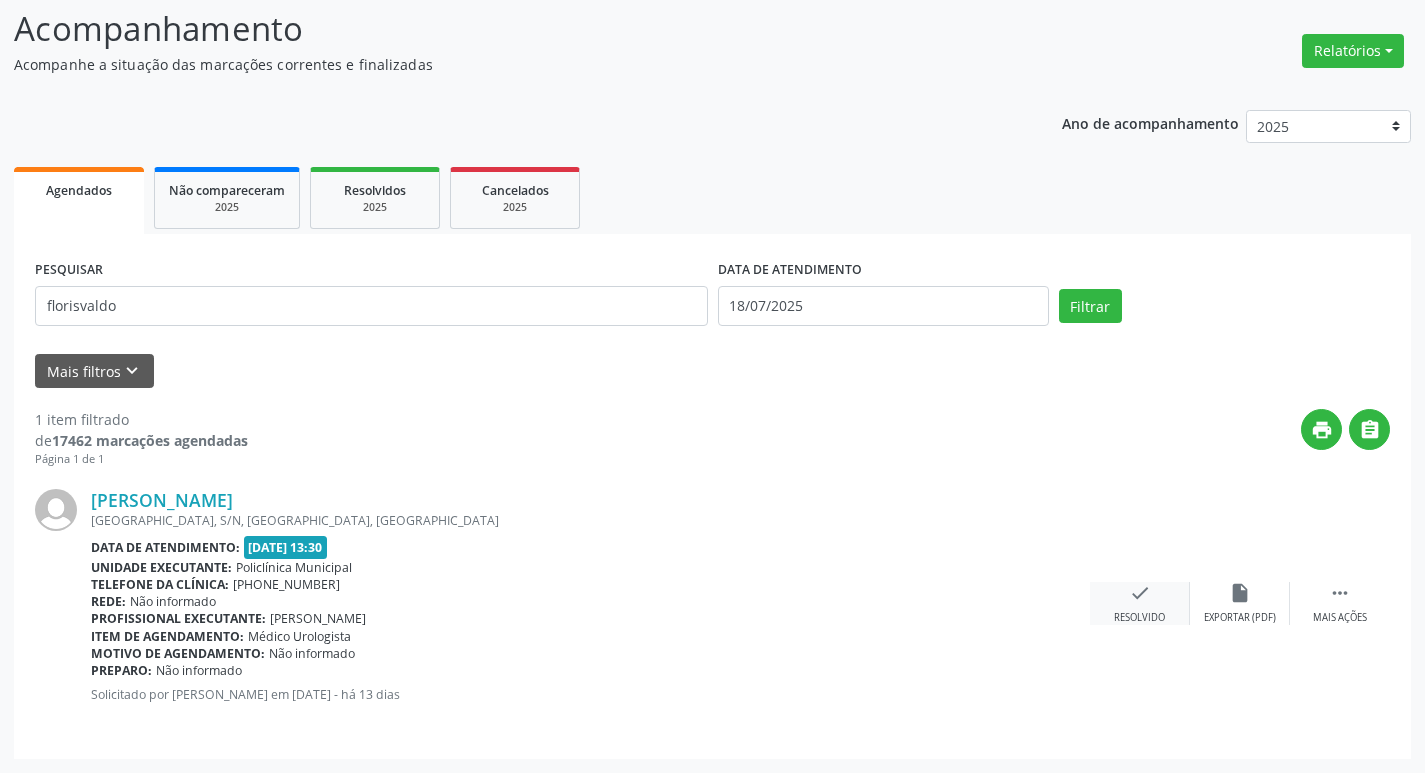 click on "check
Resolvido" at bounding box center [1140, 603] 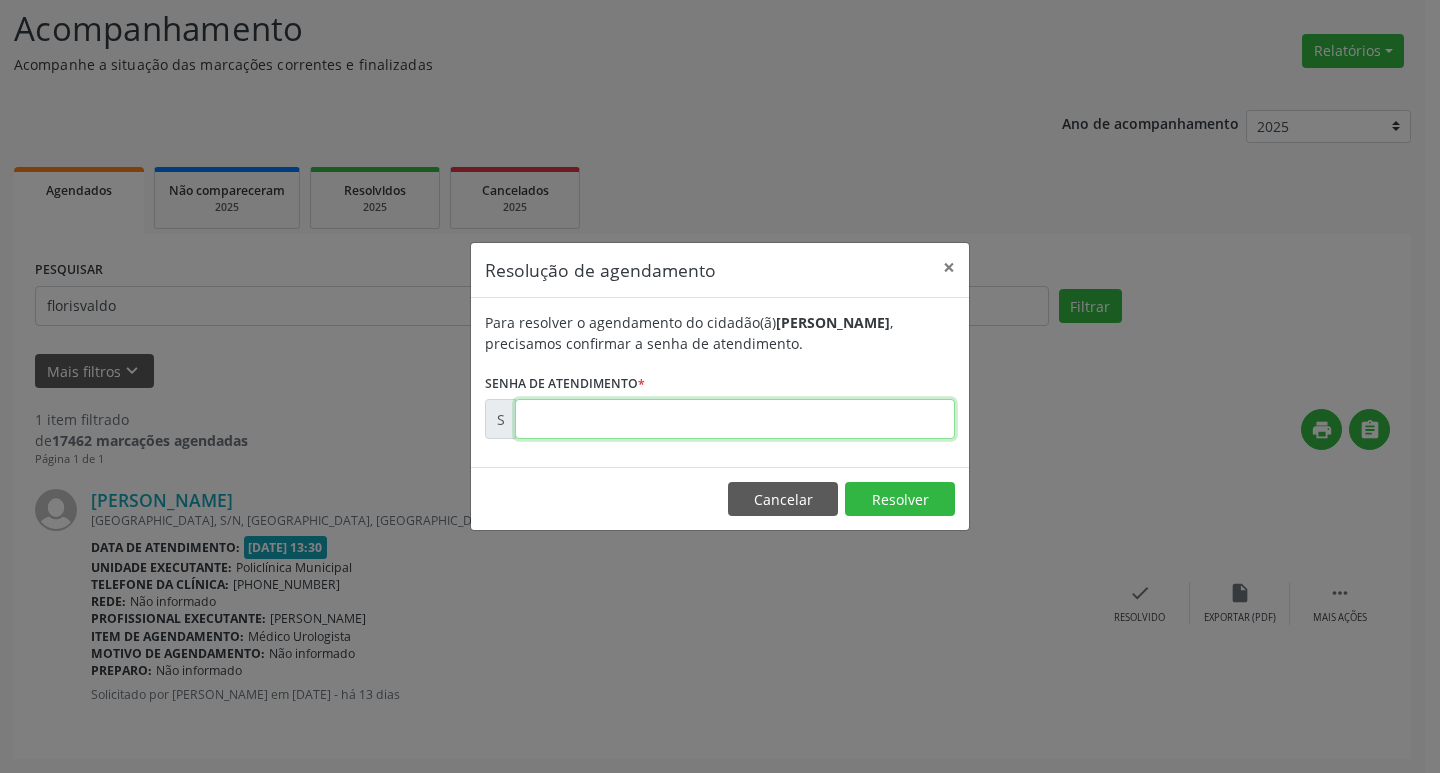 click at bounding box center [735, 419] 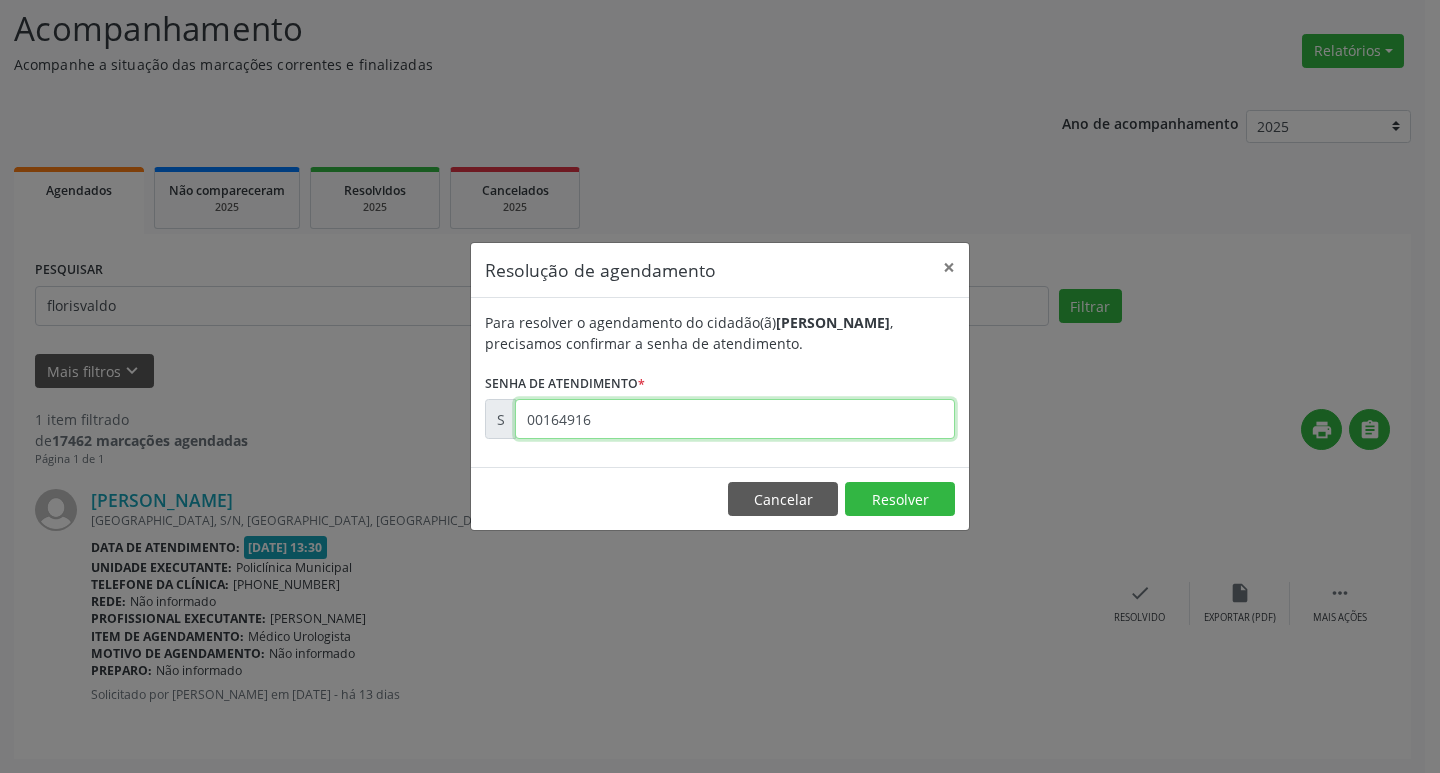 type on "00164916" 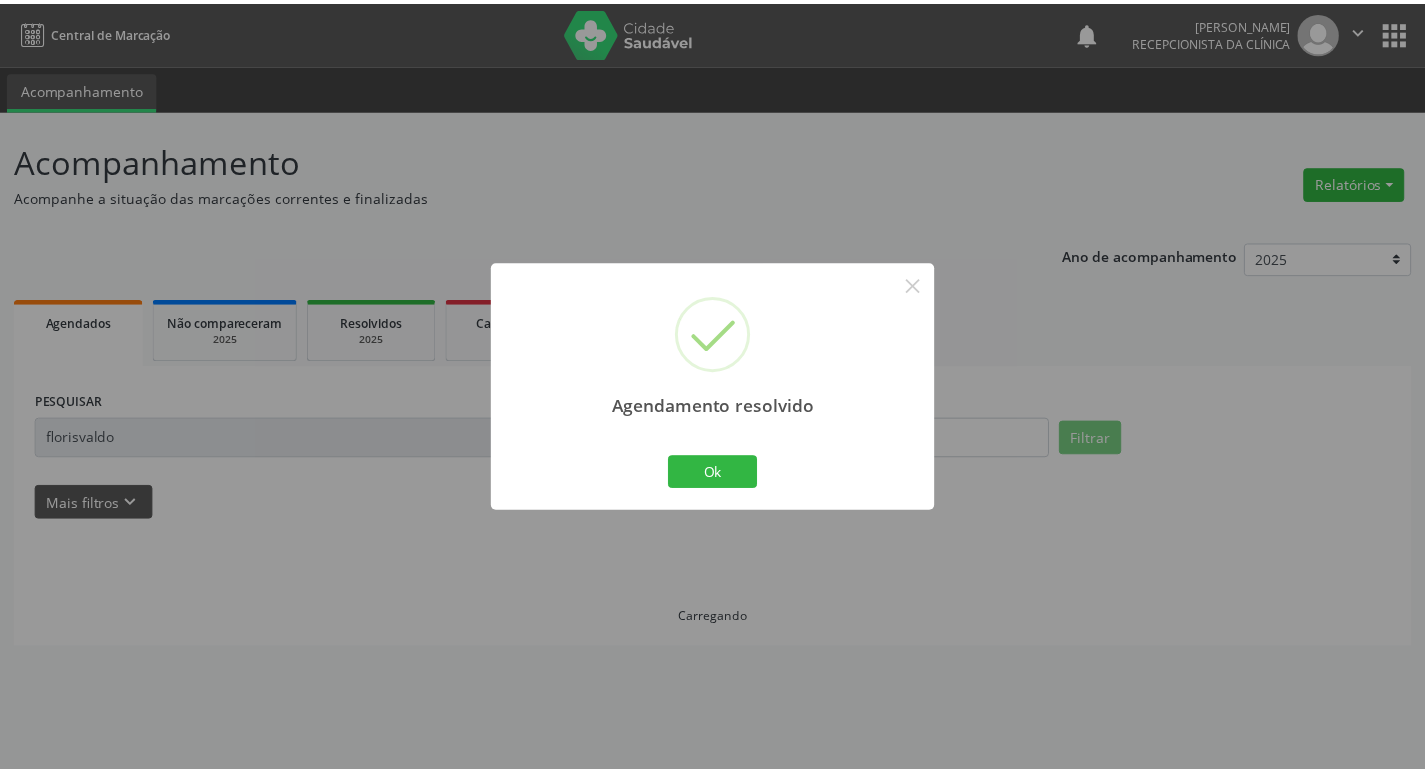 scroll, scrollTop: 0, scrollLeft: 0, axis: both 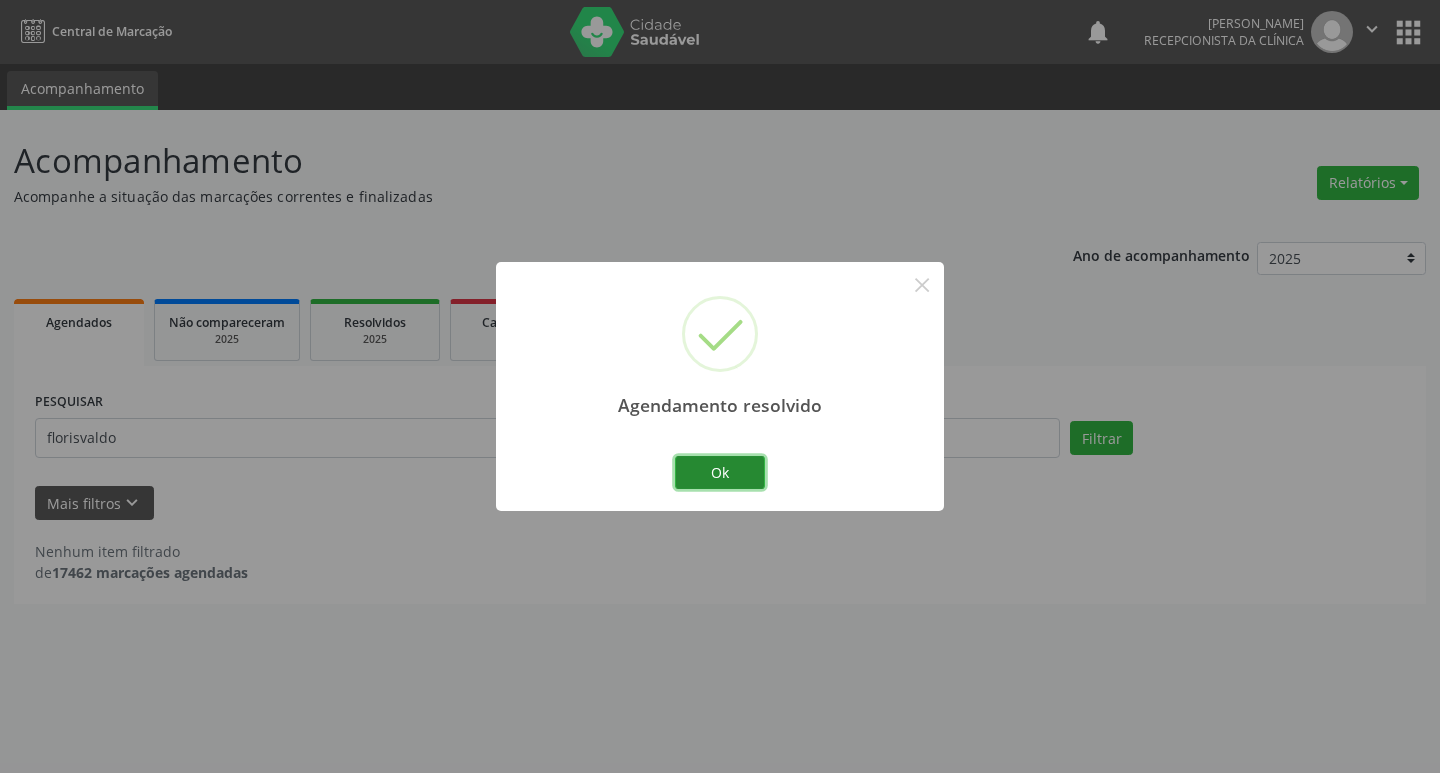 click on "Ok" at bounding box center (720, 473) 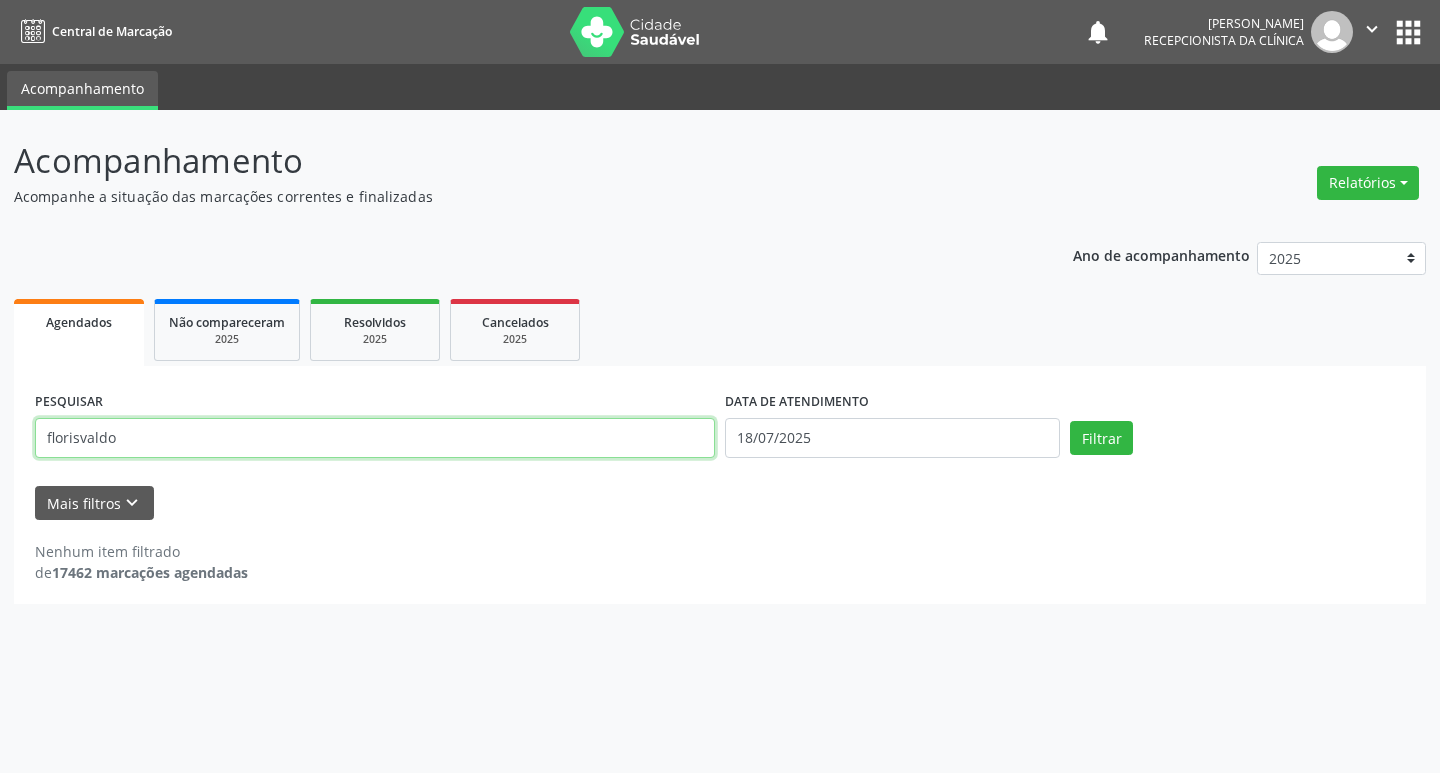 click on "florisvaldo" at bounding box center (375, 438) 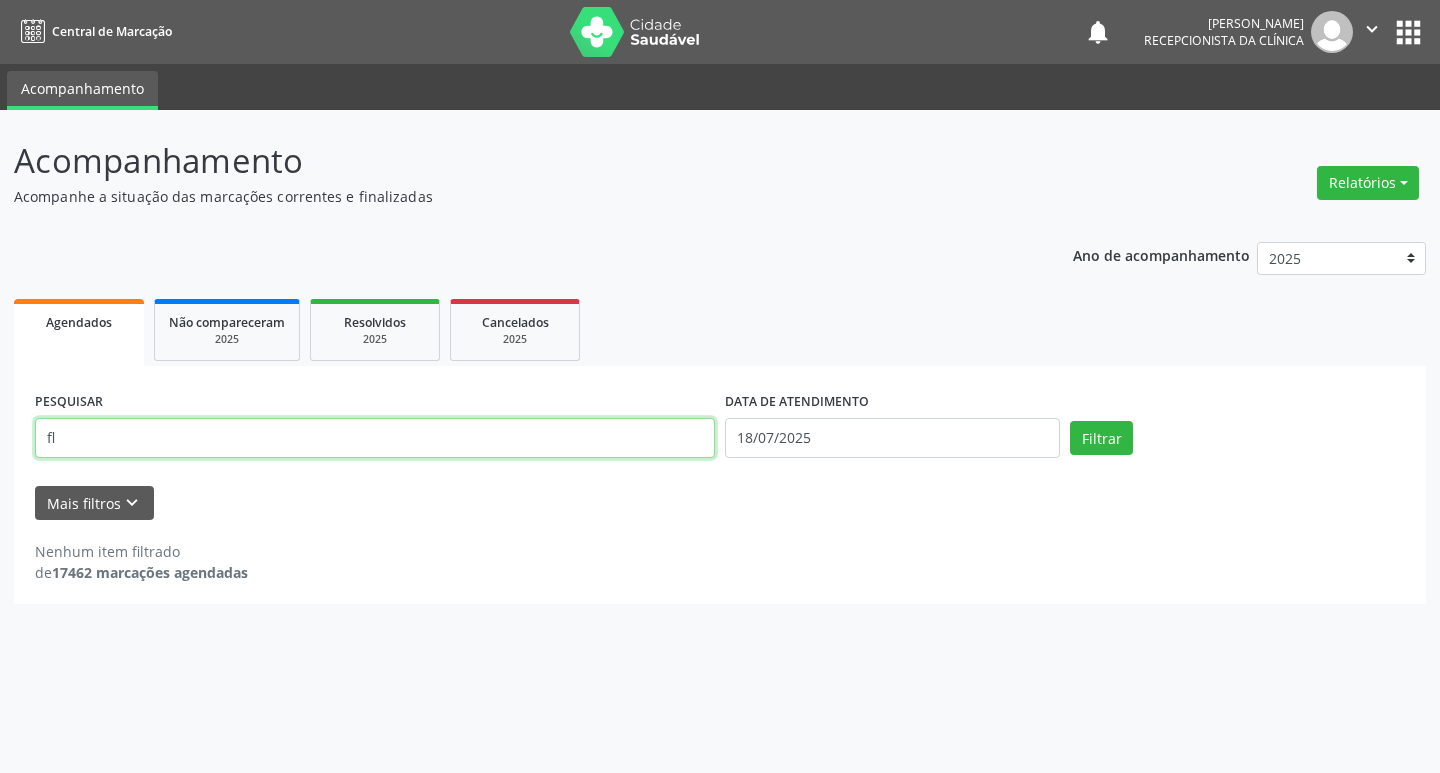 type on "f" 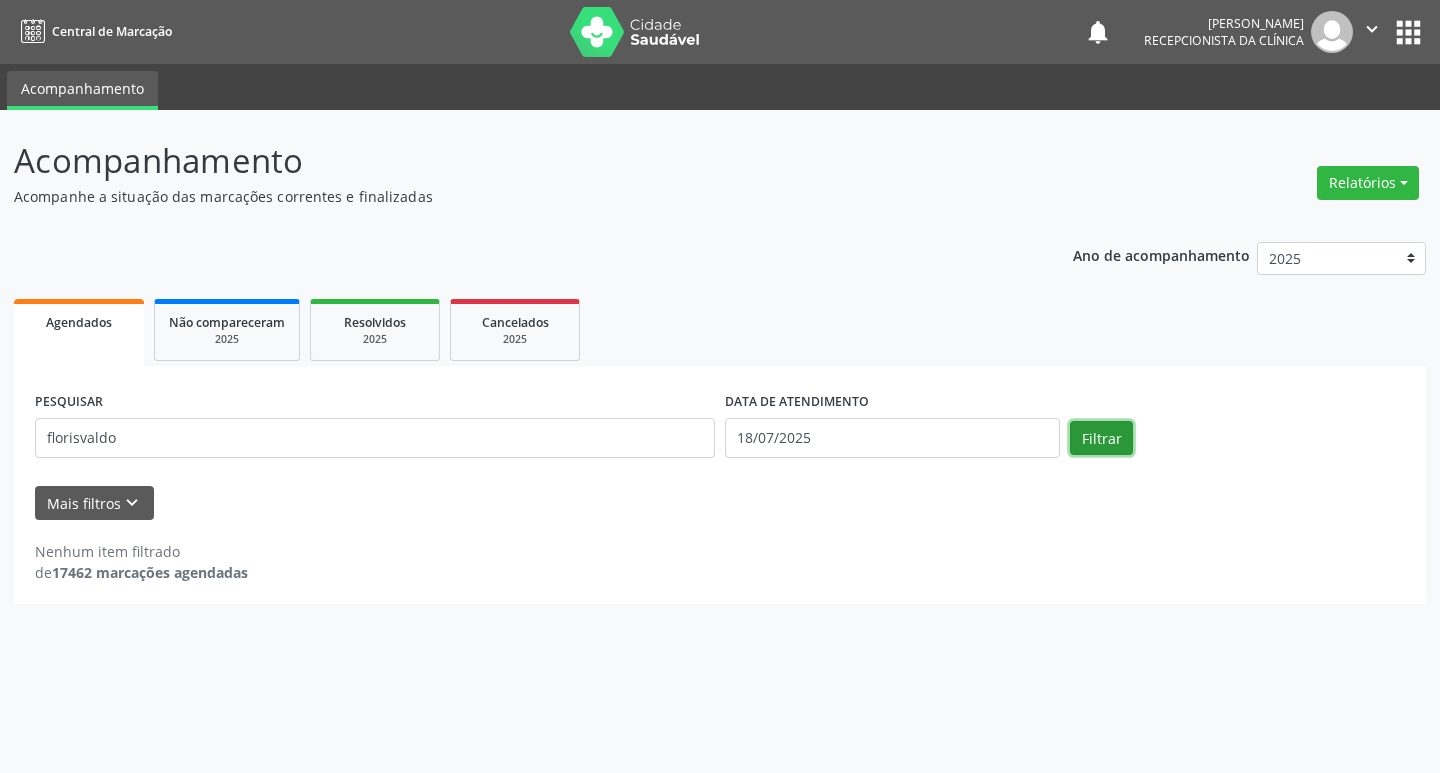 click on "Filtrar" at bounding box center (1101, 438) 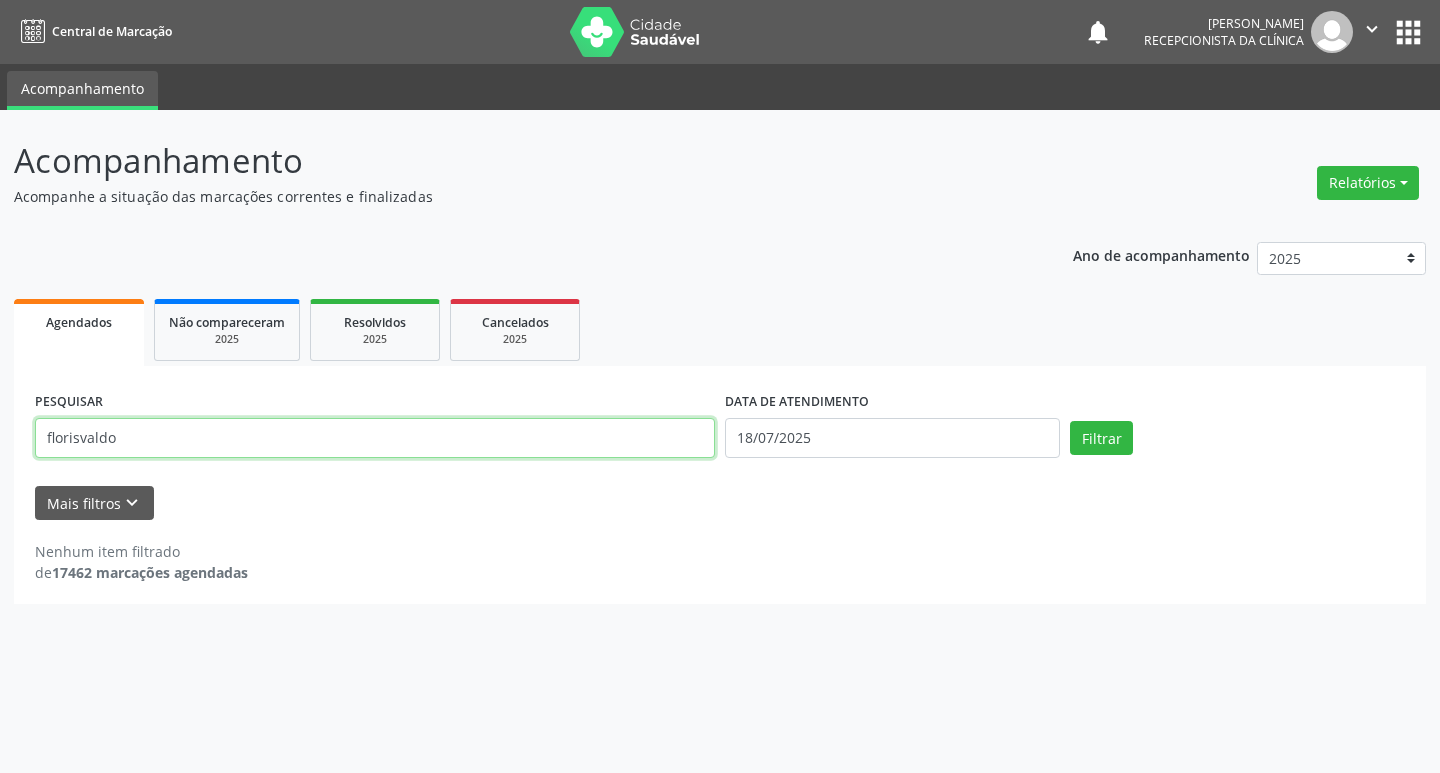 click on "florisvaldo" at bounding box center (375, 438) 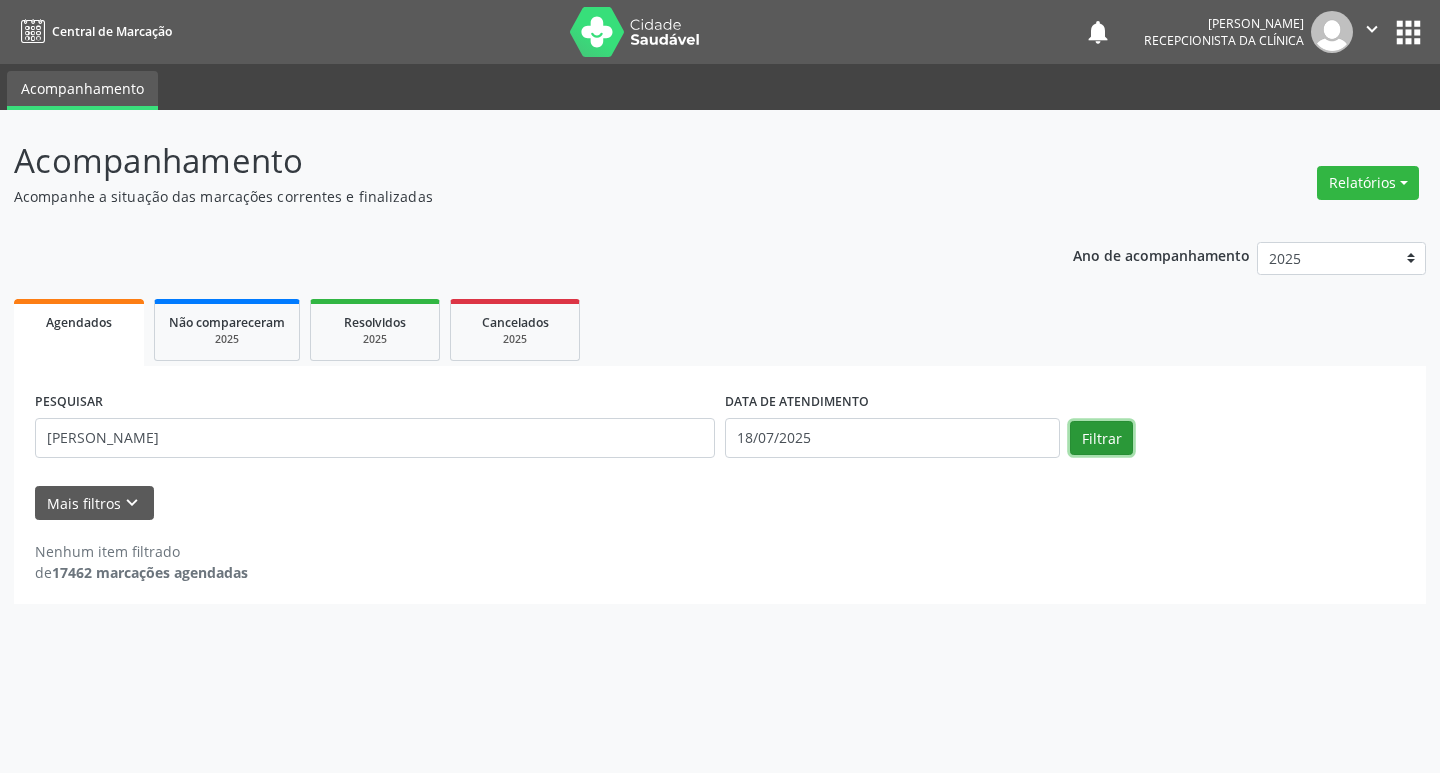 click on "Filtrar" at bounding box center (1101, 438) 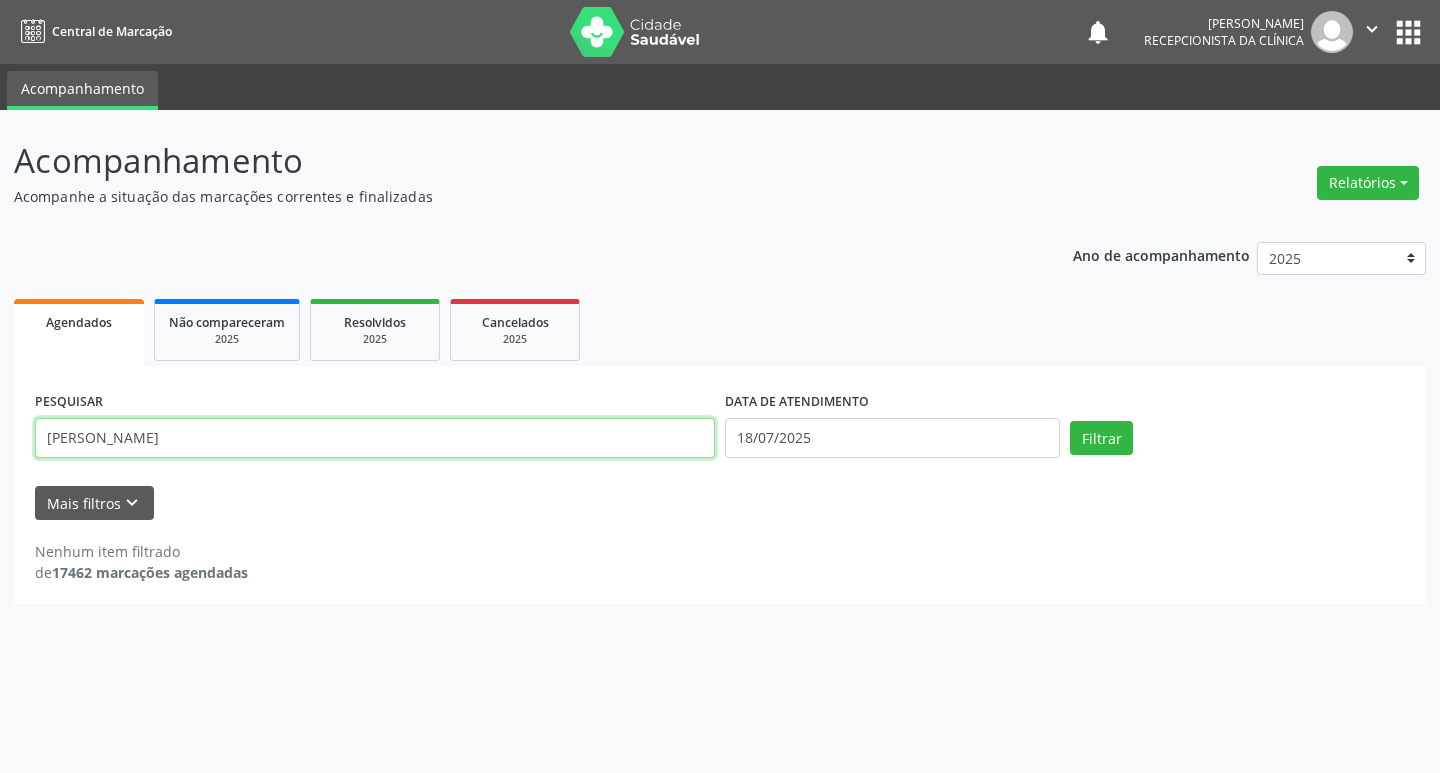 click on "[PERSON_NAME]" at bounding box center [375, 438] 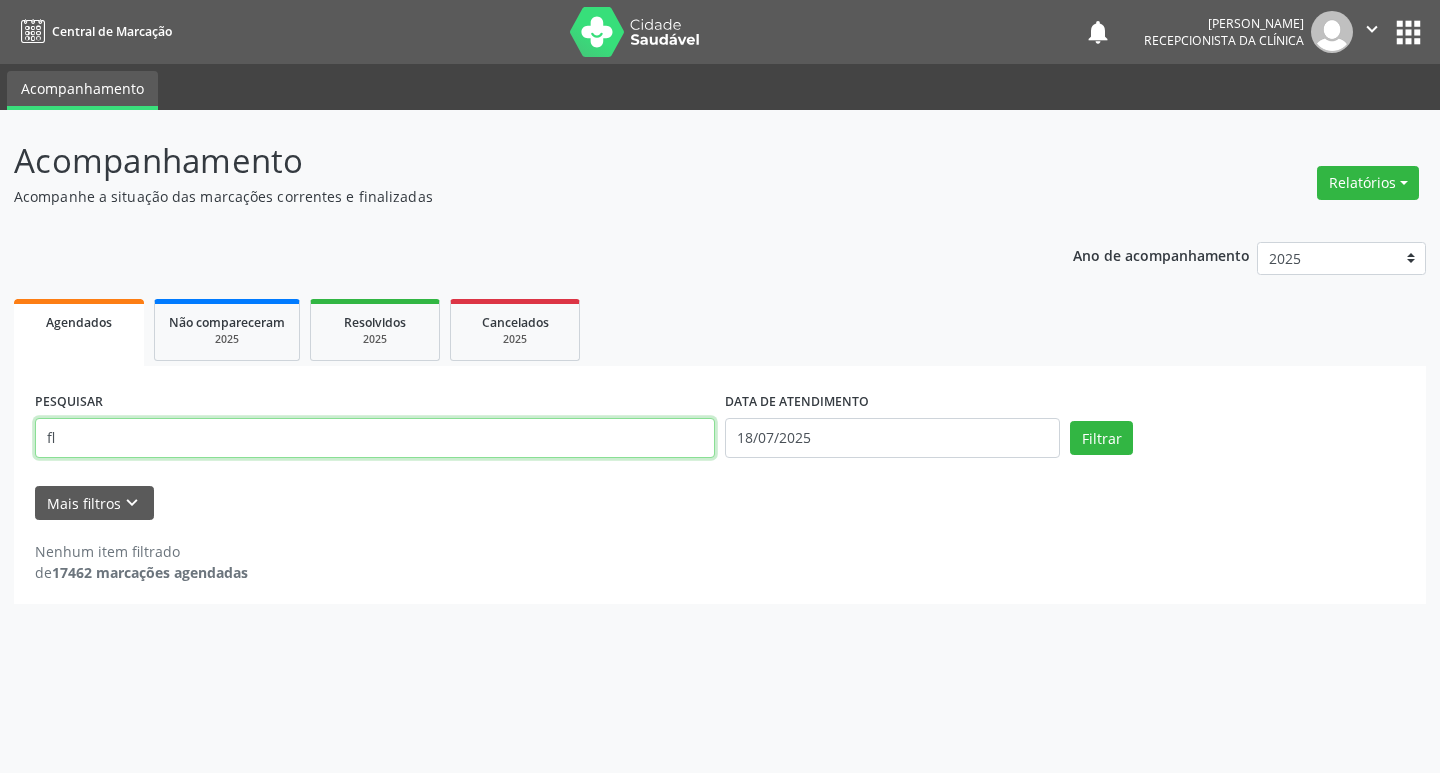 type on "f" 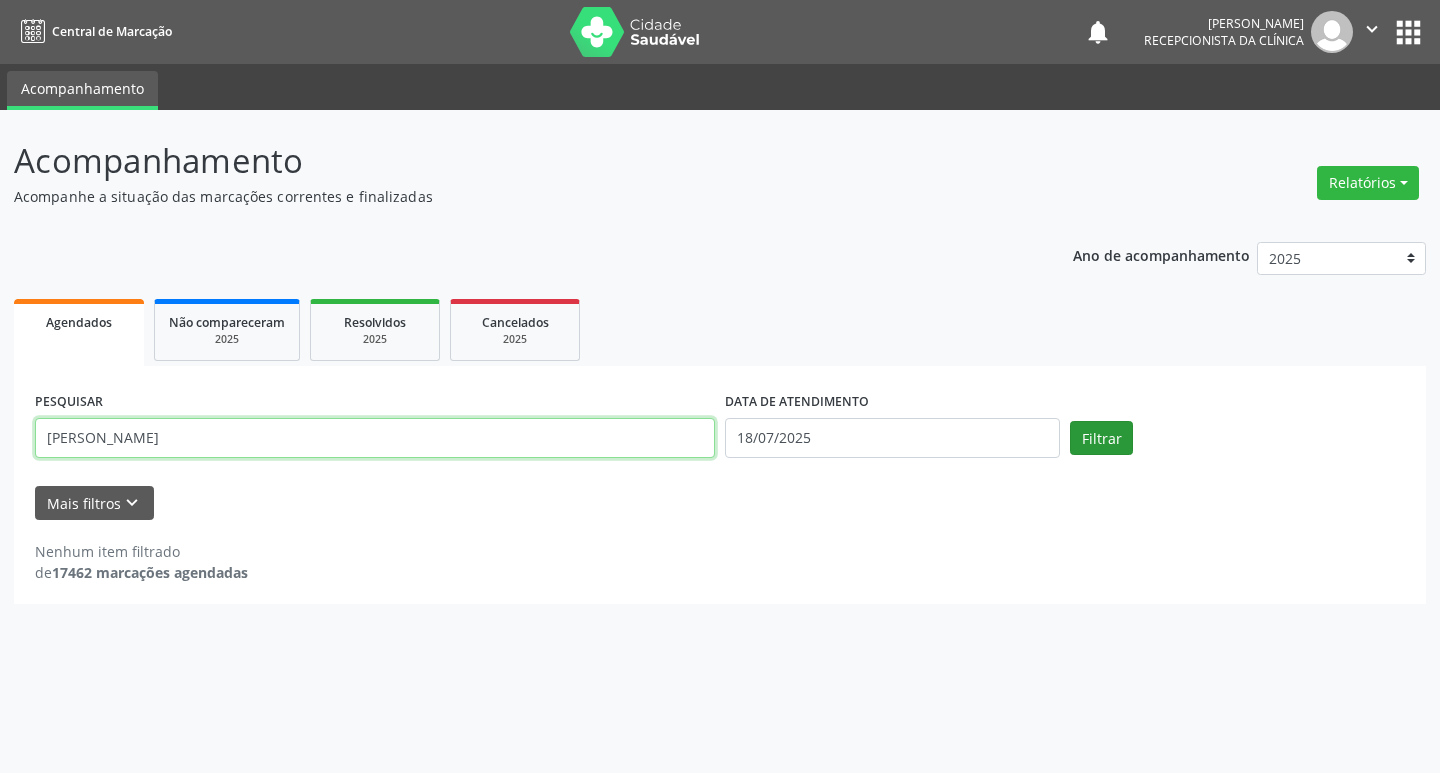 type on "[PERSON_NAME]" 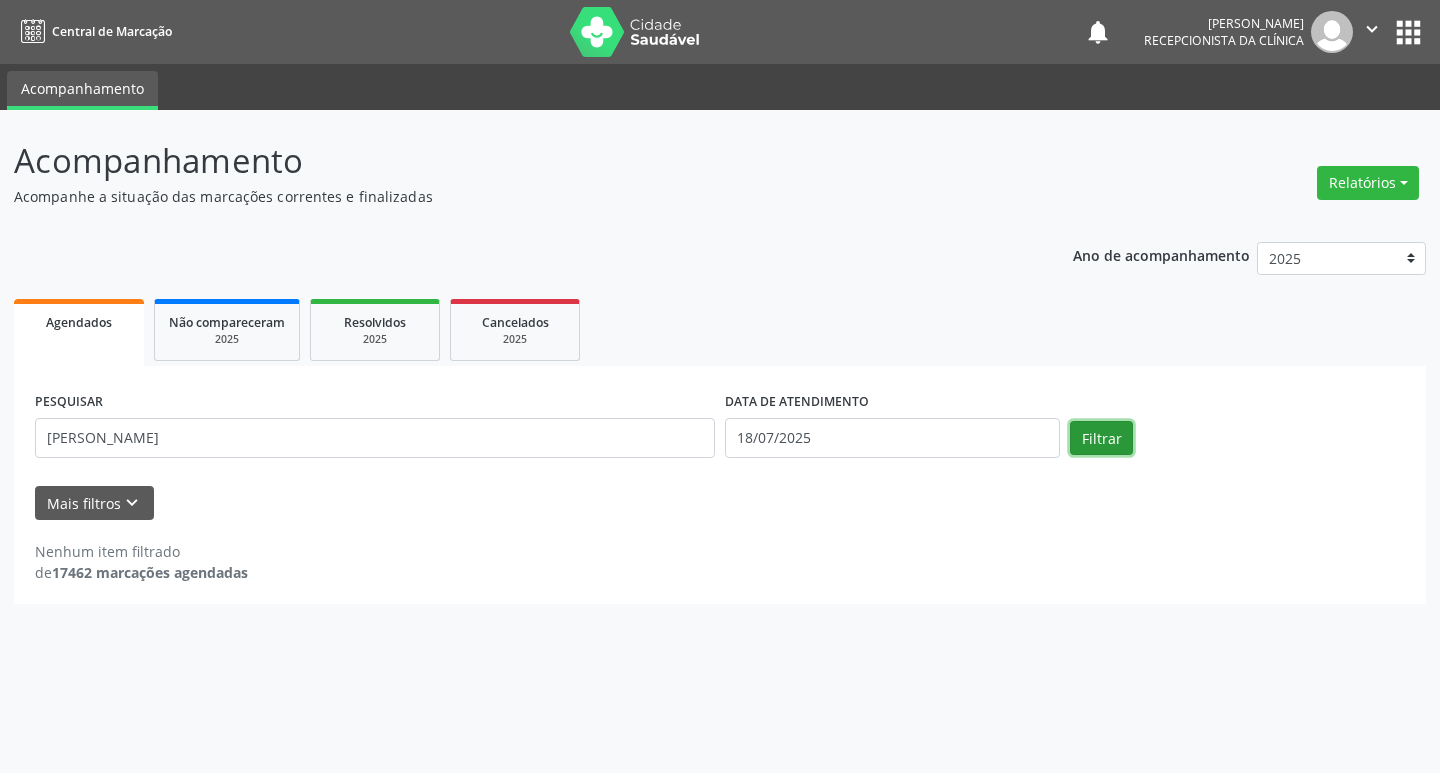 click on "Filtrar" at bounding box center (1101, 438) 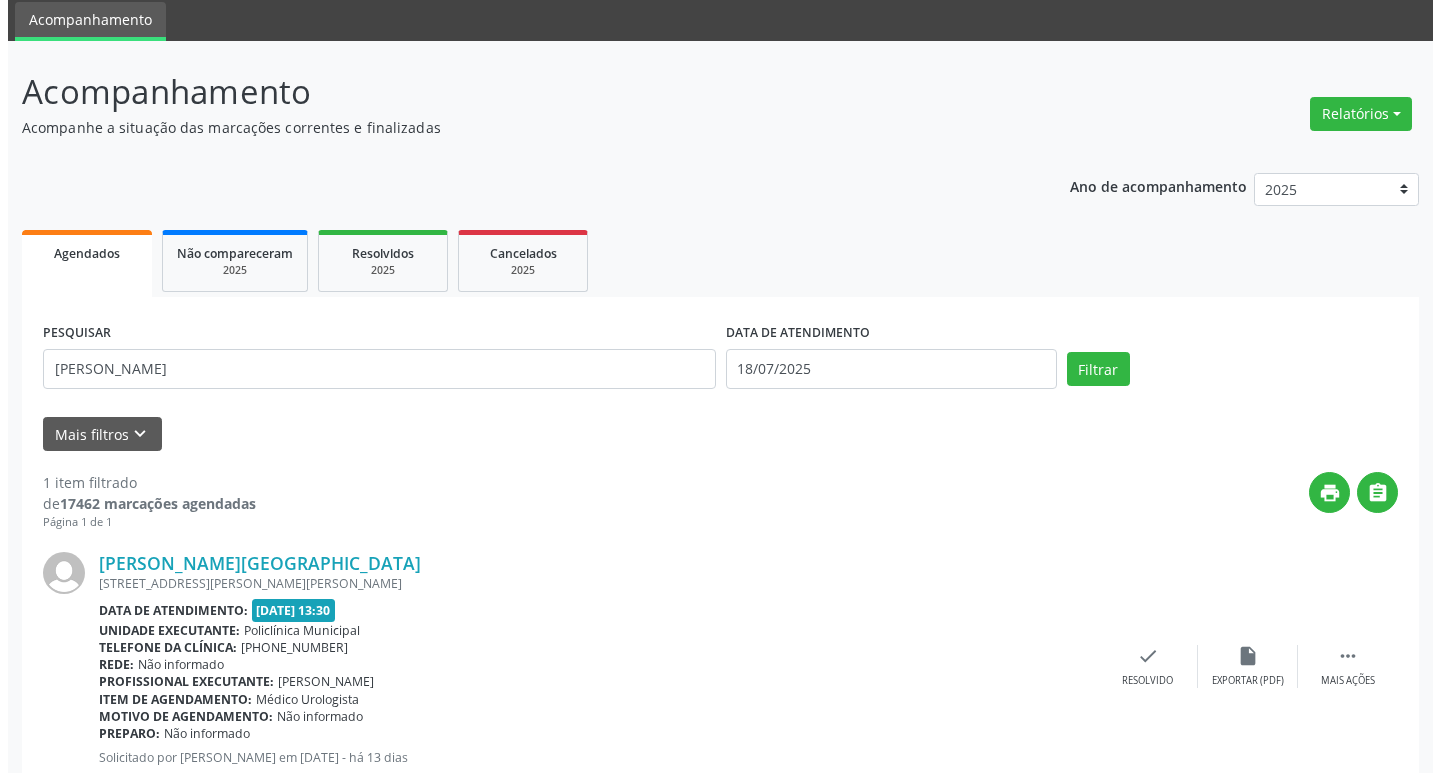 scroll, scrollTop: 132, scrollLeft: 0, axis: vertical 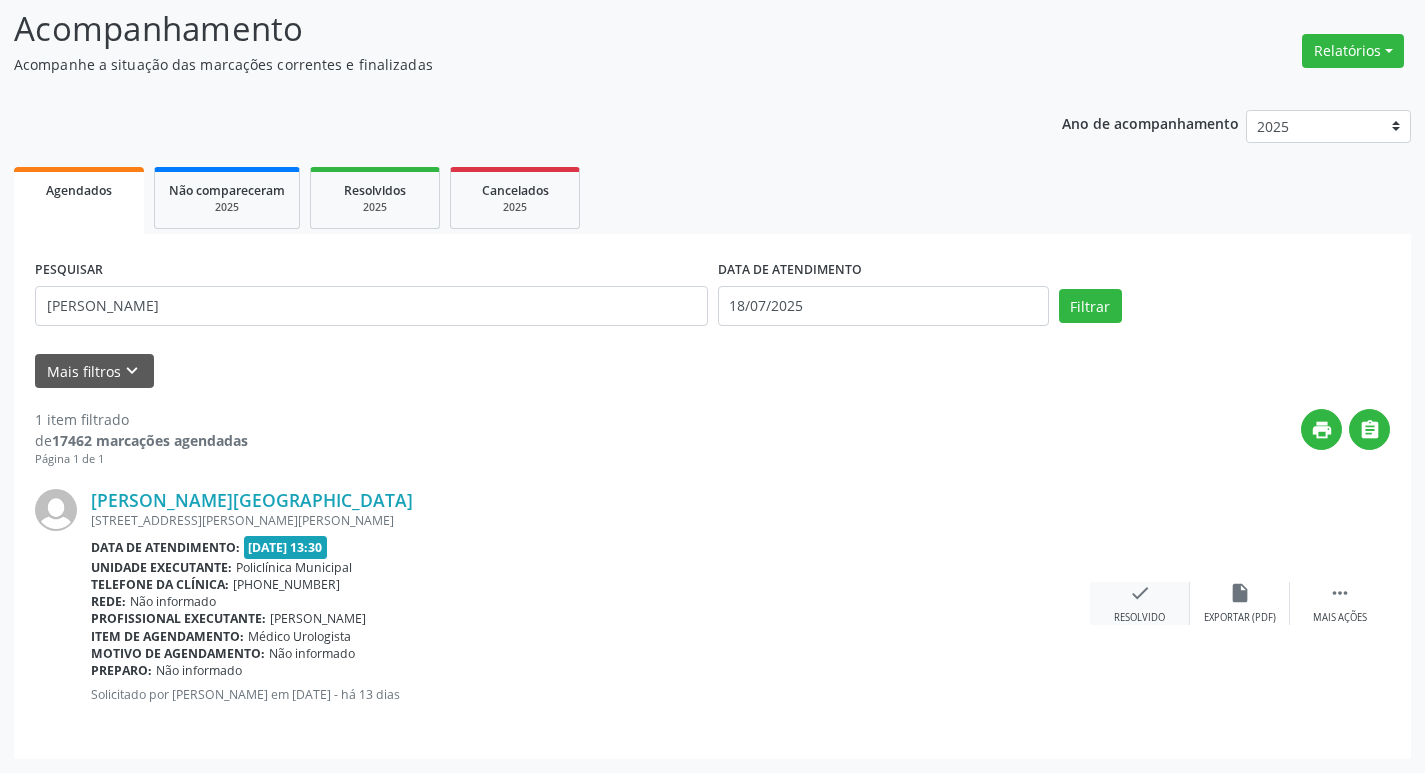 click on "Resolvido" at bounding box center [1139, 618] 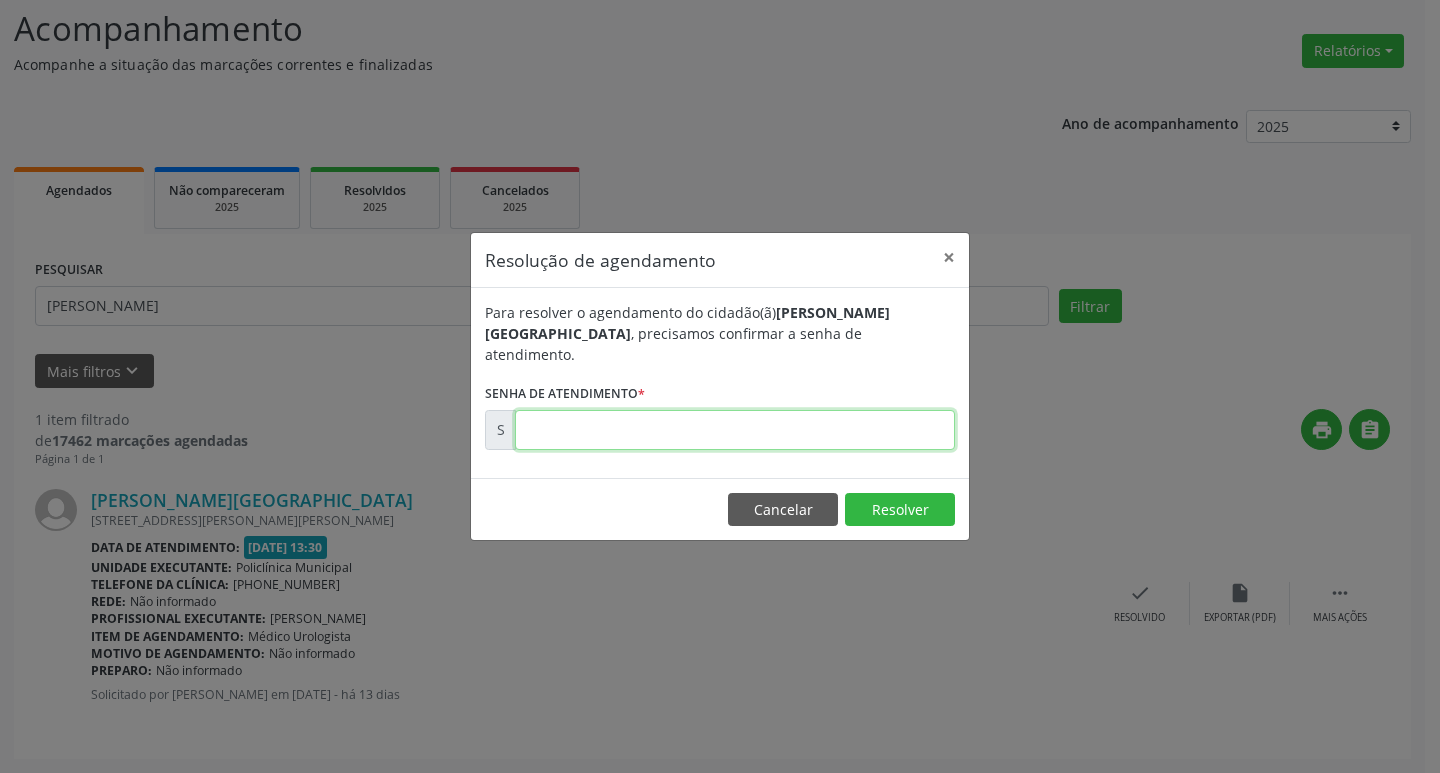 click at bounding box center (735, 430) 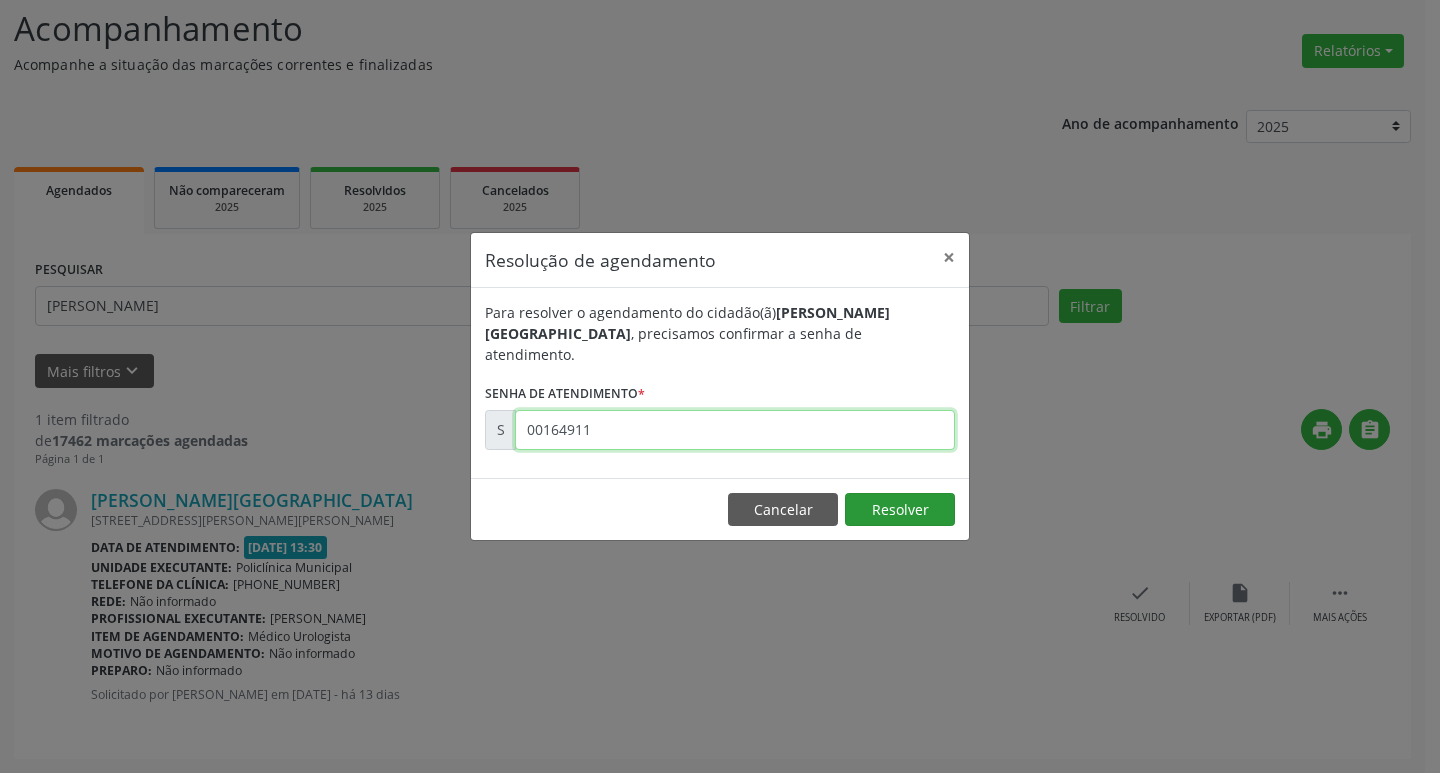 type on "00164911" 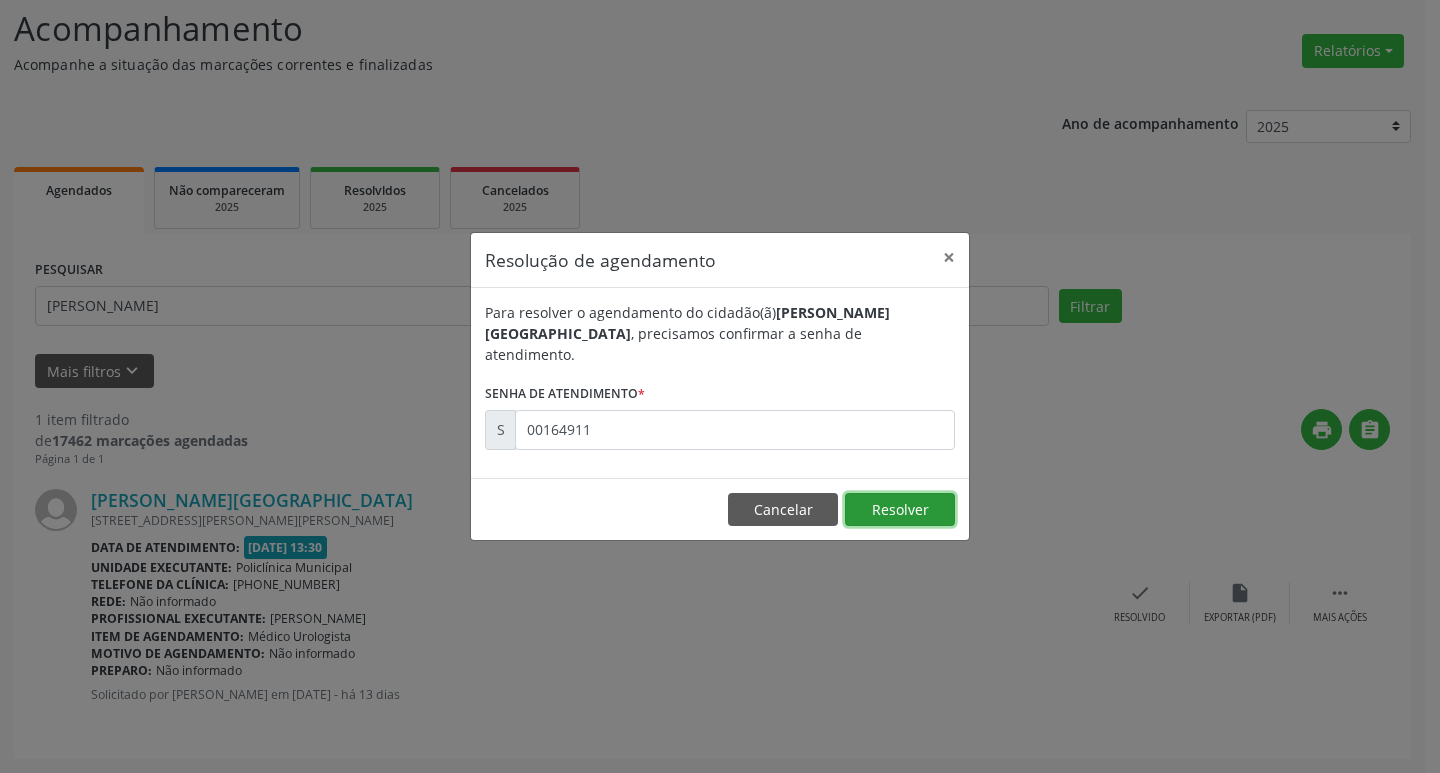 click on "Resolver" at bounding box center (900, 510) 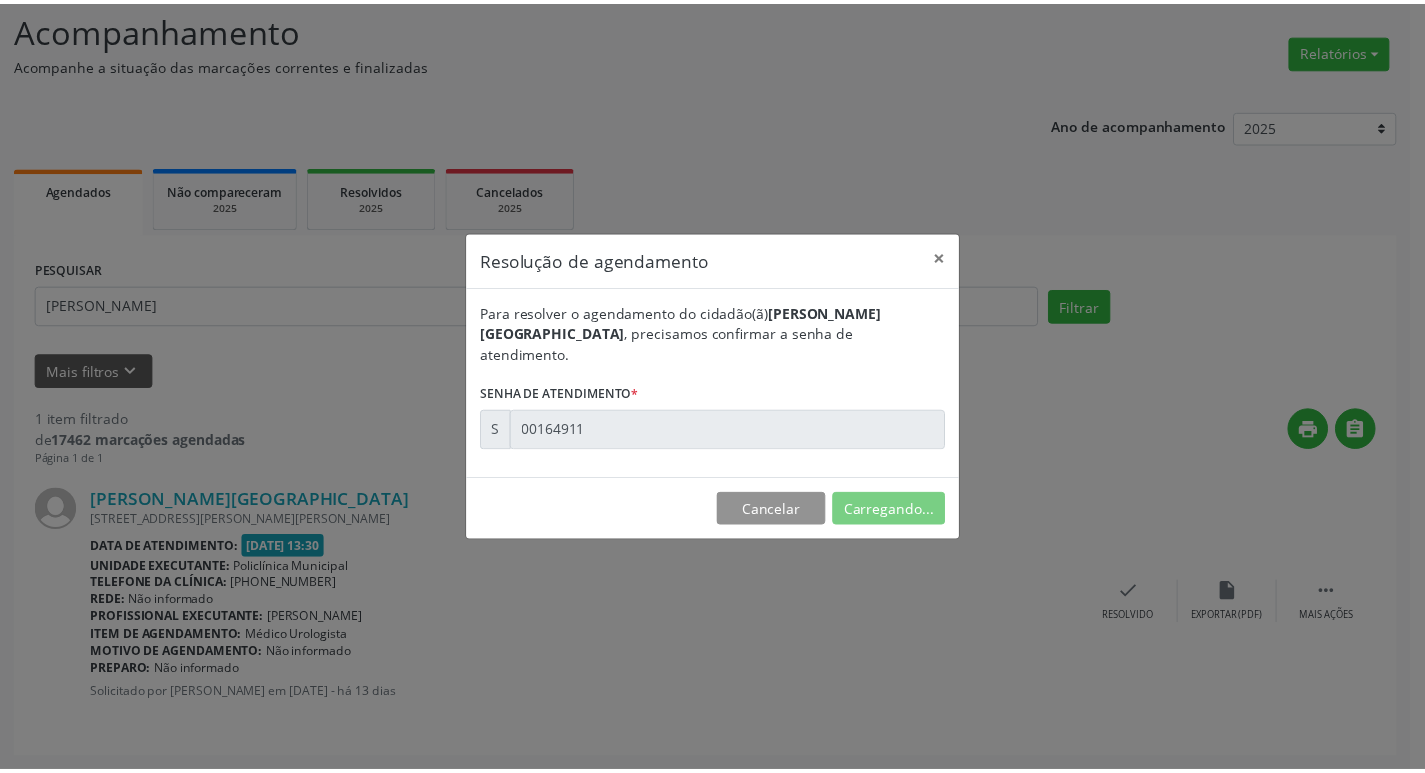 scroll, scrollTop: 0, scrollLeft: 0, axis: both 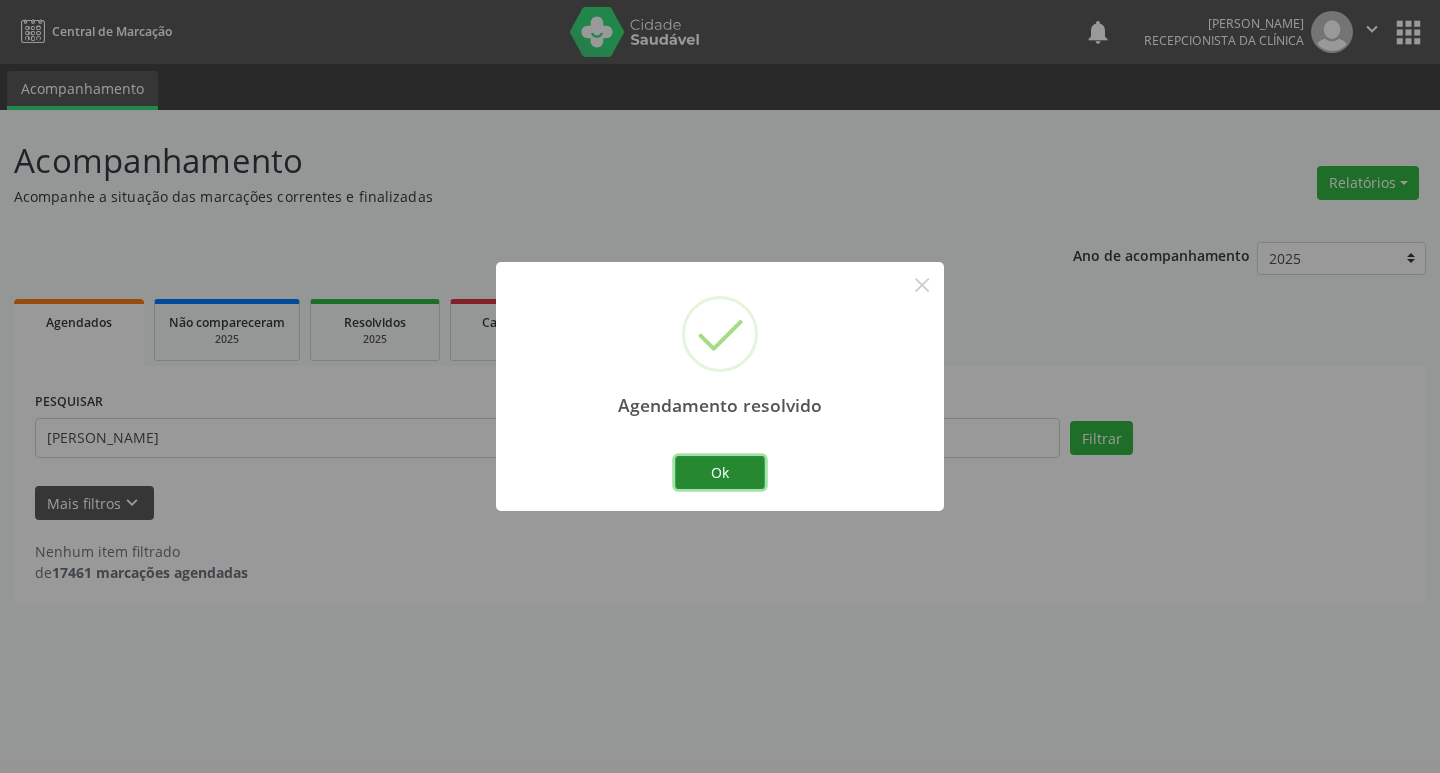 click on "Ok" at bounding box center (720, 473) 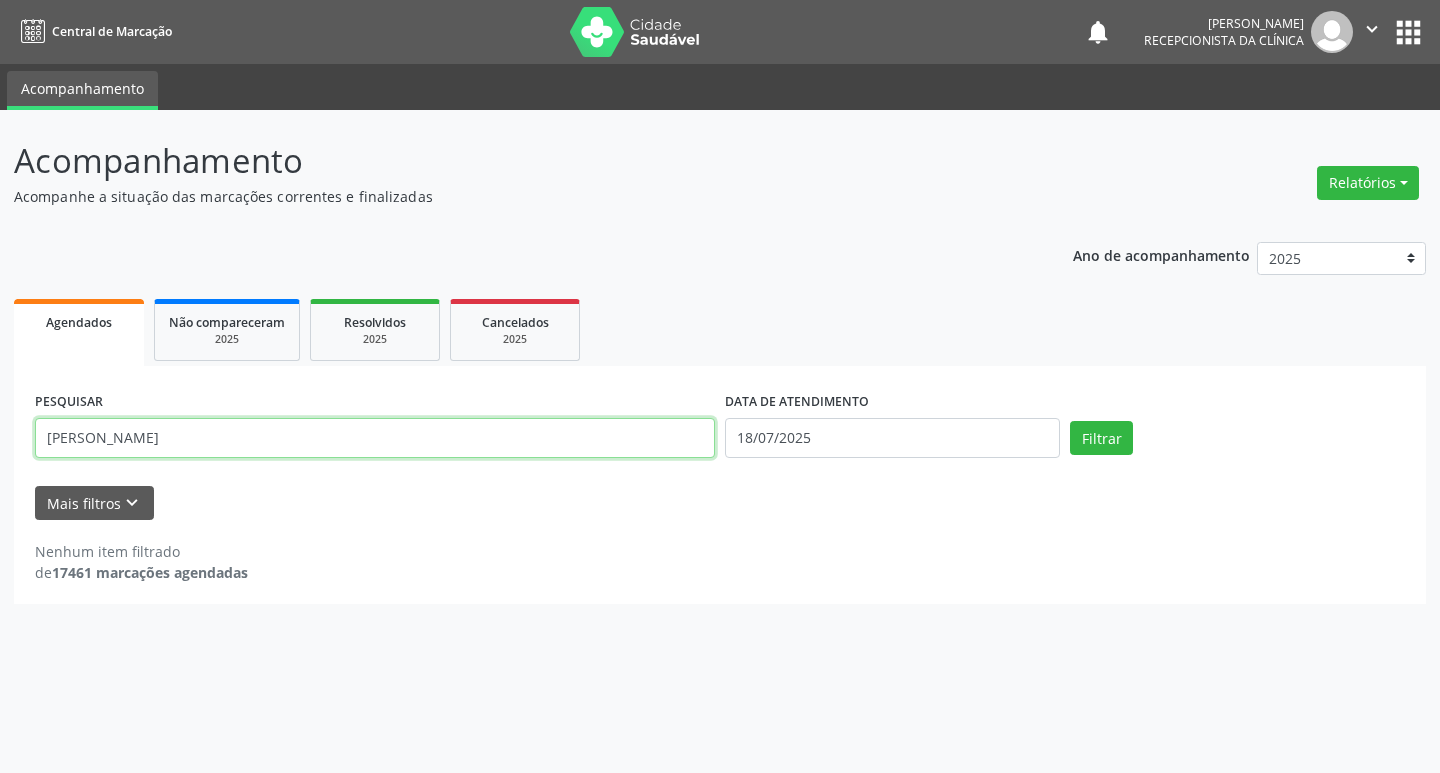 click on "[PERSON_NAME]" at bounding box center [375, 438] 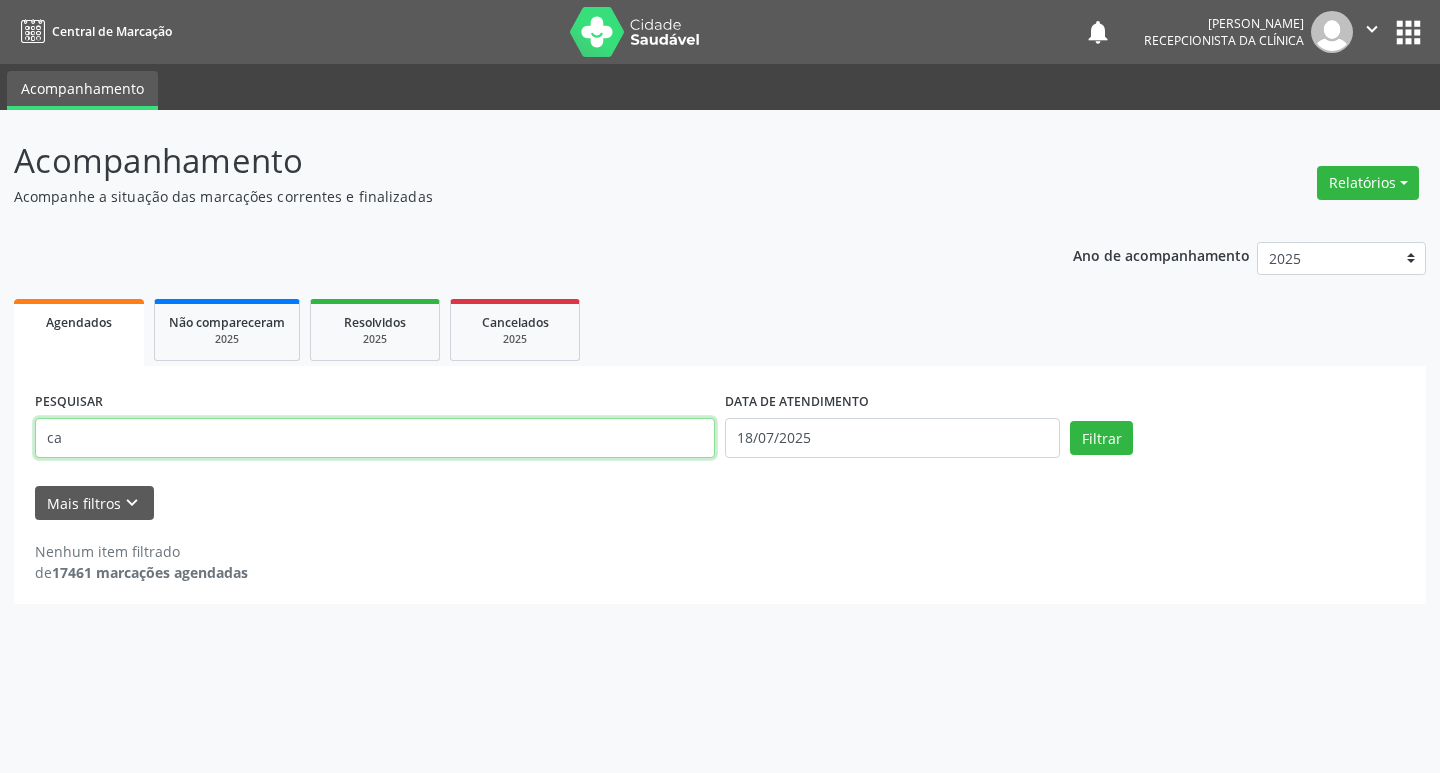 type on "c" 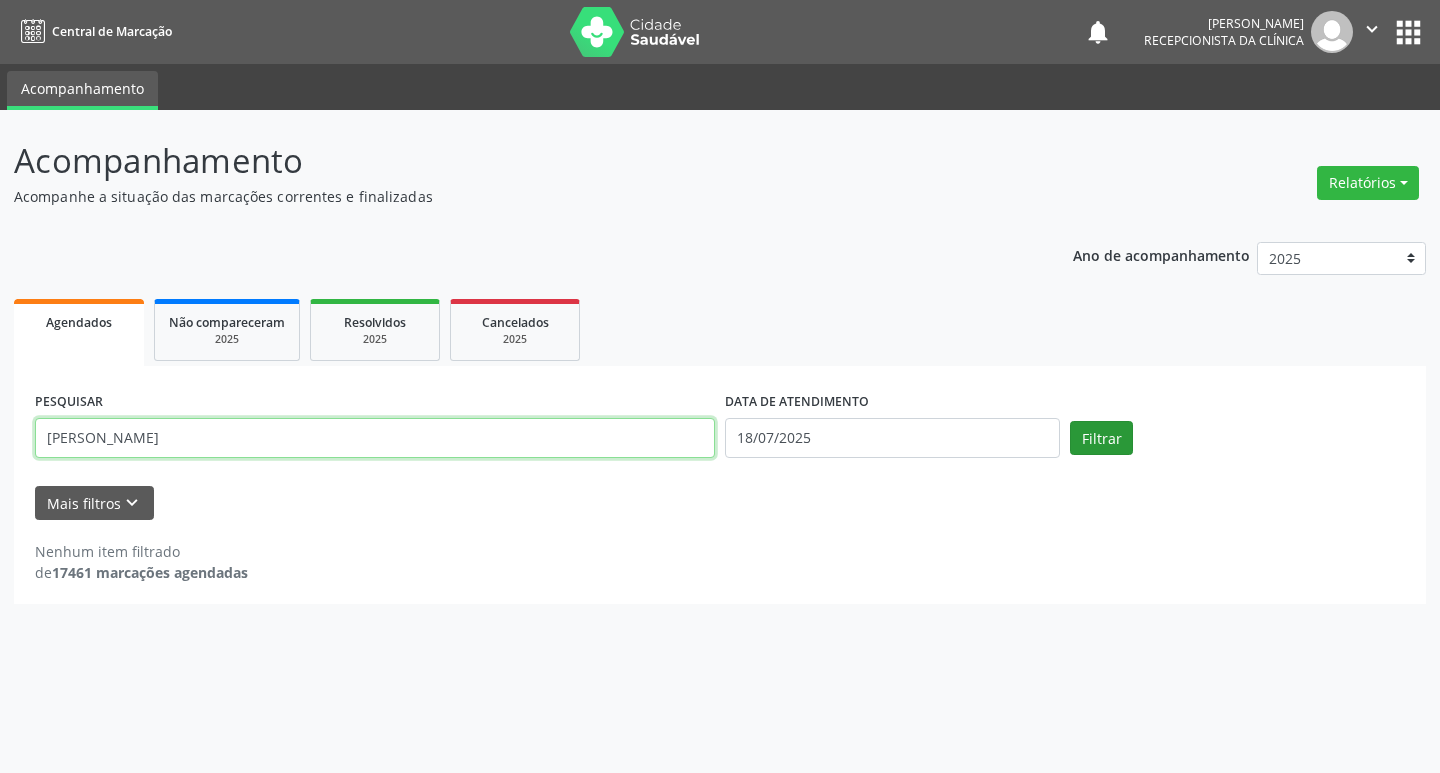 type on "[PERSON_NAME]" 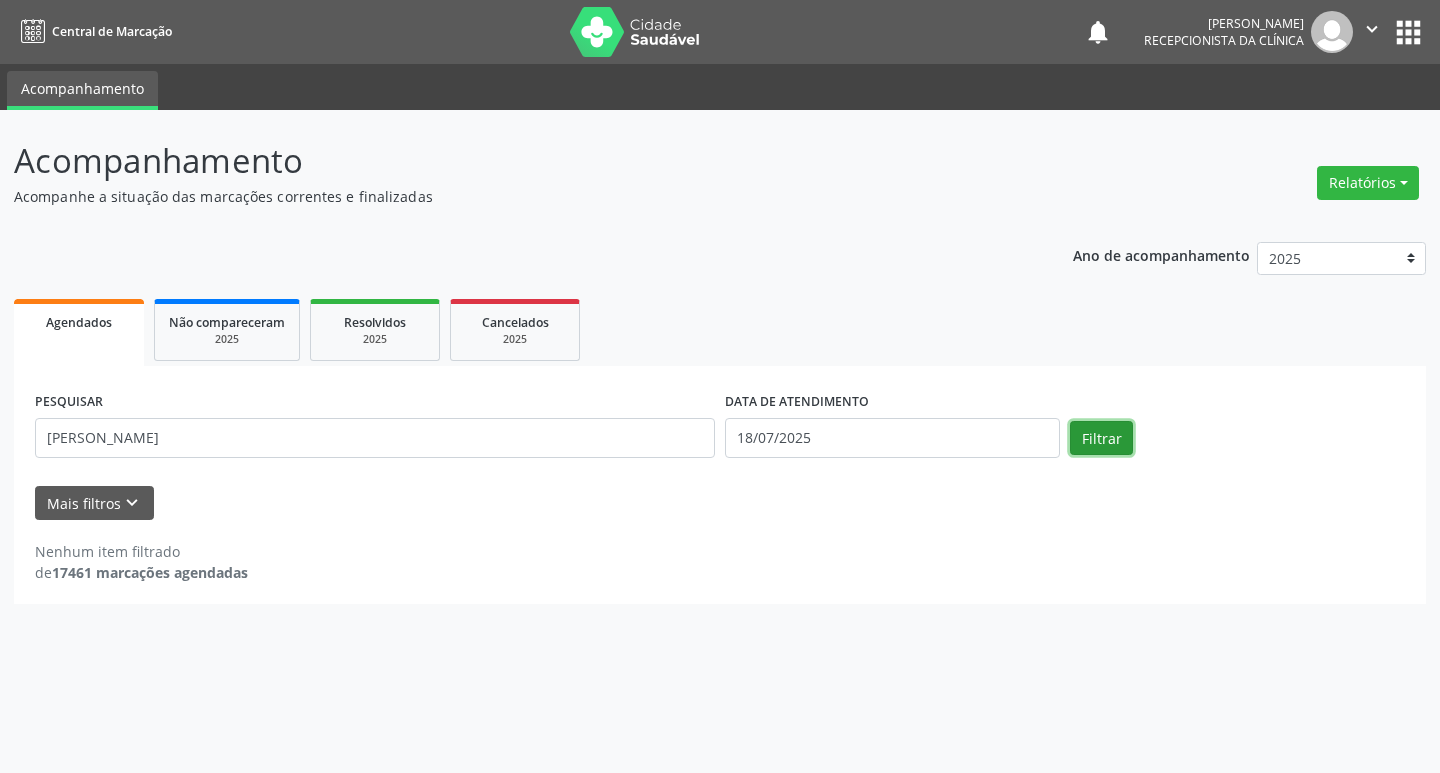 click on "Filtrar" at bounding box center [1101, 438] 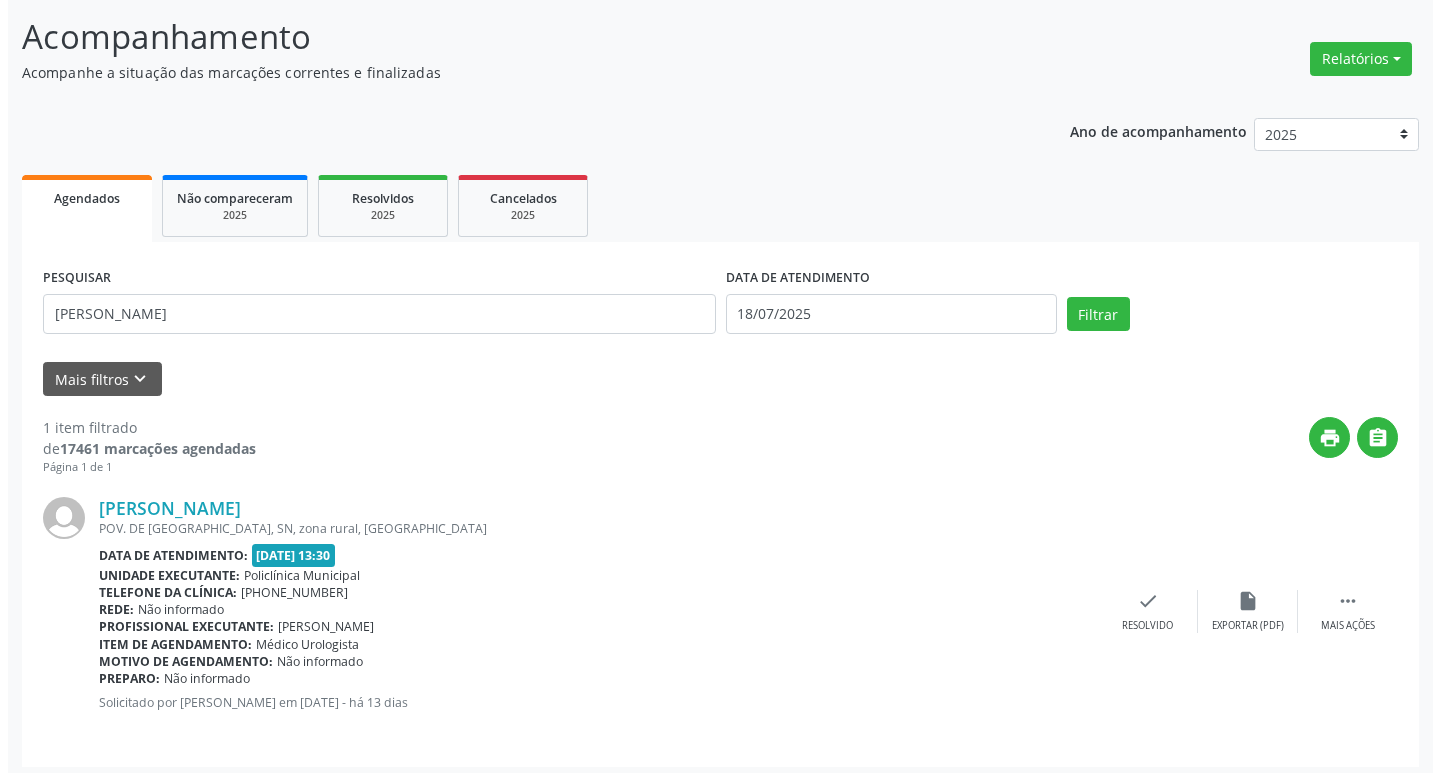 scroll, scrollTop: 132, scrollLeft: 0, axis: vertical 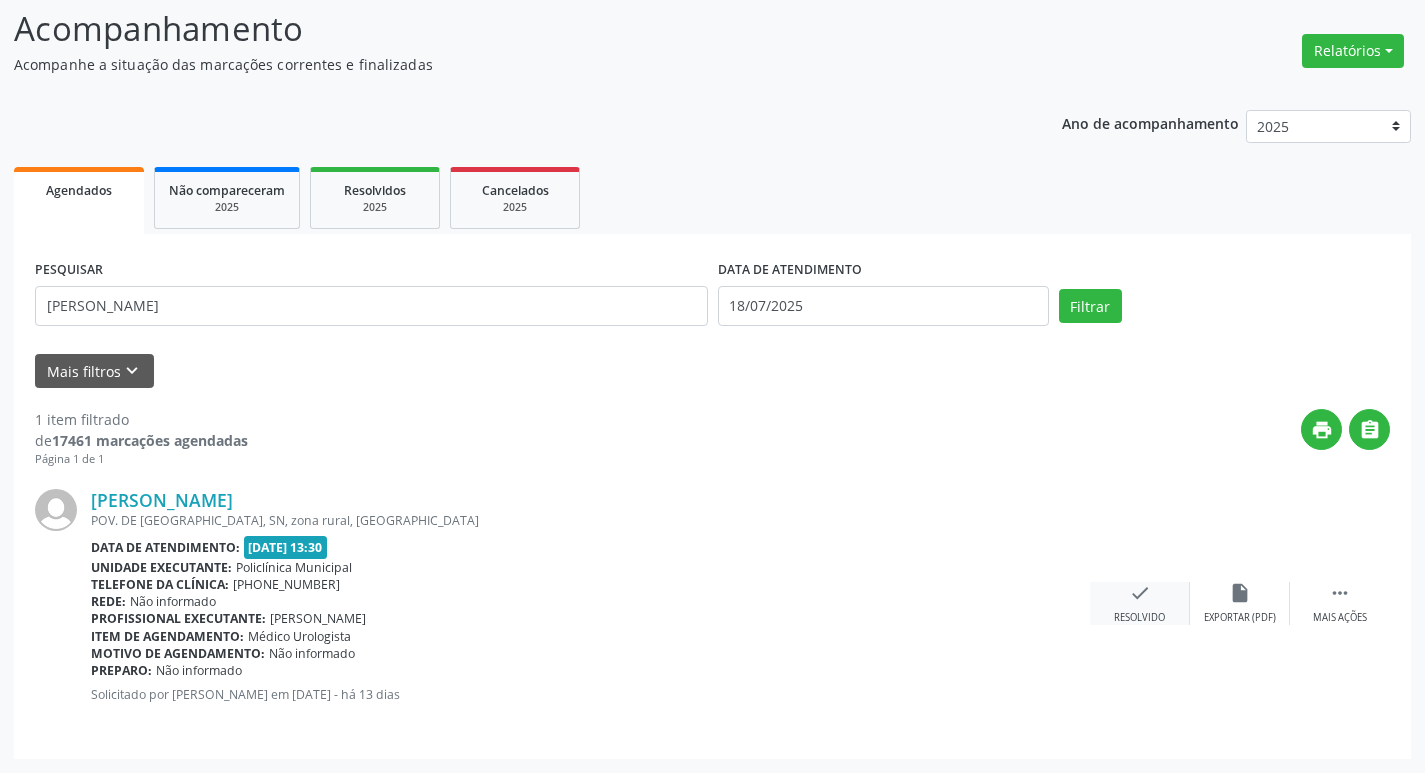 click on "check
Resolvido" at bounding box center [1140, 603] 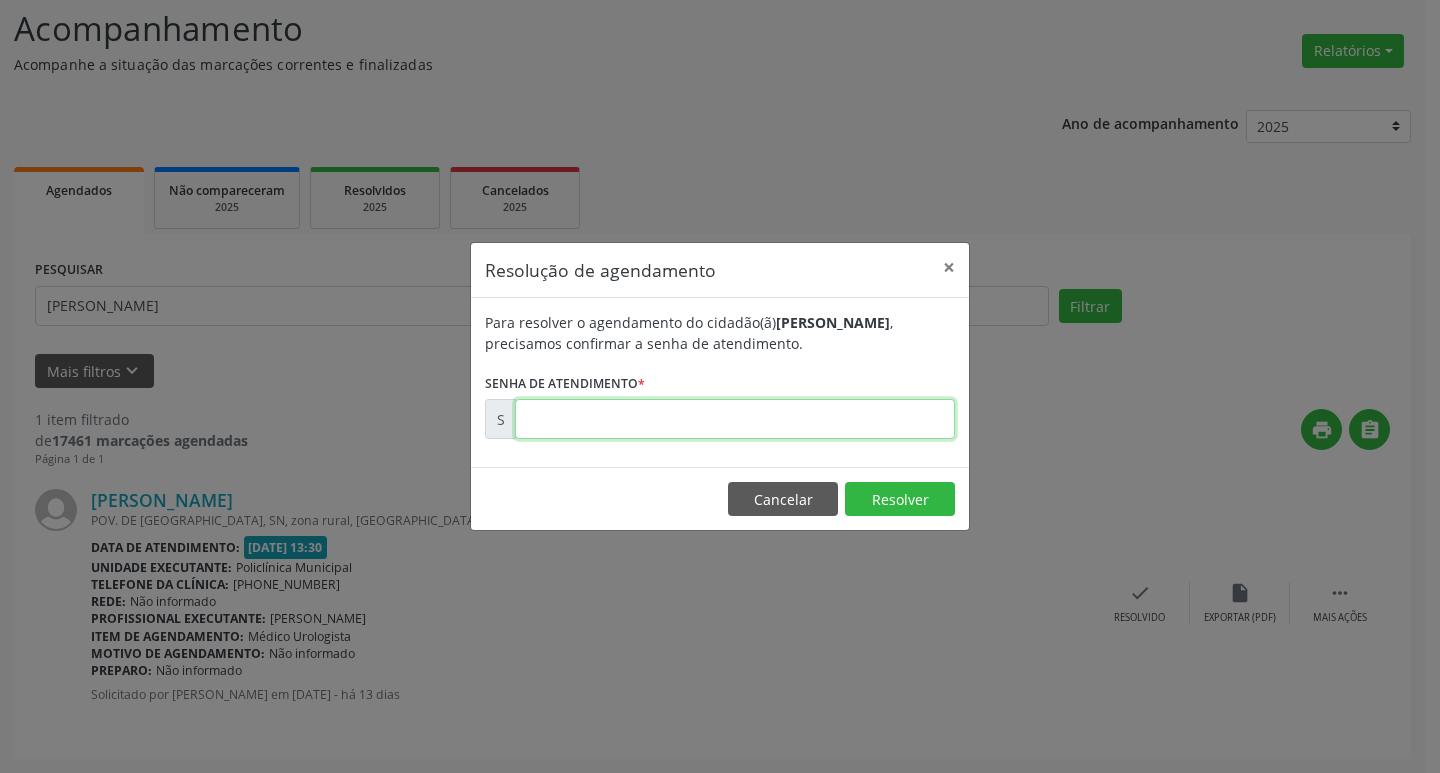 click at bounding box center (735, 419) 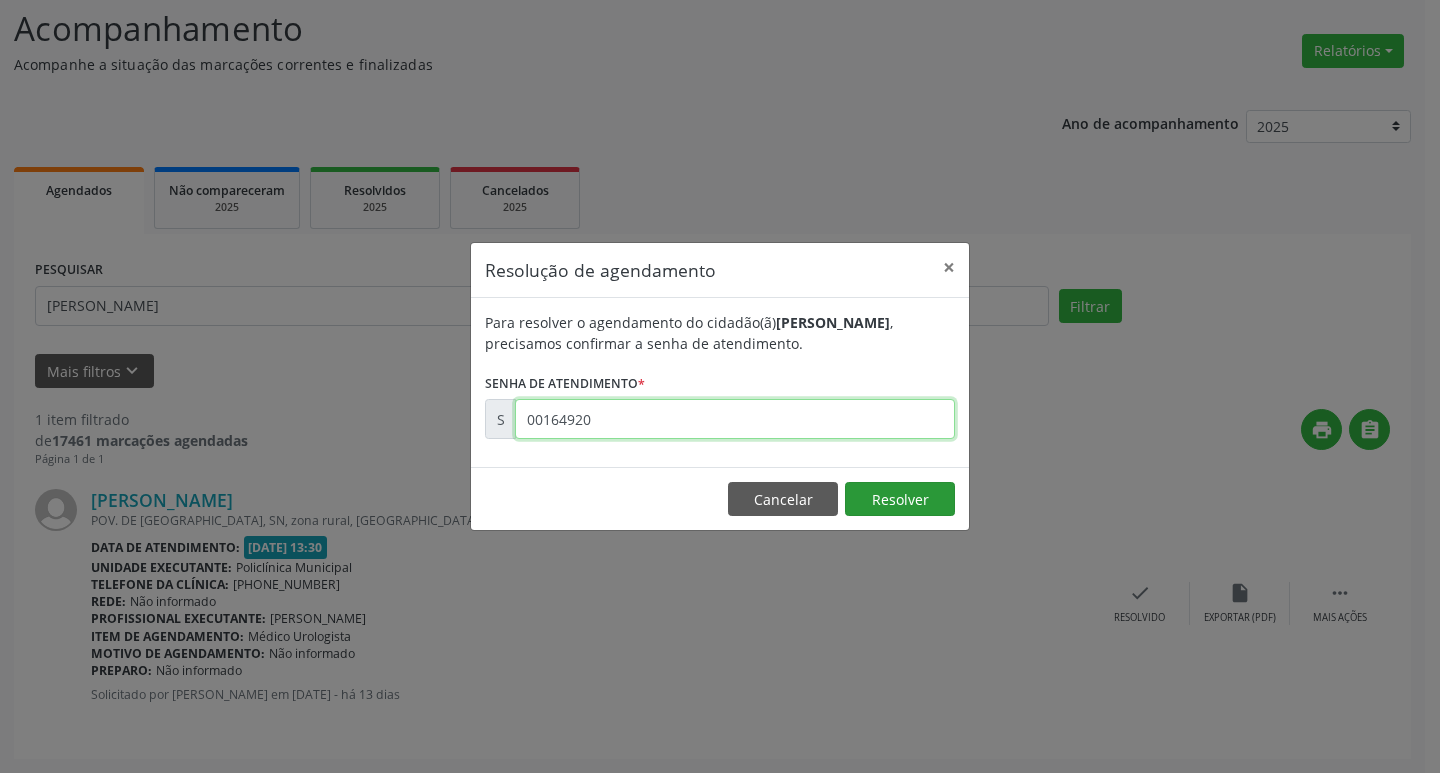 type on "00164920" 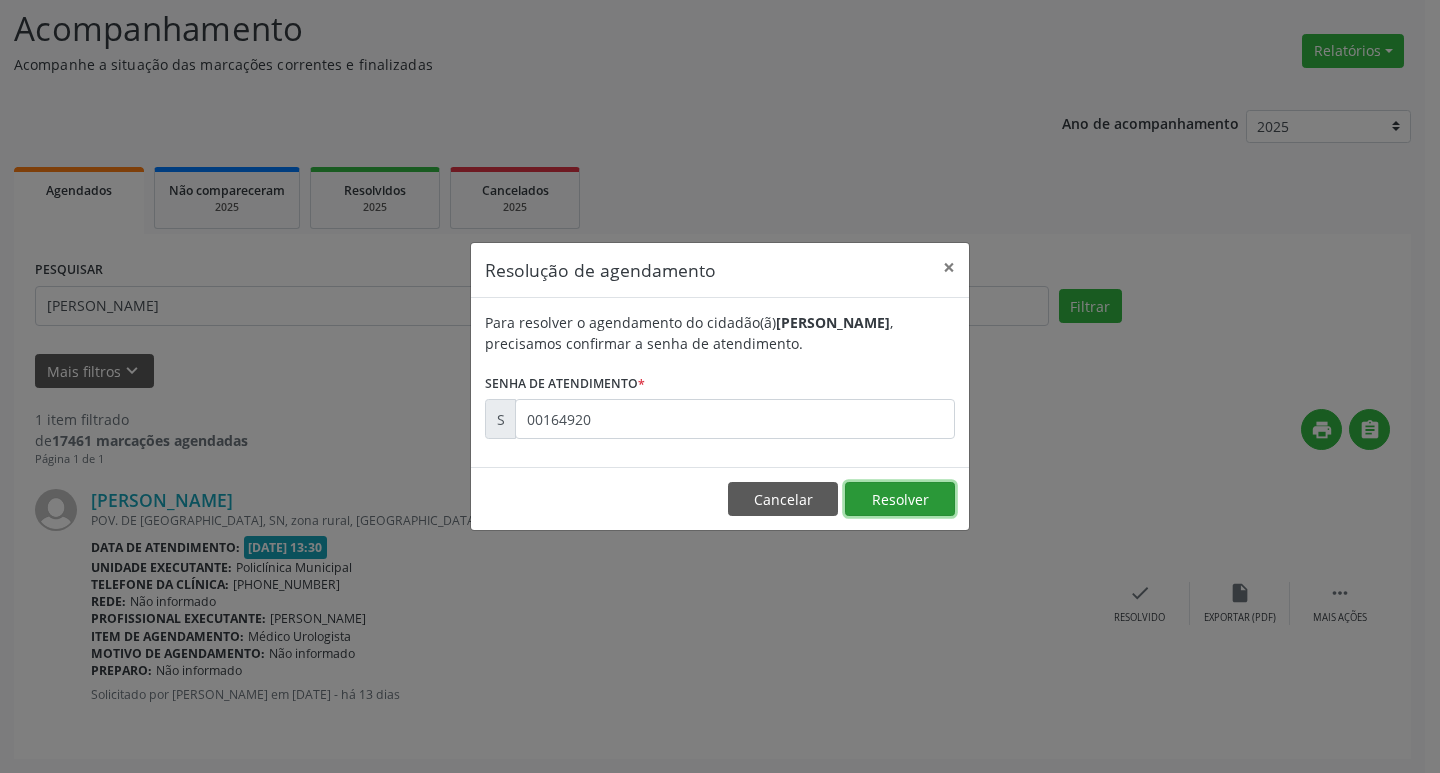click on "Resolver" at bounding box center (900, 499) 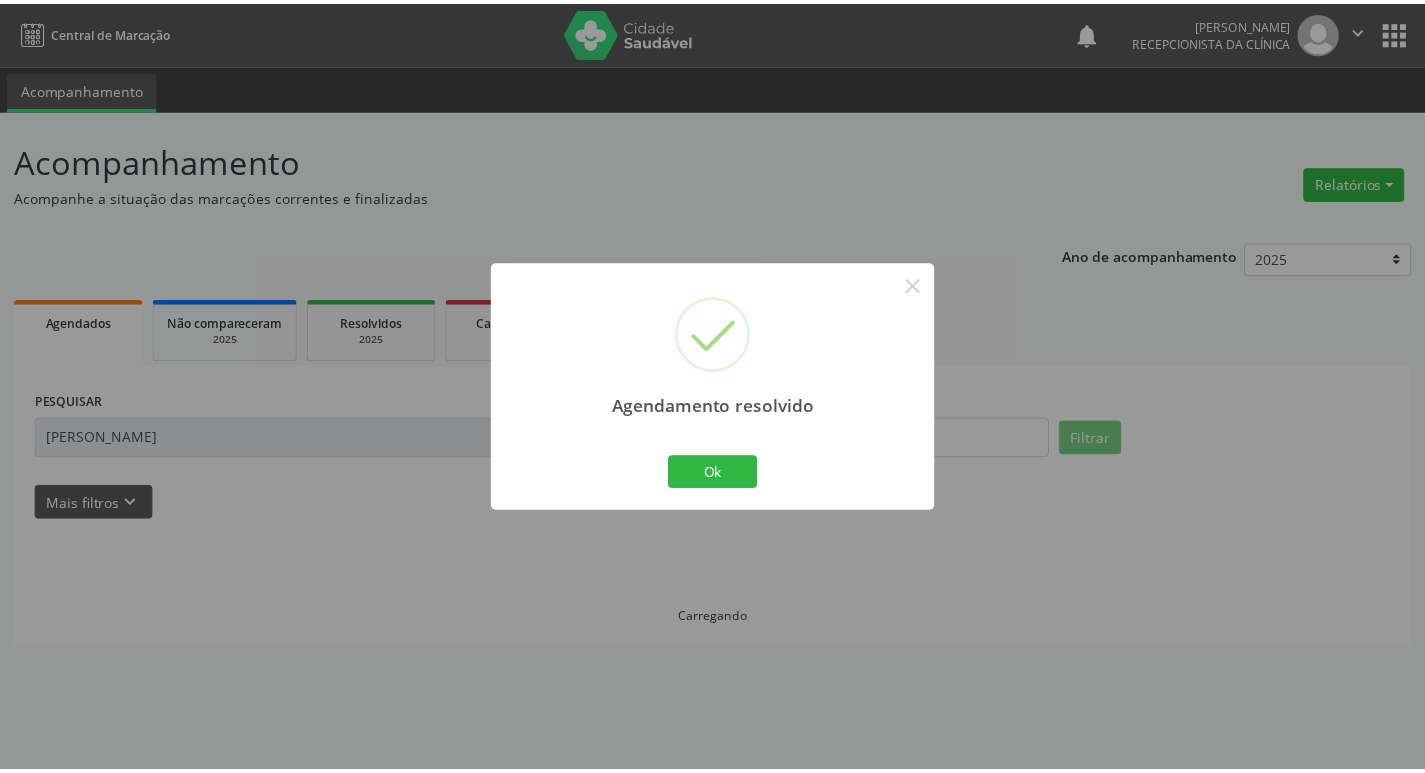 scroll, scrollTop: 0, scrollLeft: 0, axis: both 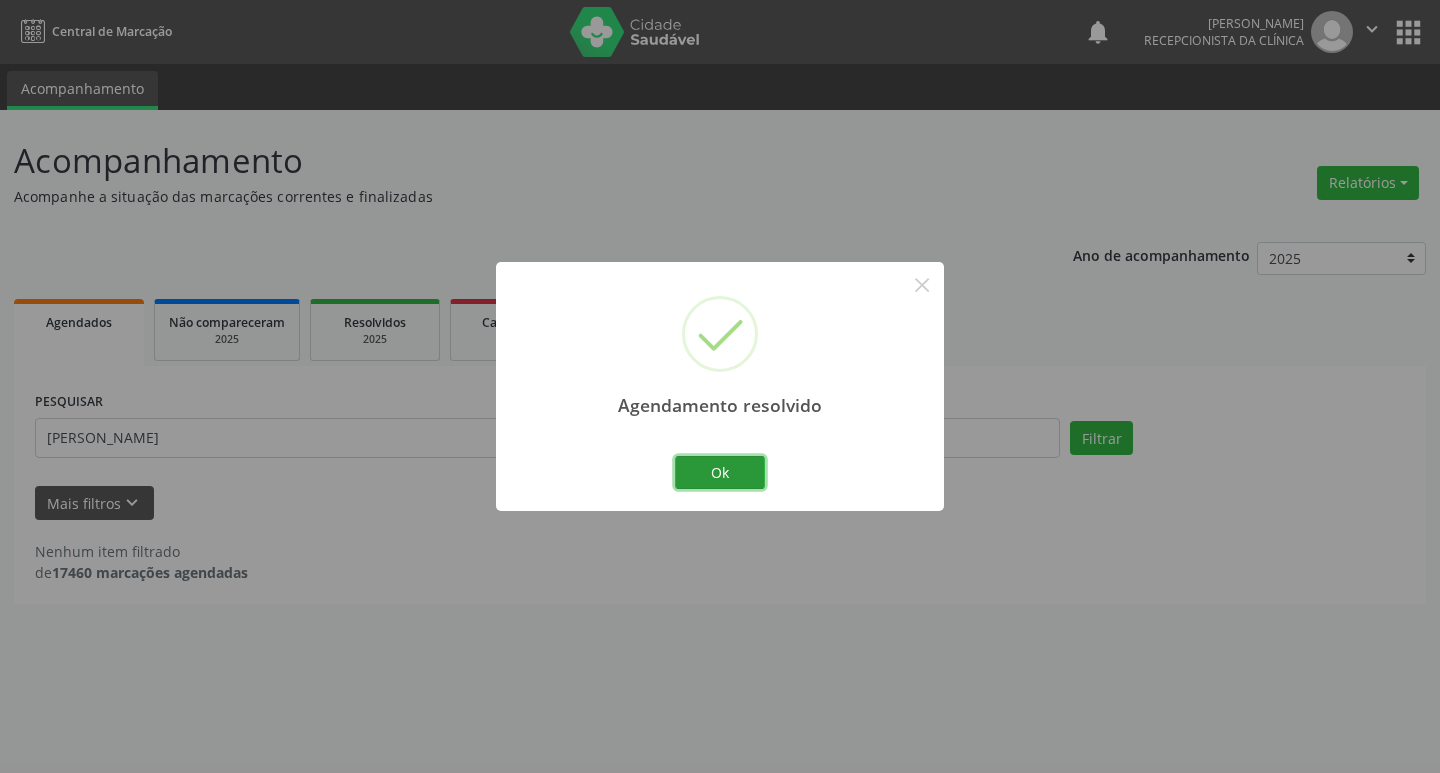 drag, startPoint x: 738, startPoint y: 474, endPoint x: 767, endPoint y: 473, distance: 29.017237 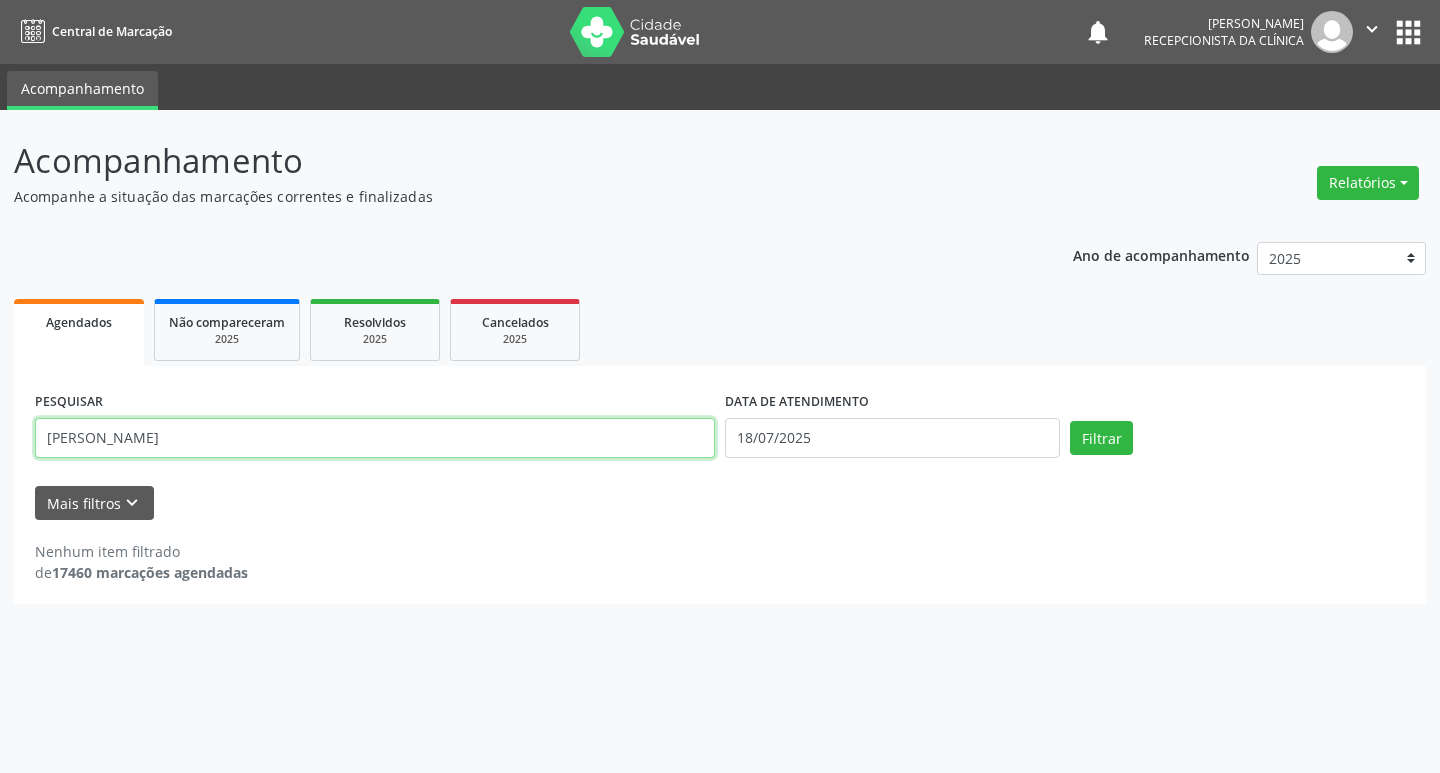 click on "[PERSON_NAME]" at bounding box center (375, 438) 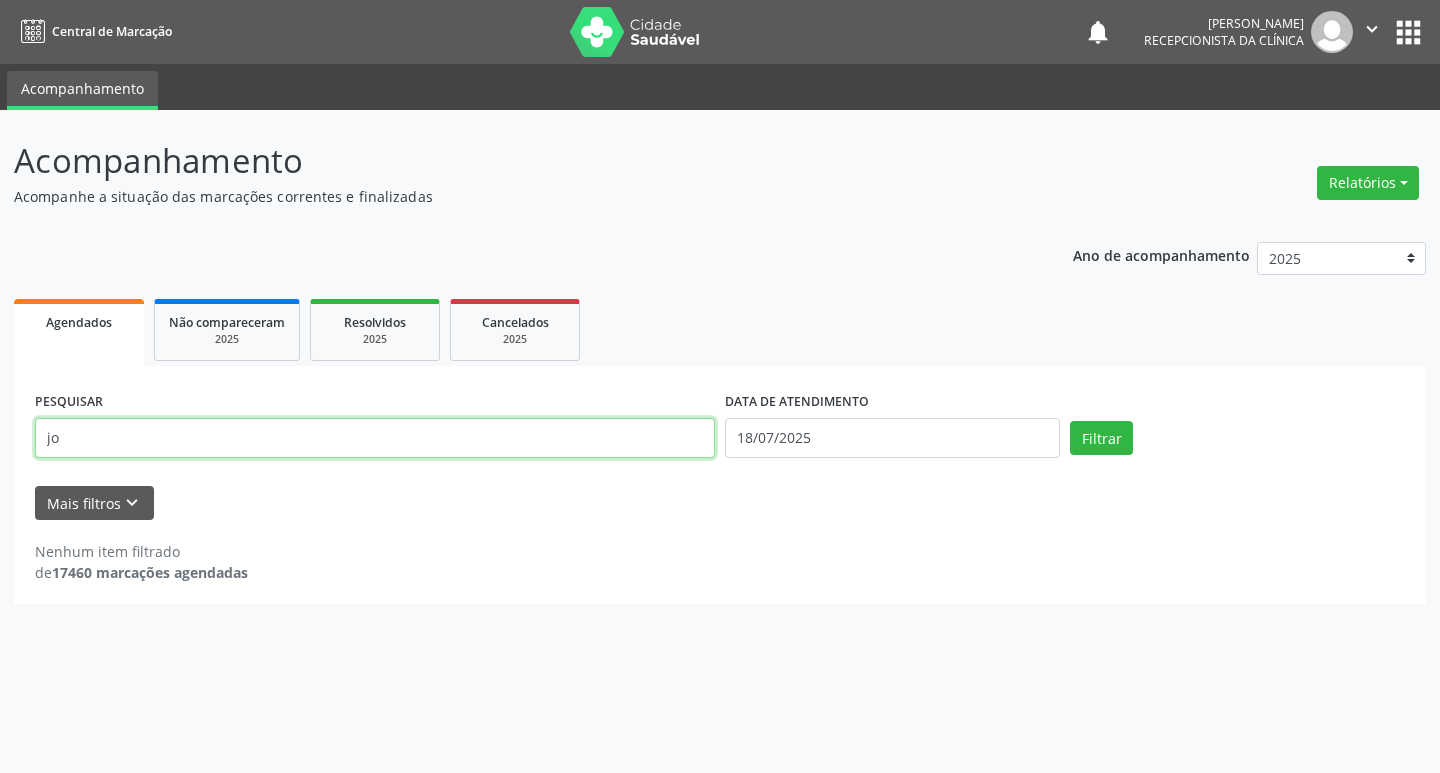 type on "j" 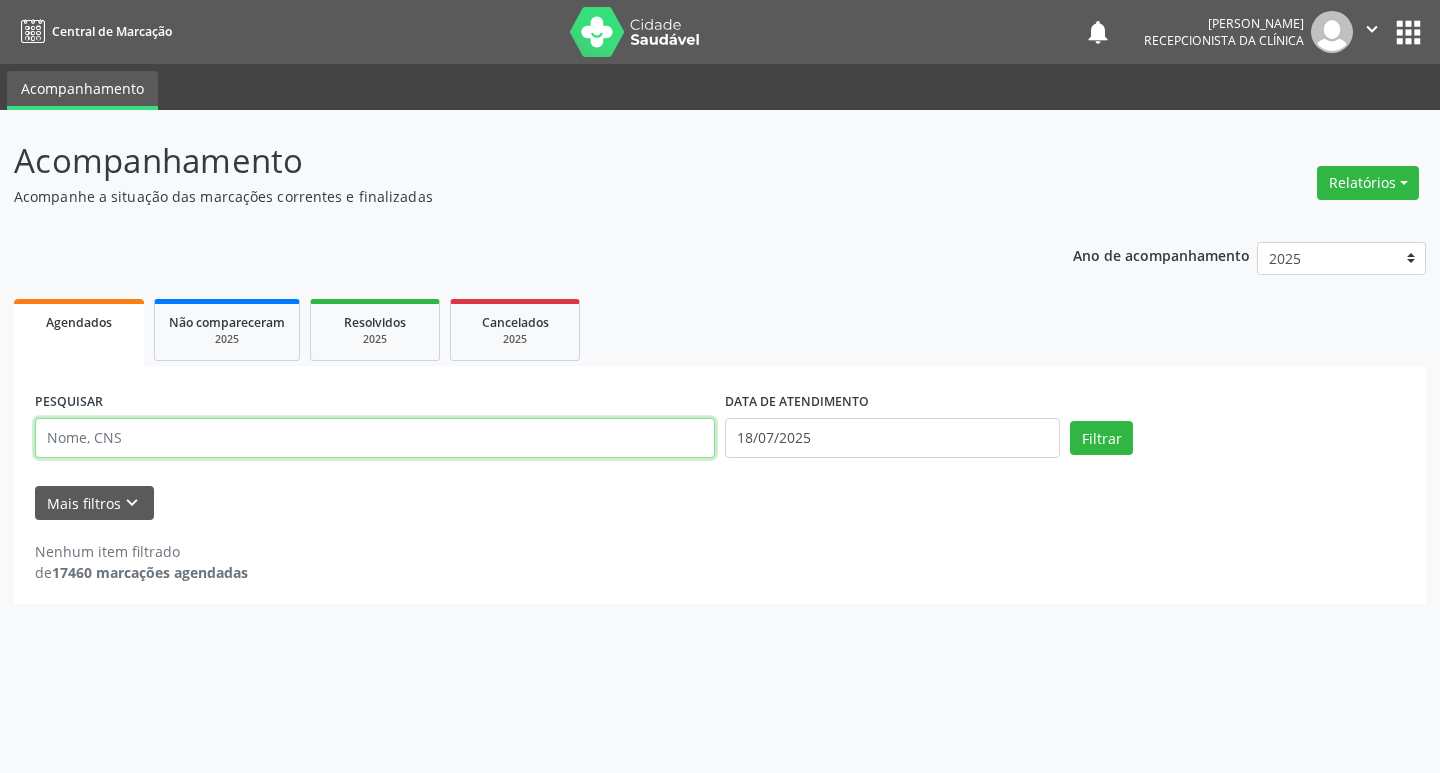 click at bounding box center [375, 438] 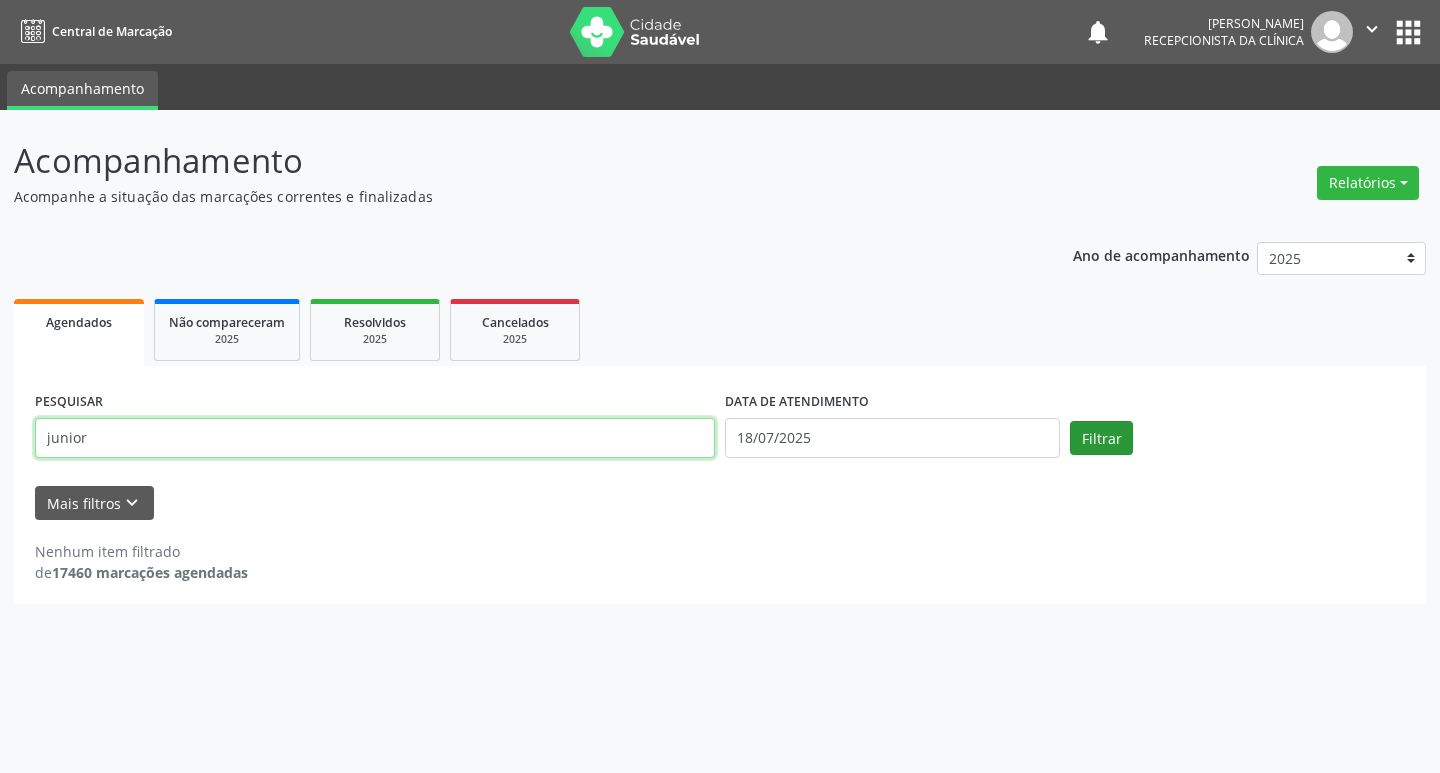 type on "junior" 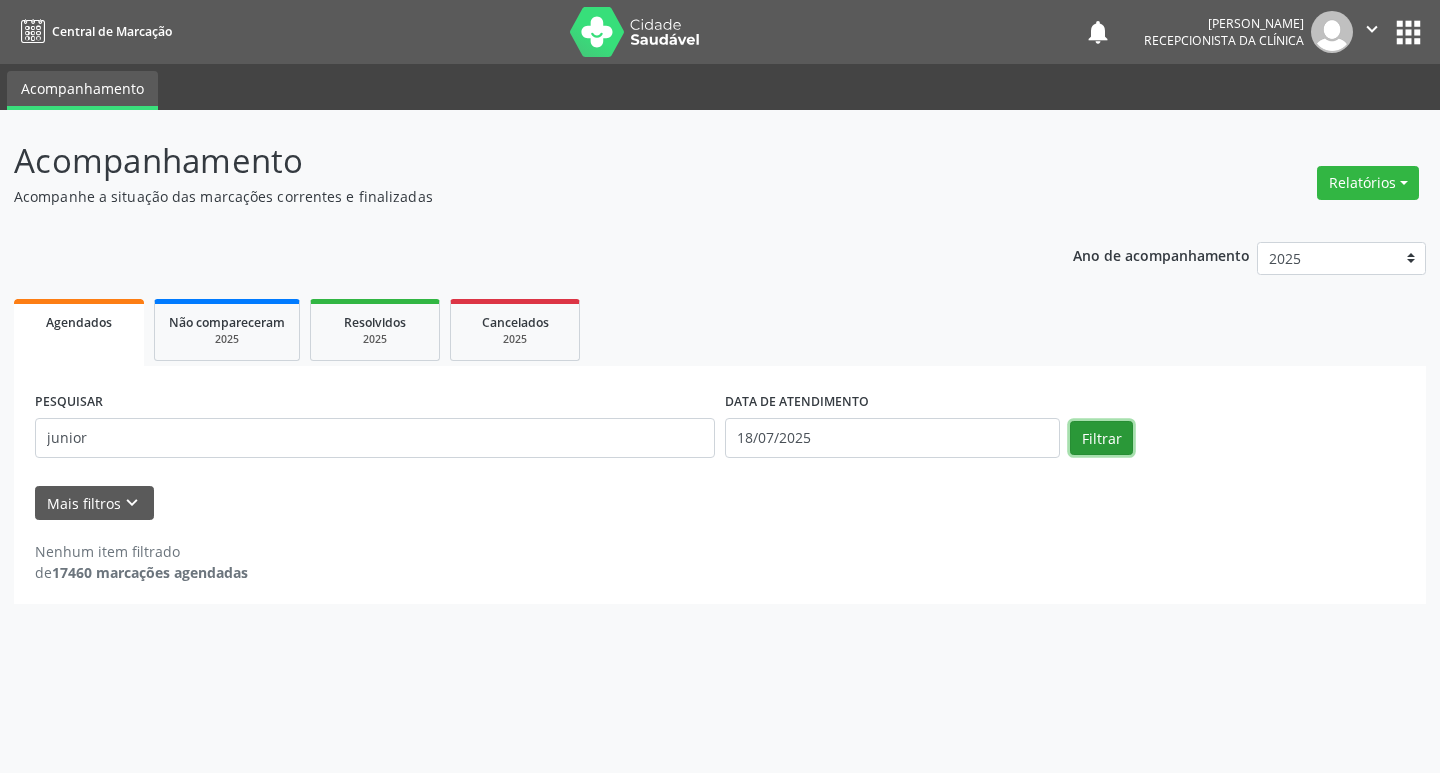 click on "Filtrar" at bounding box center [1101, 438] 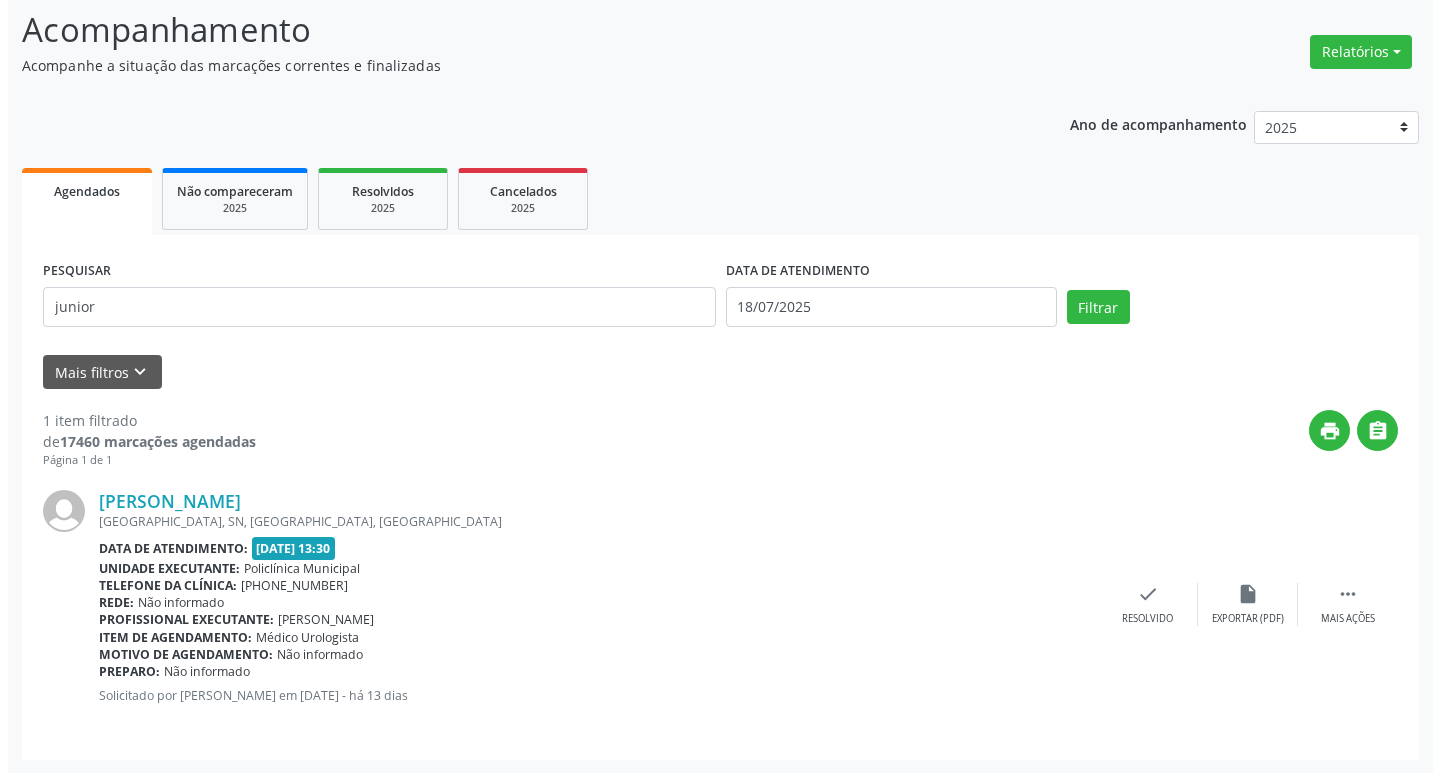 scroll, scrollTop: 132, scrollLeft: 0, axis: vertical 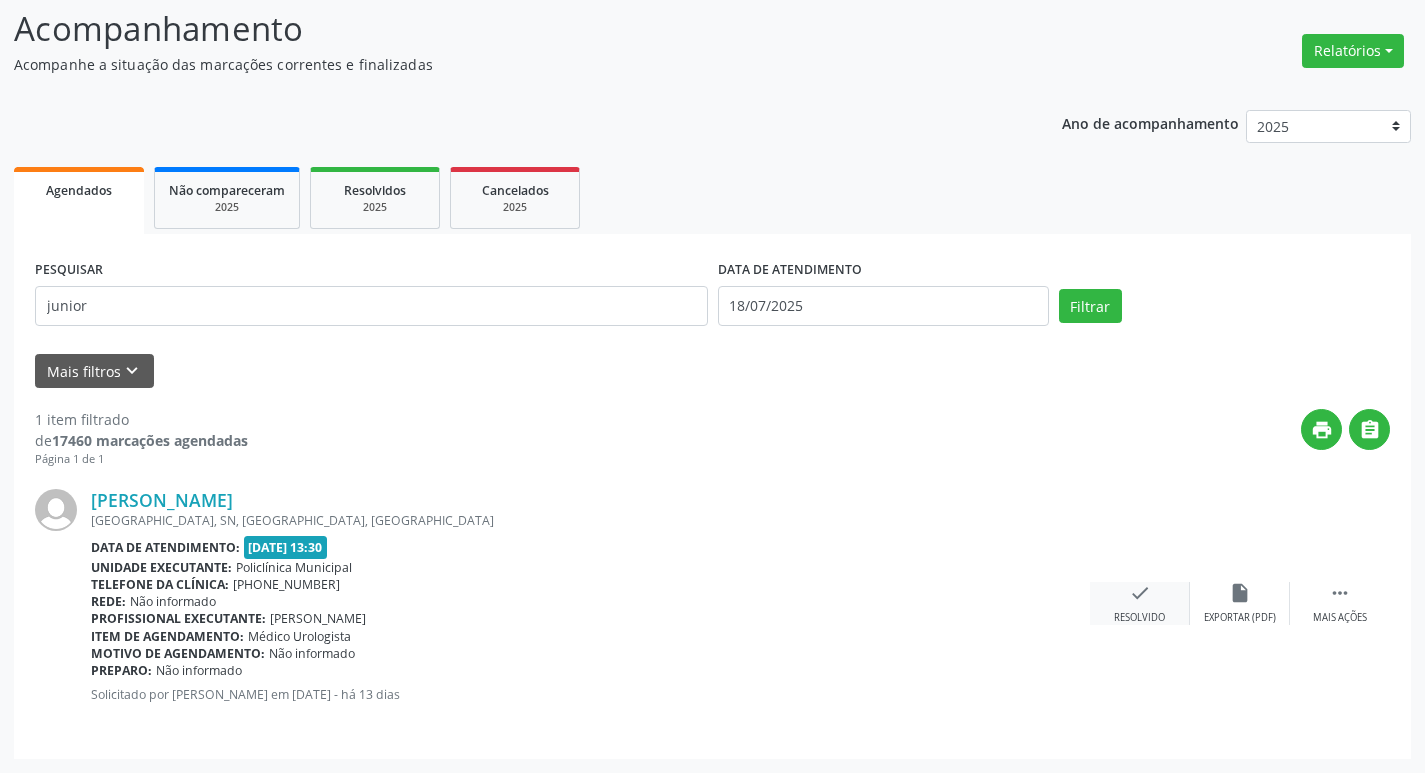 click on "check
Resolvido" at bounding box center (1140, 603) 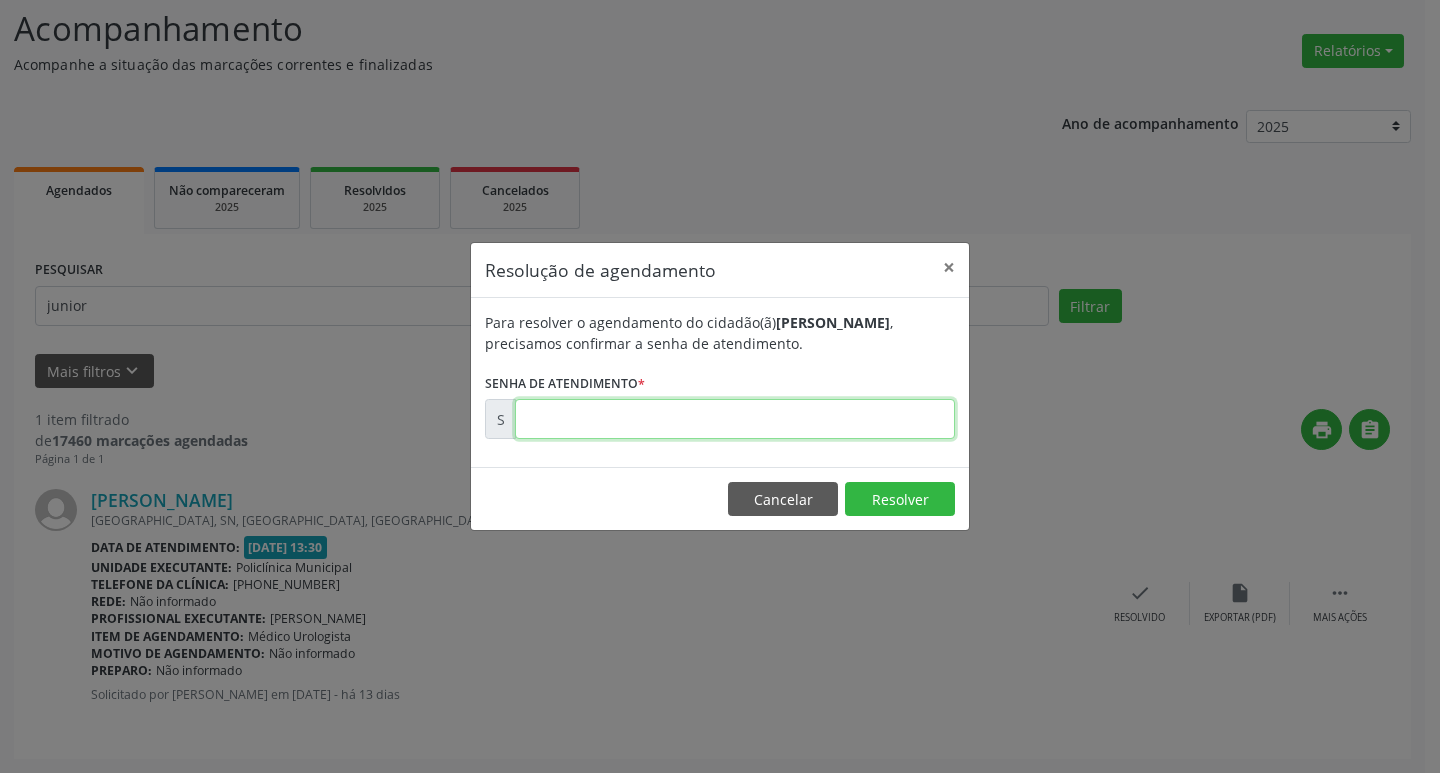 drag, startPoint x: 645, startPoint y: 418, endPoint x: 687, endPoint y: 388, distance: 51.613953 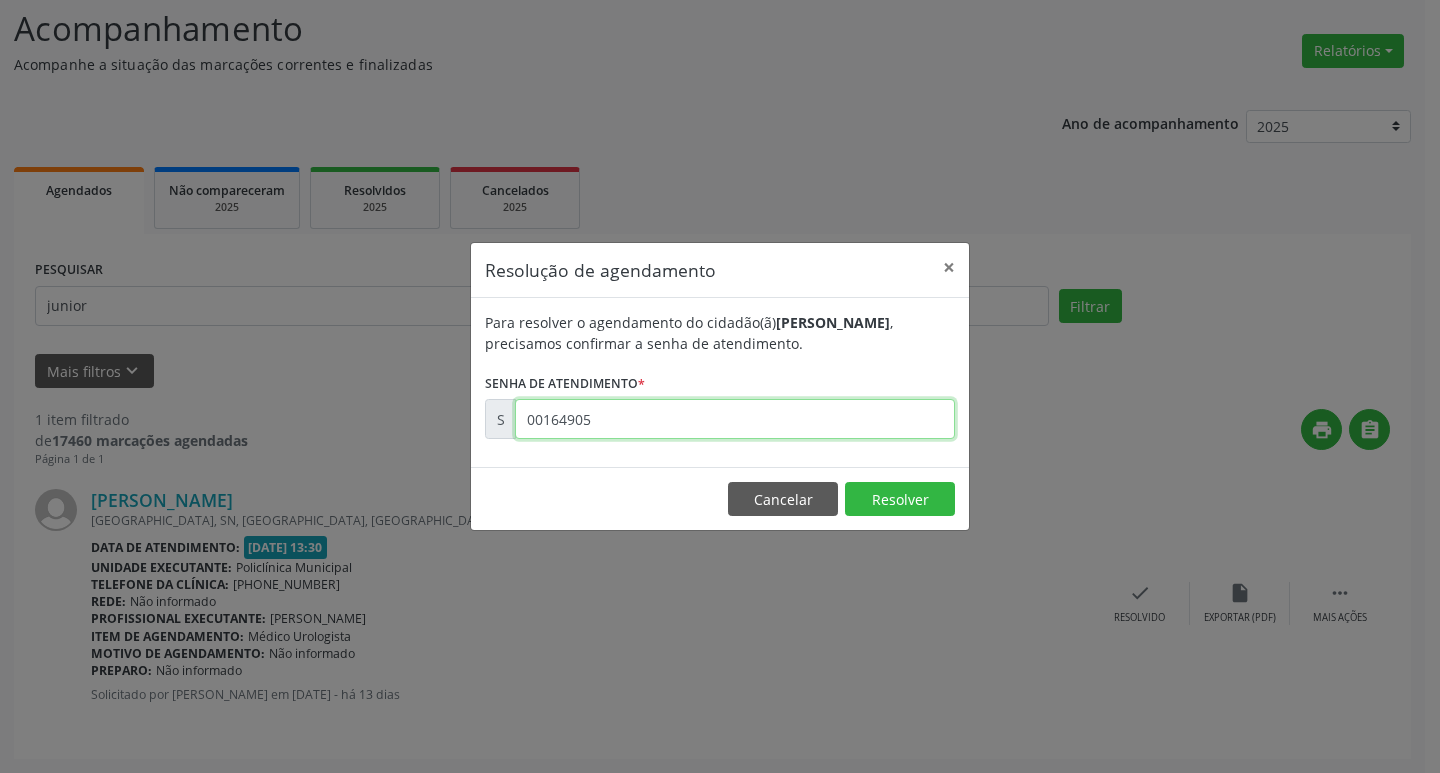 type on "00164905" 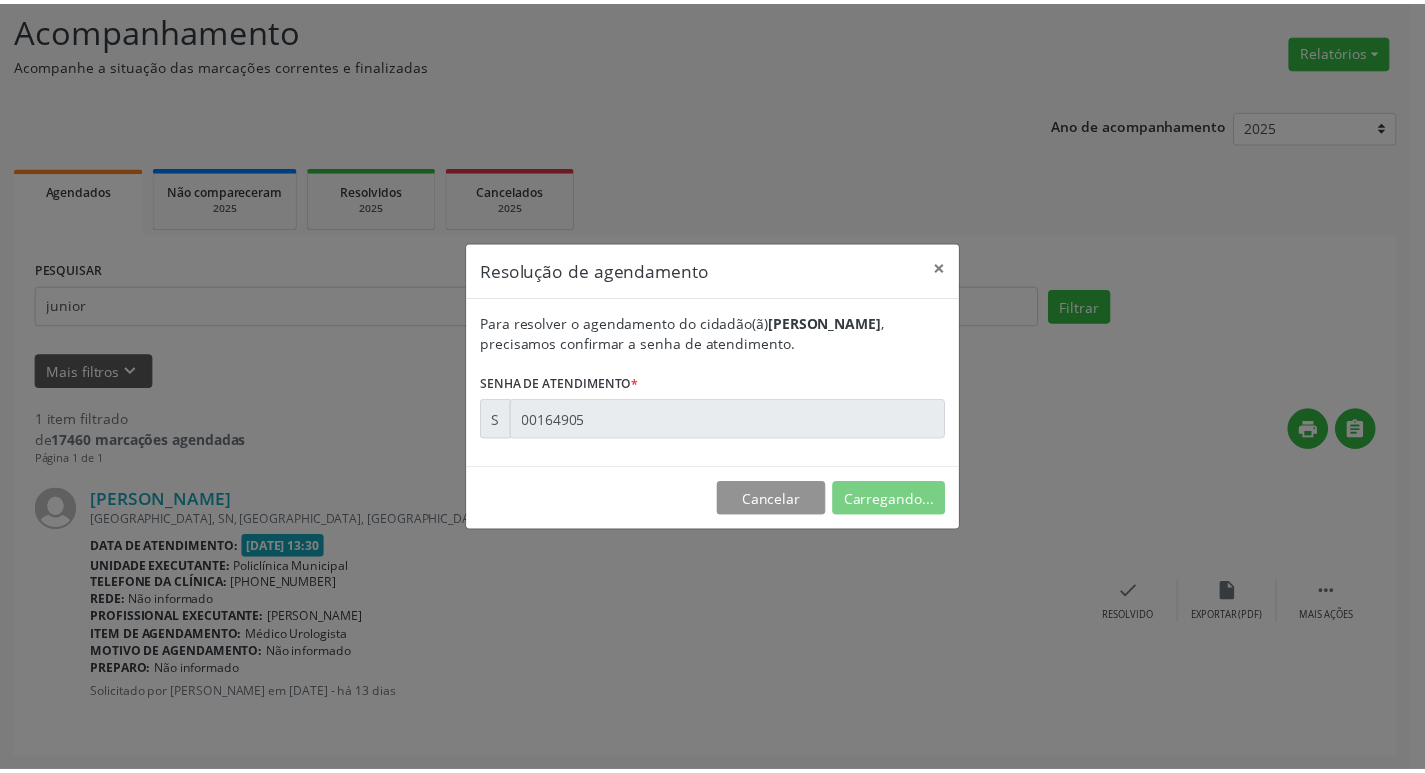 scroll, scrollTop: 0, scrollLeft: 0, axis: both 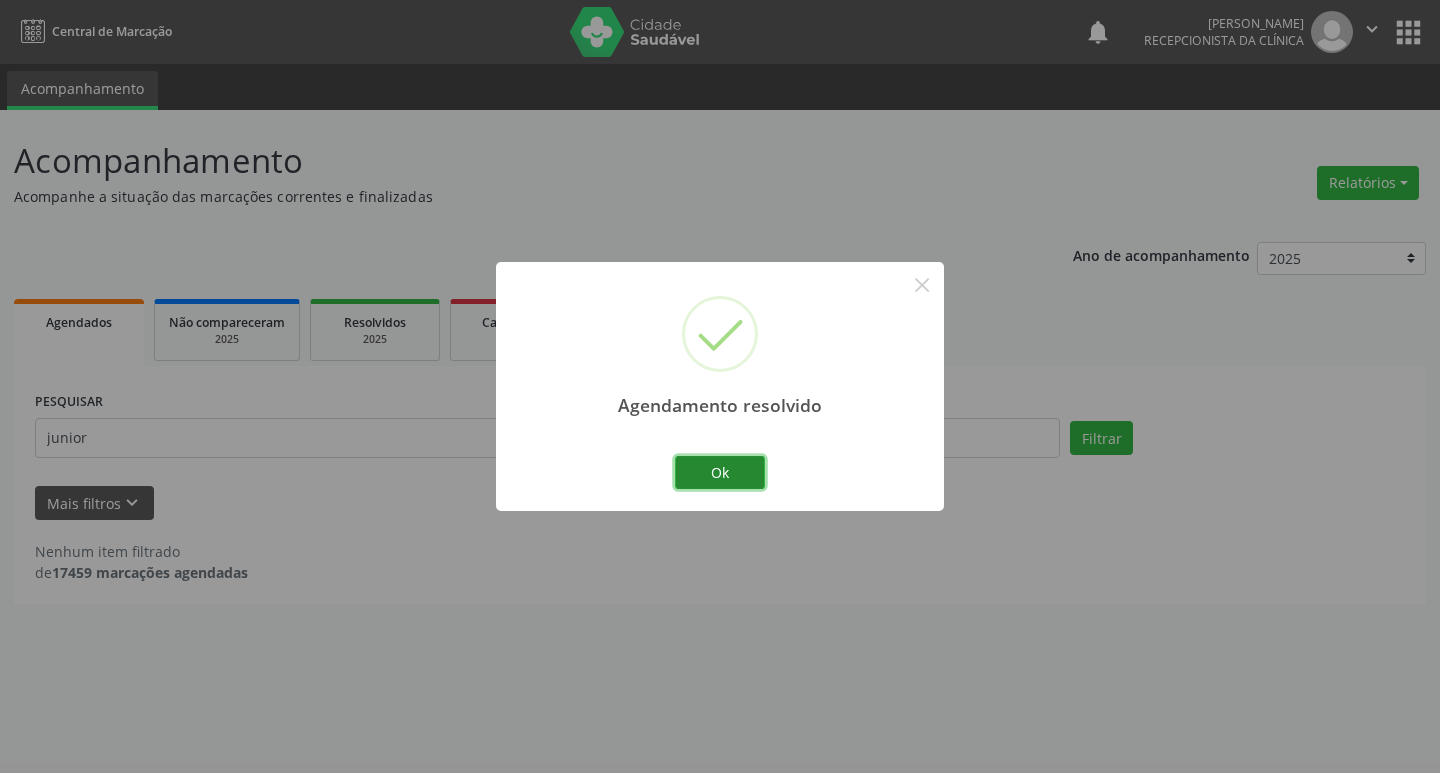 click on "Ok" at bounding box center [720, 473] 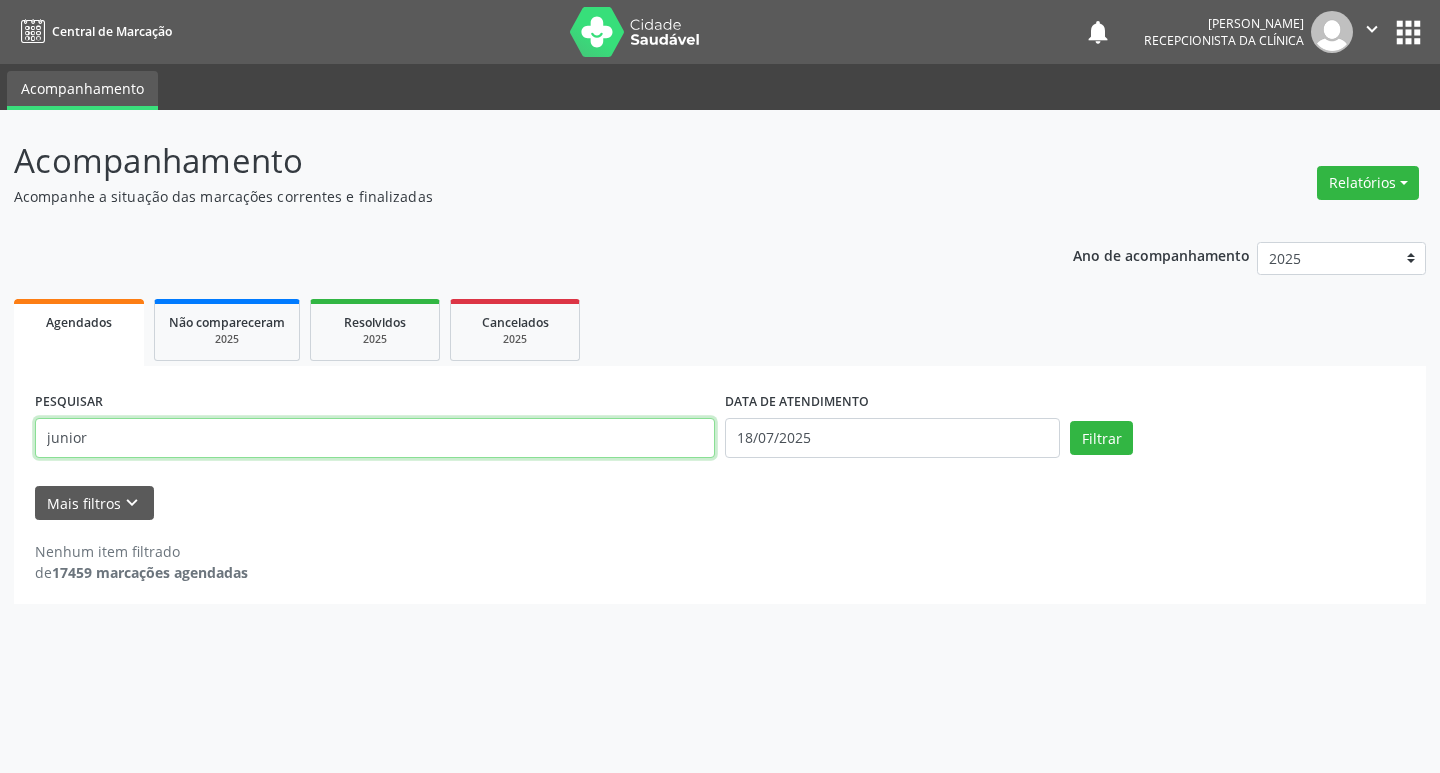 click on "junior" at bounding box center [375, 438] 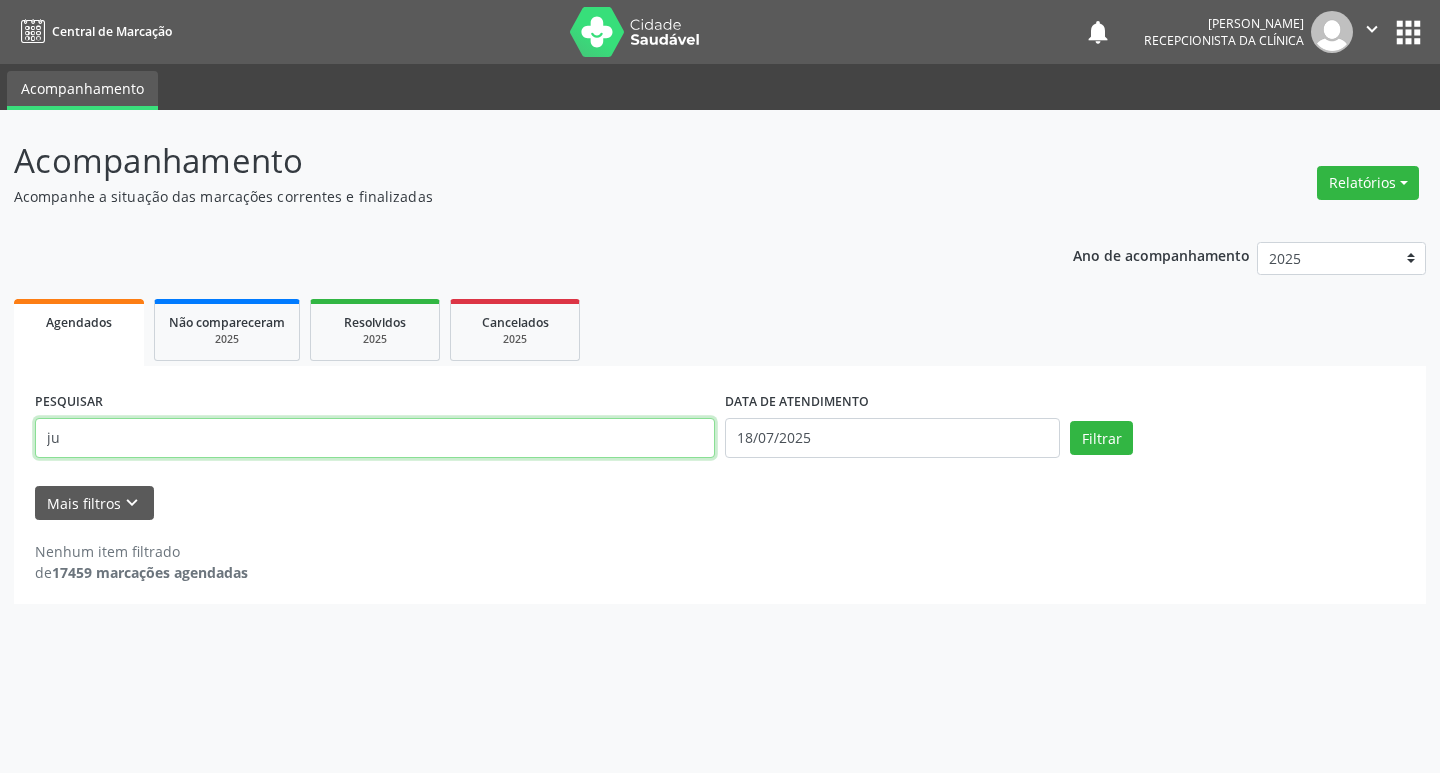 type on "j" 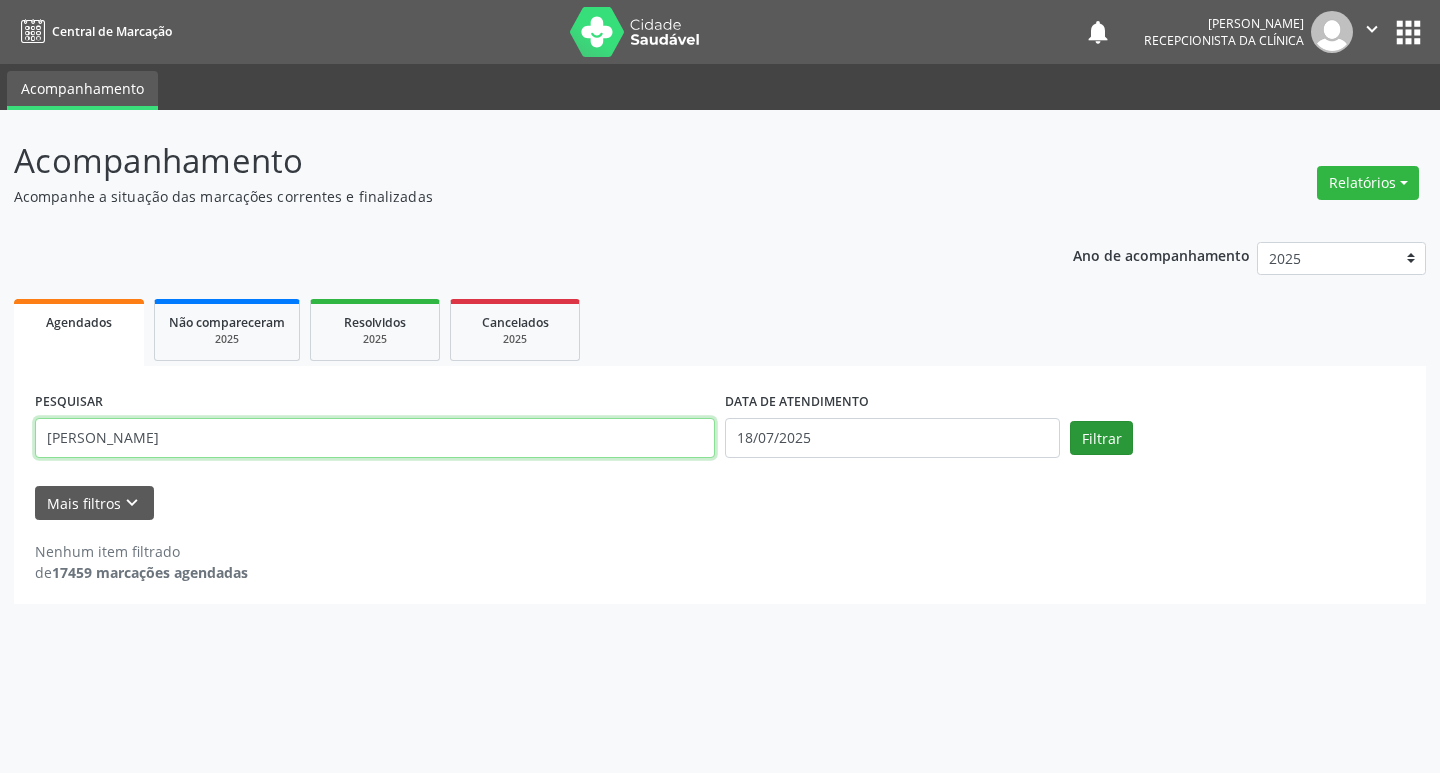 type on "[PERSON_NAME]" 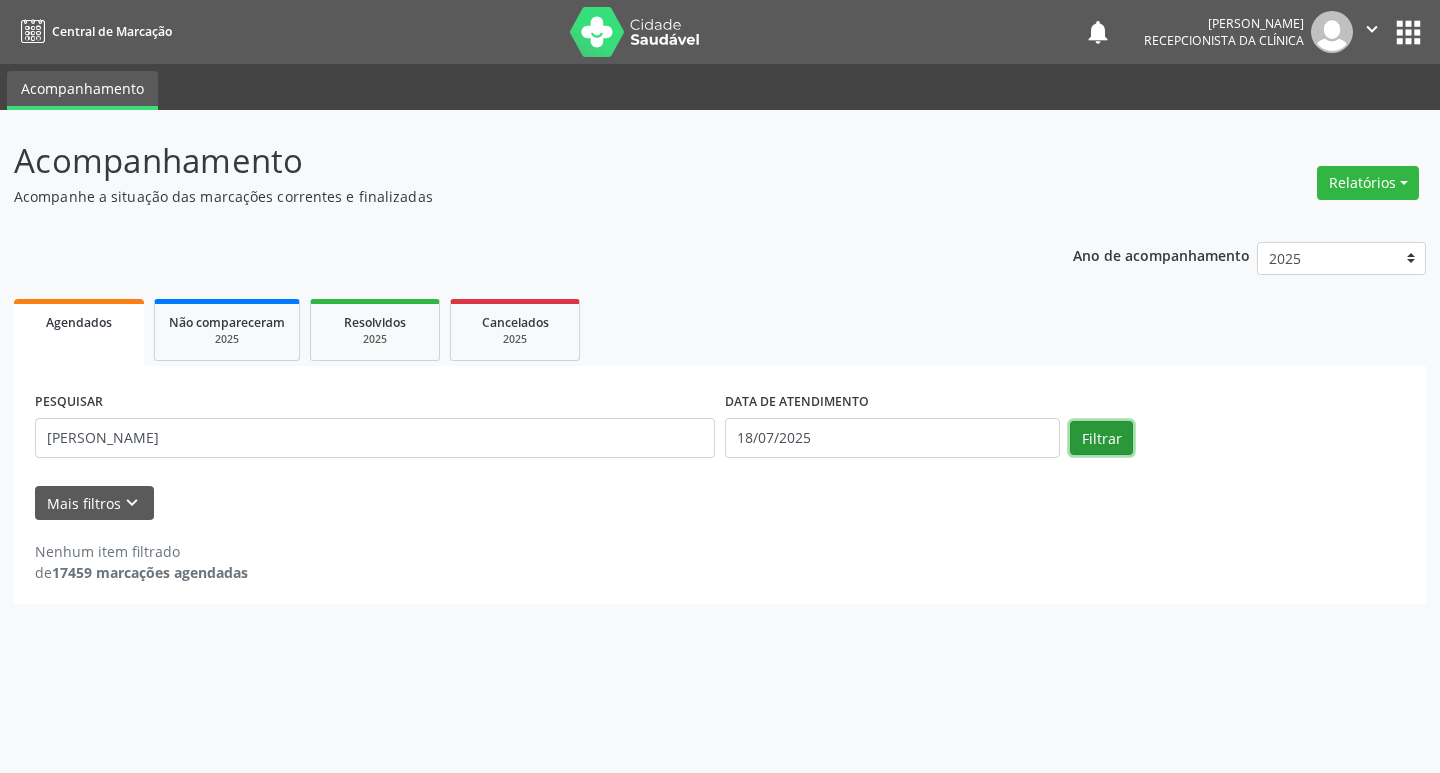 click on "Filtrar" at bounding box center [1101, 438] 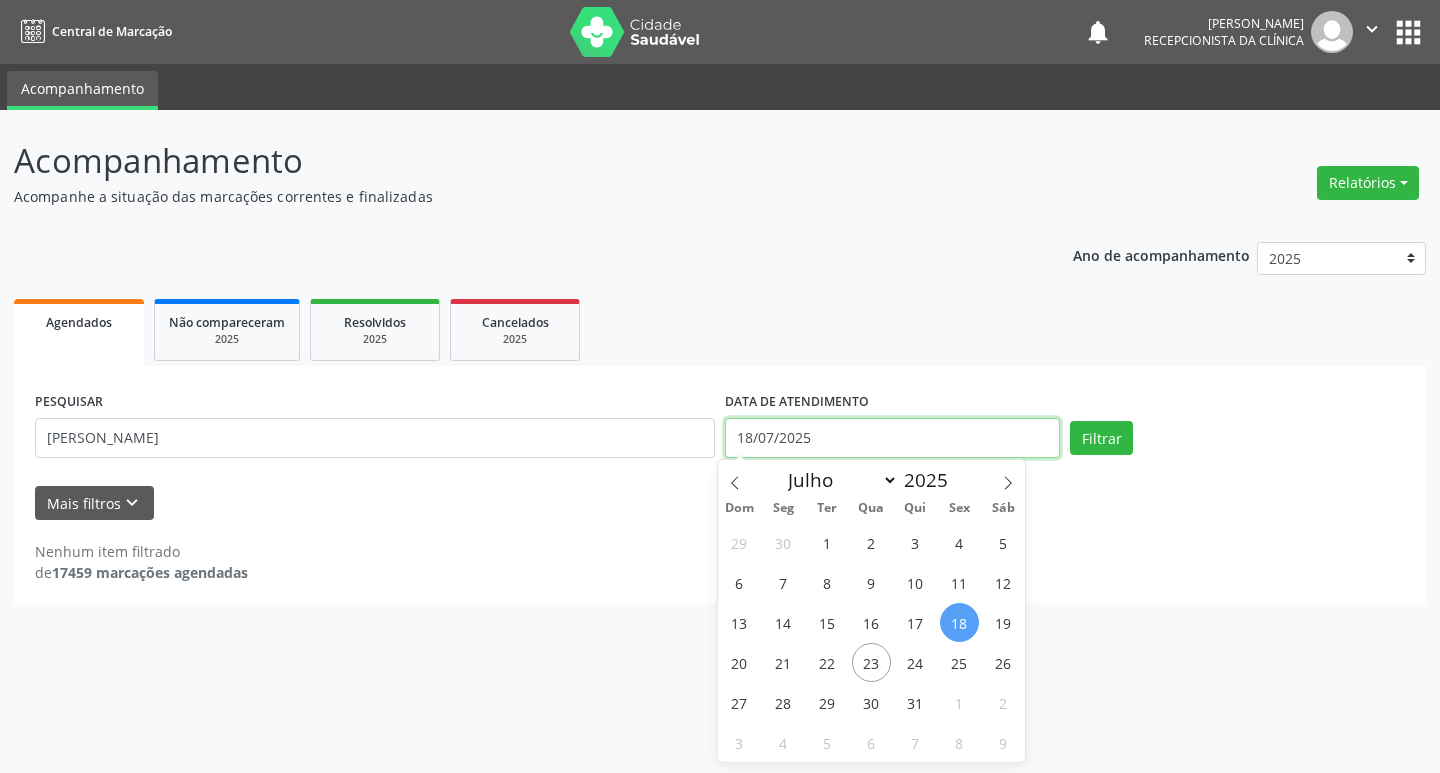 click on "18/07/2025" at bounding box center (892, 438) 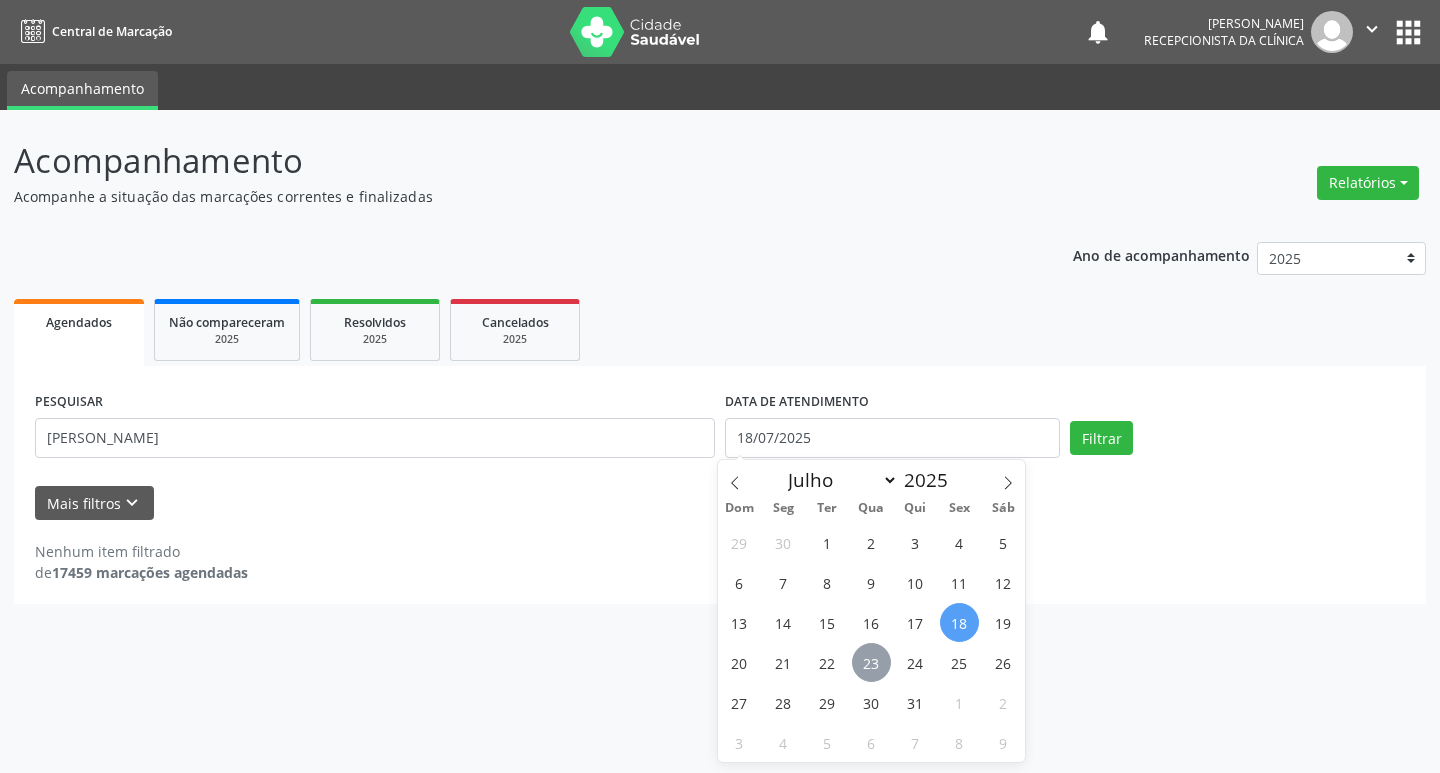 click on "23" at bounding box center (871, 662) 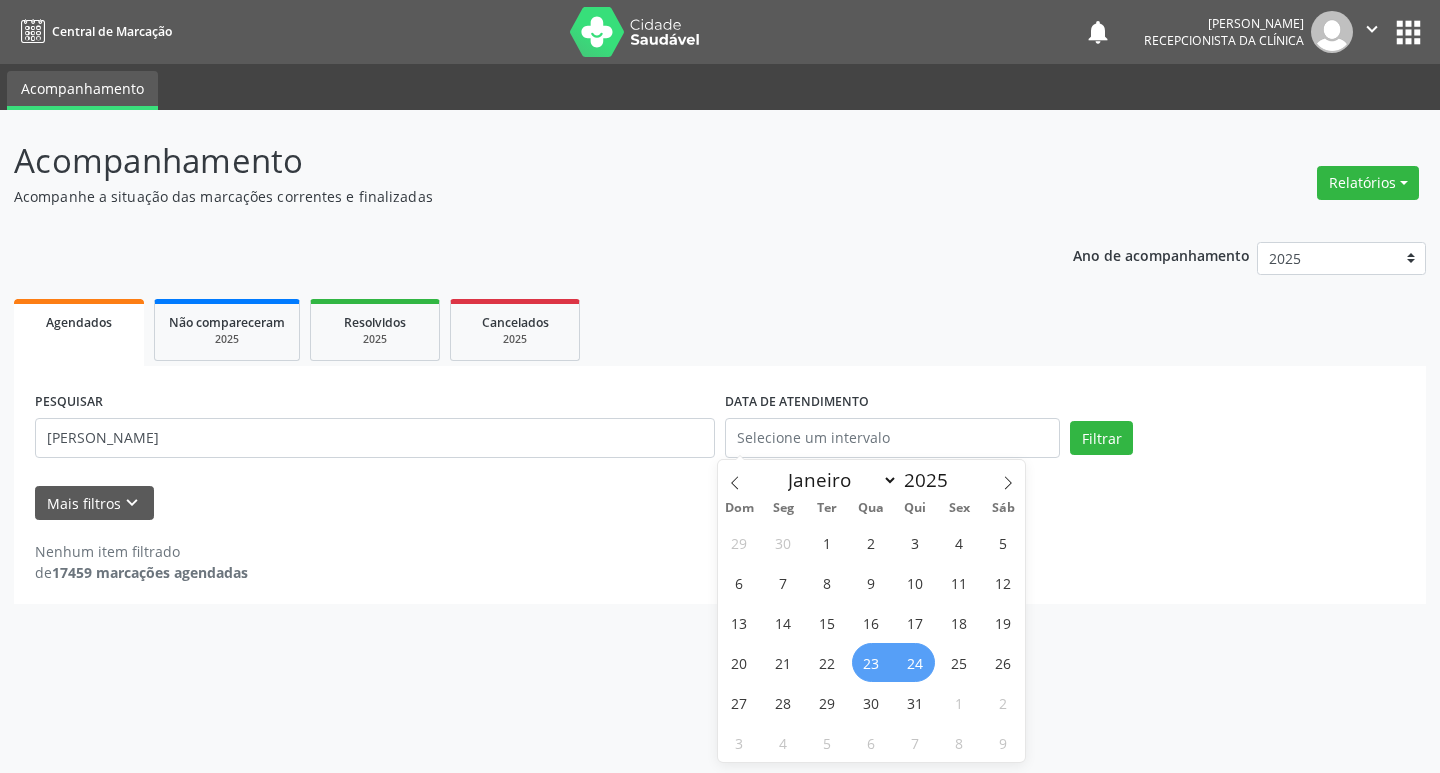 click on "Nenhum item filtrado
de
17459 marcações agendadas" at bounding box center (720, 562) 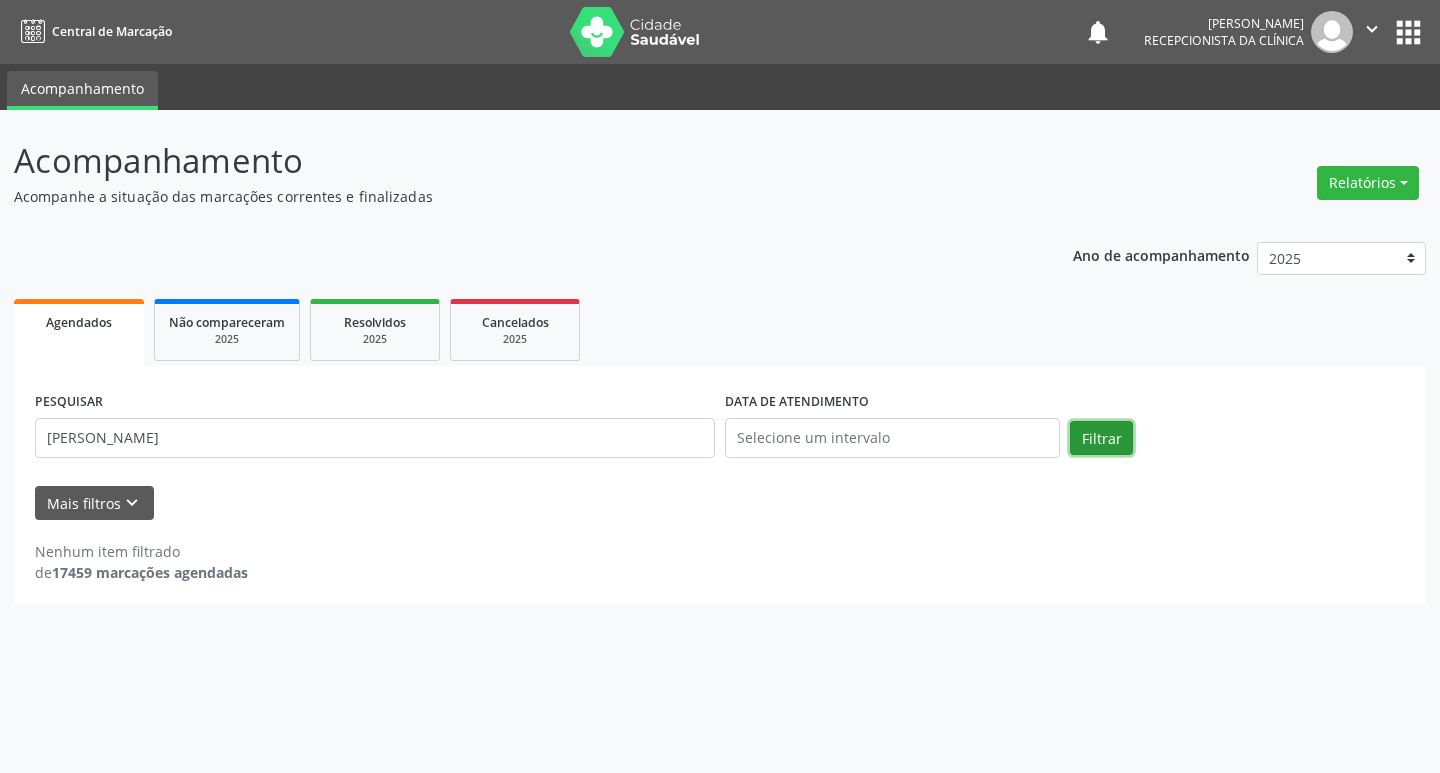 click on "Filtrar" at bounding box center [1101, 438] 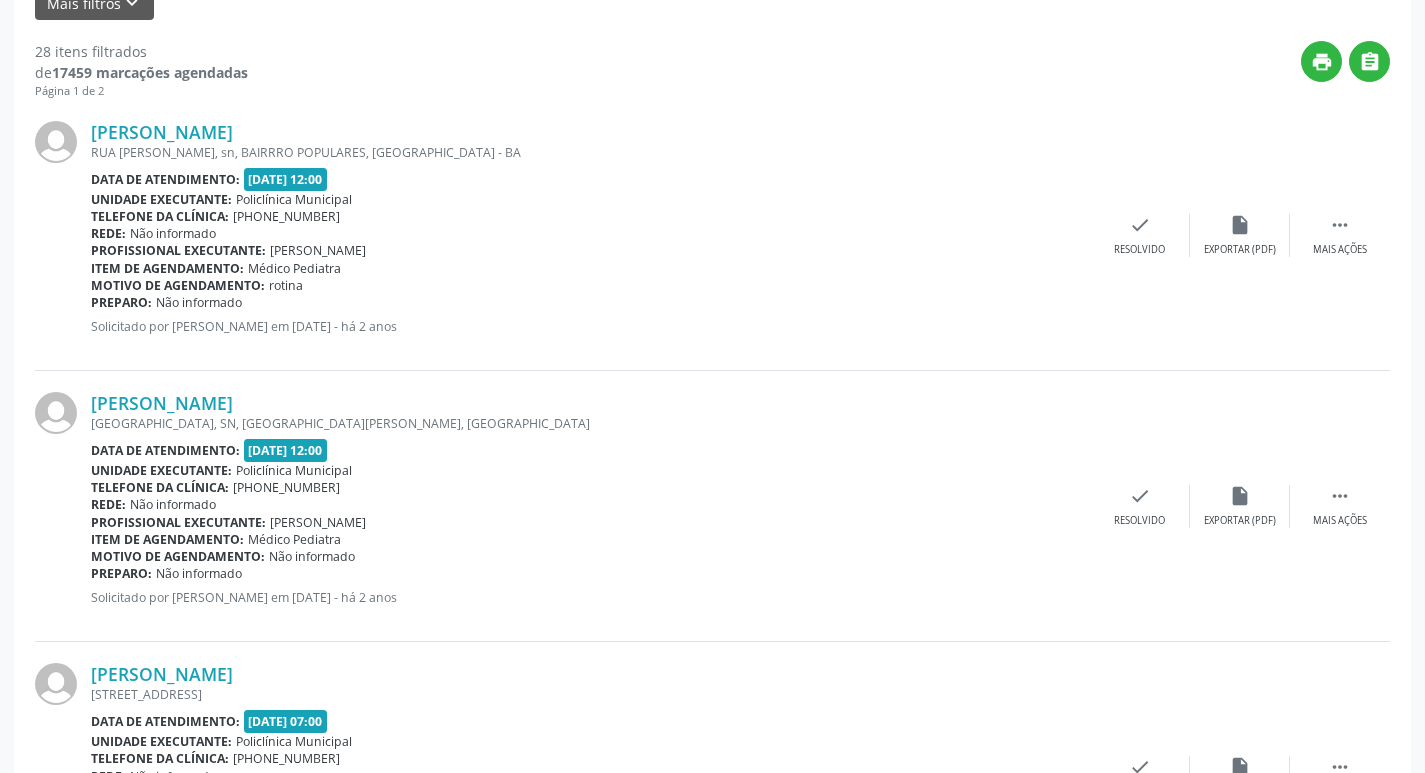 scroll, scrollTop: 0, scrollLeft: 0, axis: both 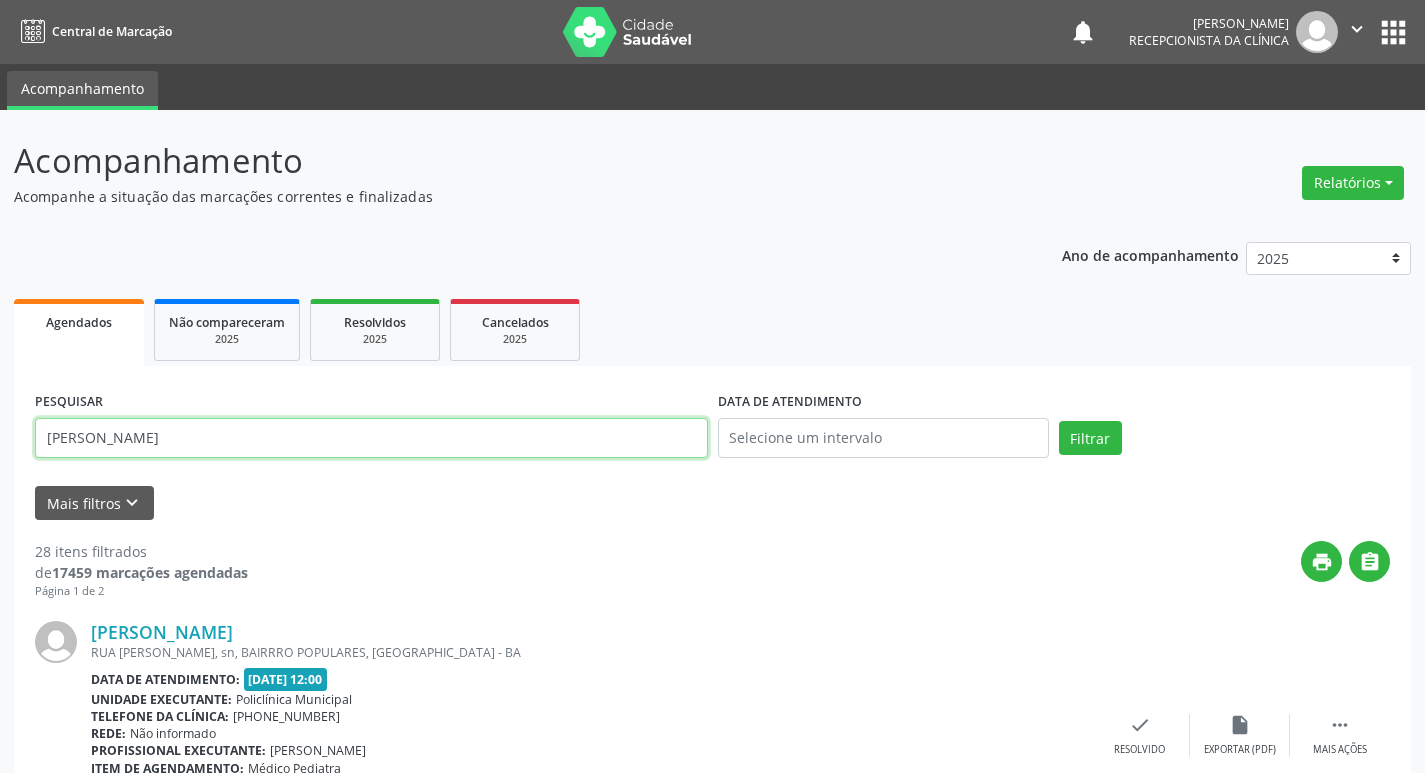 drag, startPoint x: 201, startPoint y: 435, endPoint x: 231, endPoint y: 446, distance: 31.95309 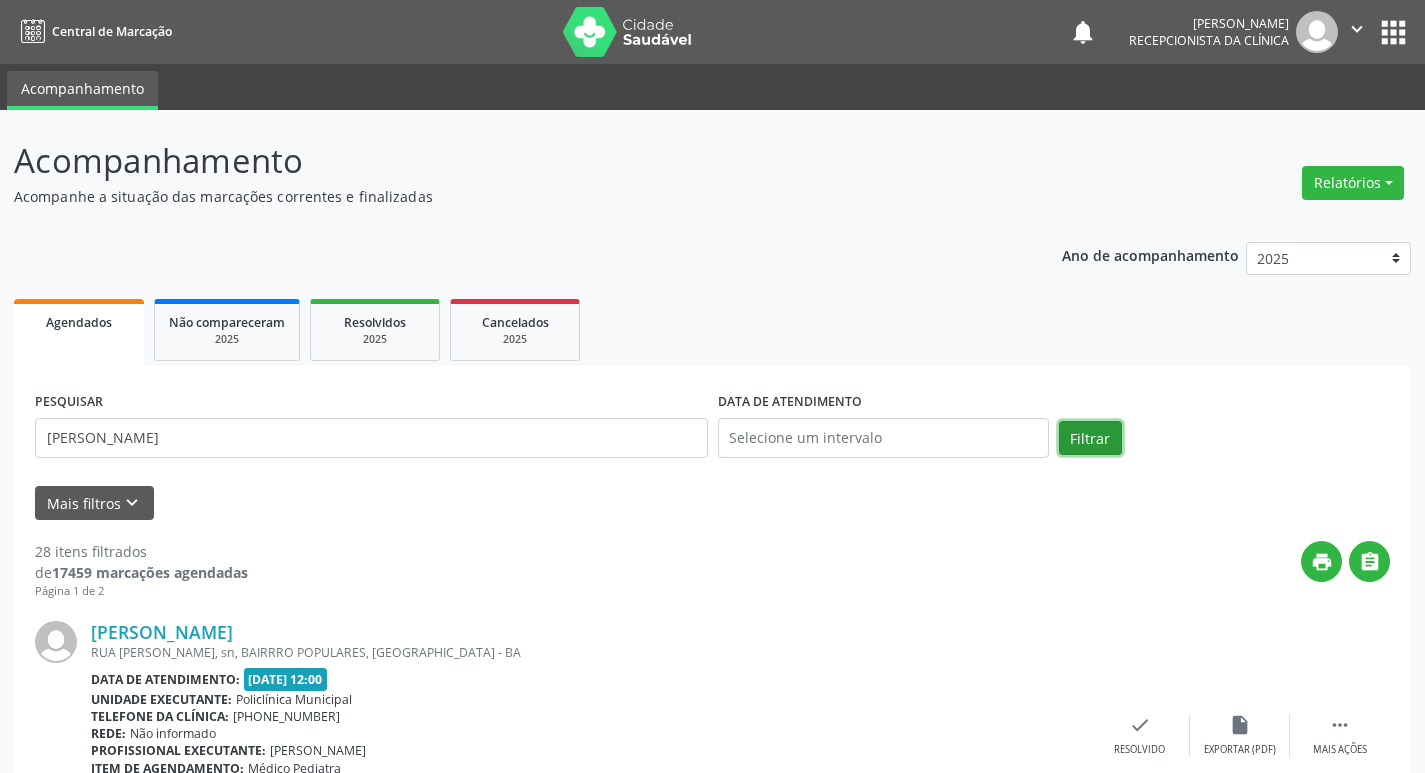 click on "Filtrar" at bounding box center (1090, 438) 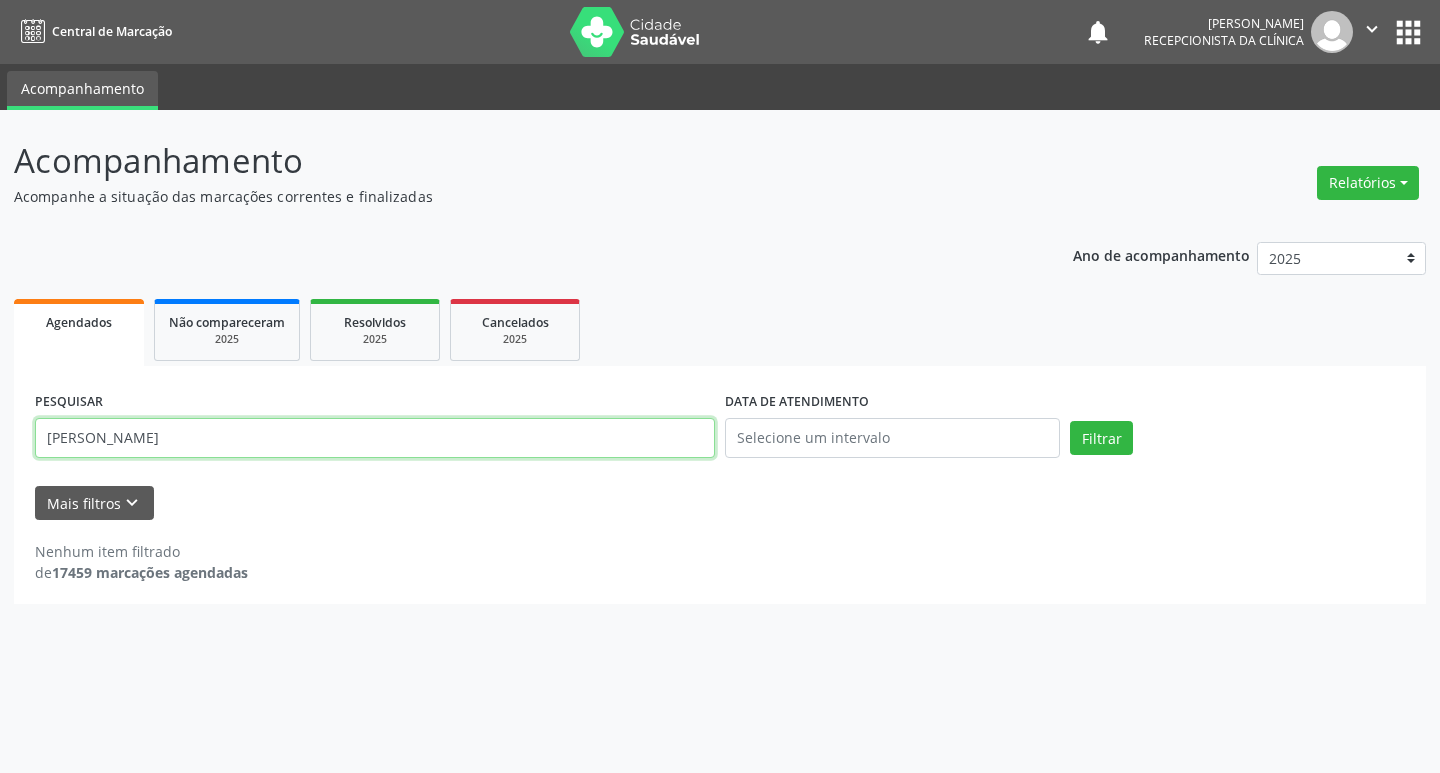 click on "[PERSON_NAME]" at bounding box center (375, 438) 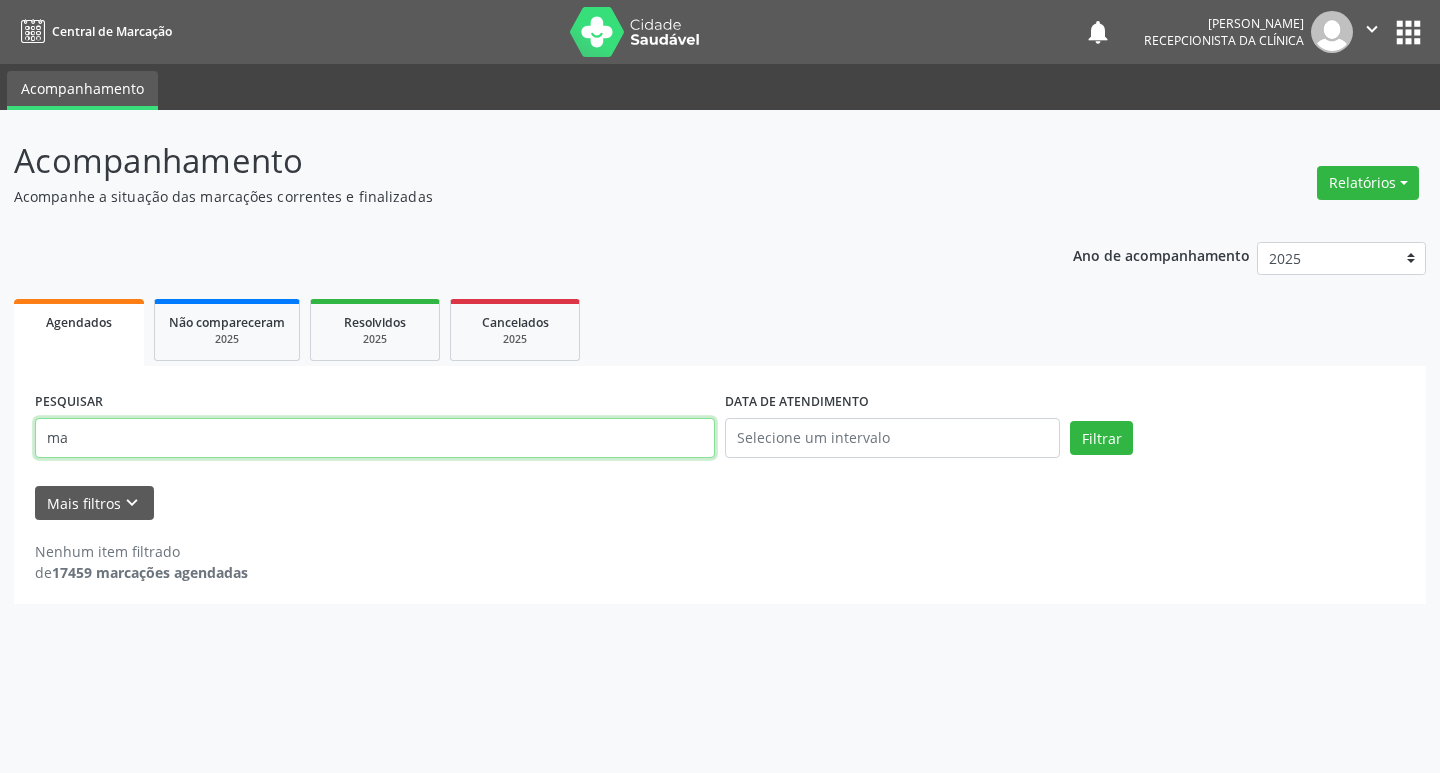 type on "m" 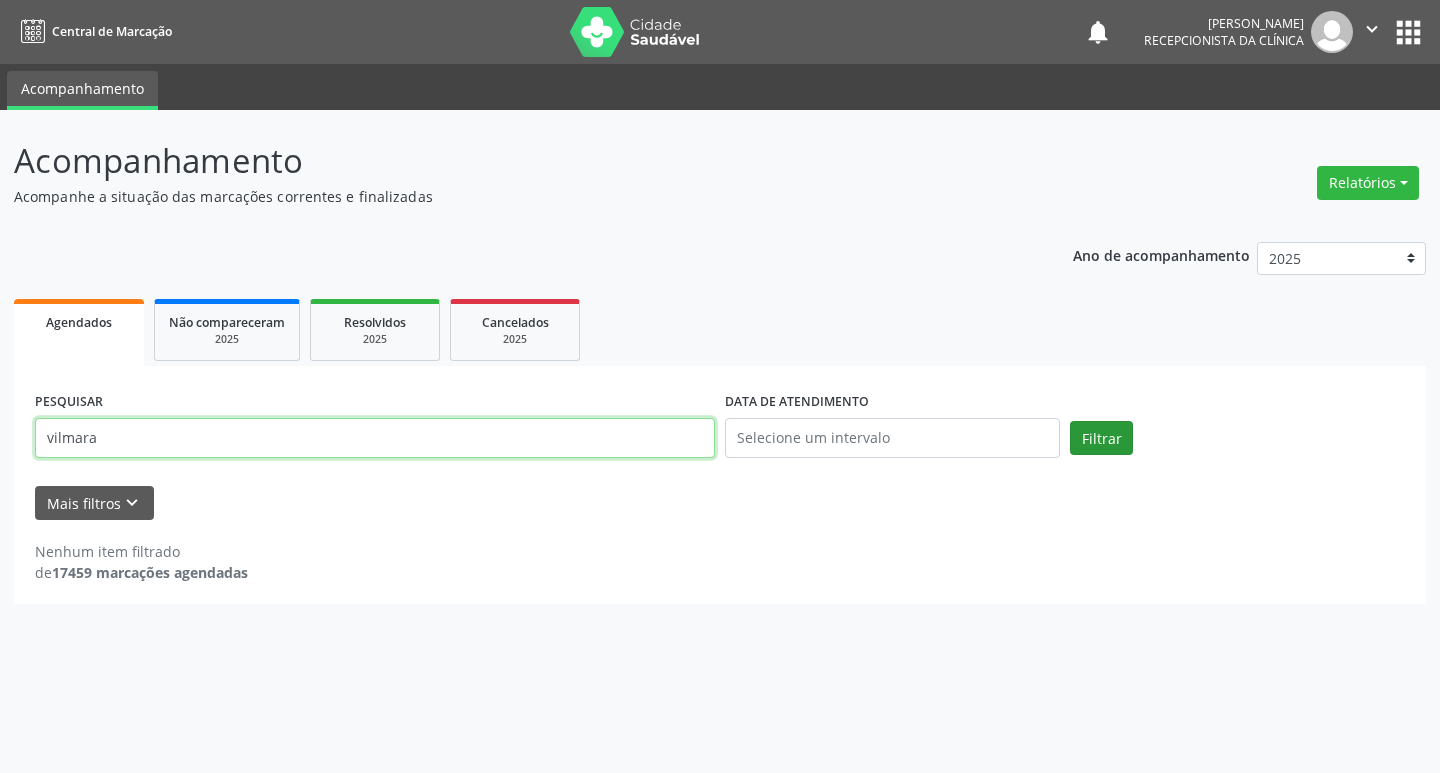 type on "vilmara" 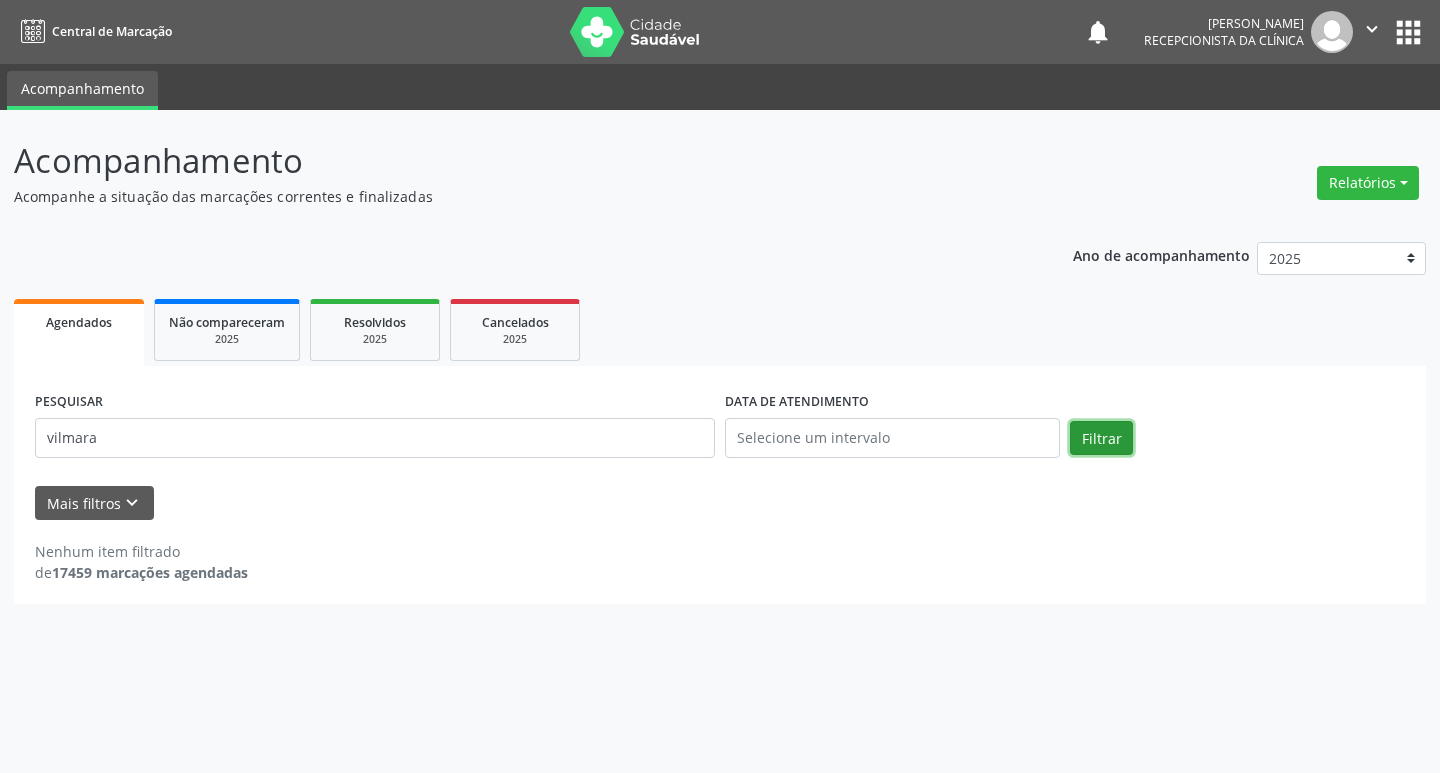 click on "Filtrar" at bounding box center [1101, 438] 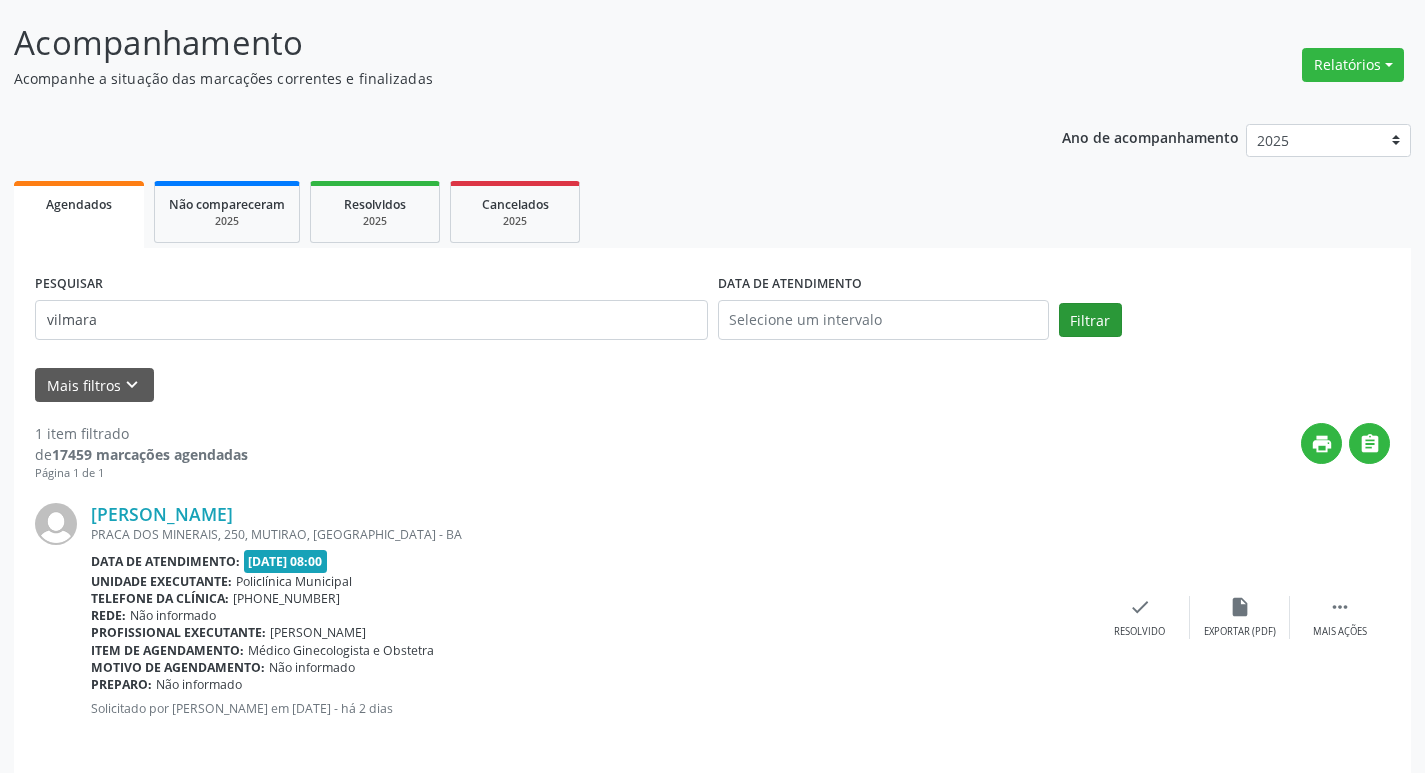 scroll, scrollTop: 132, scrollLeft: 0, axis: vertical 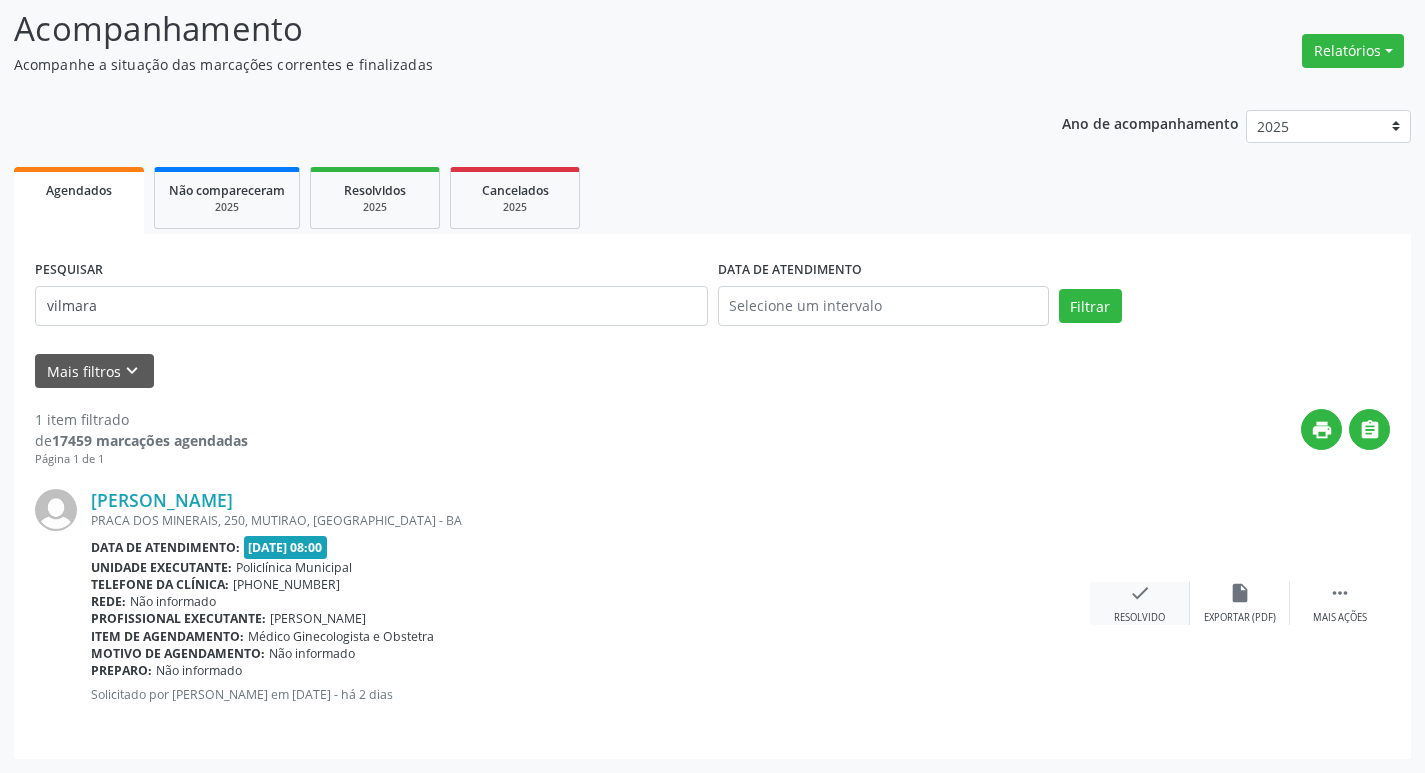 click on "check
Resolvido" at bounding box center [1140, 603] 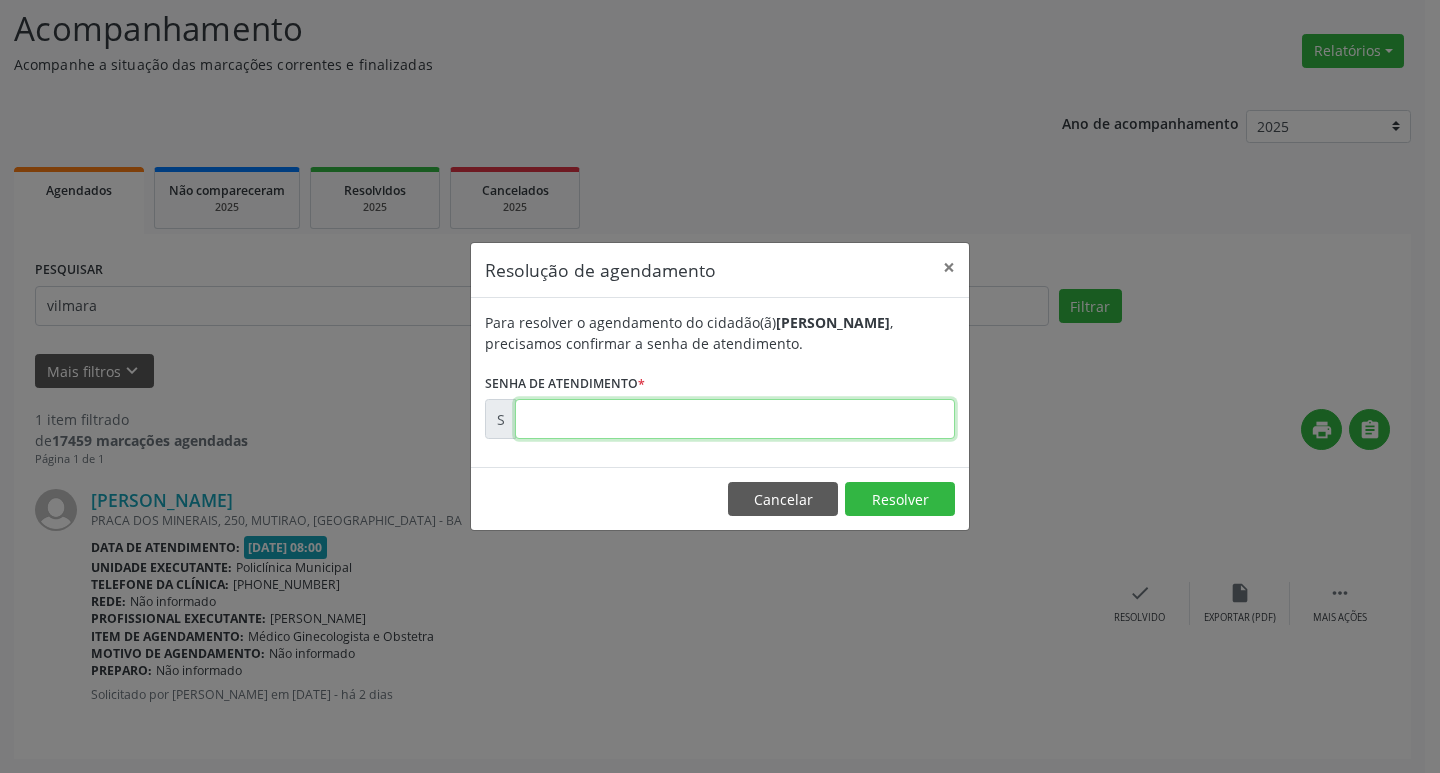 click at bounding box center [735, 419] 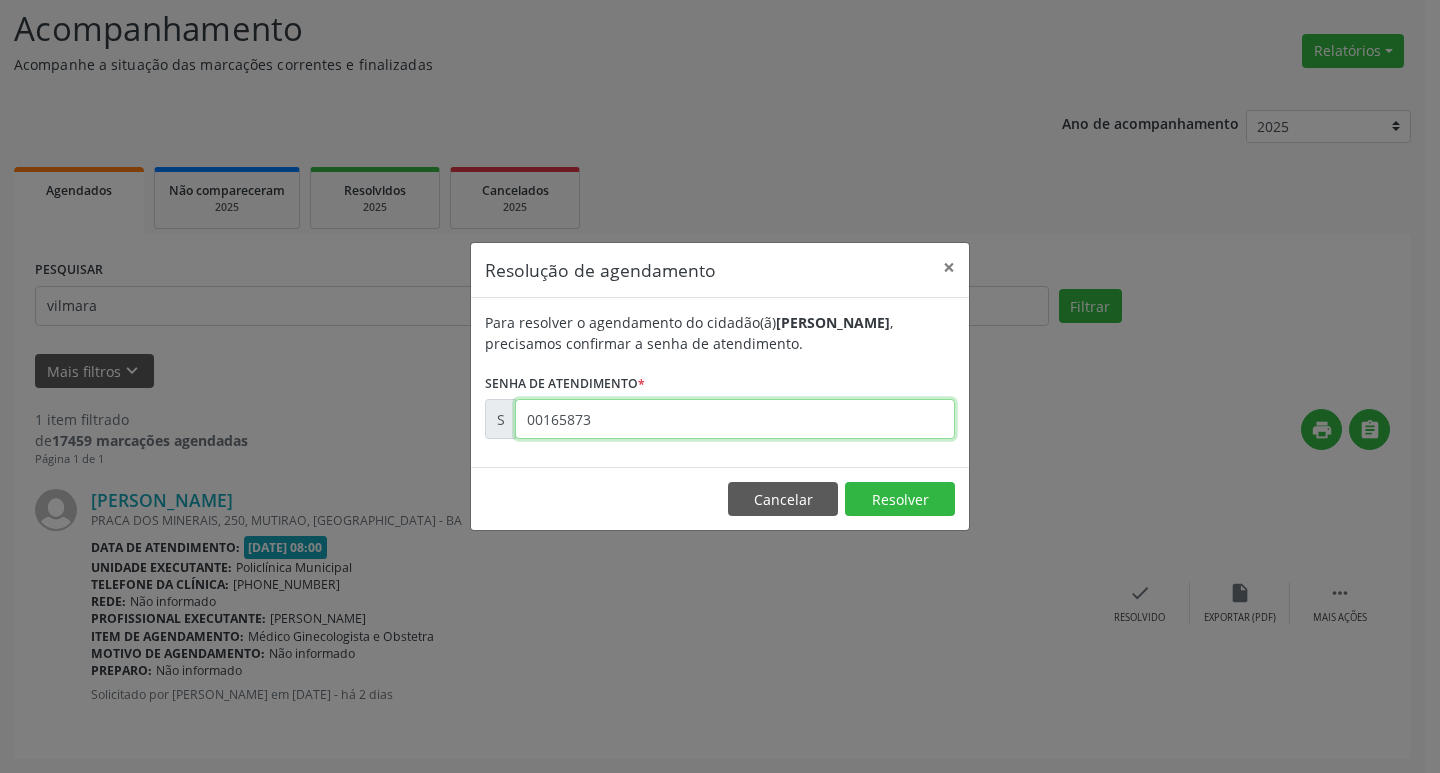 type on "00165873" 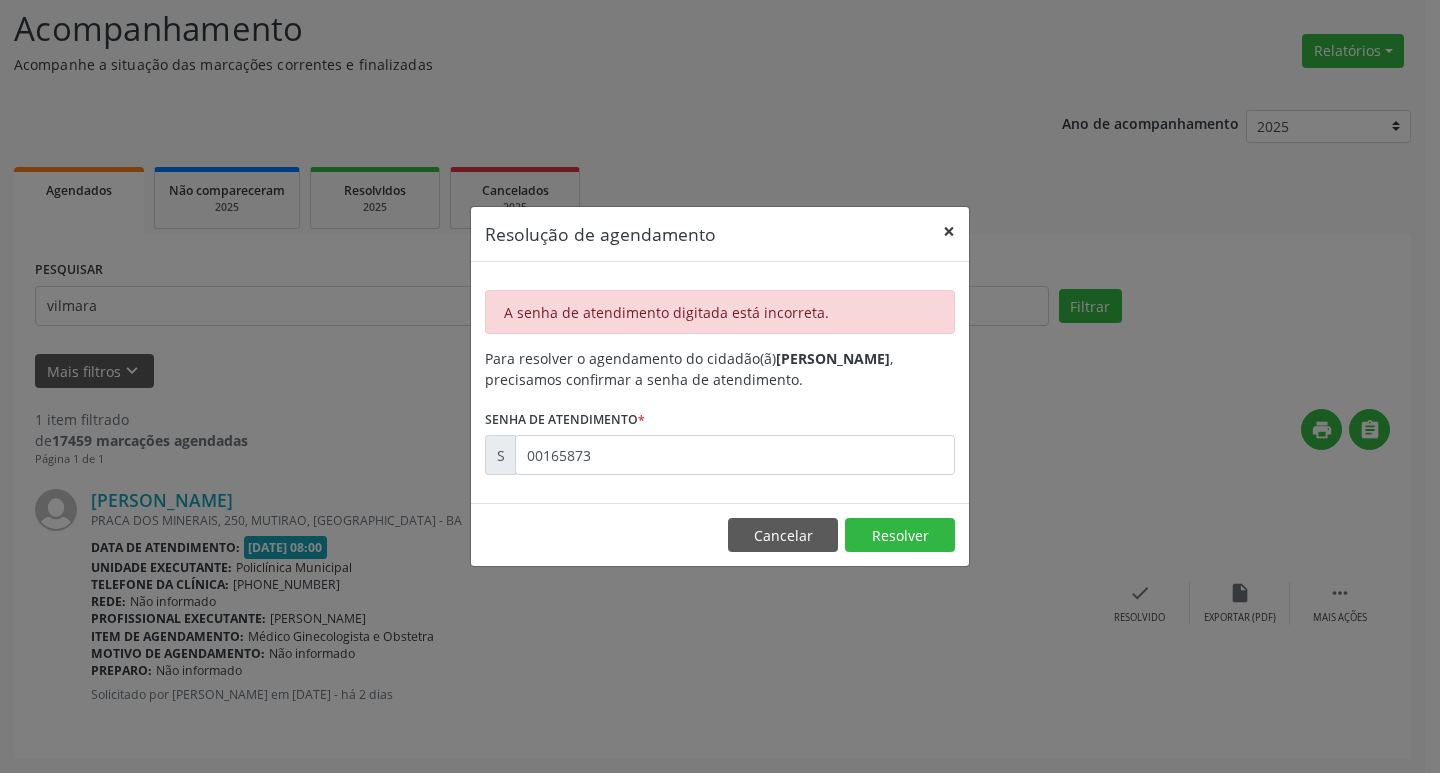 click on "×" at bounding box center [949, 231] 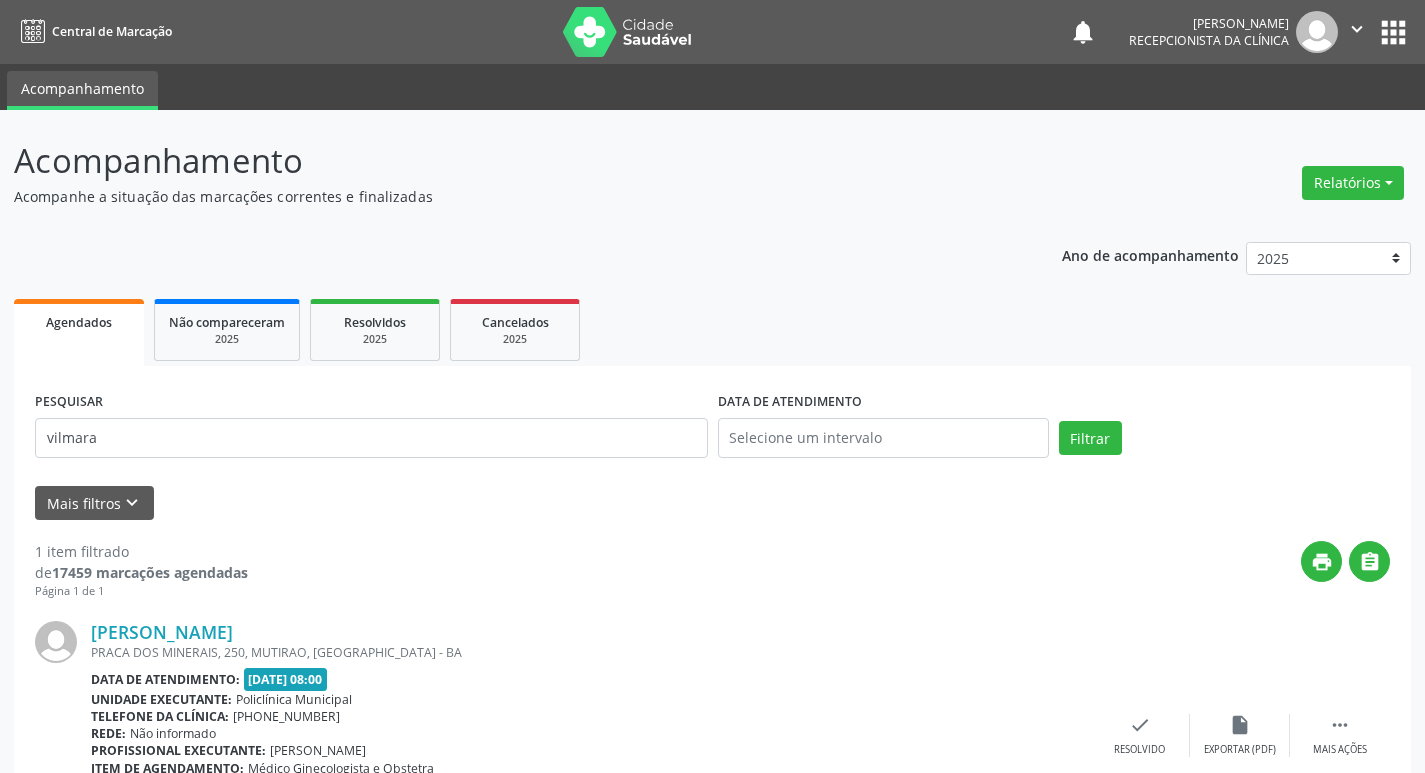 scroll, scrollTop: 132, scrollLeft: 0, axis: vertical 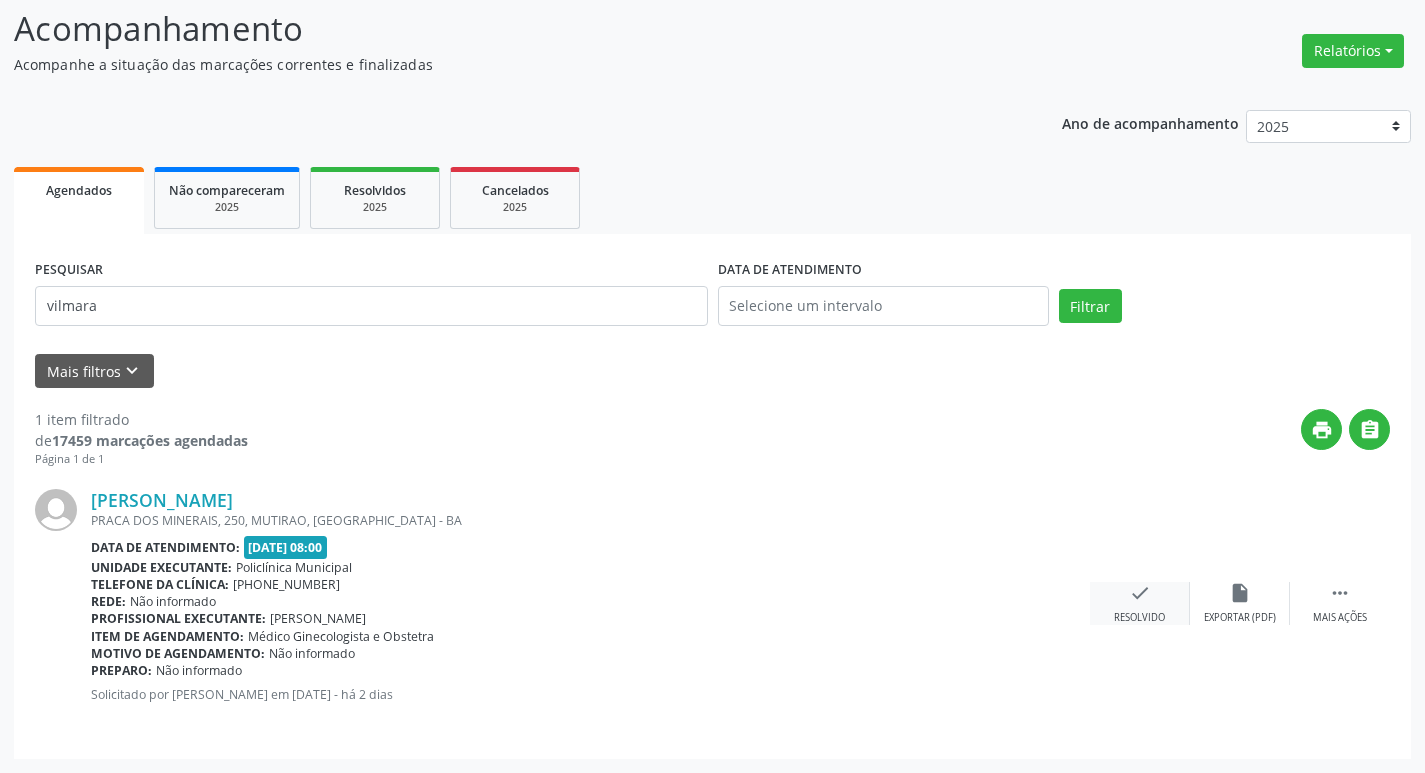 click on "check
Resolvido" at bounding box center (1140, 603) 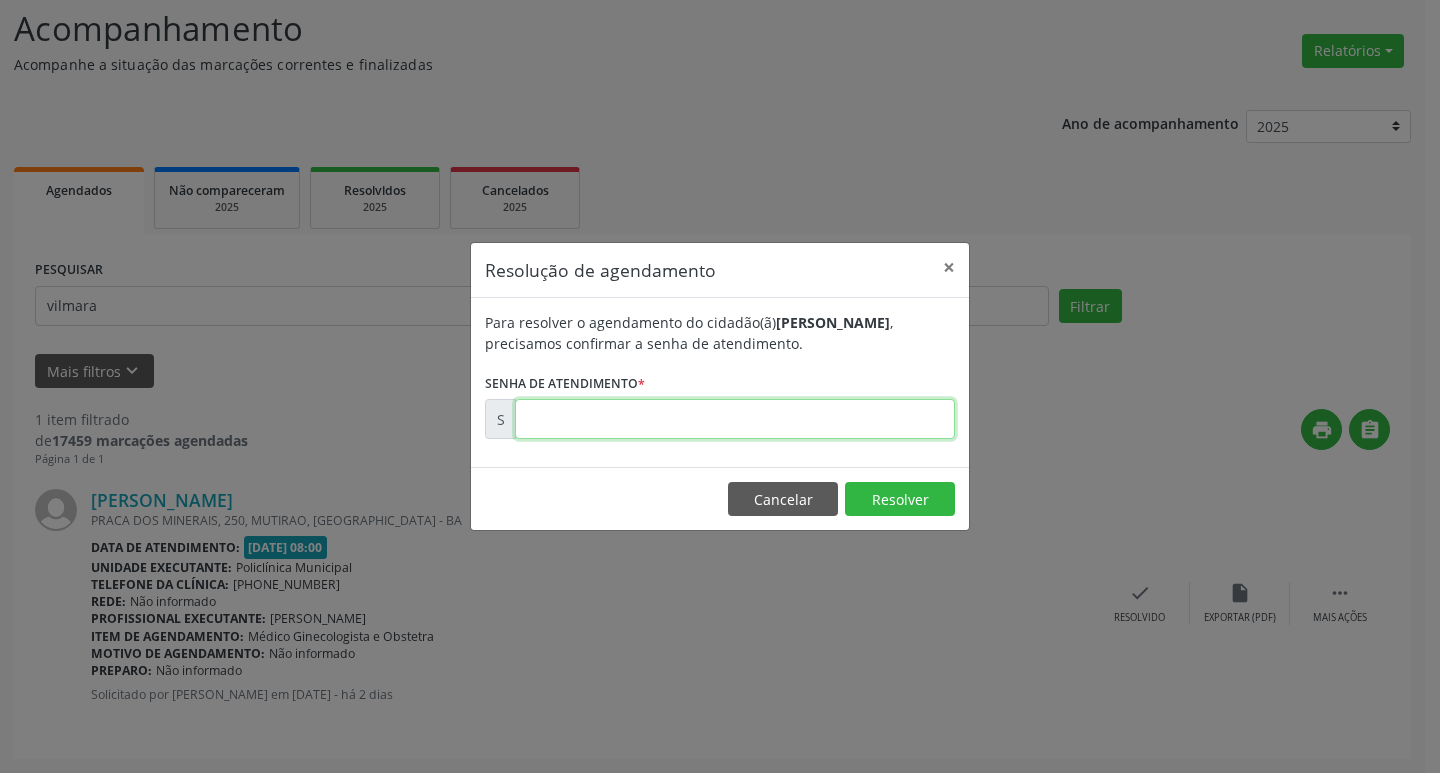 click at bounding box center (735, 419) 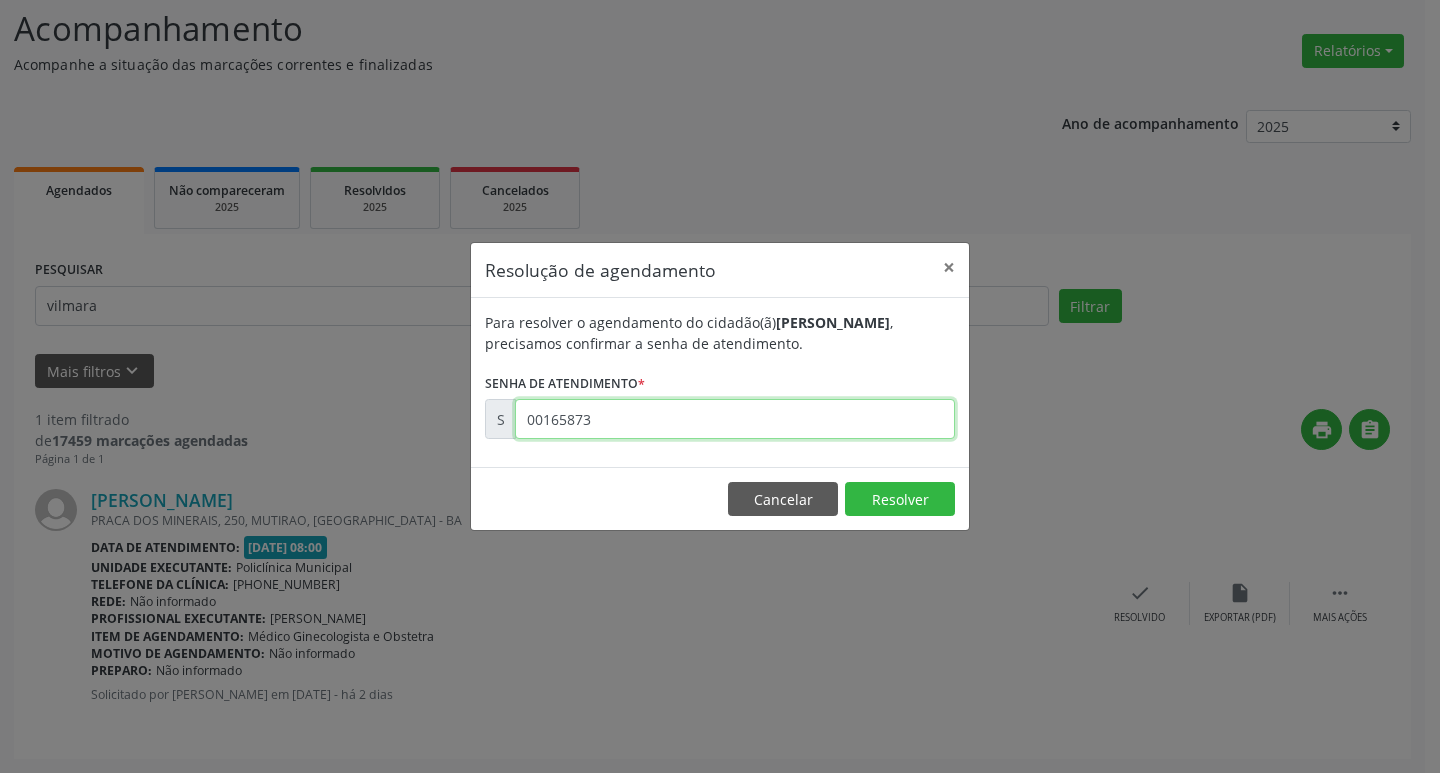 type on "00165873" 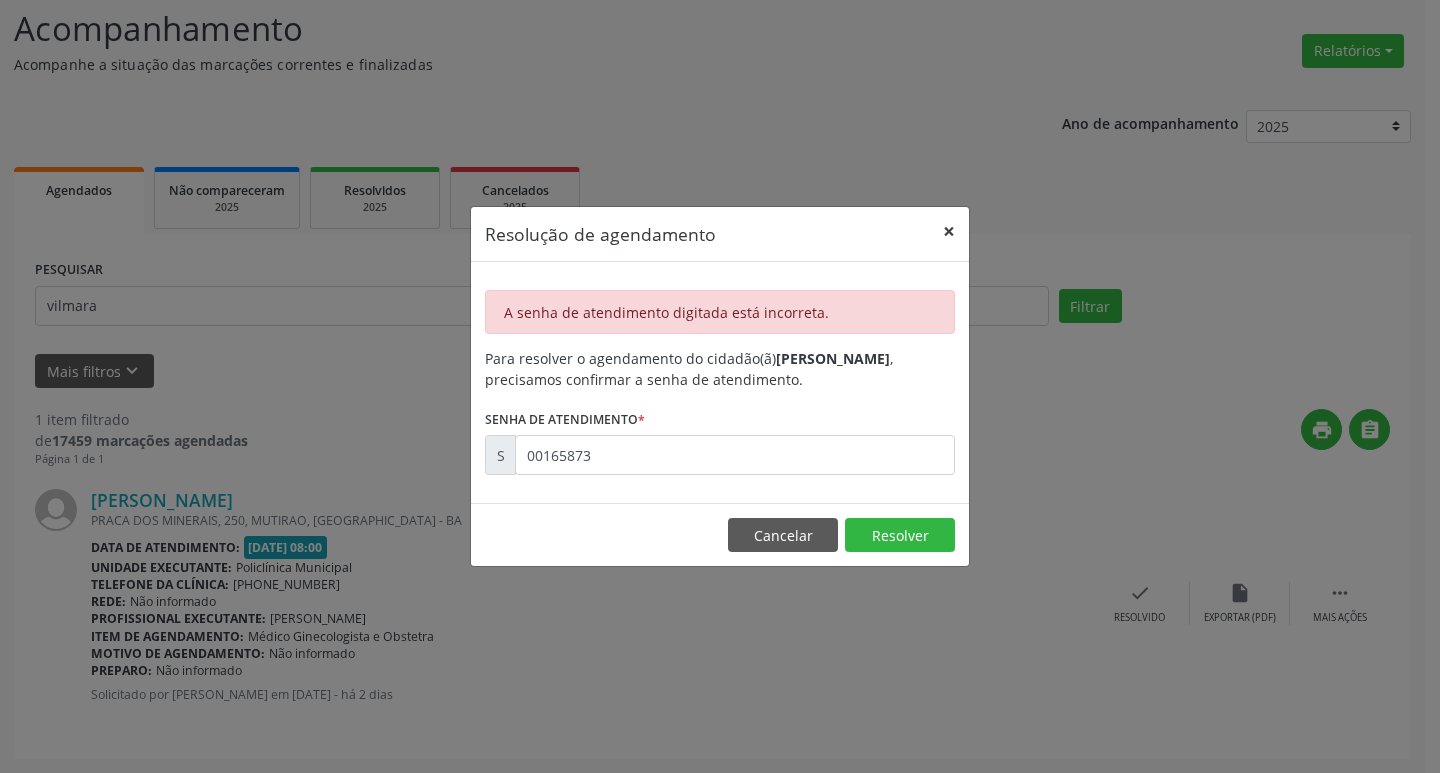 click on "×" at bounding box center (949, 231) 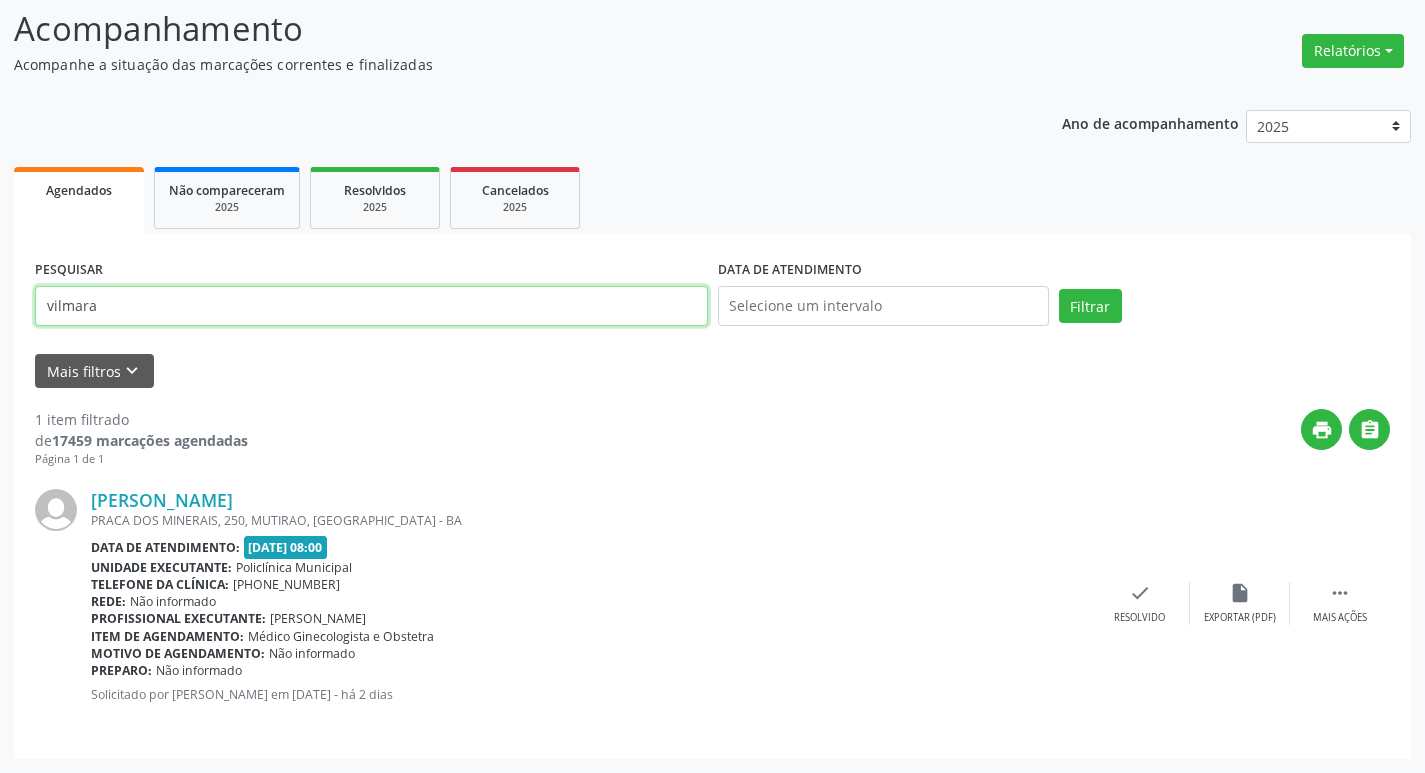 drag, startPoint x: 352, startPoint y: 312, endPoint x: 361, endPoint y: 319, distance: 11.401754 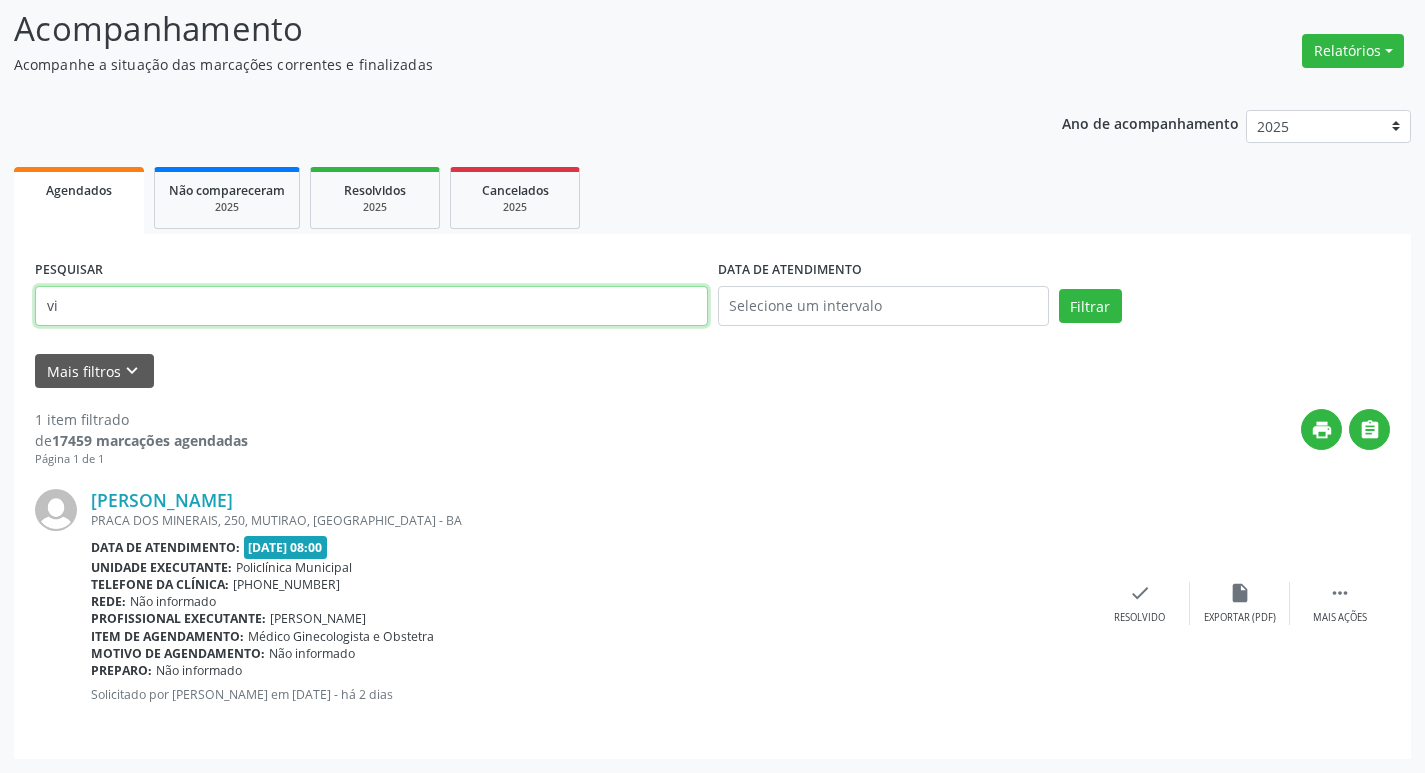 type on "v" 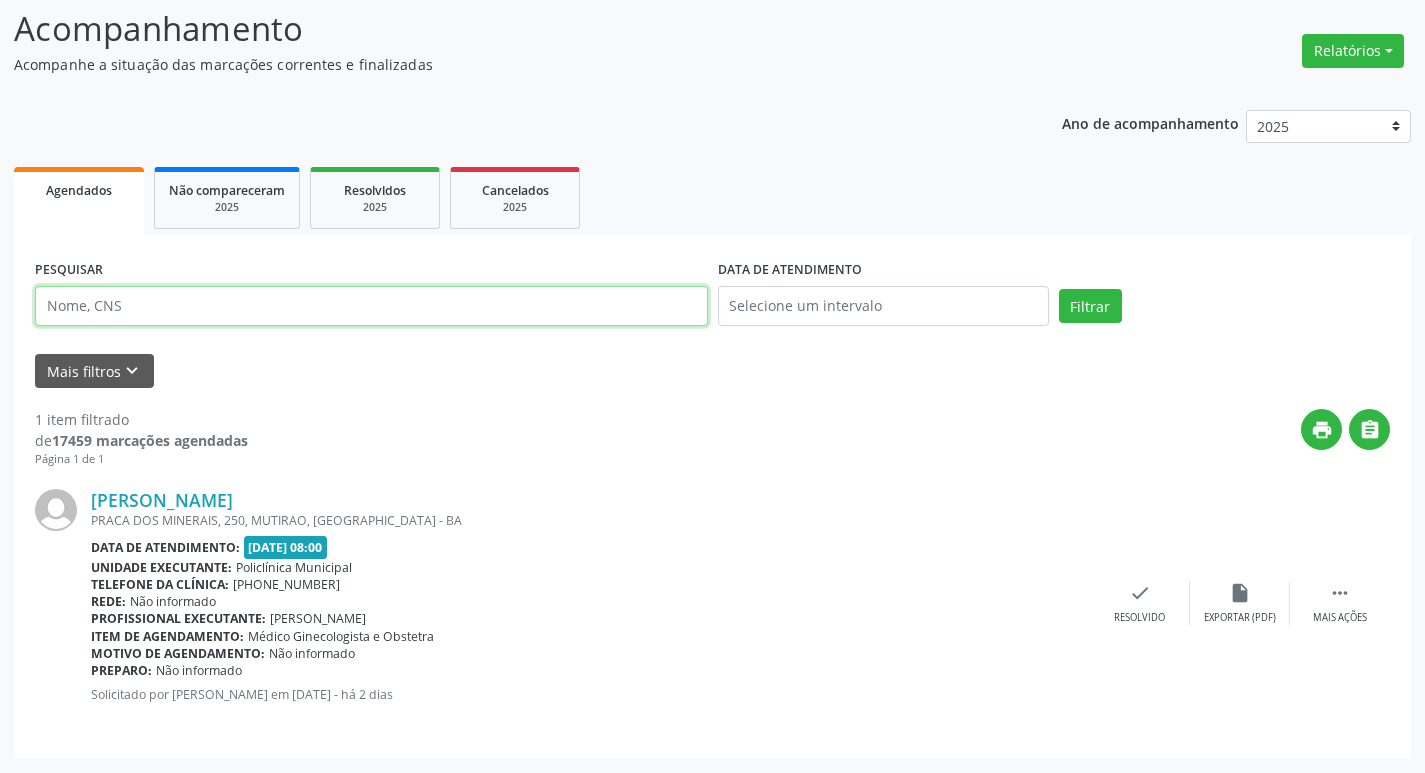 click at bounding box center [371, 306] 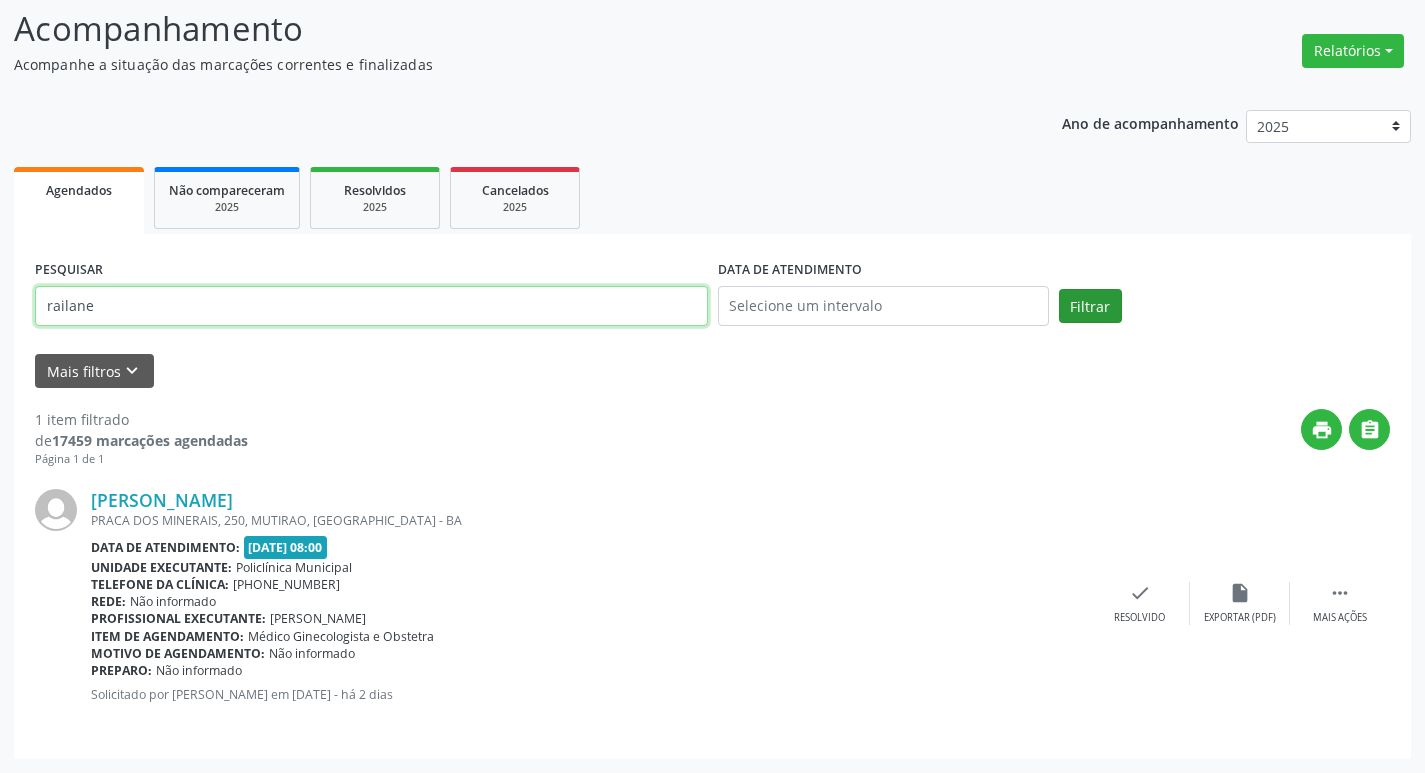 type on "railane" 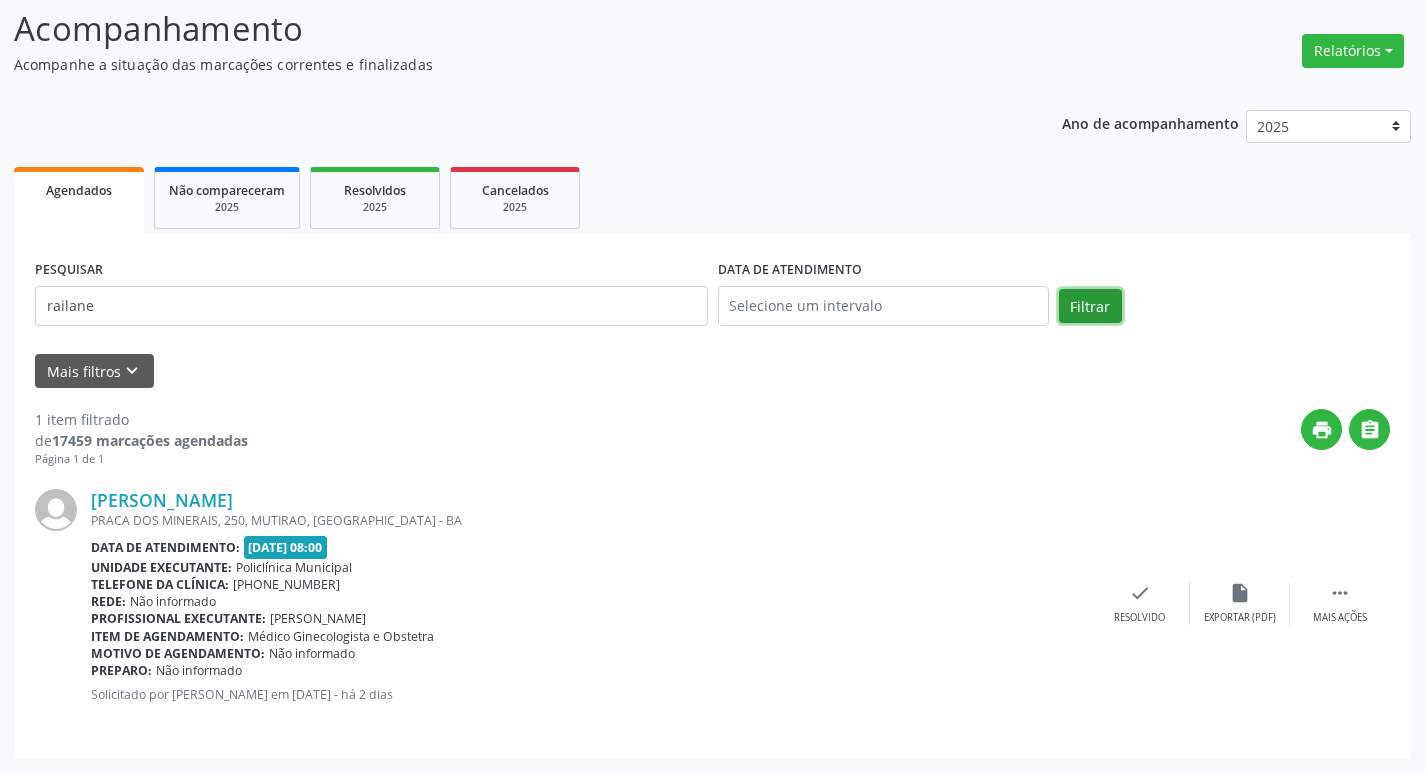 click on "Filtrar" at bounding box center (1090, 306) 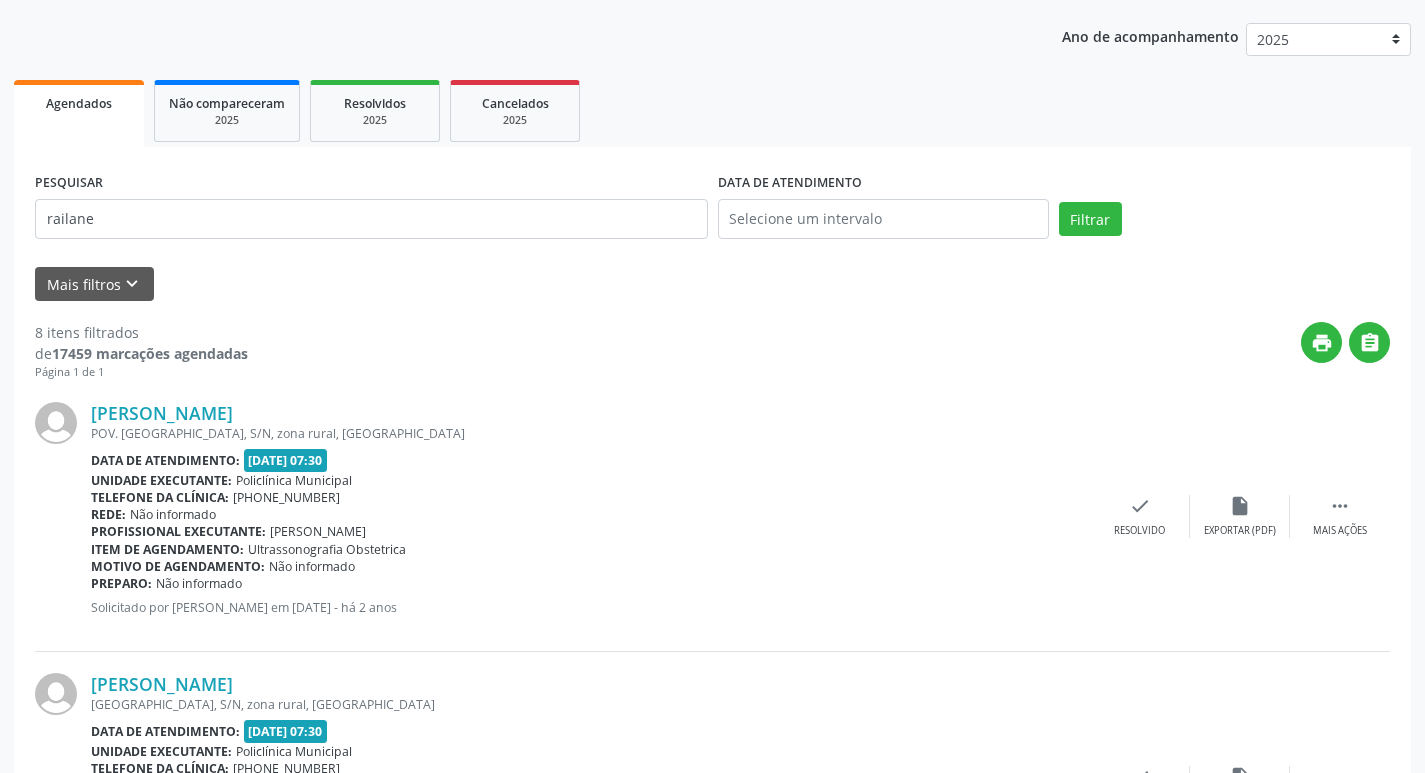 scroll, scrollTop: 600, scrollLeft: 0, axis: vertical 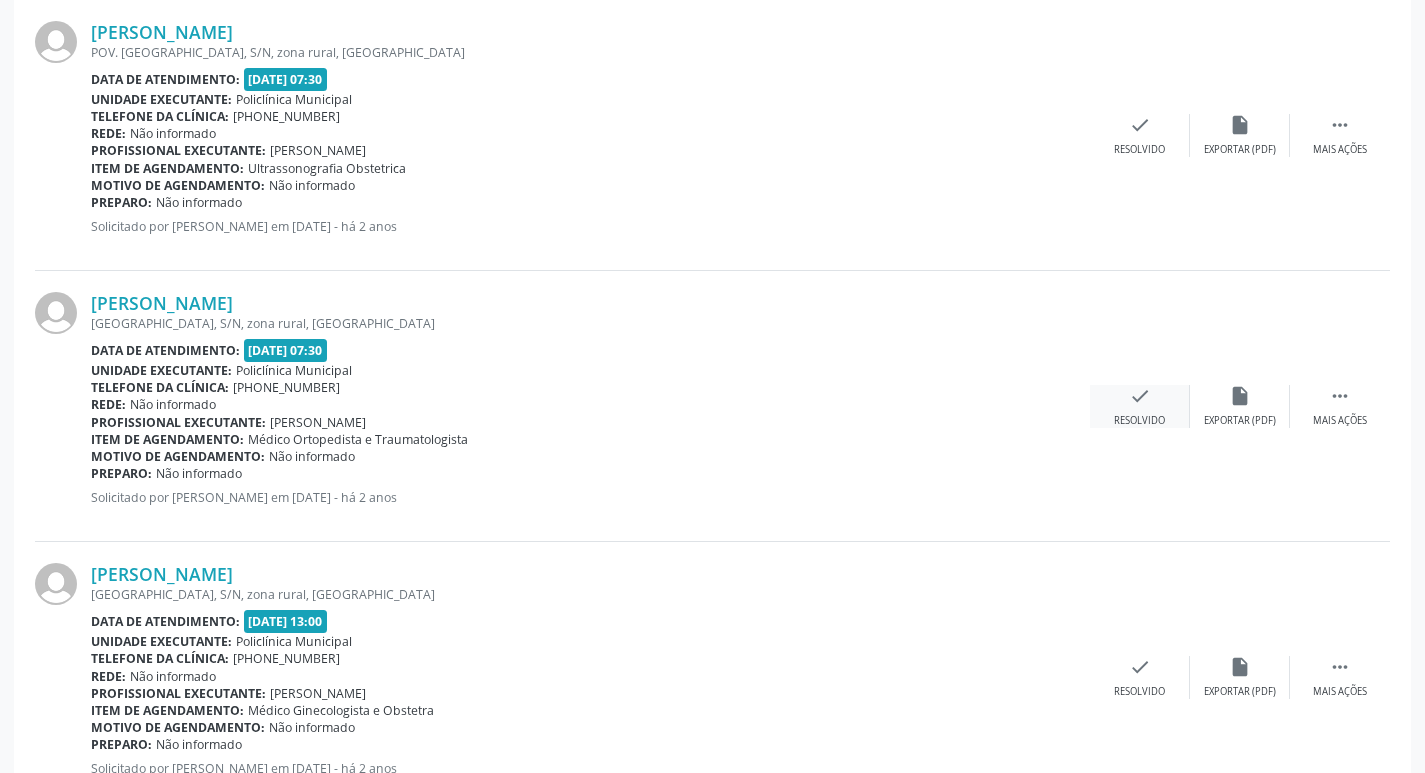 click on "check" at bounding box center [1140, 396] 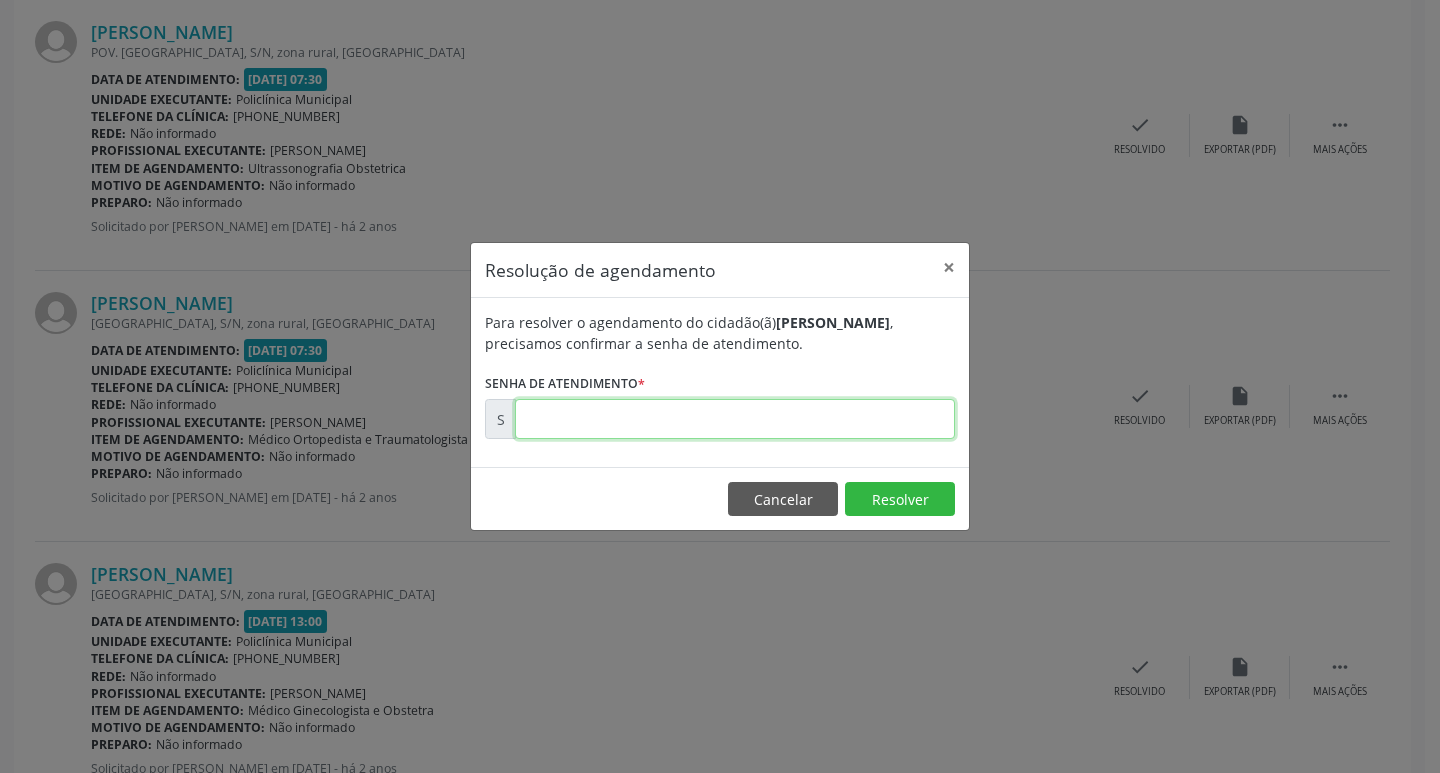 click at bounding box center [735, 419] 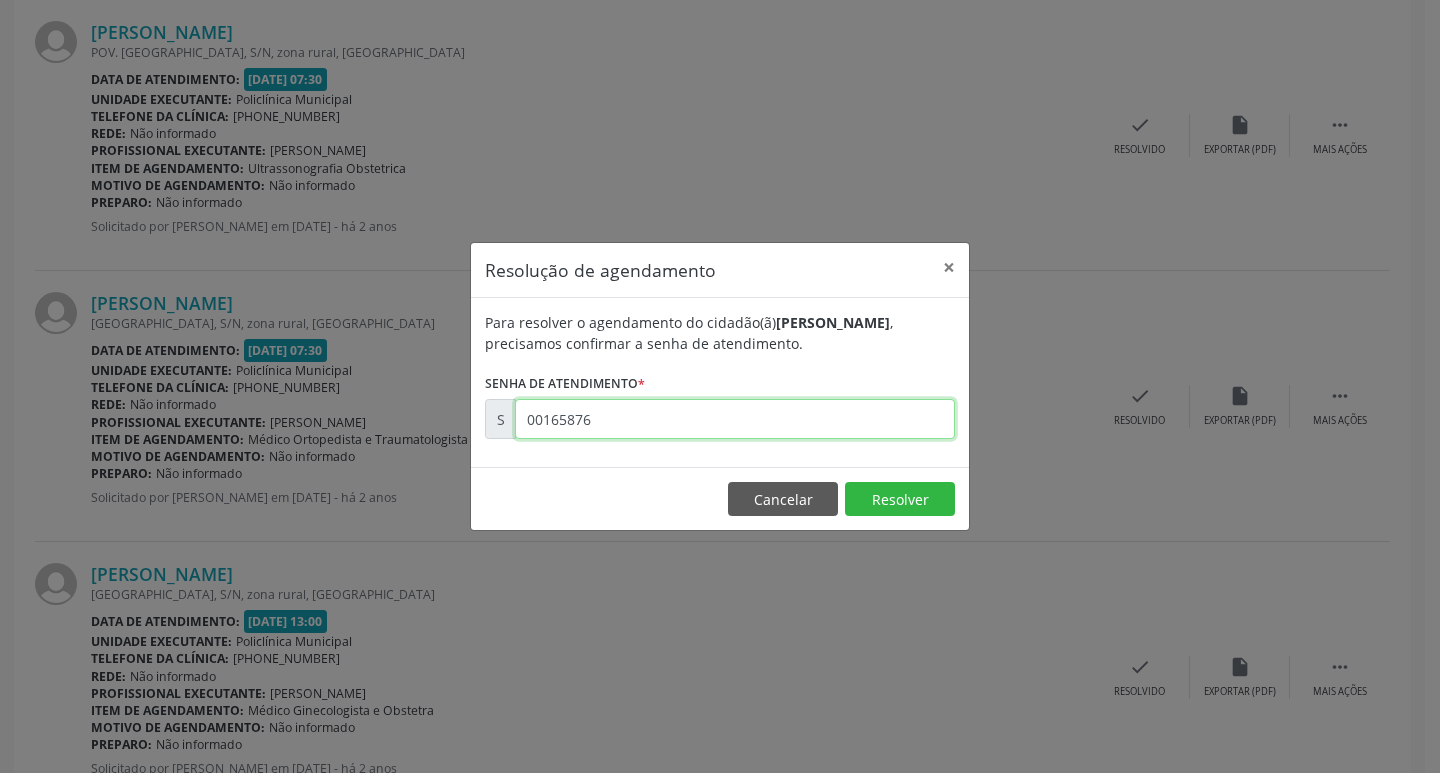 type on "00165876" 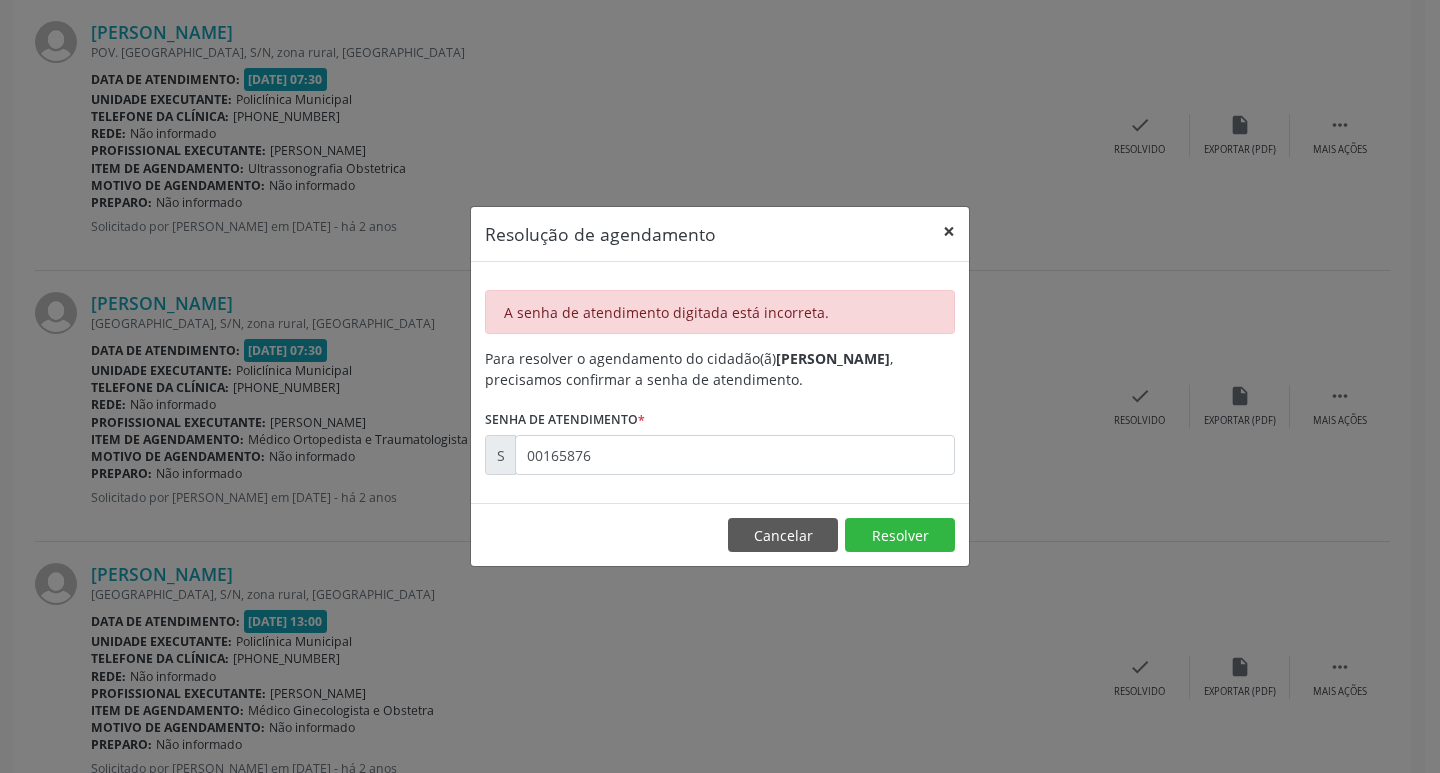 click on "×" at bounding box center (949, 231) 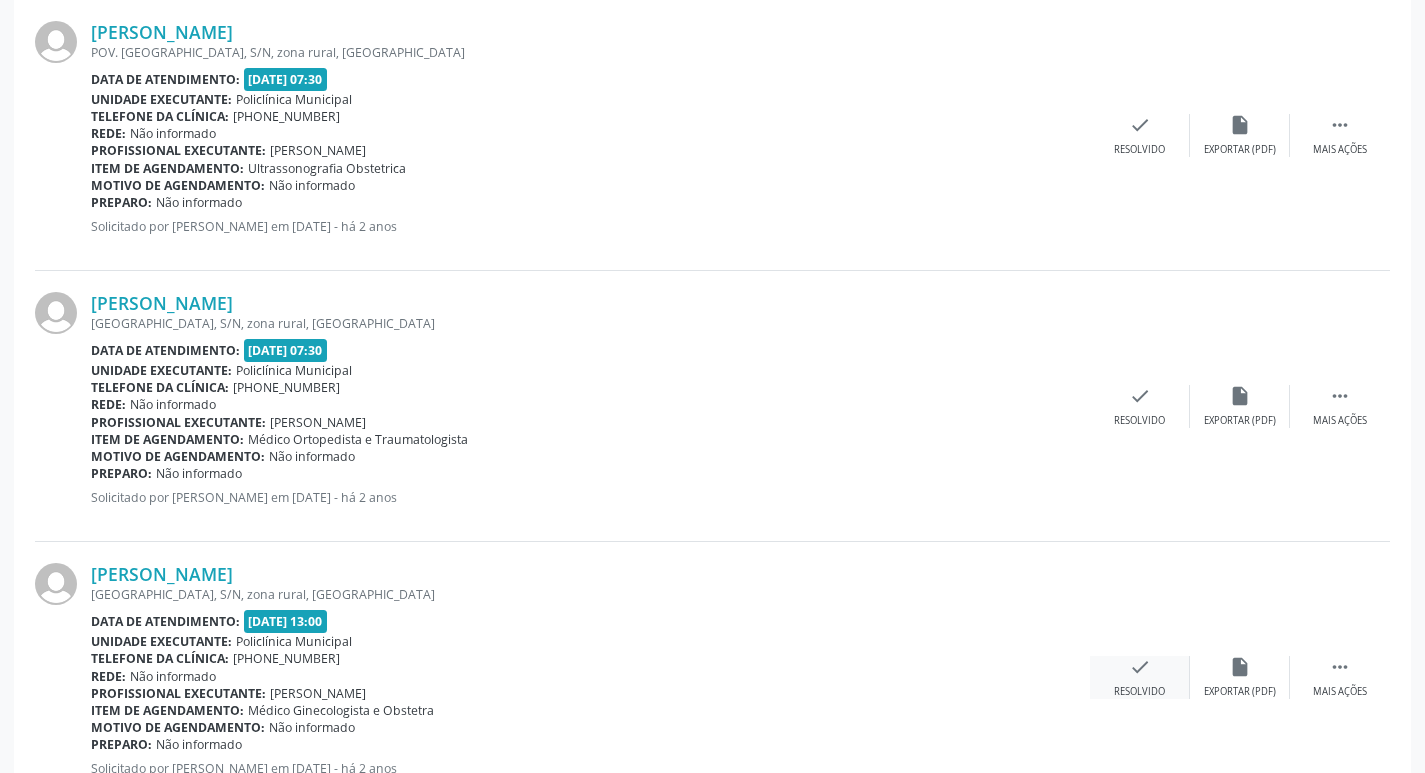 click on "check" at bounding box center (1140, 667) 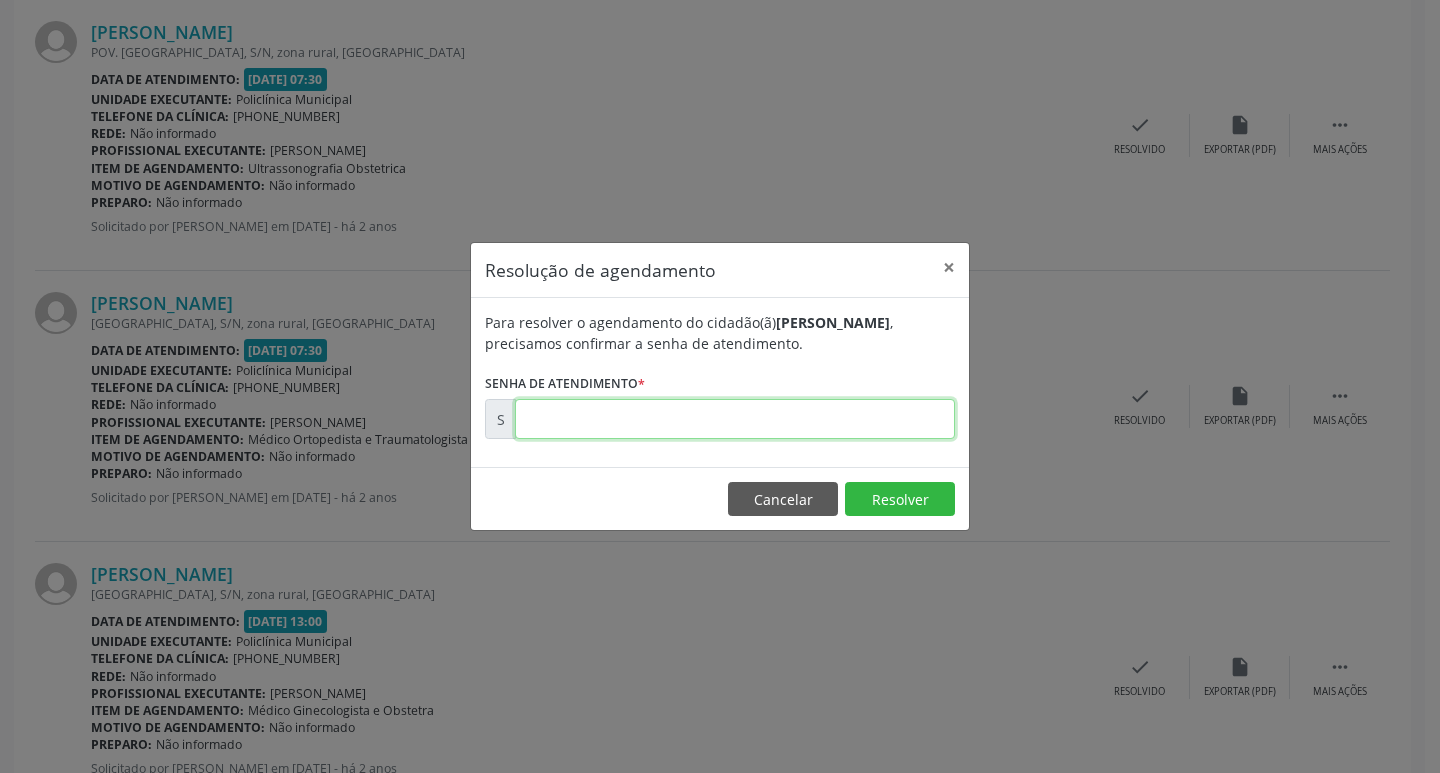 click at bounding box center [735, 419] 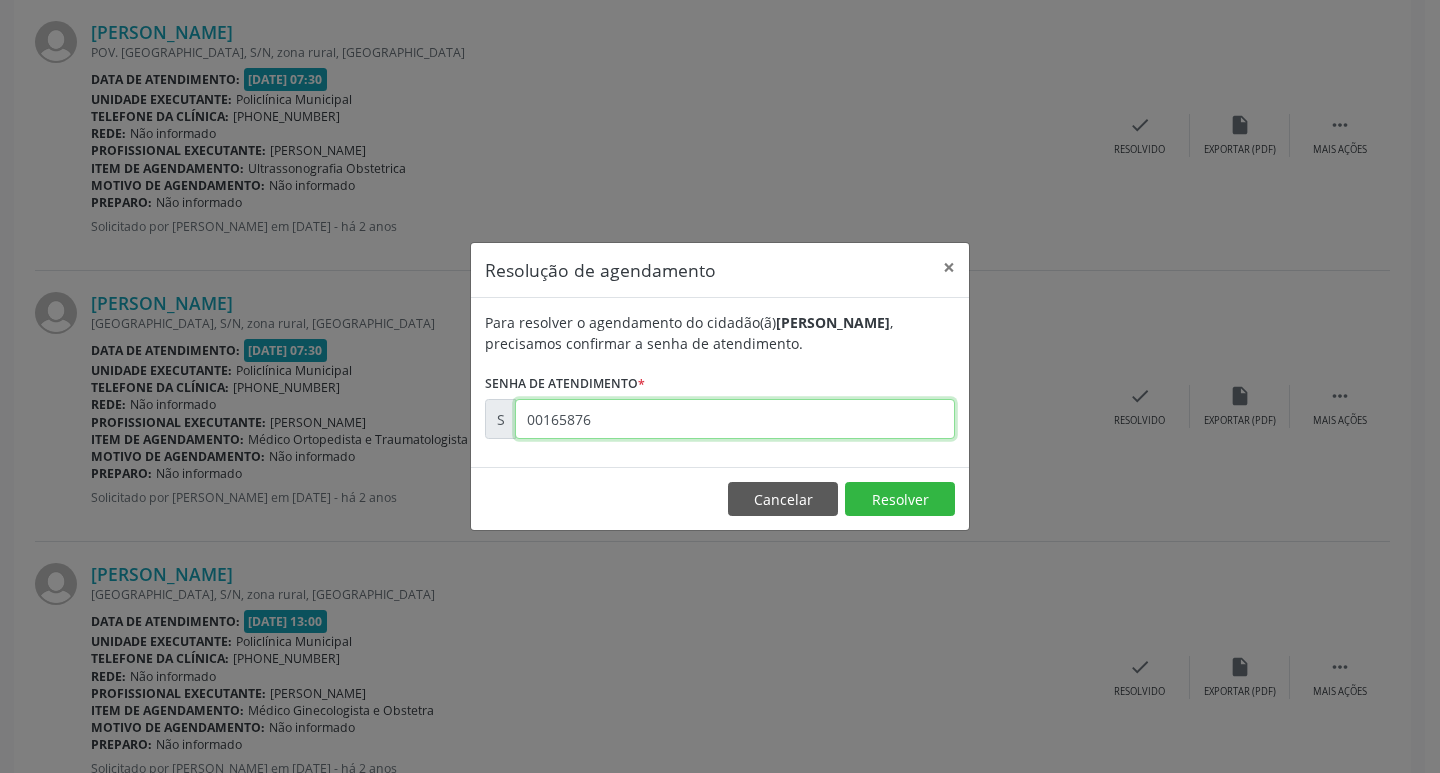 type on "00165876" 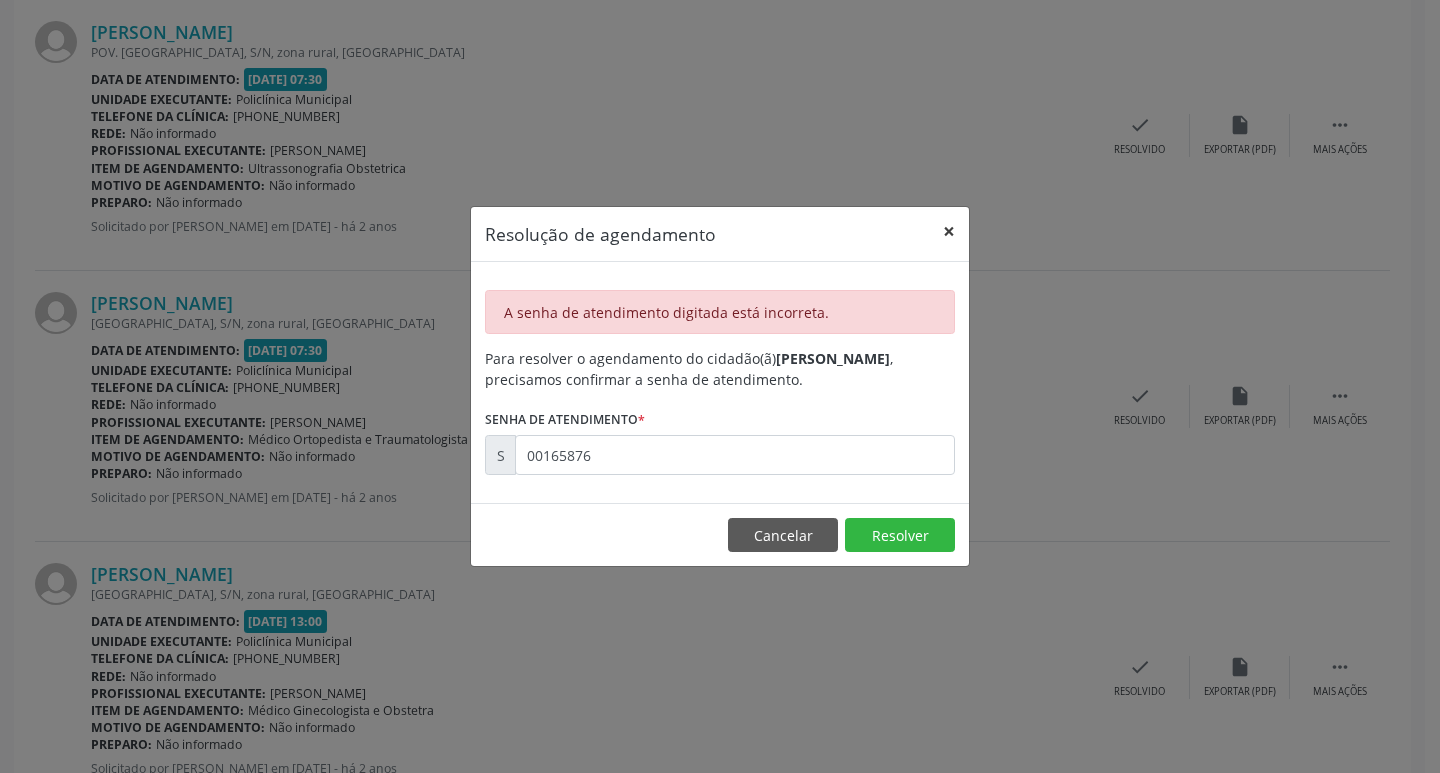 click on "×" at bounding box center (949, 231) 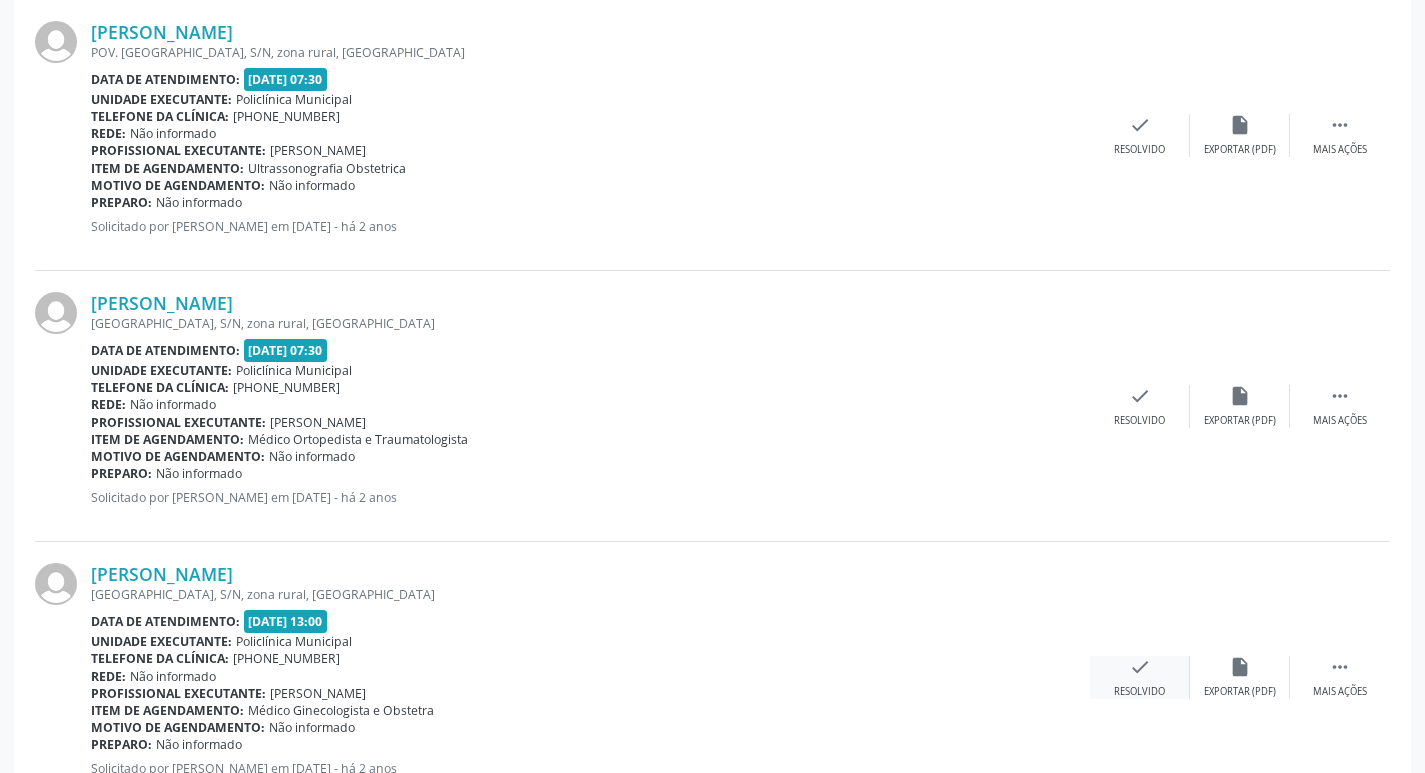 click on "Resolvido" at bounding box center [1139, 692] 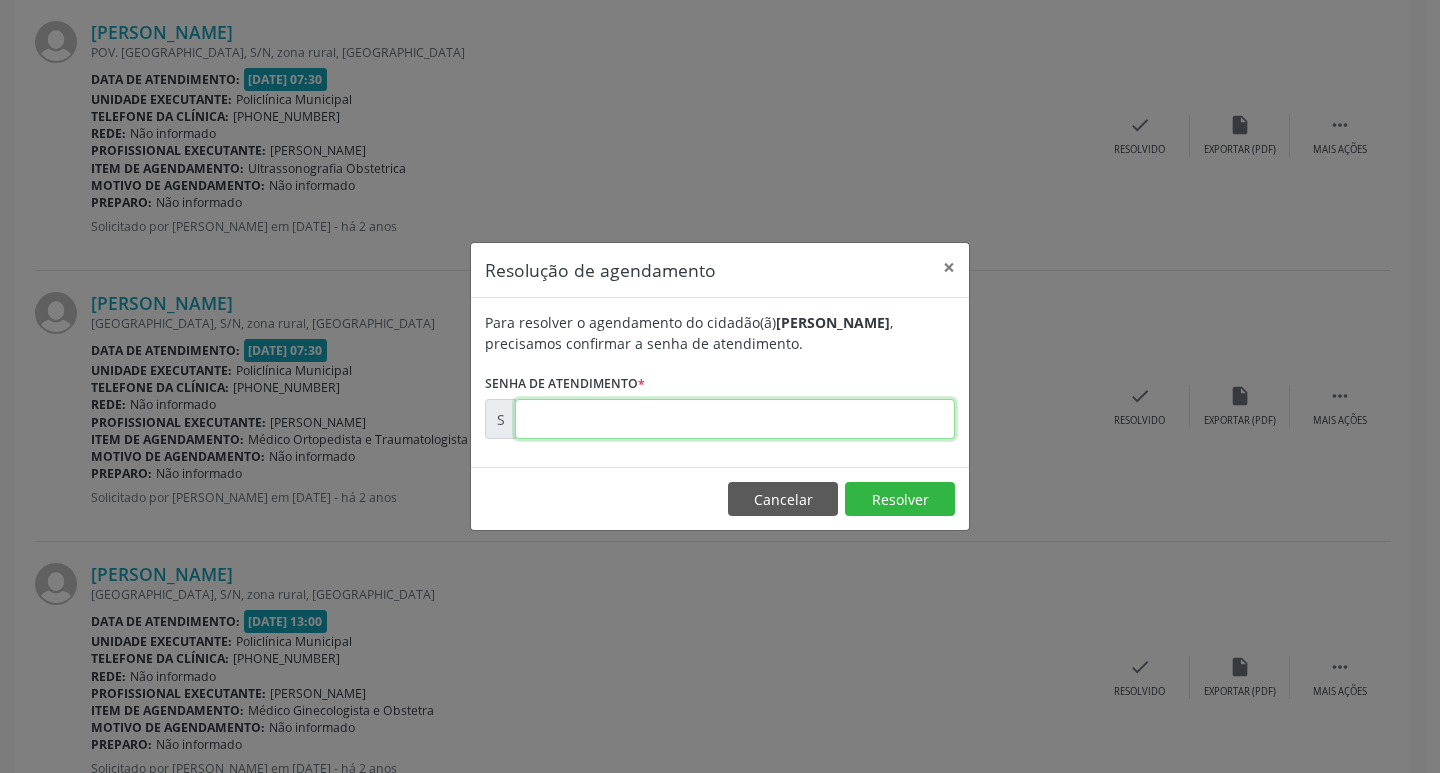 click at bounding box center (735, 419) 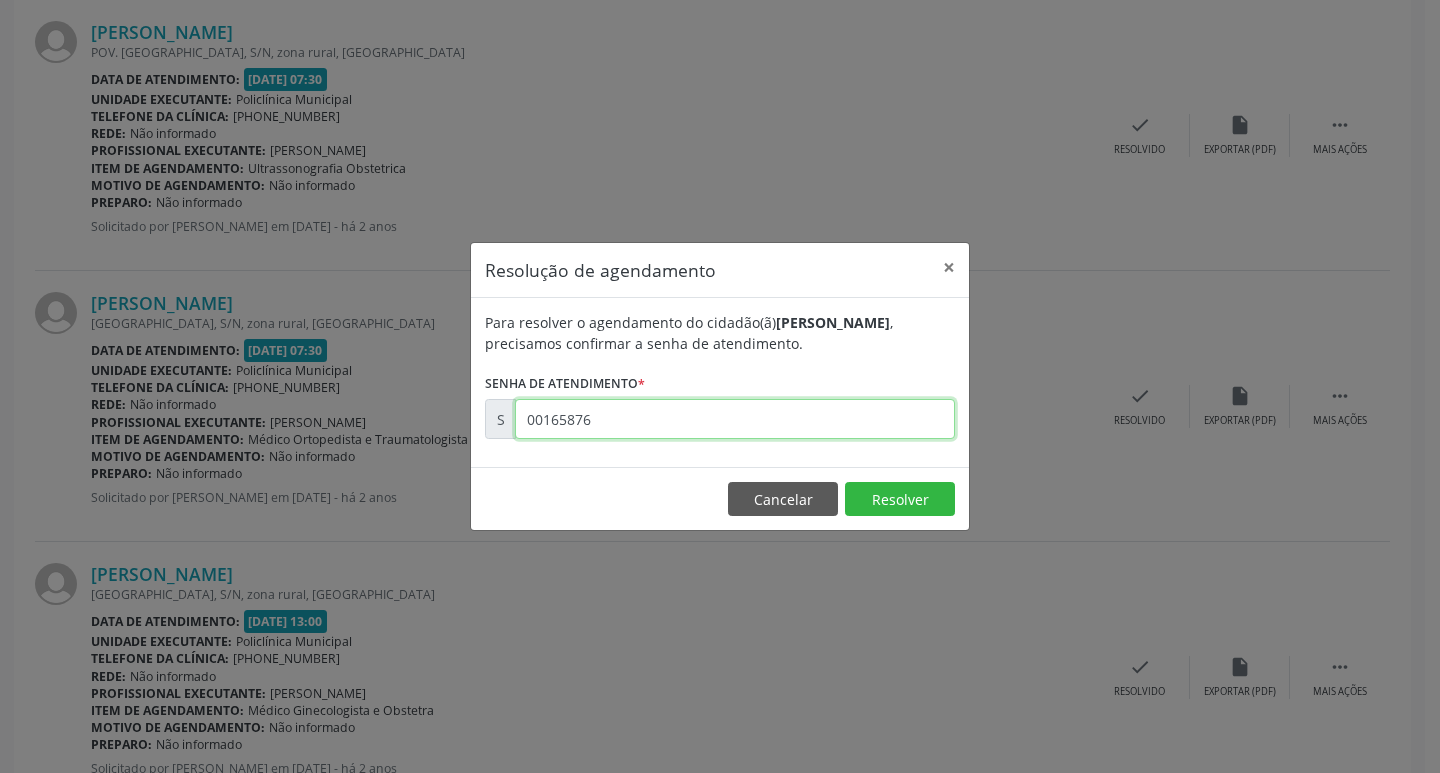 type on "00165876" 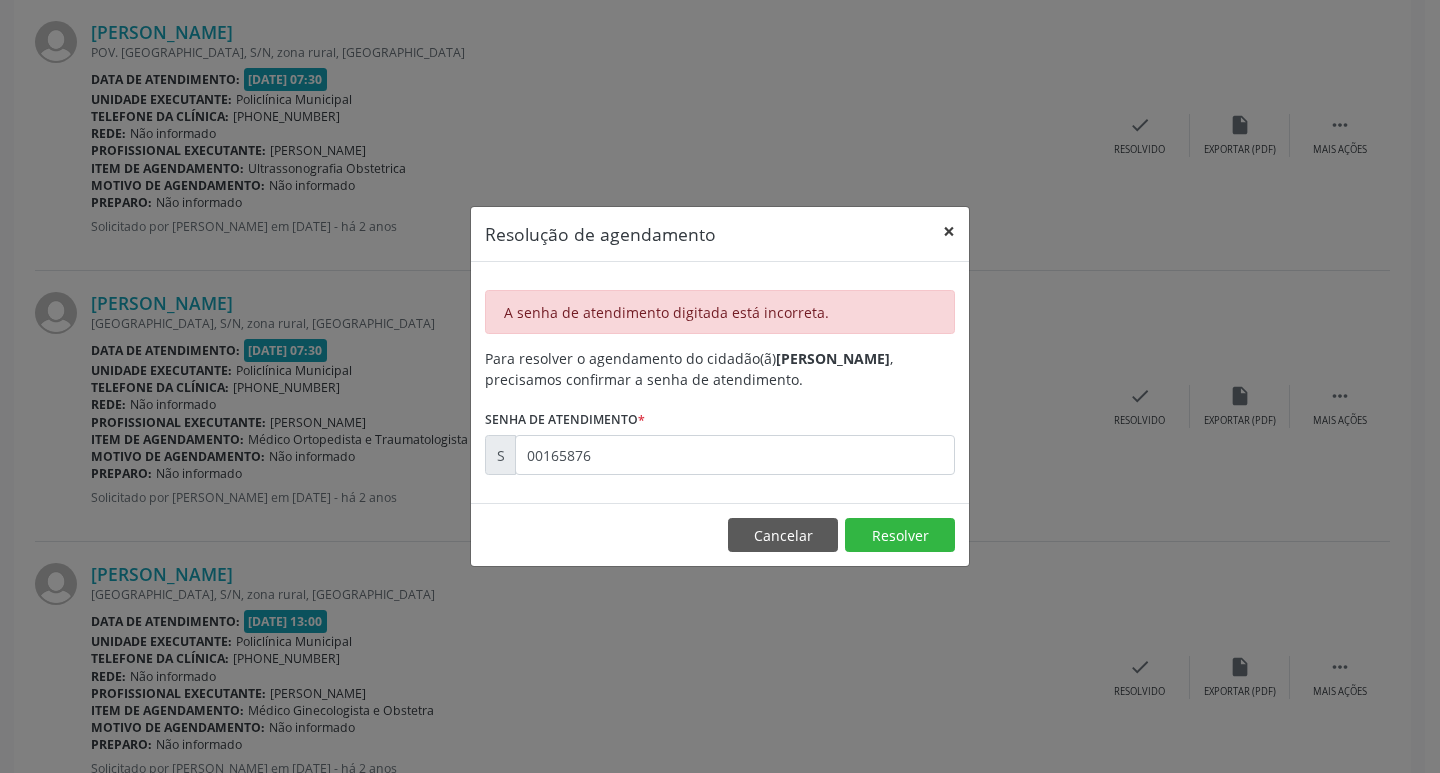 click on "×" at bounding box center [949, 231] 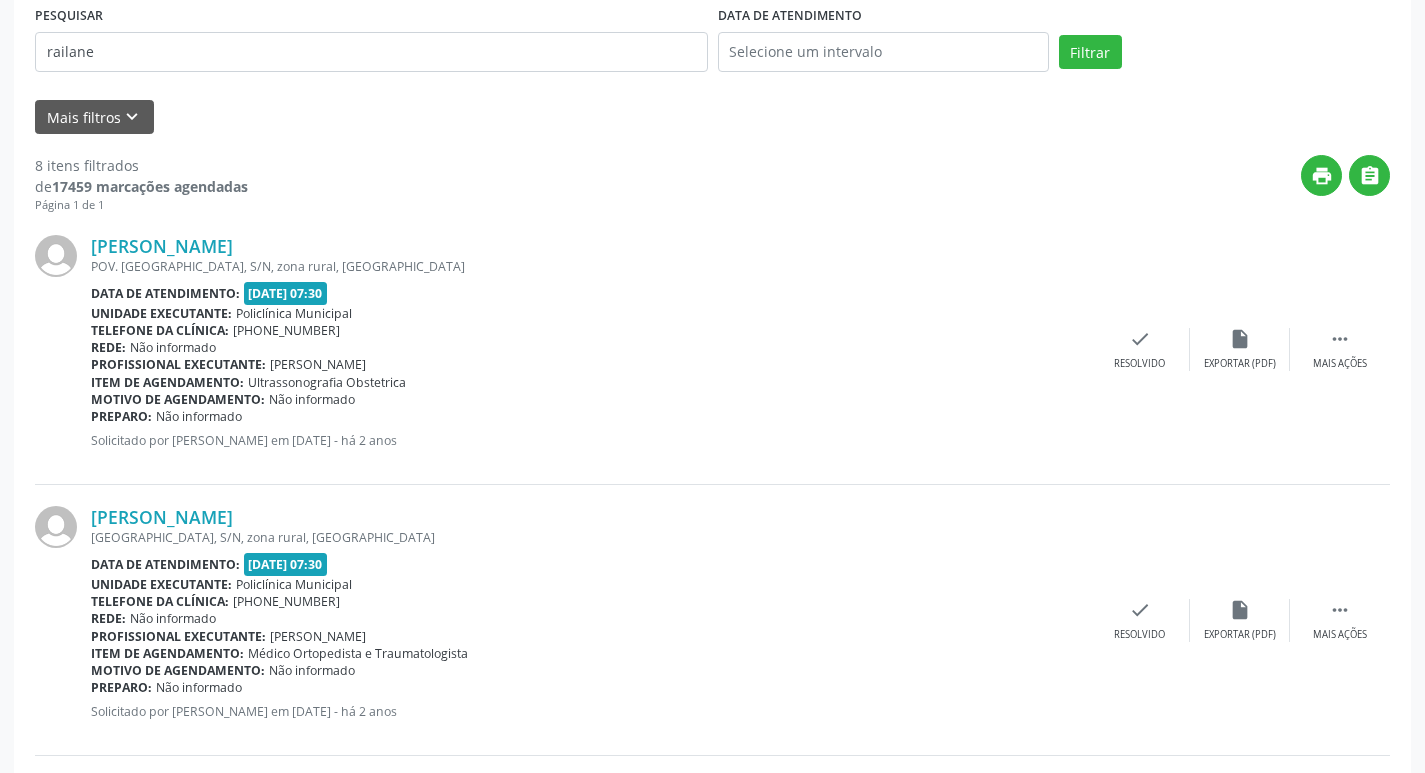 scroll, scrollTop: 300, scrollLeft: 0, axis: vertical 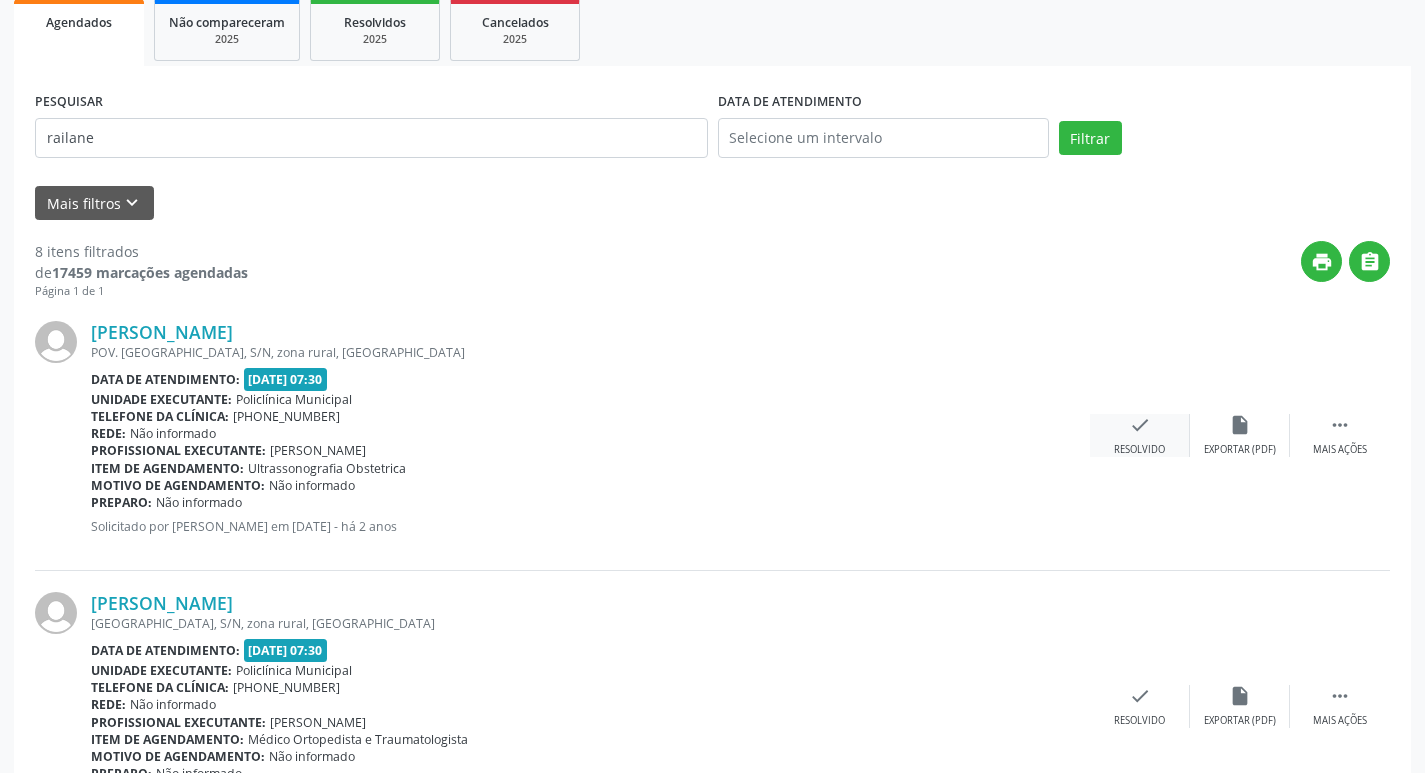 click on "check
Resolvido" at bounding box center (1140, 435) 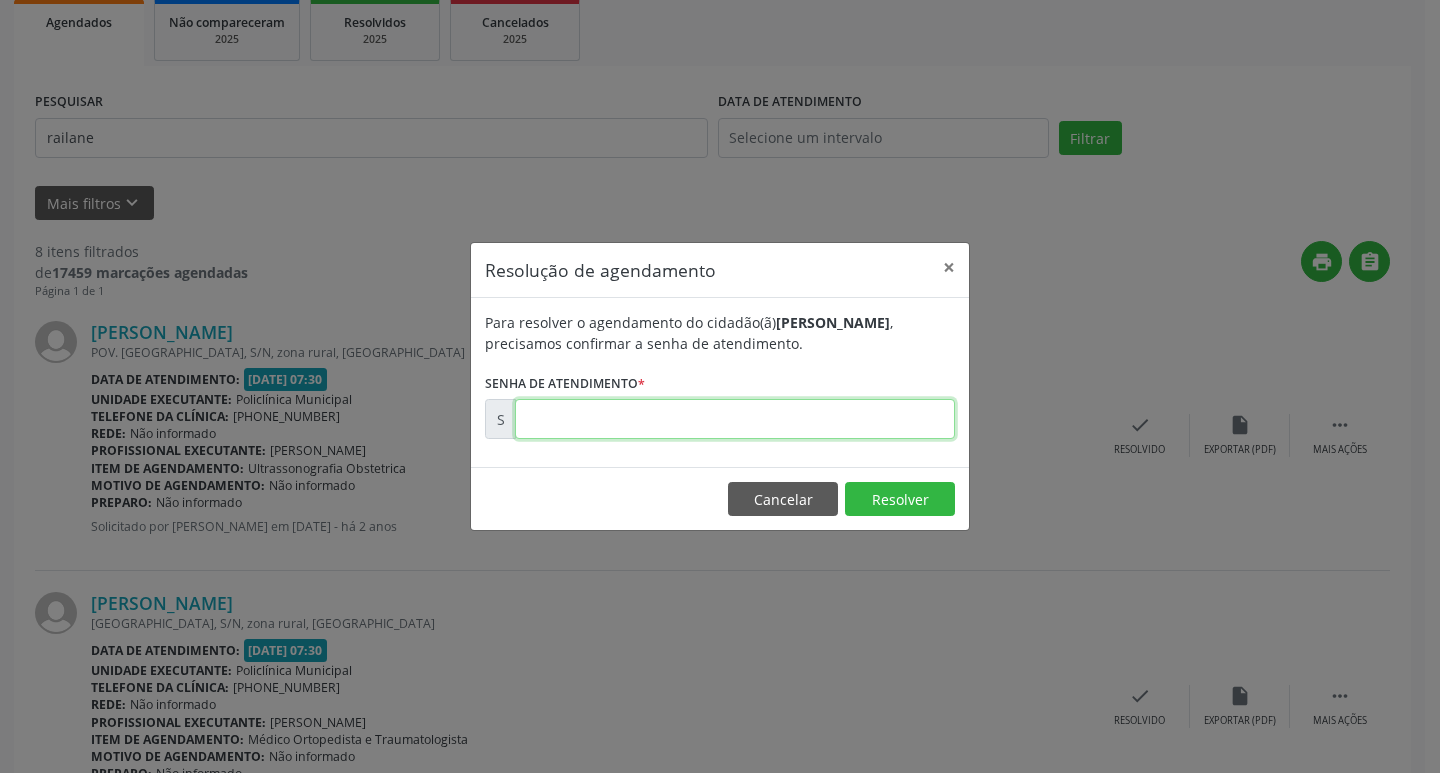 drag, startPoint x: 653, startPoint y: 424, endPoint x: 671, endPoint y: 445, distance: 27.658634 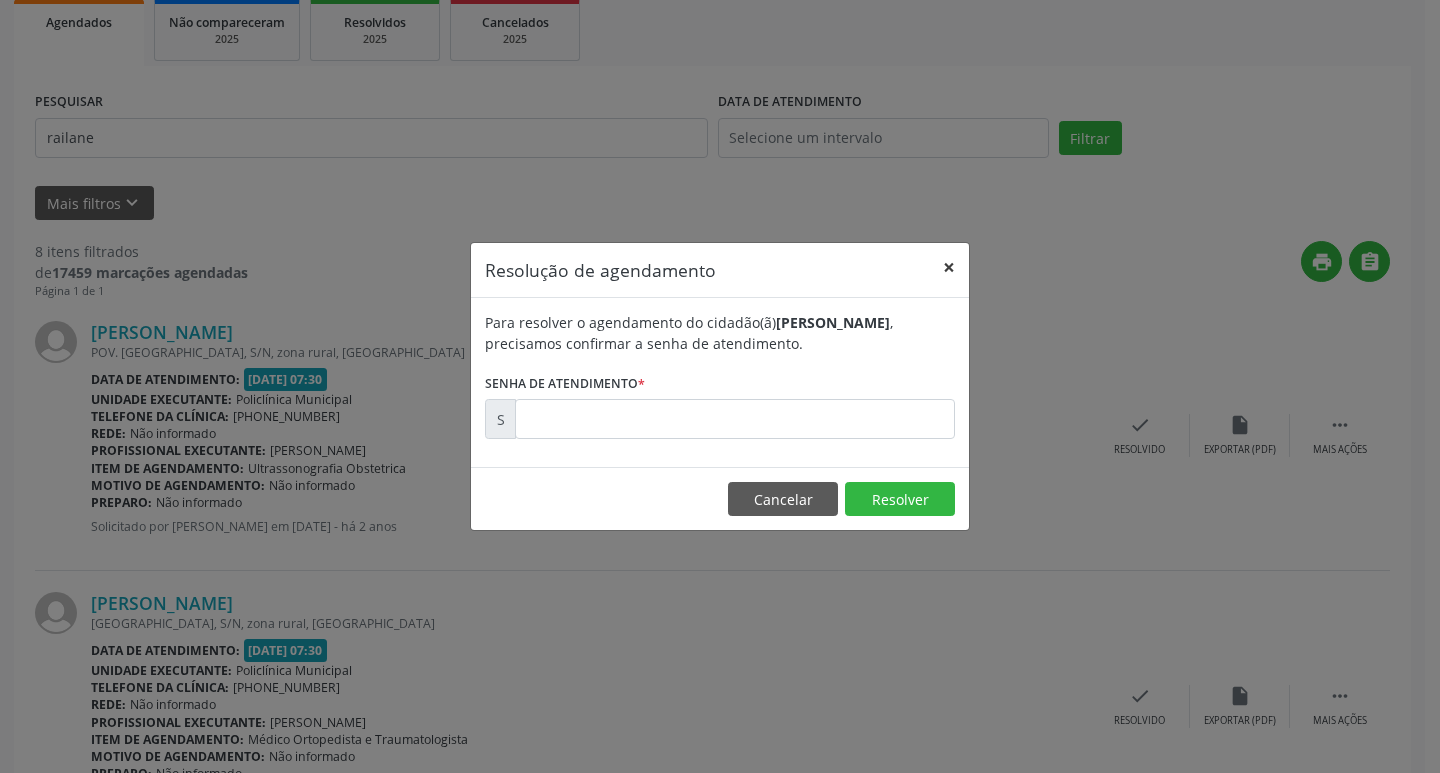 click on "×" at bounding box center [949, 267] 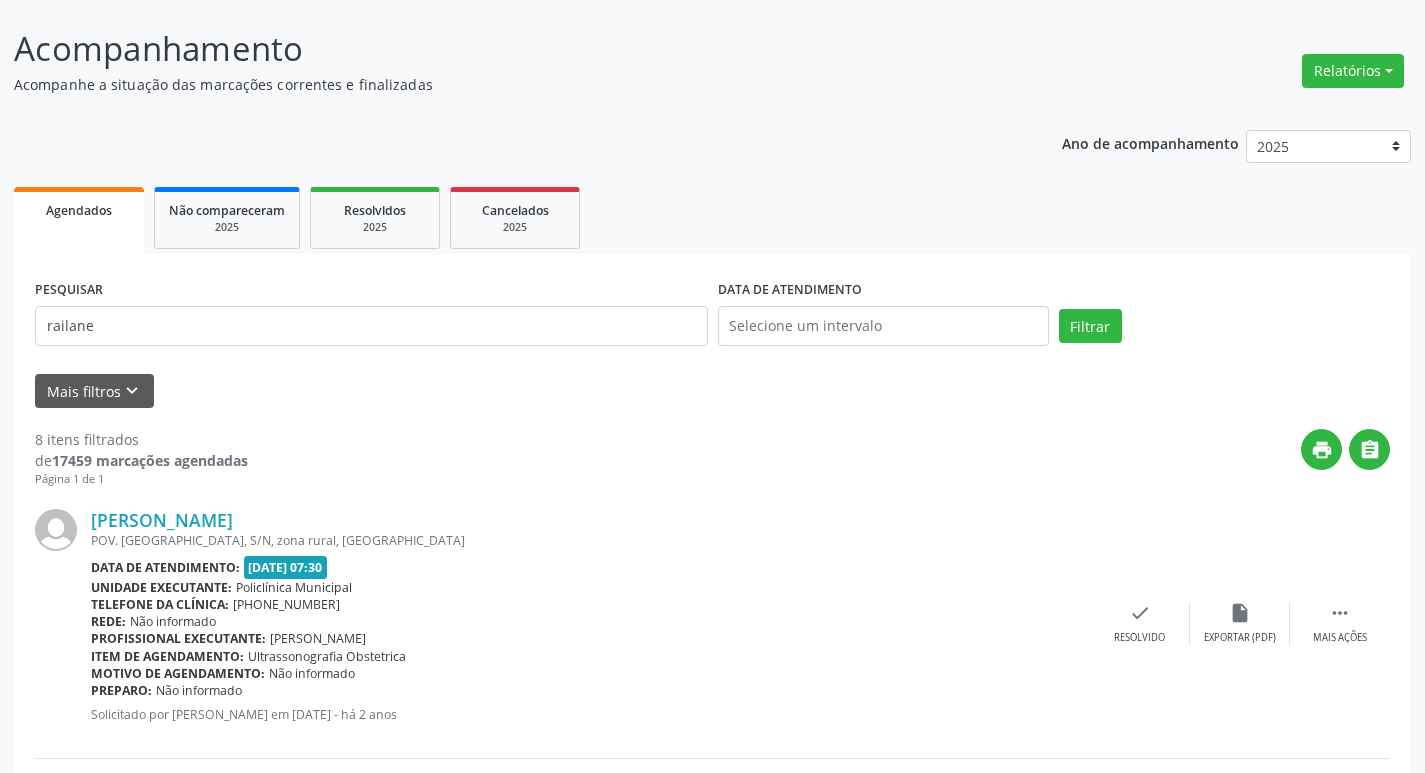 scroll, scrollTop: 0, scrollLeft: 0, axis: both 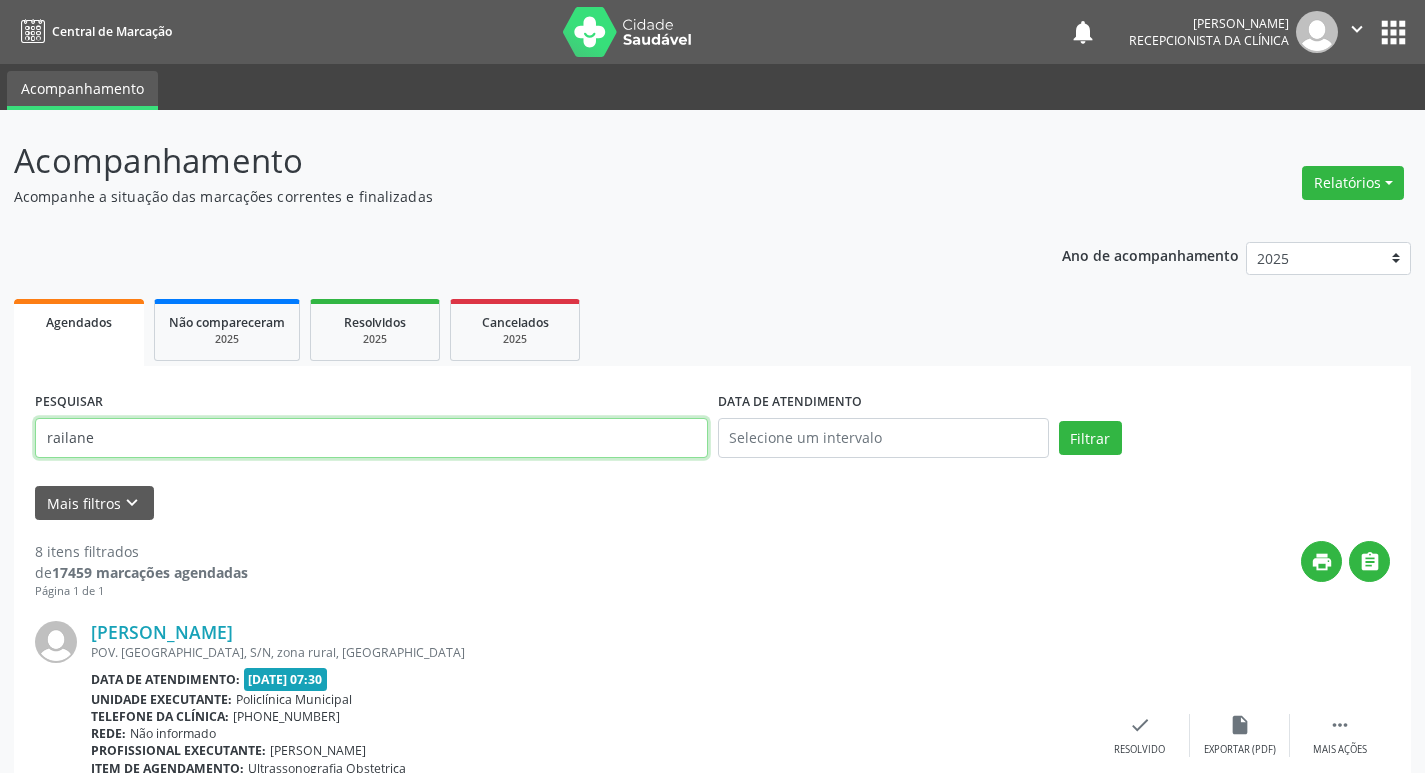 drag, startPoint x: 311, startPoint y: 441, endPoint x: 301, endPoint y: 404, distance: 38.327538 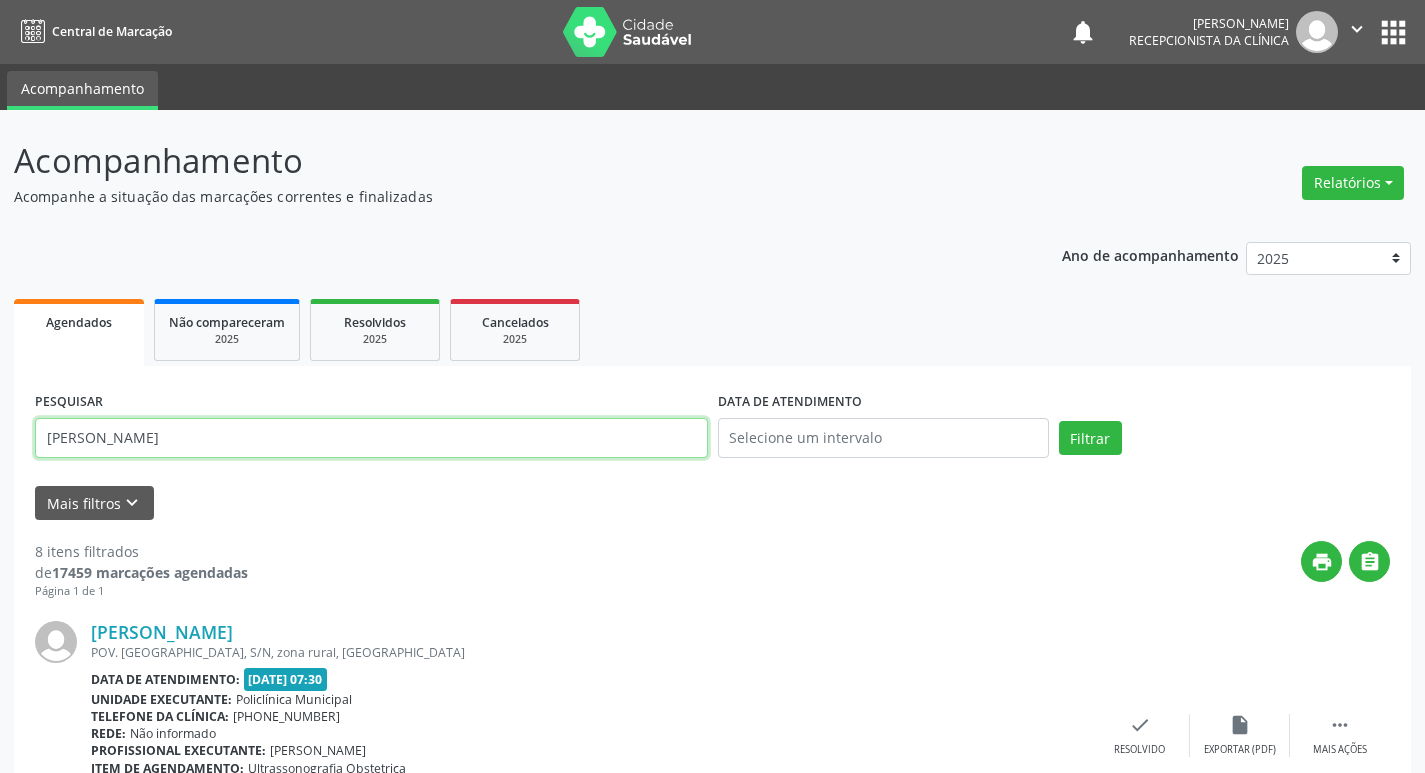 click on "[PERSON_NAME]" at bounding box center (371, 438) 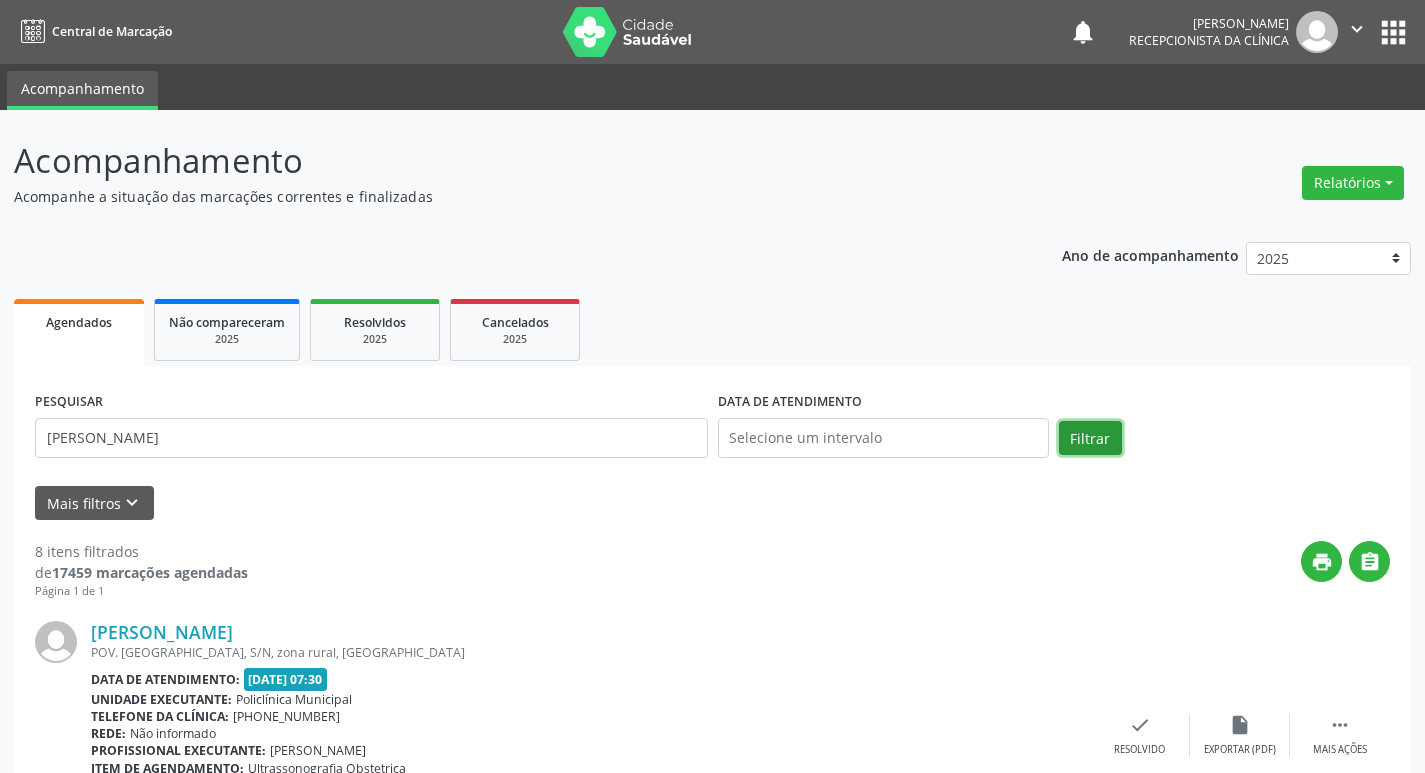 click on "Filtrar" at bounding box center (1090, 438) 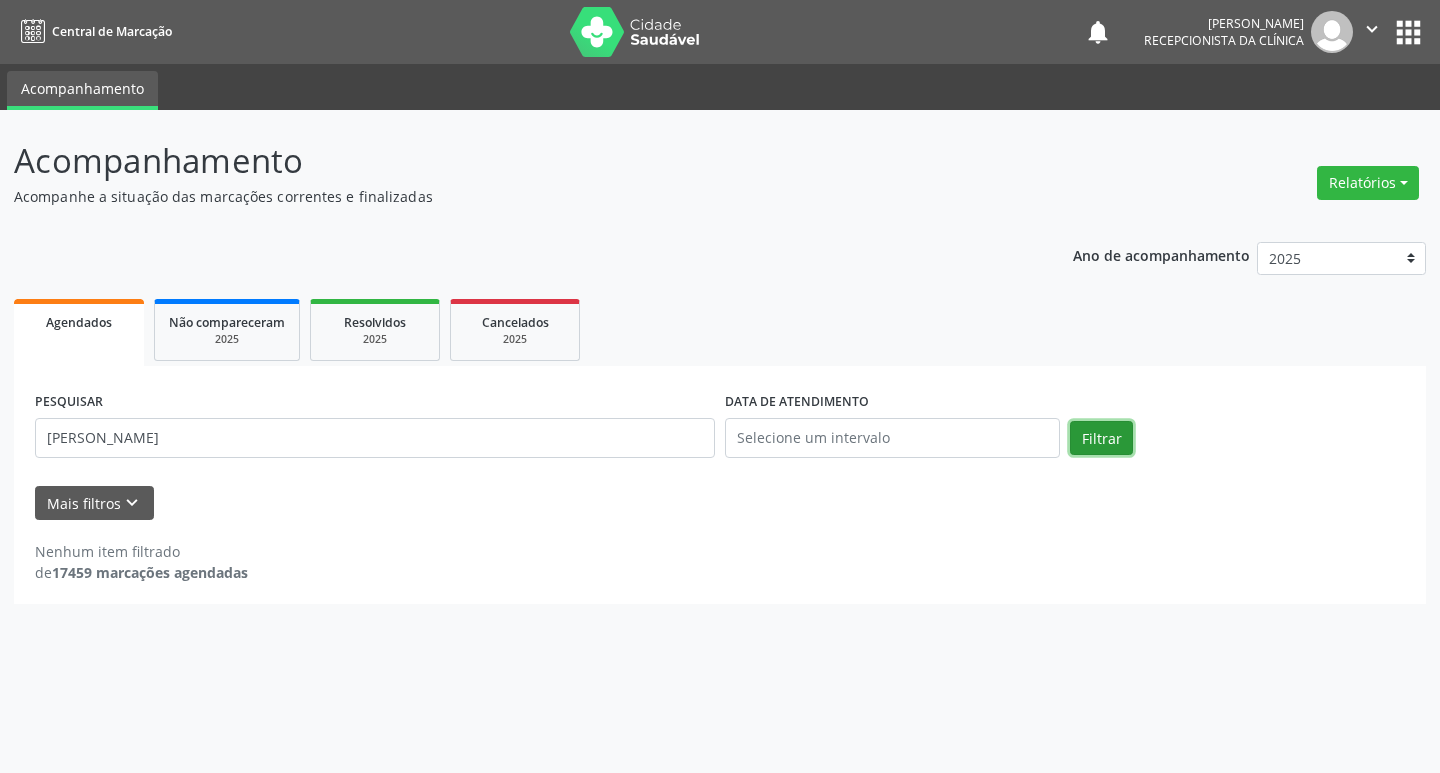 click on "Filtrar" at bounding box center (1101, 438) 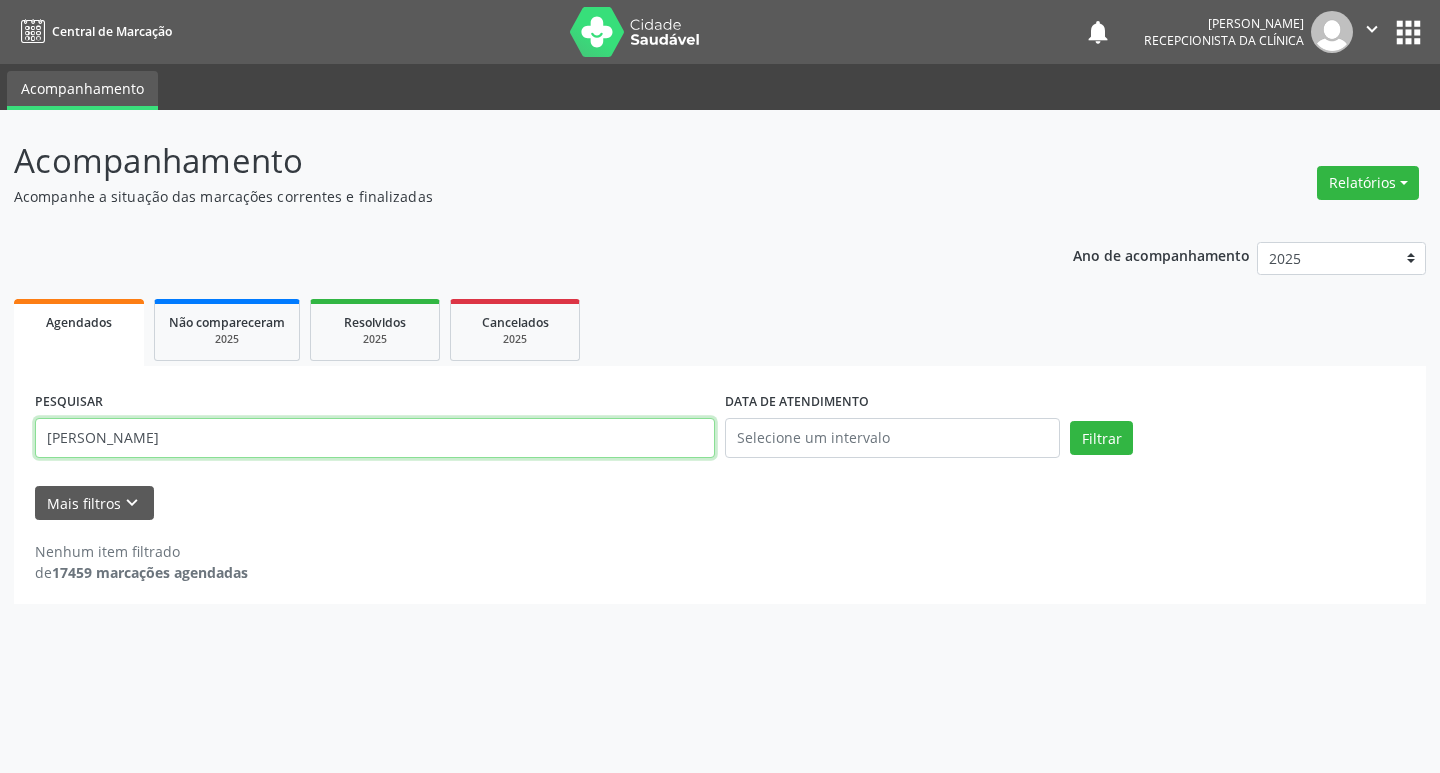 click on "[PERSON_NAME]" at bounding box center [375, 438] 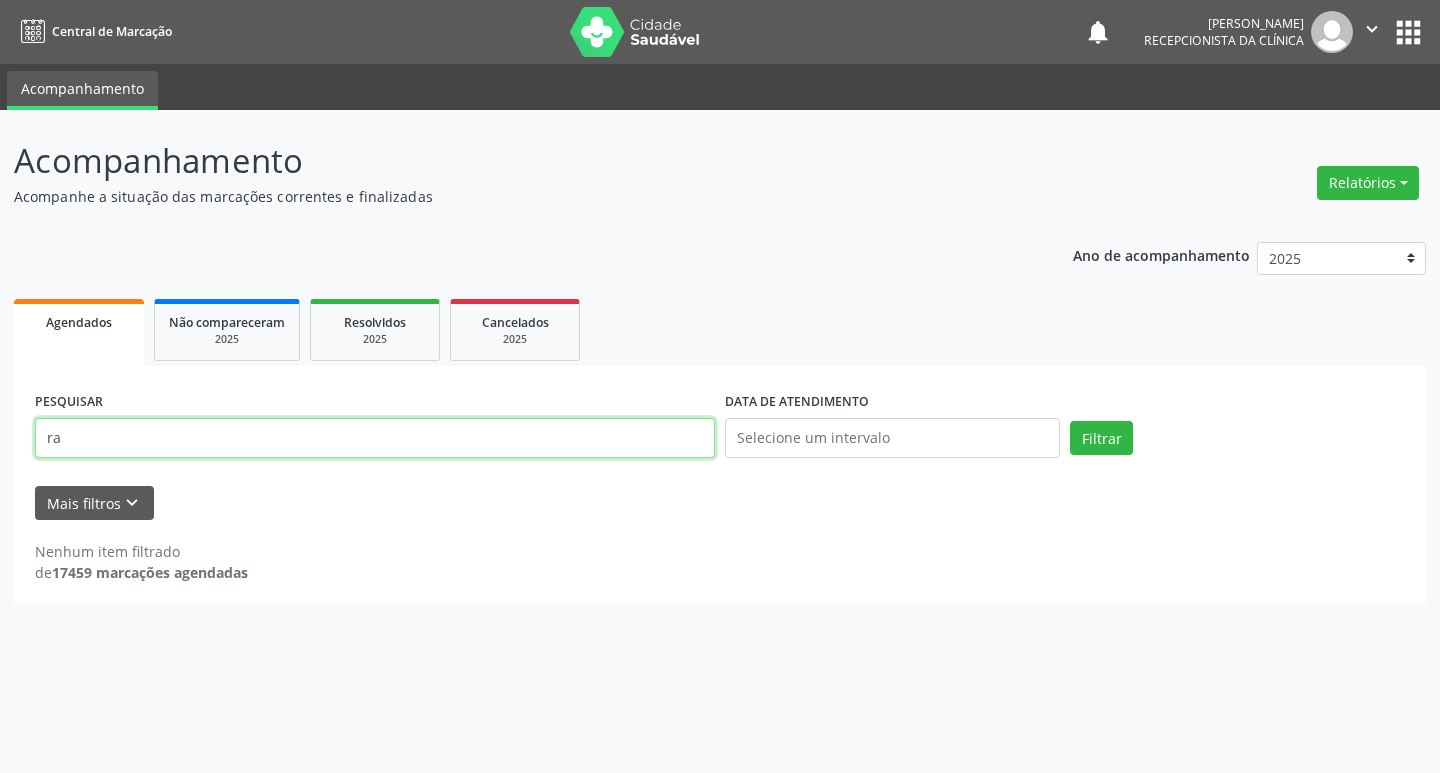 type on "r" 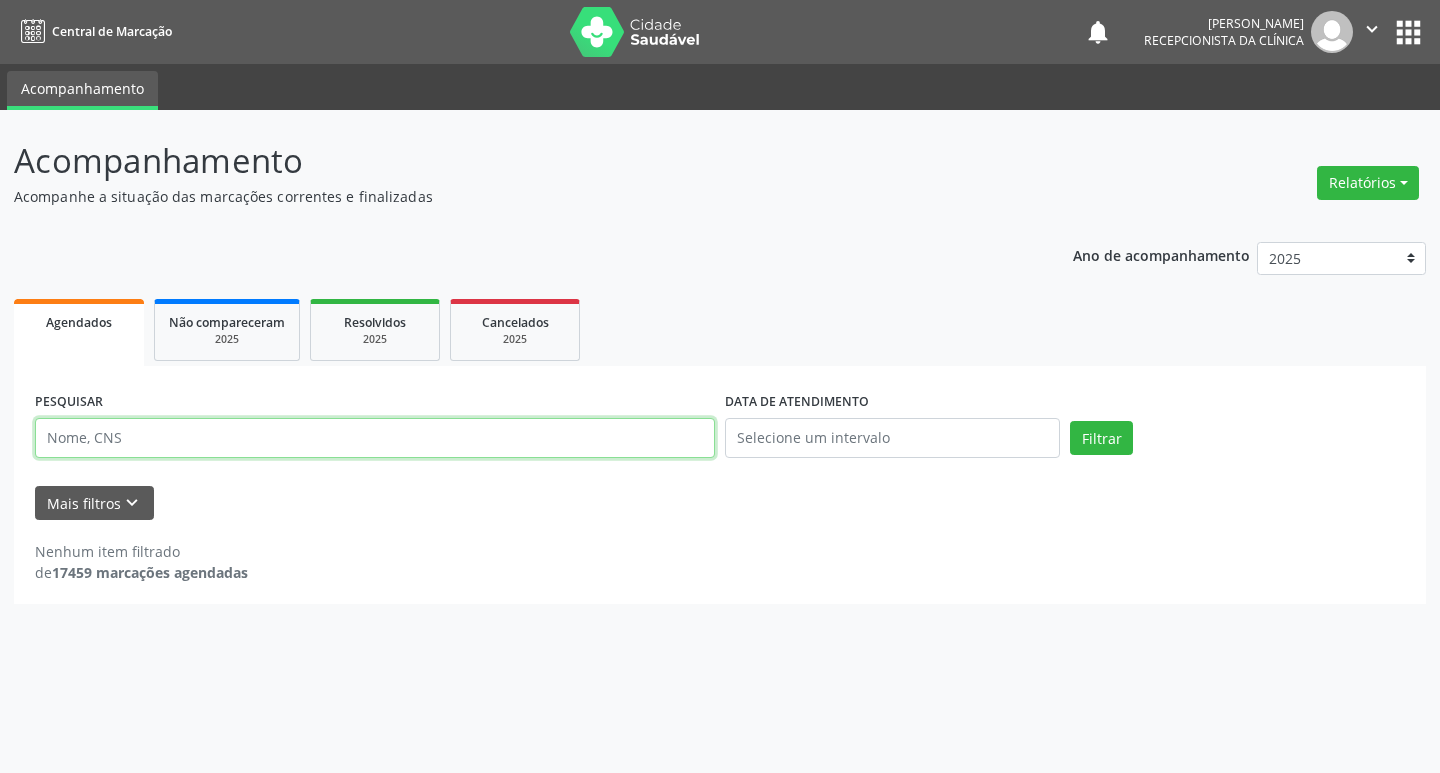 click at bounding box center [375, 438] 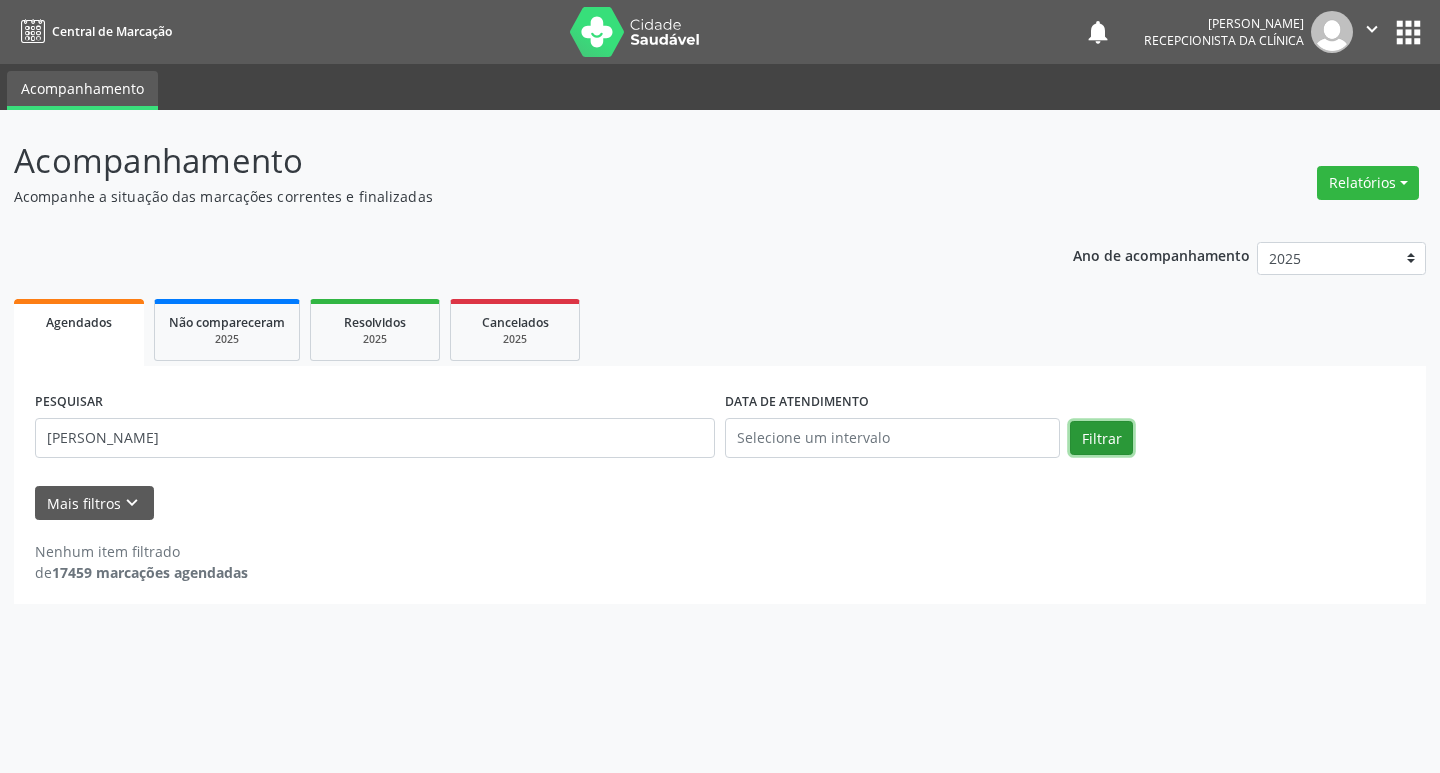 click on "Filtrar" at bounding box center (1101, 438) 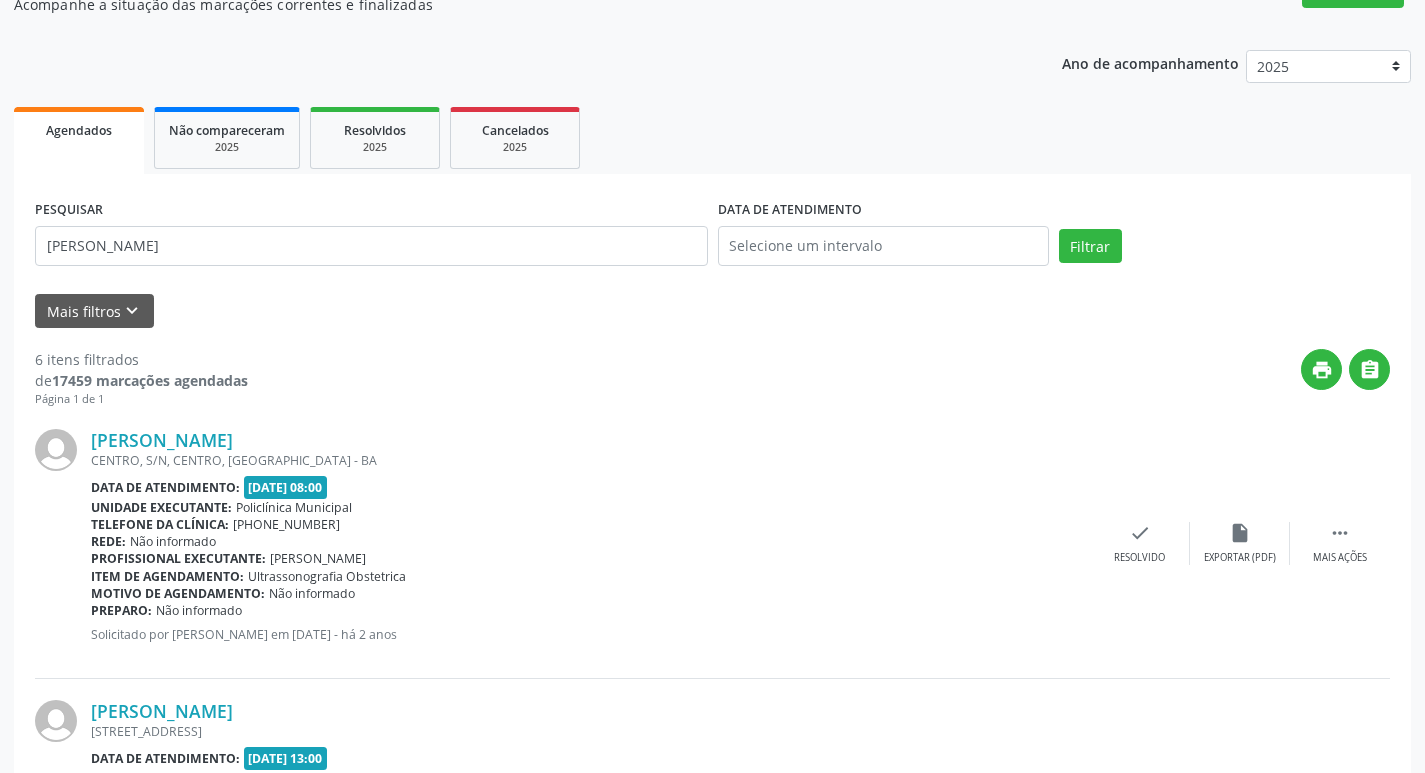 scroll, scrollTop: 200, scrollLeft: 0, axis: vertical 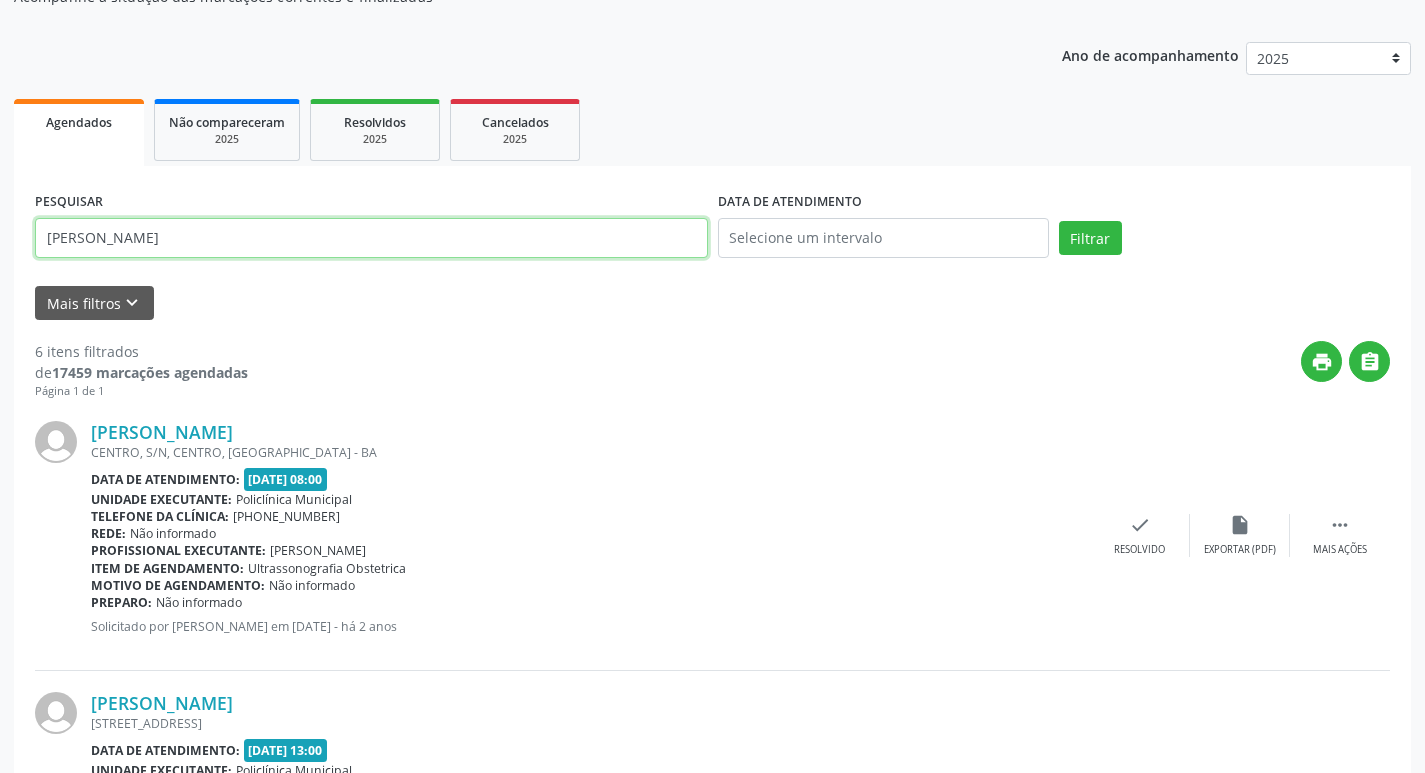 click on "[PERSON_NAME]" at bounding box center (371, 238) 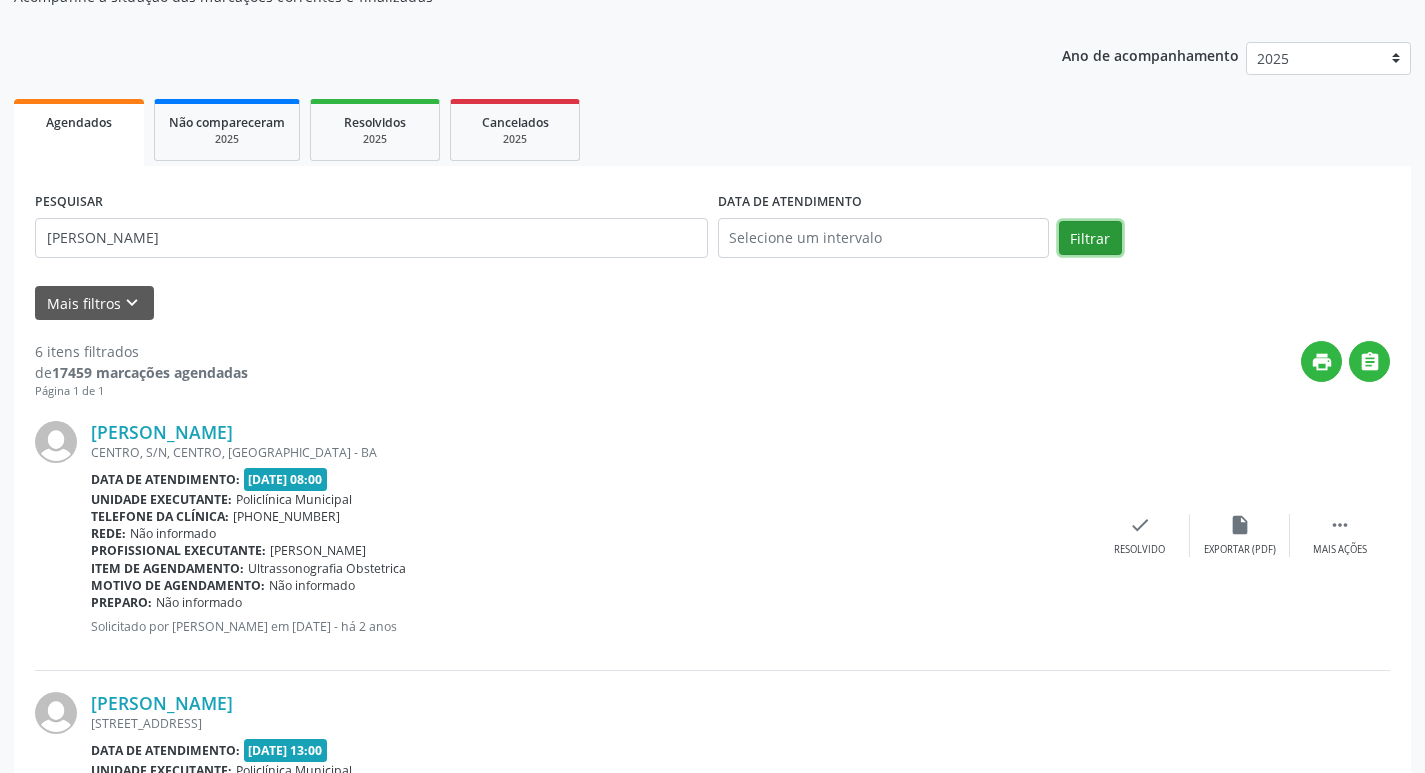 click on "Filtrar" at bounding box center [1090, 238] 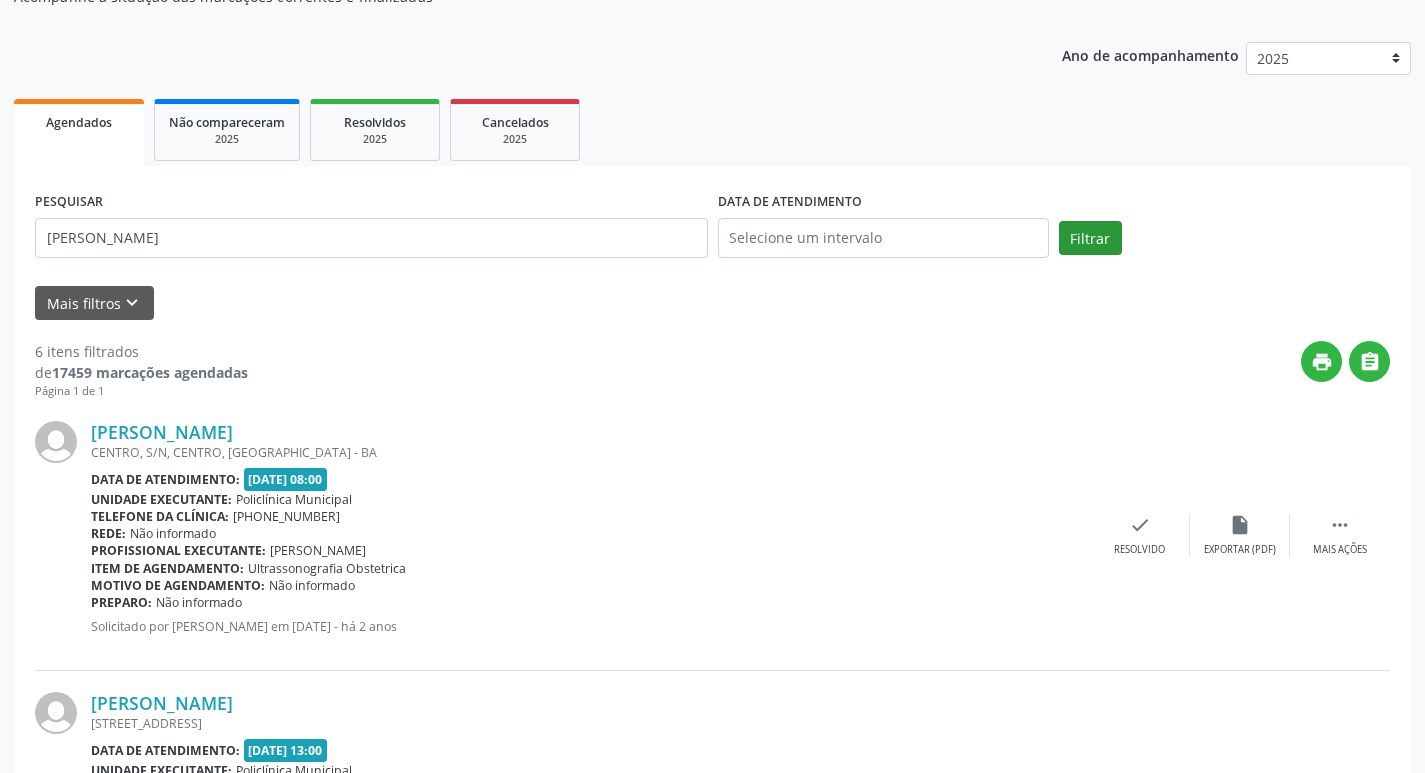 scroll, scrollTop: 0, scrollLeft: 0, axis: both 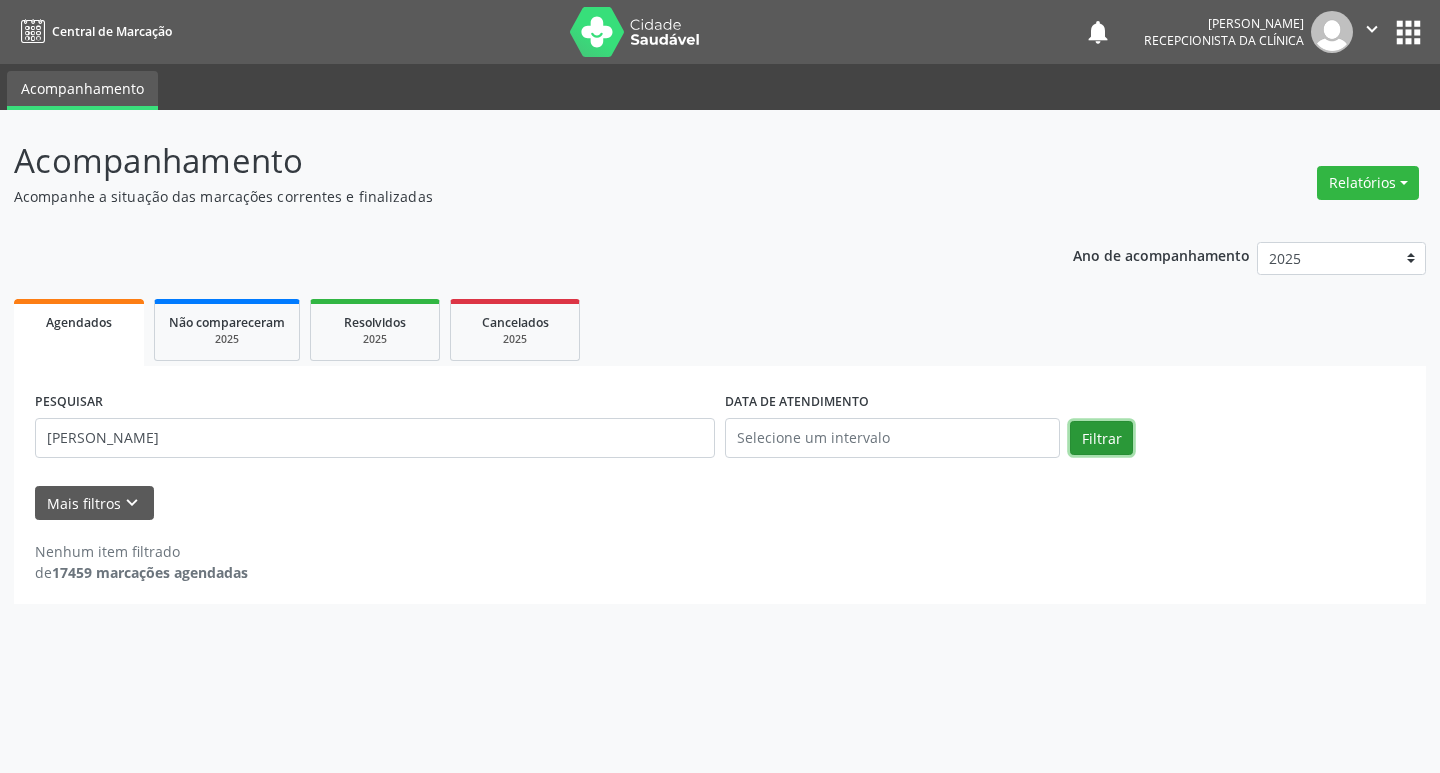 click on "Filtrar" at bounding box center [1101, 438] 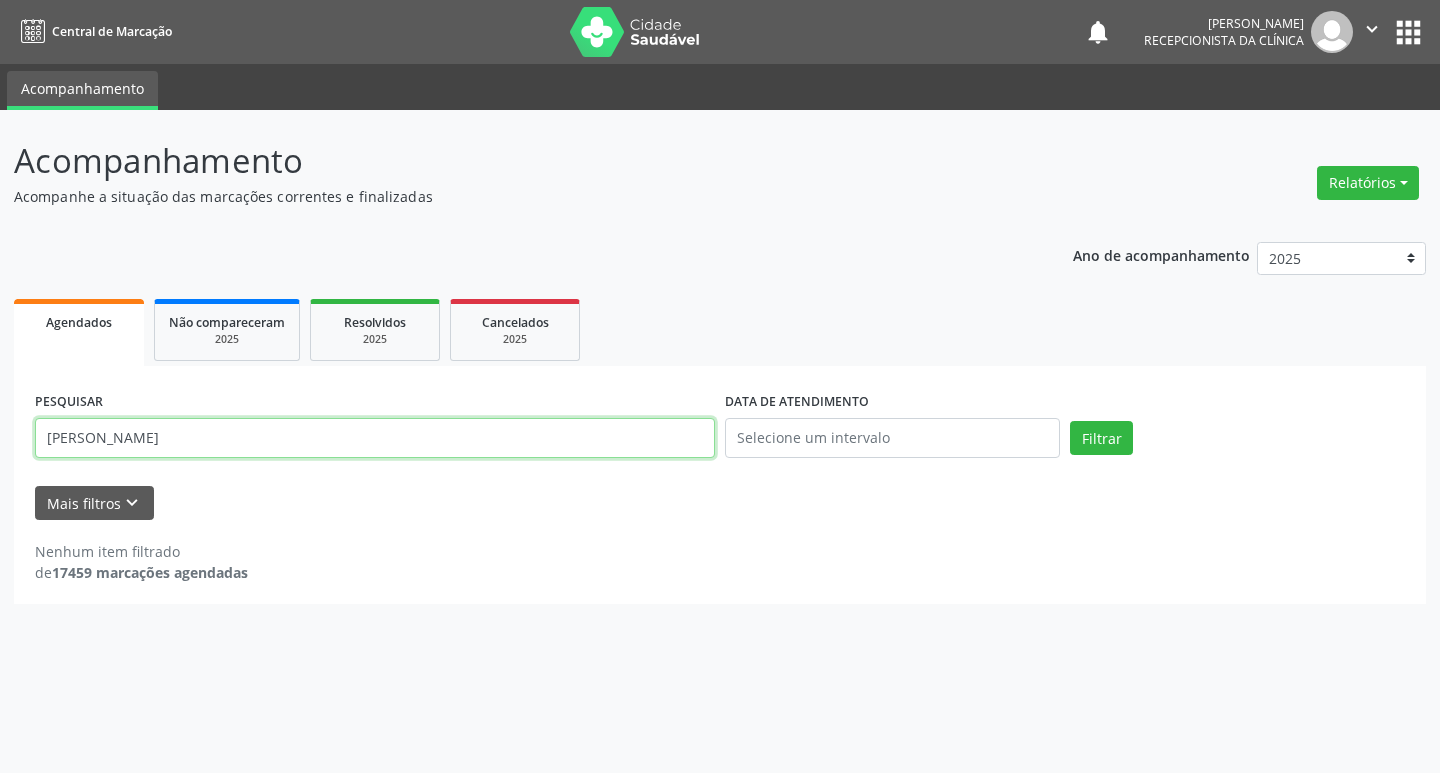 click on "[PERSON_NAME]" at bounding box center (375, 438) 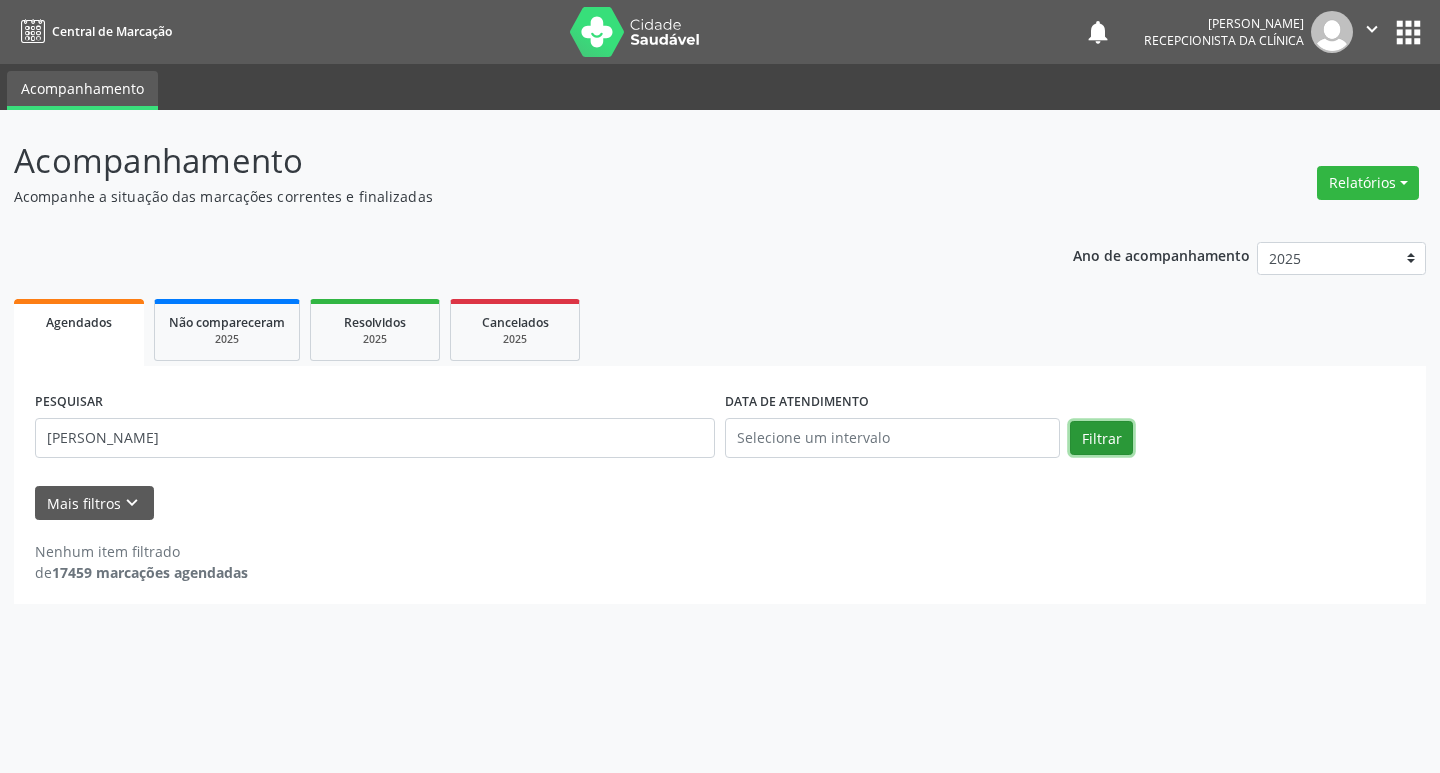 click on "Filtrar" at bounding box center [1101, 438] 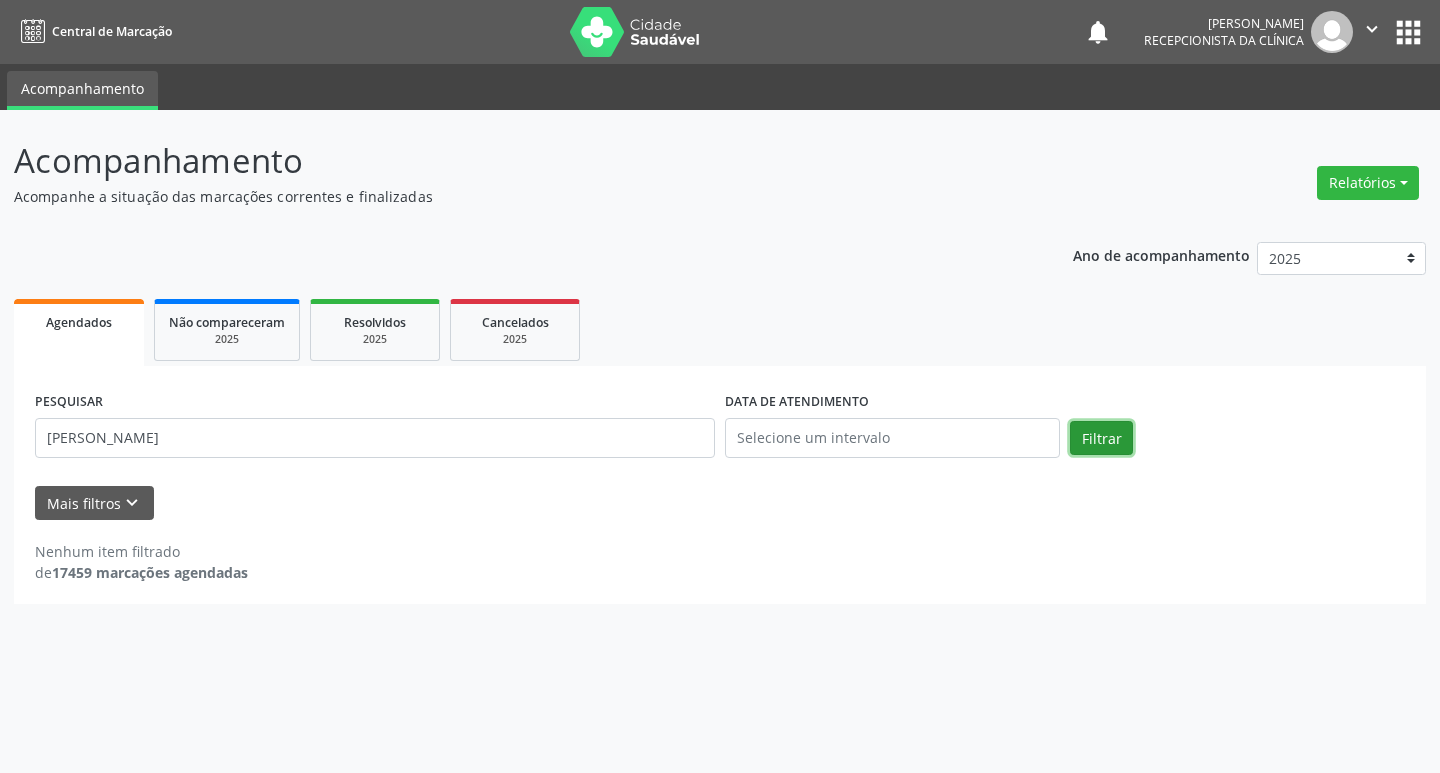 click on "Filtrar" at bounding box center [1101, 438] 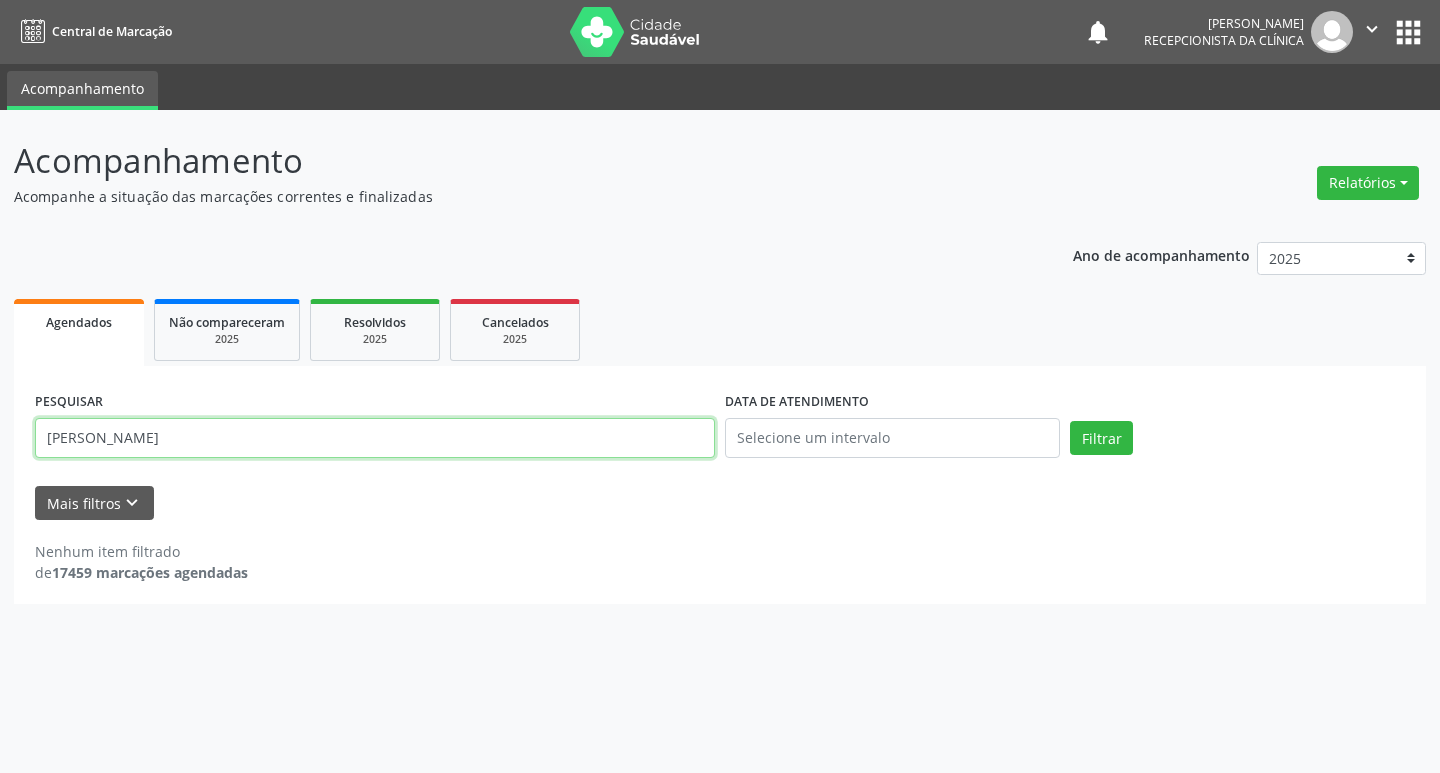 click on "[PERSON_NAME]" at bounding box center [375, 438] 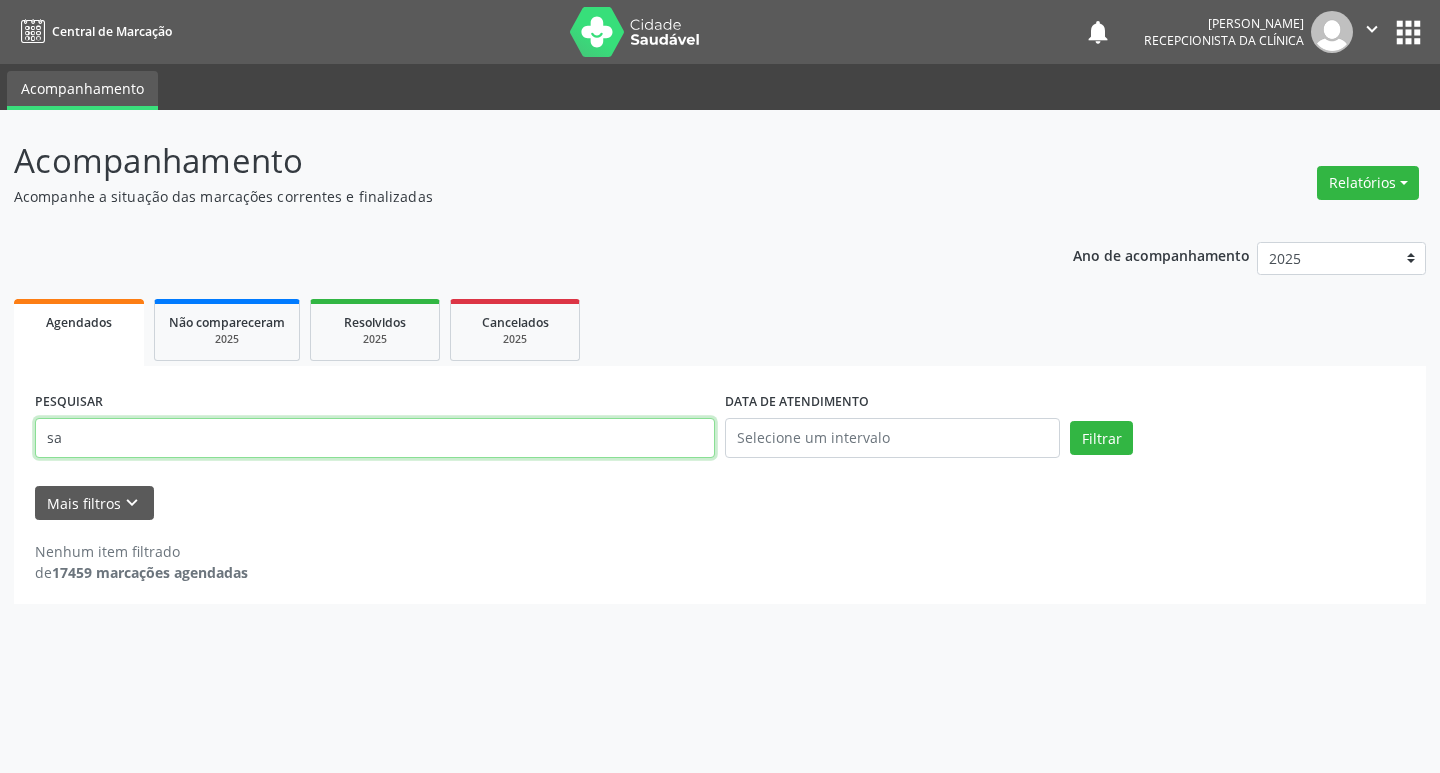 type on "s" 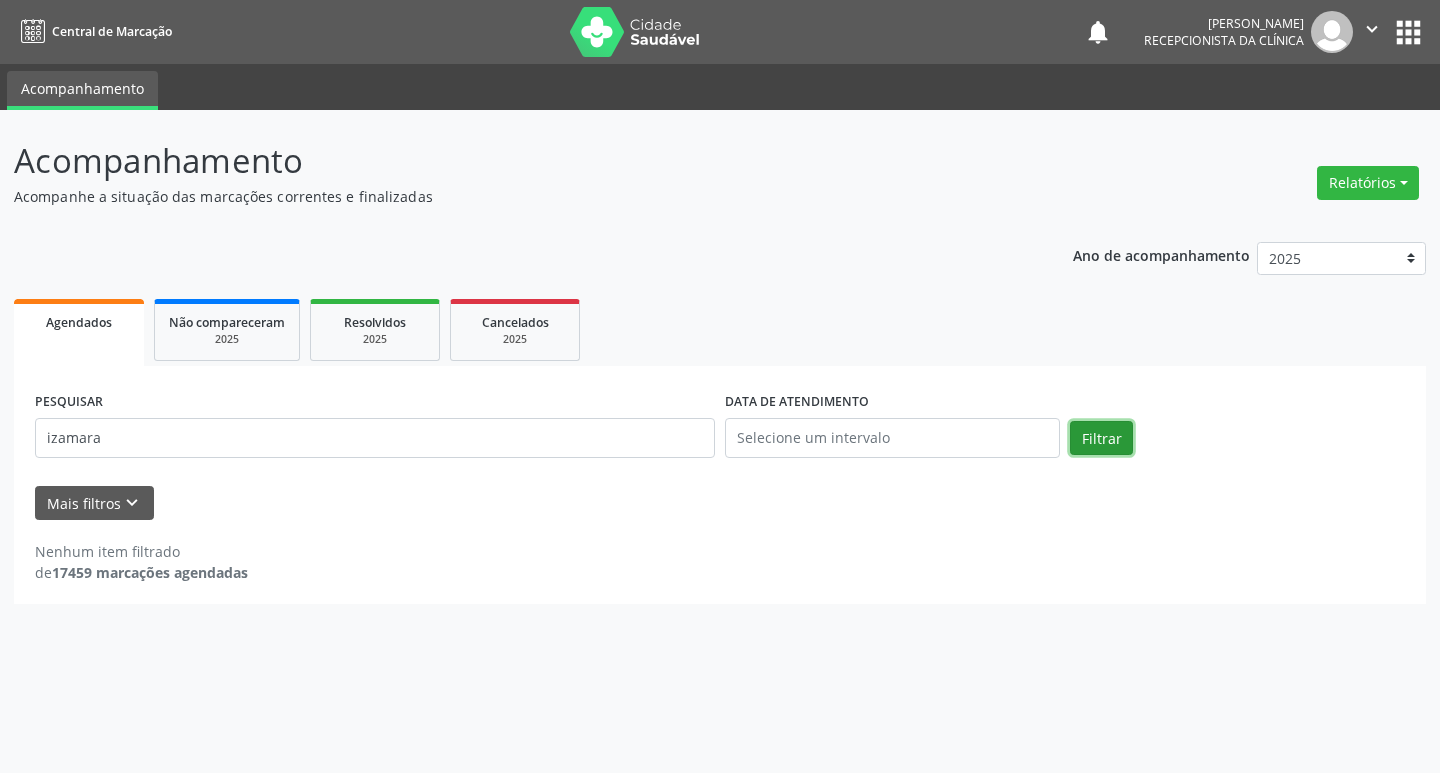 click on "Filtrar" at bounding box center (1101, 438) 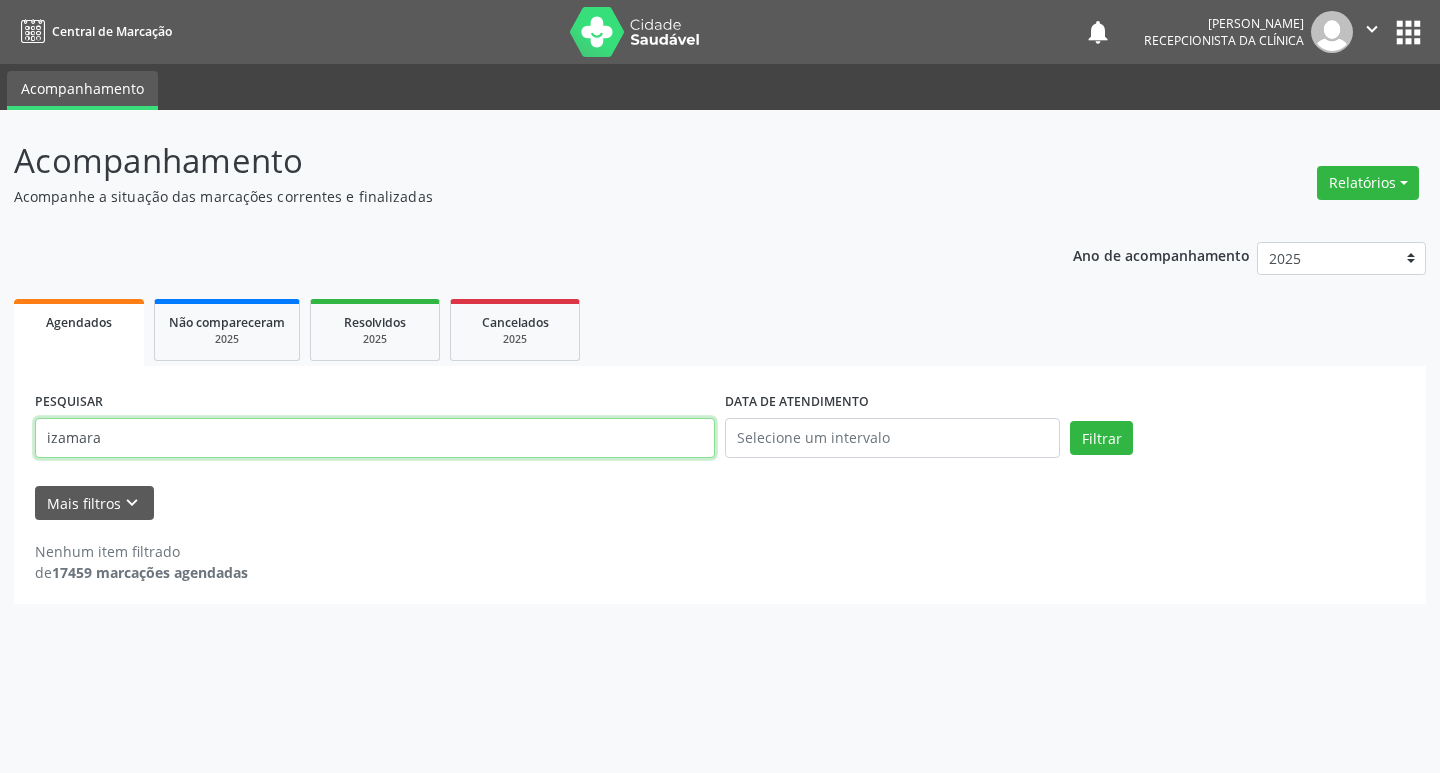 click on "izamara" at bounding box center (375, 438) 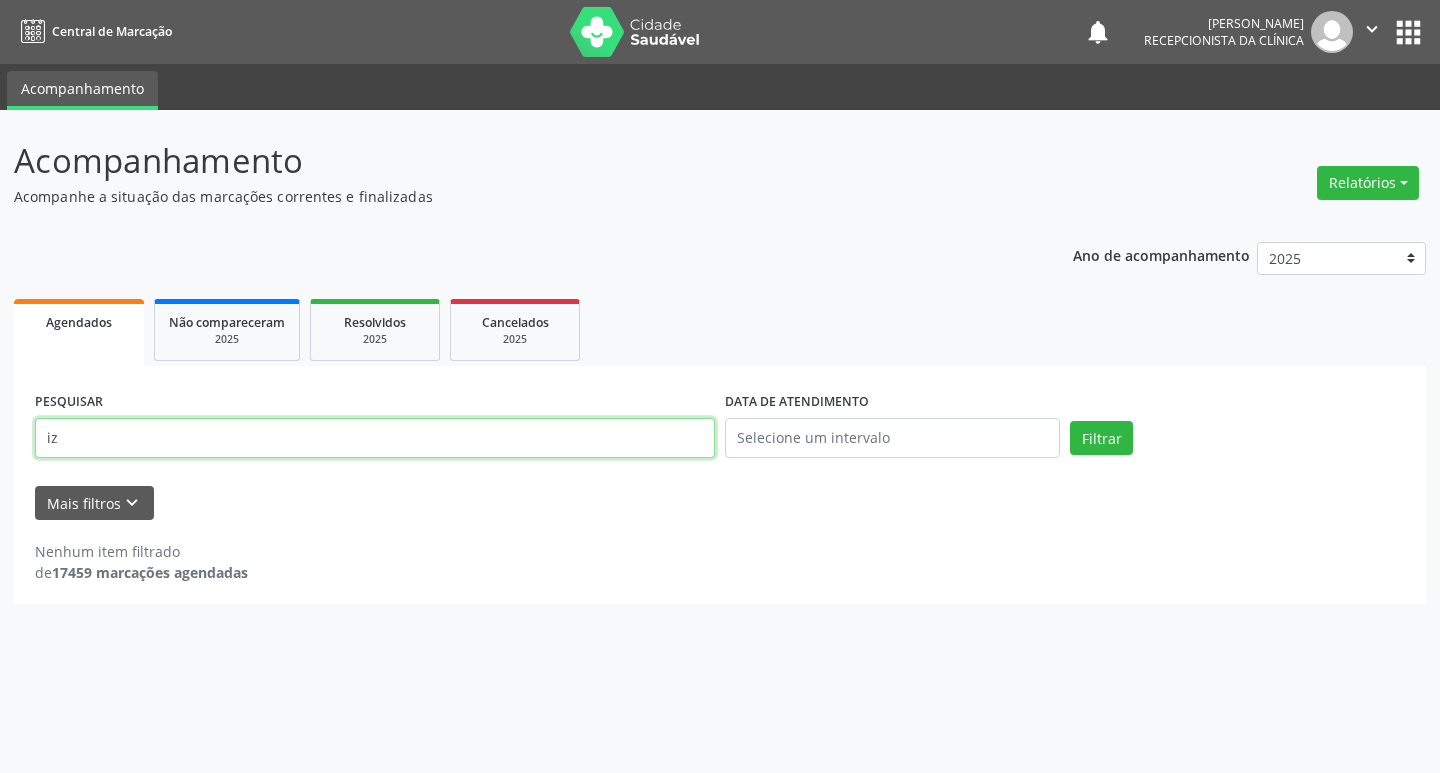 type on "i" 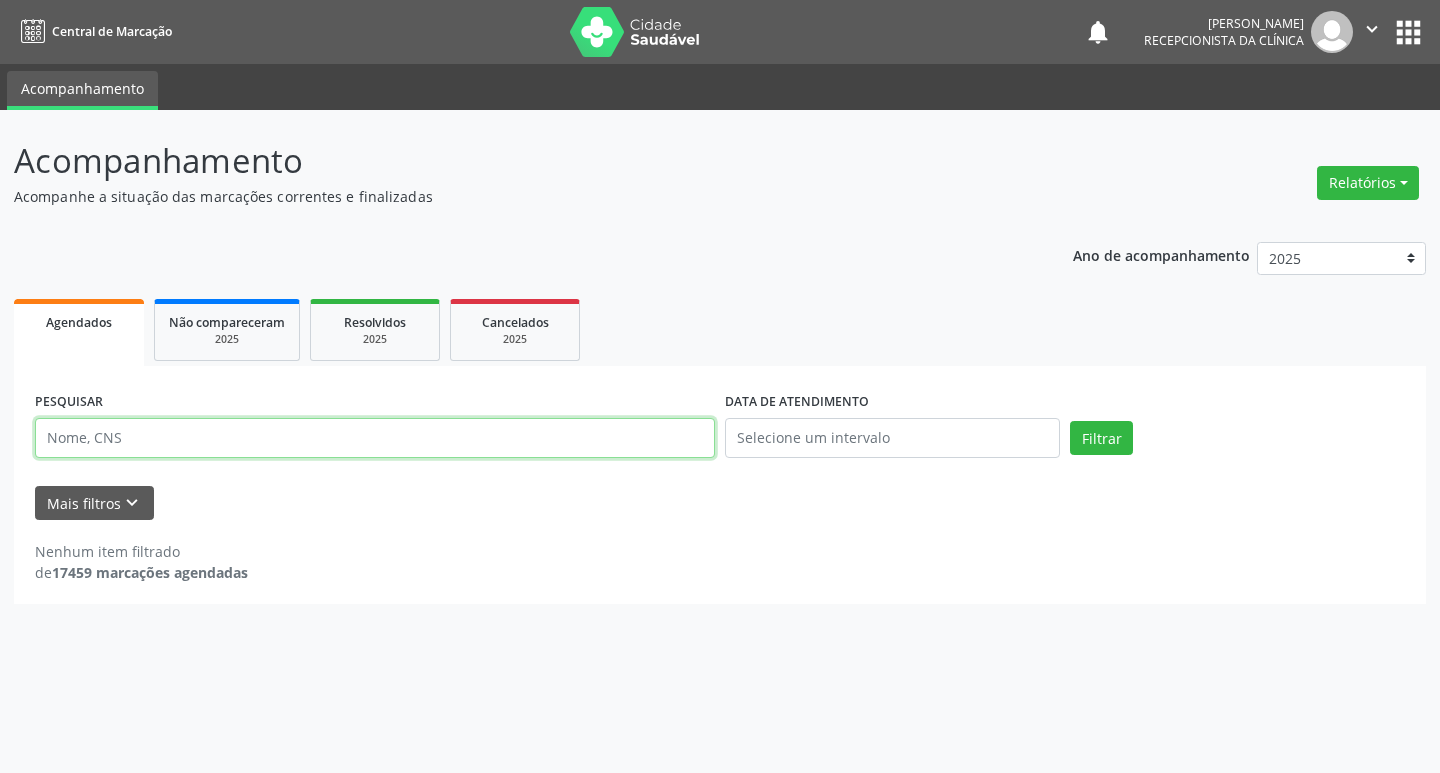 click at bounding box center [375, 438] 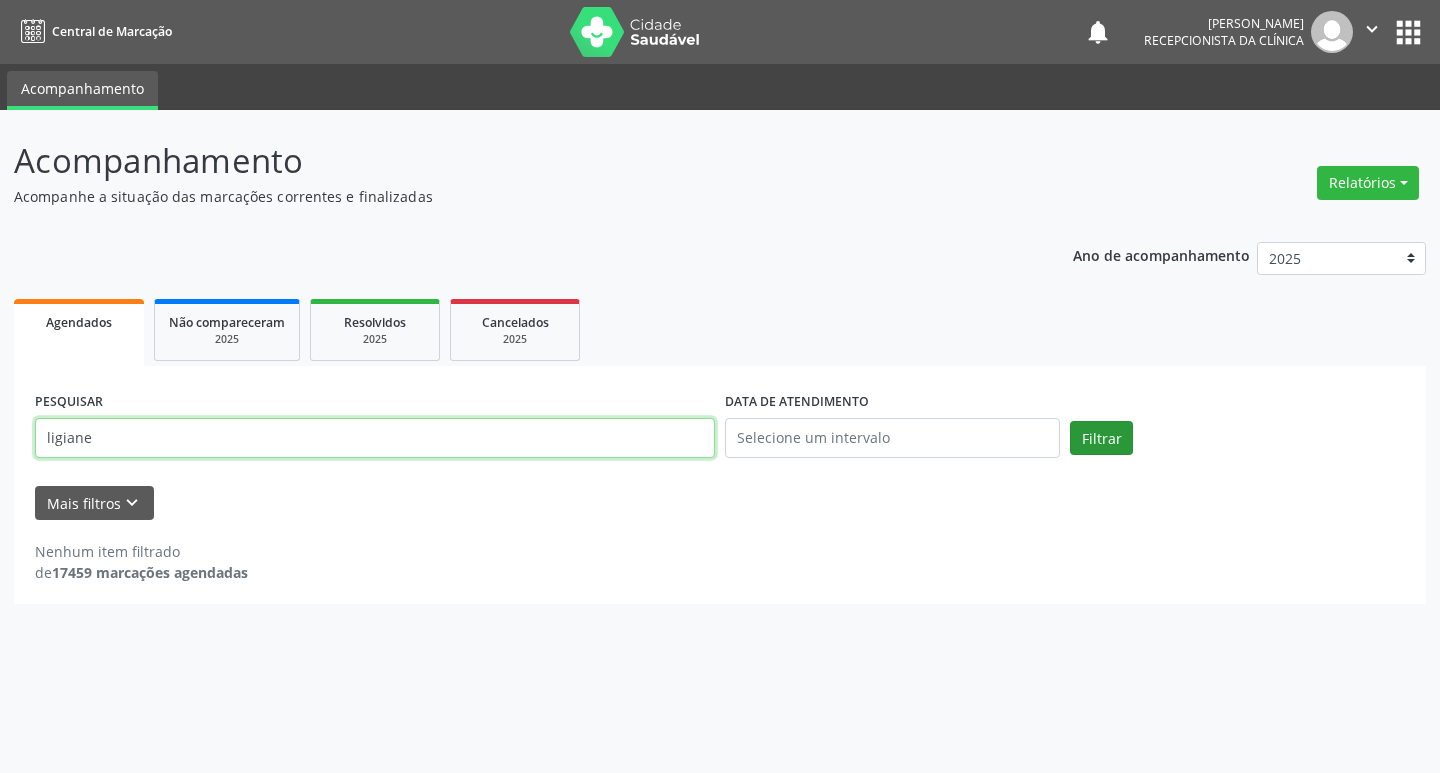 type on "ligiane" 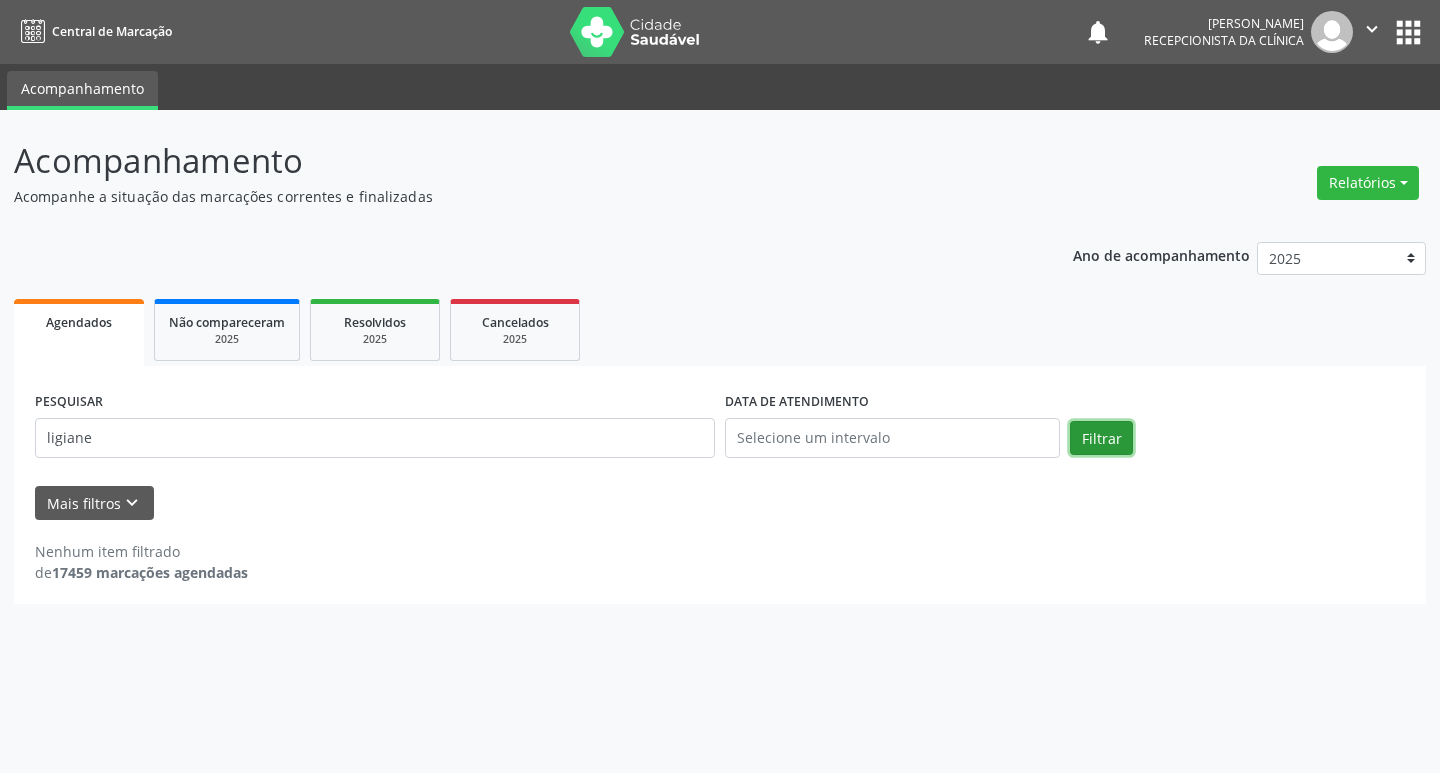 click on "Filtrar" at bounding box center (1101, 438) 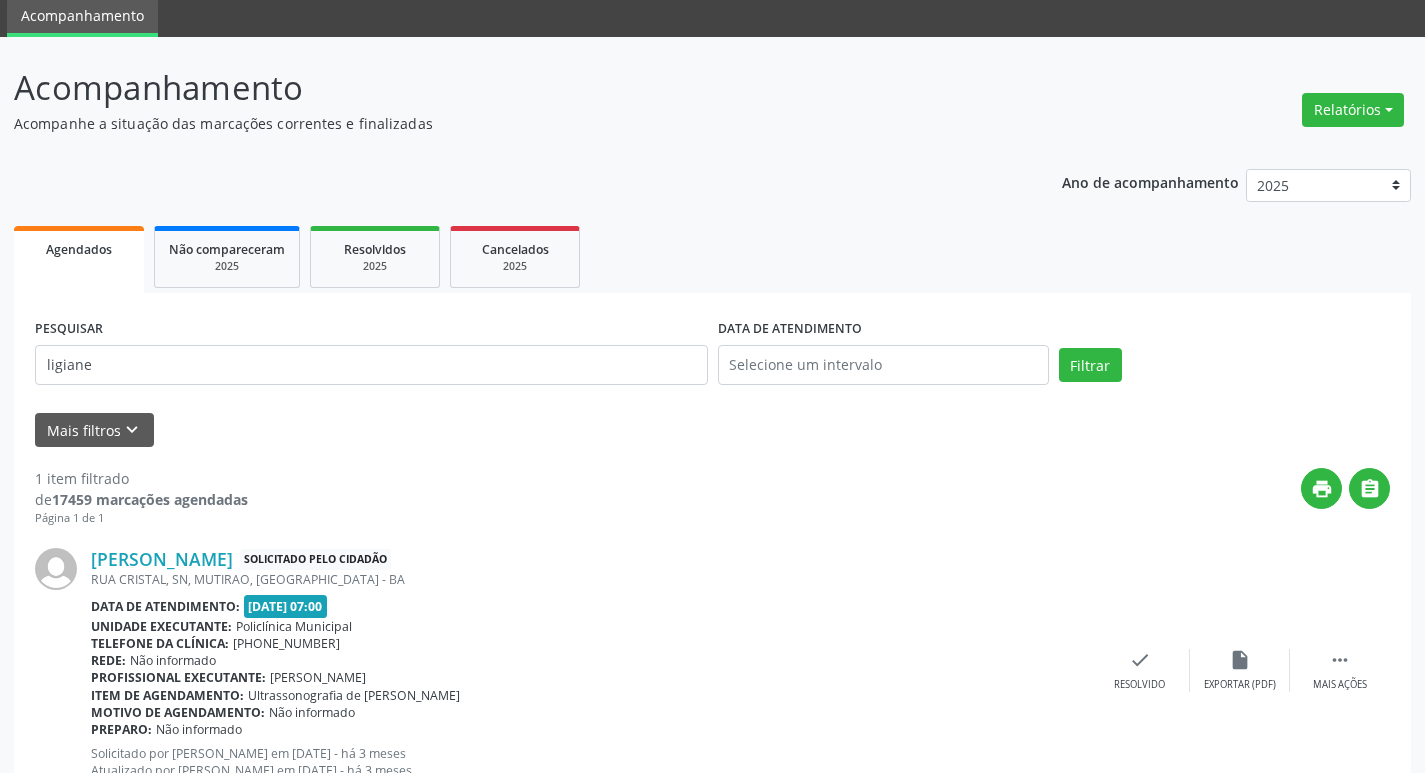 scroll, scrollTop: 149, scrollLeft: 0, axis: vertical 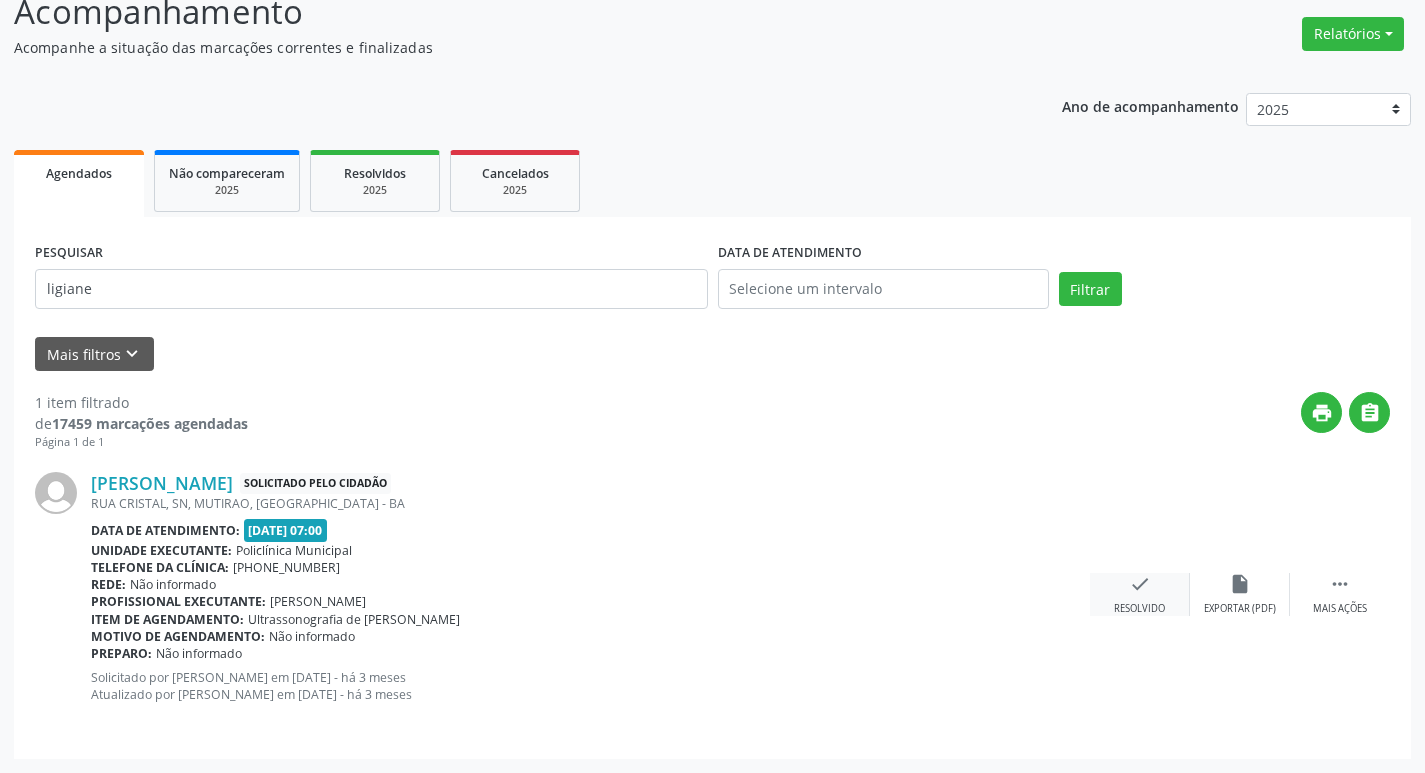 click on "Resolvido" at bounding box center [1139, 609] 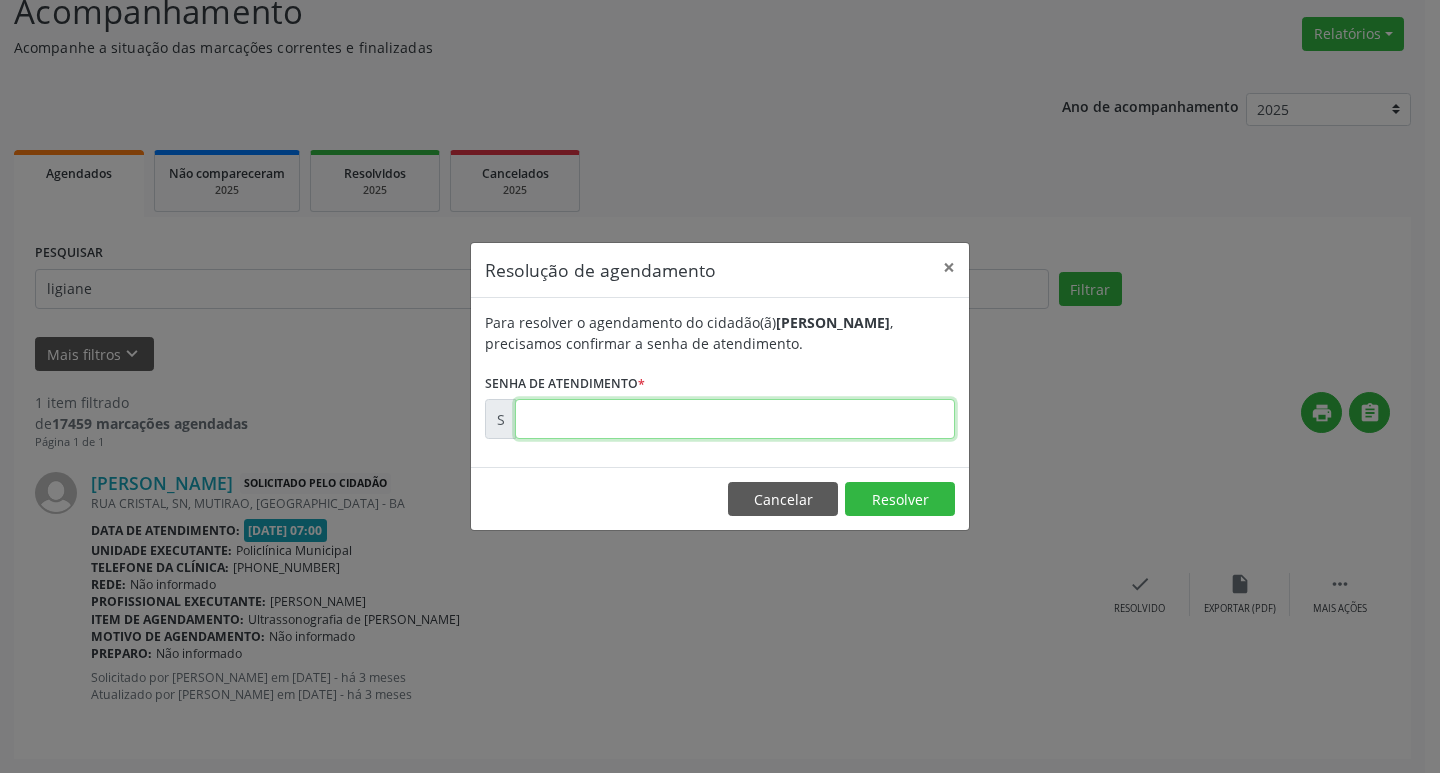 click at bounding box center [735, 419] 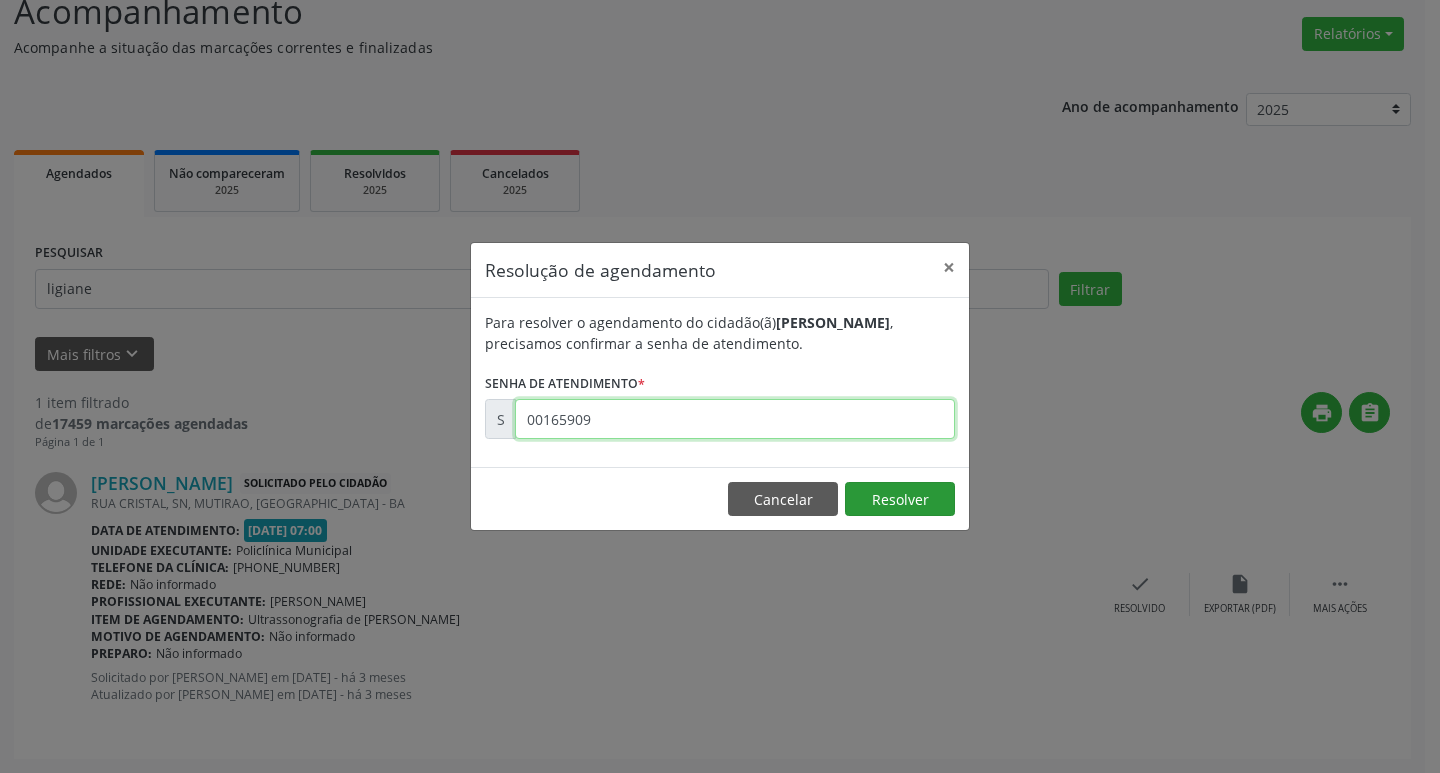 type on "00165909" 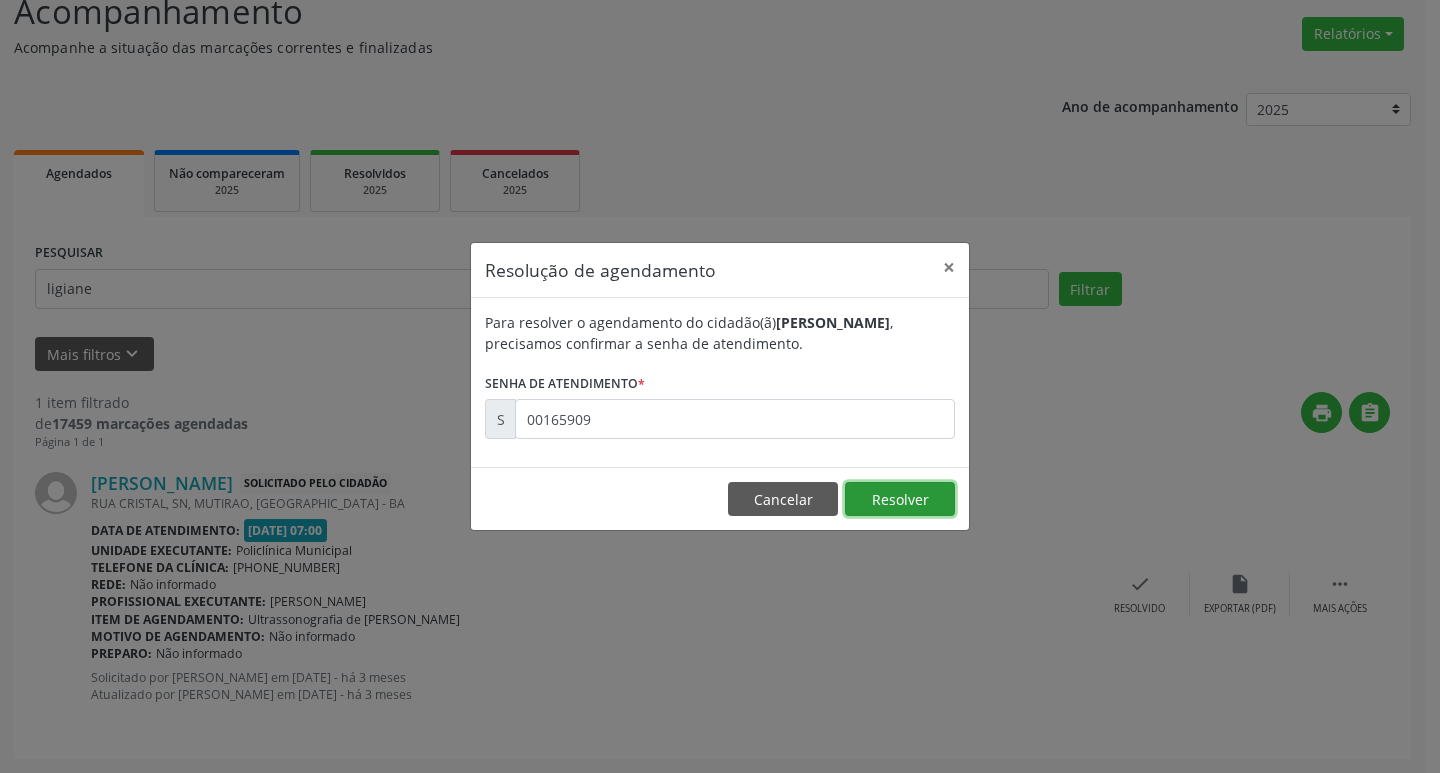 click on "Resolver" at bounding box center (900, 499) 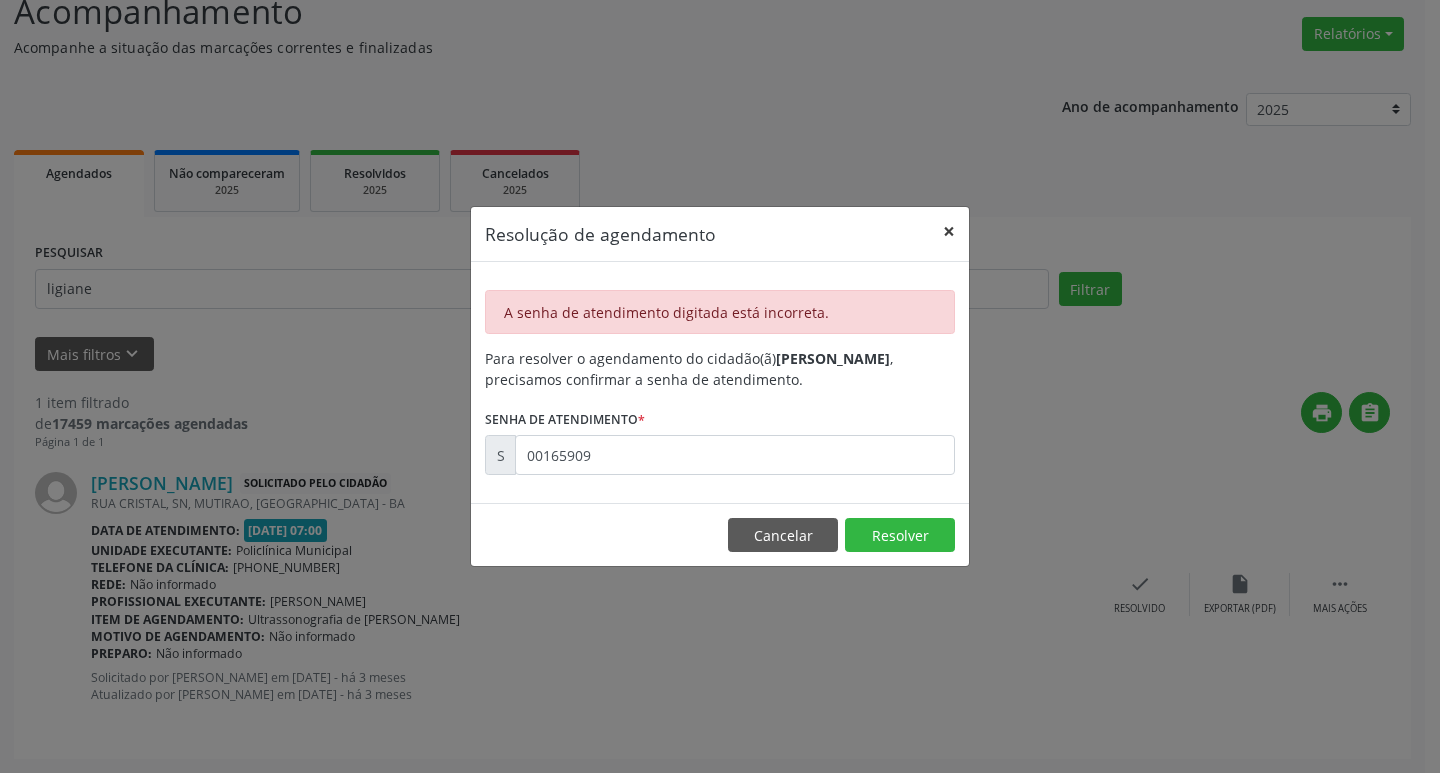 click on "×" at bounding box center [949, 231] 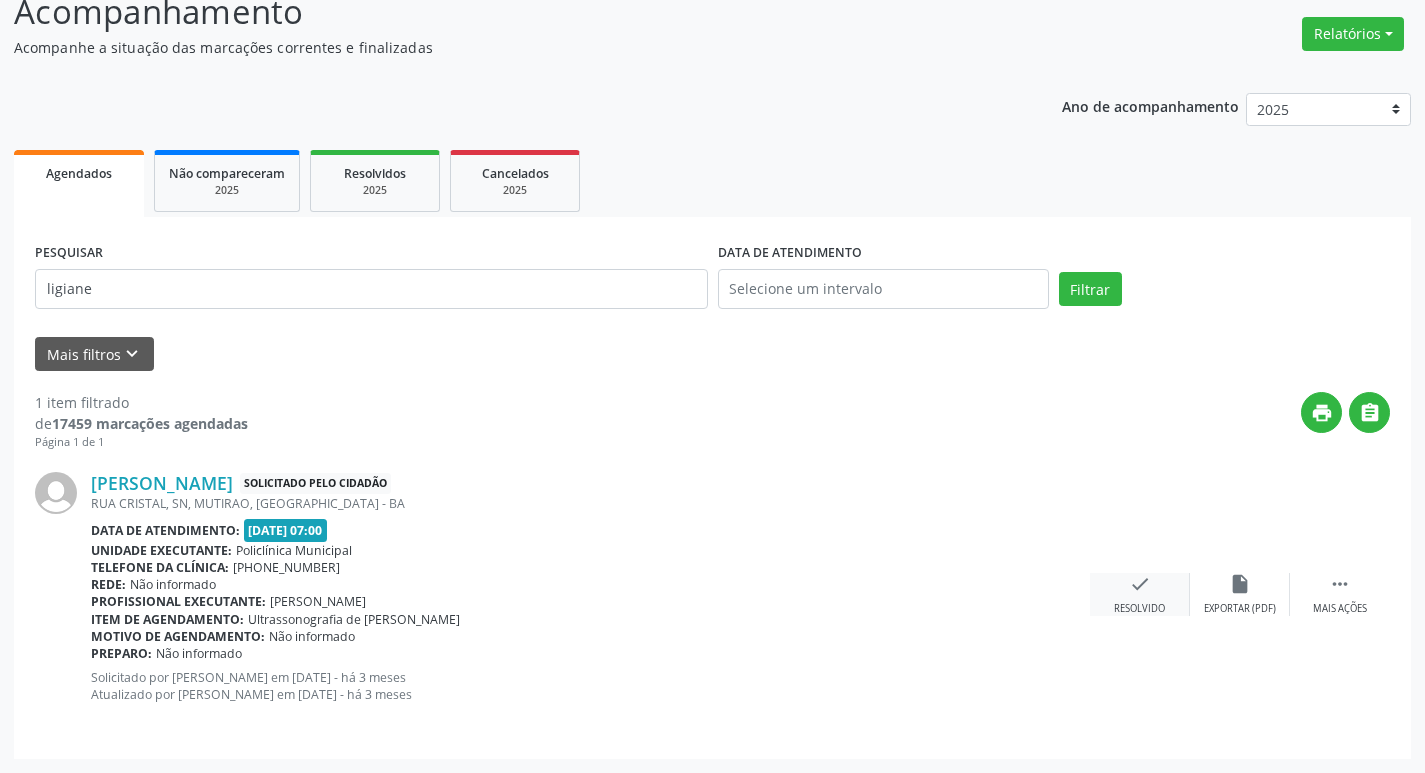 click on "check" at bounding box center (1140, 584) 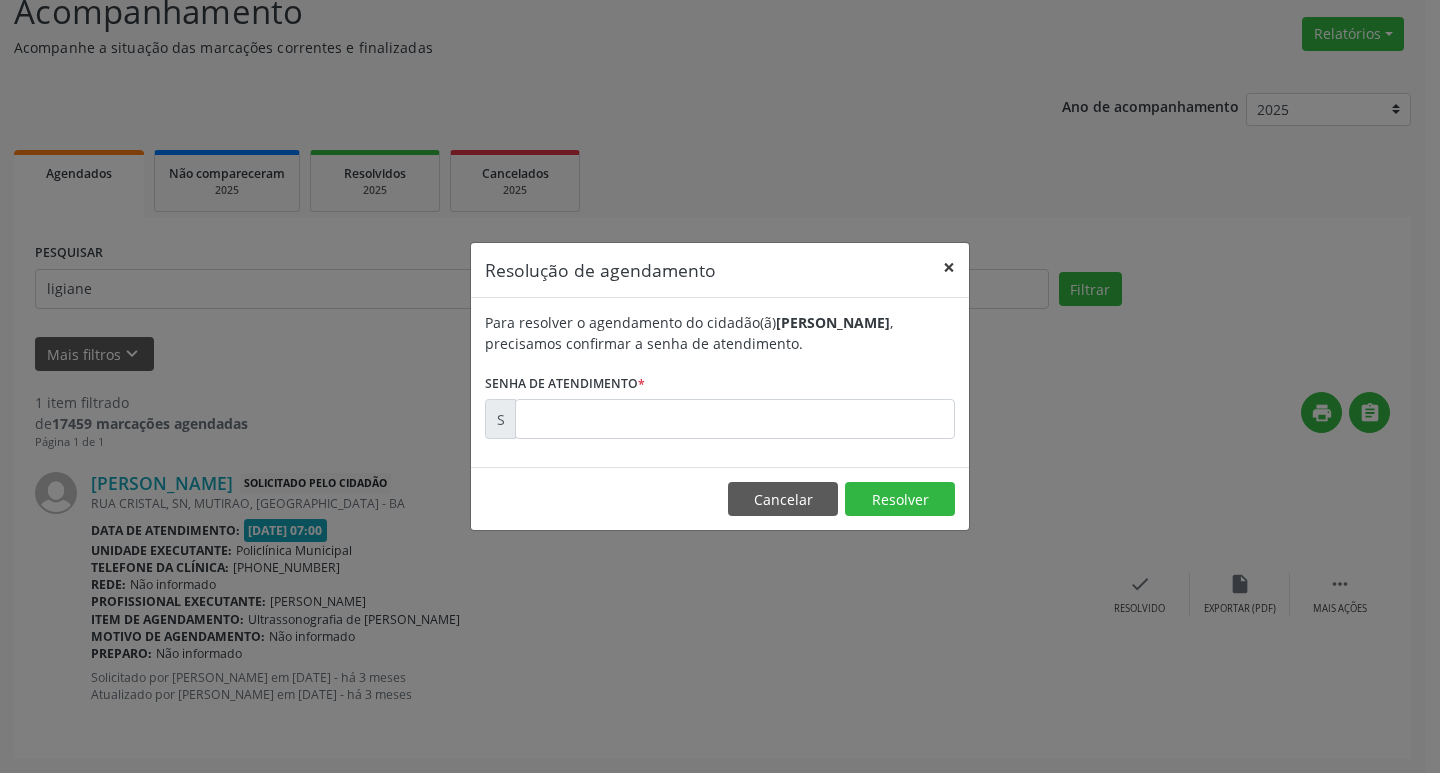 click on "×" at bounding box center (949, 267) 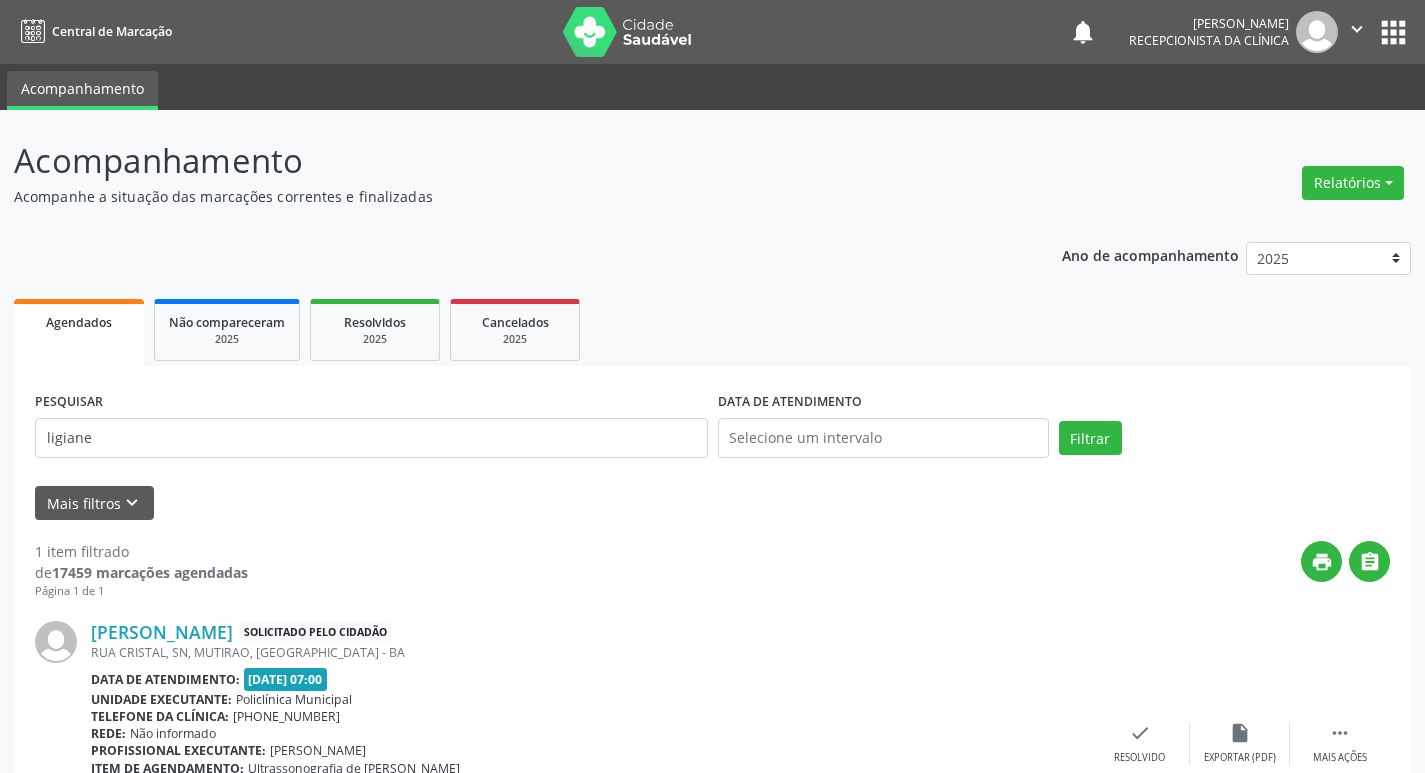 scroll, scrollTop: 149, scrollLeft: 0, axis: vertical 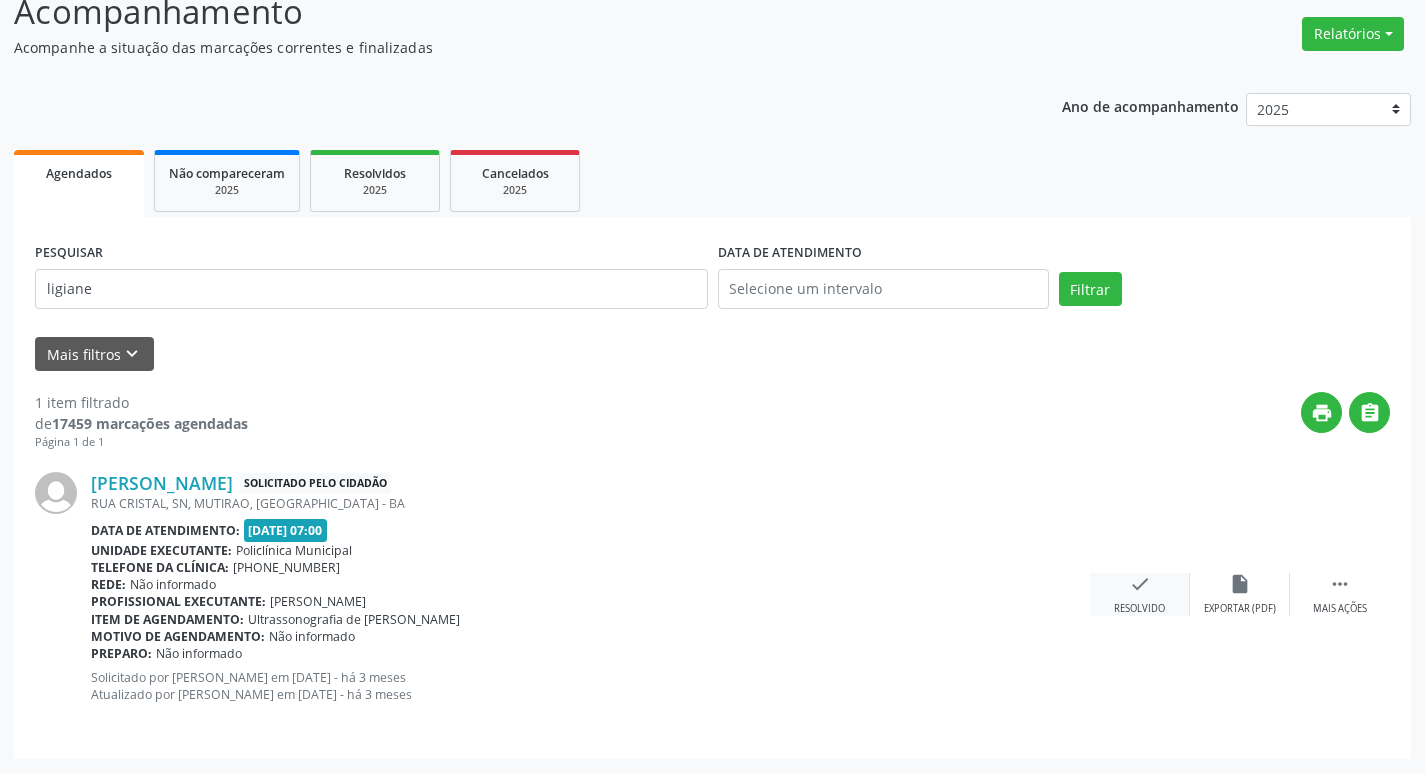 click on "check" at bounding box center [1140, 584] 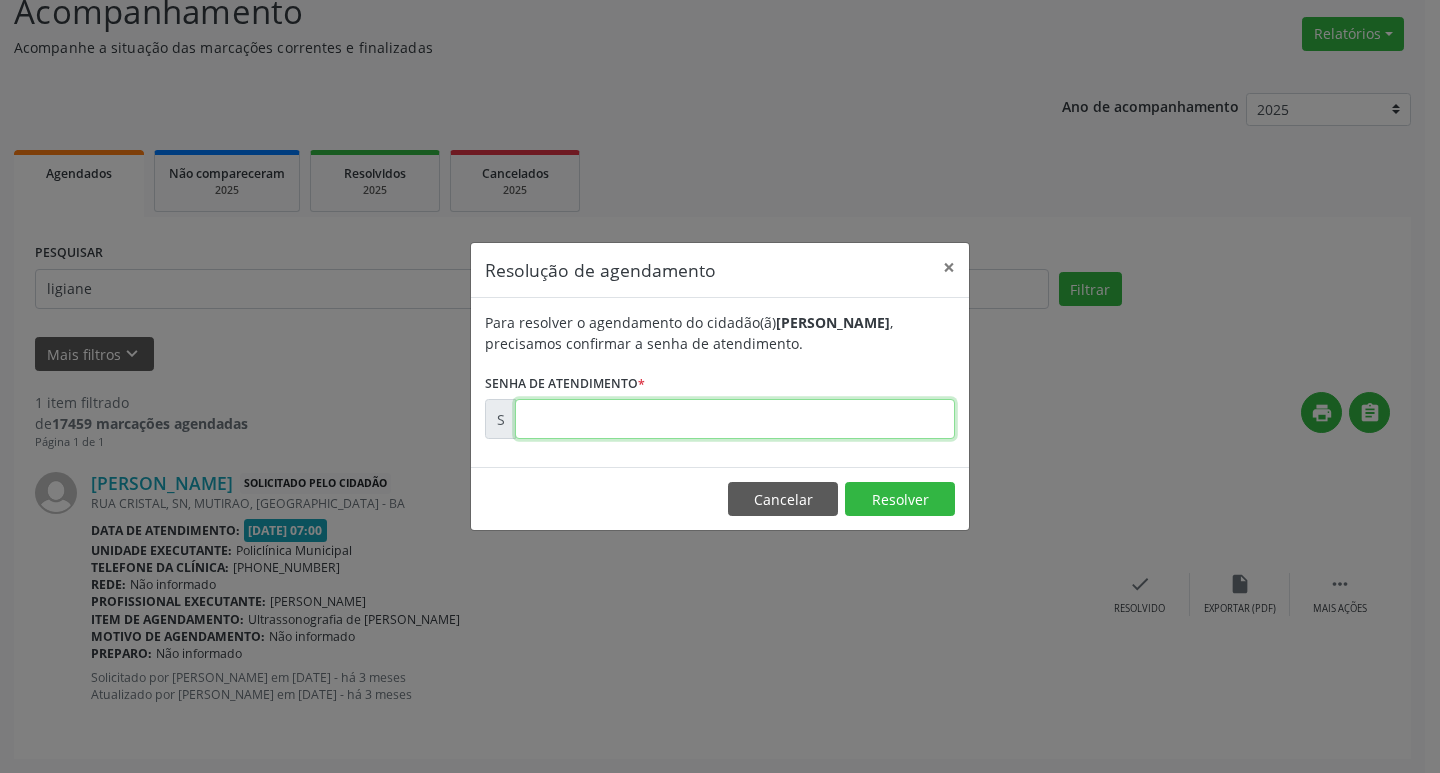 click at bounding box center (735, 419) 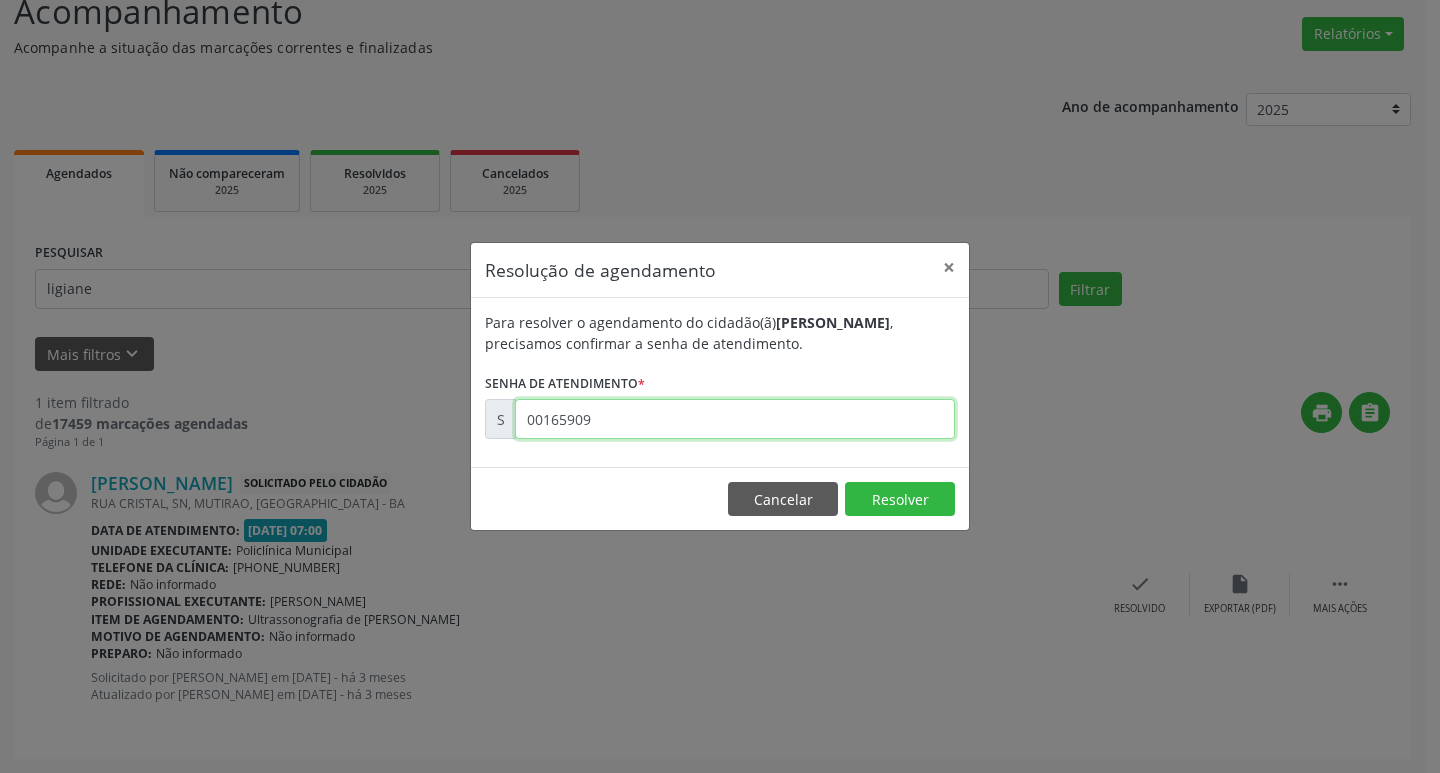 type on "00165909" 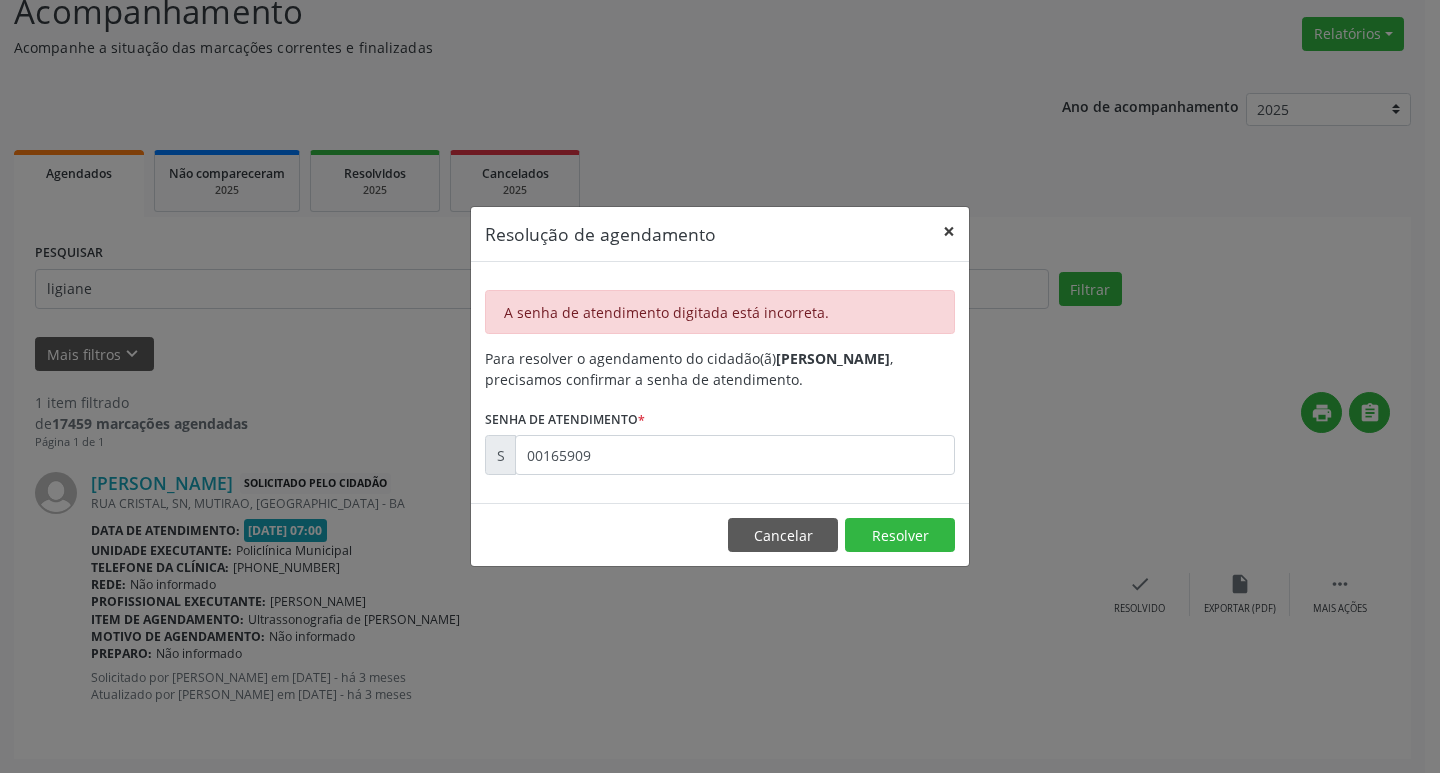 click on "×" at bounding box center [949, 231] 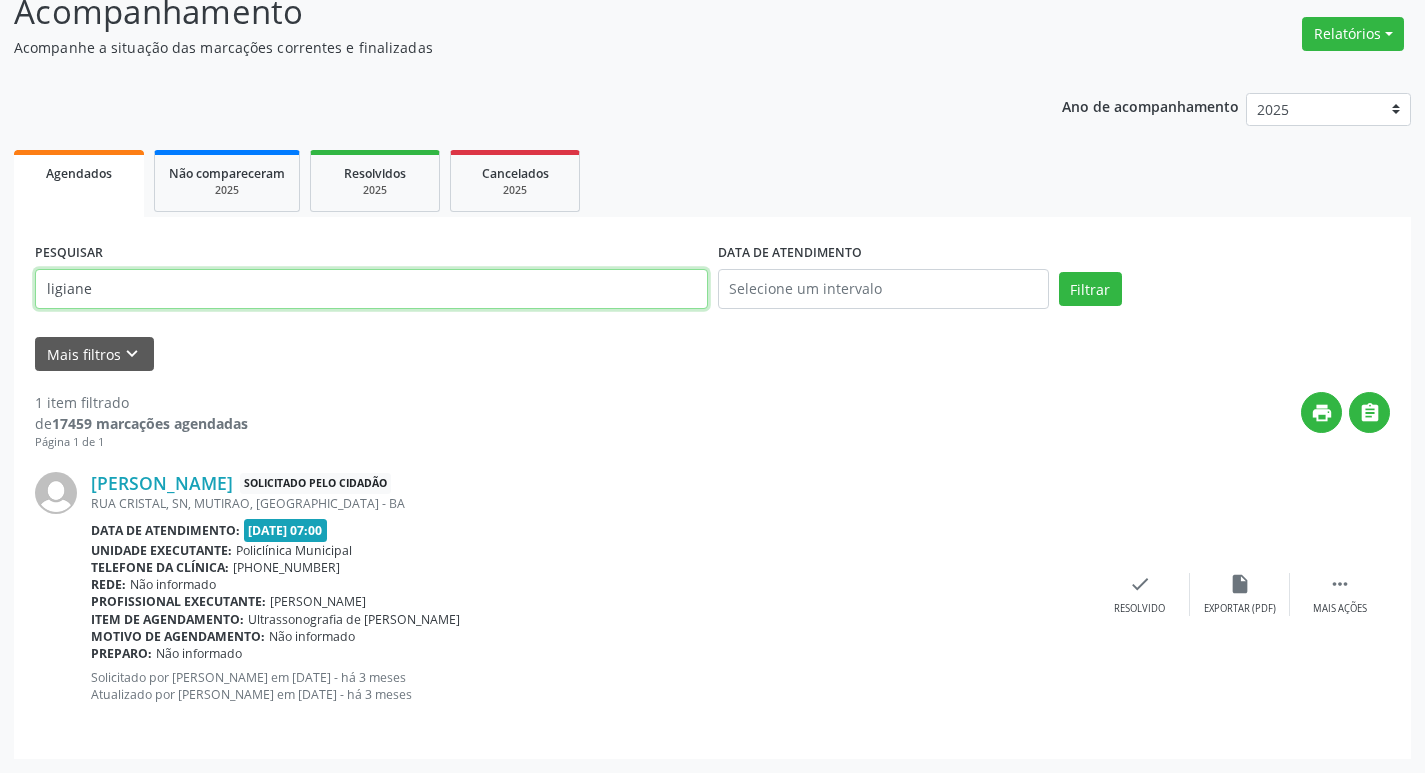 click on "ligiane" at bounding box center [371, 289] 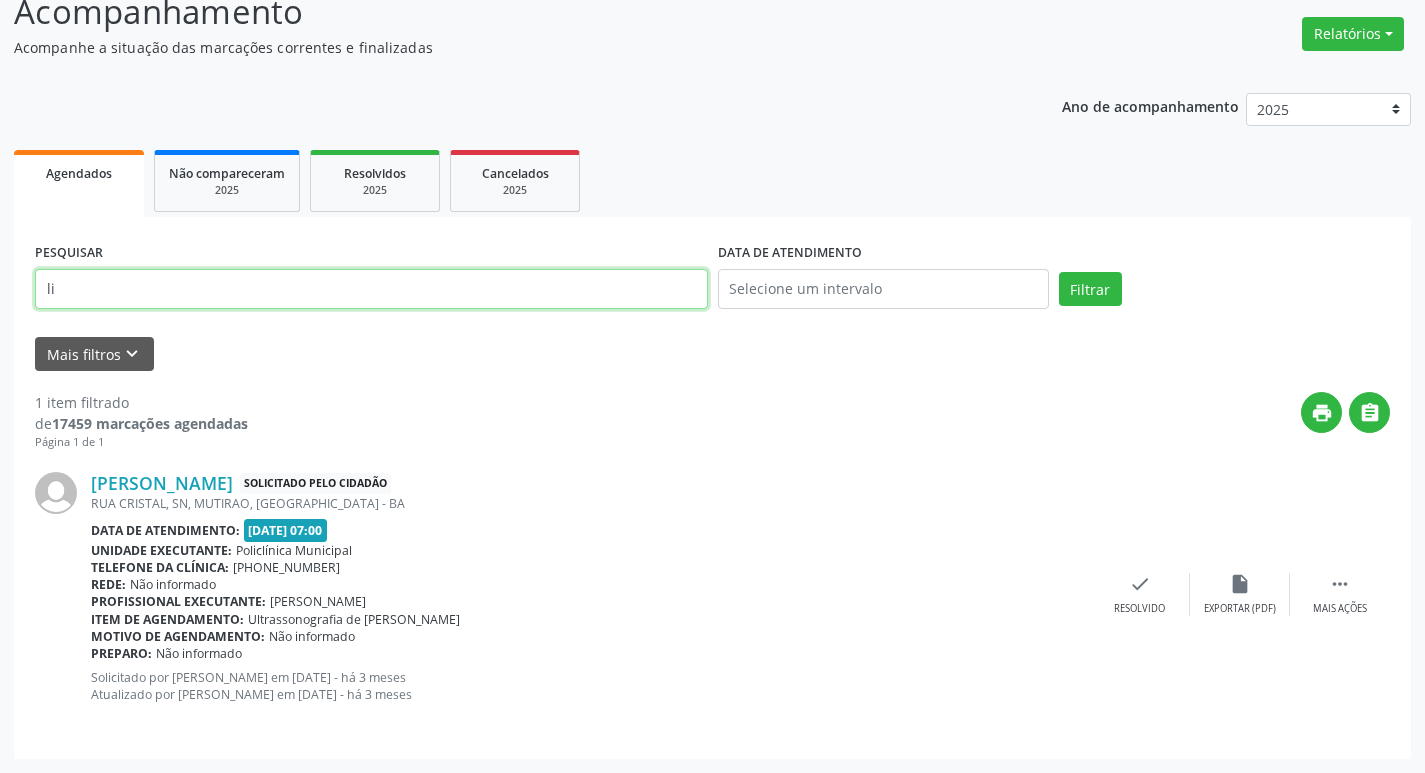 type on "l" 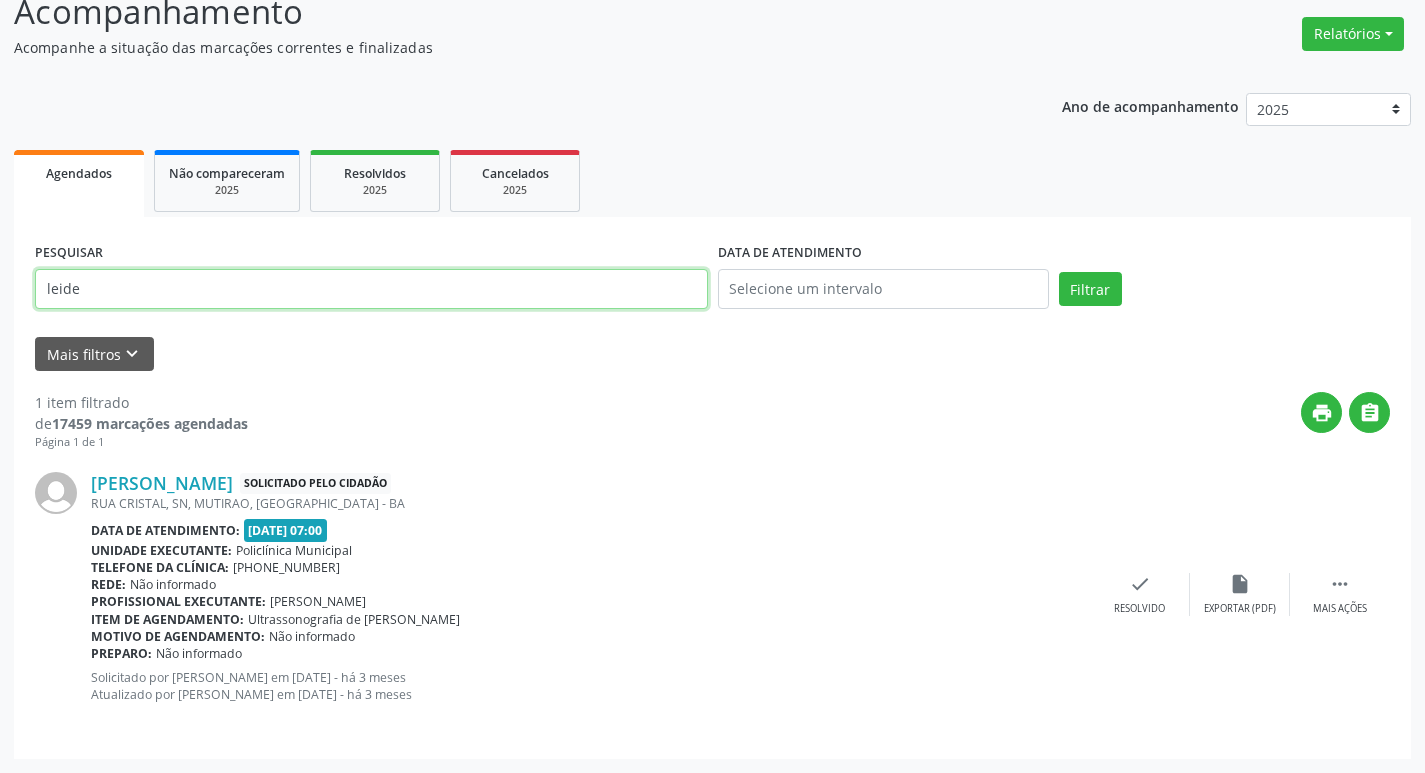 click on "Filtrar" at bounding box center (1090, 289) 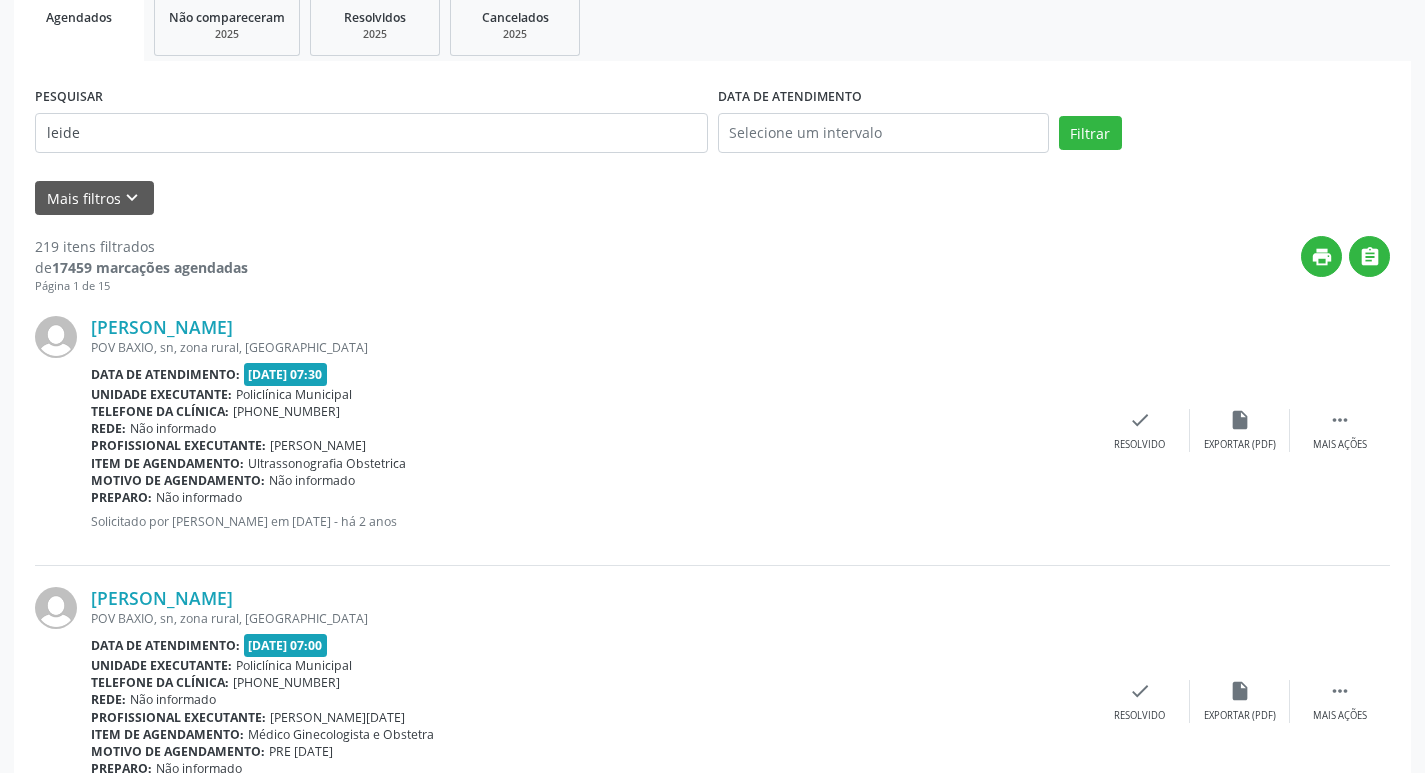 scroll, scrollTop: 200, scrollLeft: 0, axis: vertical 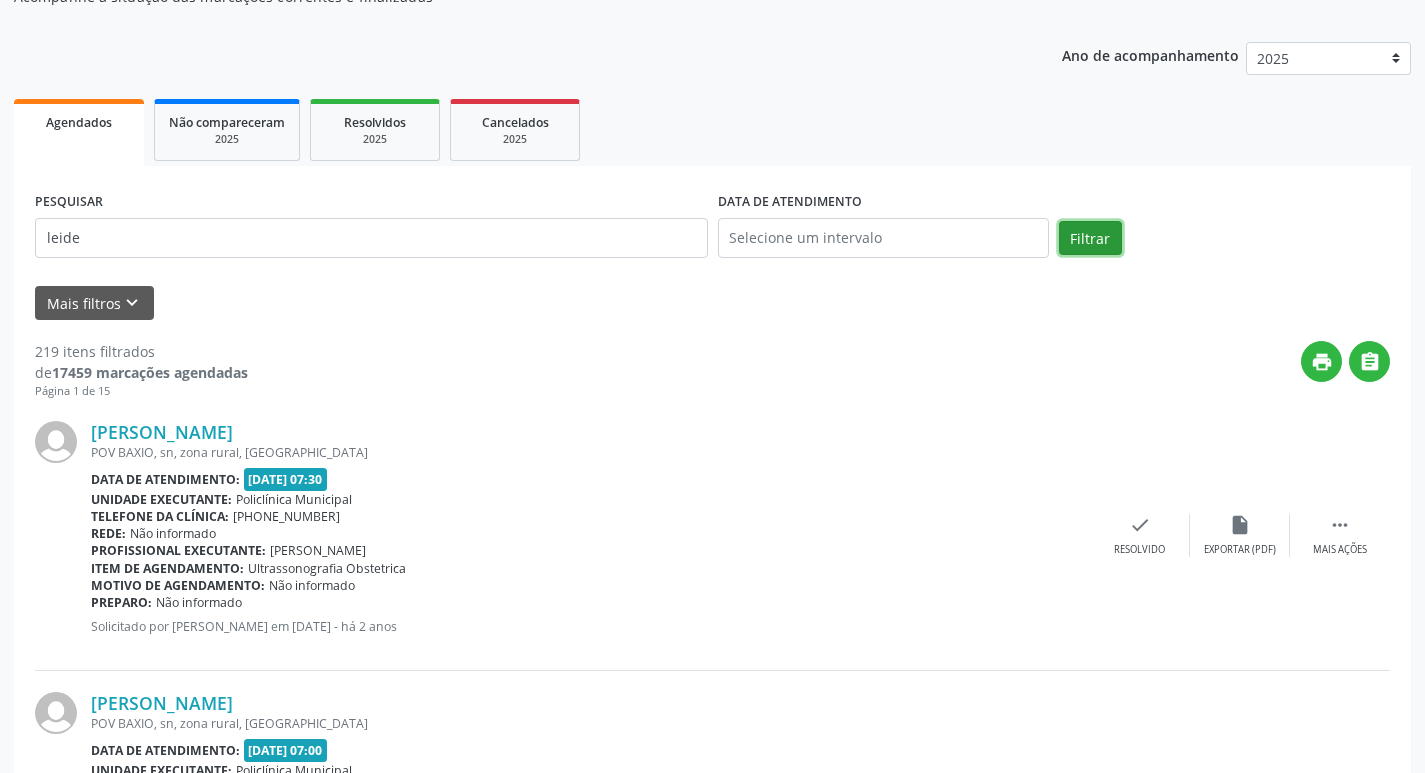 click on "Filtrar" at bounding box center [1090, 238] 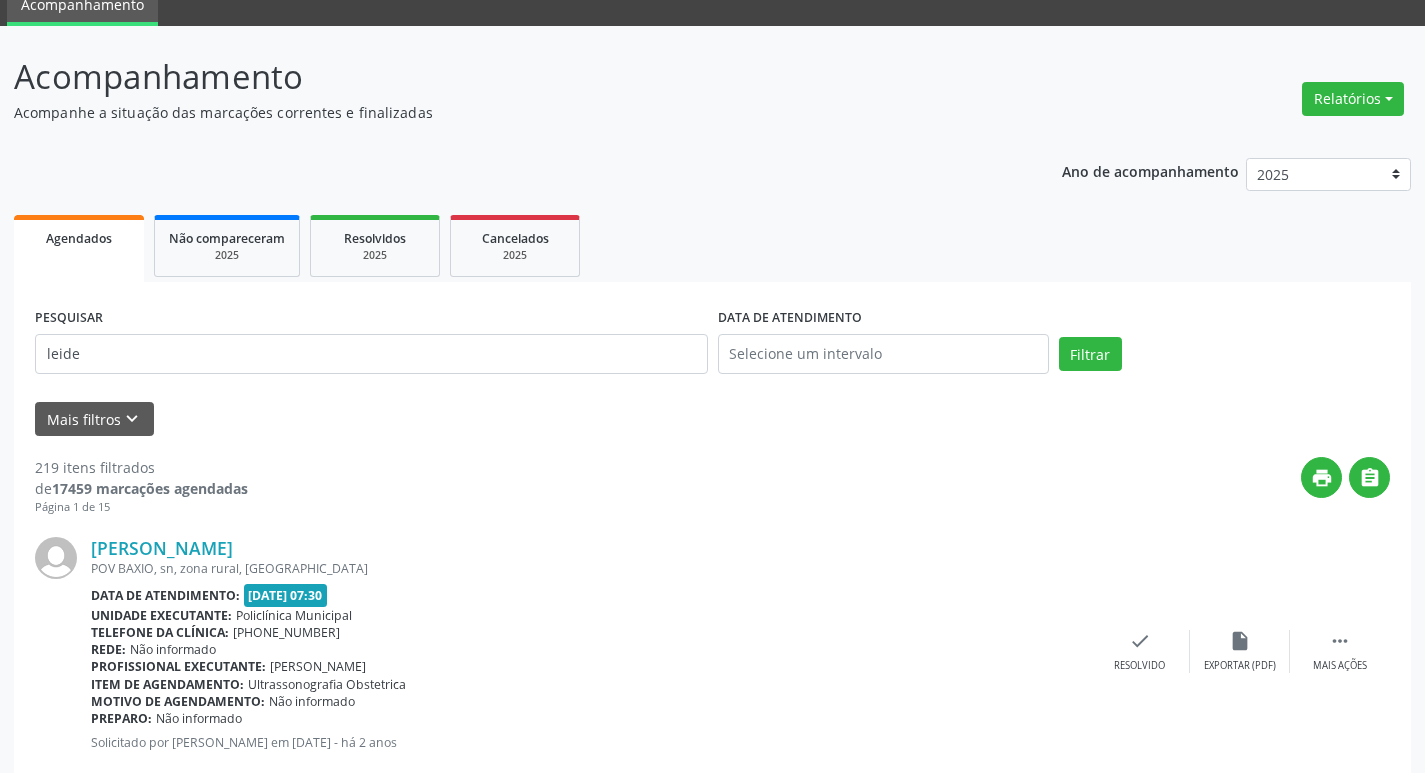 scroll, scrollTop: 0, scrollLeft: 0, axis: both 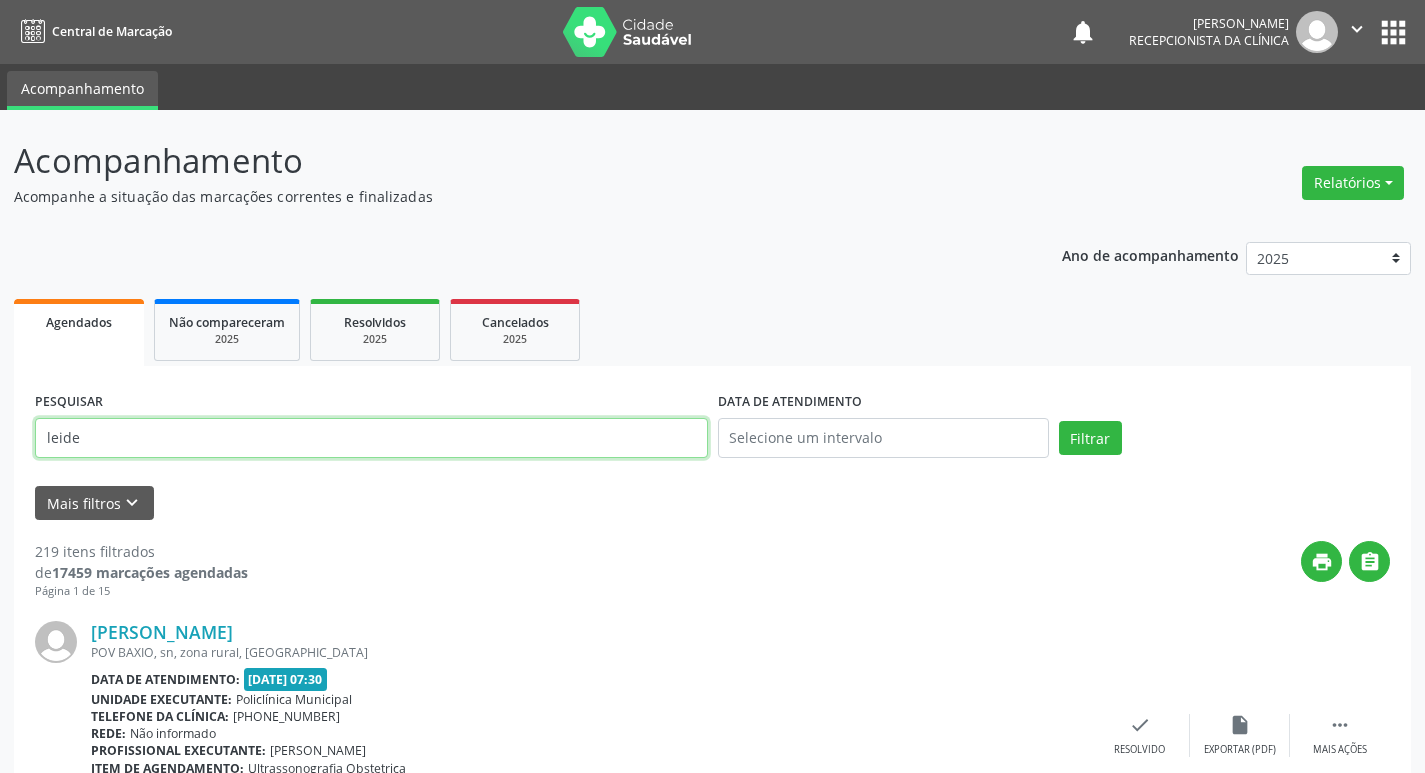 click on "leide" at bounding box center (371, 438) 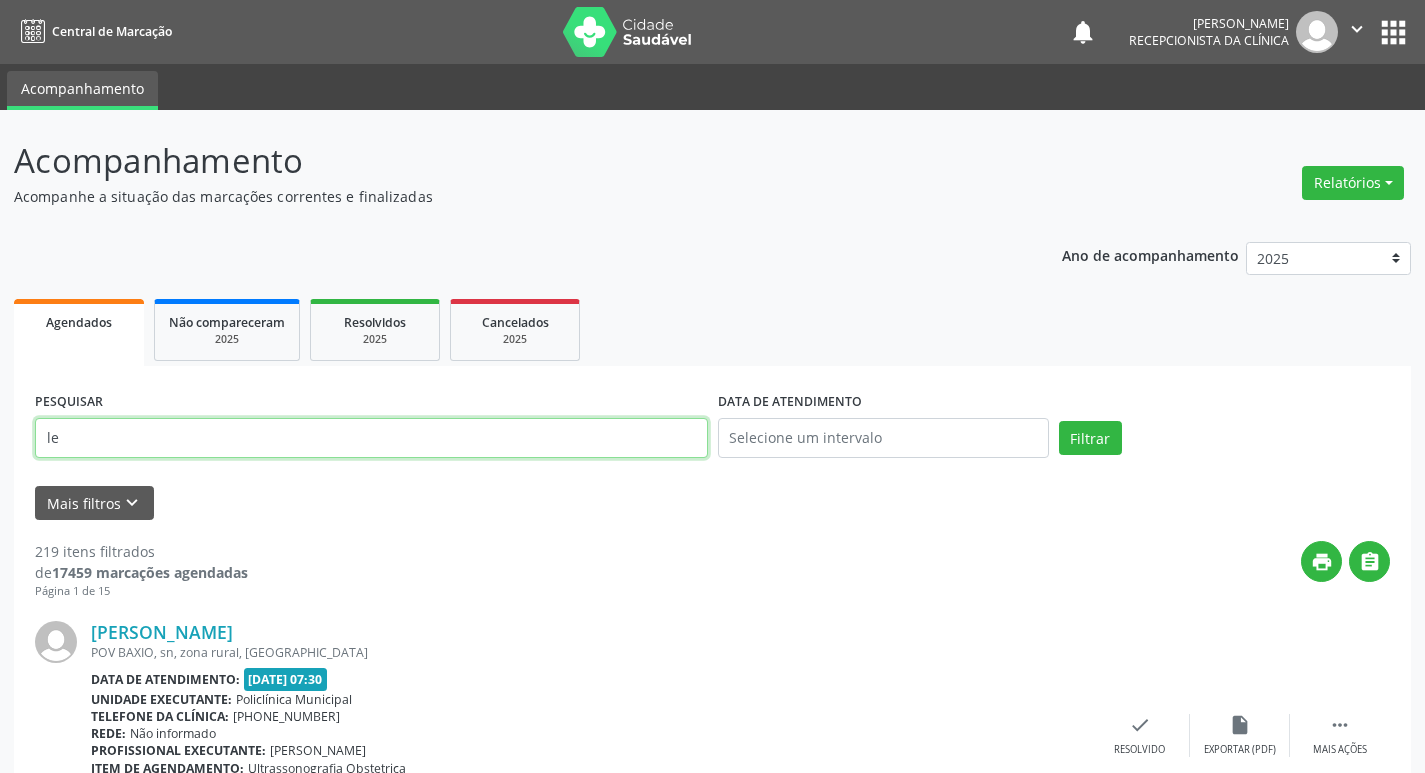 type on "l" 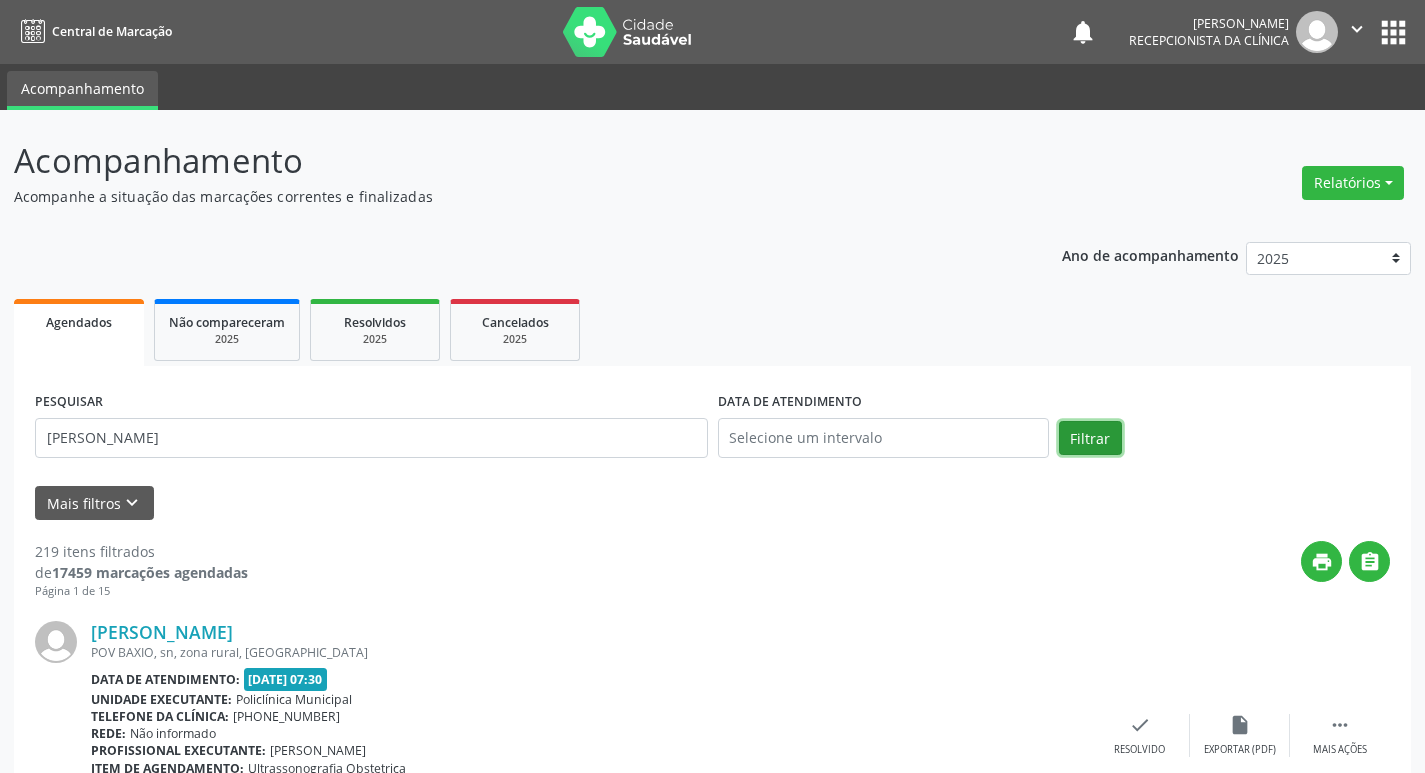 click on "Filtrar" at bounding box center [1090, 438] 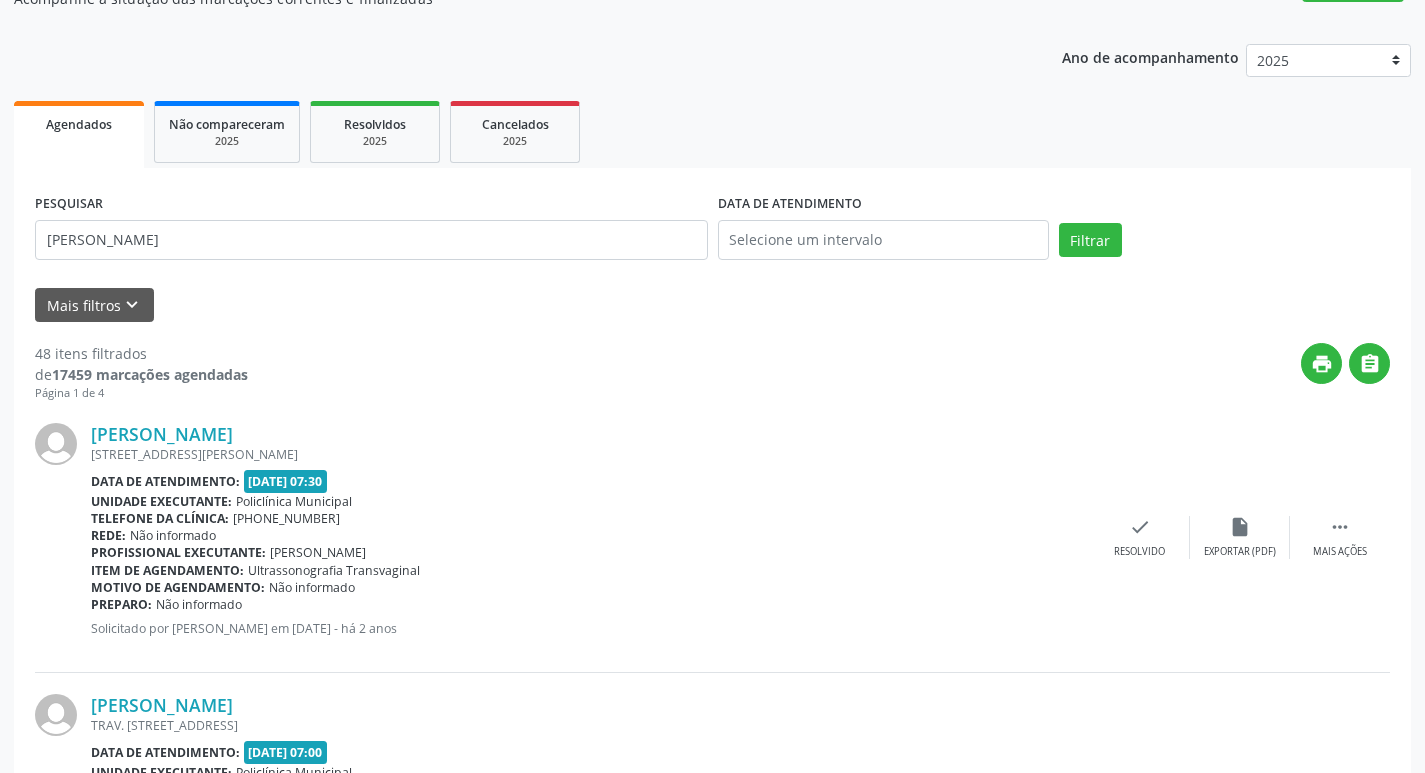 scroll, scrollTop: 200, scrollLeft: 0, axis: vertical 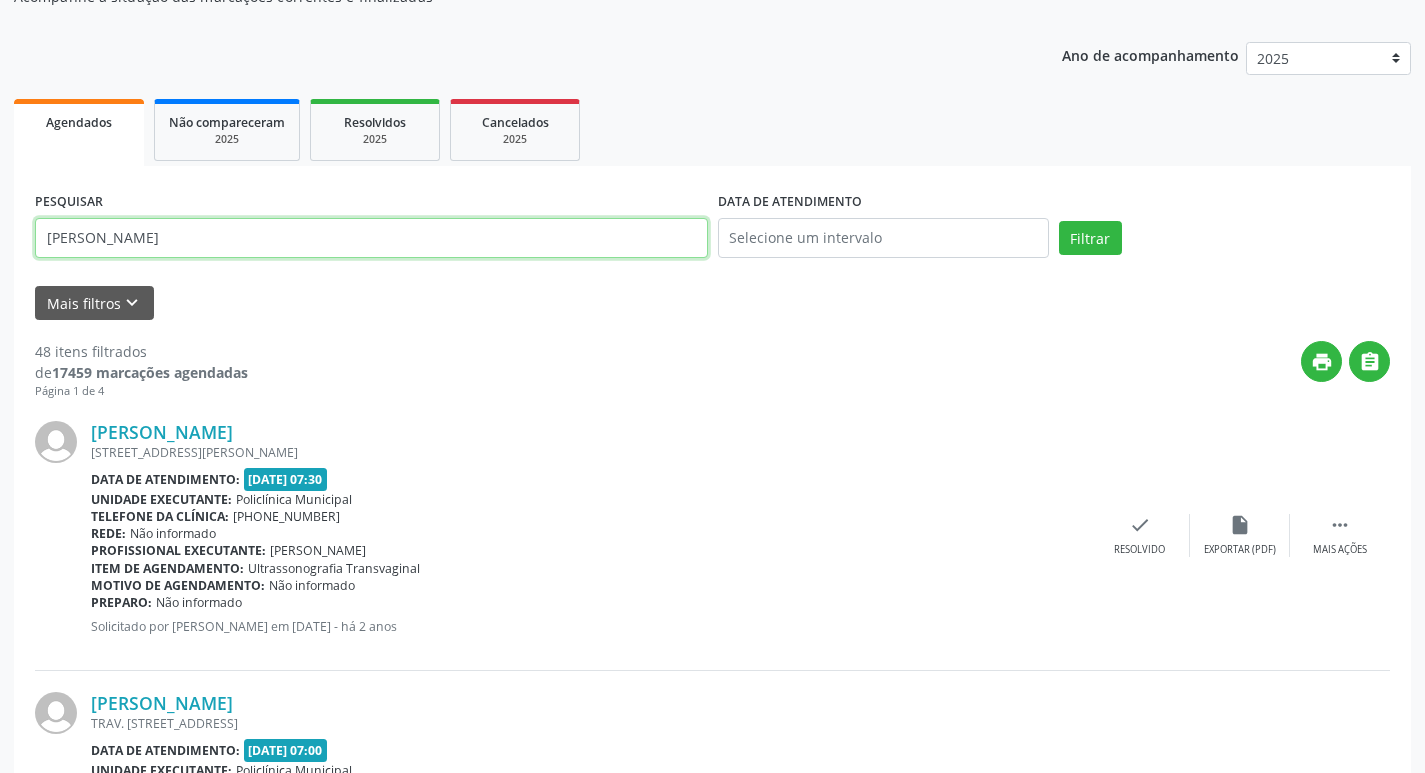 click on "[PERSON_NAME]" at bounding box center (371, 238) 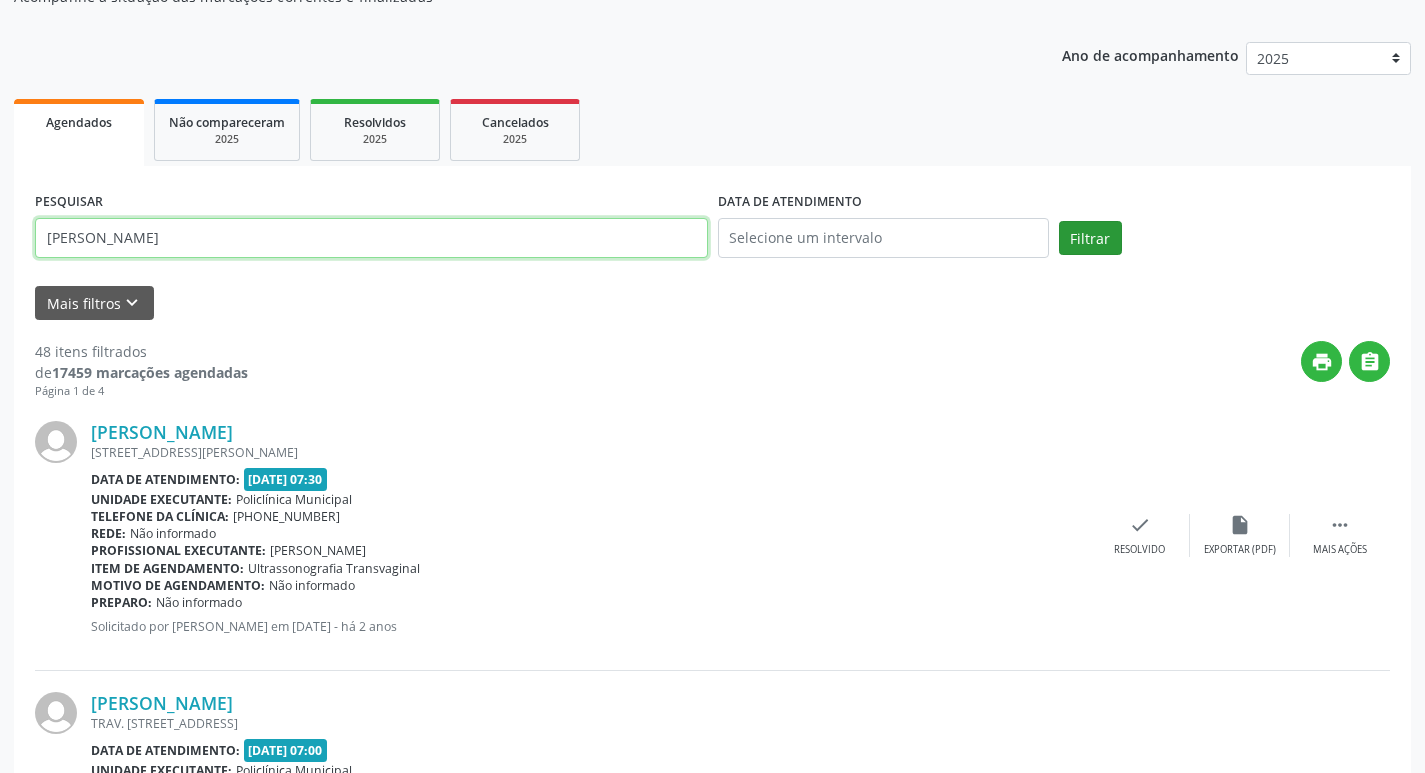 type on "[PERSON_NAME]" 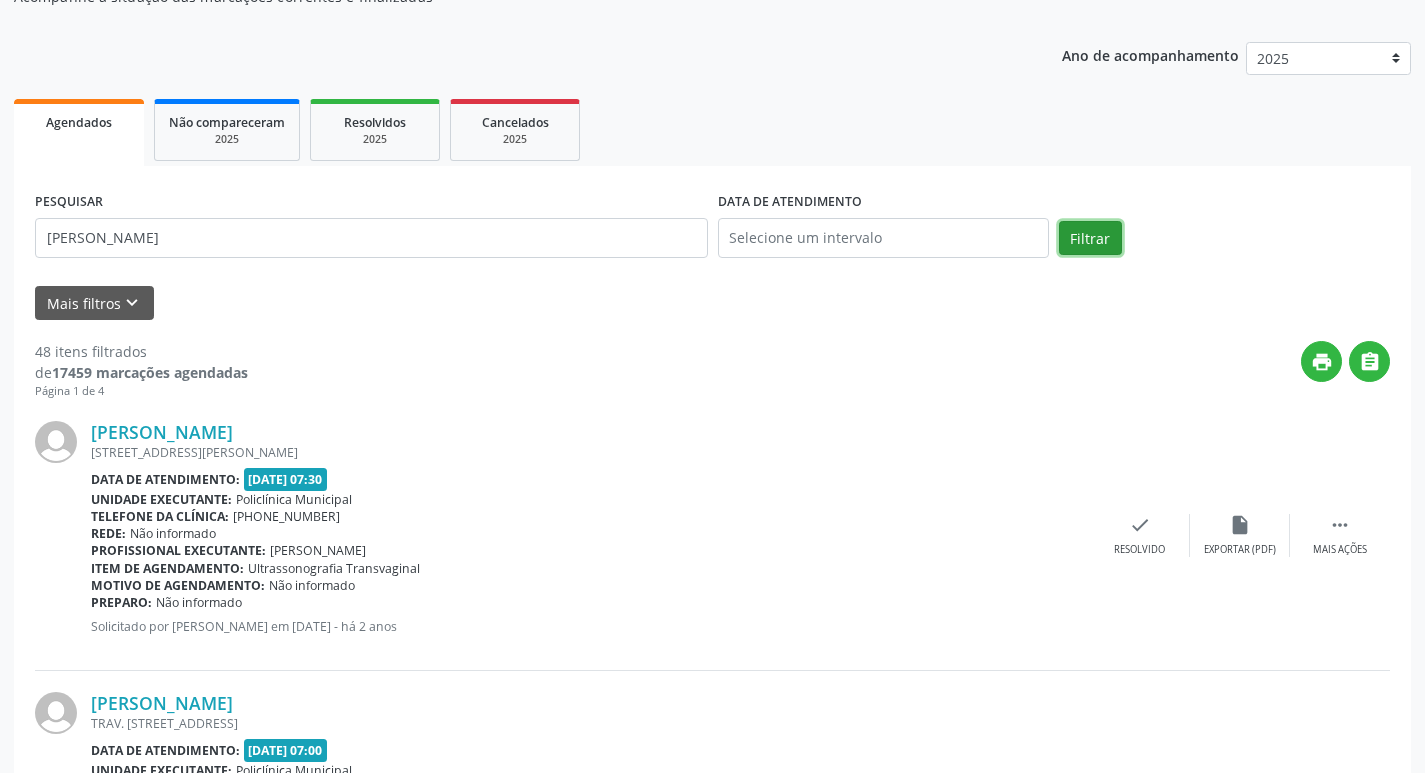 click on "Filtrar" at bounding box center [1090, 238] 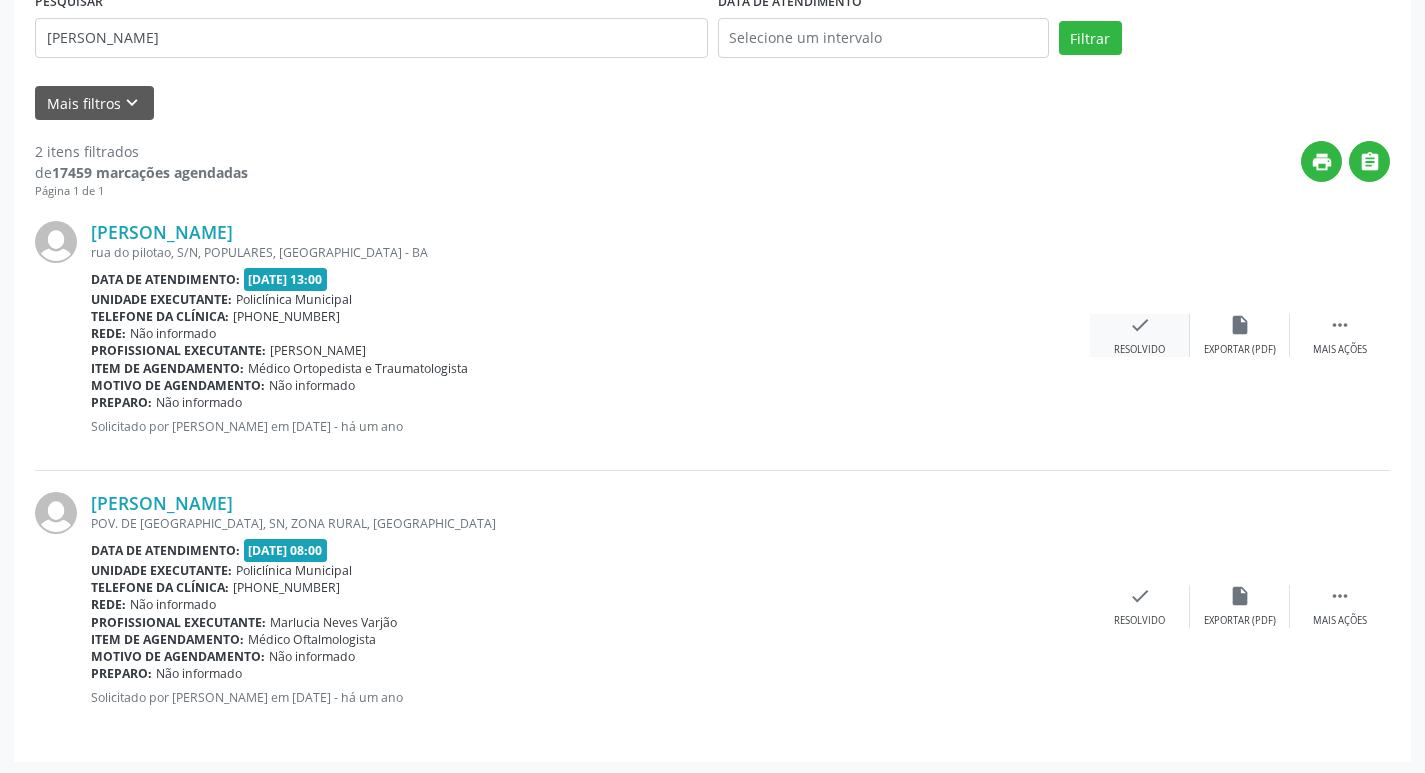 scroll, scrollTop: 403, scrollLeft: 0, axis: vertical 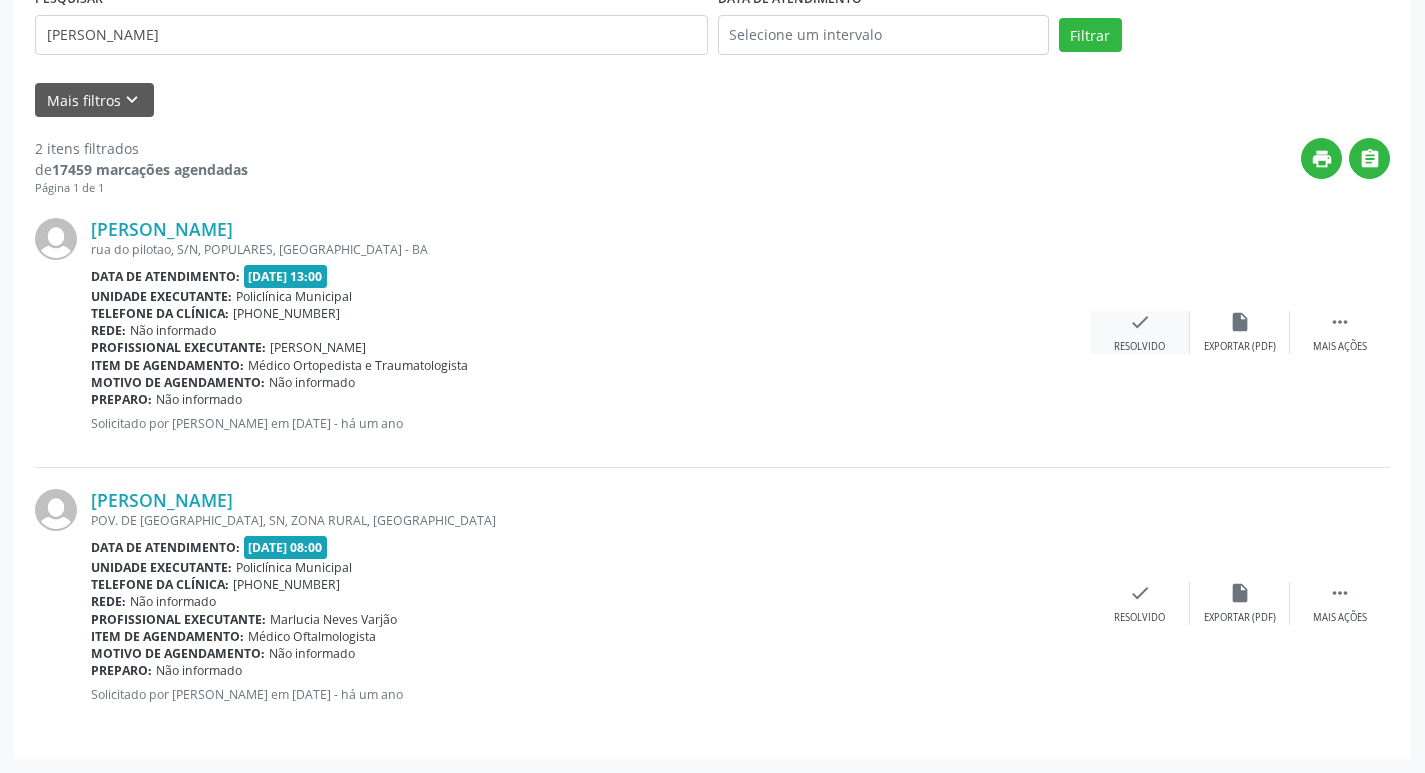 click on "check
Resolvido" at bounding box center [1140, 332] 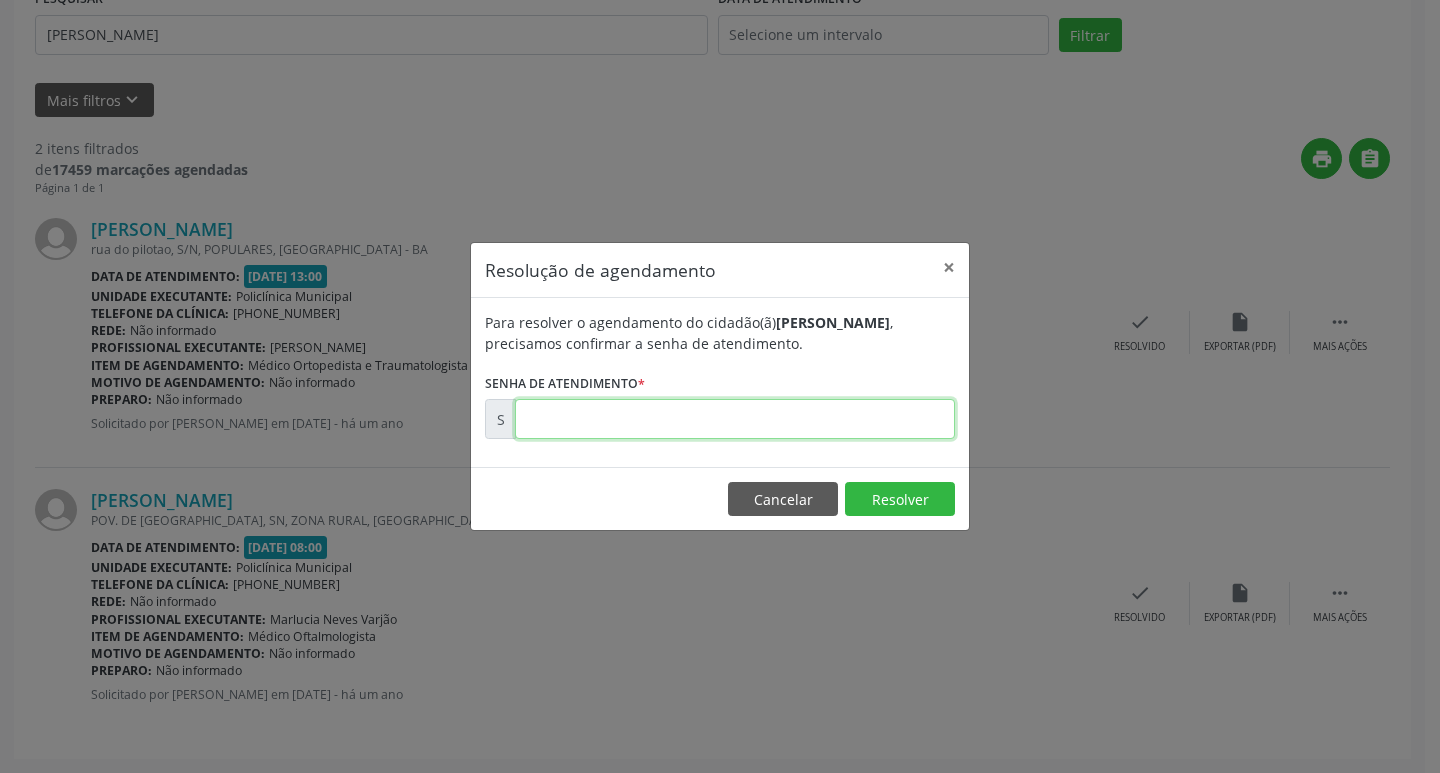 click at bounding box center [735, 419] 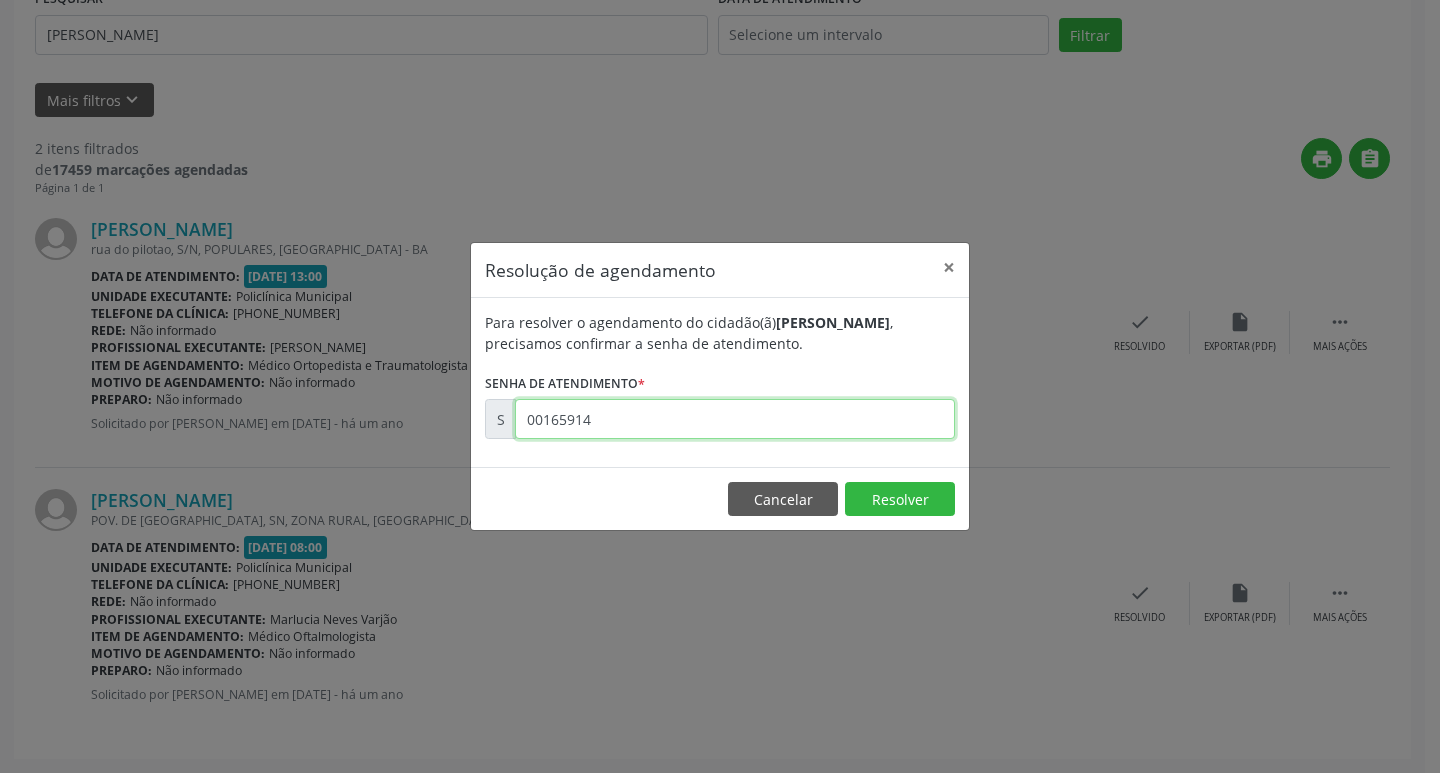 type on "00165914" 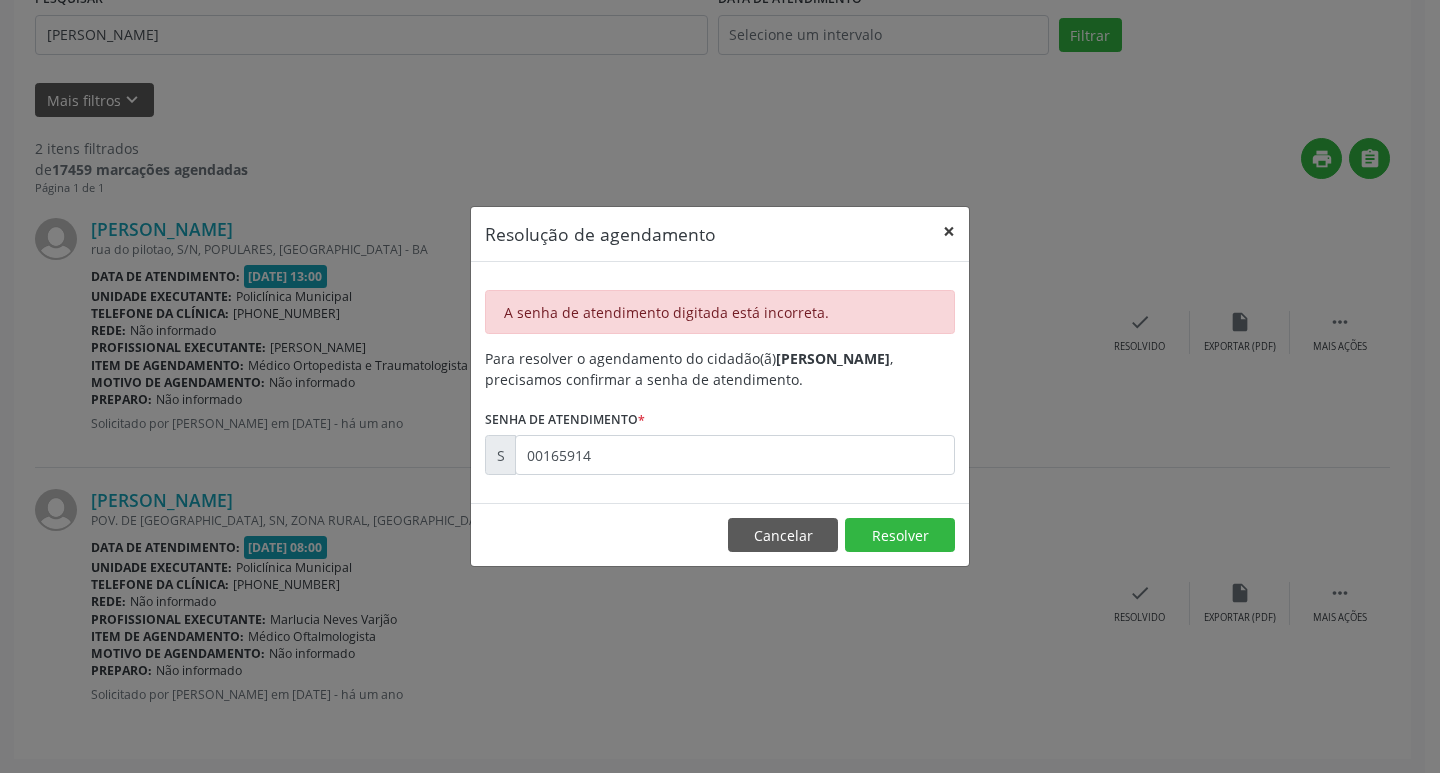 click on "×" at bounding box center (949, 231) 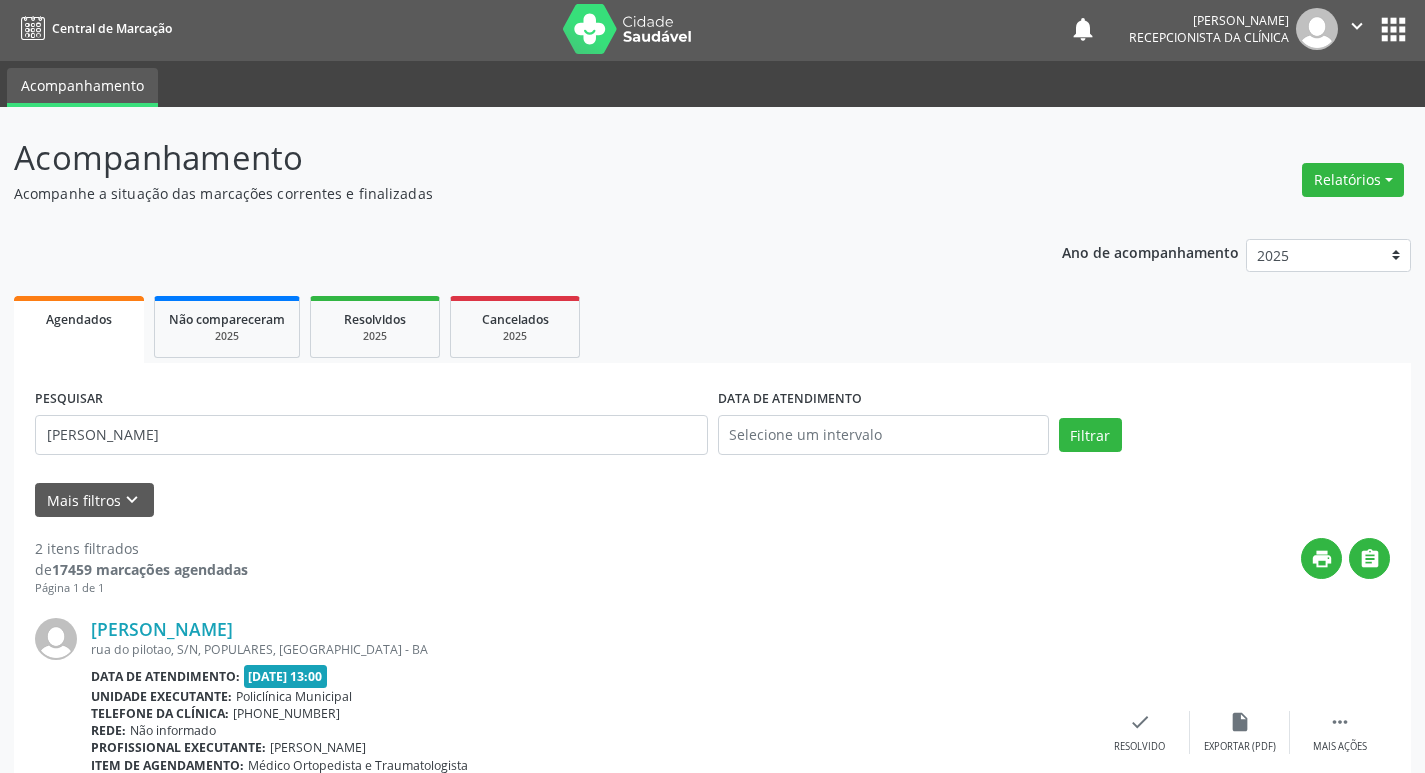 scroll, scrollTop: 0, scrollLeft: 0, axis: both 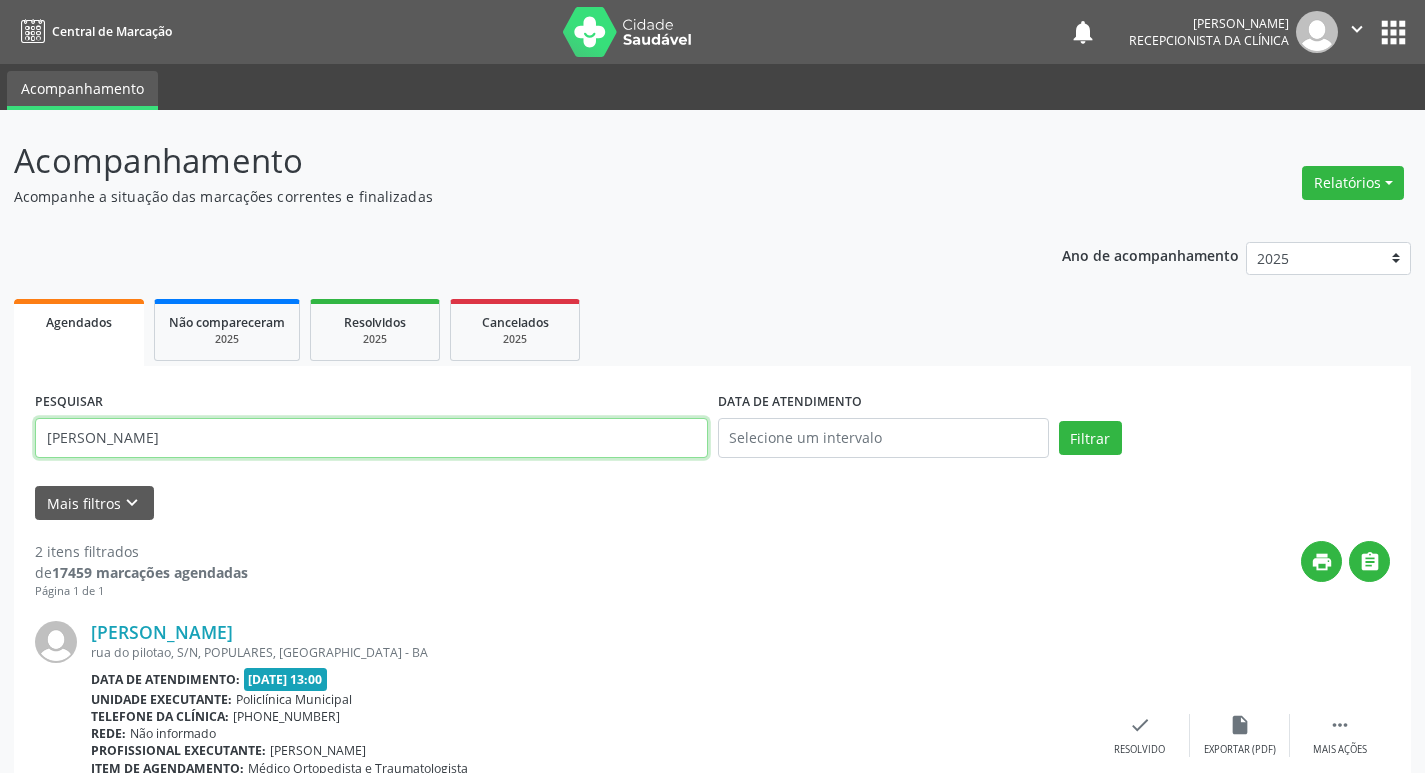 drag, startPoint x: 145, startPoint y: 433, endPoint x: 183, endPoint y: 437, distance: 38.209946 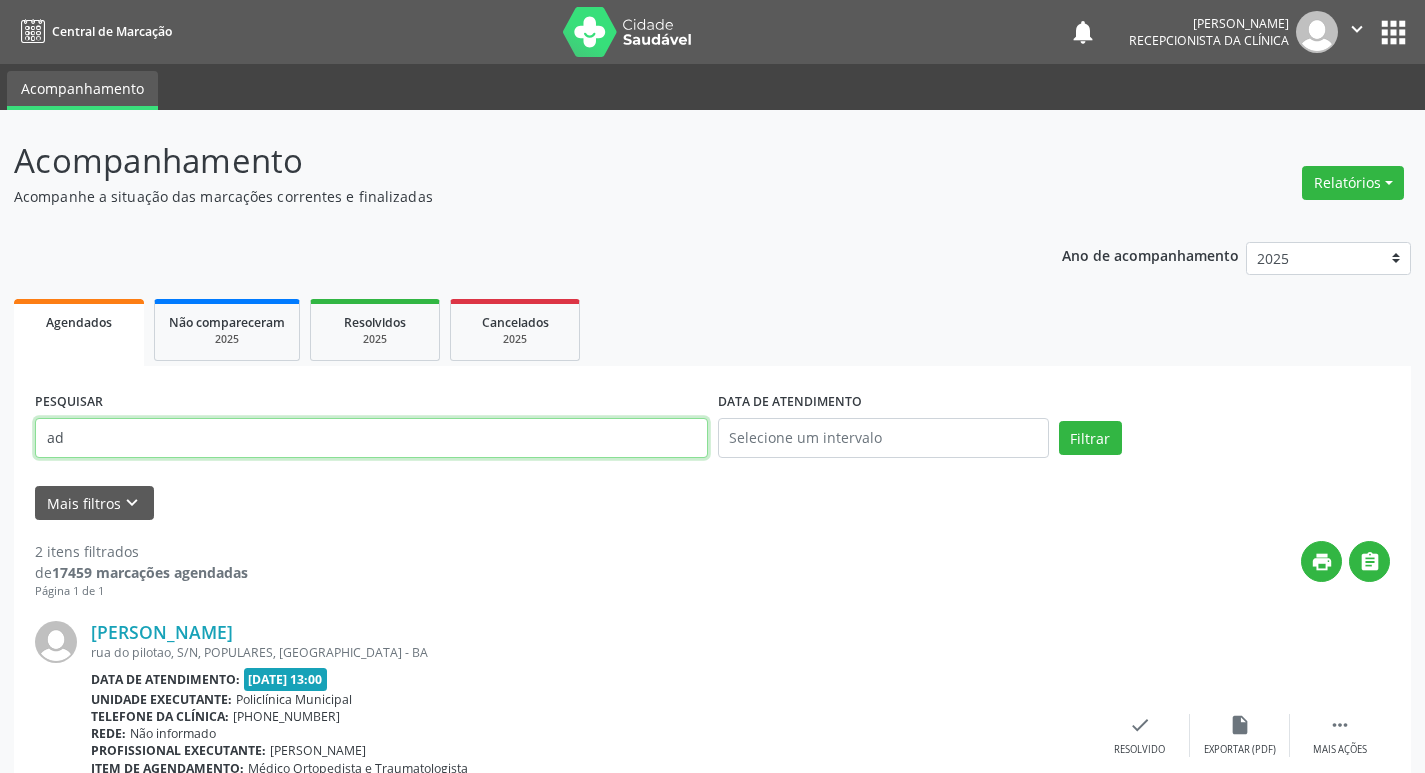 type on "a" 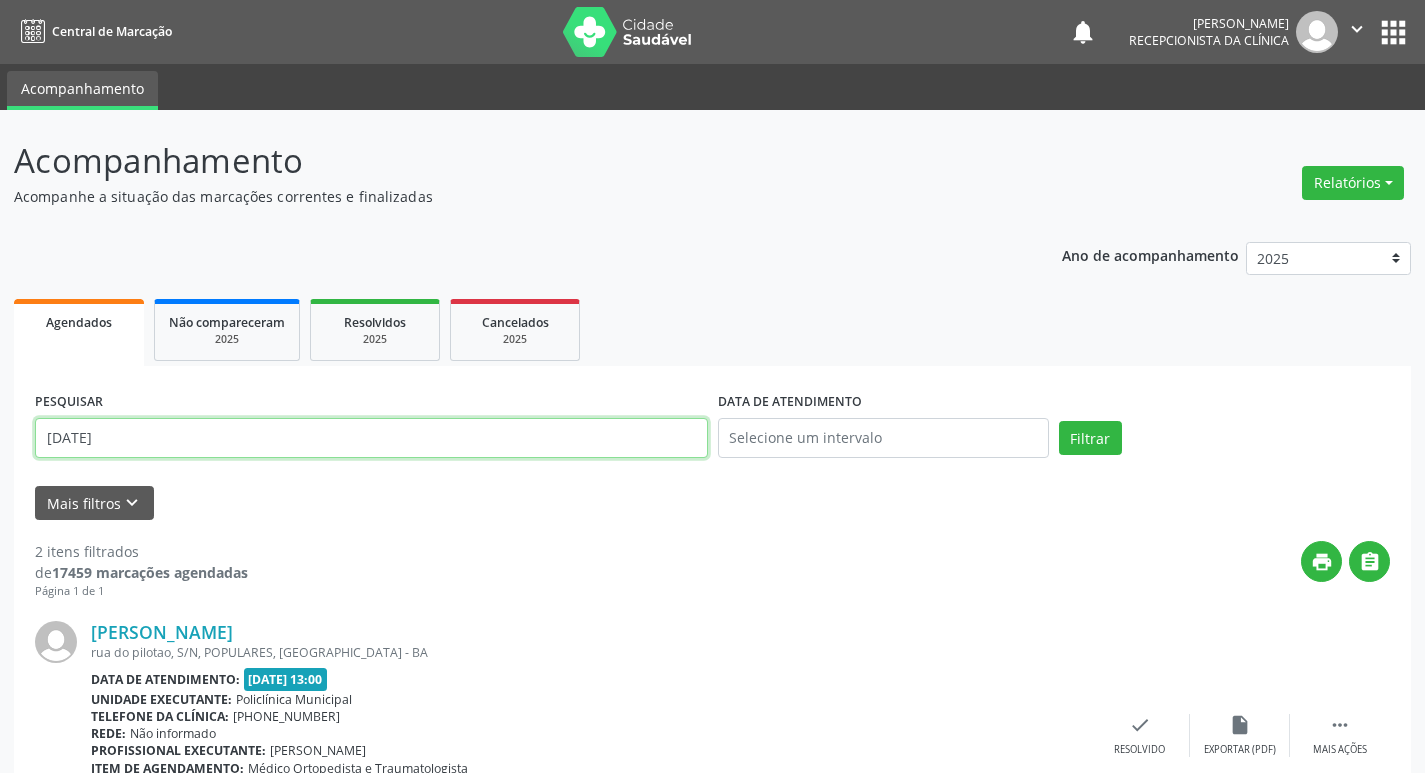 click on "Filtrar" at bounding box center (1090, 438) 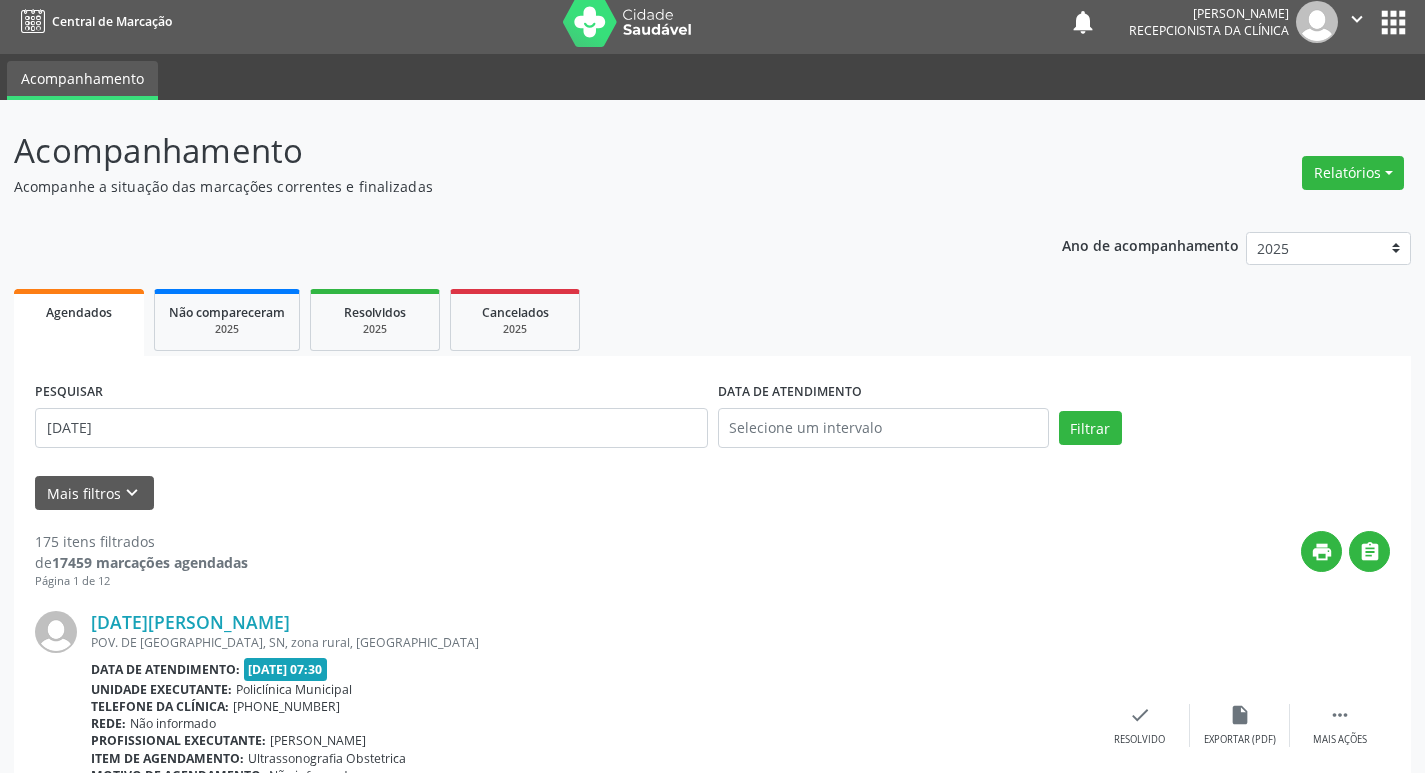 scroll, scrollTop: 0, scrollLeft: 0, axis: both 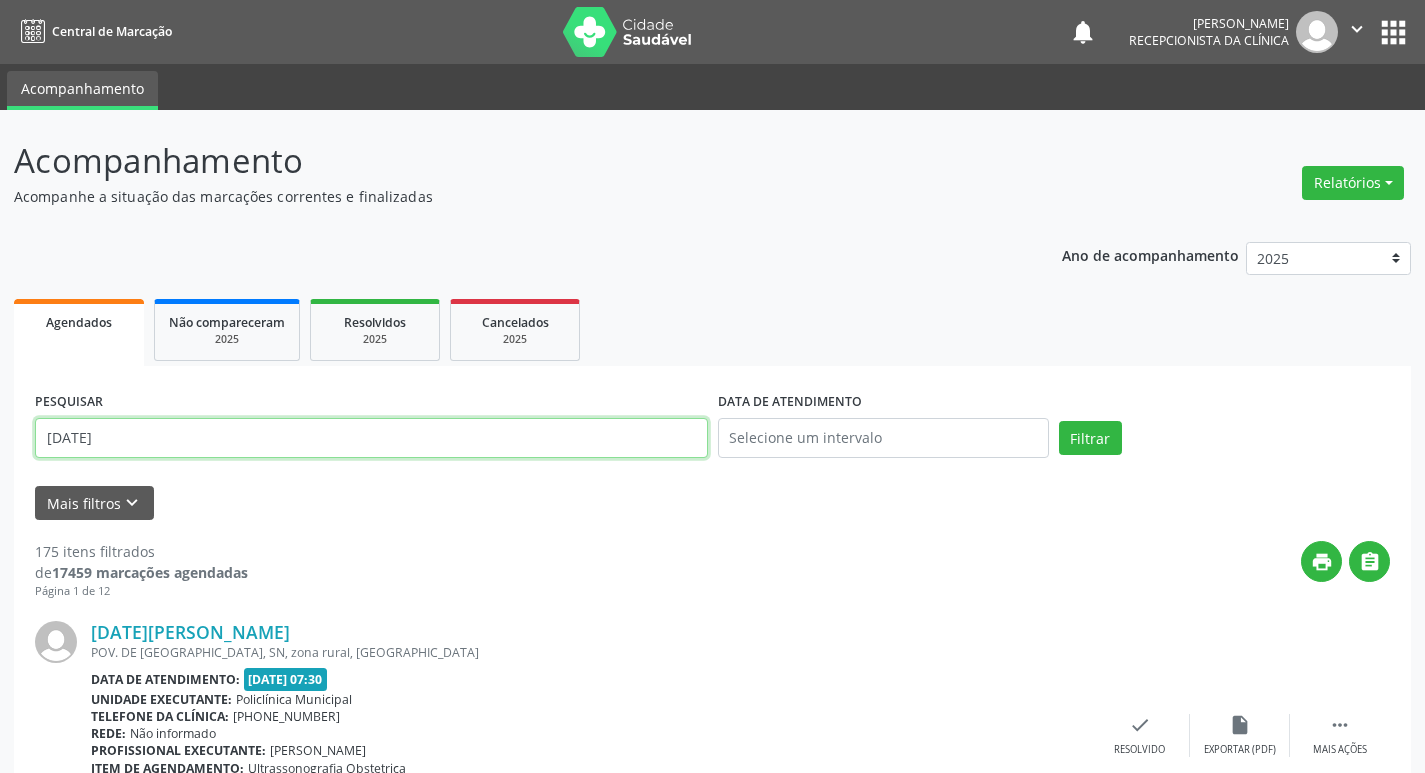 click on "[DATE]" at bounding box center [371, 438] 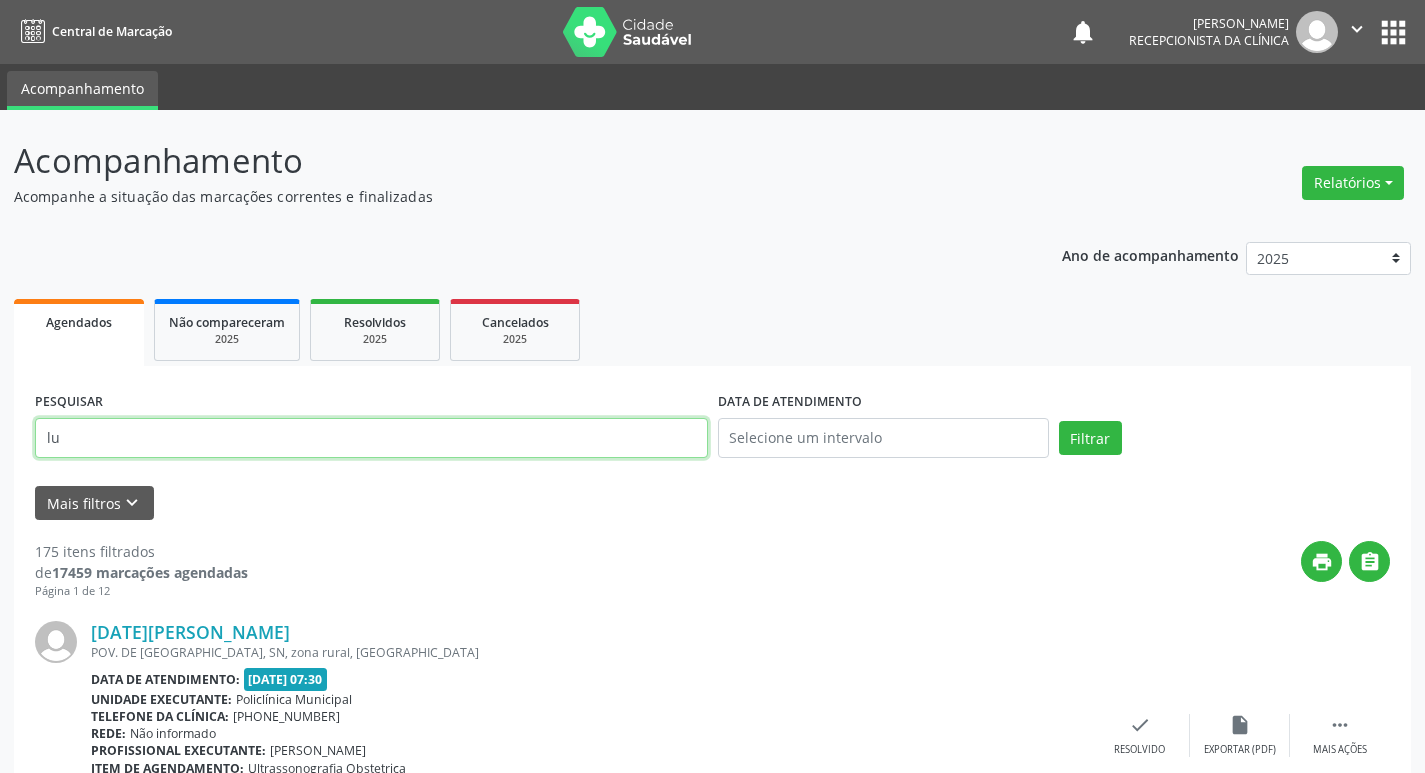 type on "l" 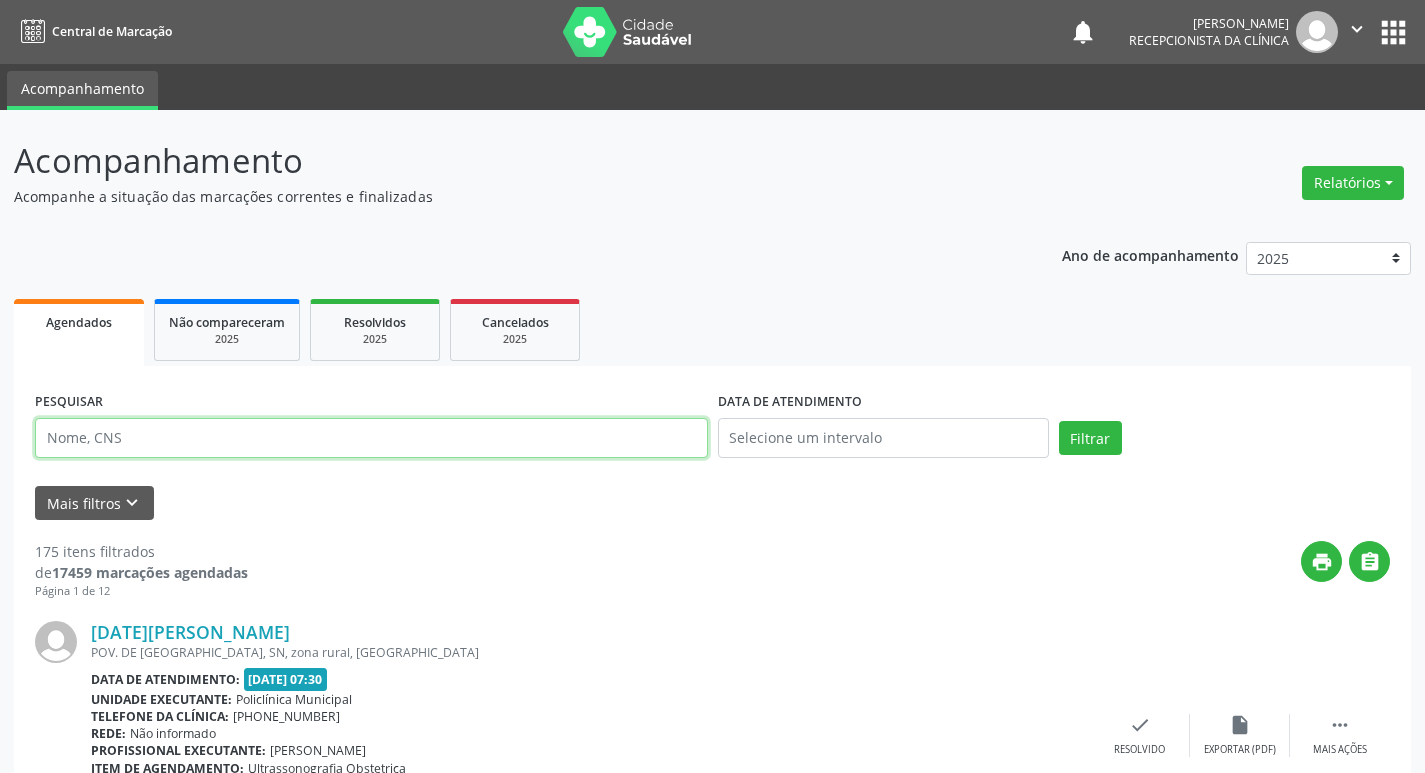 click at bounding box center (371, 438) 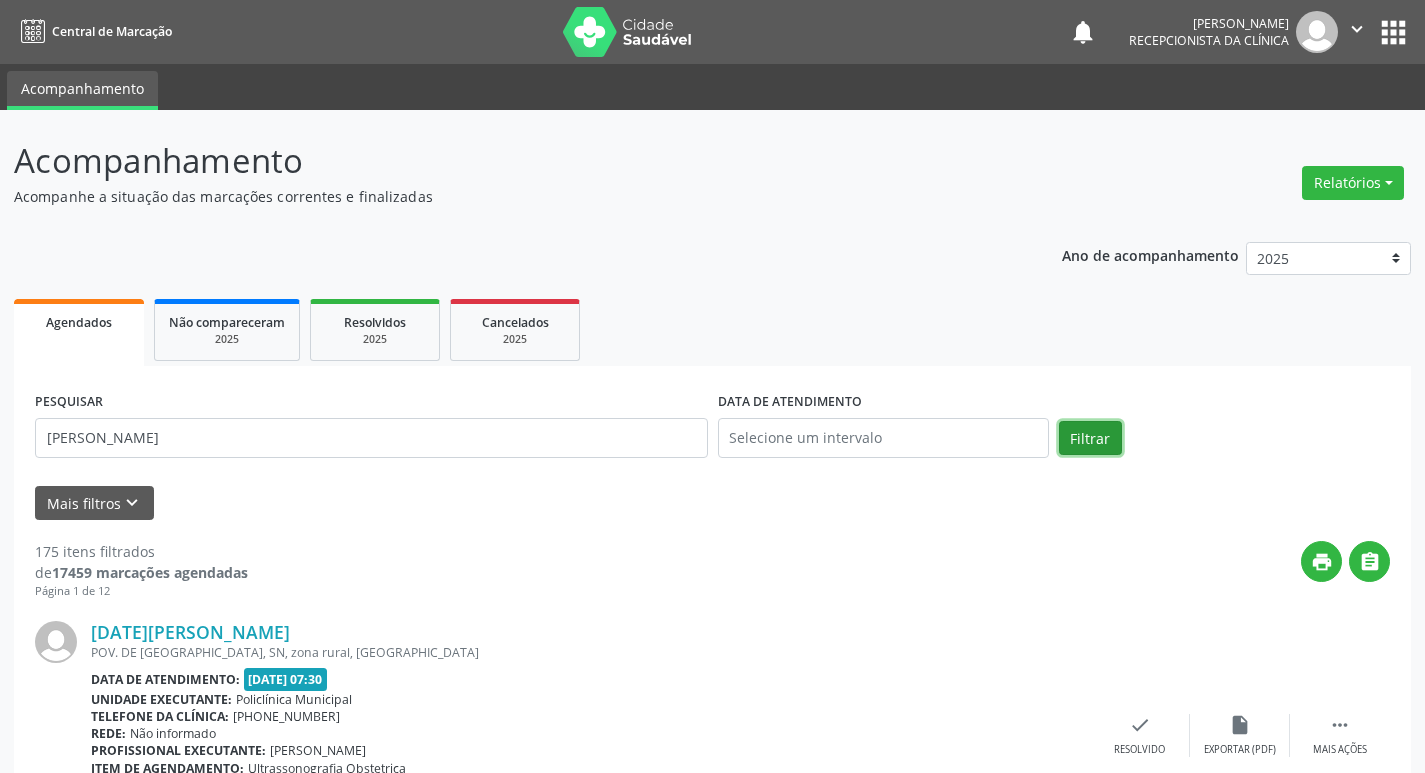 click on "Filtrar" at bounding box center [1090, 438] 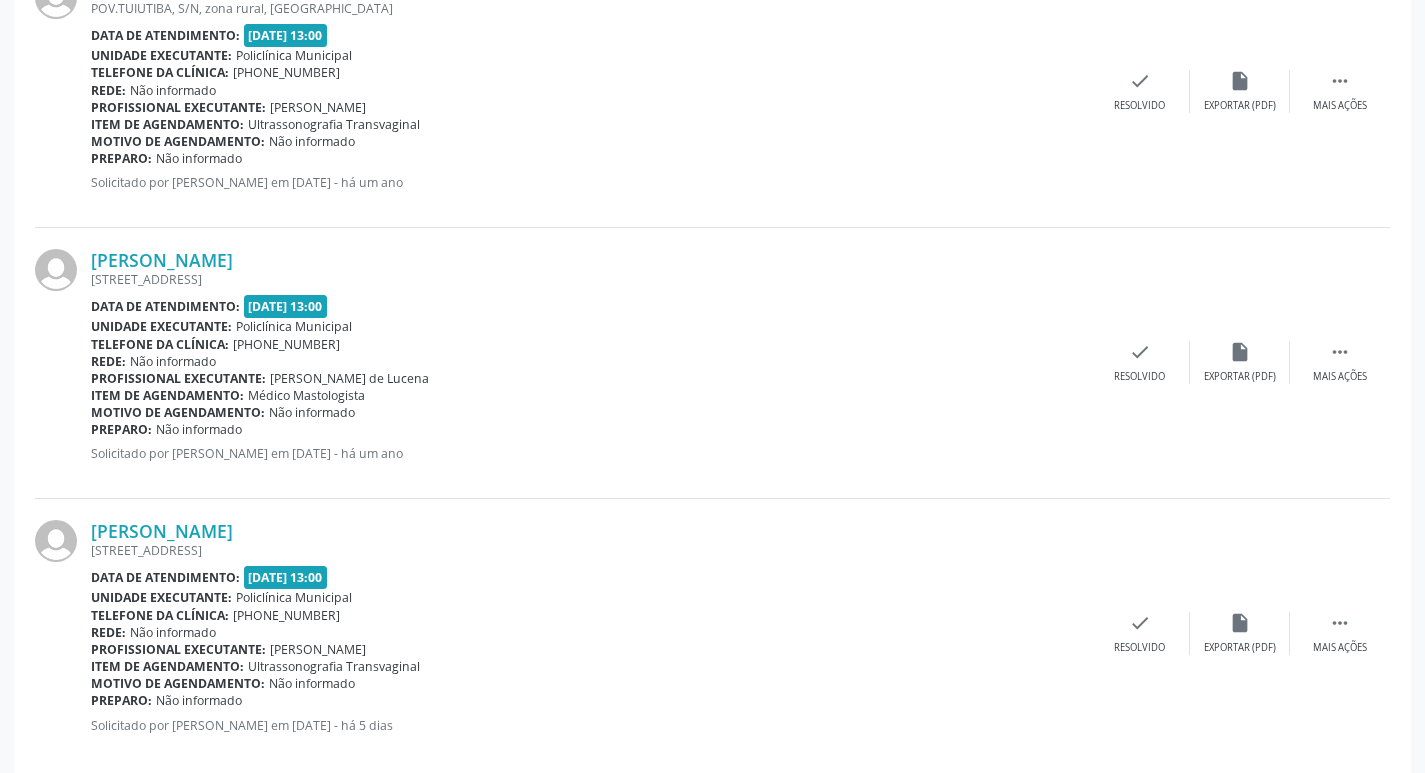 scroll, scrollTop: 1488, scrollLeft: 0, axis: vertical 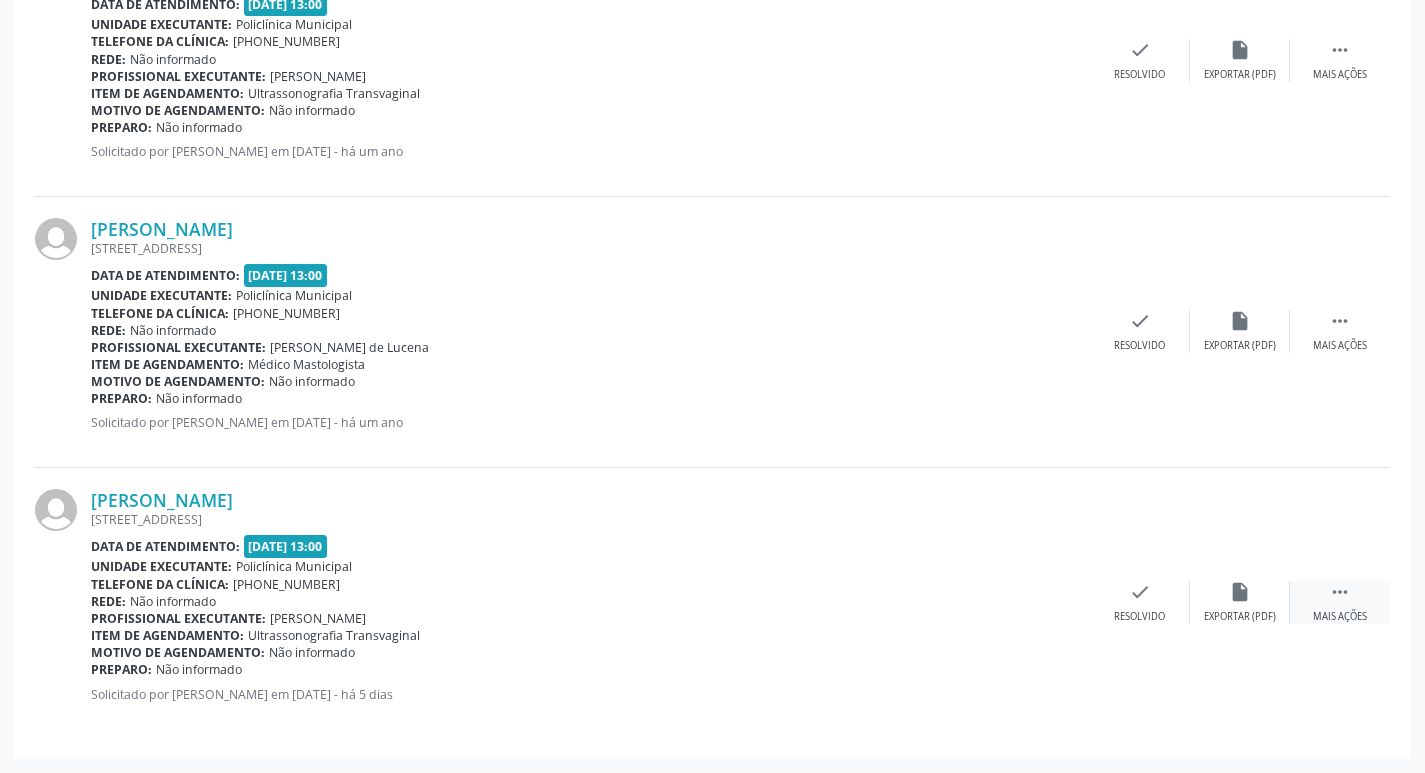 click on "Mais ações" at bounding box center (1340, 617) 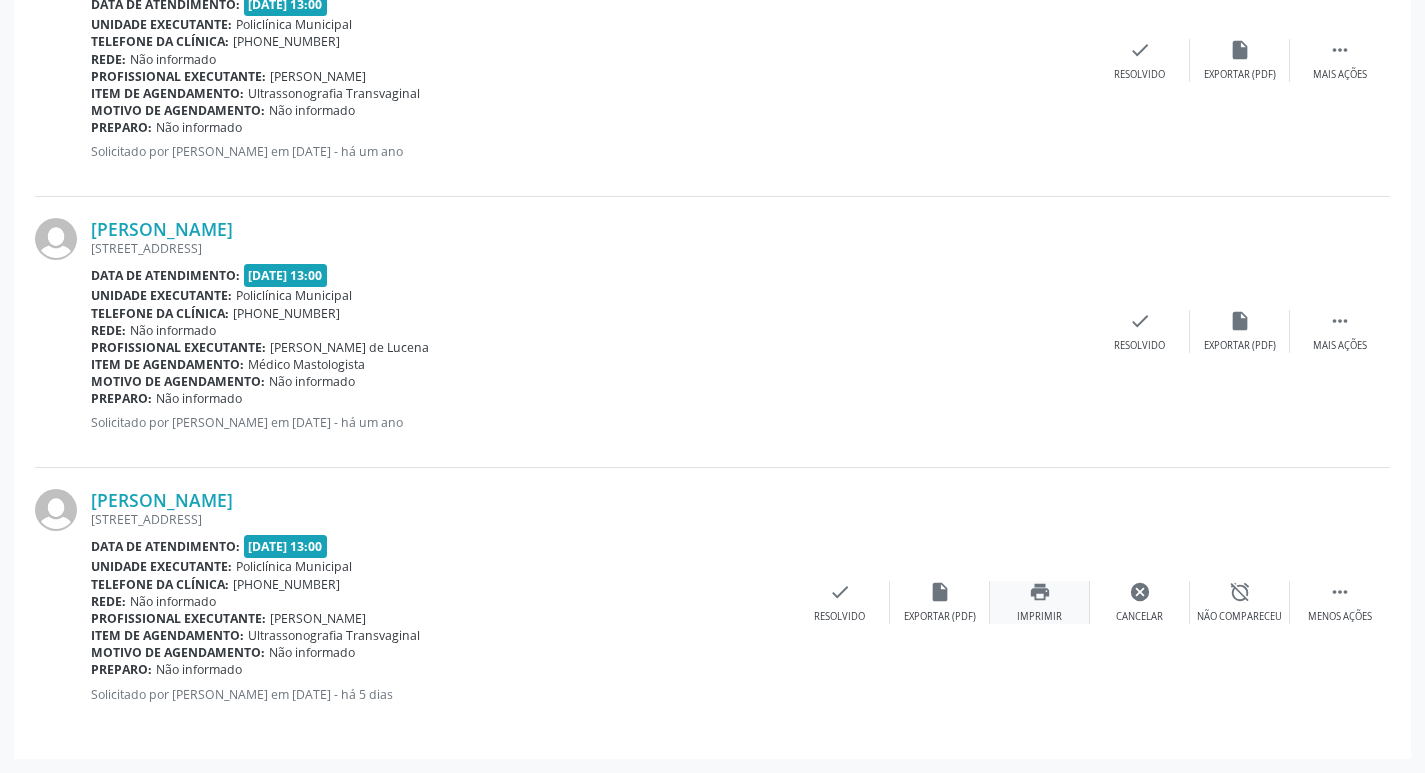 click on "print
Imprimir" at bounding box center (1040, 602) 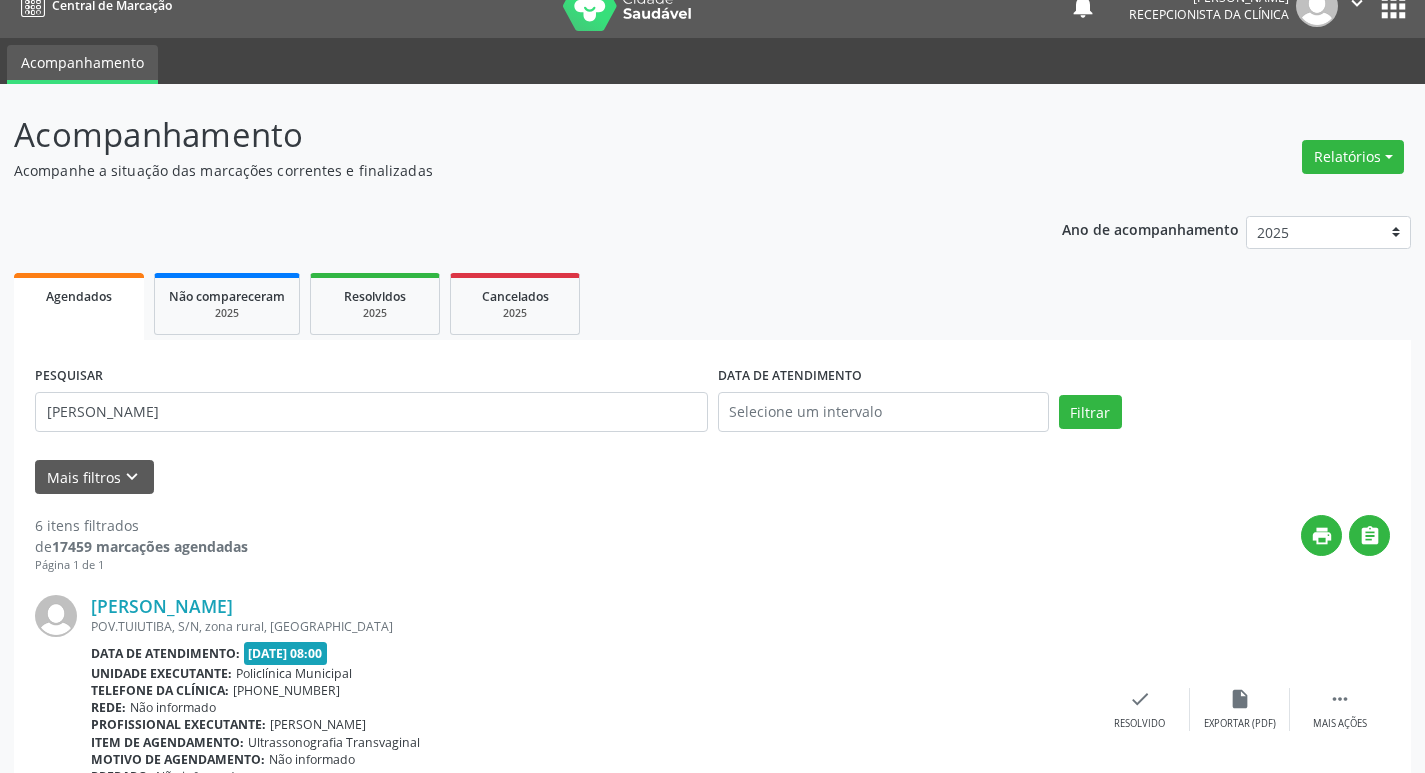 scroll, scrollTop: 0, scrollLeft: 0, axis: both 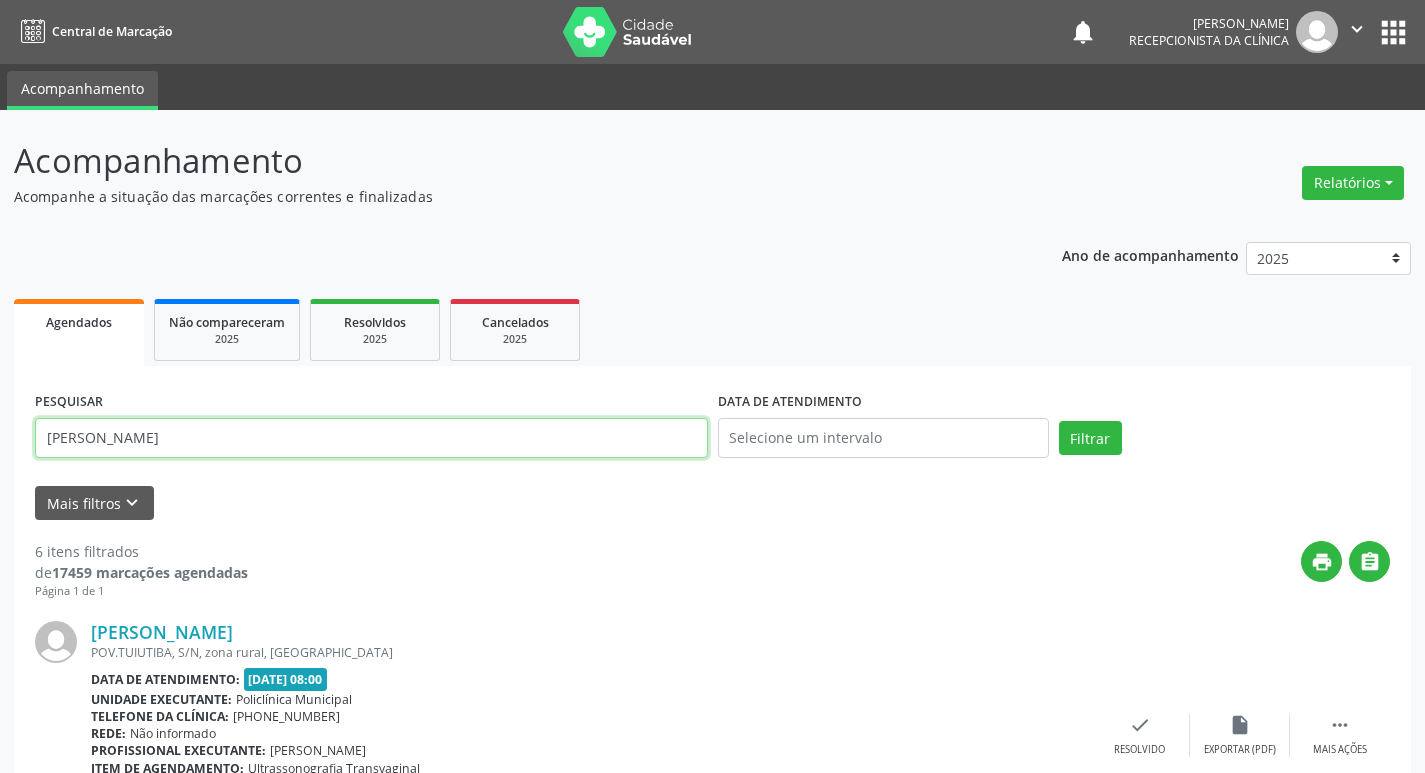 click on "[PERSON_NAME]" at bounding box center (371, 438) 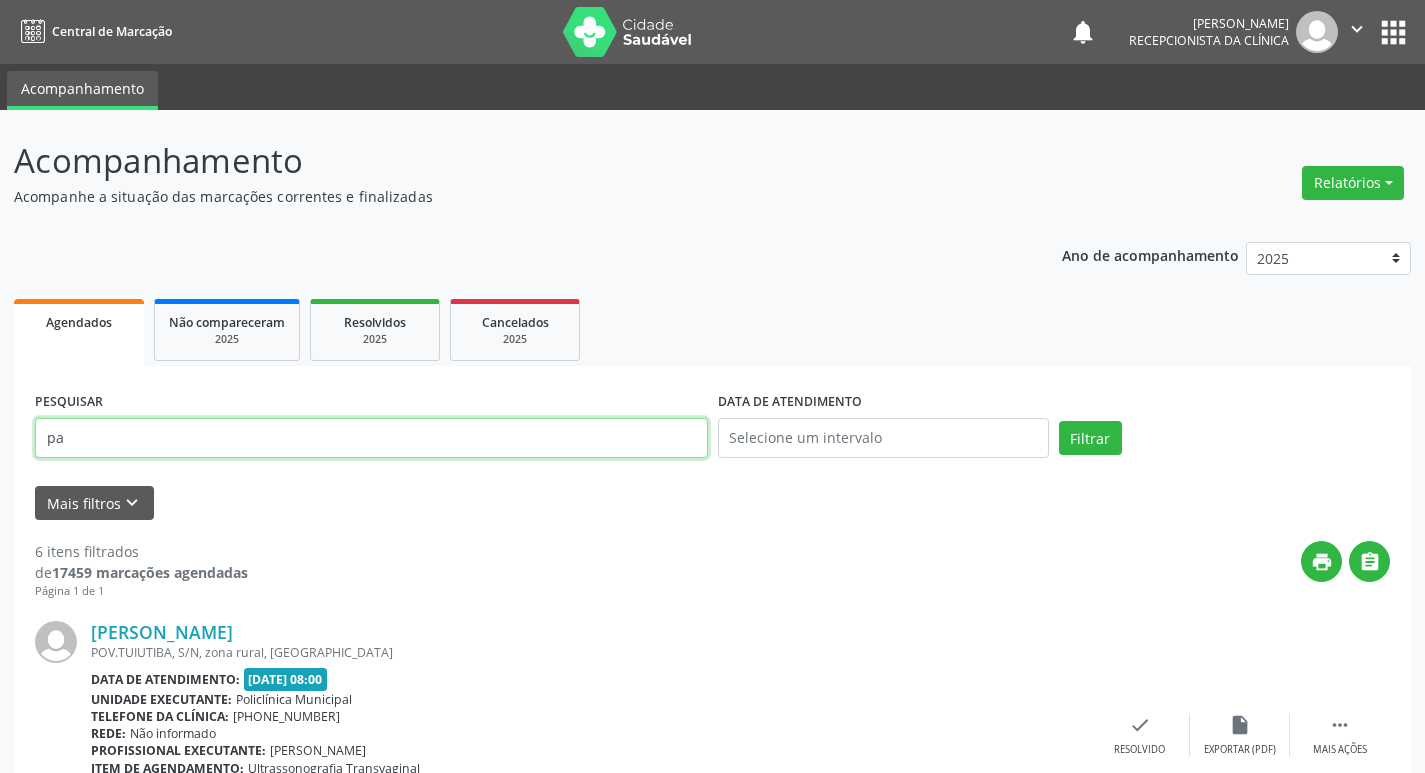 type on "p" 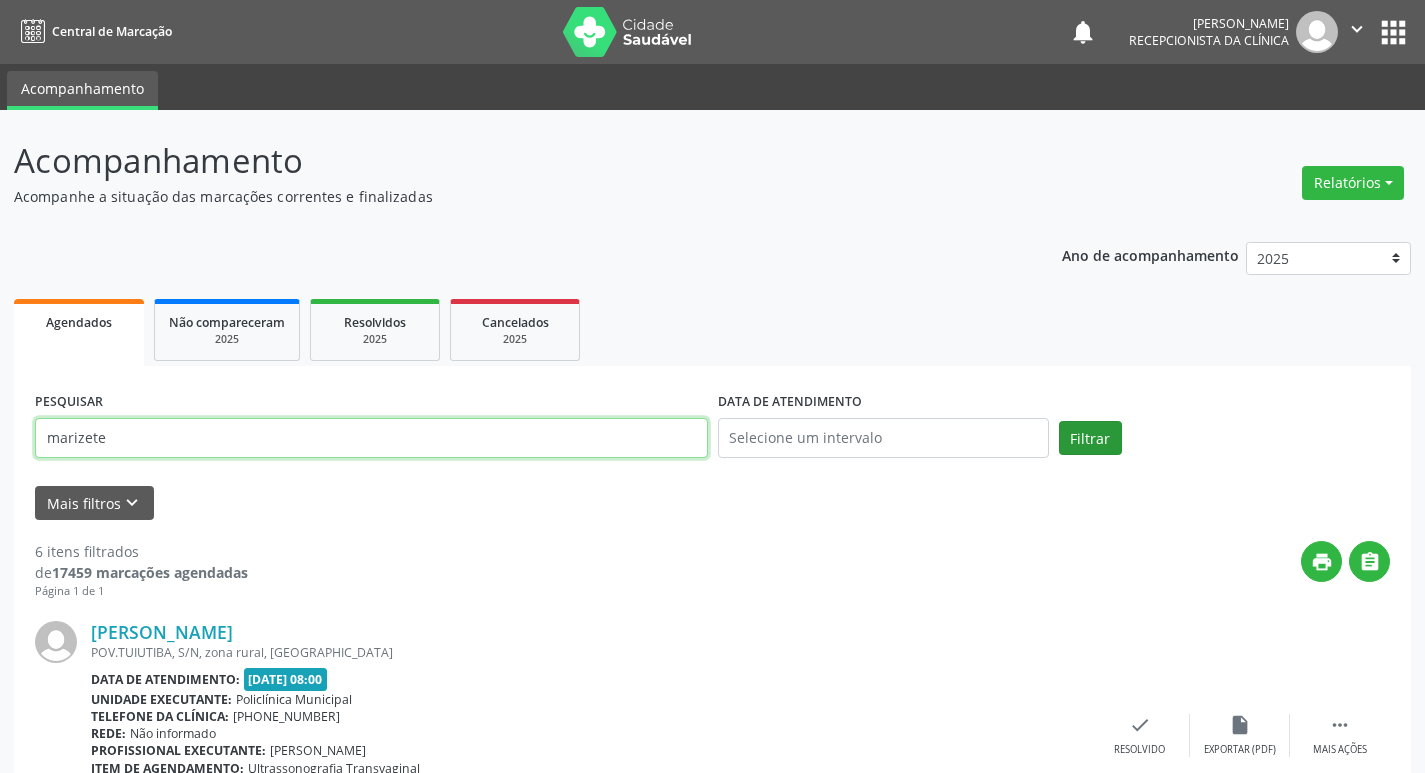 type on "marizete" 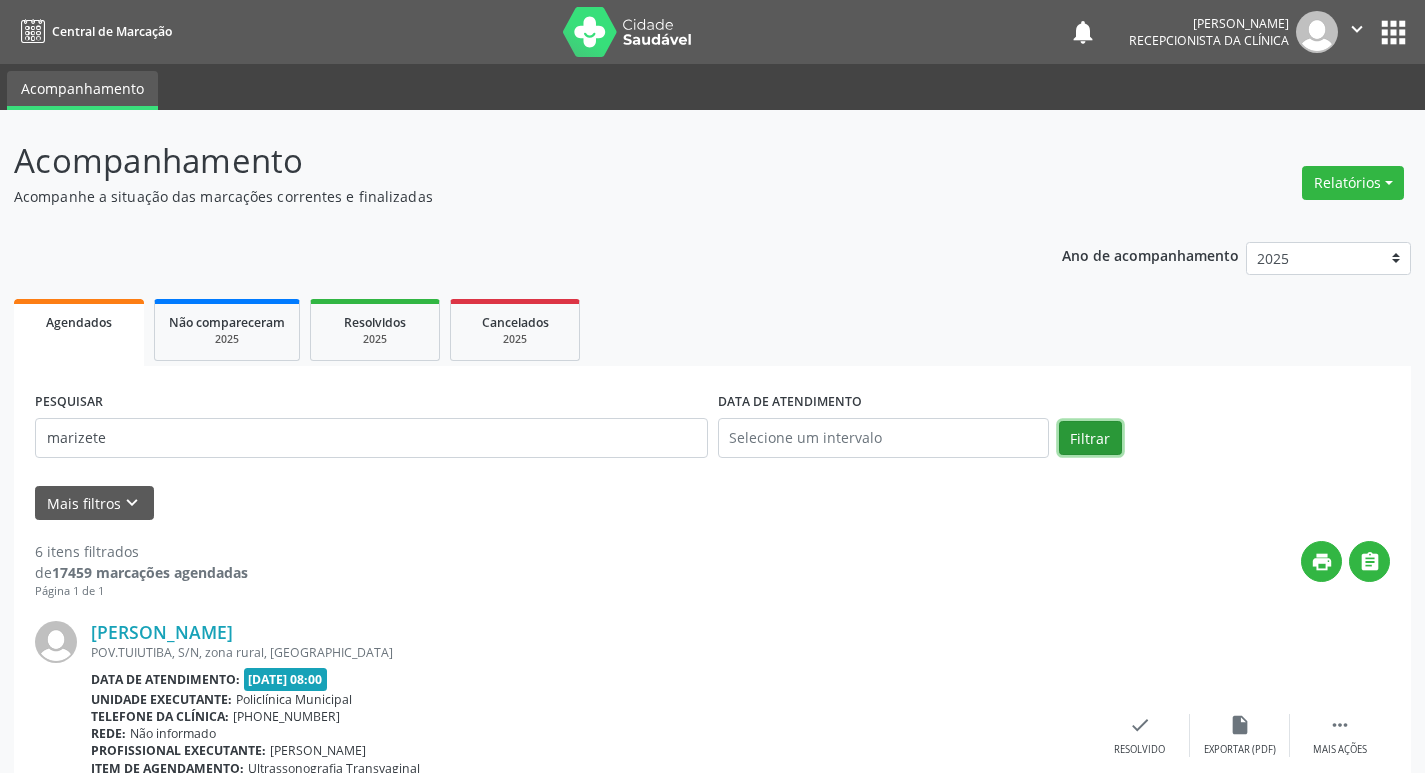 click on "Filtrar" at bounding box center (1090, 438) 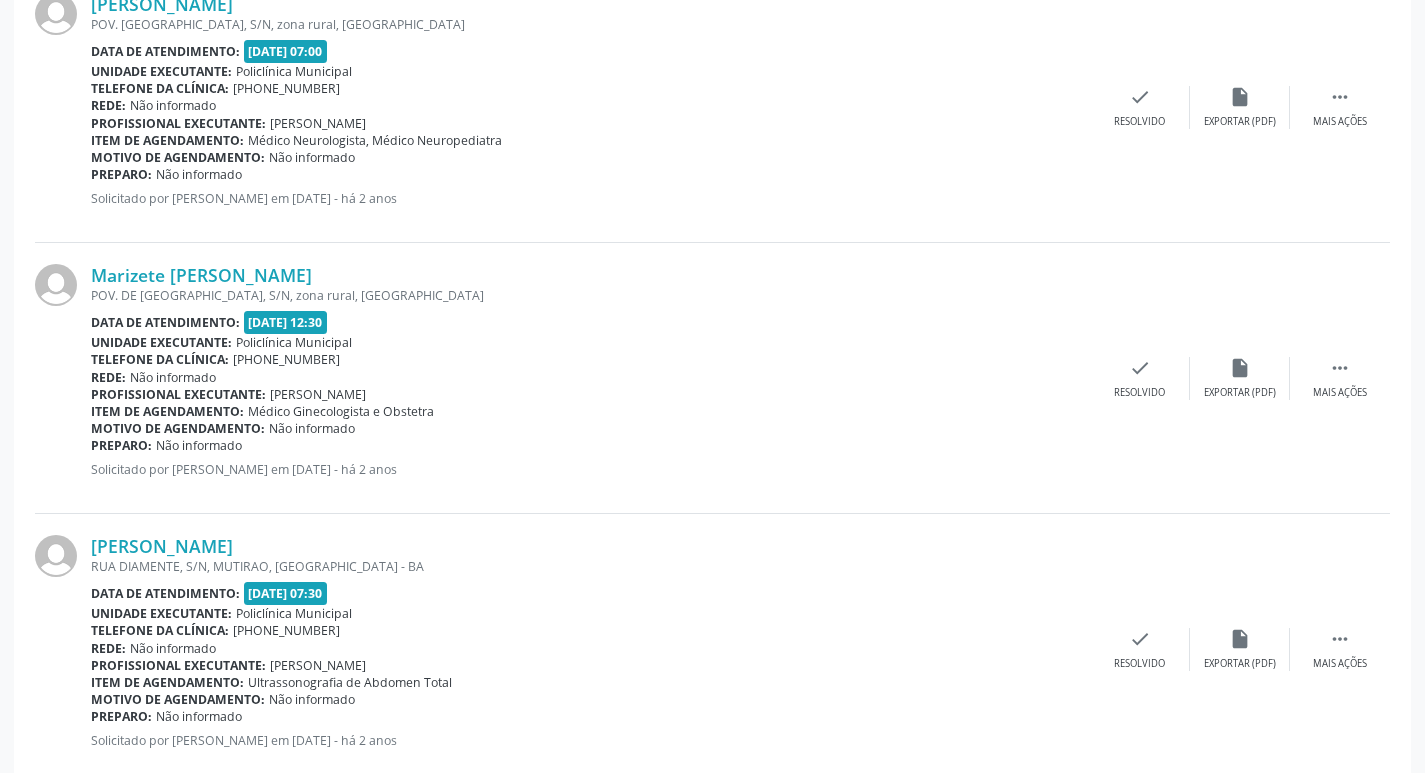scroll, scrollTop: 900, scrollLeft: 0, axis: vertical 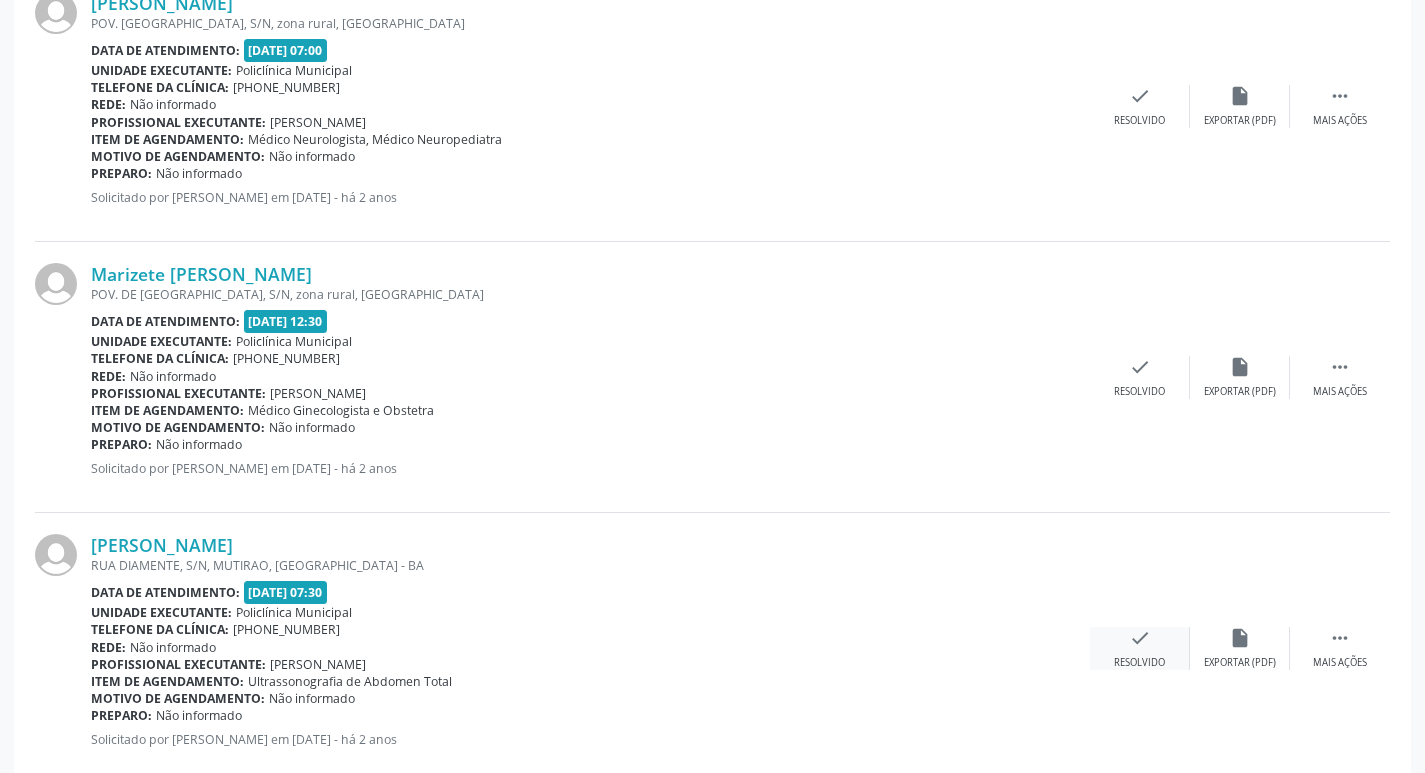 click on "check" at bounding box center [1140, 638] 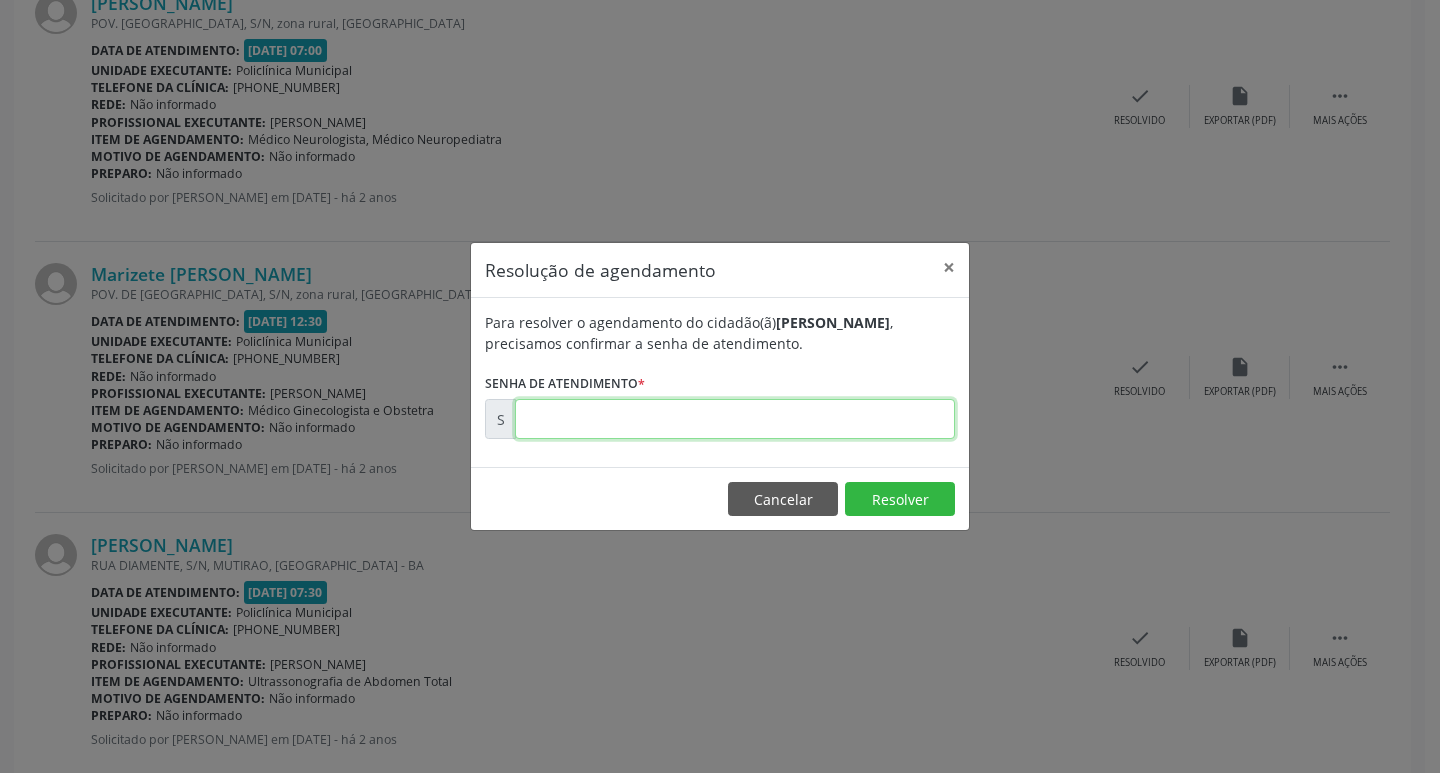 click at bounding box center [735, 419] 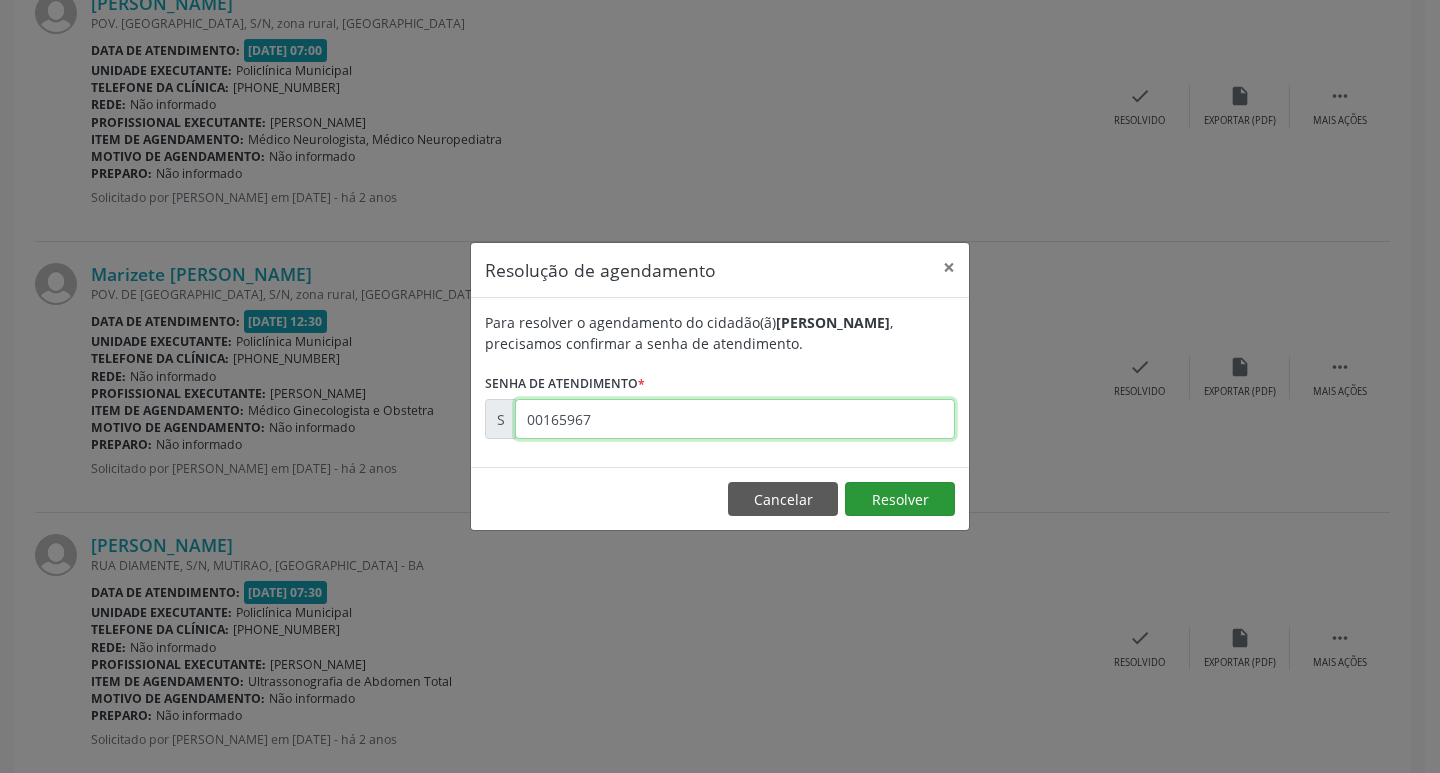 type on "00165967" 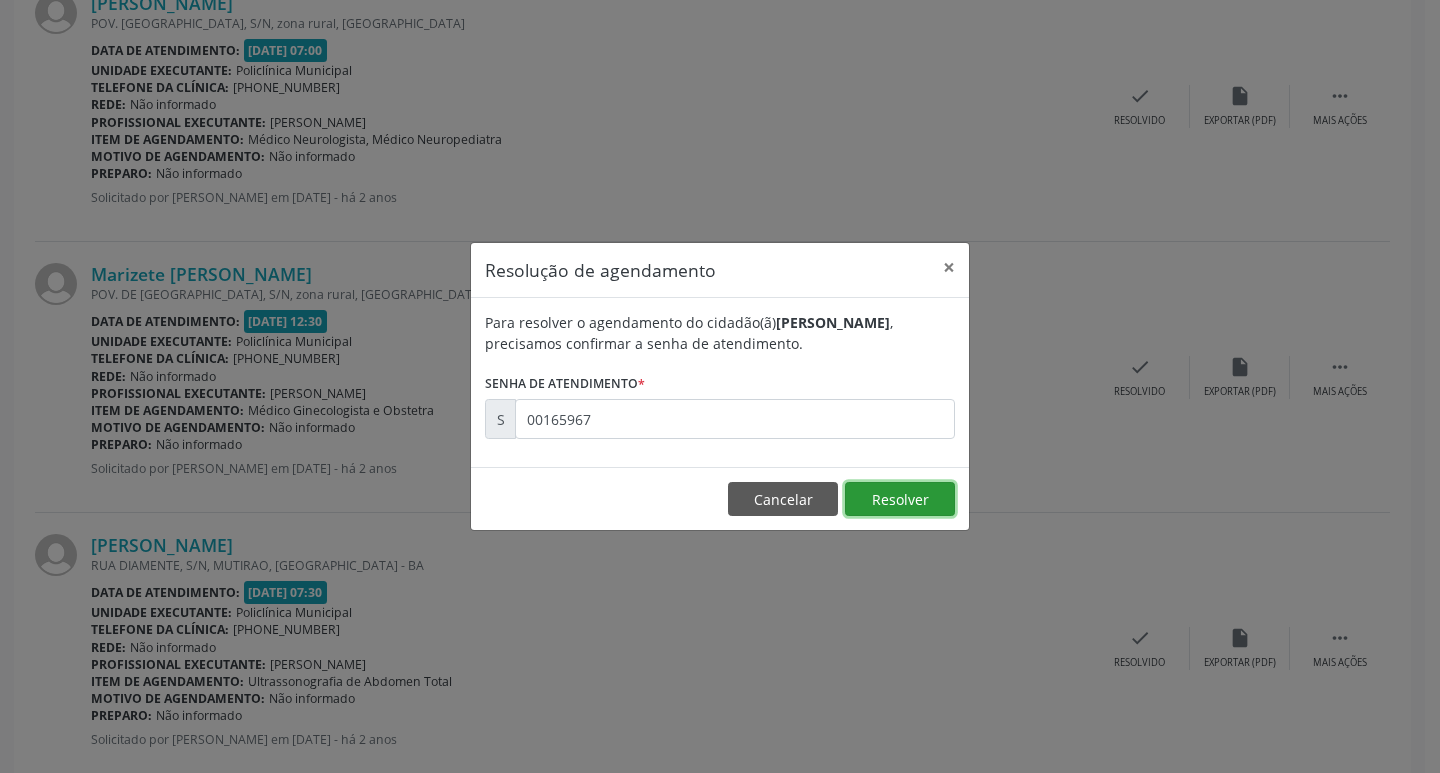 click on "Resolver" at bounding box center (900, 499) 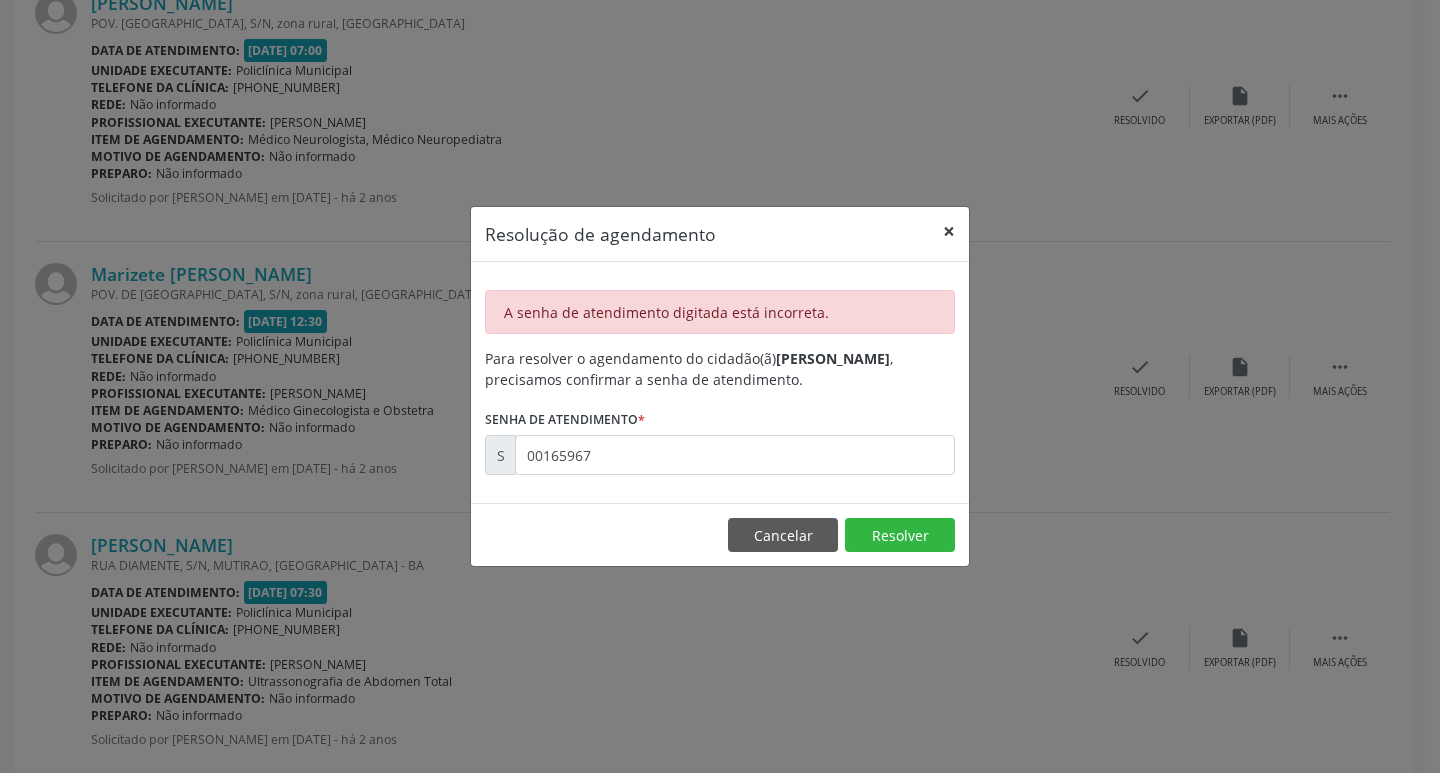 click on "×" at bounding box center [949, 231] 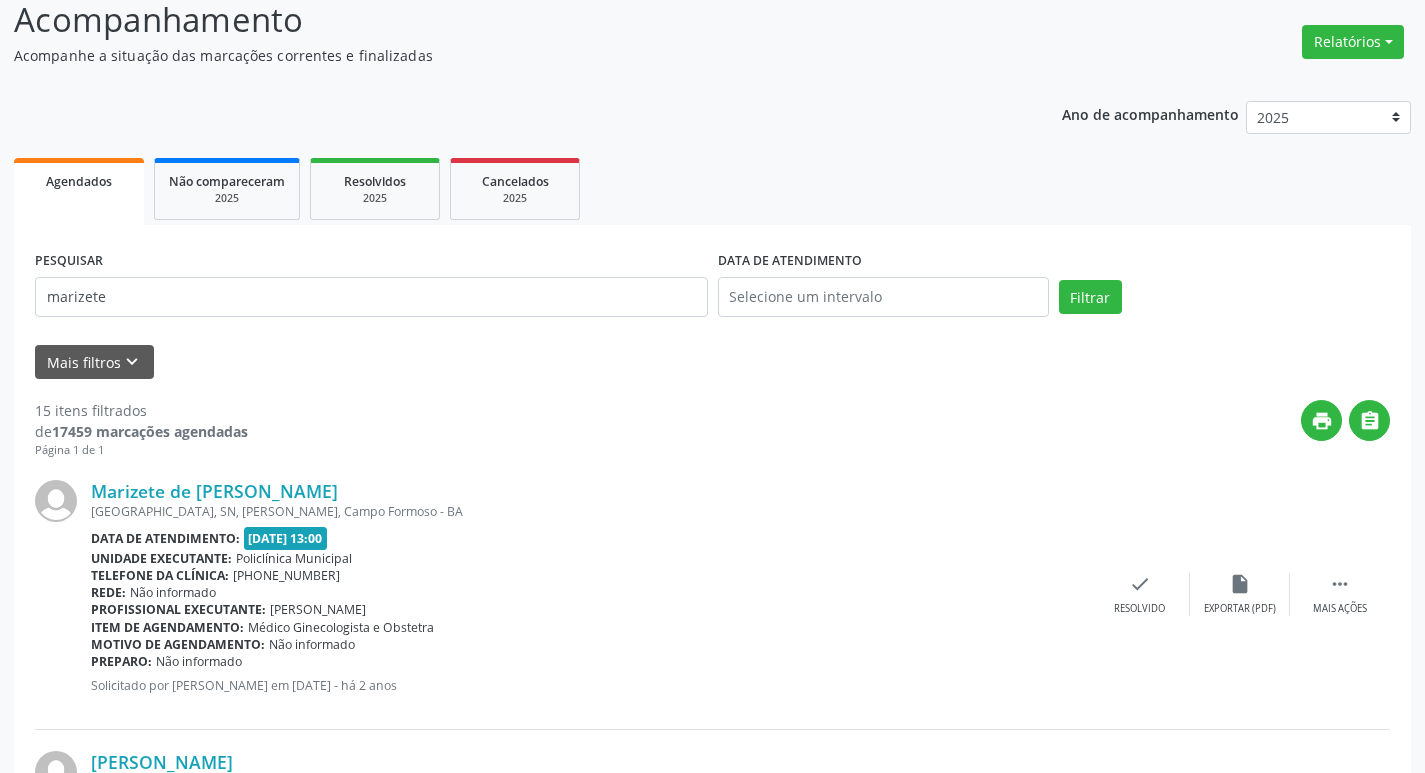 scroll, scrollTop: 0, scrollLeft: 0, axis: both 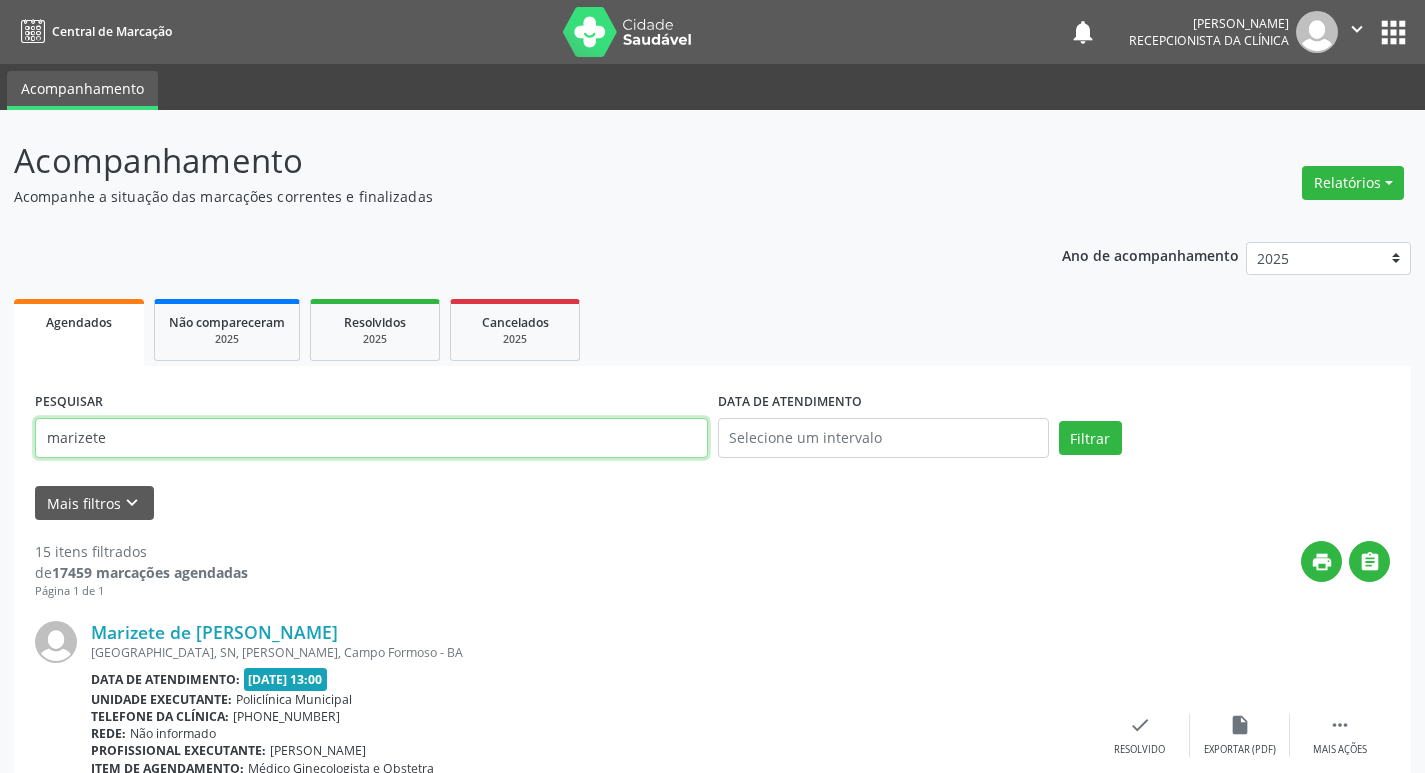 click on "marizete" at bounding box center (371, 438) 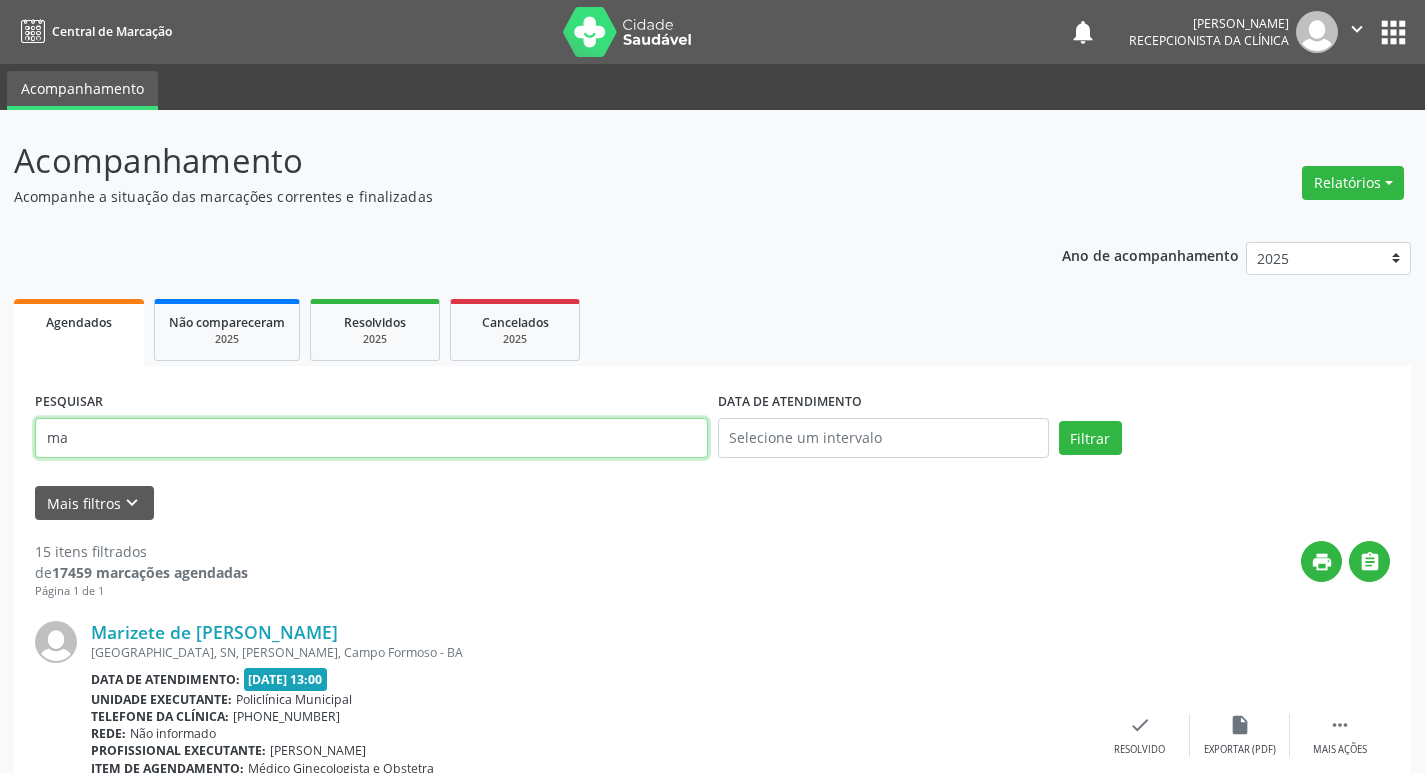 type on "m" 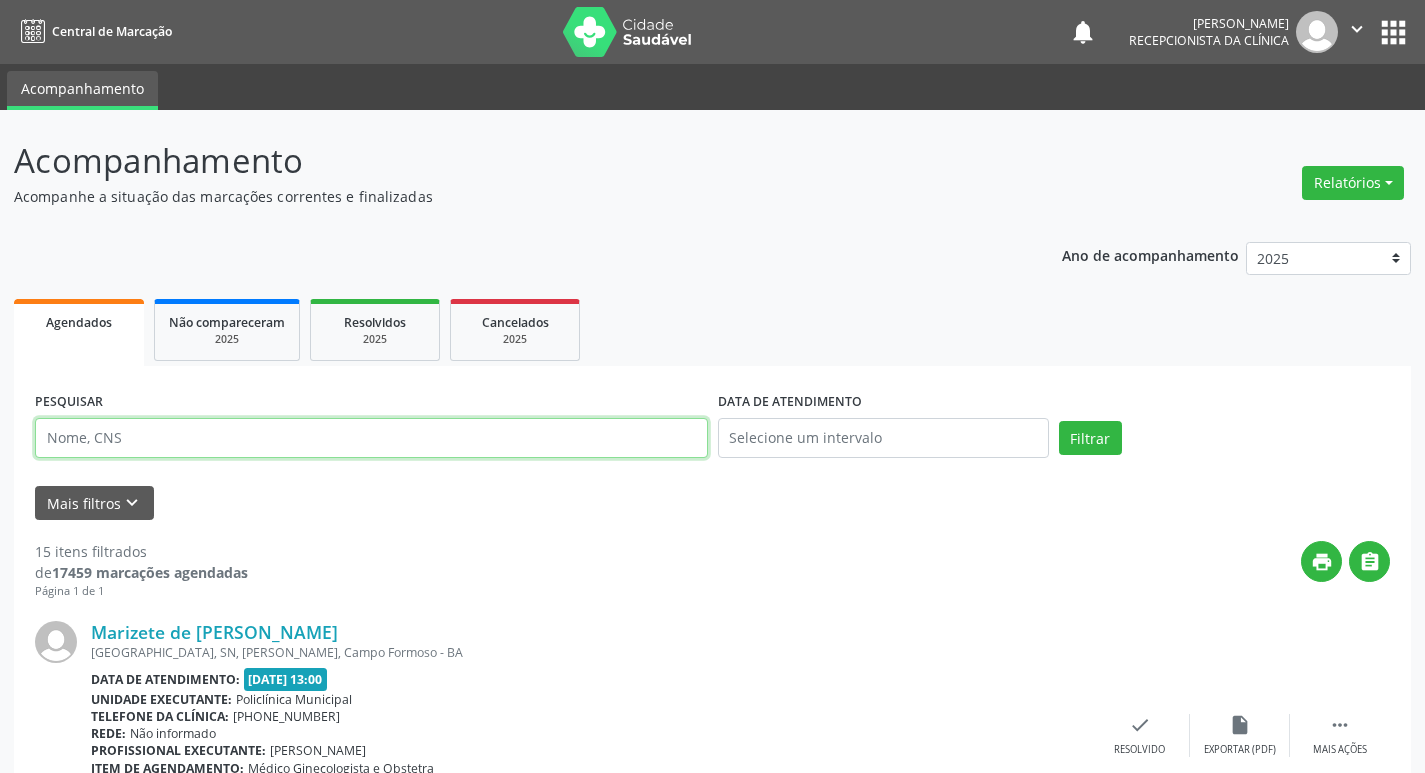click at bounding box center (371, 438) 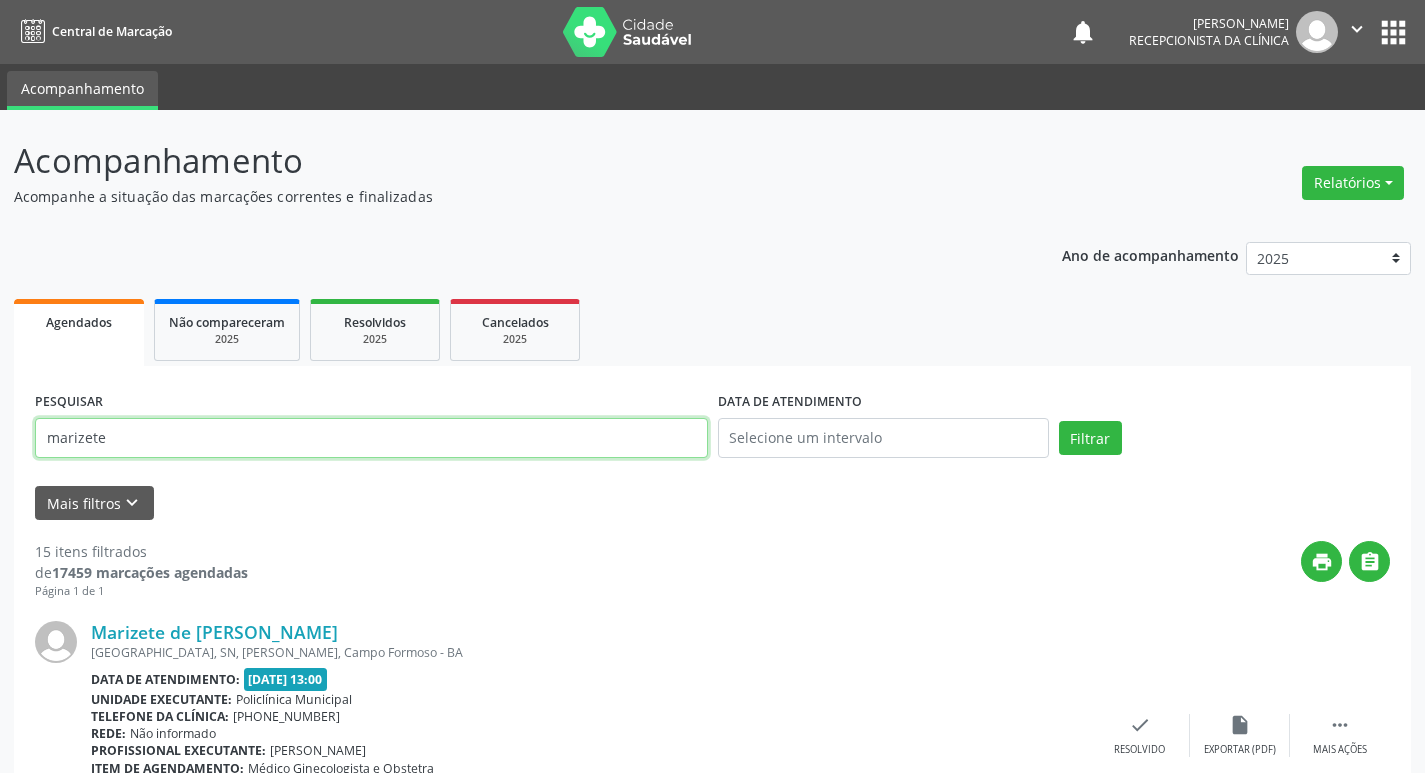 click on "marizete" at bounding box center [371, 438] 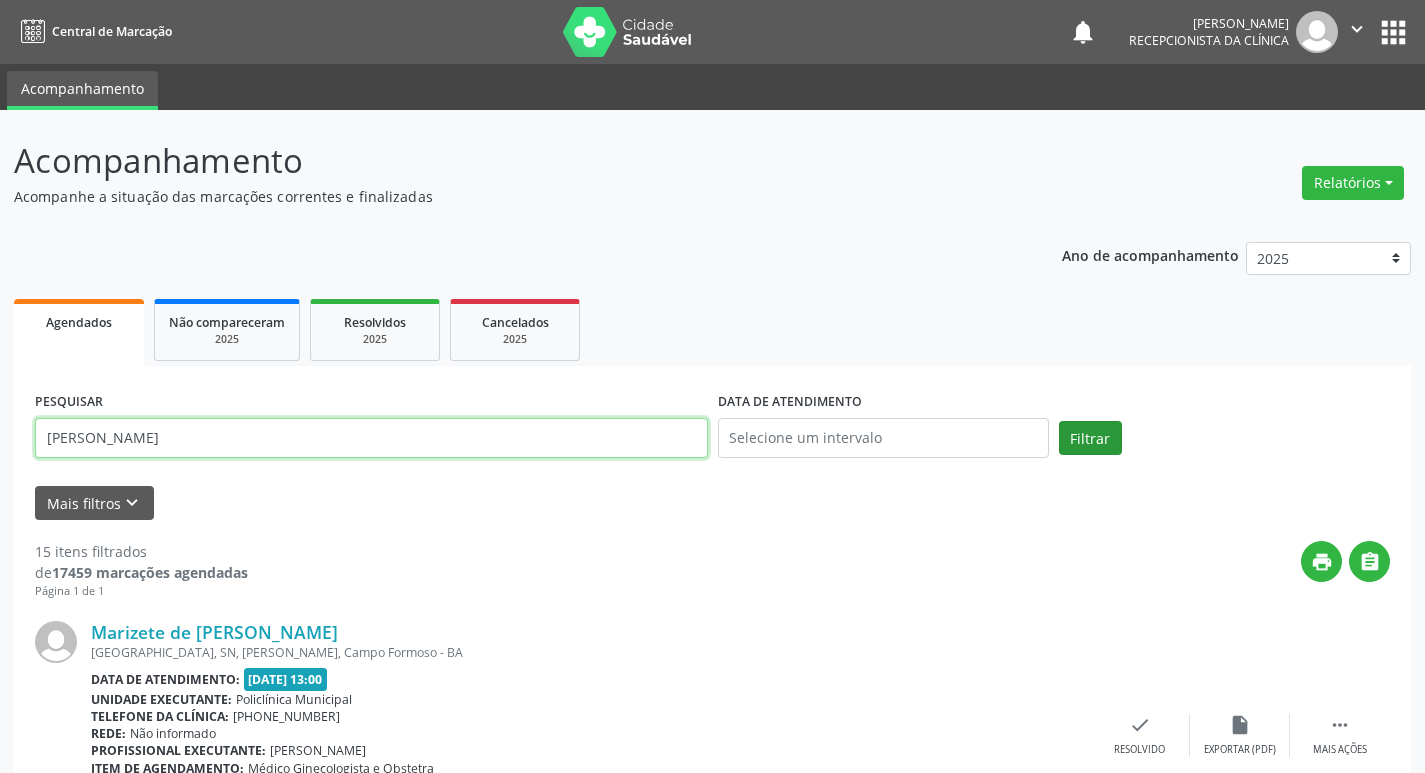 type on "[PERSON_NAME]" 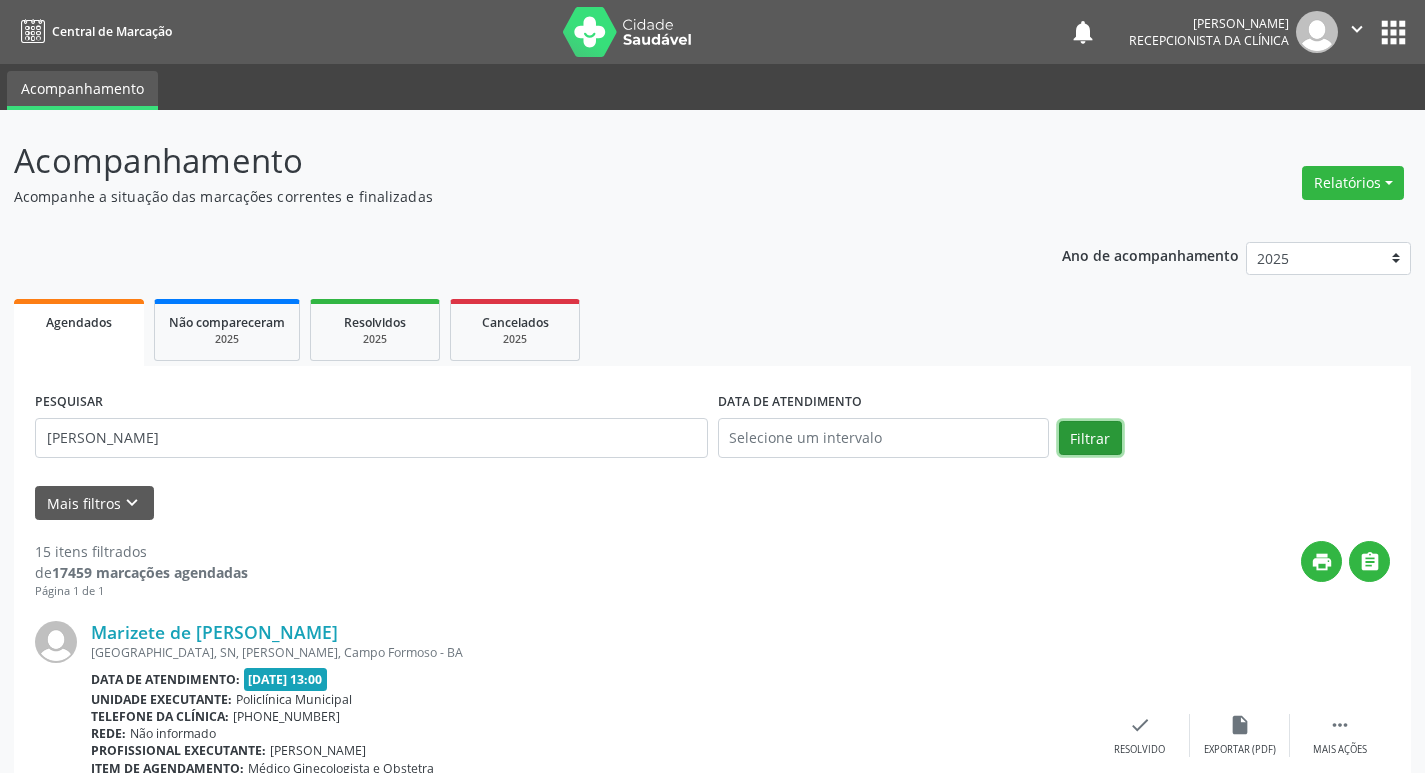 click on "Filtrar" at bounding box center (1090, 438) 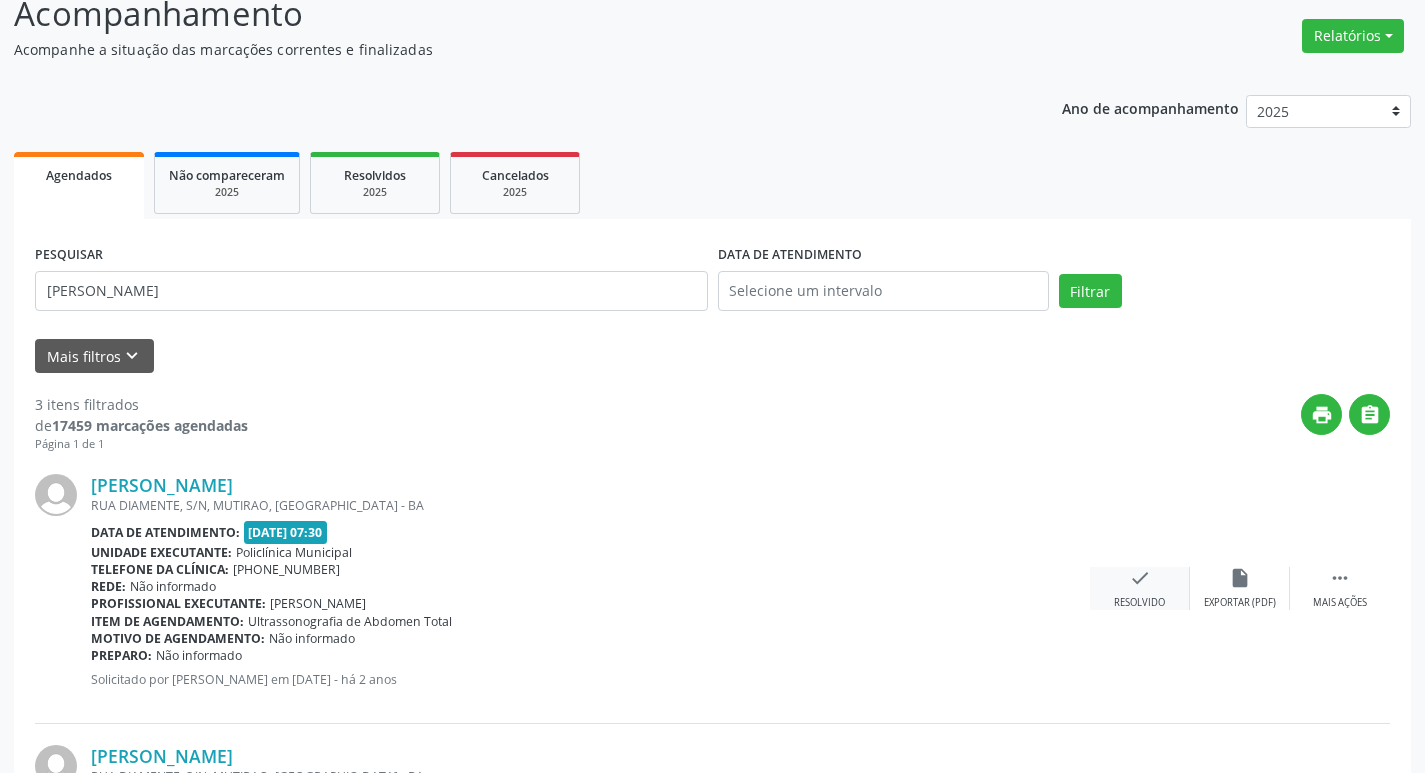 scroll, scrollTop: 200, scrollLeft: 0, axis: vertical 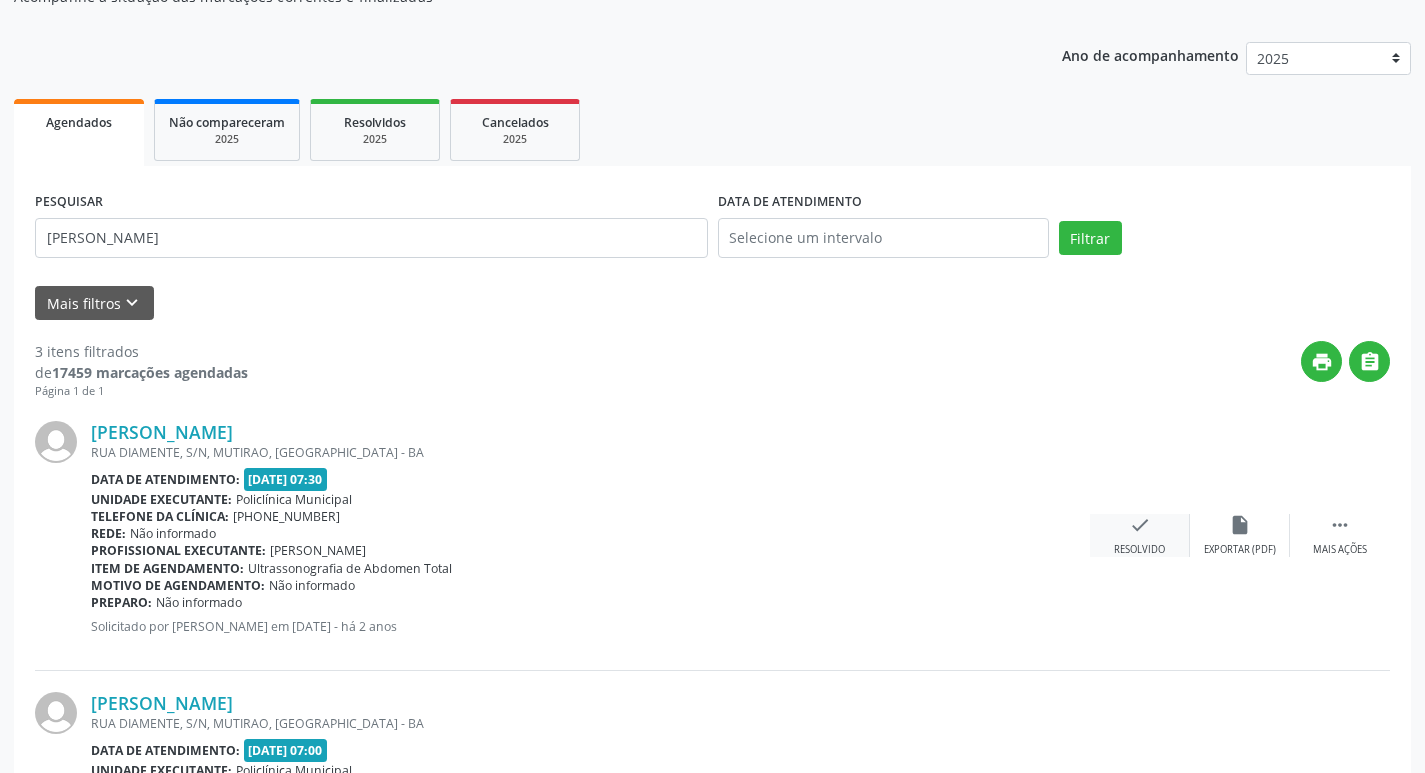 click on "check
Resolvido" at bounding box center [1140, 535] 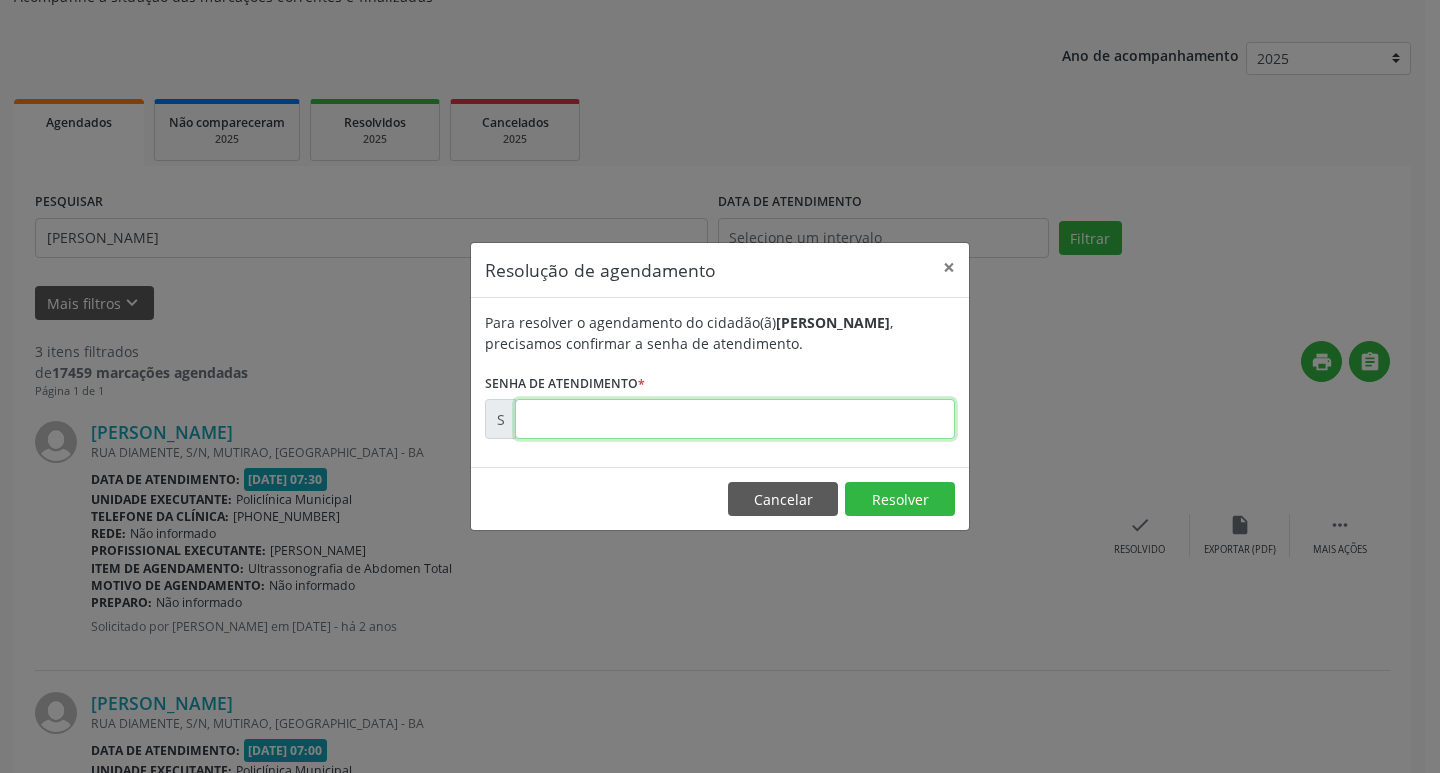 click at bounding box center [735, 419] 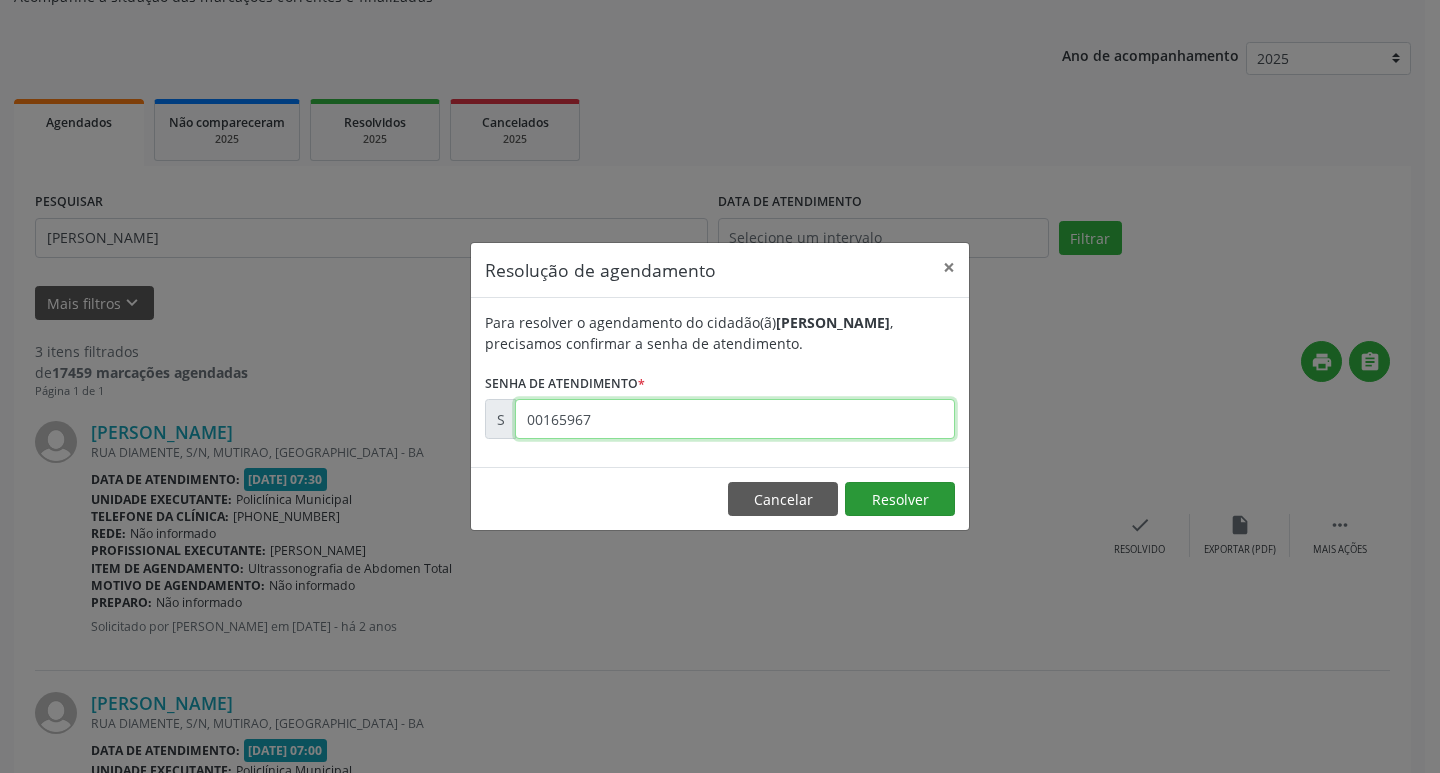 type on "00165967" 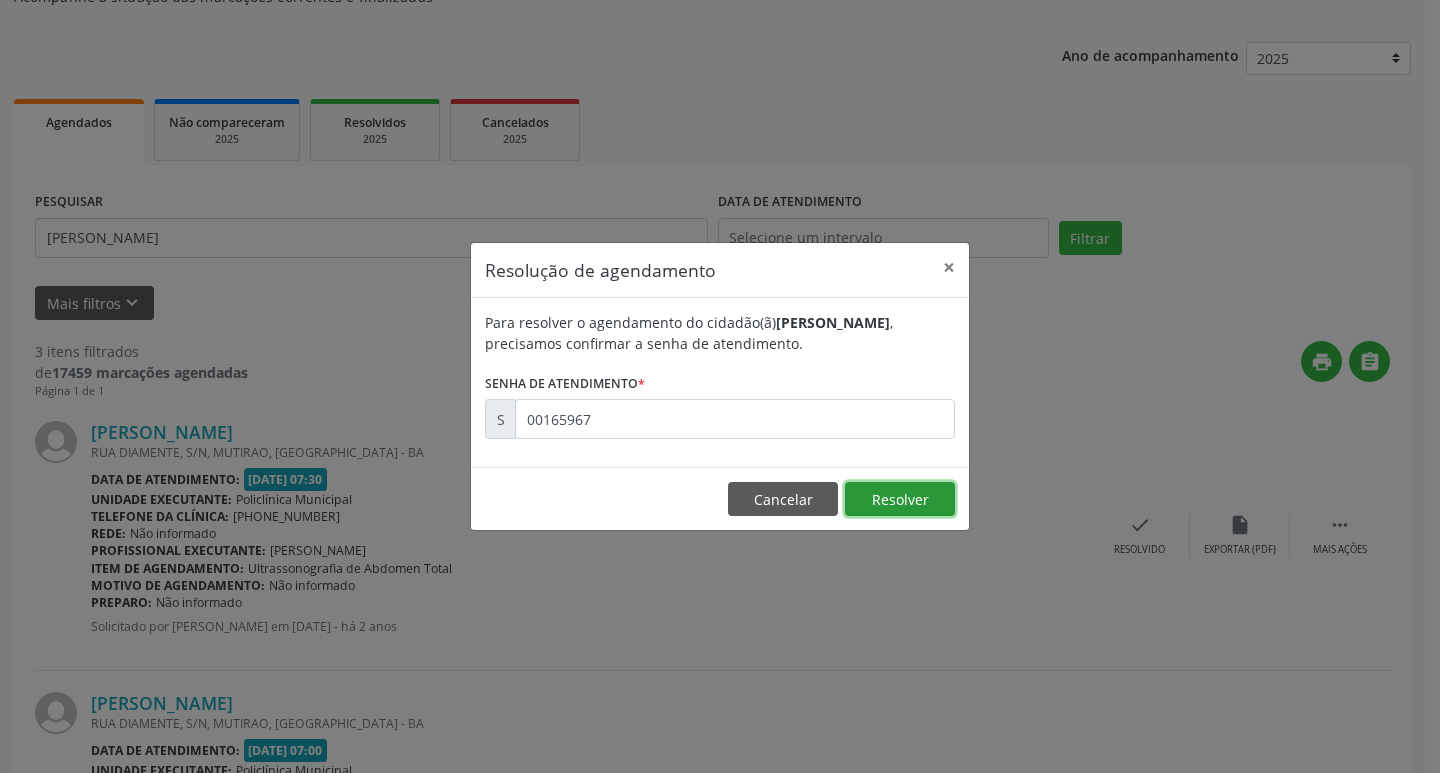 click on "Resolver" at bounding box center [900, 499] 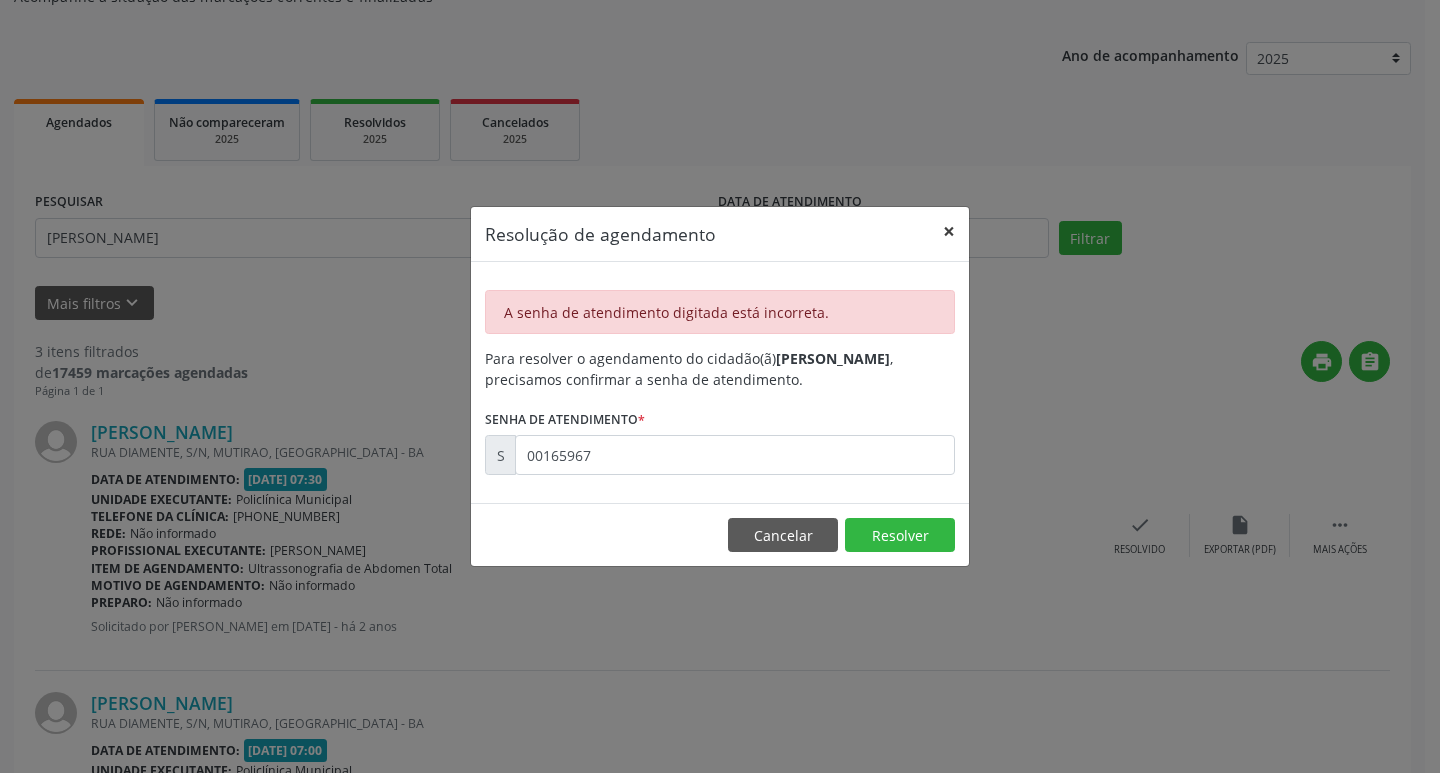 click on "×" at bounding box center (949, 231) 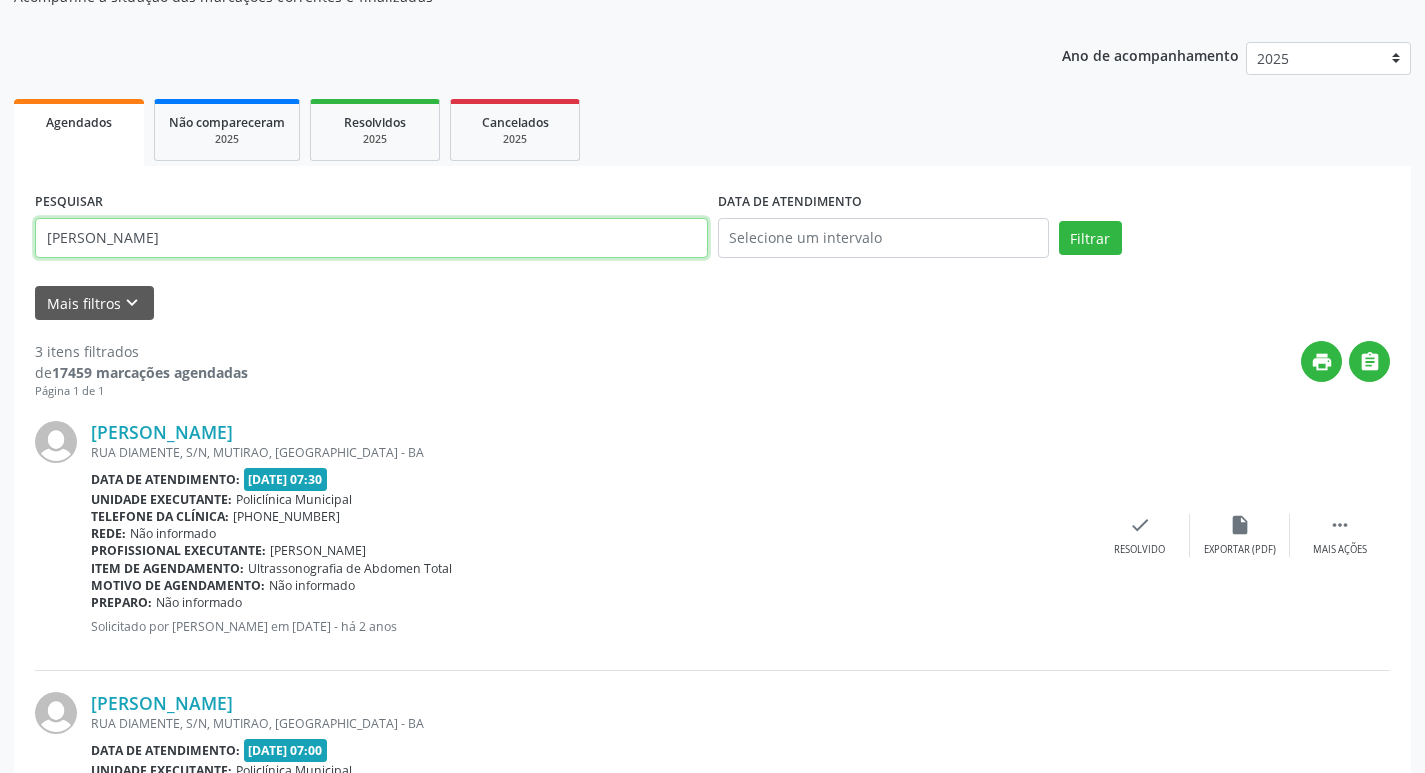 click on "[PERSON_NAME]" at bounding box center (371, 238) 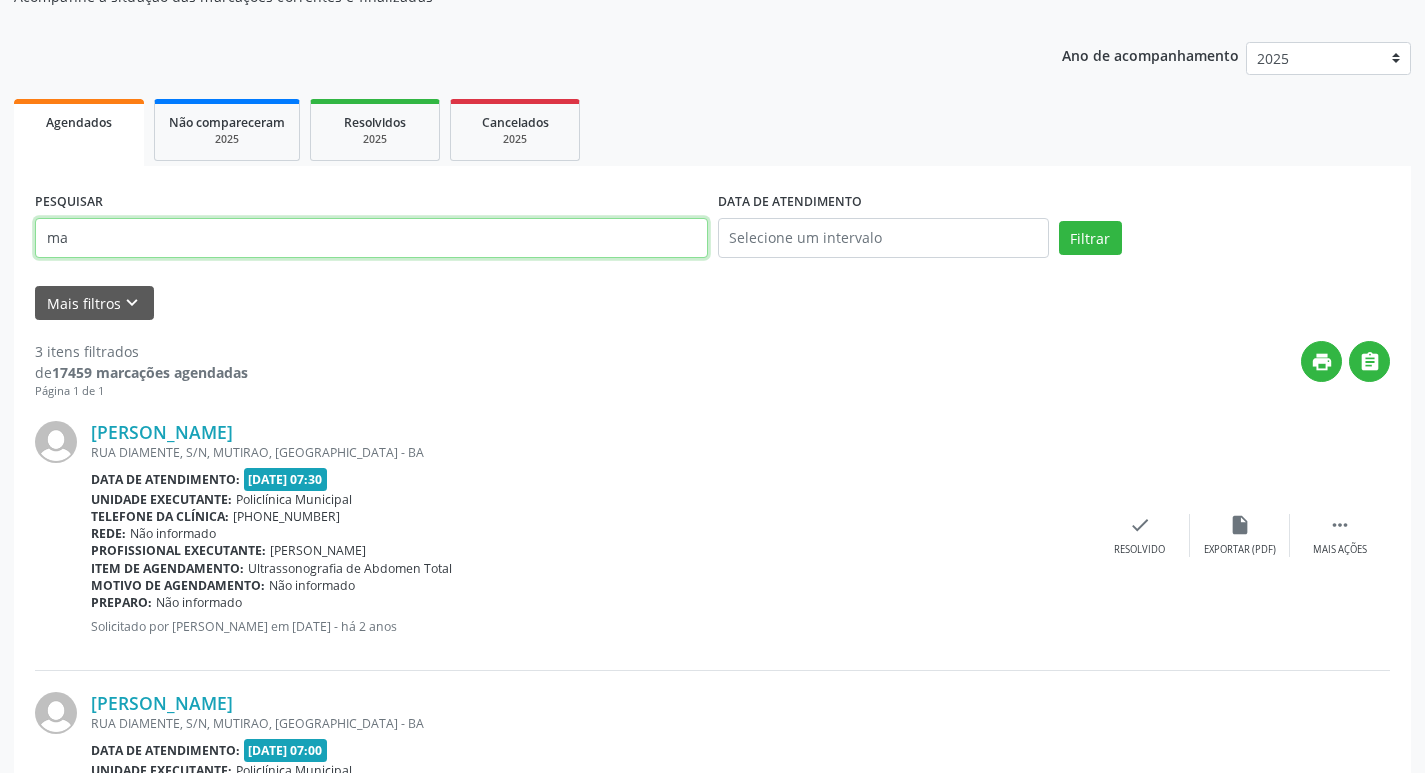 type on "m" 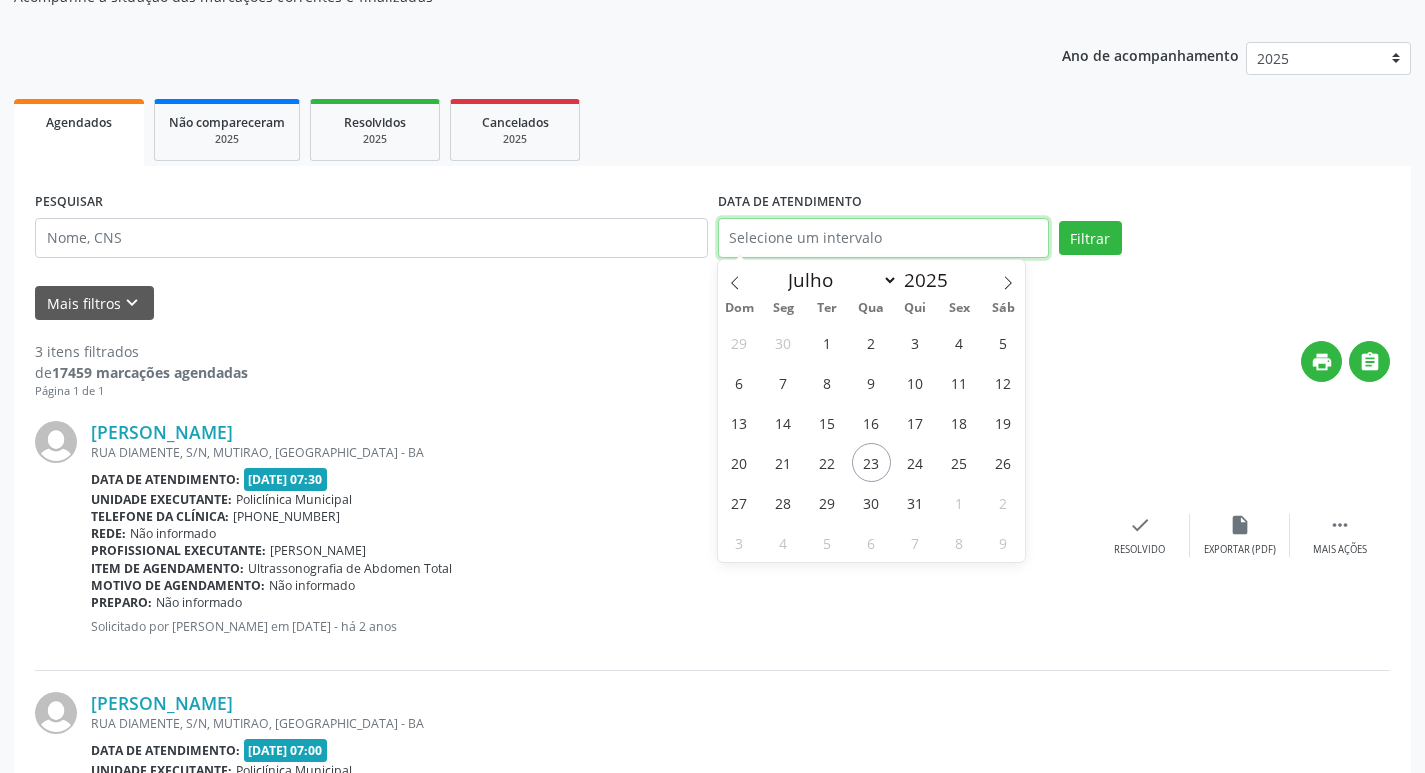 click at bounding box center (883, 238) 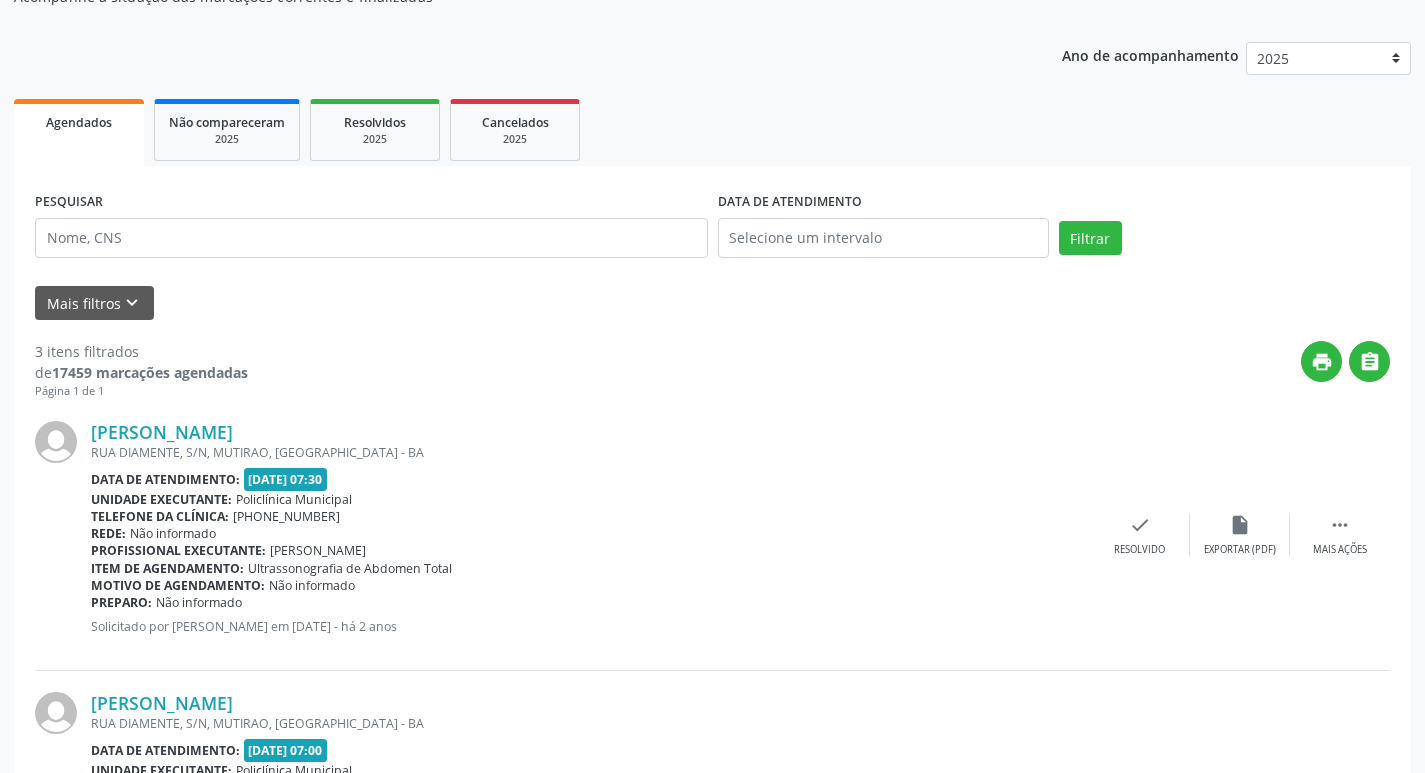click on "Mais filtros
keyboard_arrow_down" at bounding box center (712, 303) 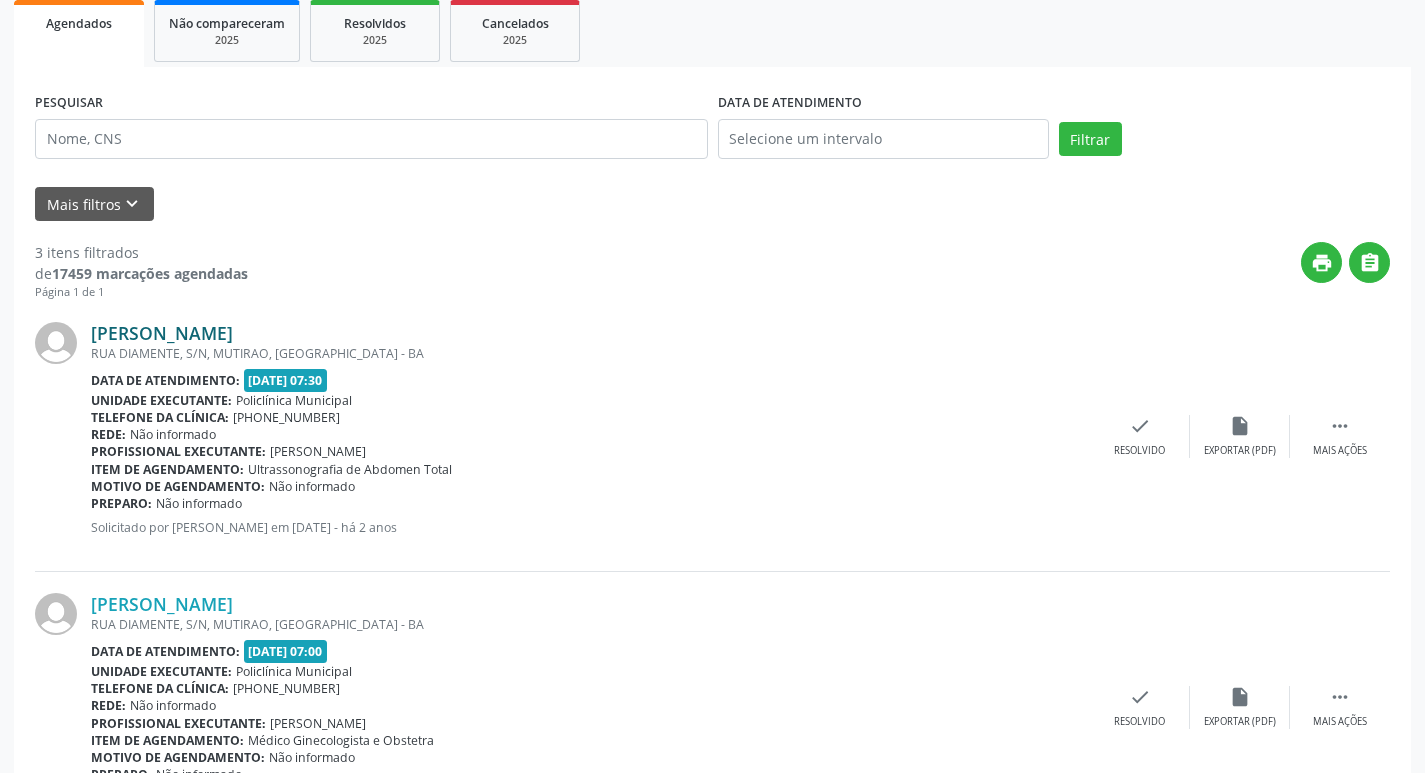 scroll, scrollTop: 300, scrollLeft: 0, axis: vertical 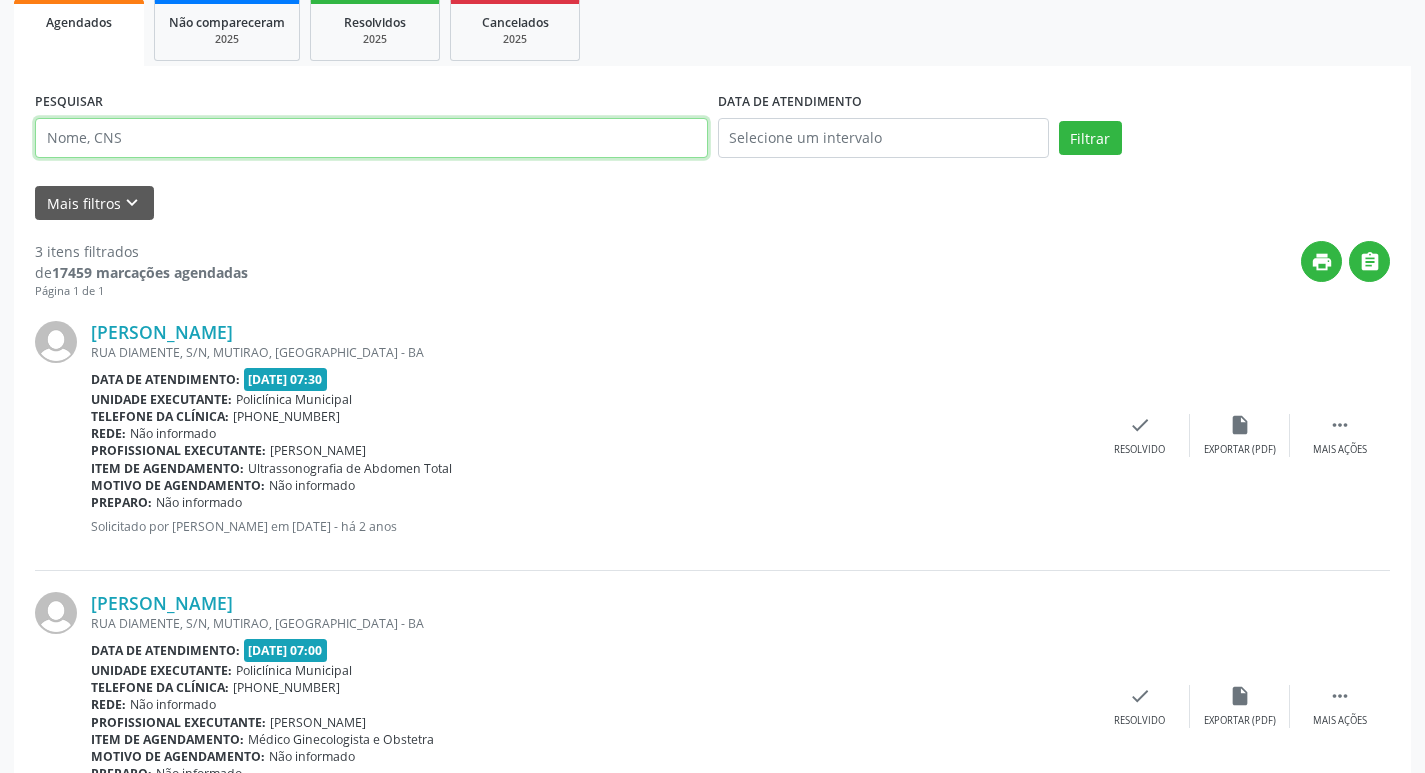 click at bounding box center (371, 138) 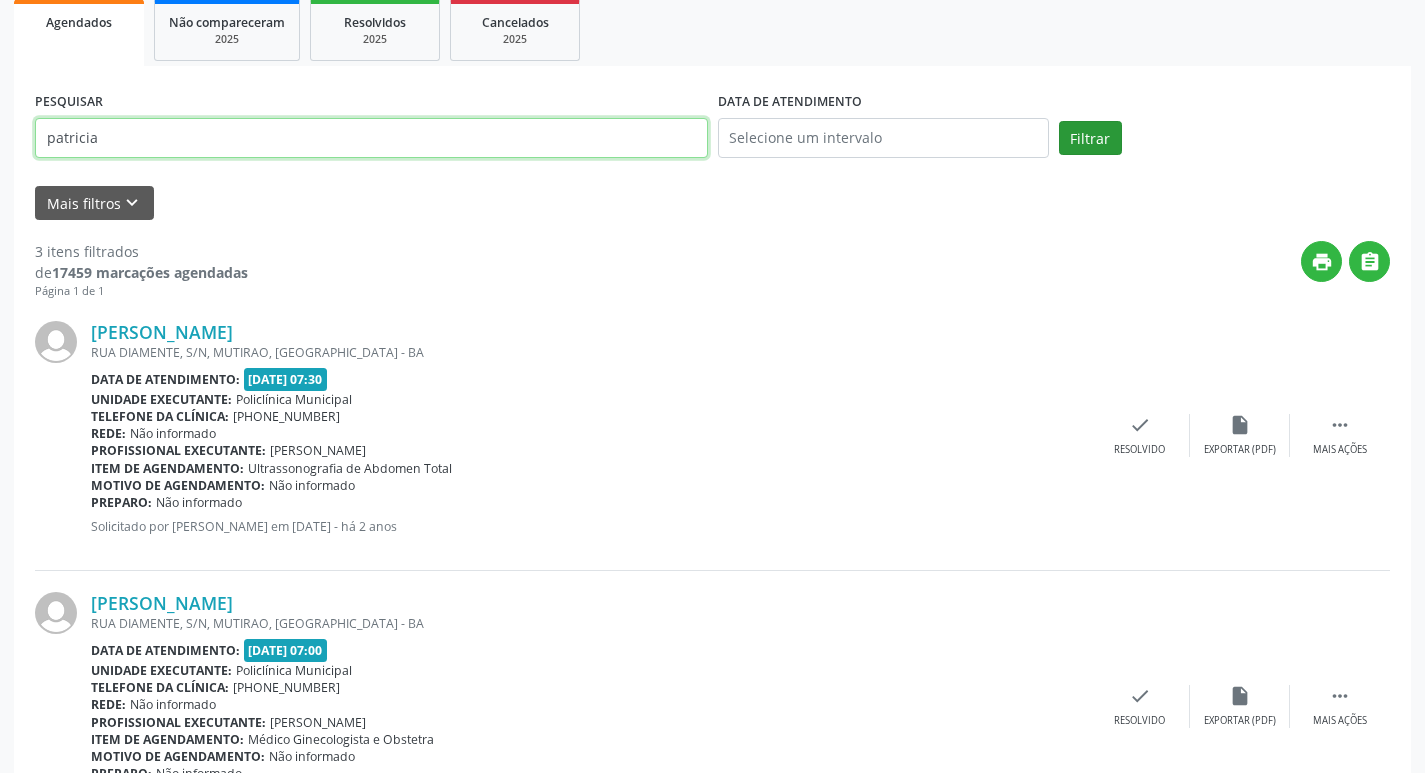 type on "patricia" 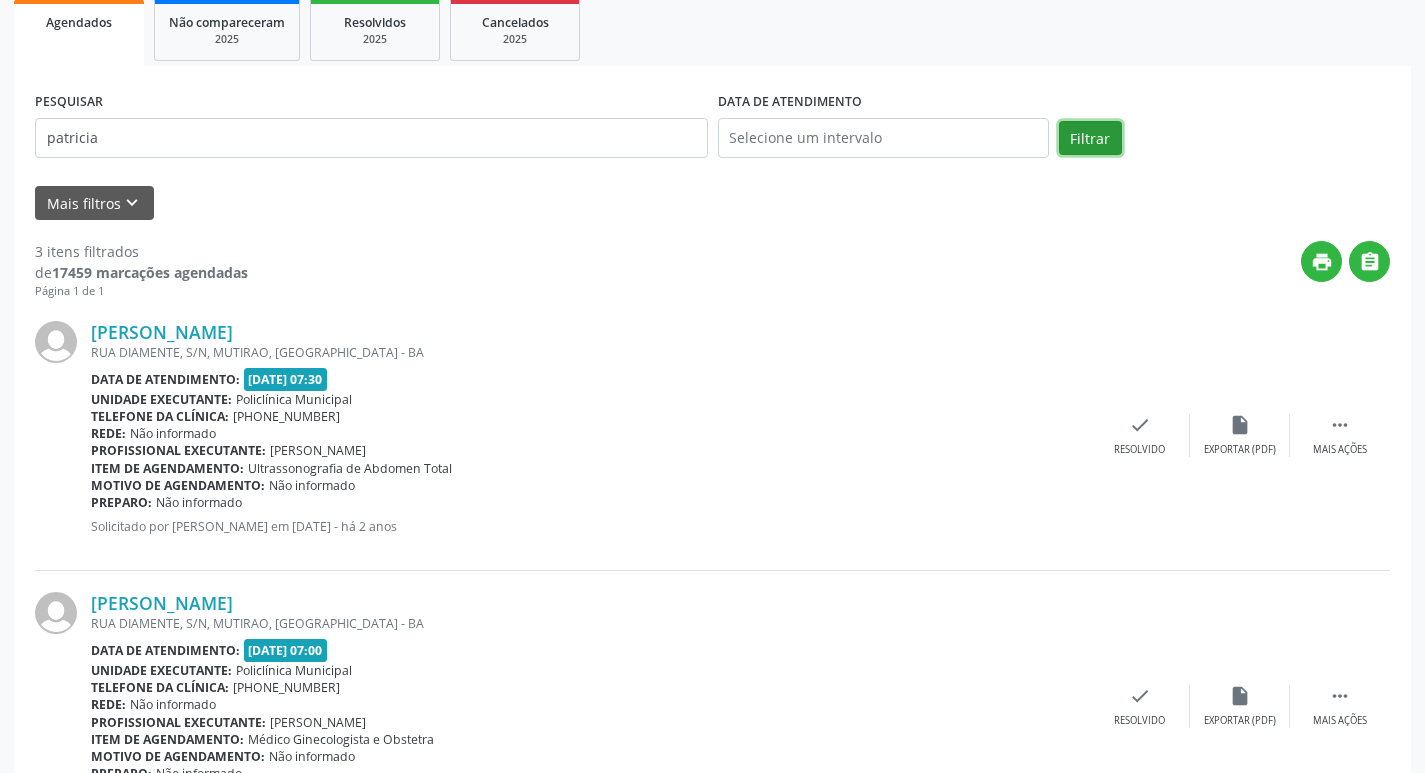 click on "Filtrar" at bounding box center (1090, 138) 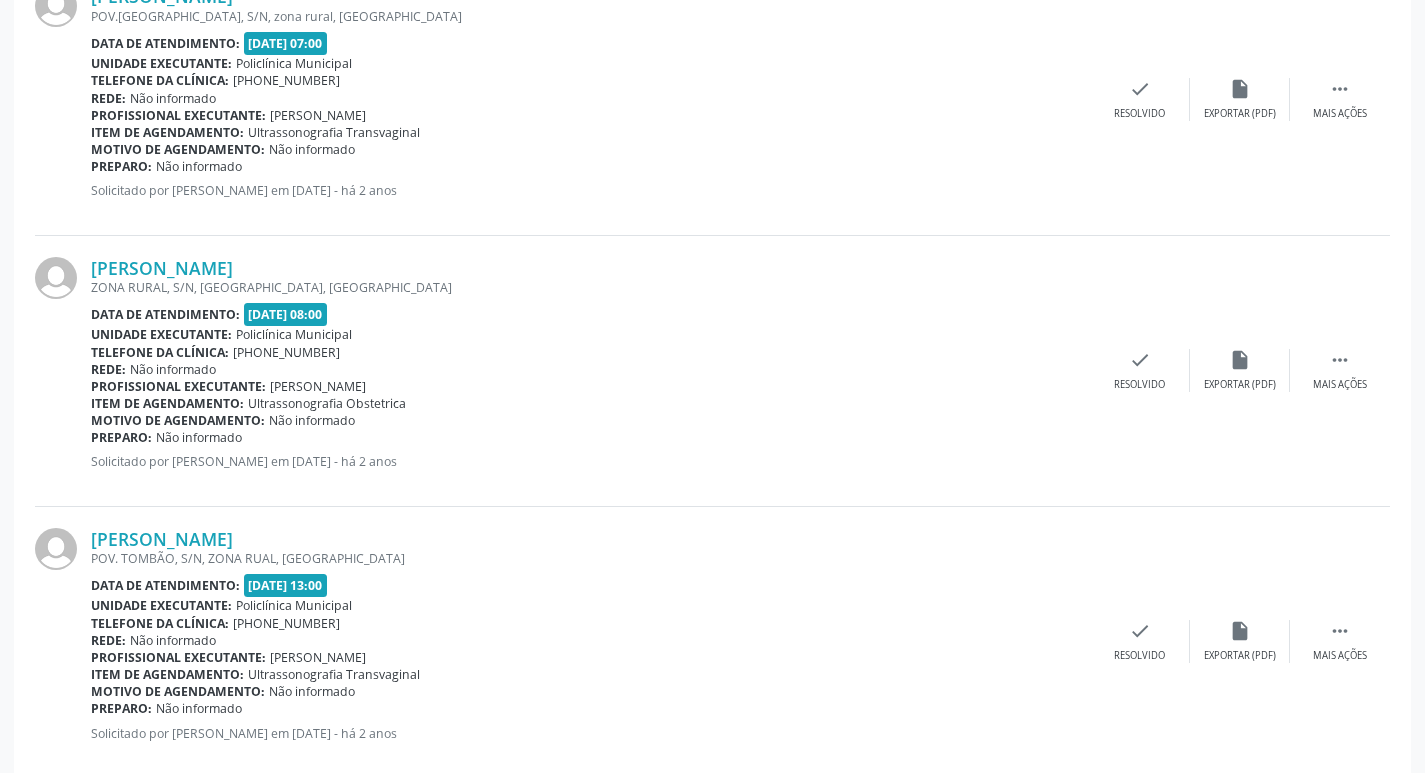scroll, scrollTop: 1800, scrollLeft: 0, axis: vertical 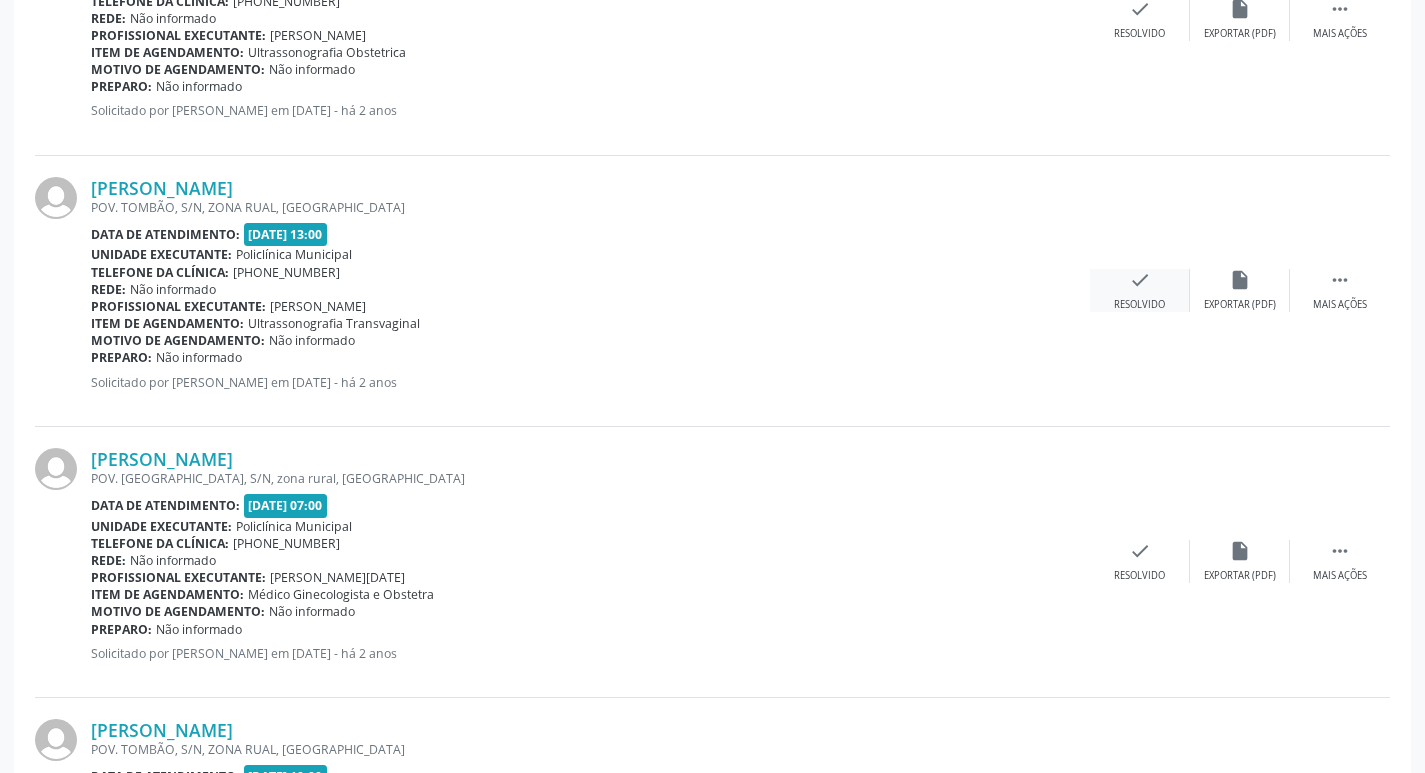 click on "Resolvido" at bounding box center (1139, 305) 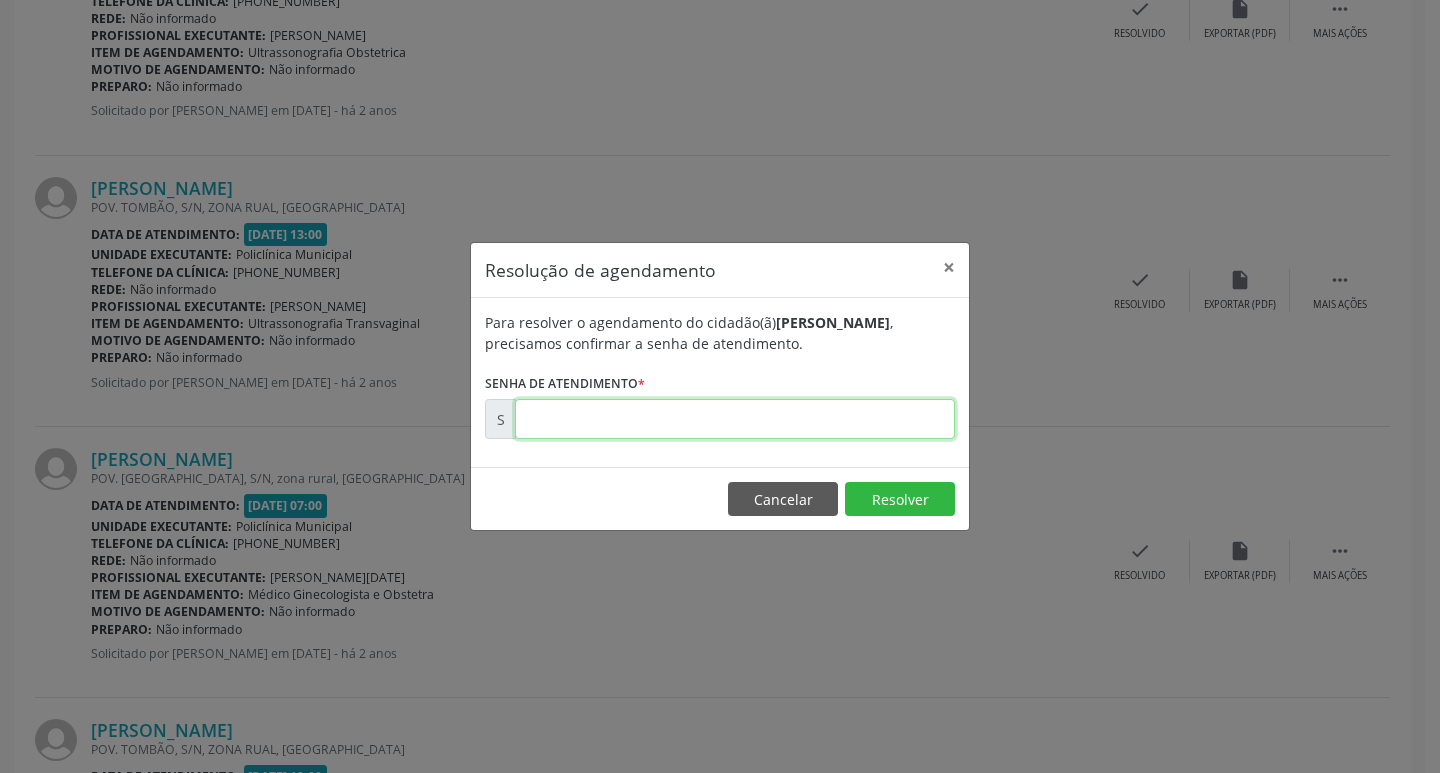 click at bounding box center [735, 419] 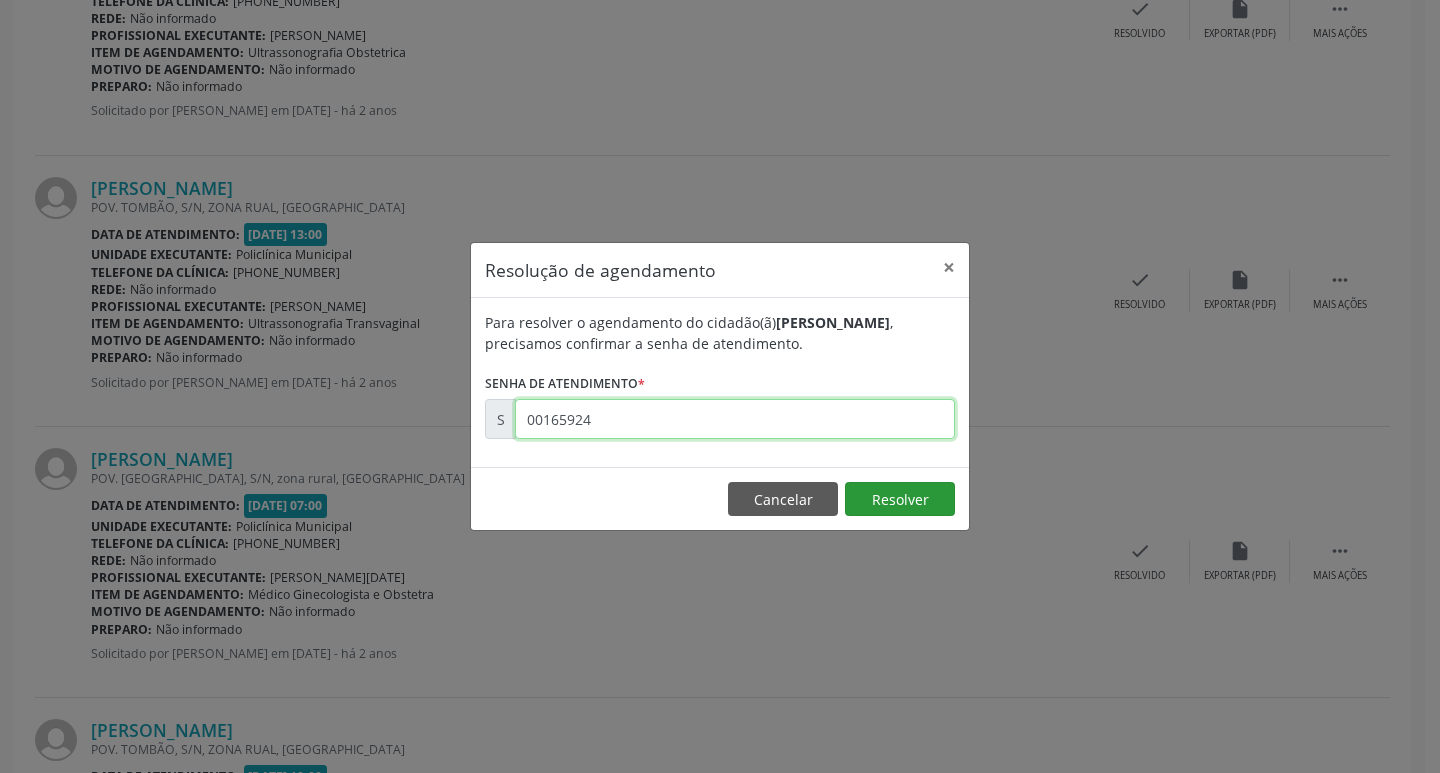 type on "00165924" 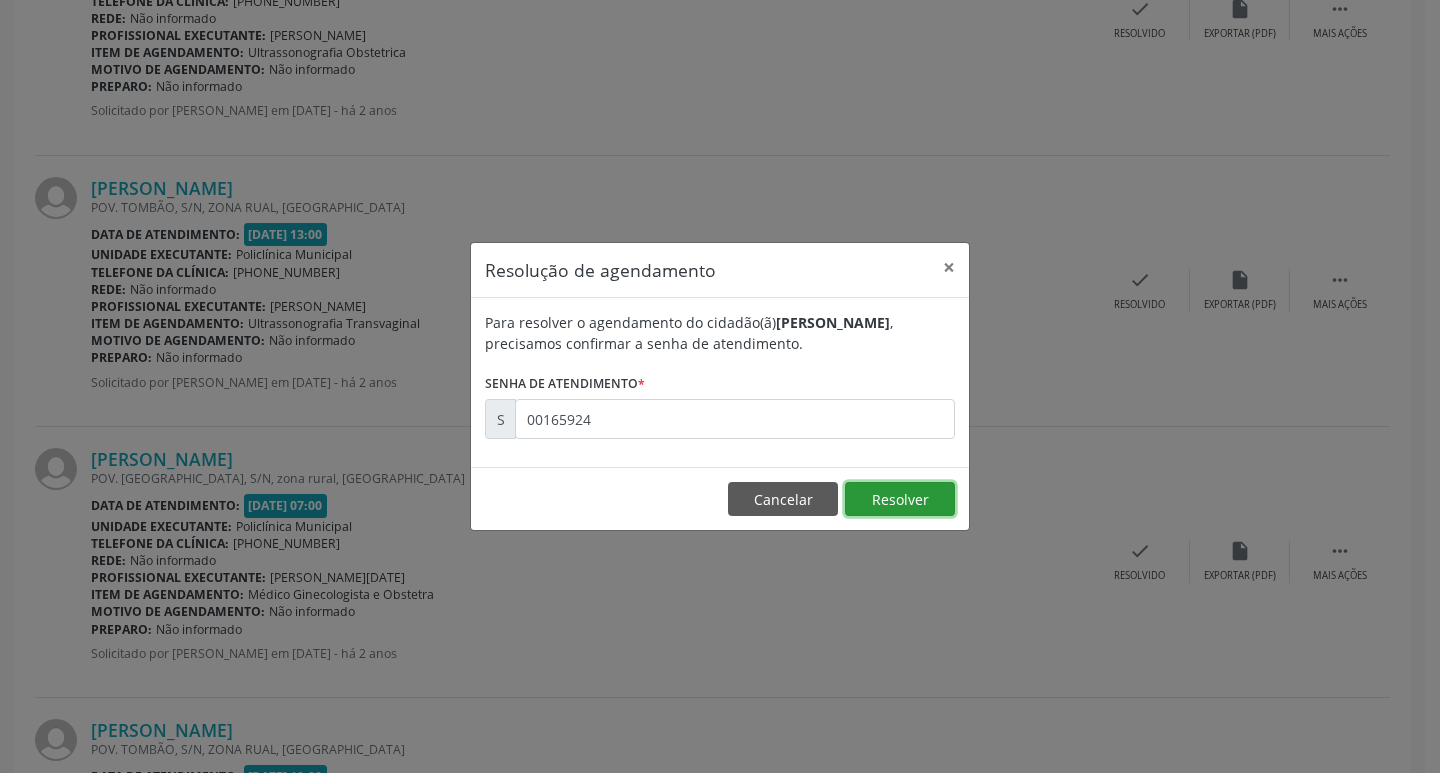 click on "Resolver" at bounding box center [900, 499] 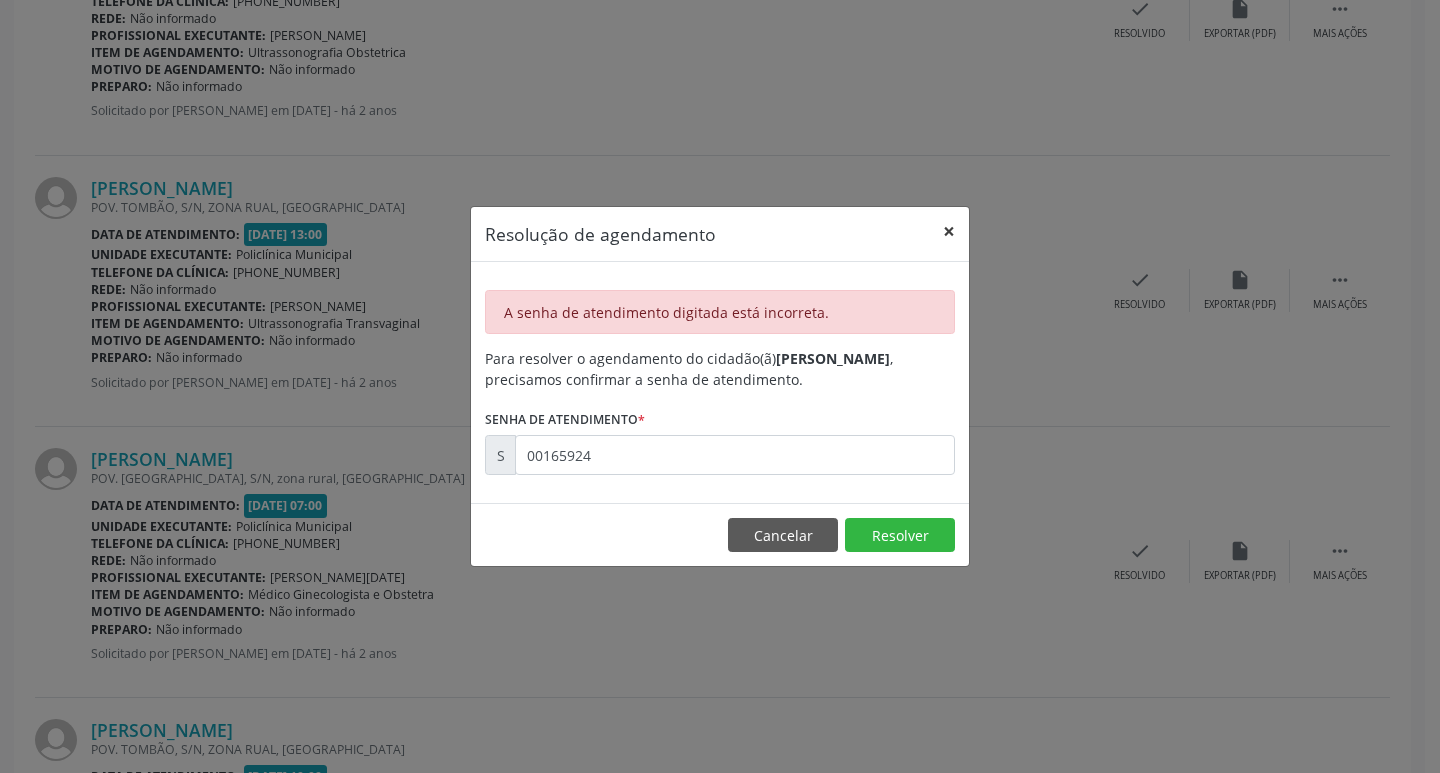 click on "×" at bounding box center (949, 231) 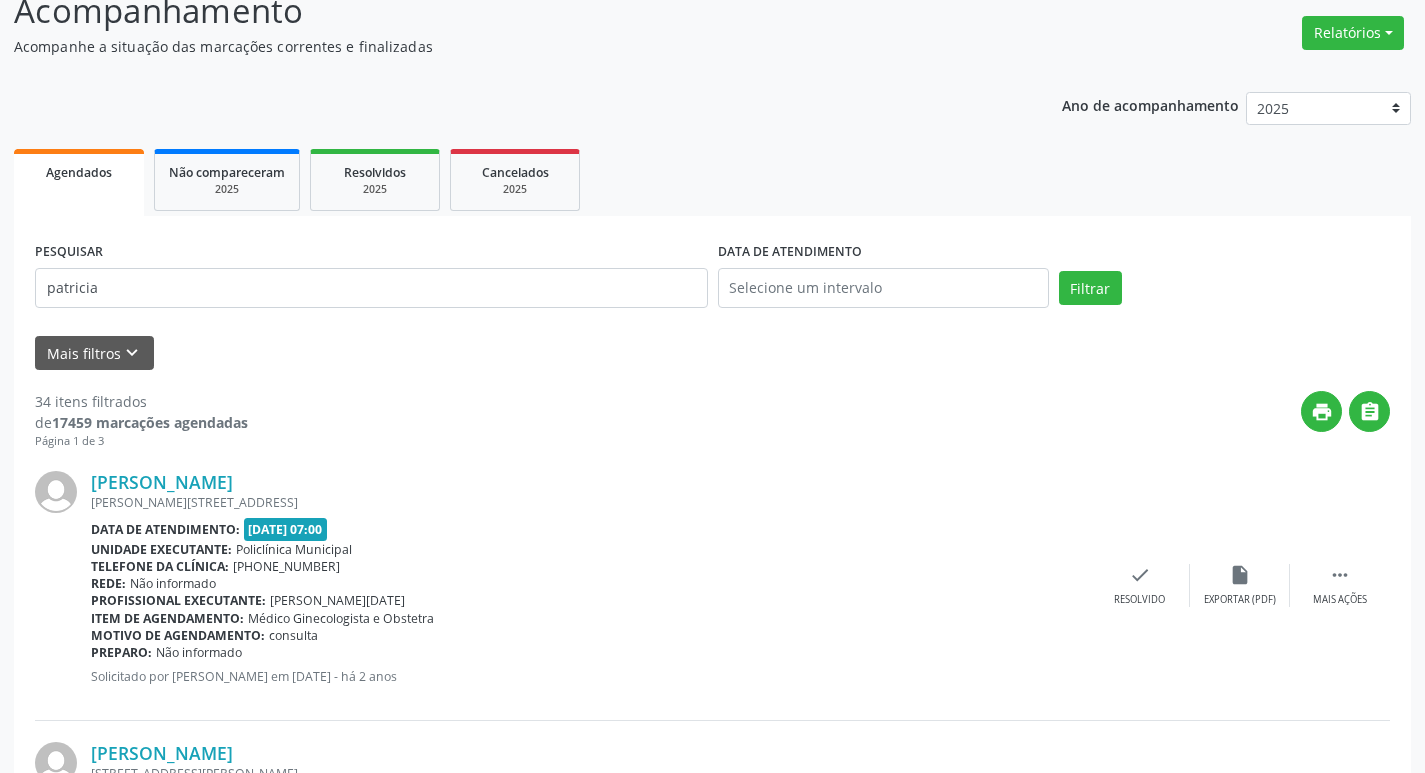 scroll, scrollTop: 0, scrollLeft: 0, axis: both 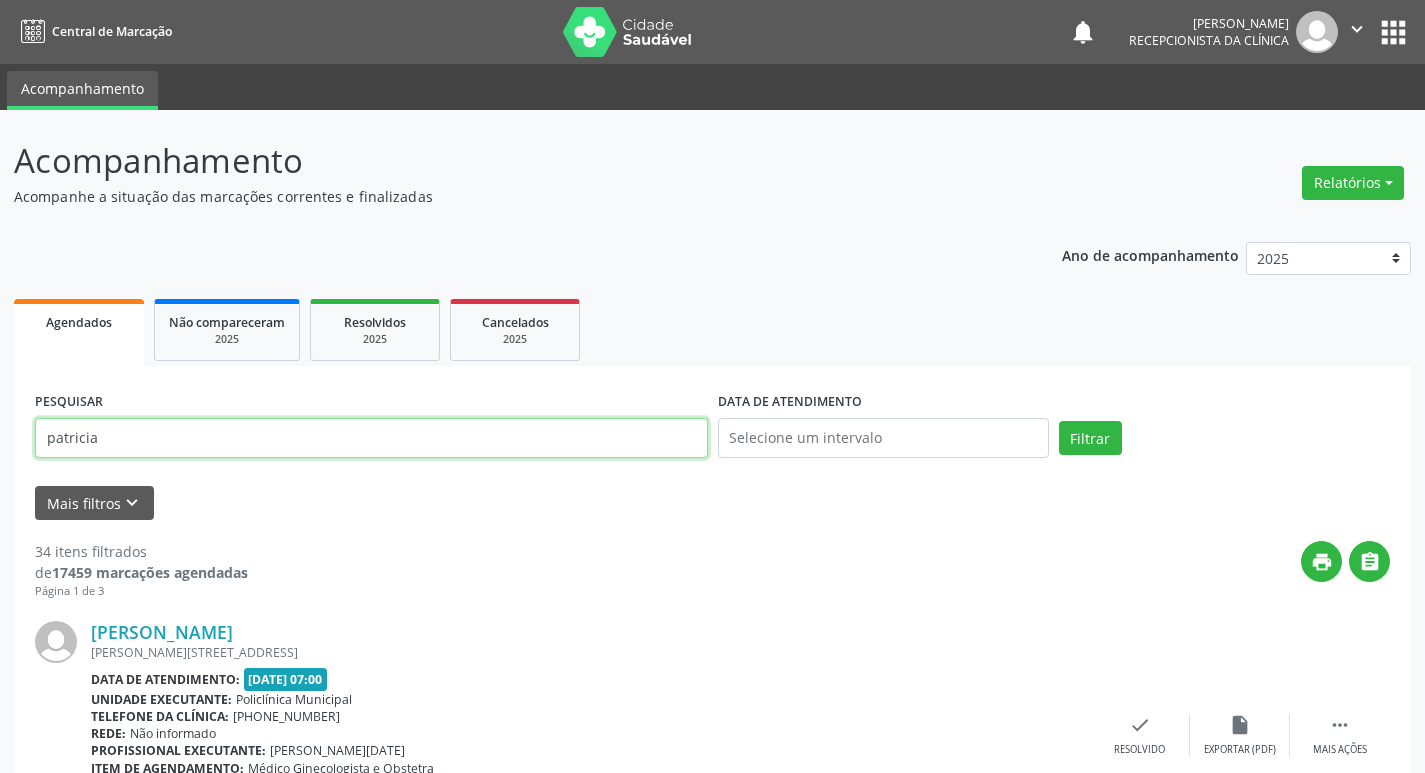 click on "patricia" at bounding box center [371, 438] 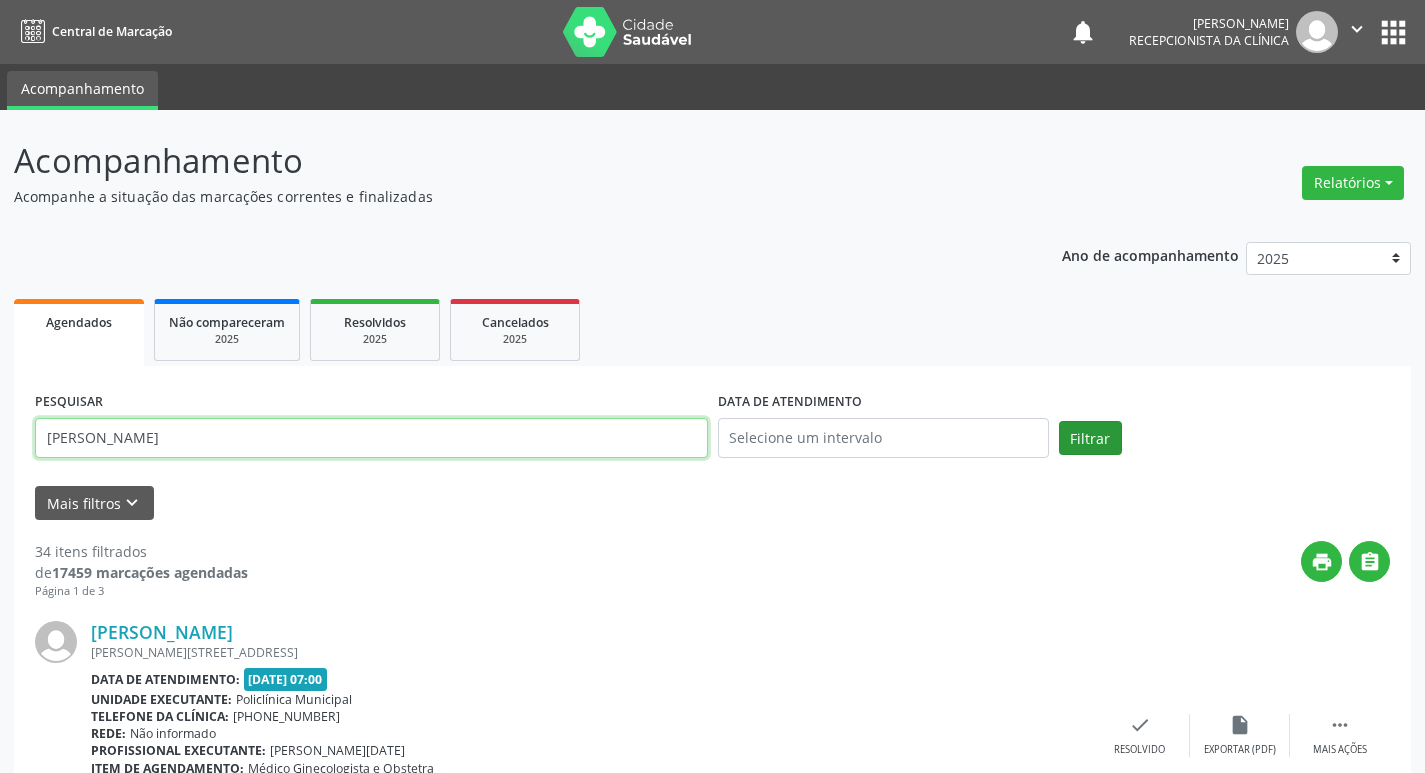 type on "[PERSON_NAME]" 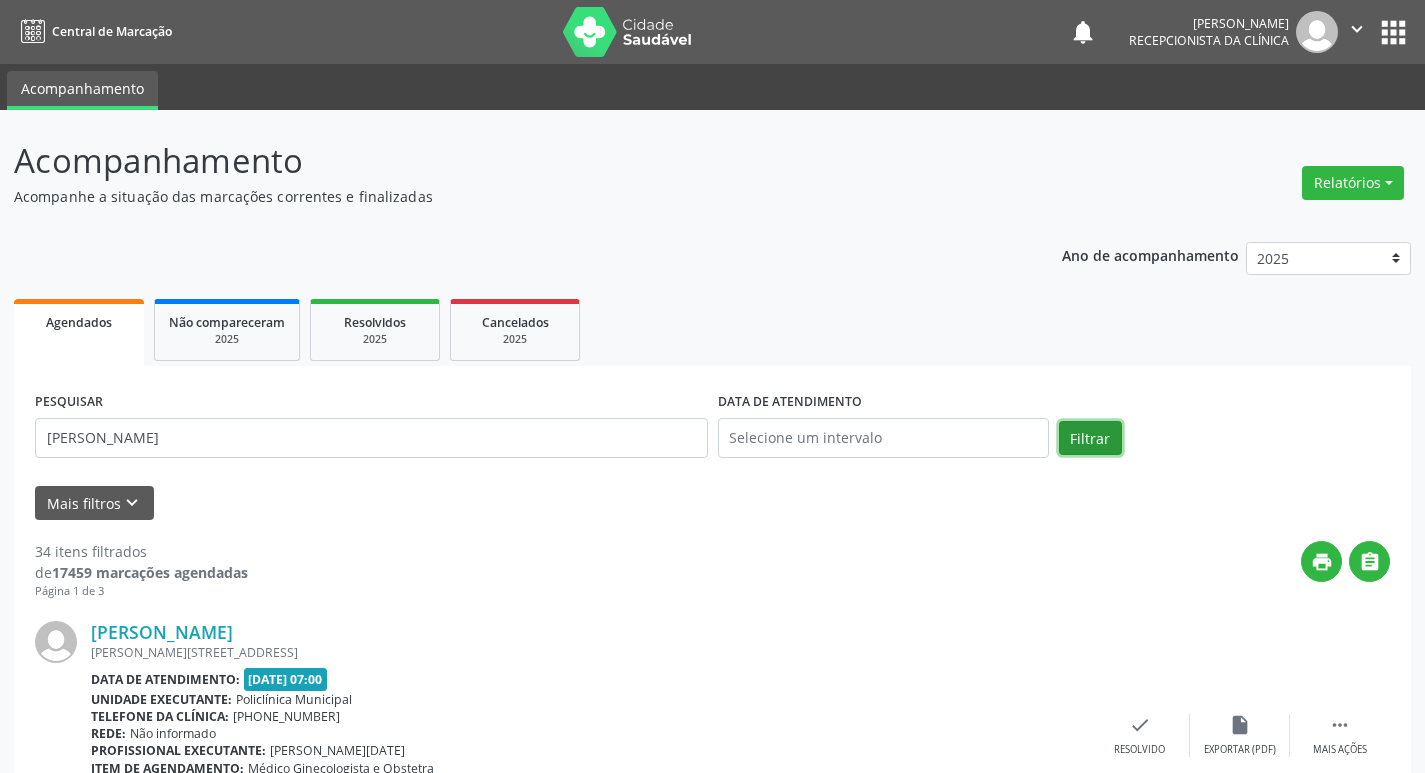 click on "Filtrar" at bounding box center [1090, 438] 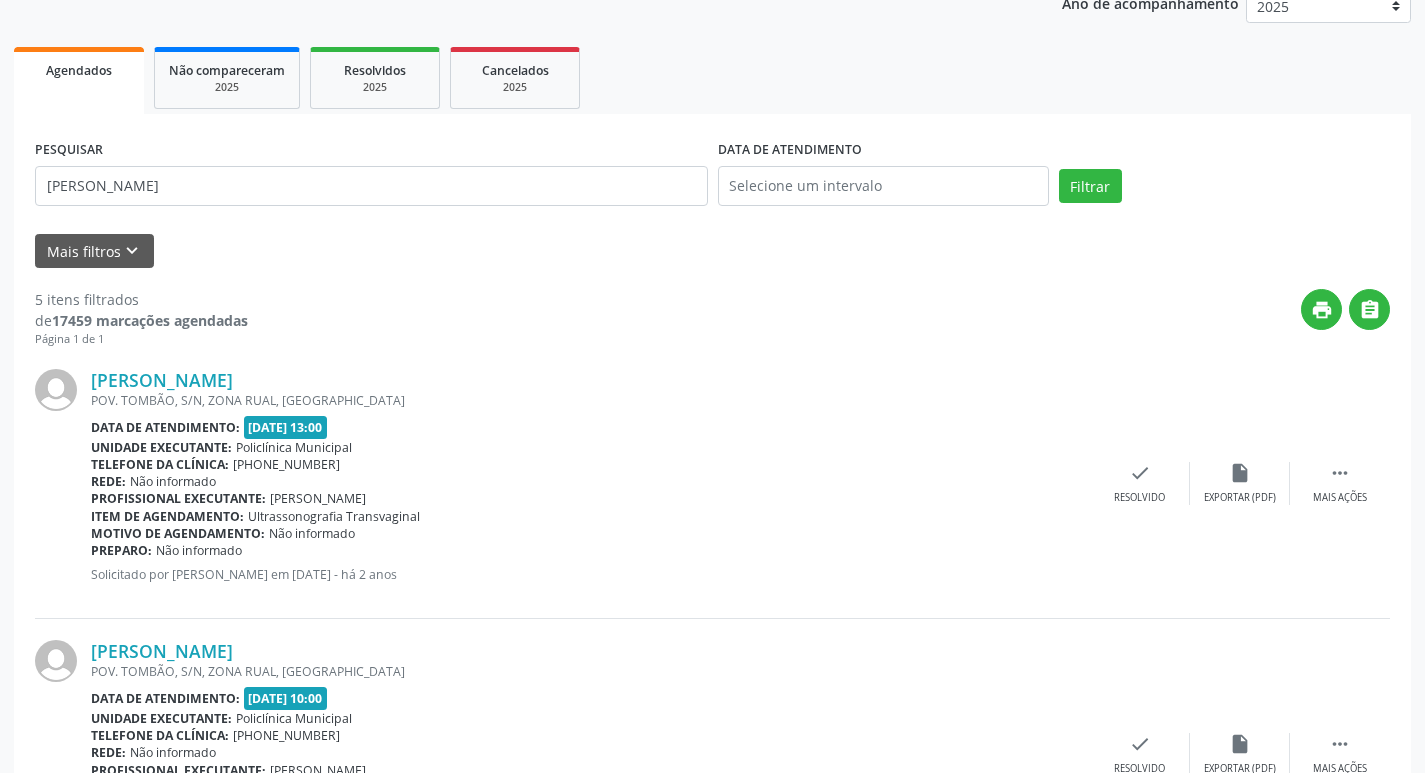 scroll, scrollTop: 300, scrollLeft: 0, axis: vertical 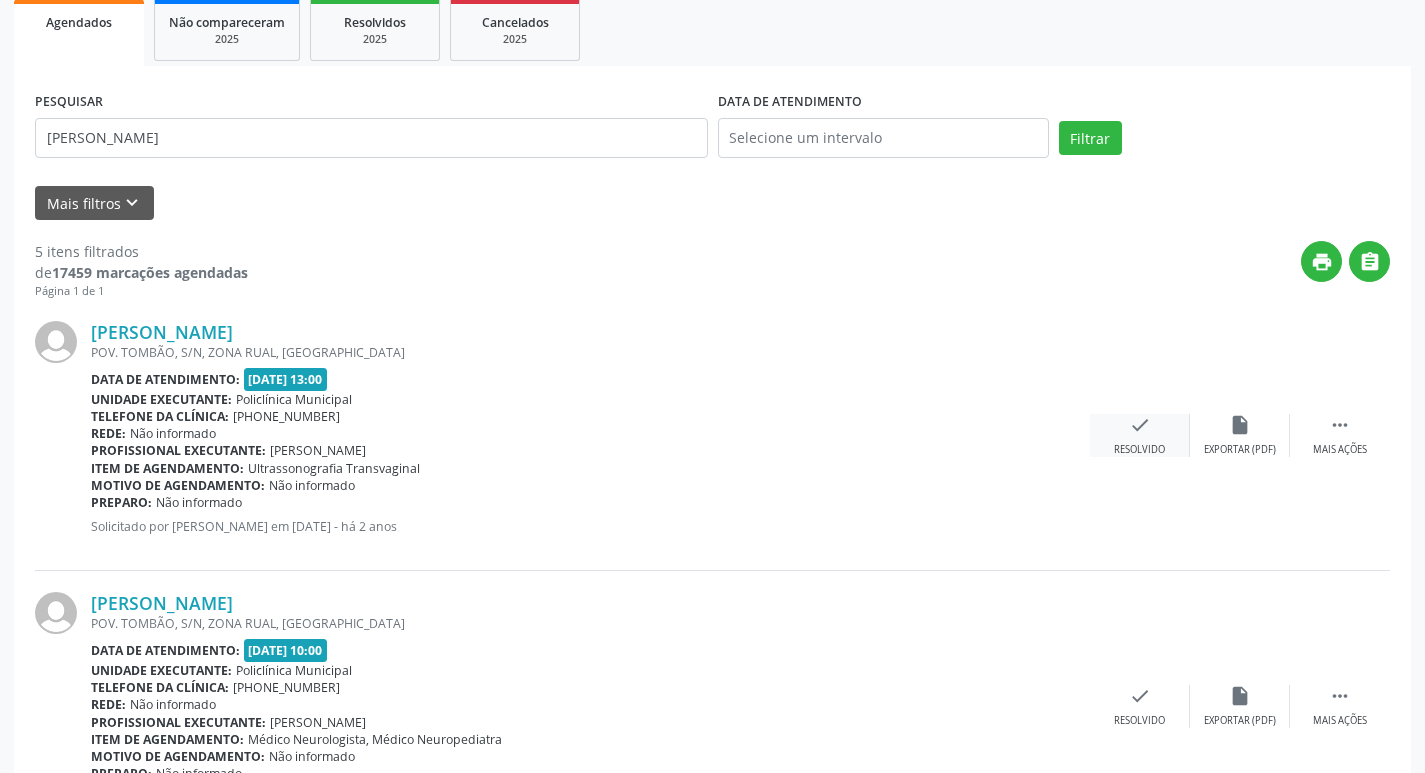 click on "Resolvido" at bounding box center [1139, 450] 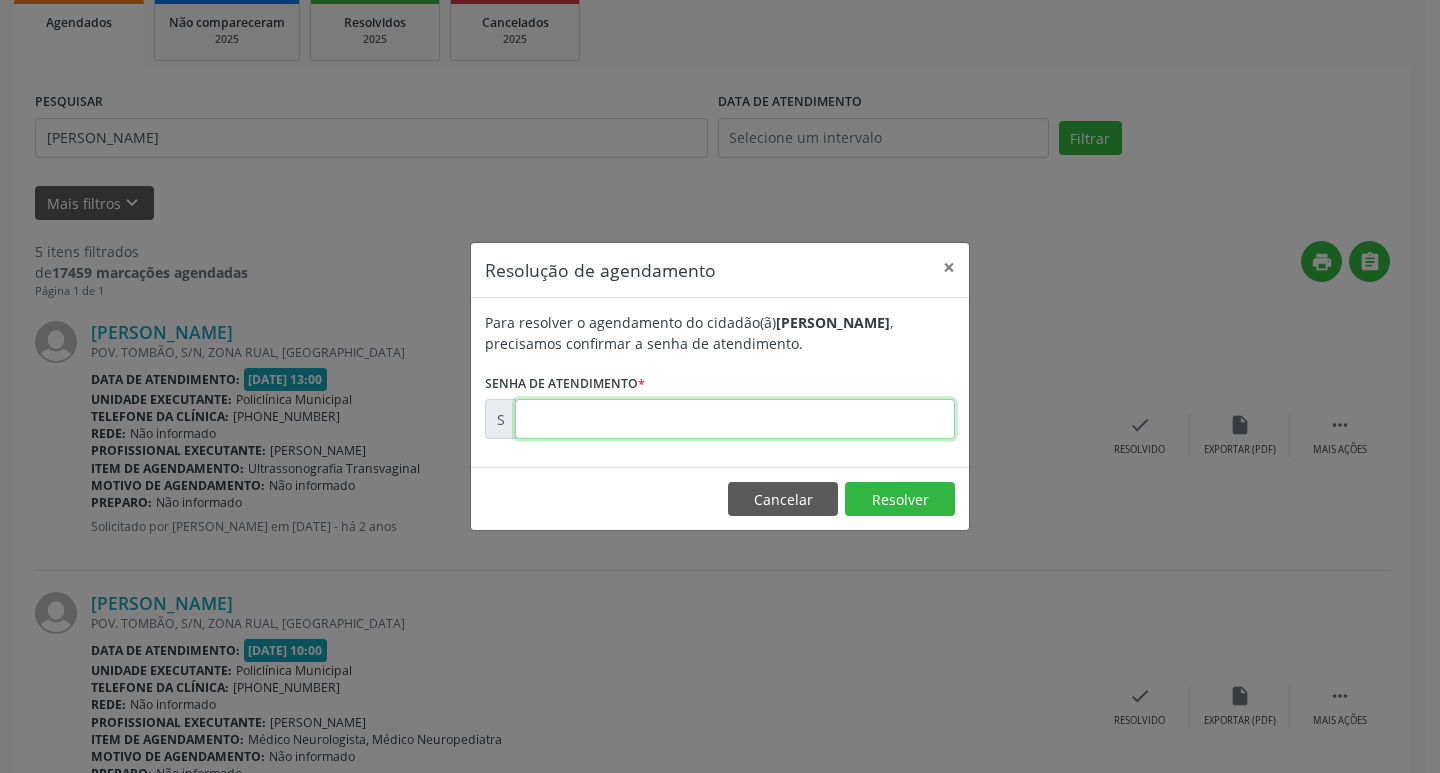 click at bounding box center (735, 419) 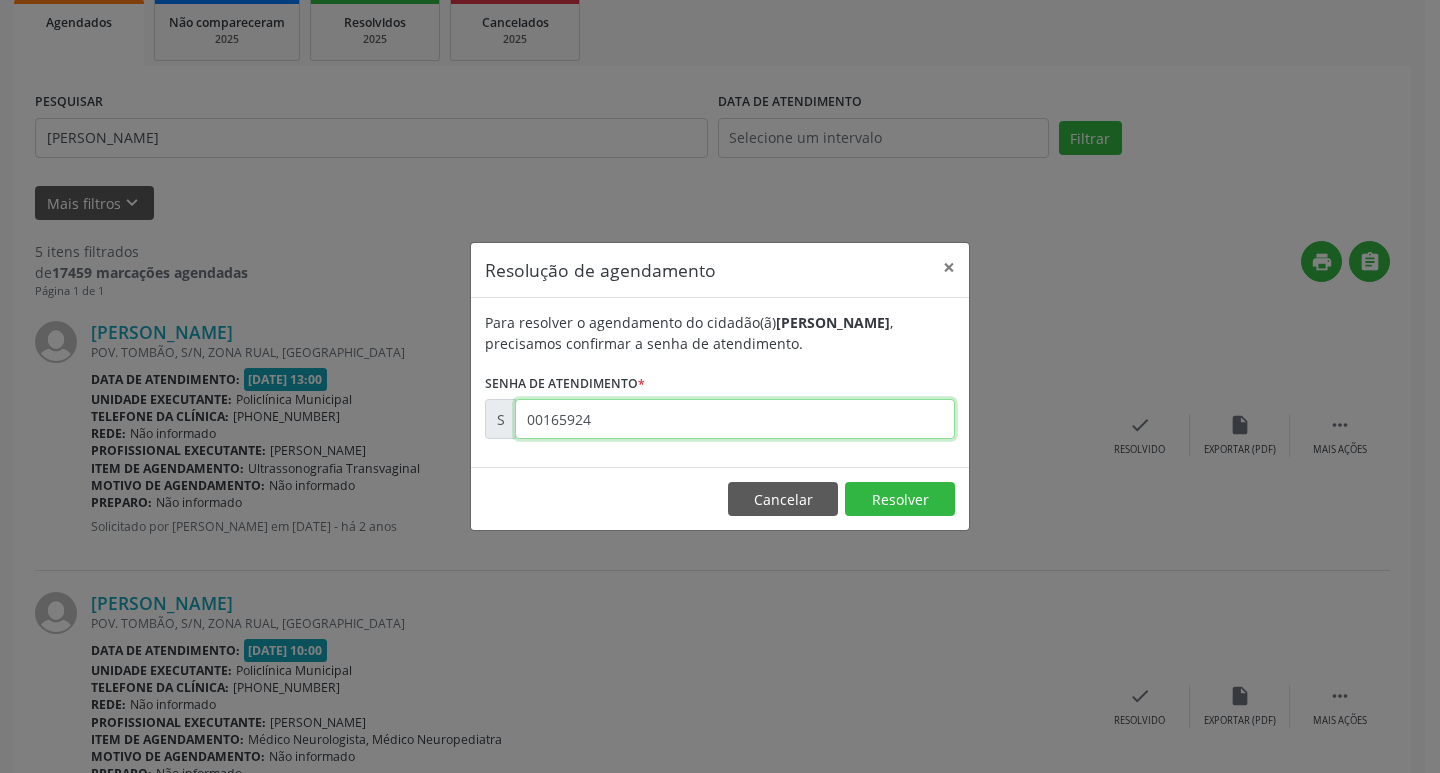 type on "00165924" 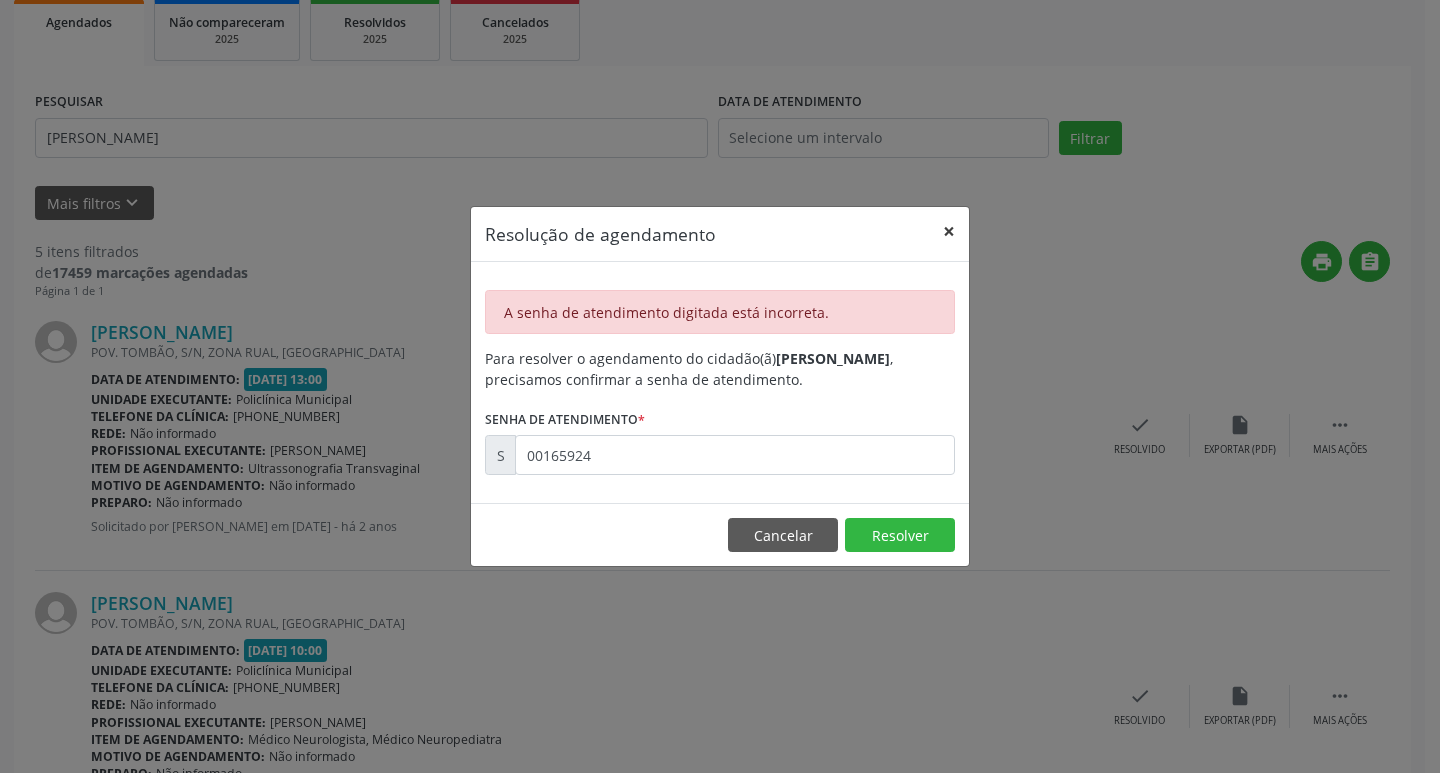 click on "×" at bounding box center [949, 231] 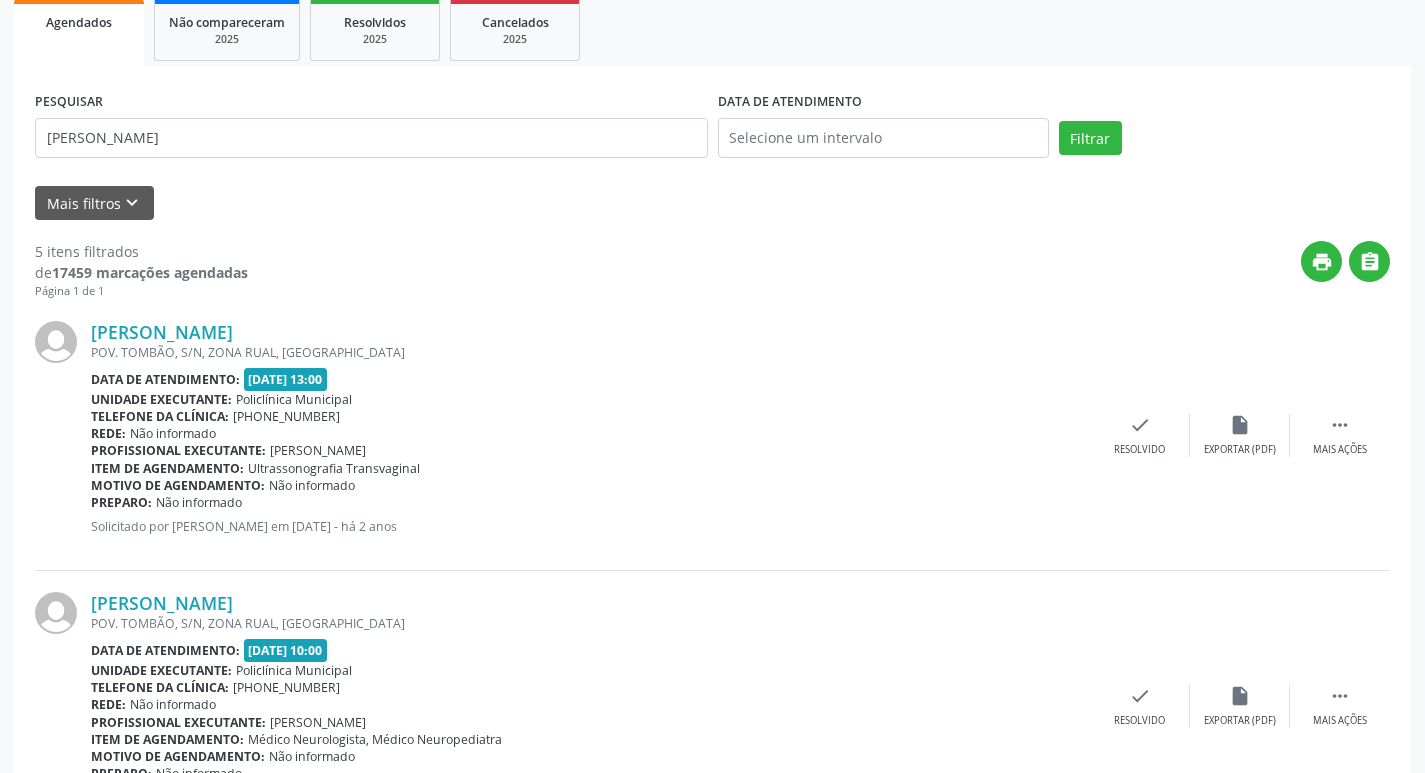 scroll, scrollTop: 400, scrollLeft: 0, axis: vertical 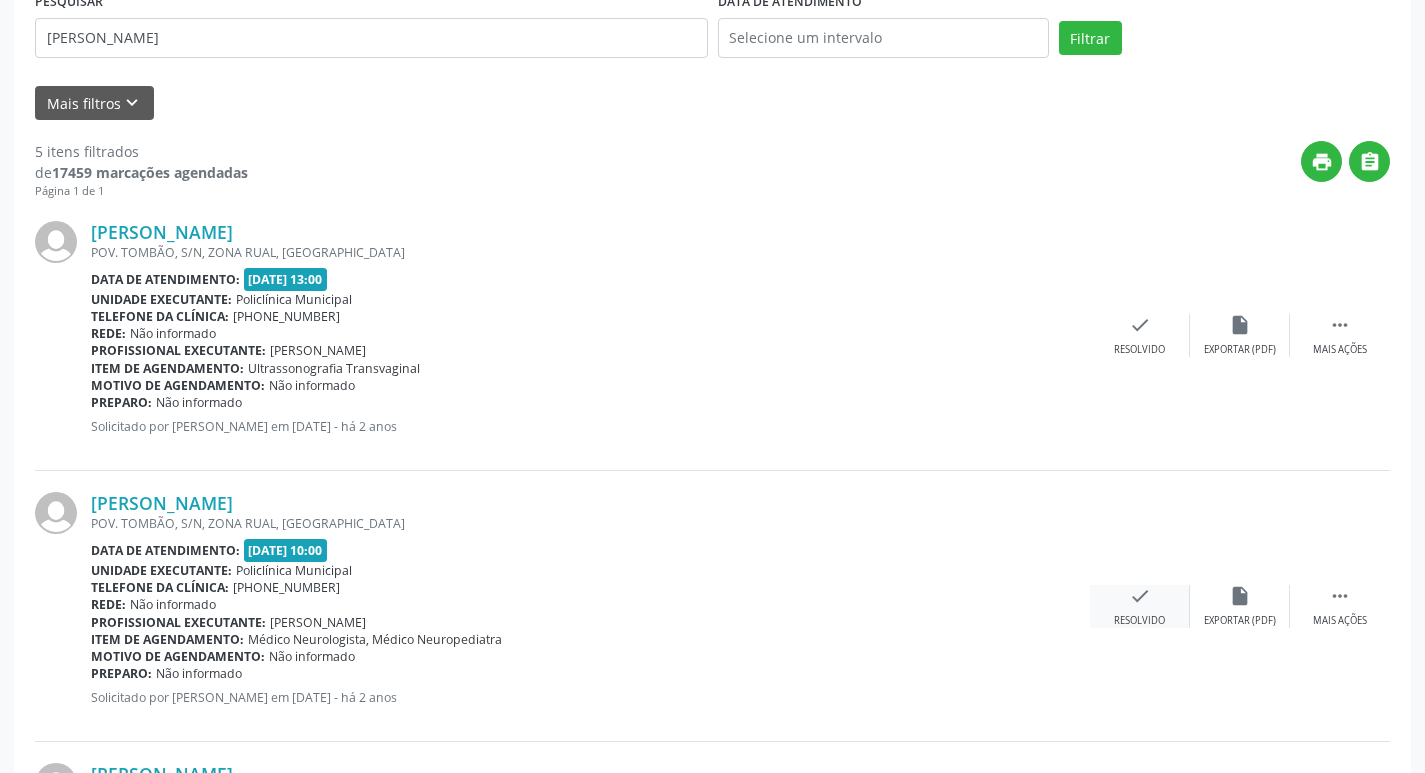 click on "check
Resolvido" at bounding box center (1140, 606) 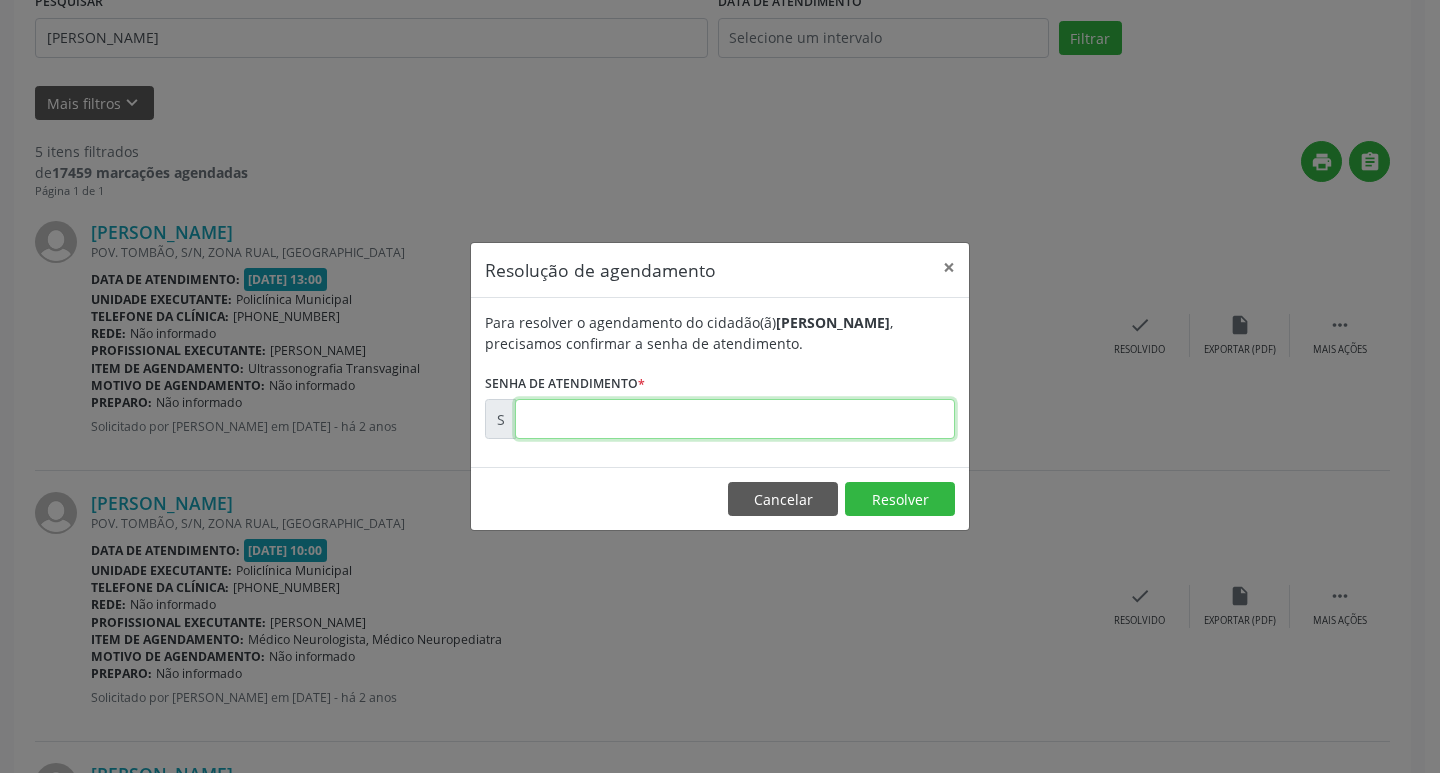 click at bounding box center (735, 419) 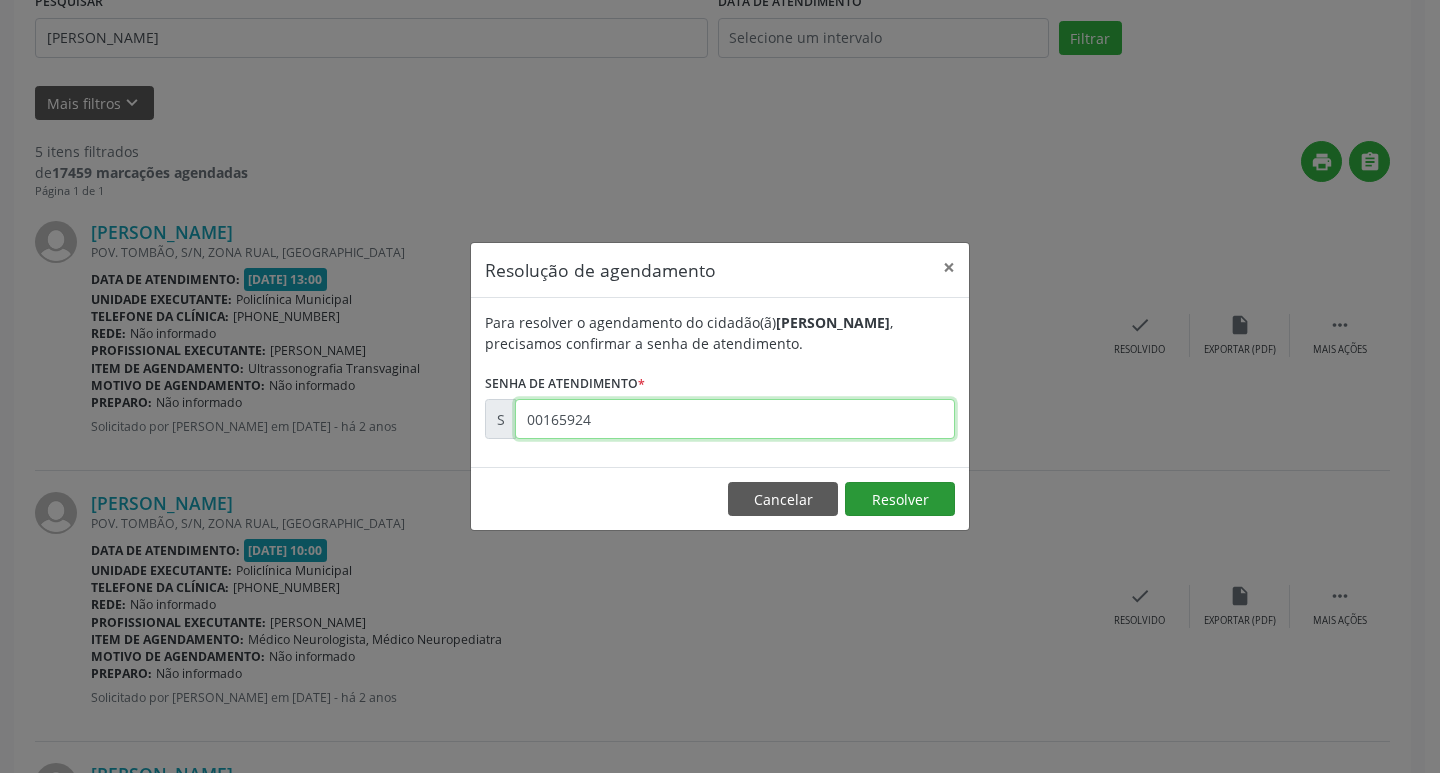 type on "00165924" 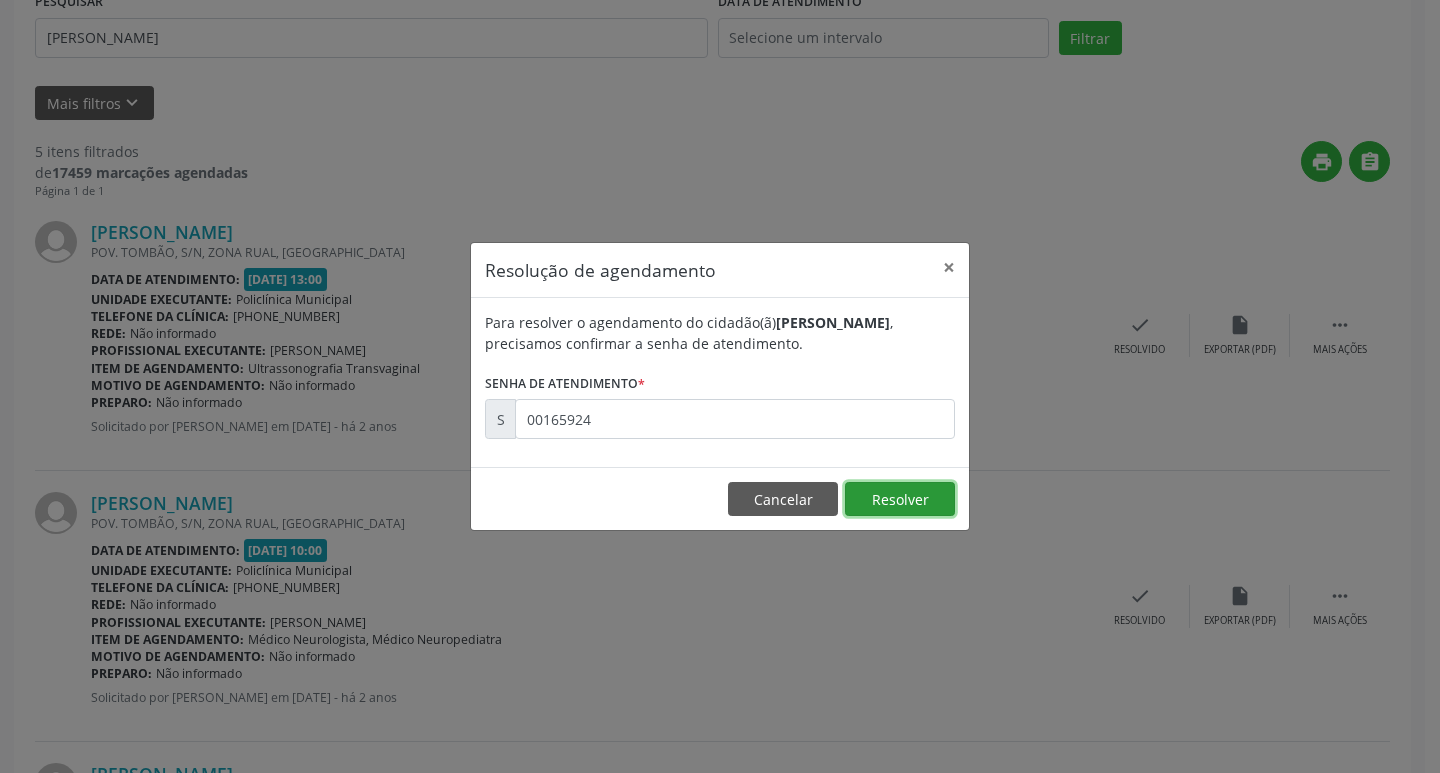 click on "Resolver" at bounding box center [900, 499] 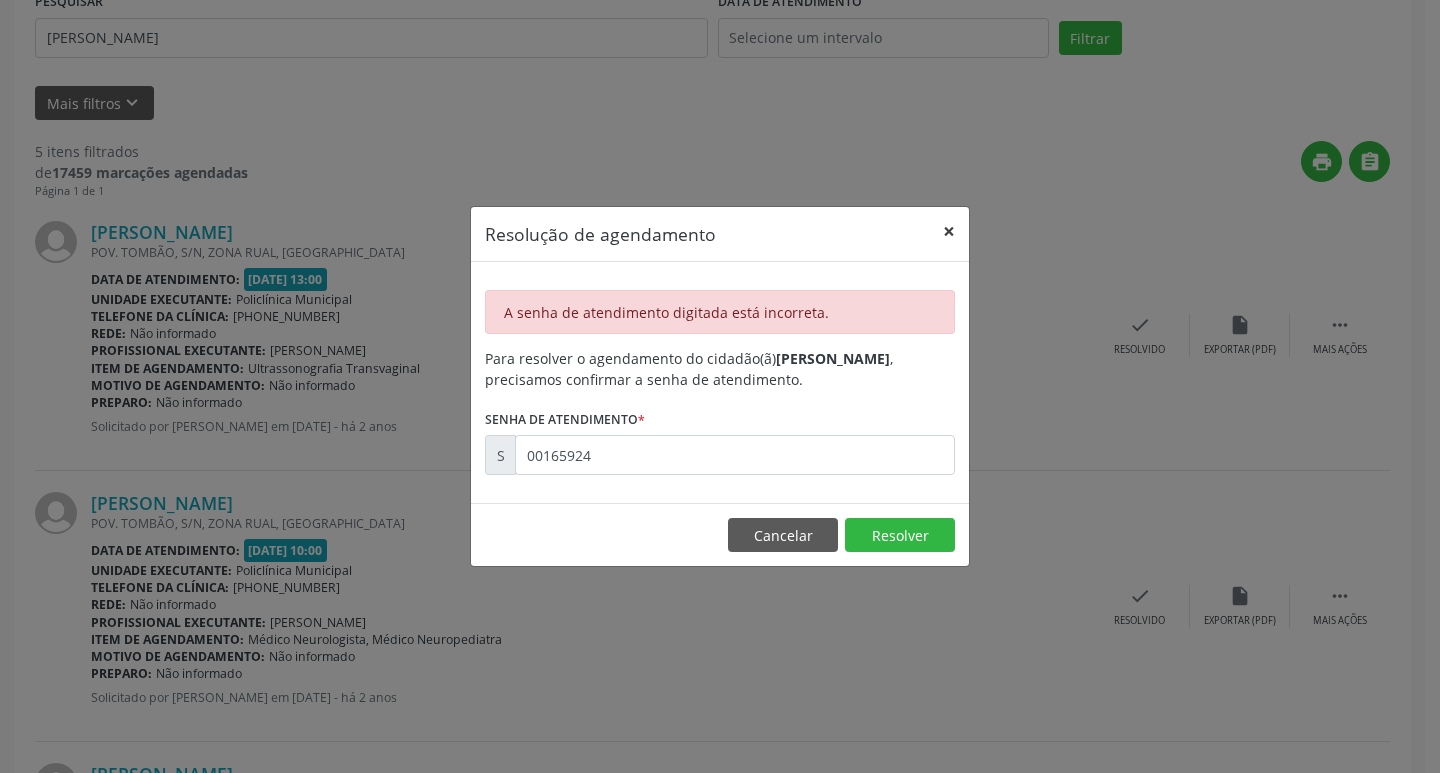 click on "×" at bounding box center [949, 231] 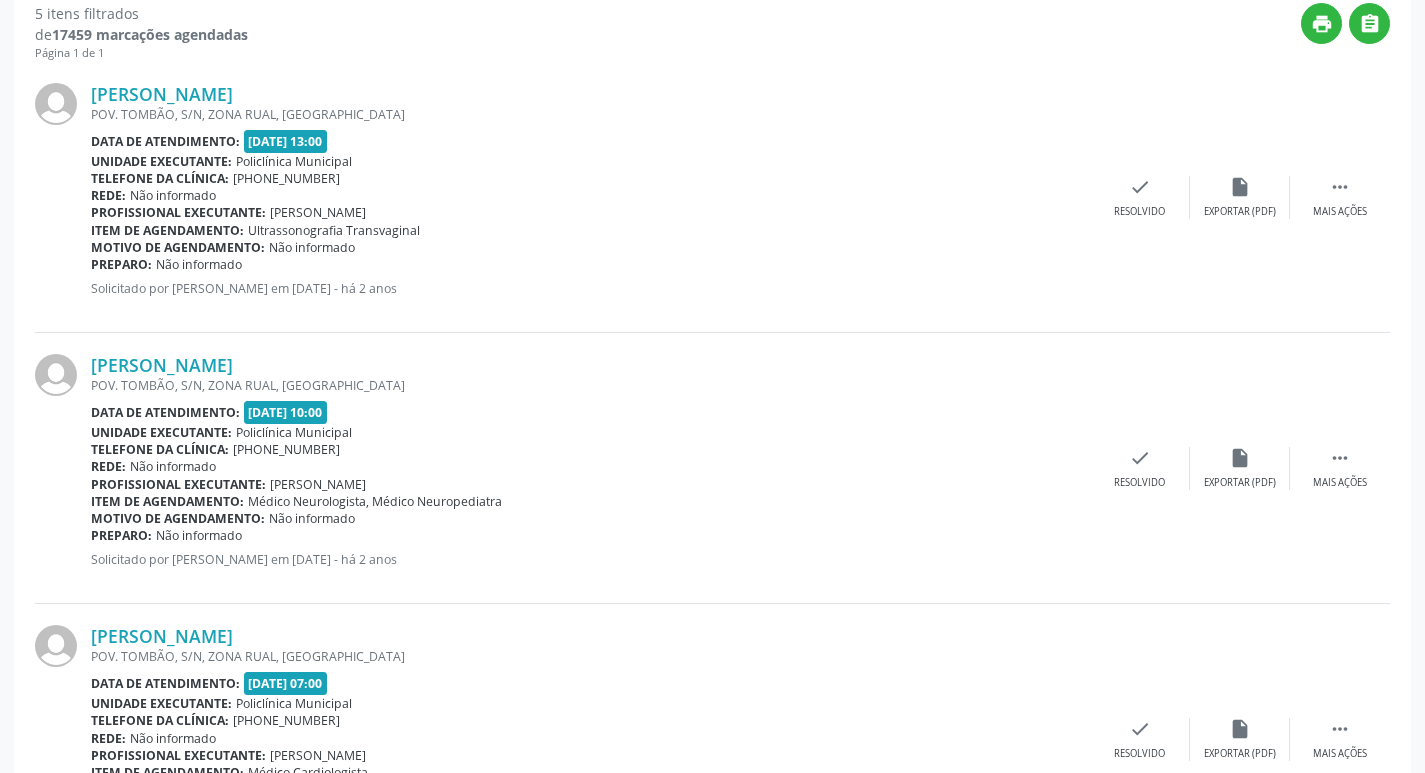 scroll, scrollTop: 800, scrollLeft: 0, axis: vertical 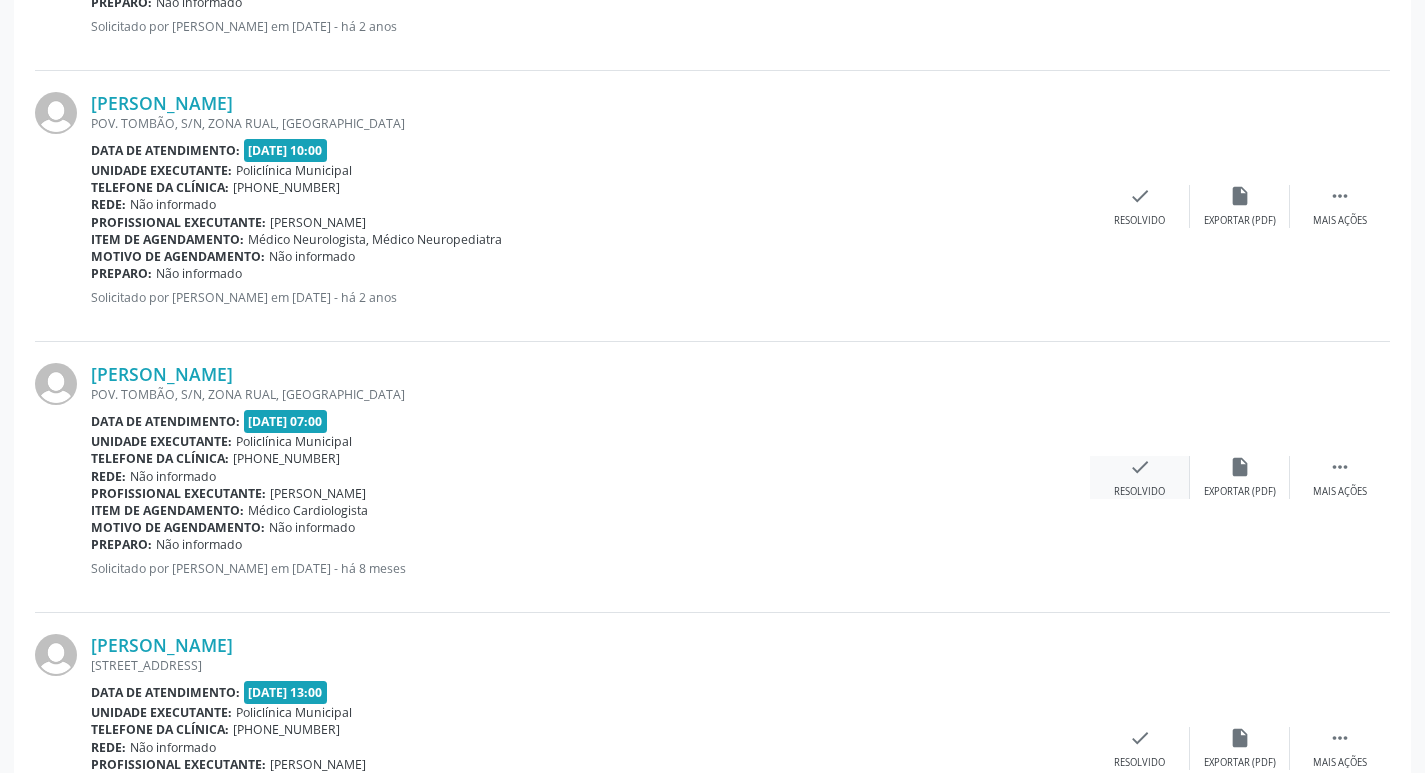 click on "check
Resolvido" at bounding box center [1140, 477] 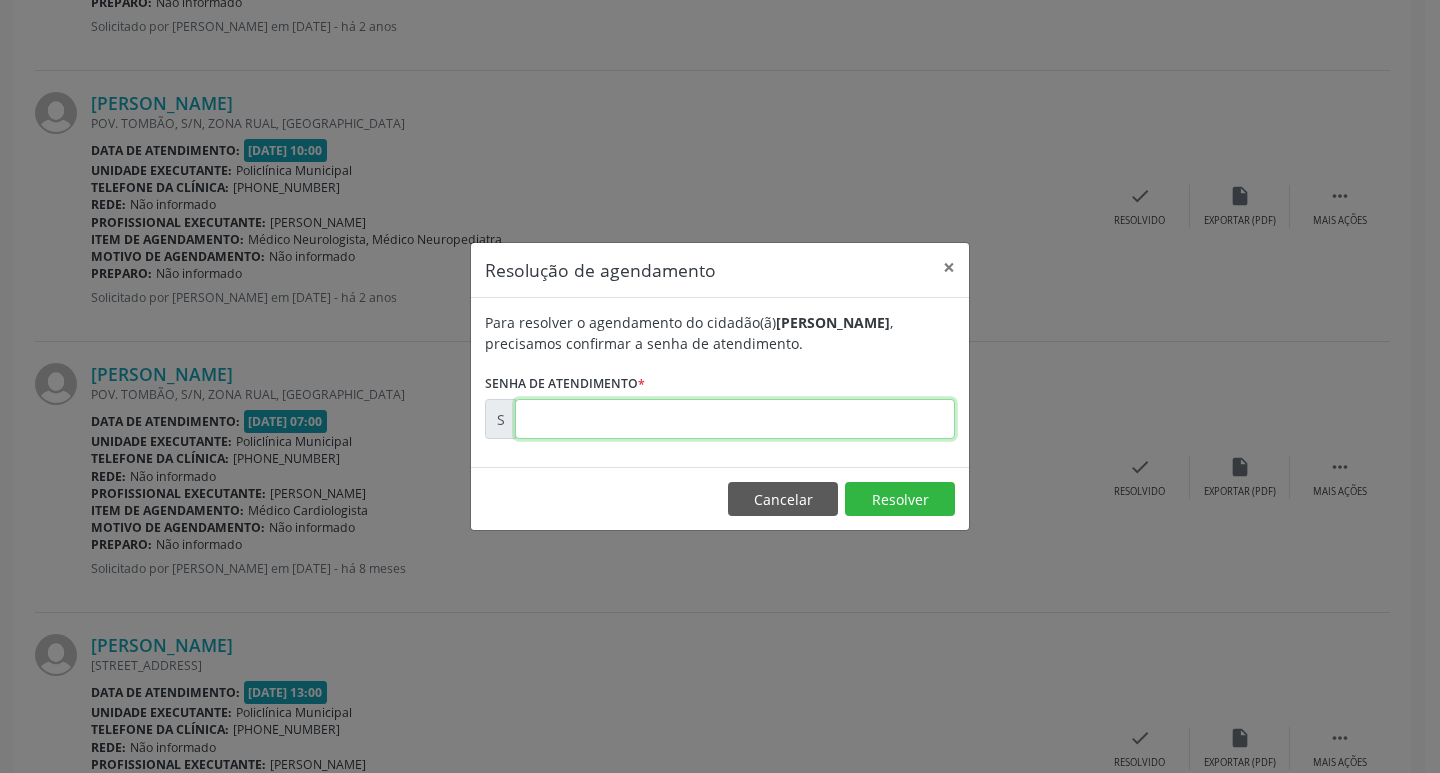 click at bounding box center (735, 419) 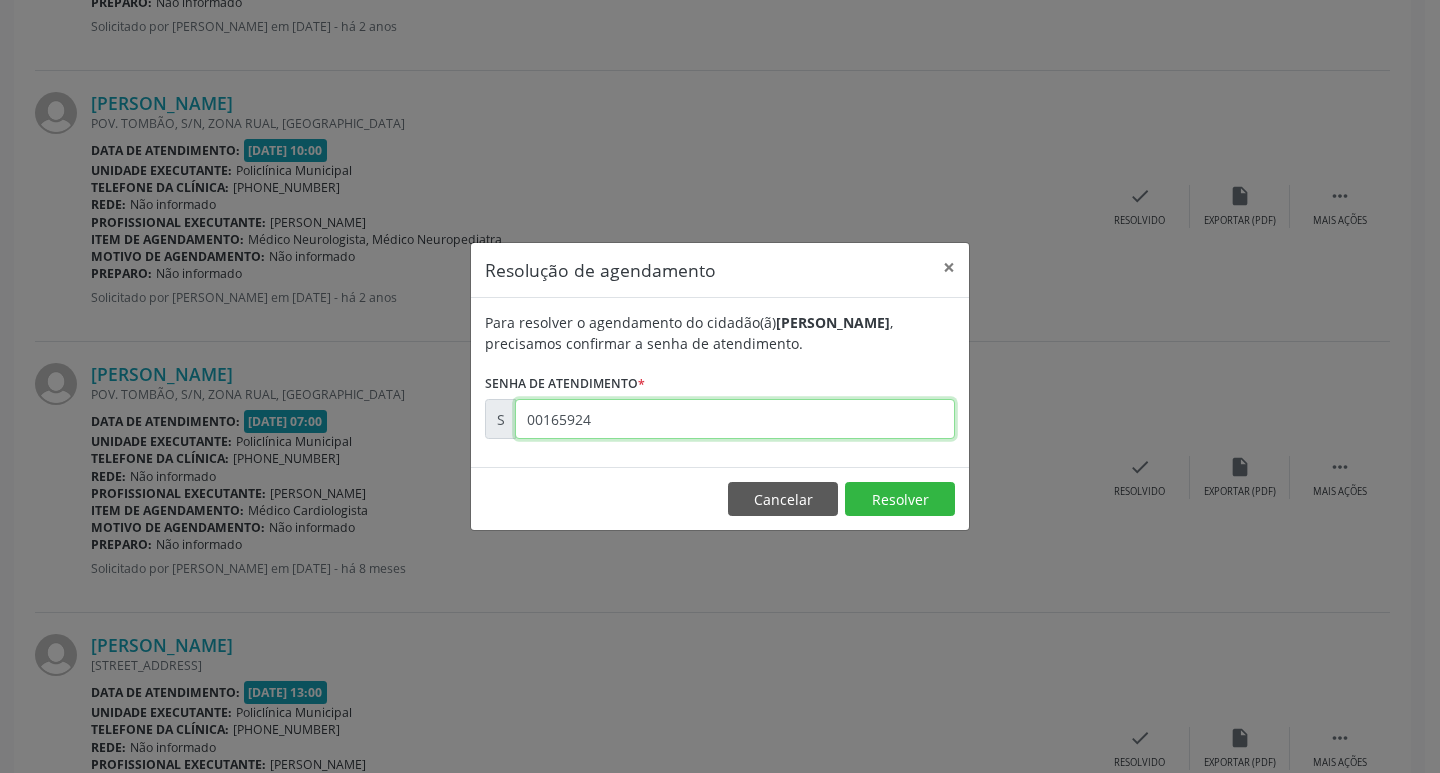 type on "00165924" 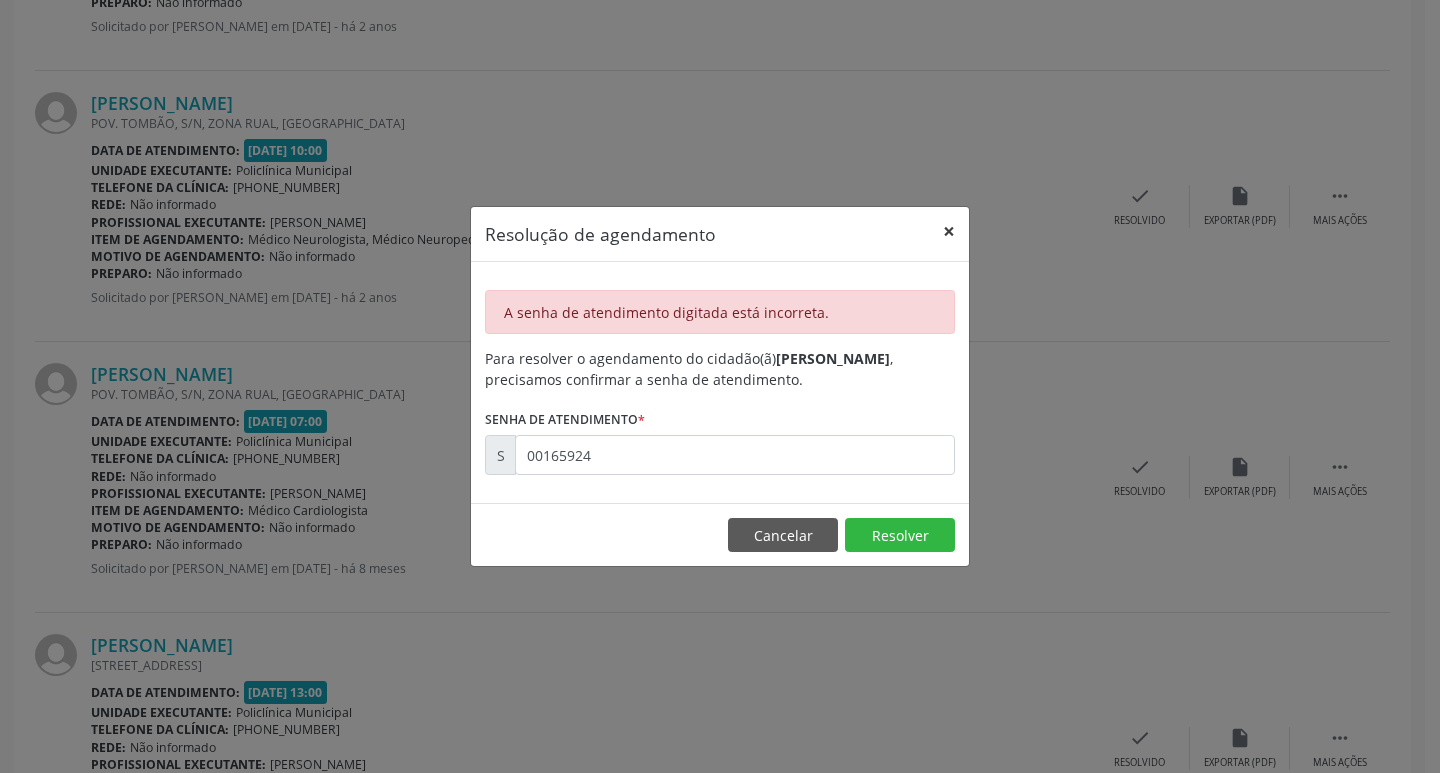 click on "×" at bounding box center [949, 231] 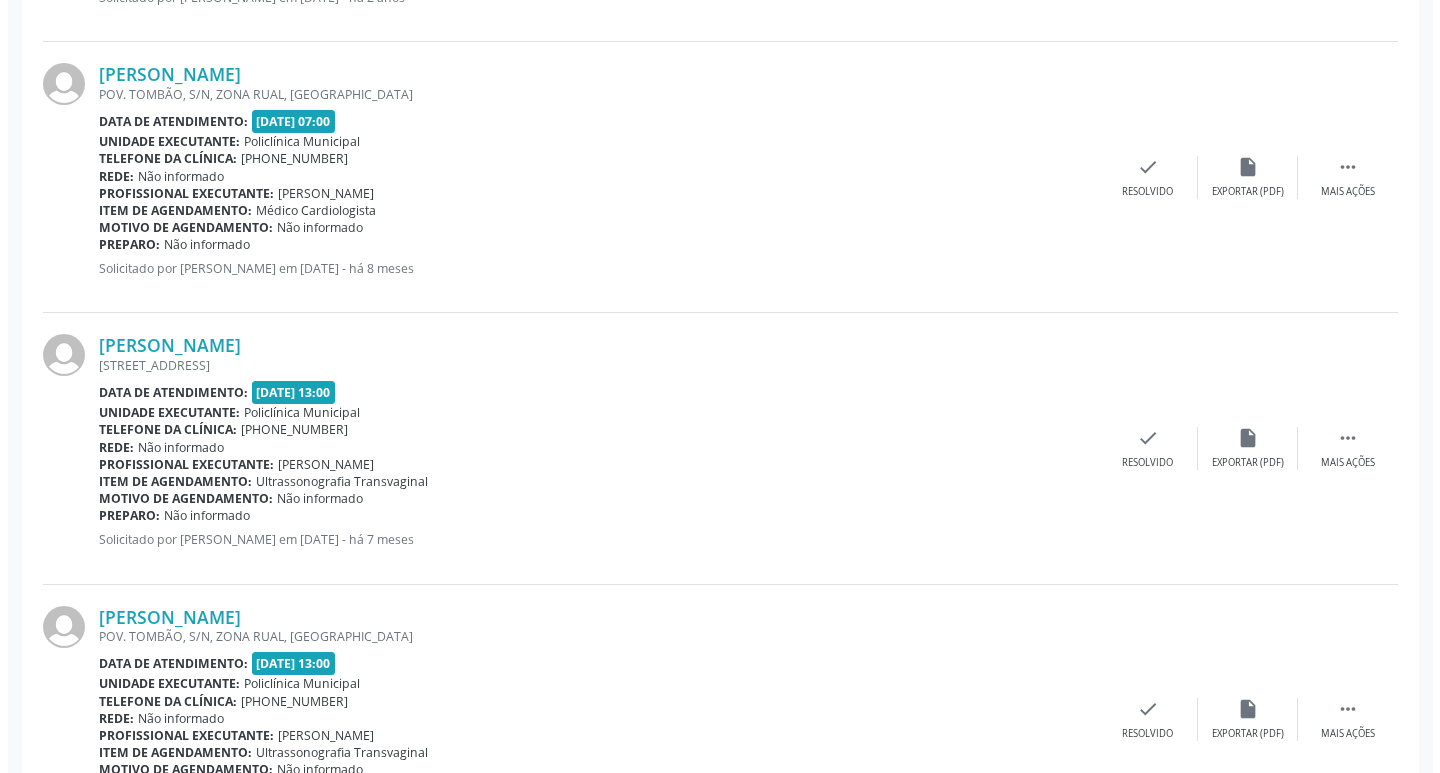 scroll, scrollTop: 1200, scrollLeft: 0, axis: vertical 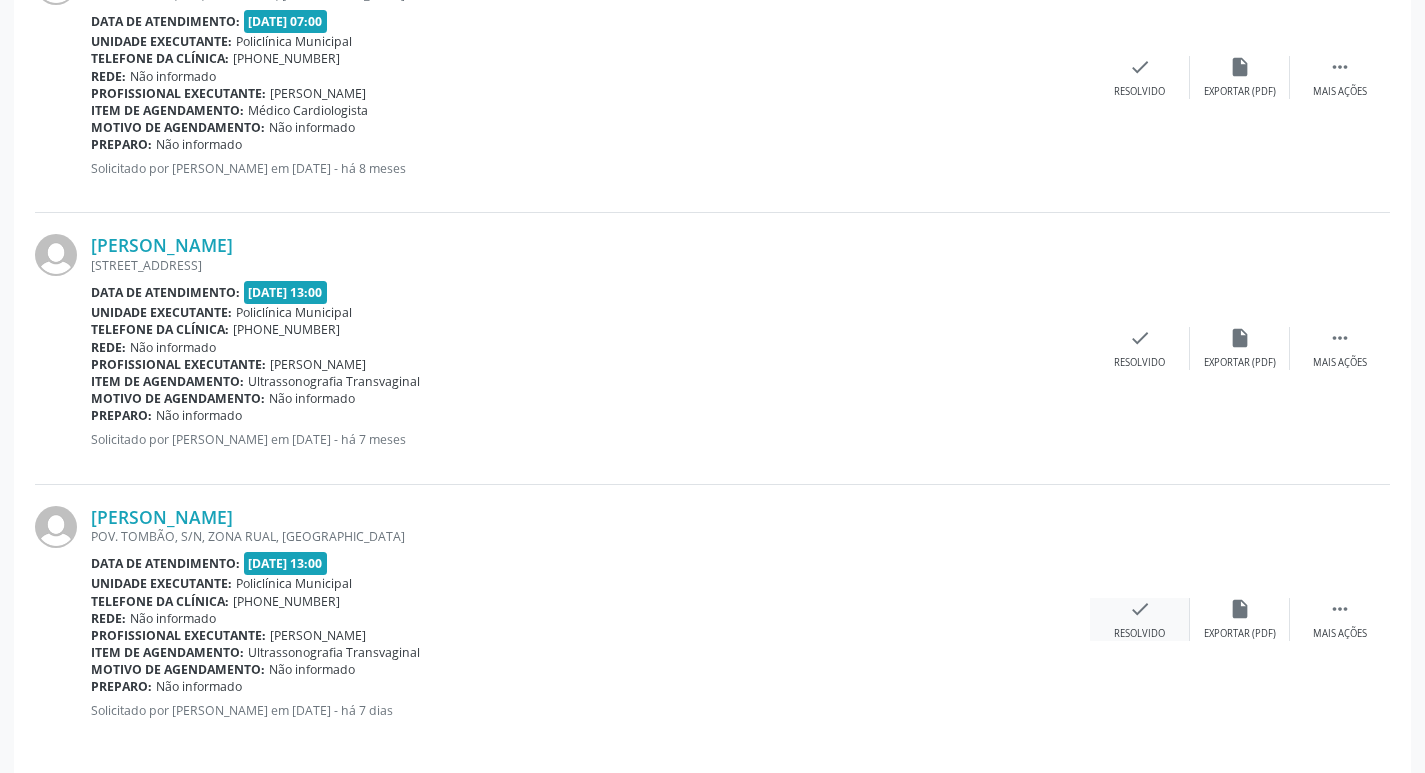 click on "Resolvido" at bounding box center [1139, 634] 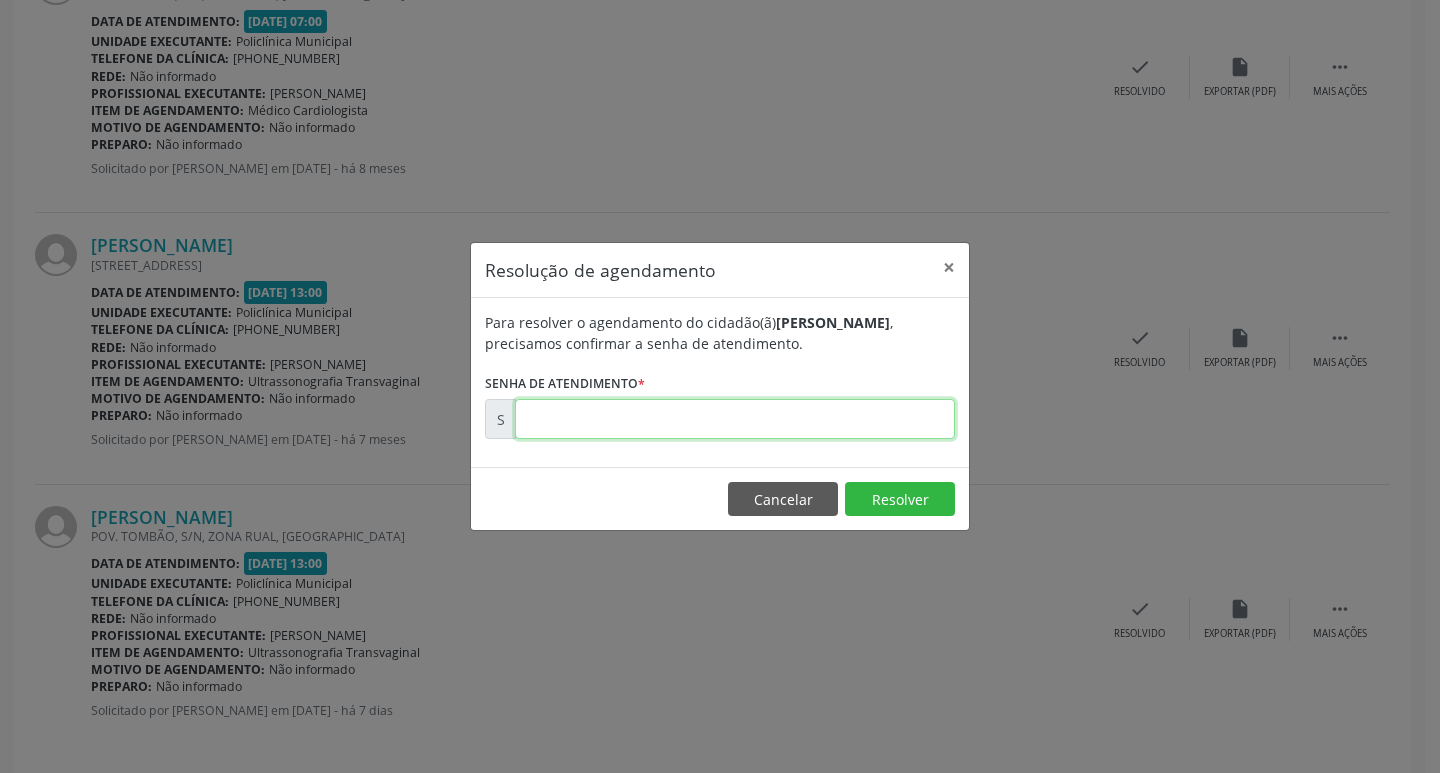 drag, startPoint x: 815, startPoint y: 421, endPoint x: 877, endPoint y: 605, distance: 194.16487 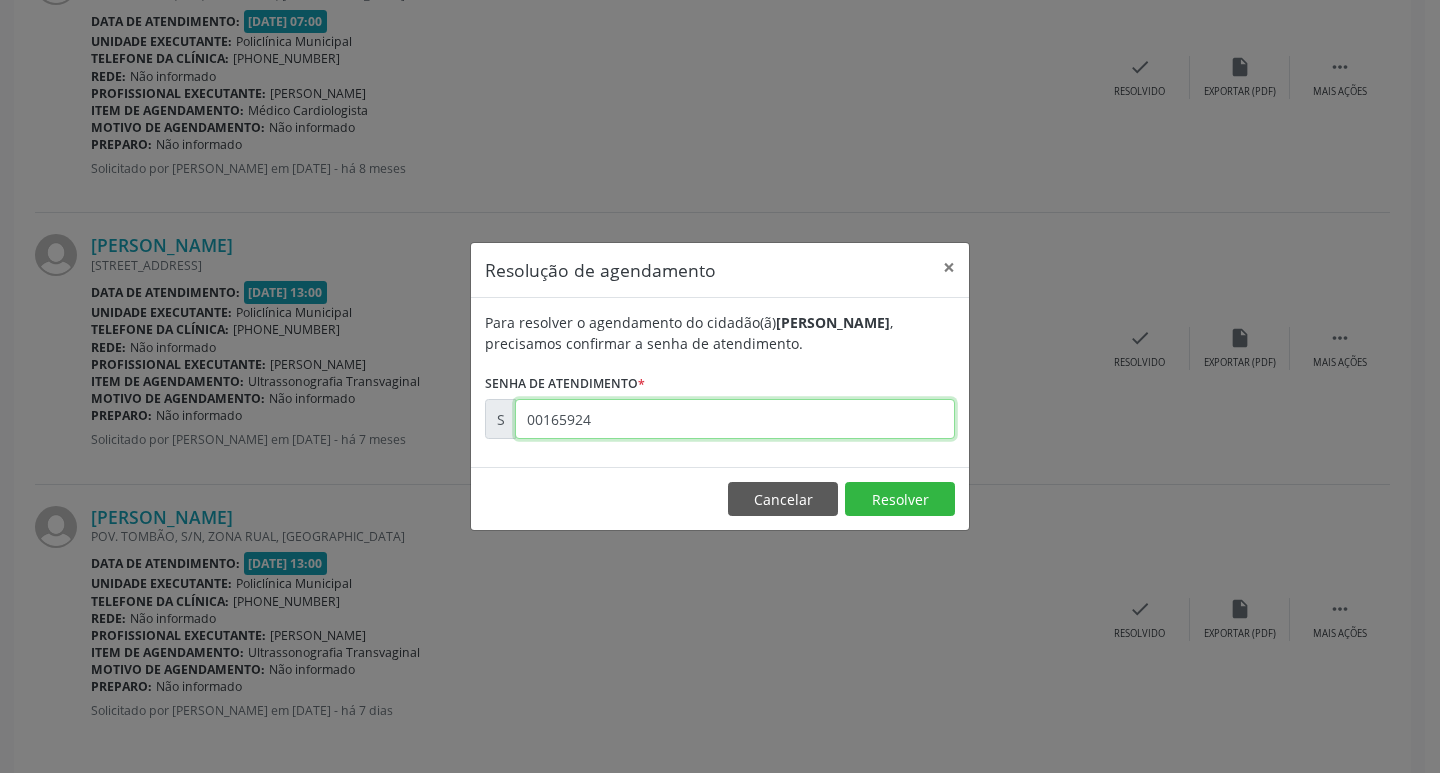 type on "00165924" 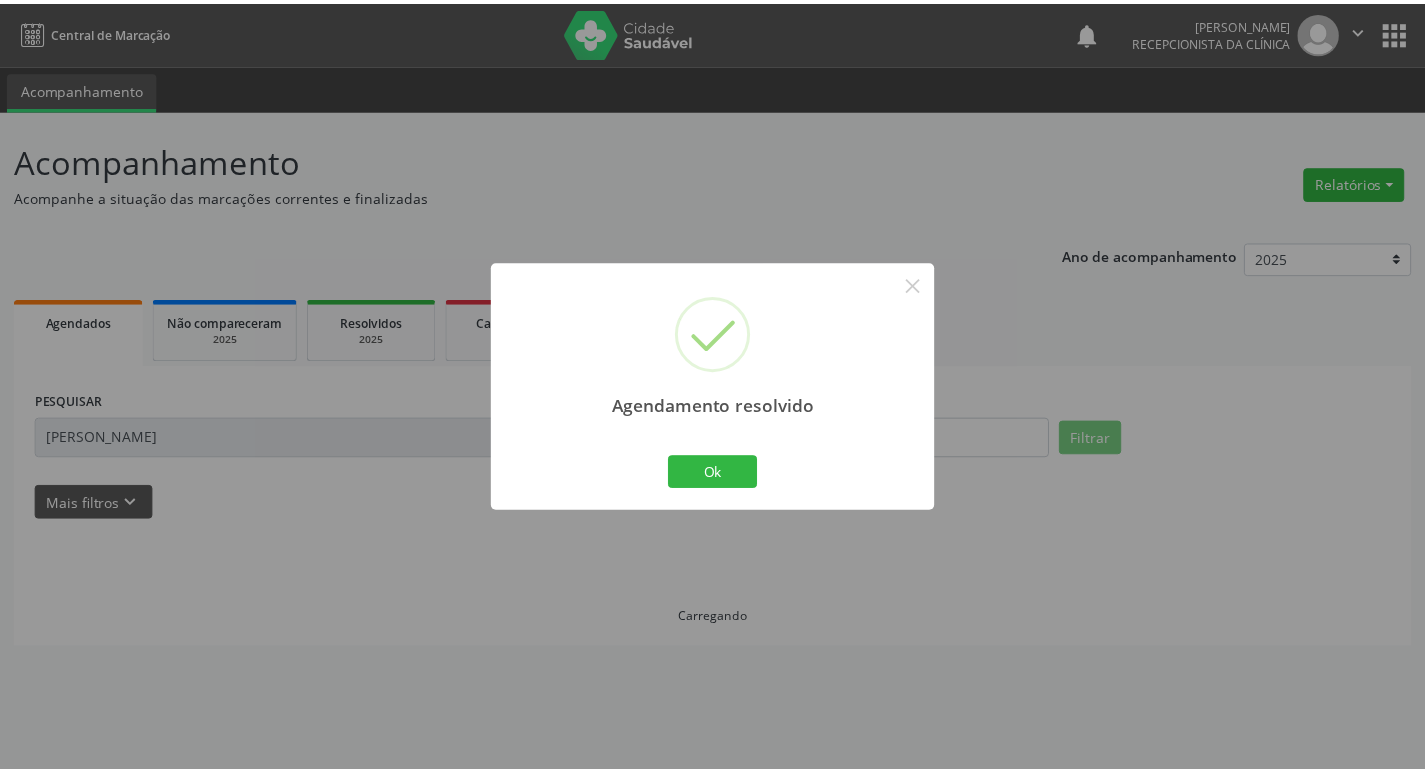 scroll, scrollTop: 0, scrollLeft: 0, axis: both 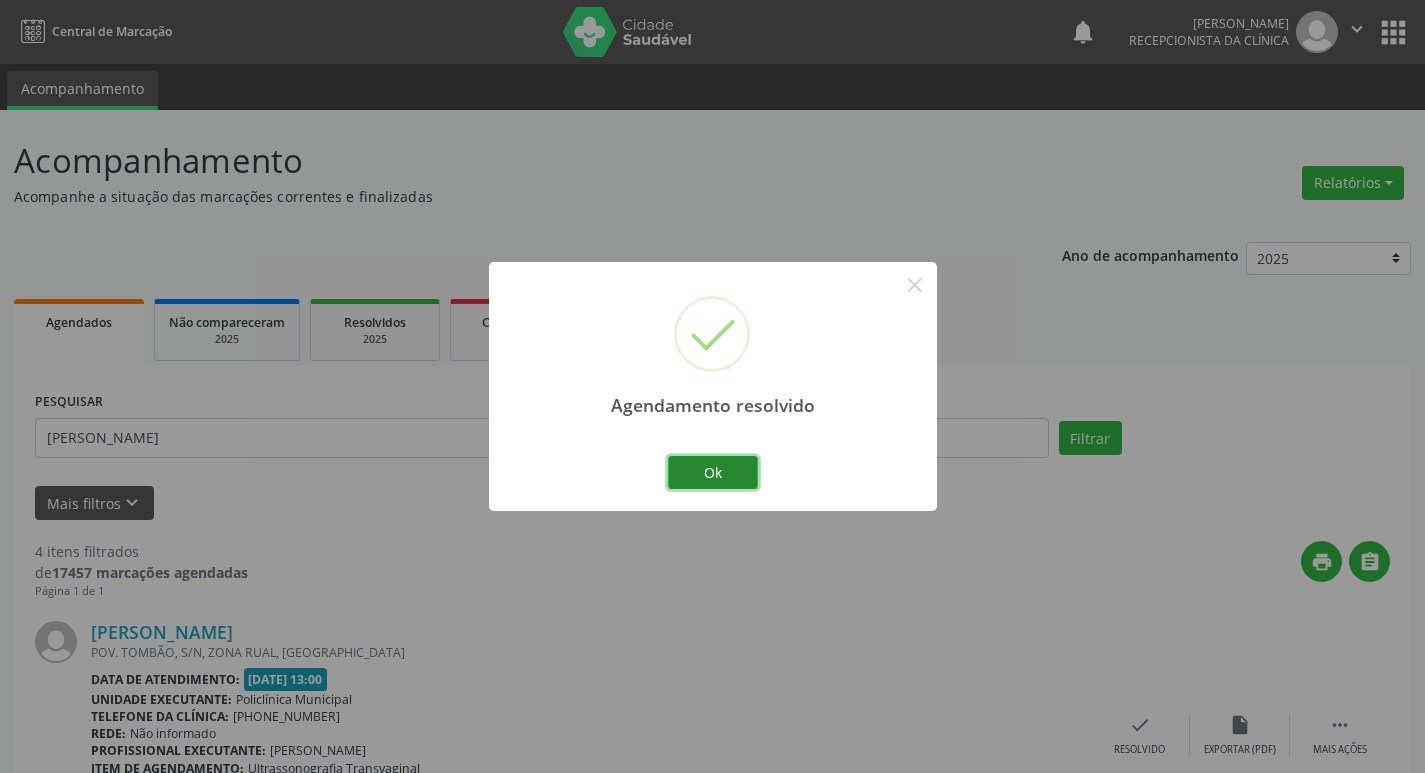 click on "Ok" at bounding box center (713, 473) 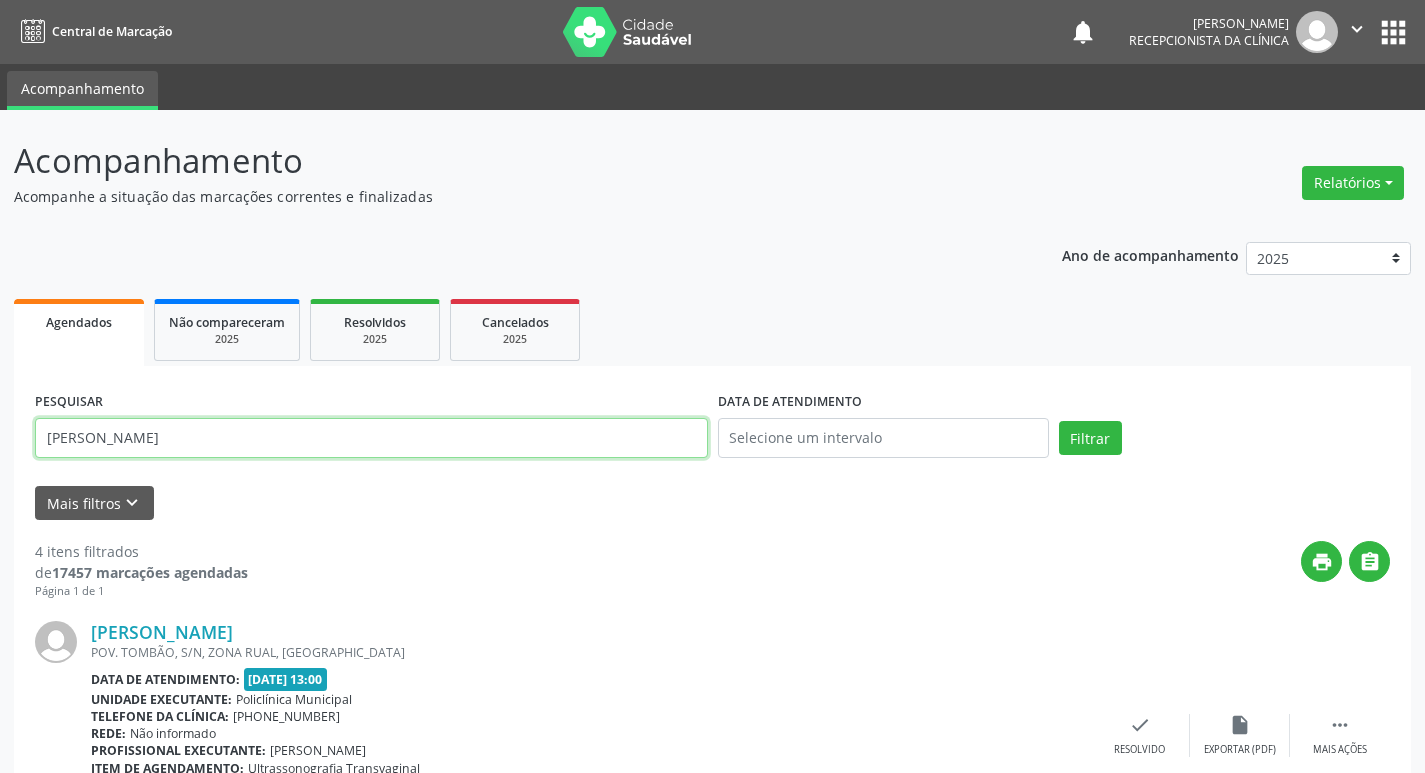 click on "[PERSON_NAME]" at bounding box center (371, 438) 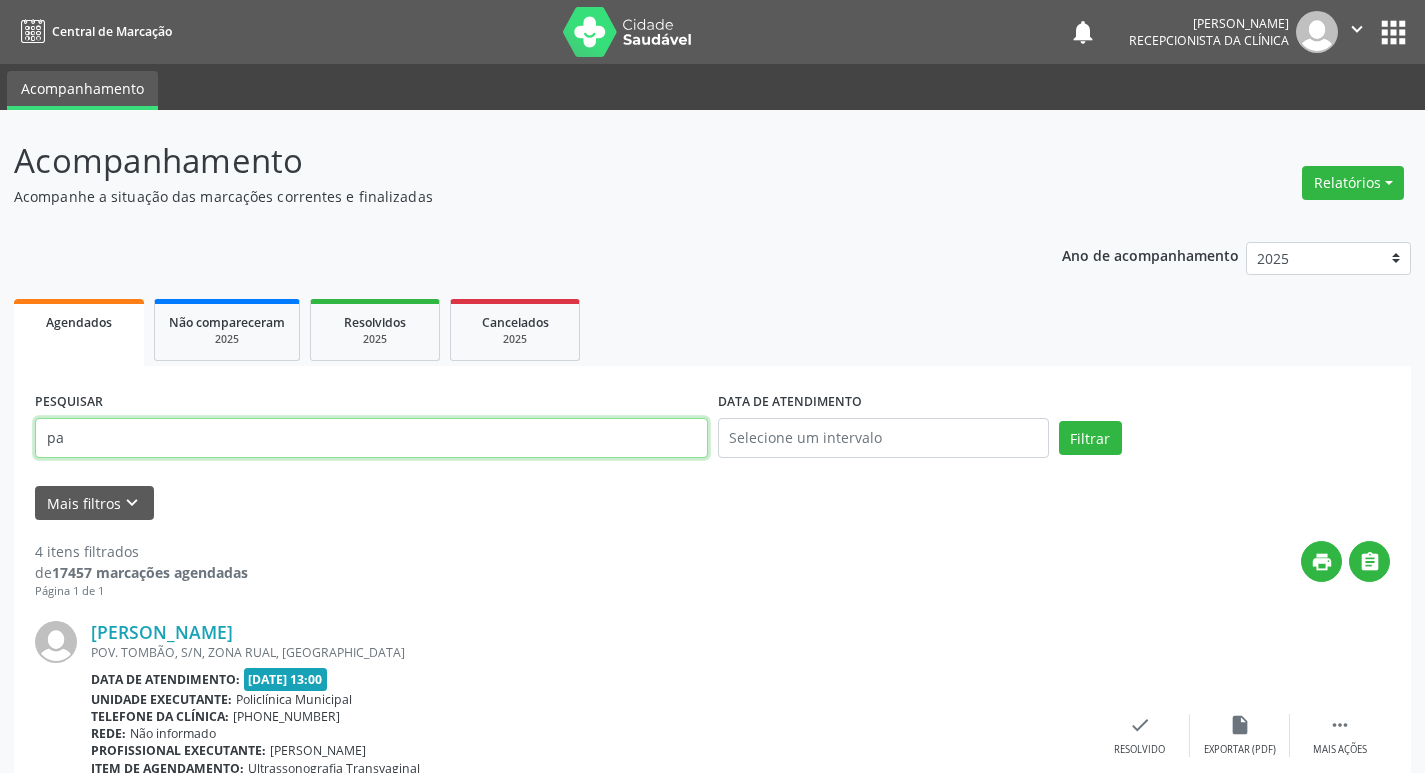 type on "p" 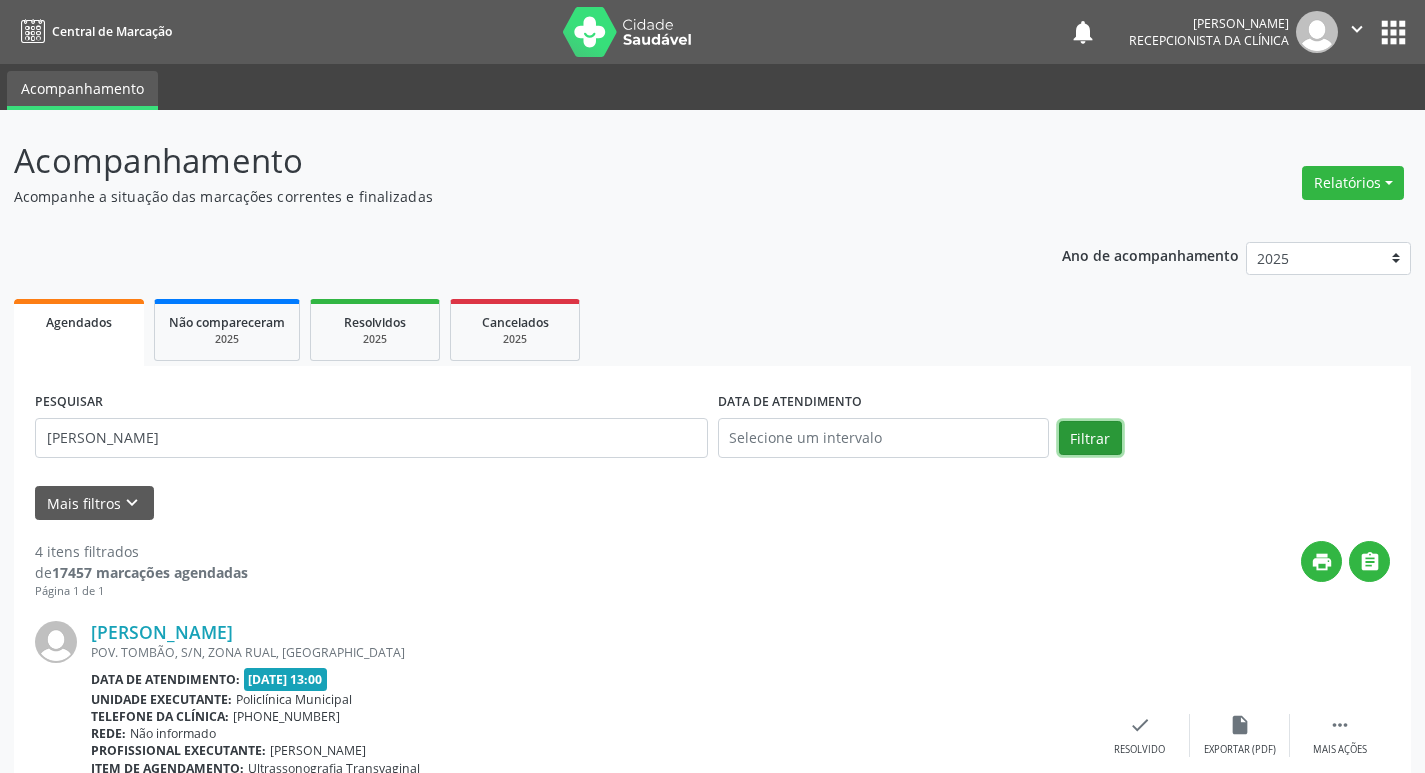 click on "Filtrar" at bounding box center (1090, 438) 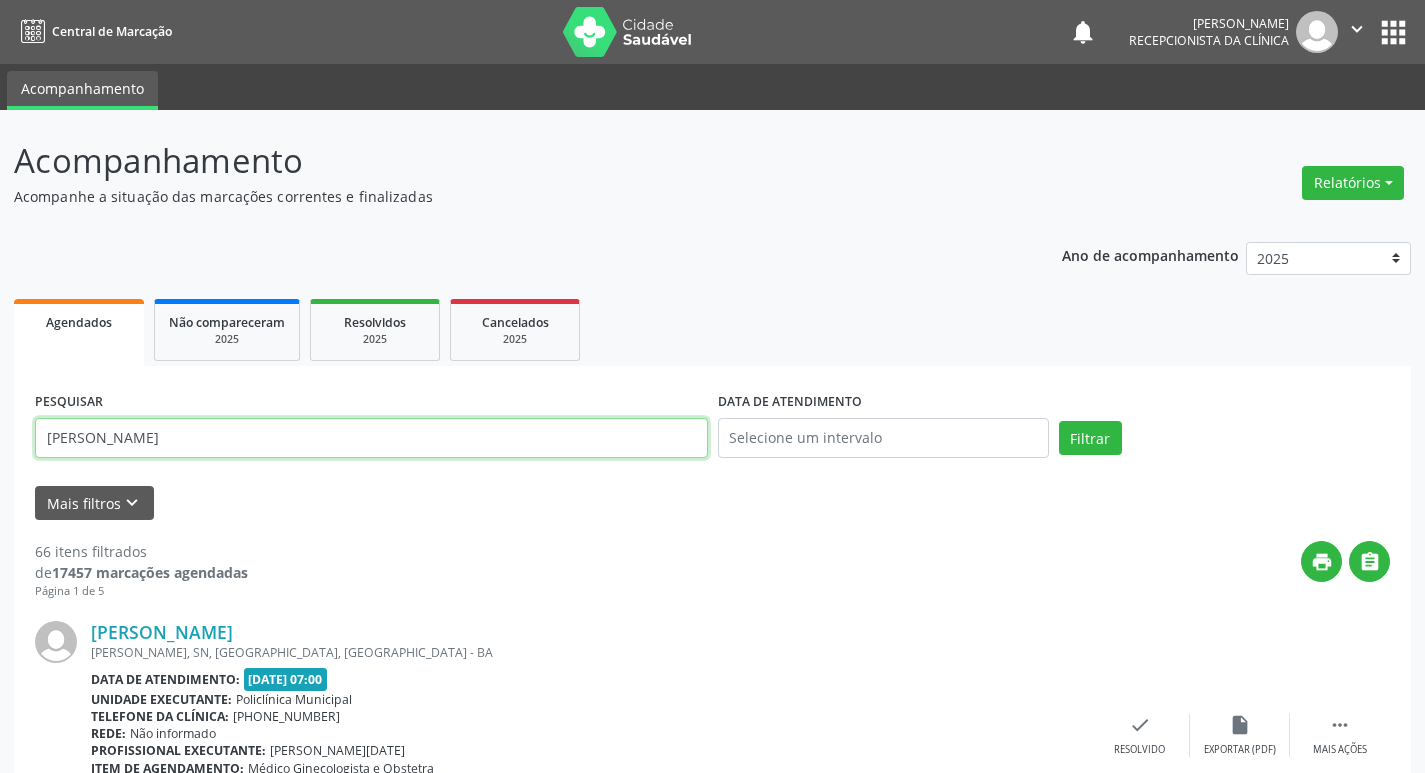 click on "[PERSON_NAME]" at bounding box center [371, 438] 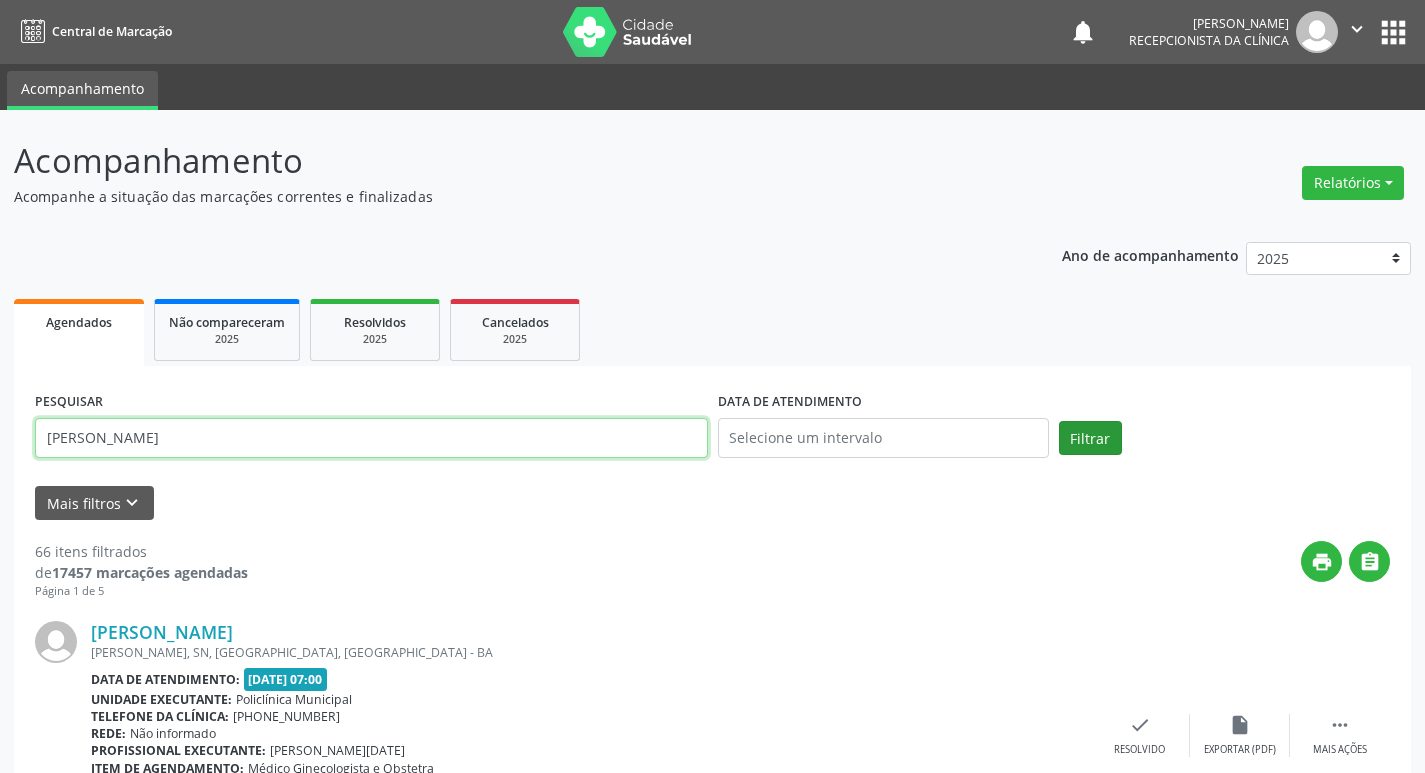 type on "[PERSON_NAME]" 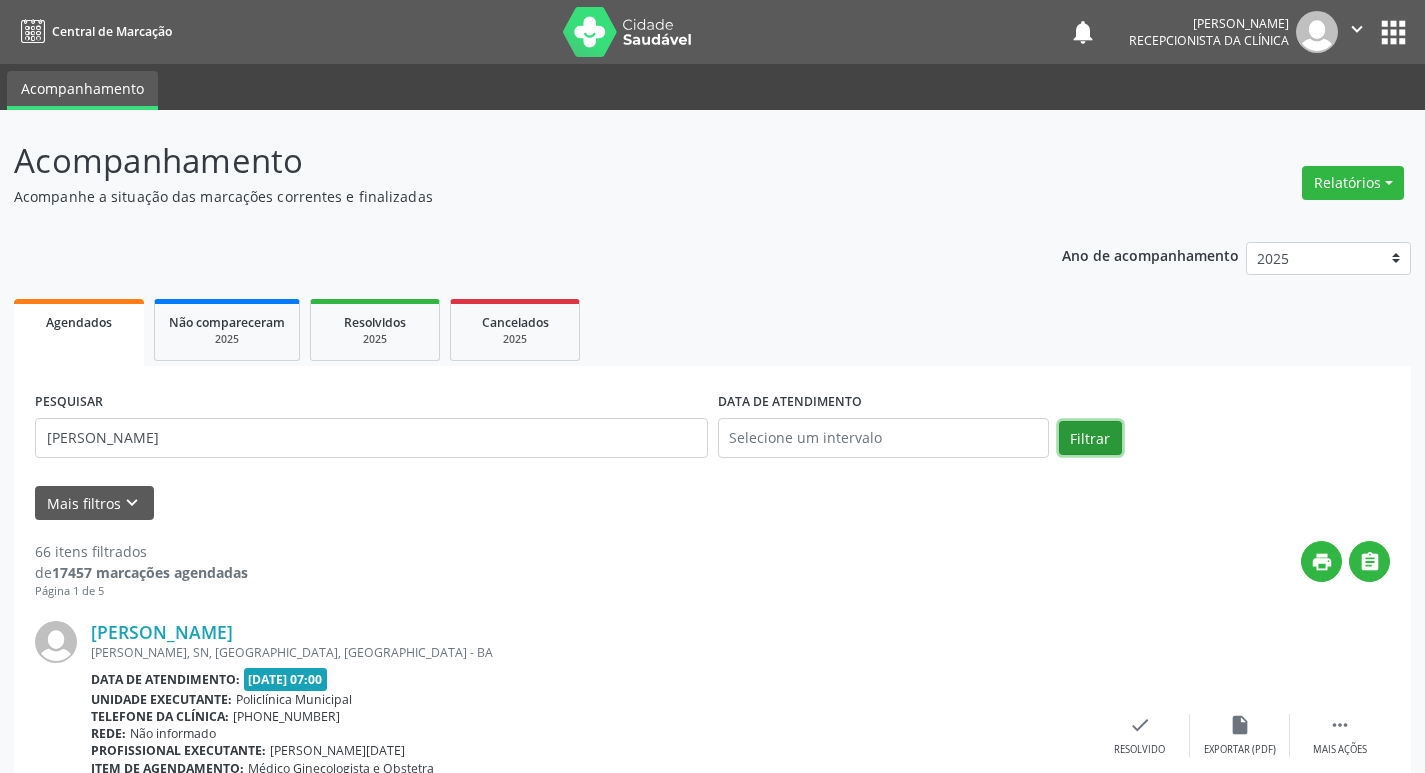 click on "Filtrar" at bounding box center [1090, 438] 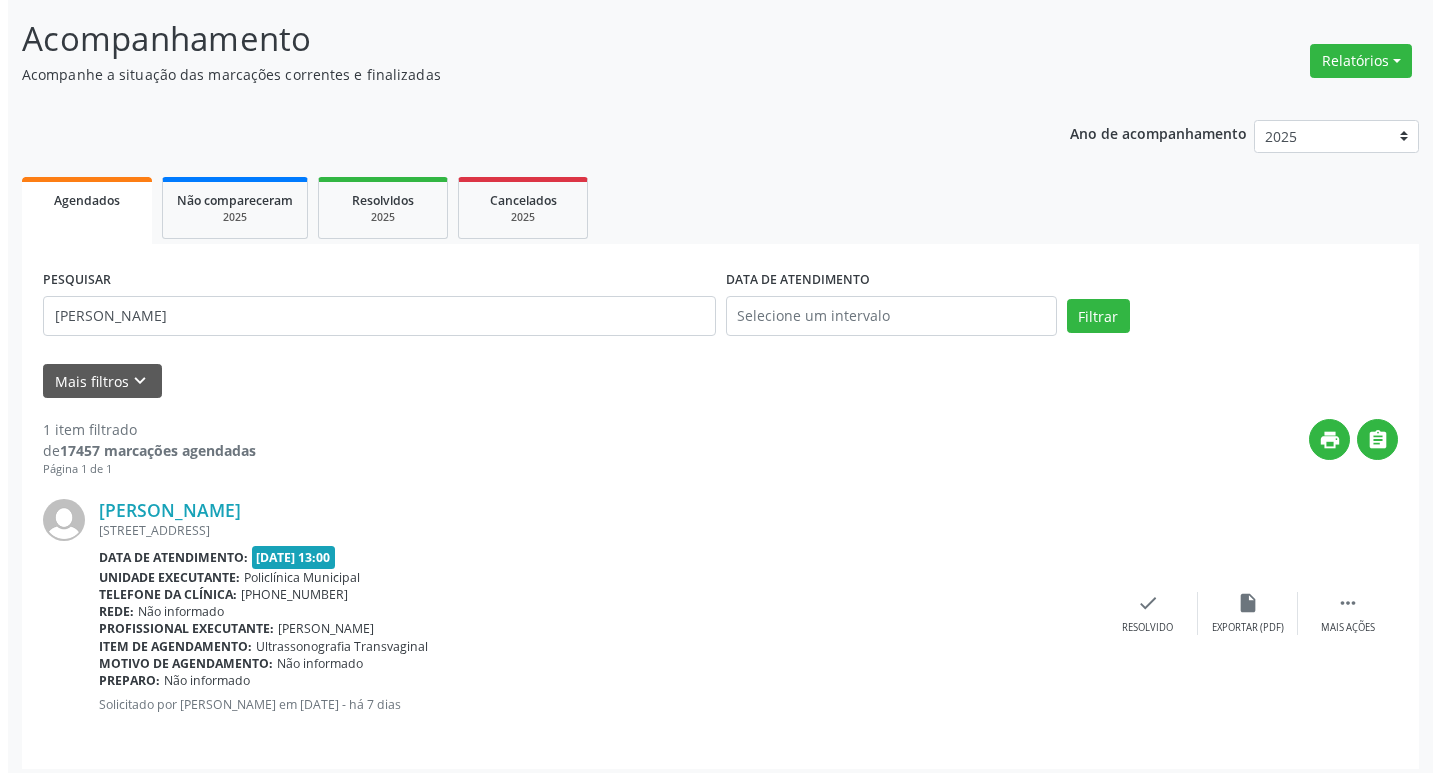 scroll, scrollTop: 132, scrollLeft: 0, axis: vertical 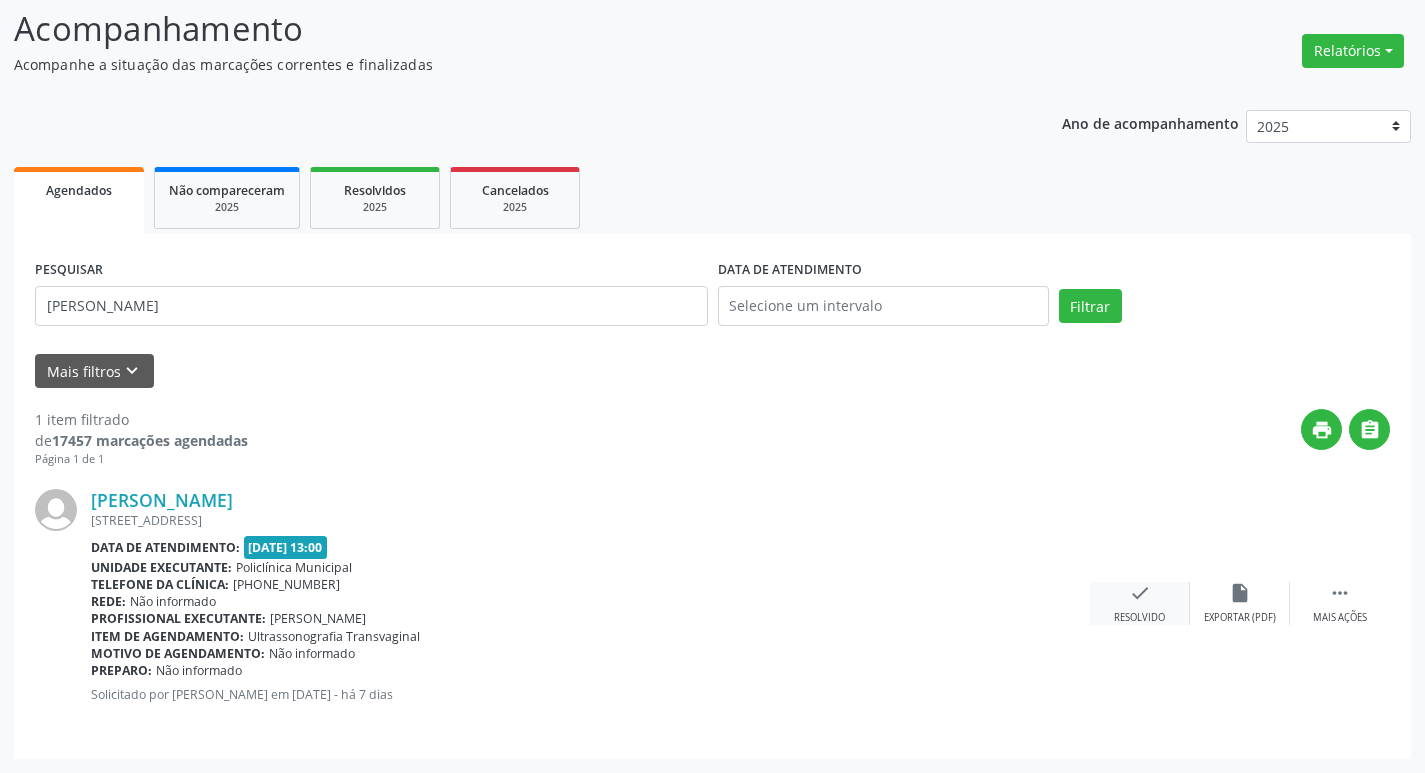 click on "Resolvido" at bounding box center [1139, 618] 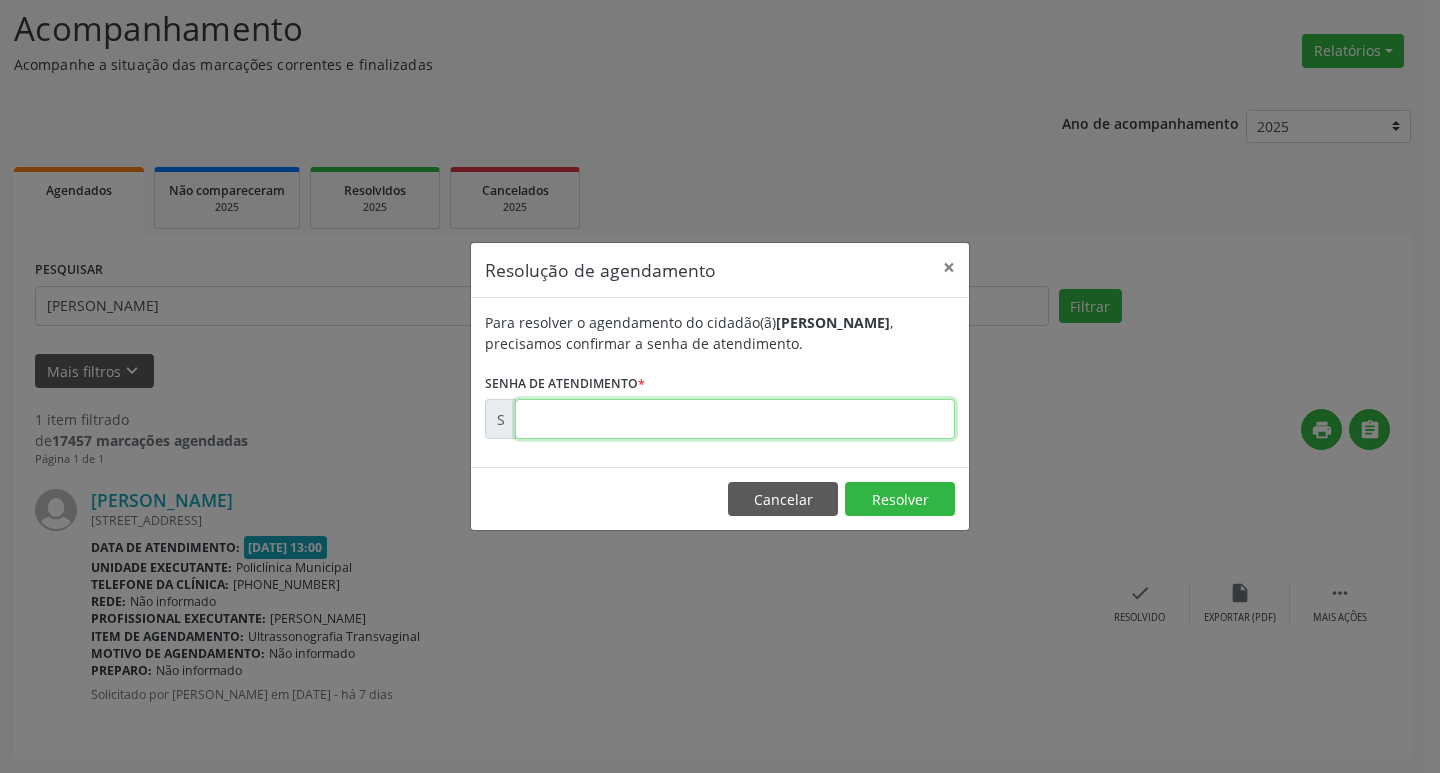 click at bounding box center [735, 419] 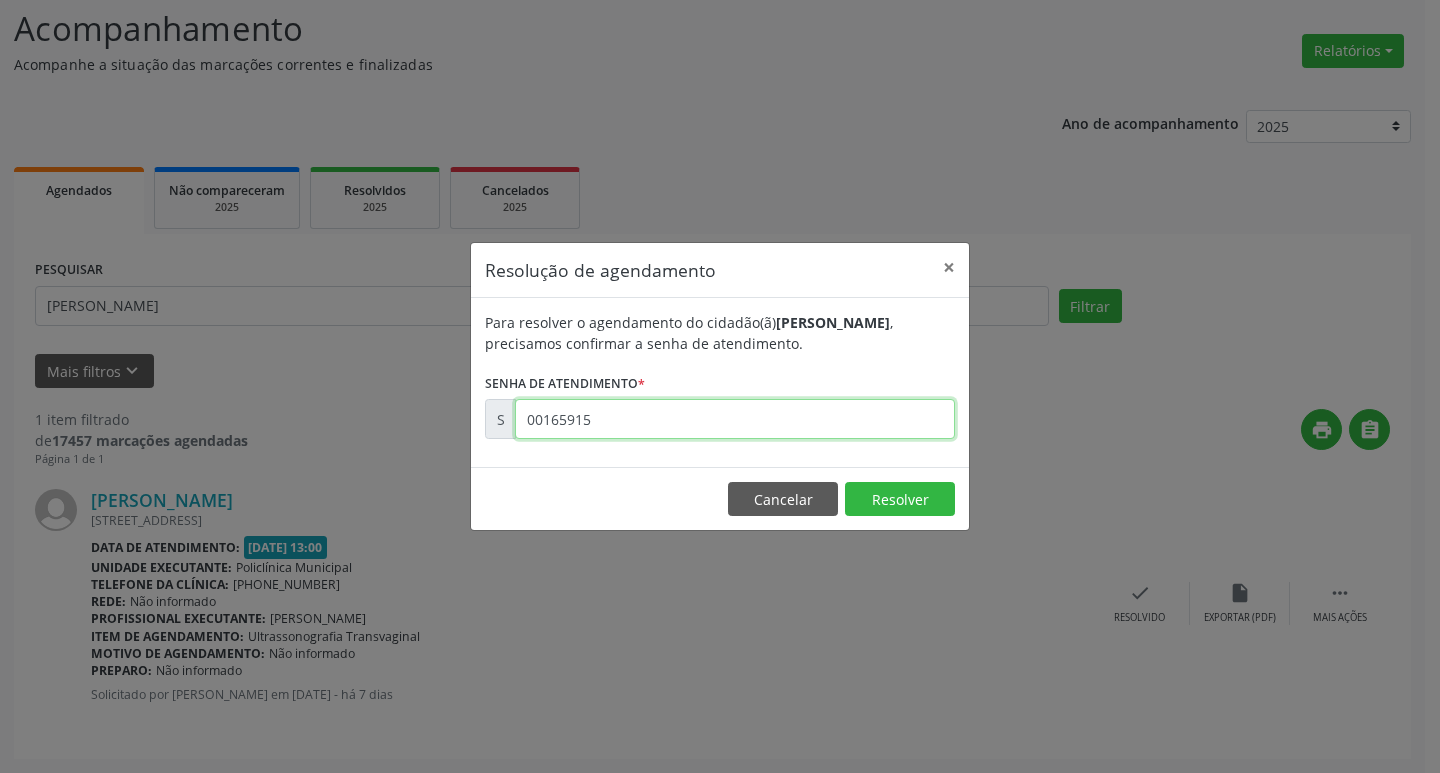type on "00165915" 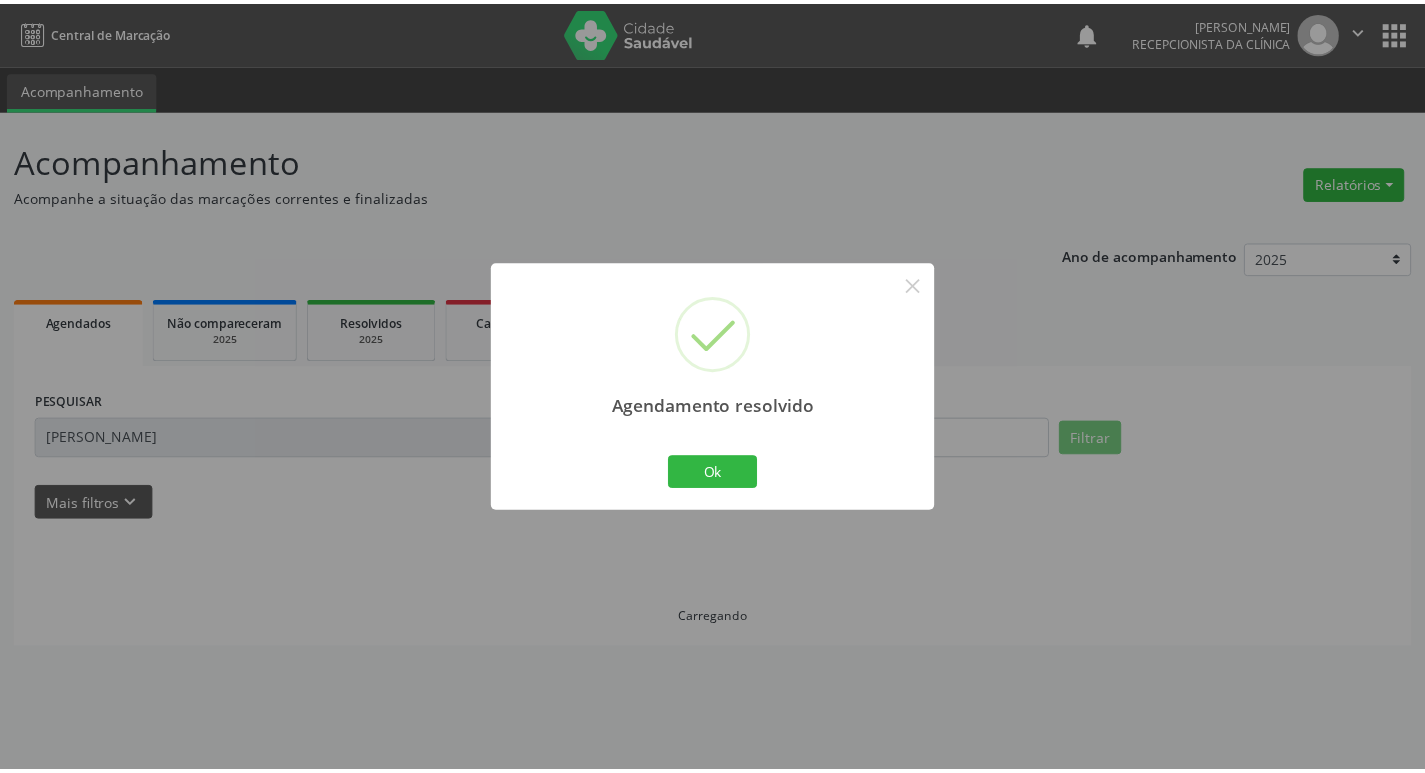 scroll, scrollTop: 0, scrollLeft: 0, axis: both 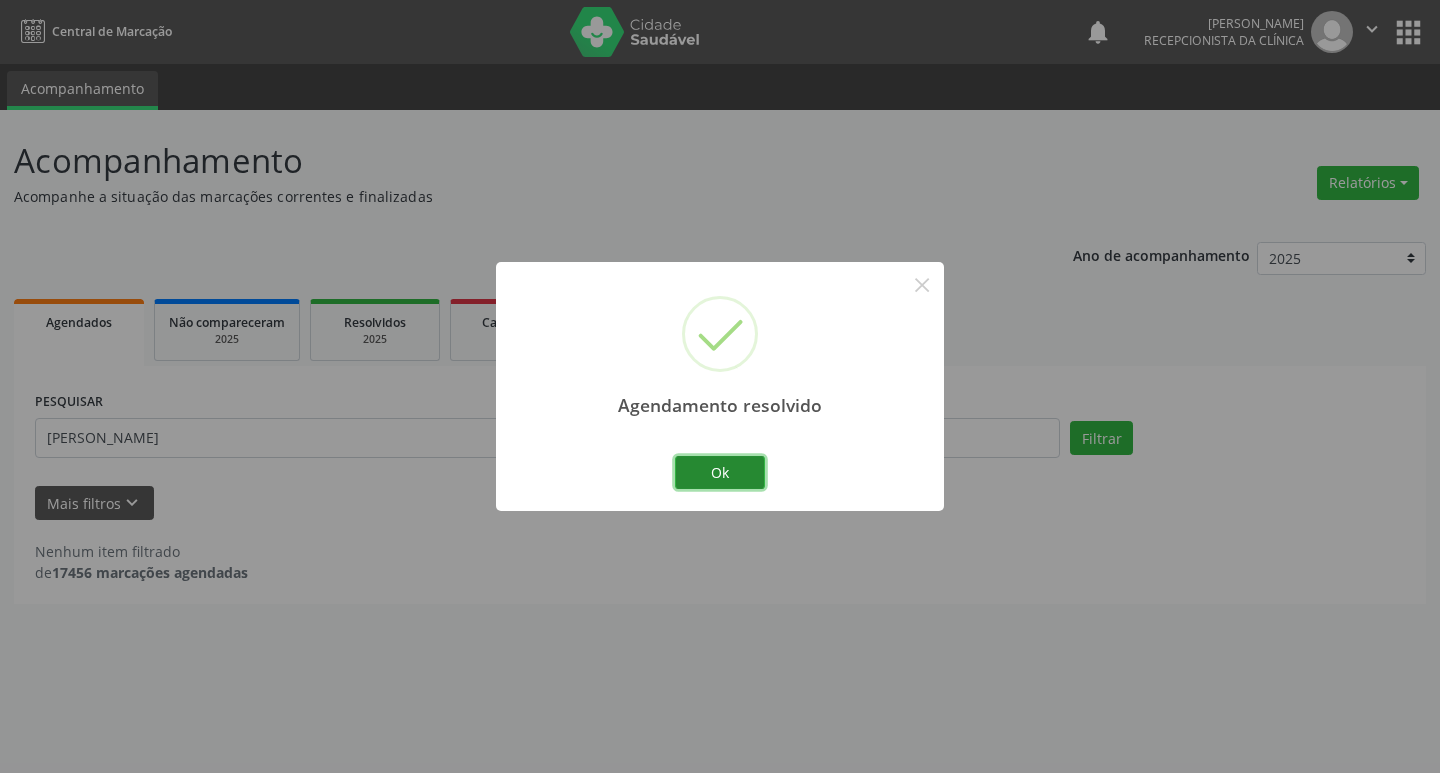 click on "Ok" at bounding box center [720, 473] 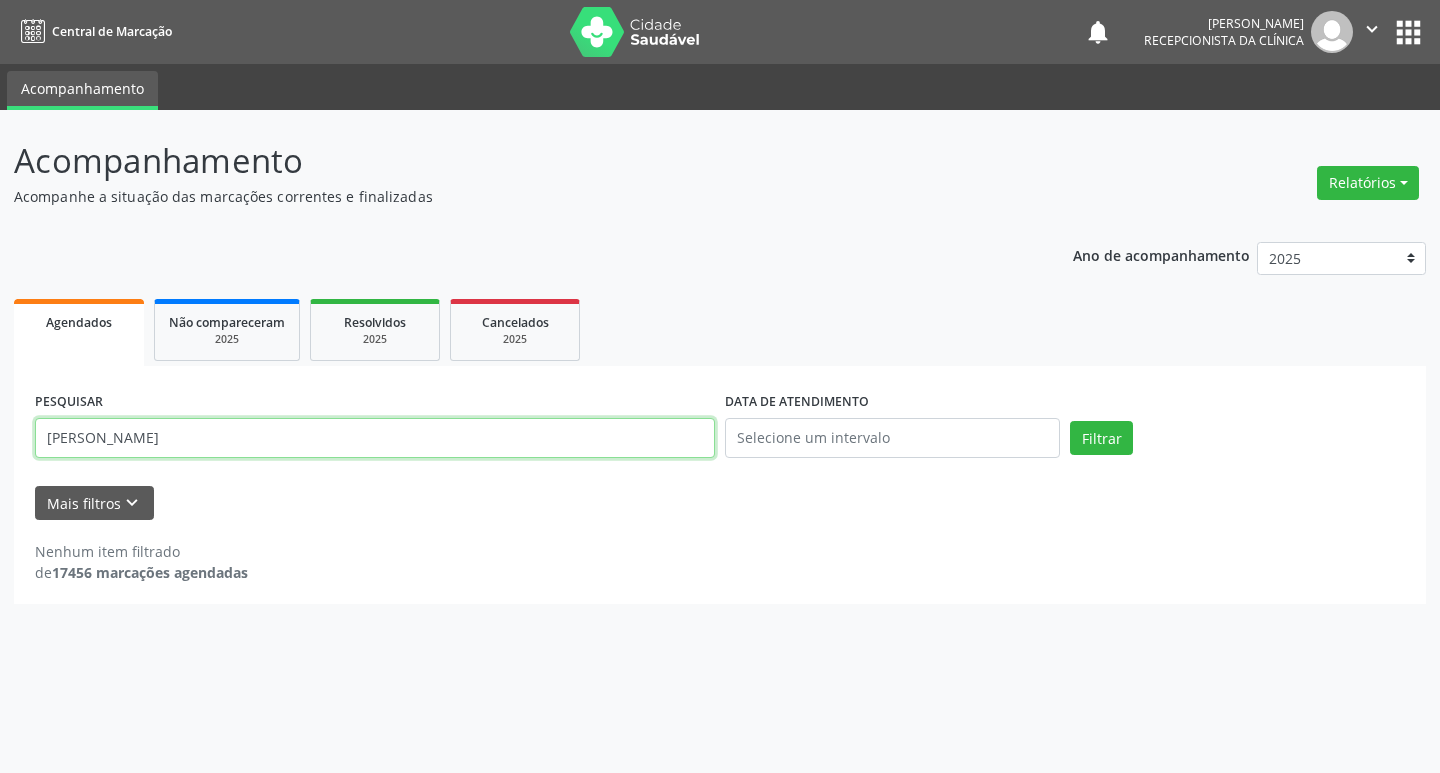 click on "[PERSON_NAME]" at bounding box center (375, 438) 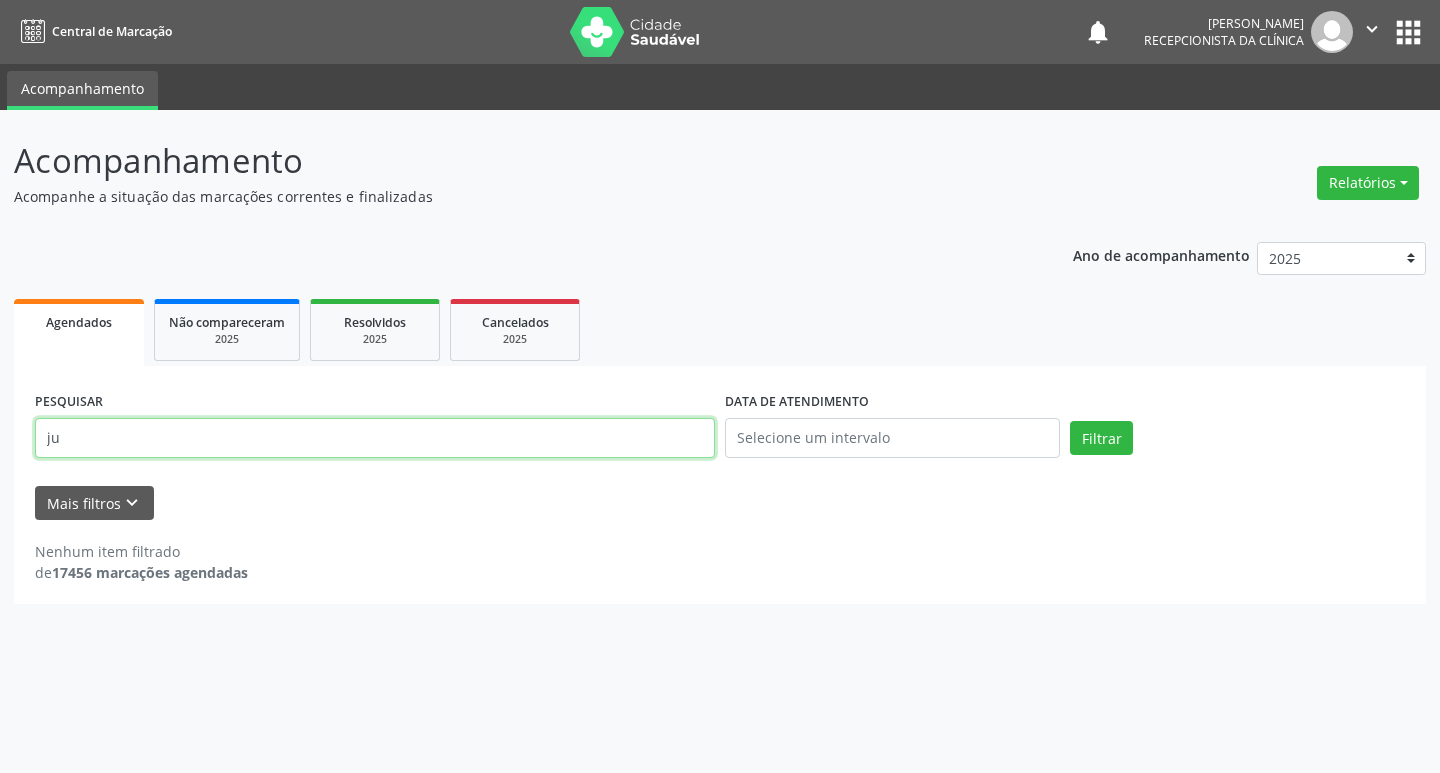 type on "j" 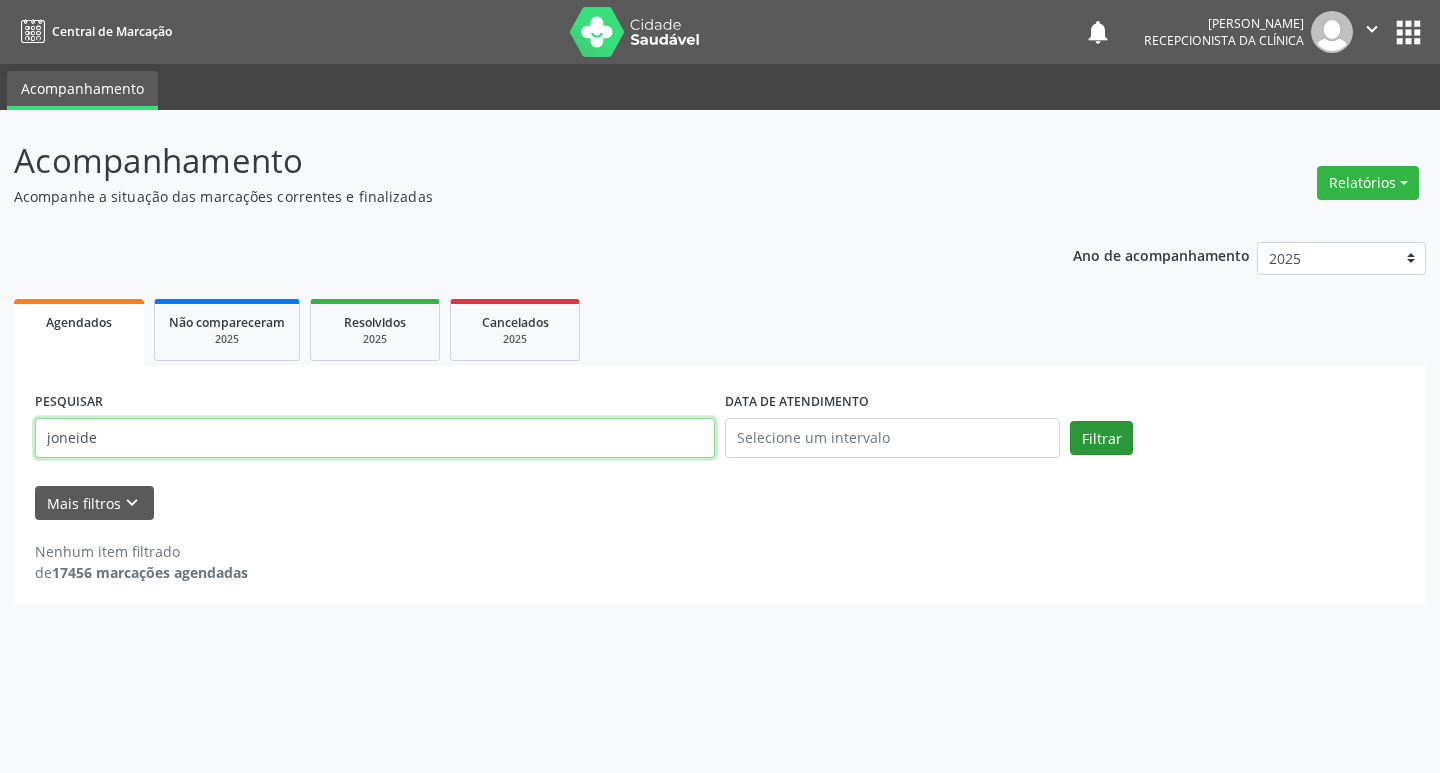 type on "joneide" 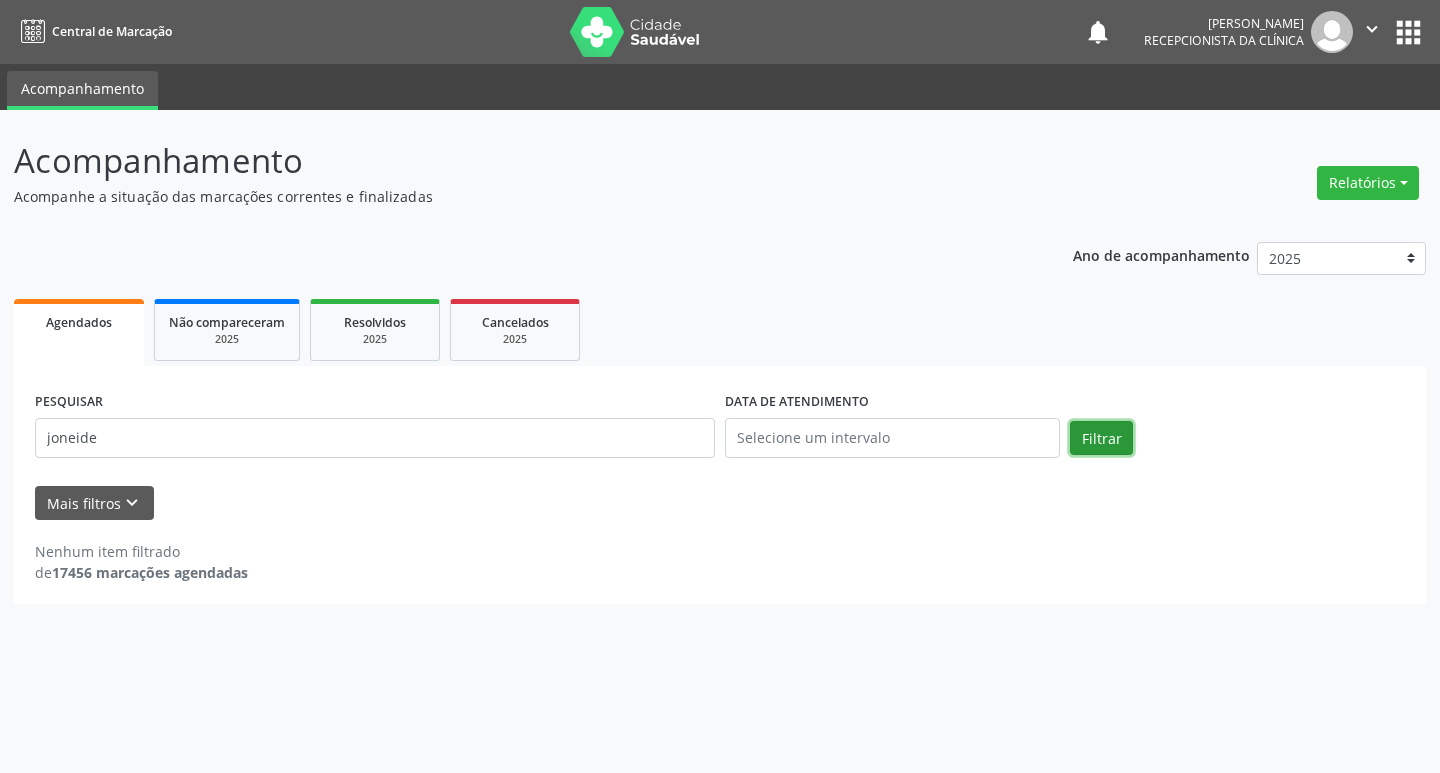 click on "Filtrar" at bounding box center (1101, 438) 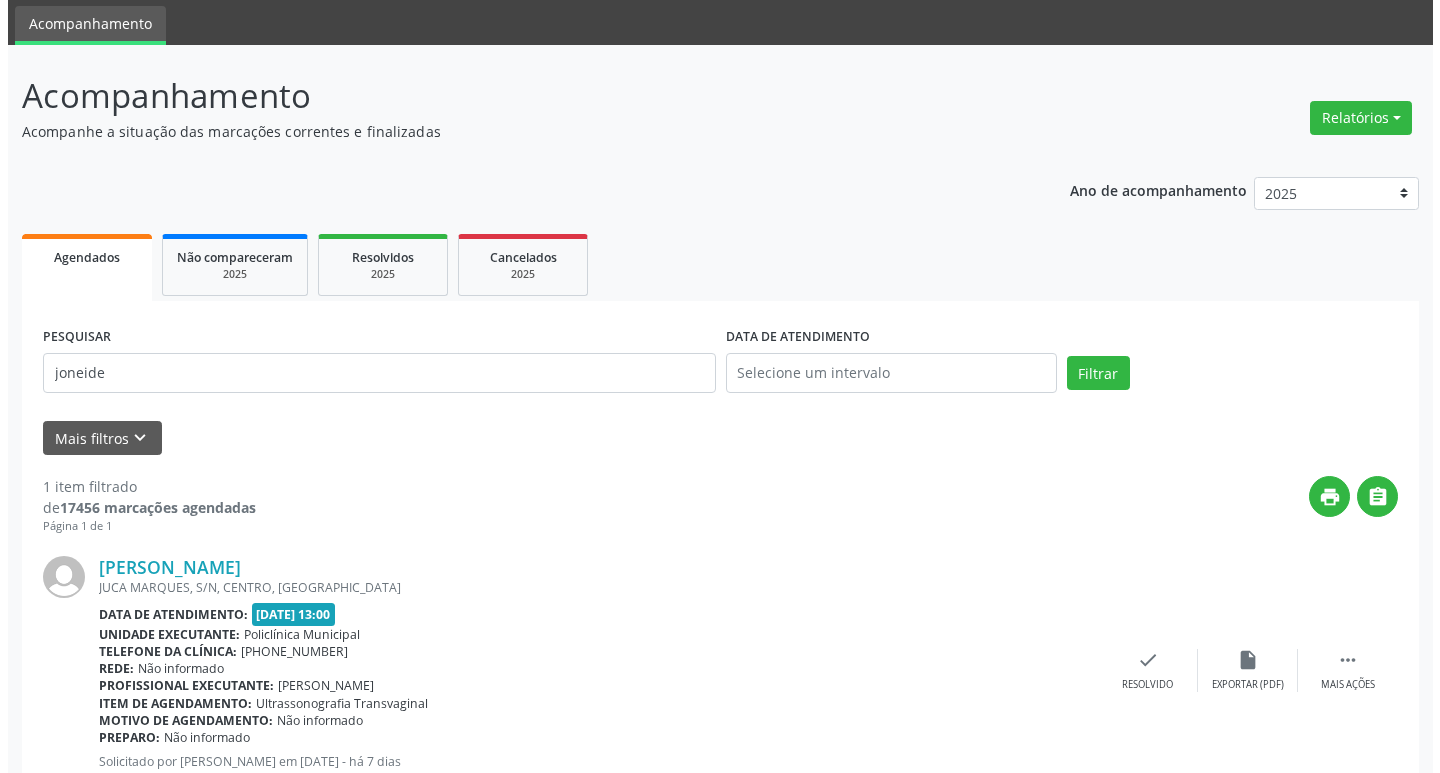 scroll, scrollTop: 132, scrollLeft: 0, axis: vertical 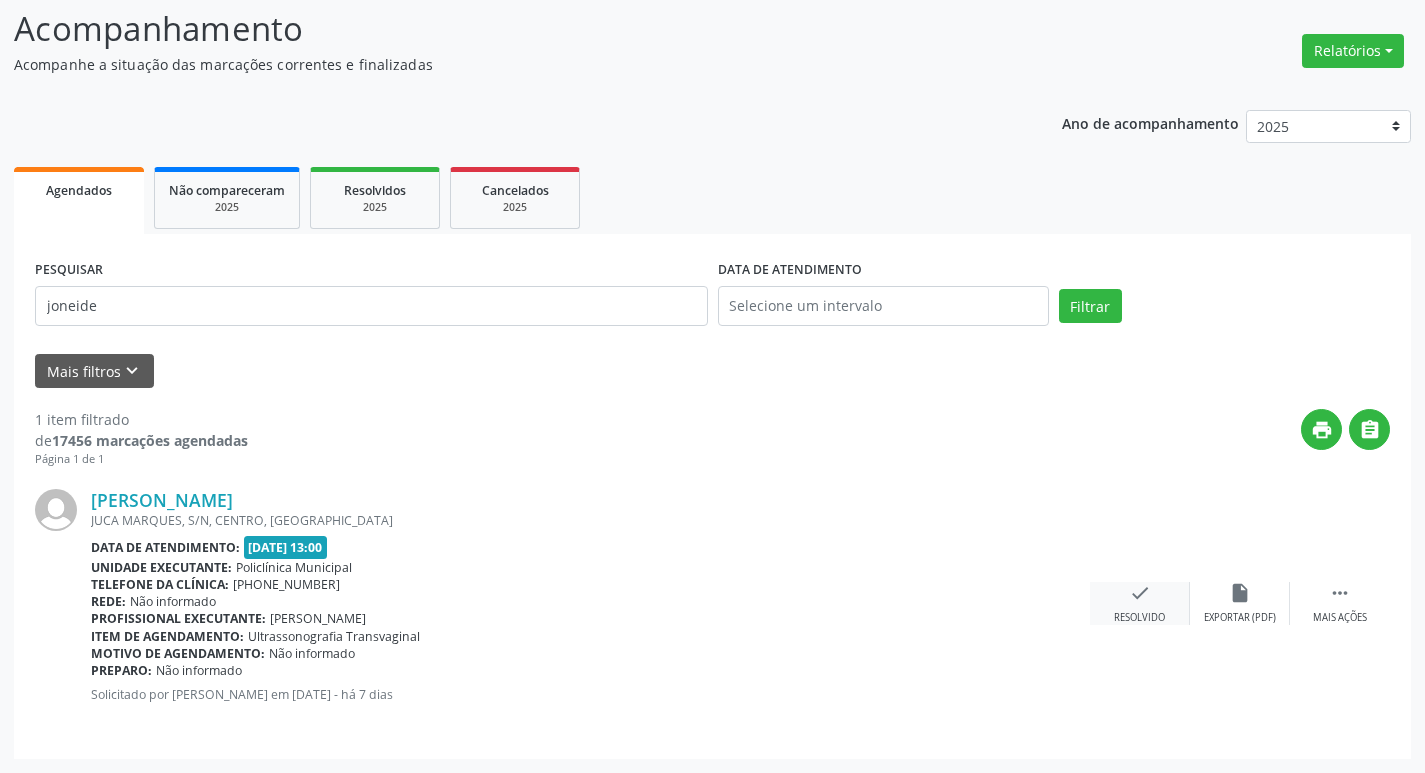 click on "check
Resolvido" at bounding box center (1140, 603) 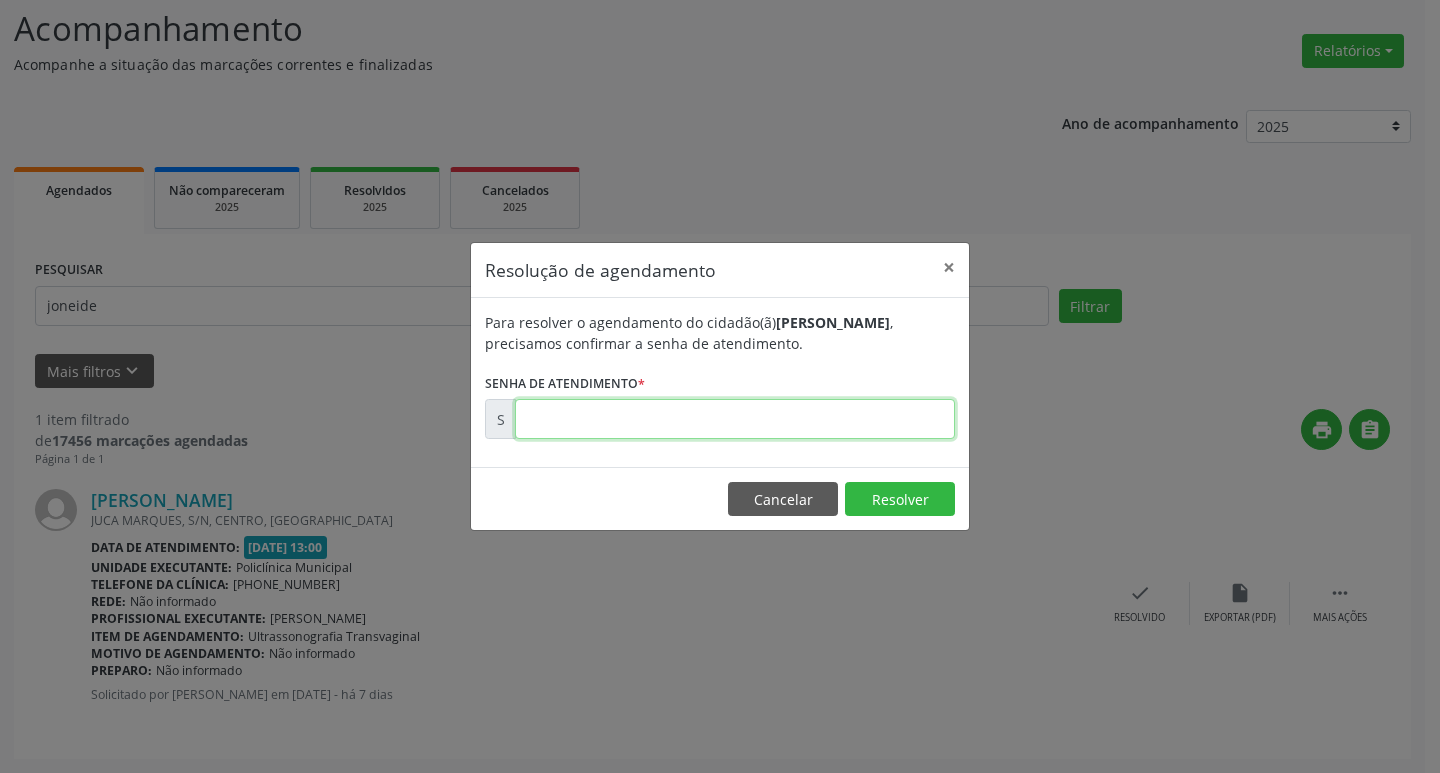 click at bounding box center (735, 419) 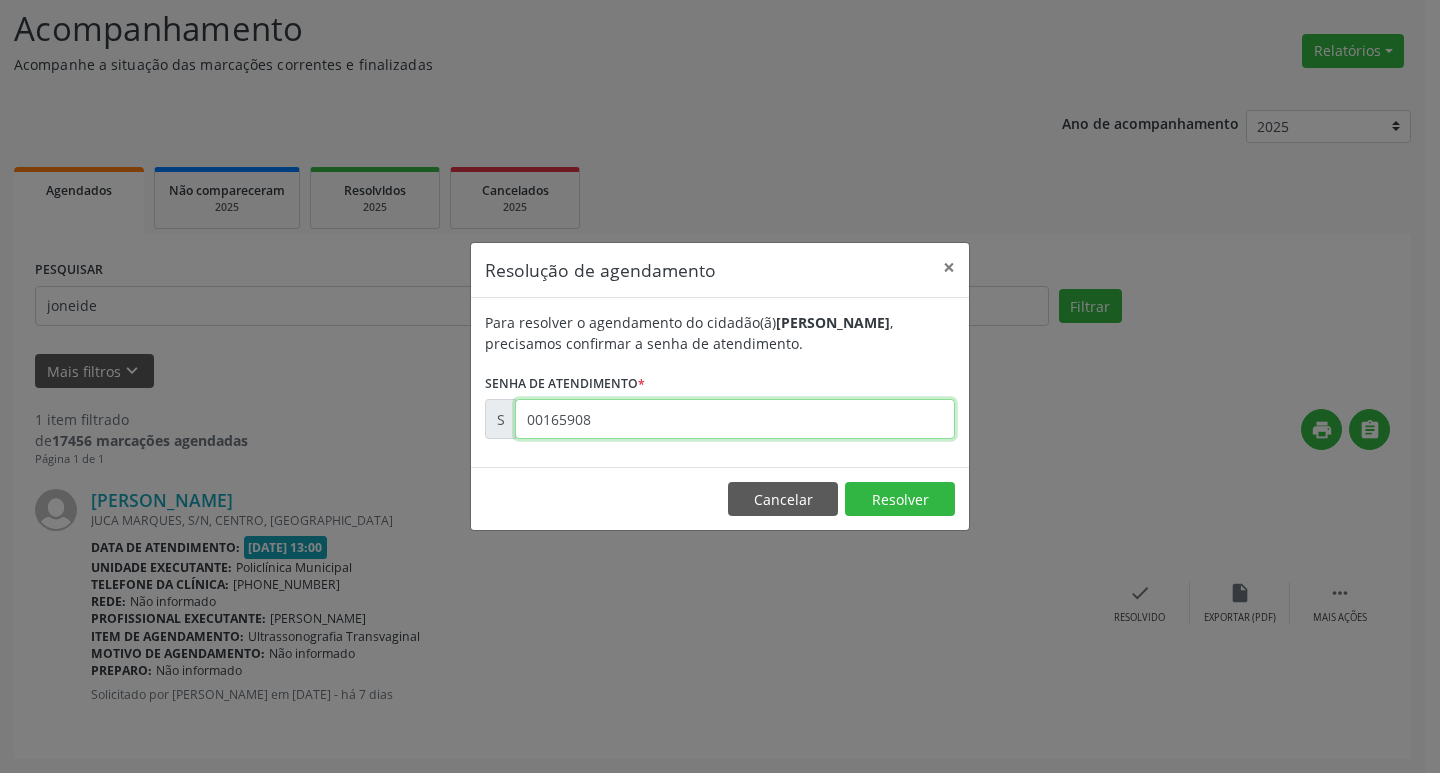 type on "00165908" 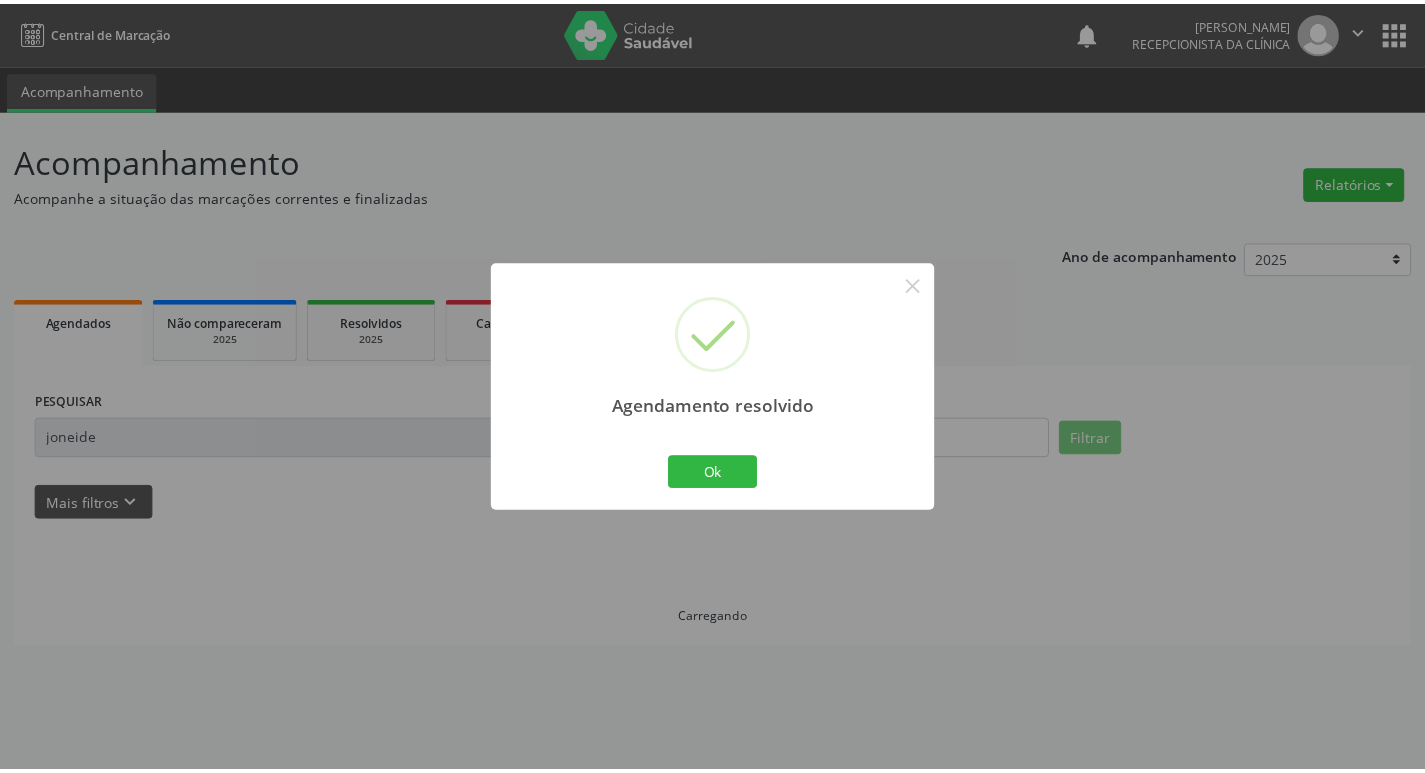 scroll, scrollTop: 0, scrollLeft: 0, axis: both 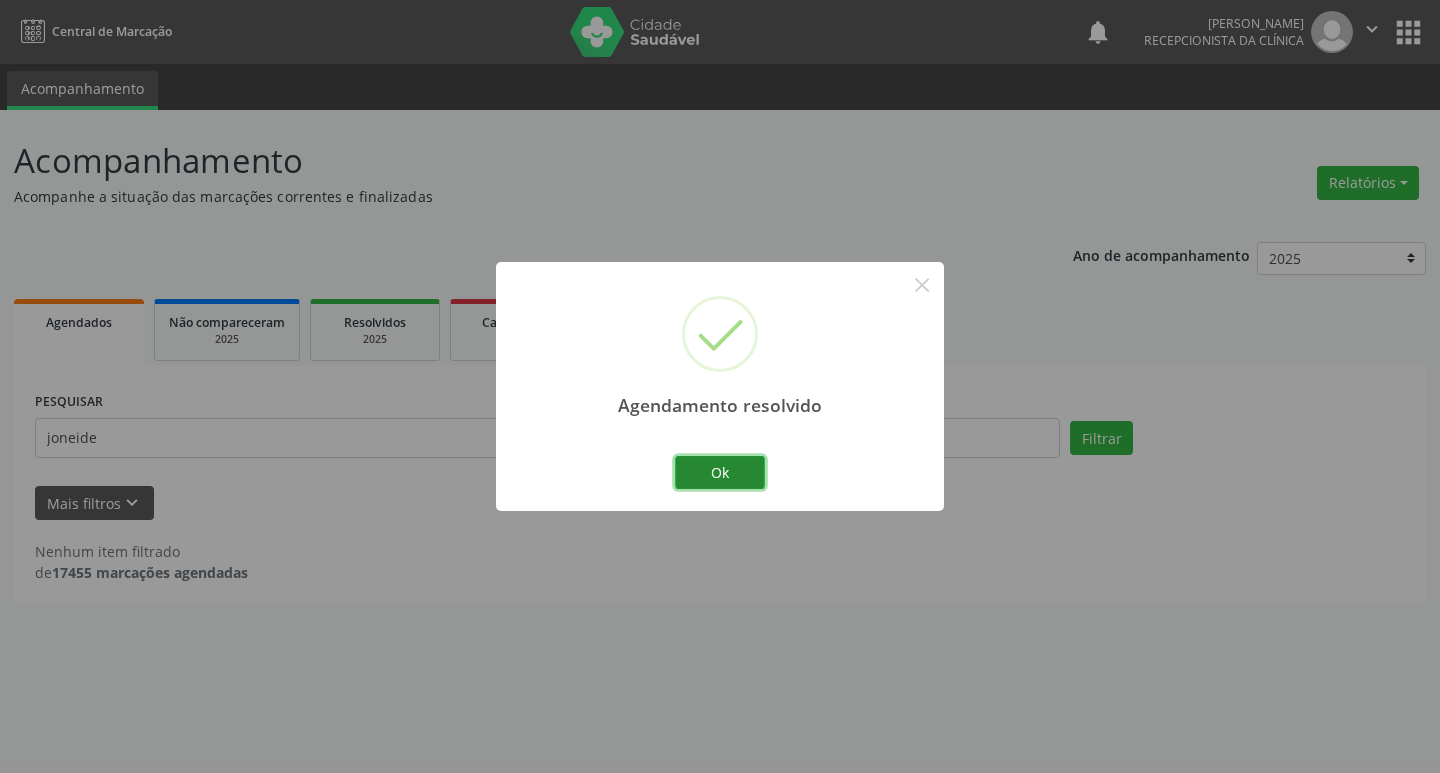 click on "Ok" at bounding box center [720, 473] 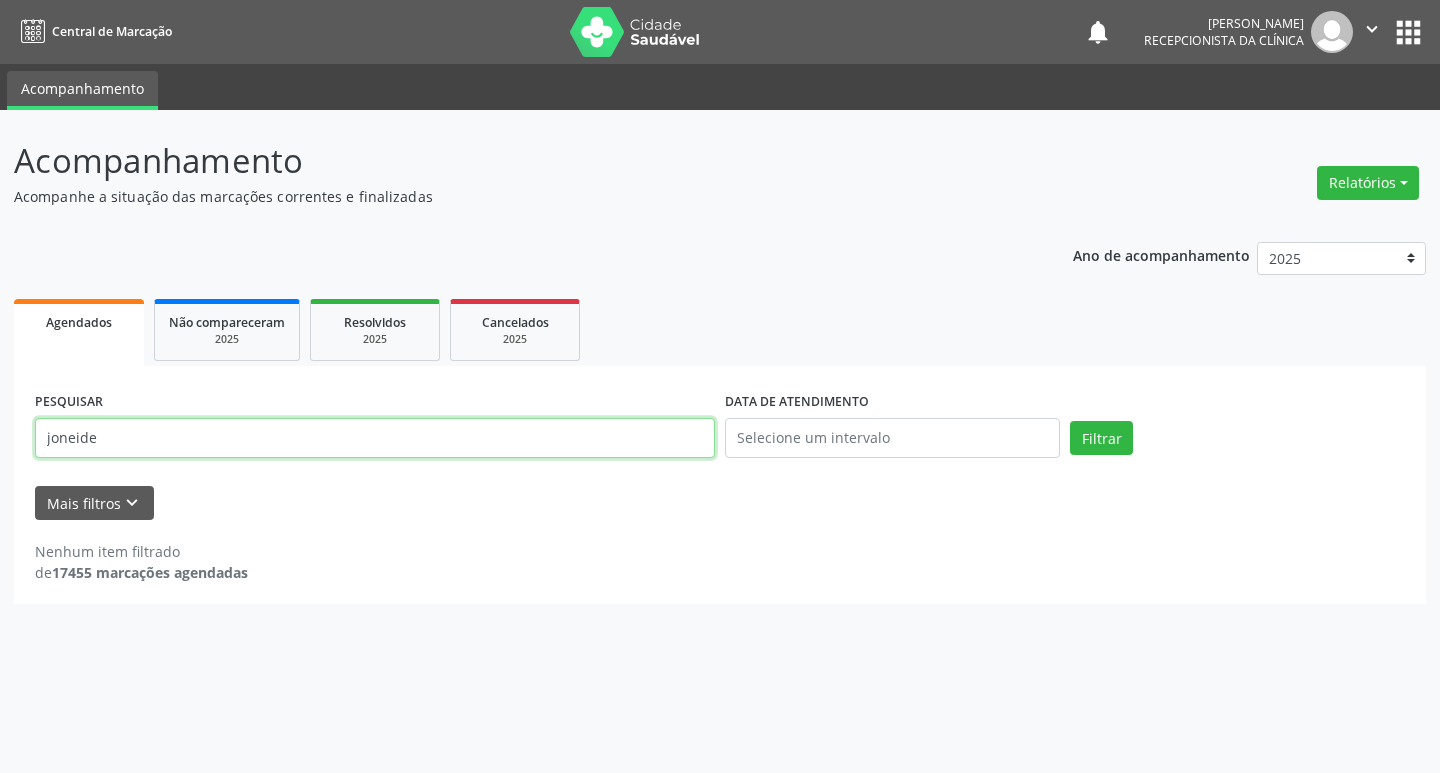 click on "joneide" at bounding box center [375, 438] 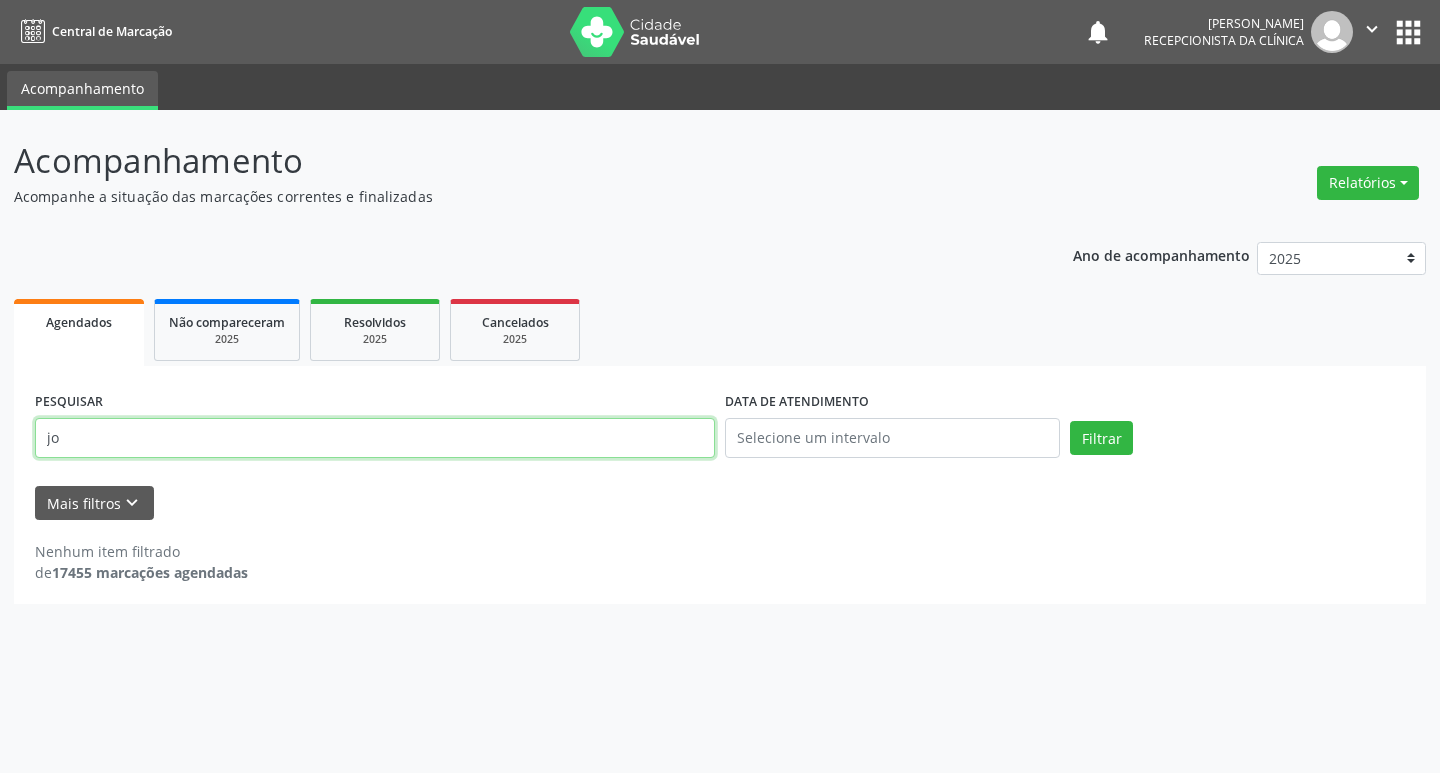 type on "j" 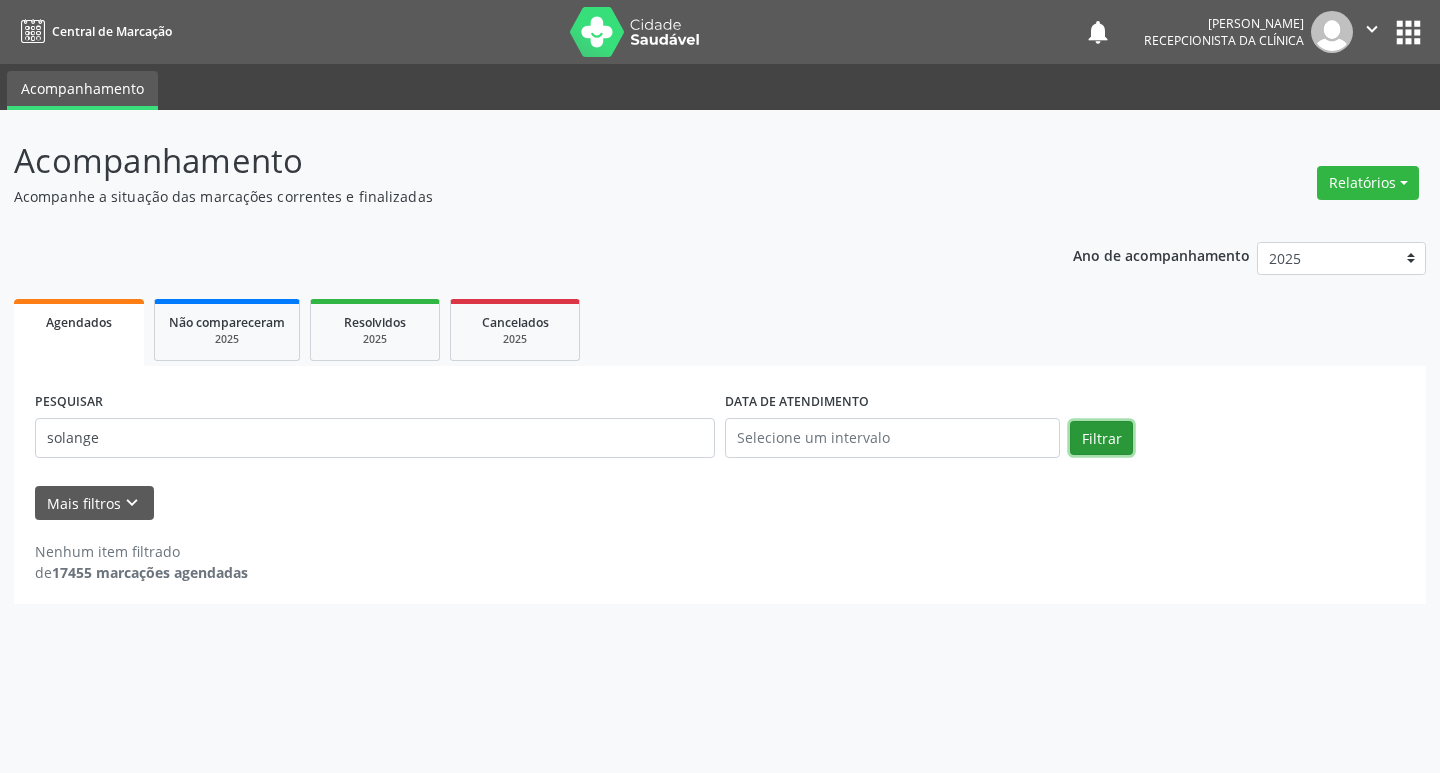 click on "Filtrar" at bounding box center [1101, 438] 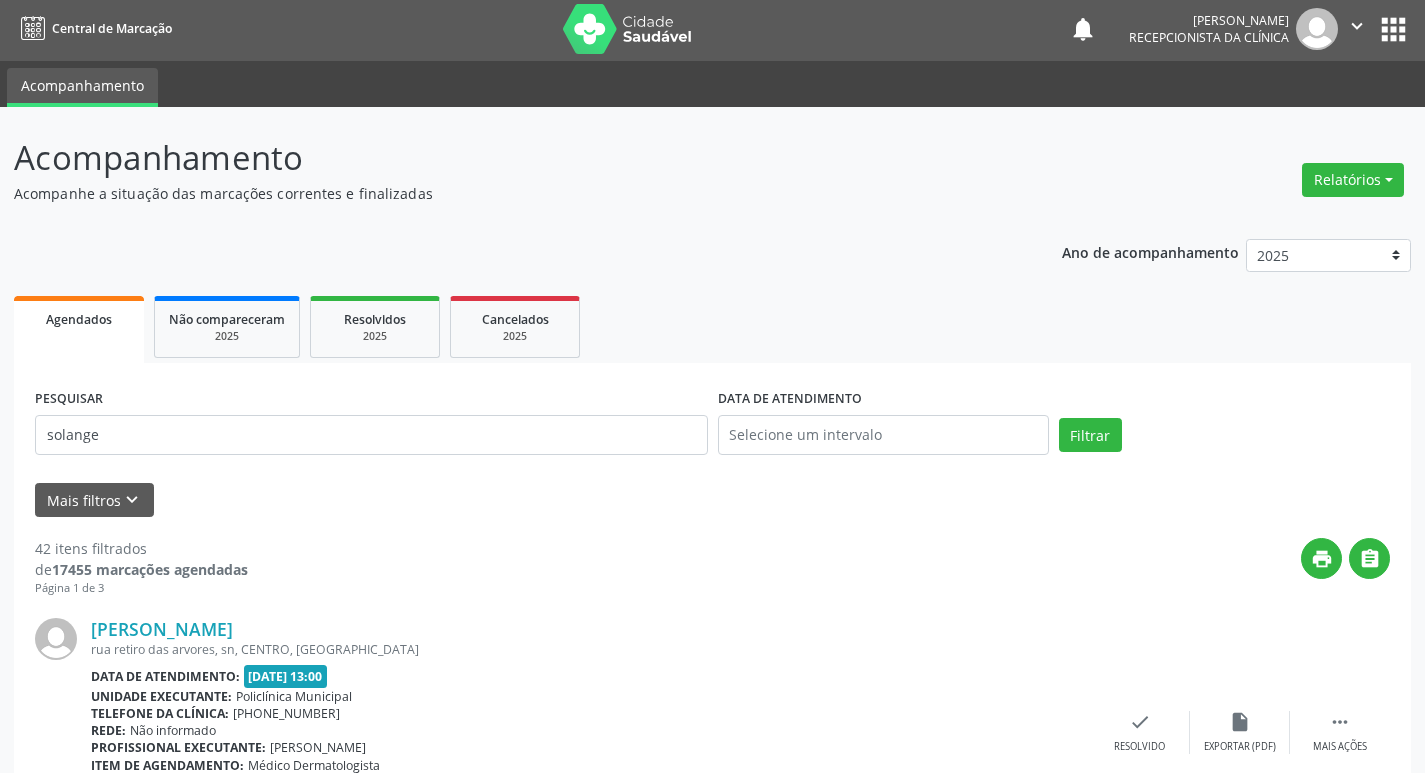 scroll, scrollTop: 0, scrollLeft: 0, axis: both 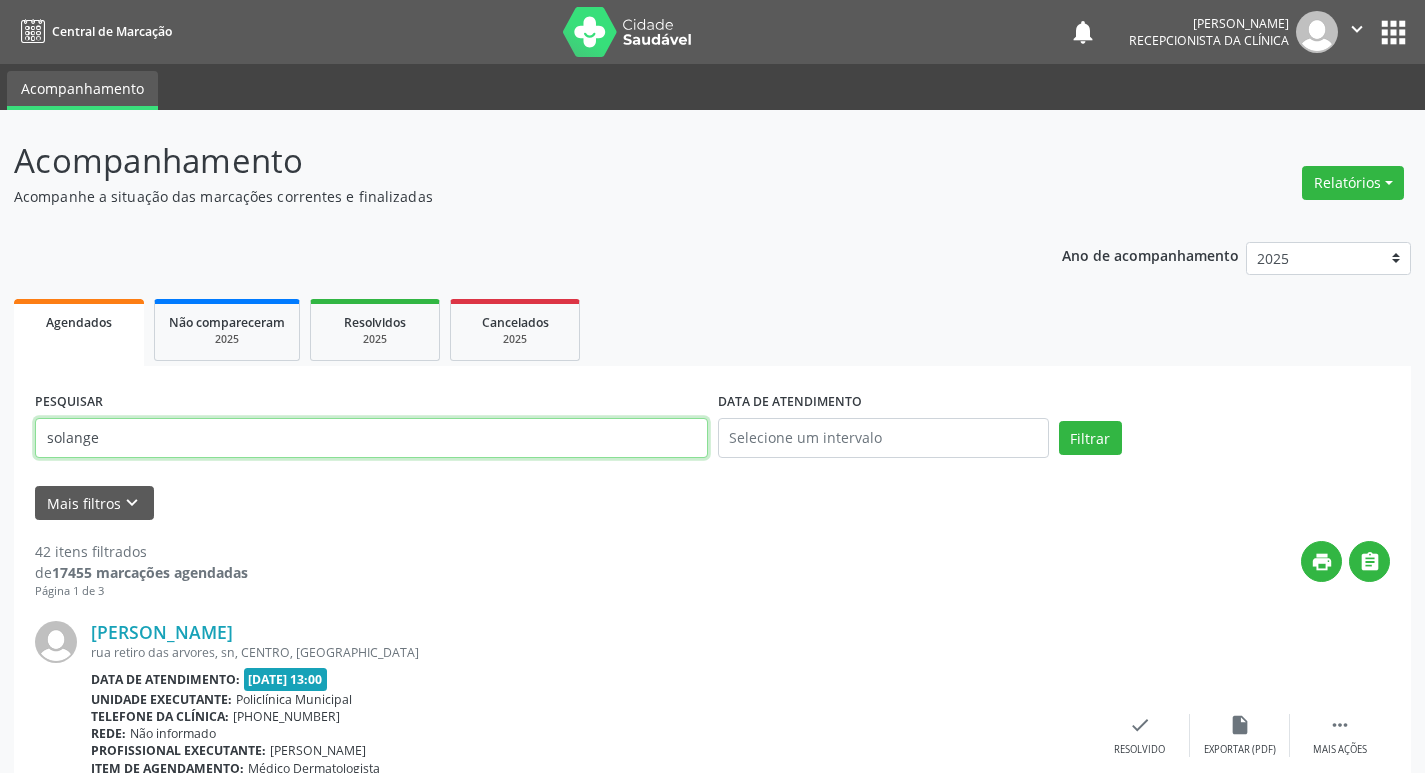 click on "solange" at bounding box center (371, 438) 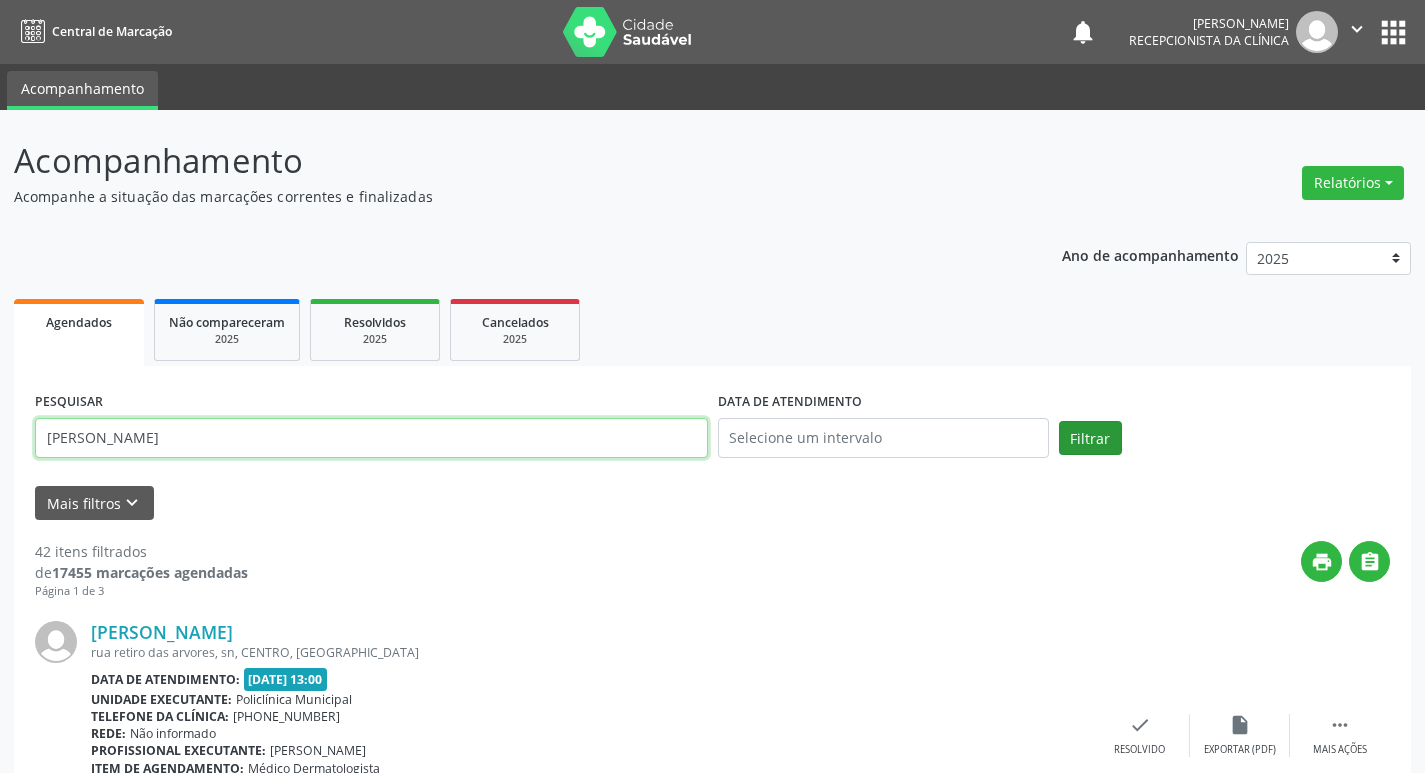 type on "[PERSON_NAME]" 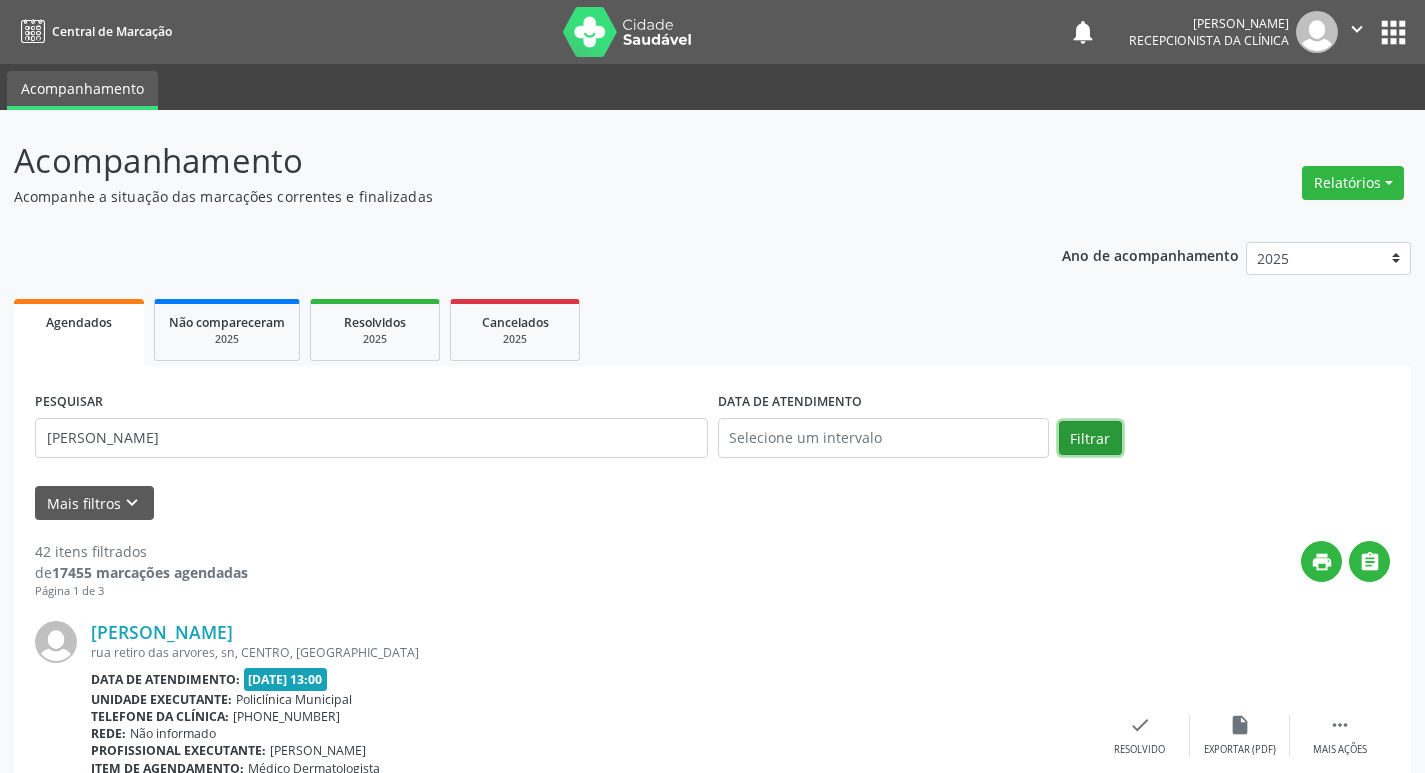 click on "Filtrar" at bounding box center (1090, 438) 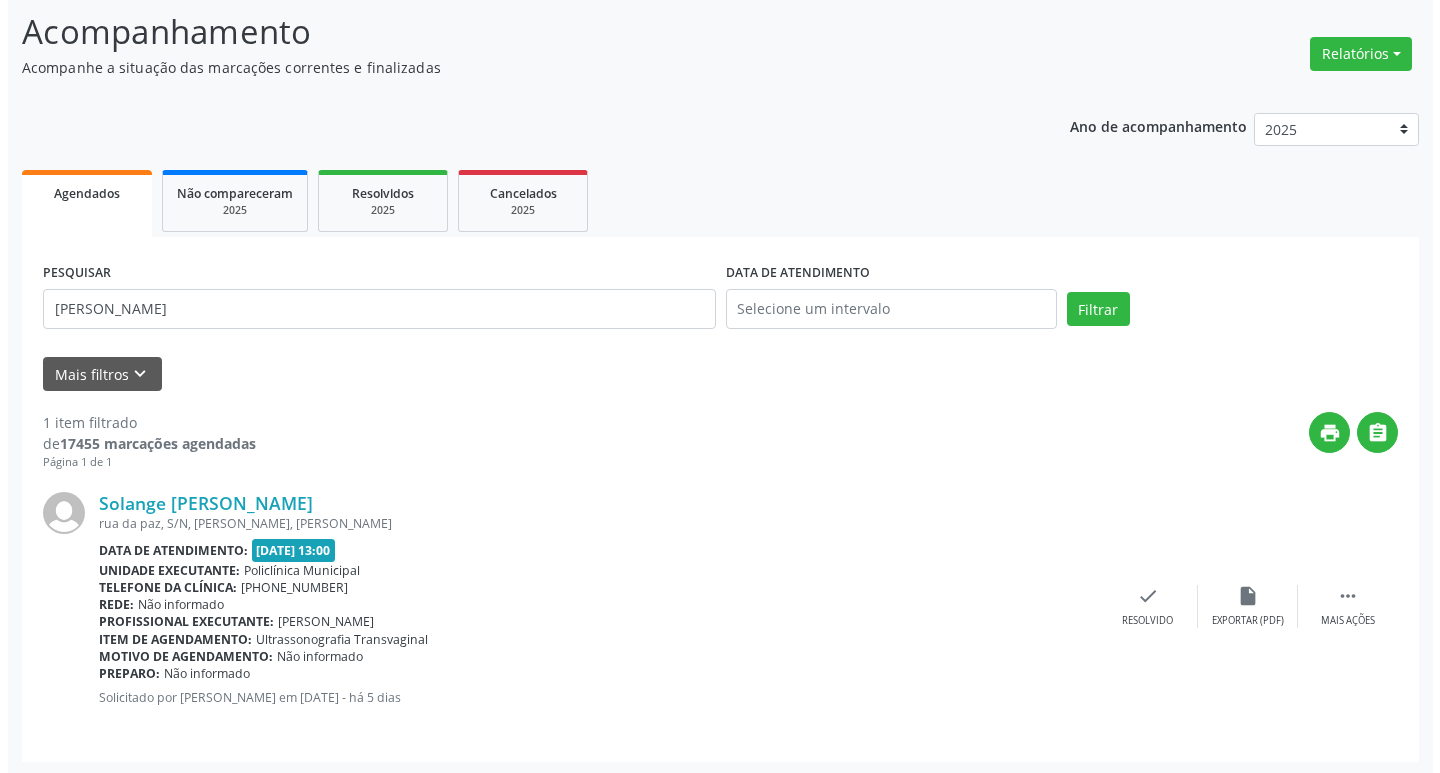scroll, scrollTop: 132, scrollLeft: 0, axis: vertical 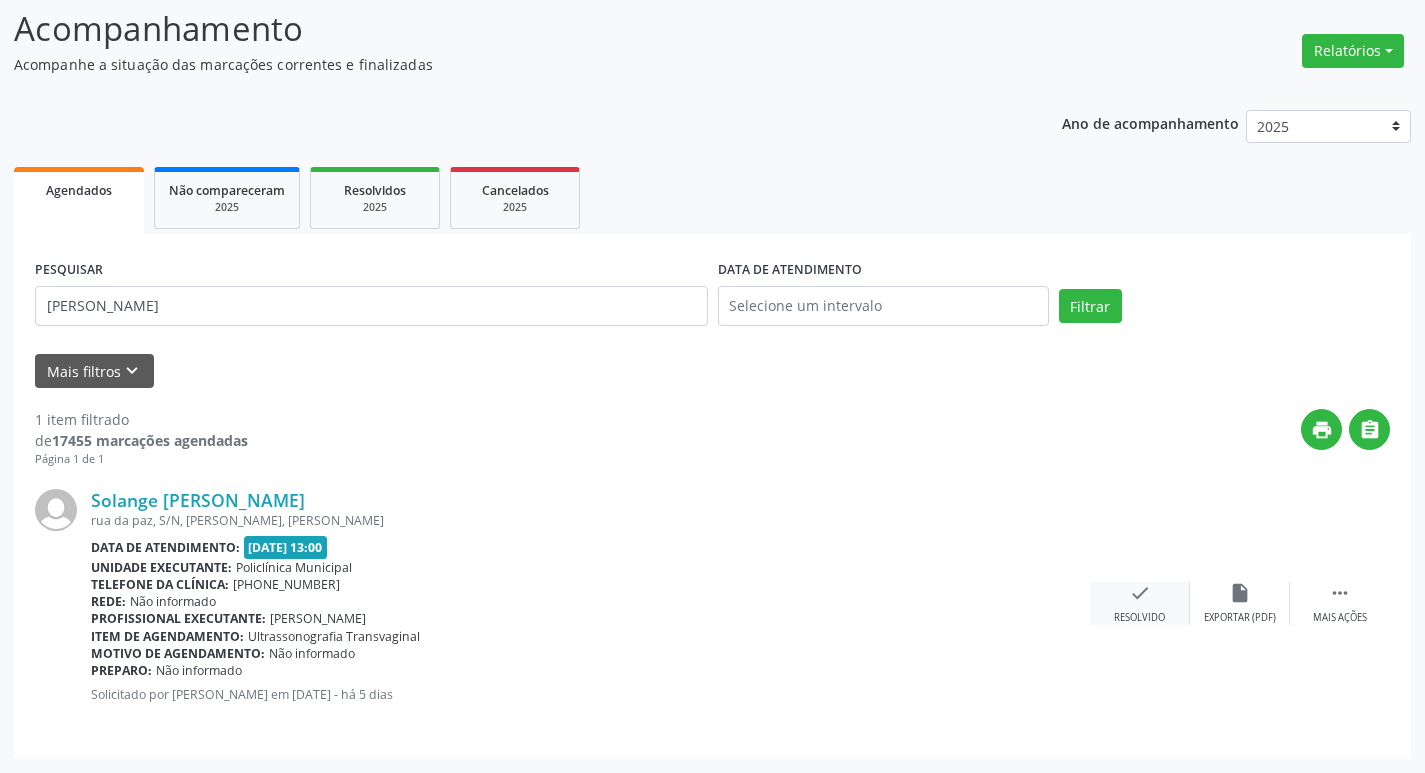 click on "check" at bounding box center (1140, 593) 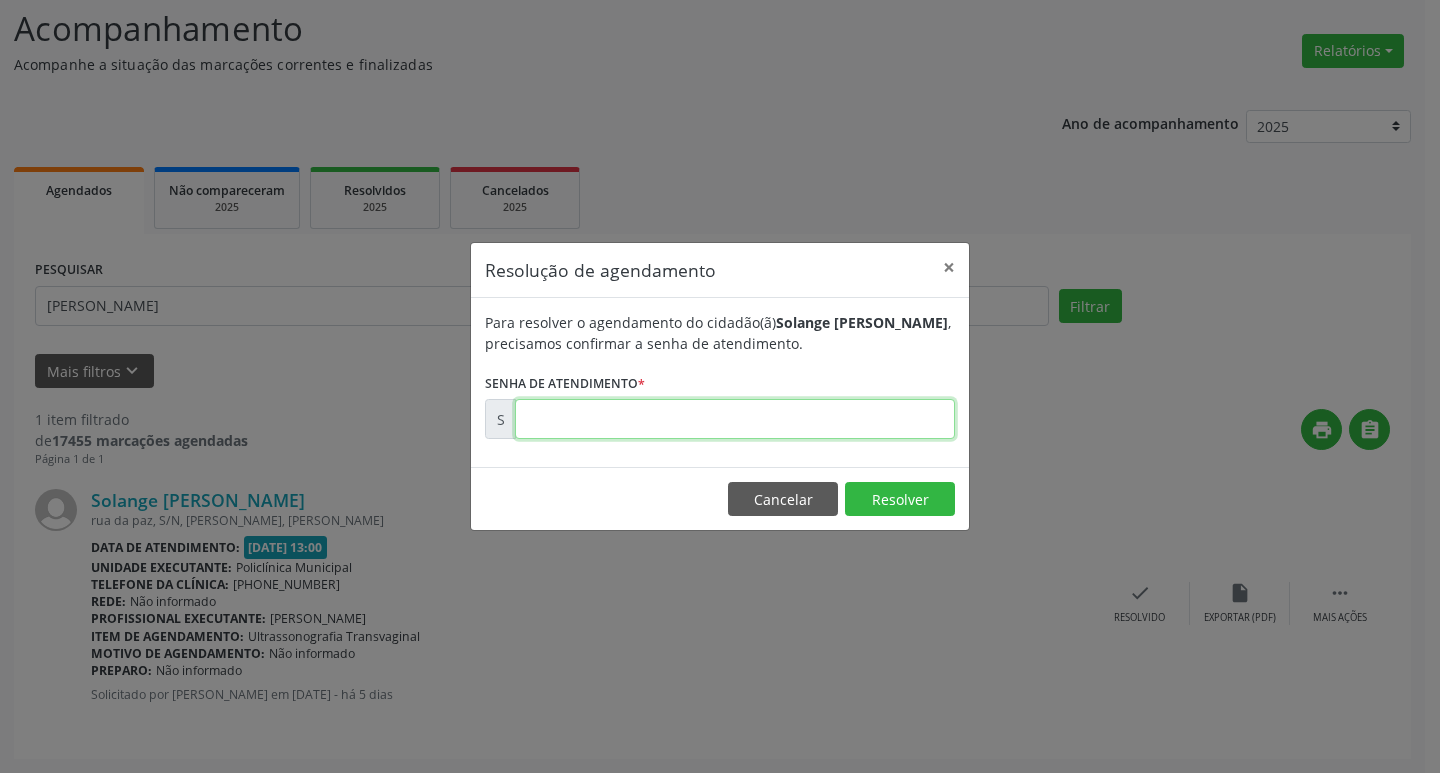 drag, startPoint x: 839, startPoint y: 416, endPoint x: 855, endPoint y: 400, distance: 22.627417 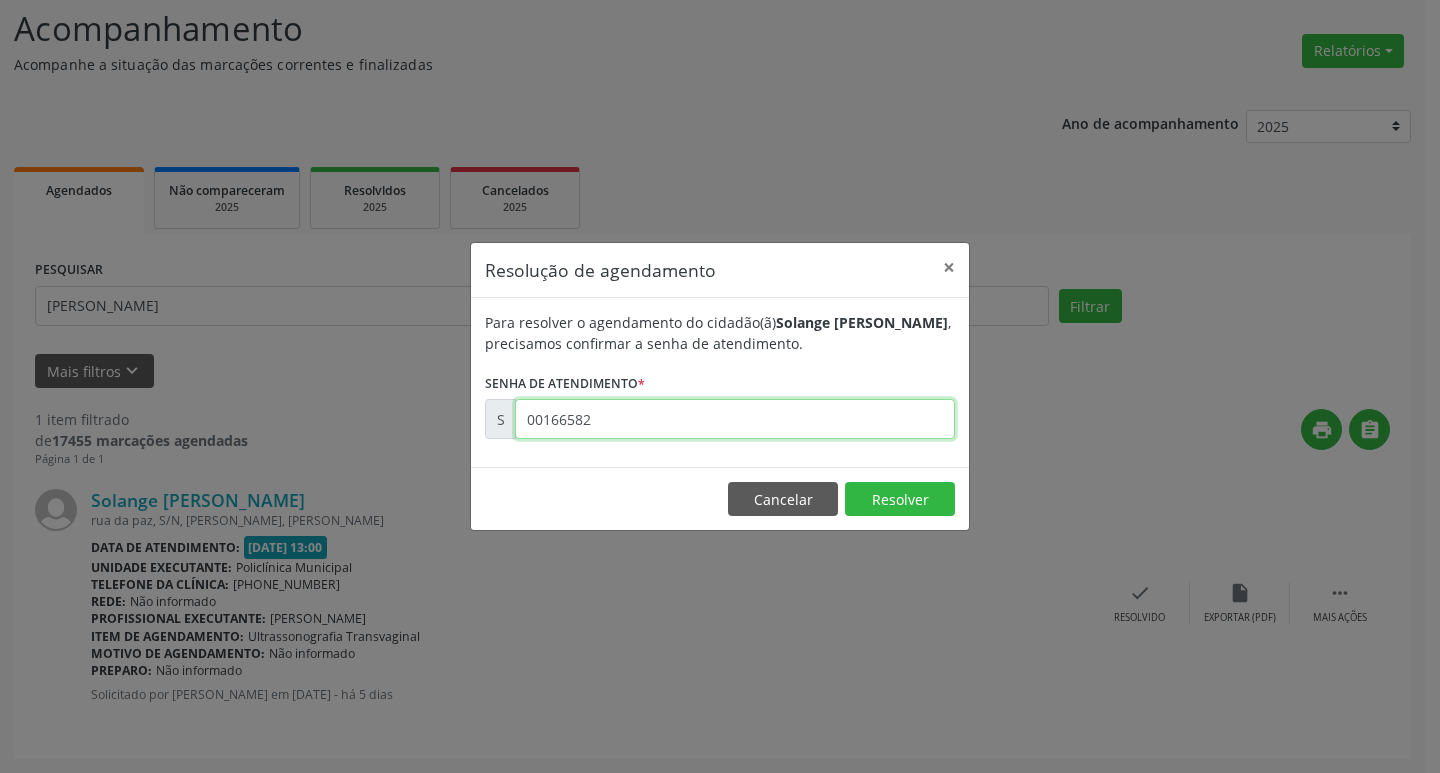 type on "00166582" 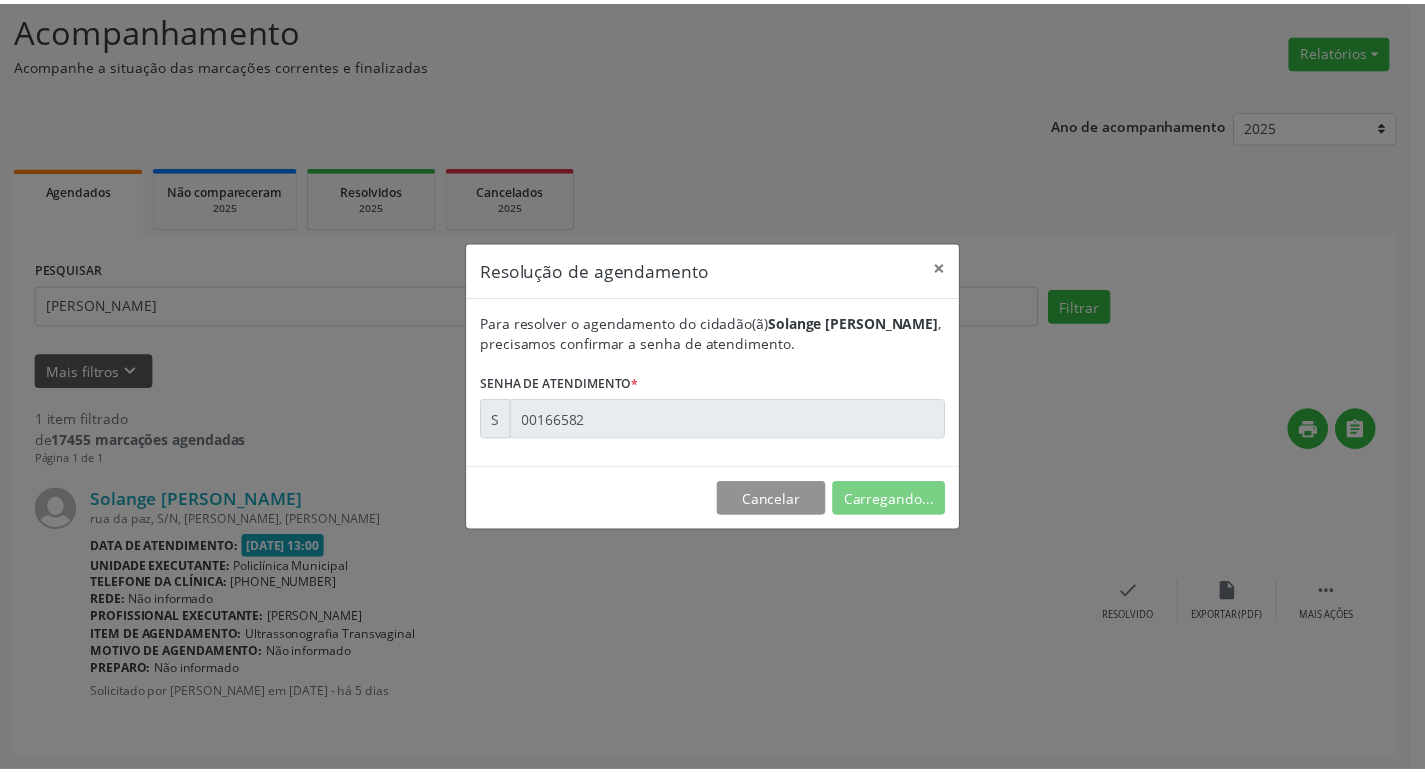 scroll, scrollTop: 0, scrollLeft: 0, axis: both 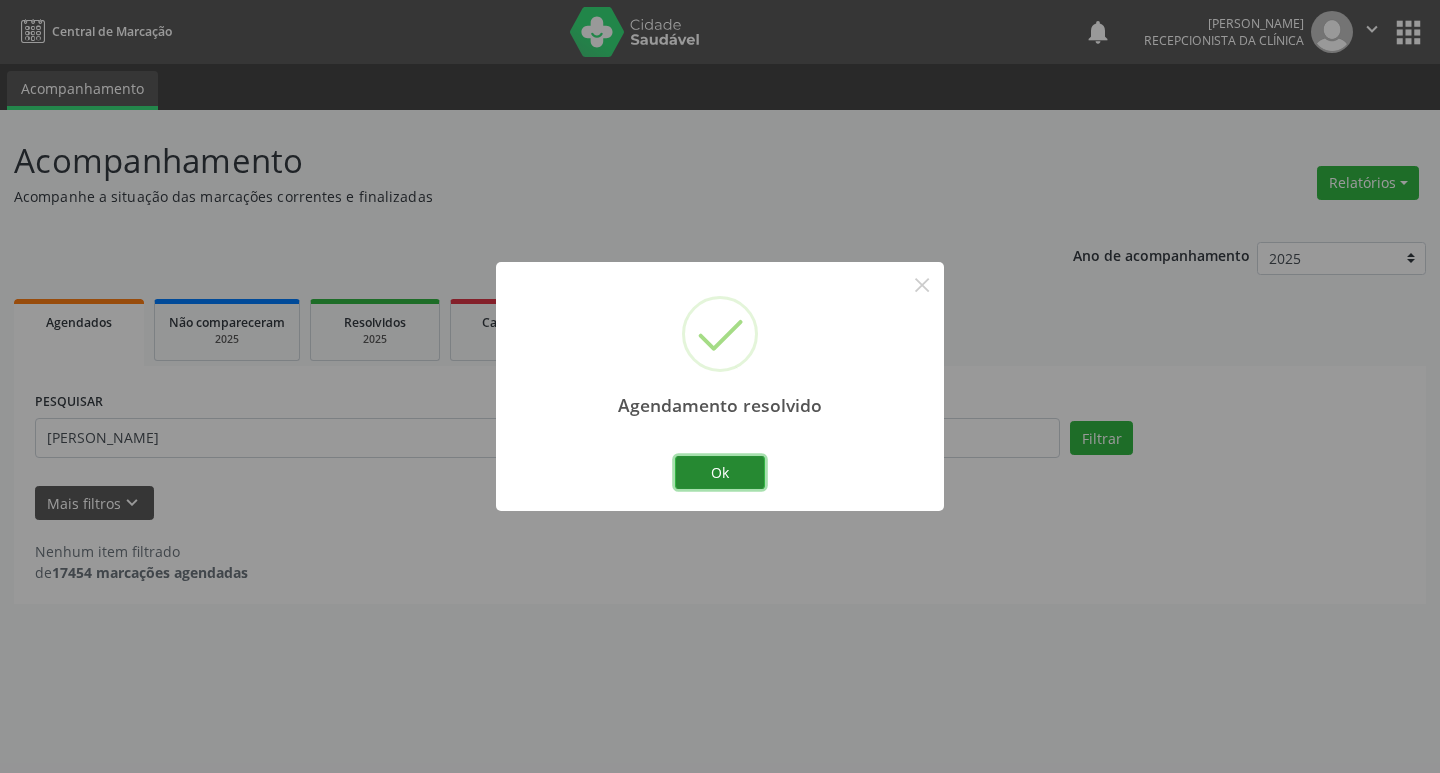 click on "Ok" at bounding box center (720, 473) 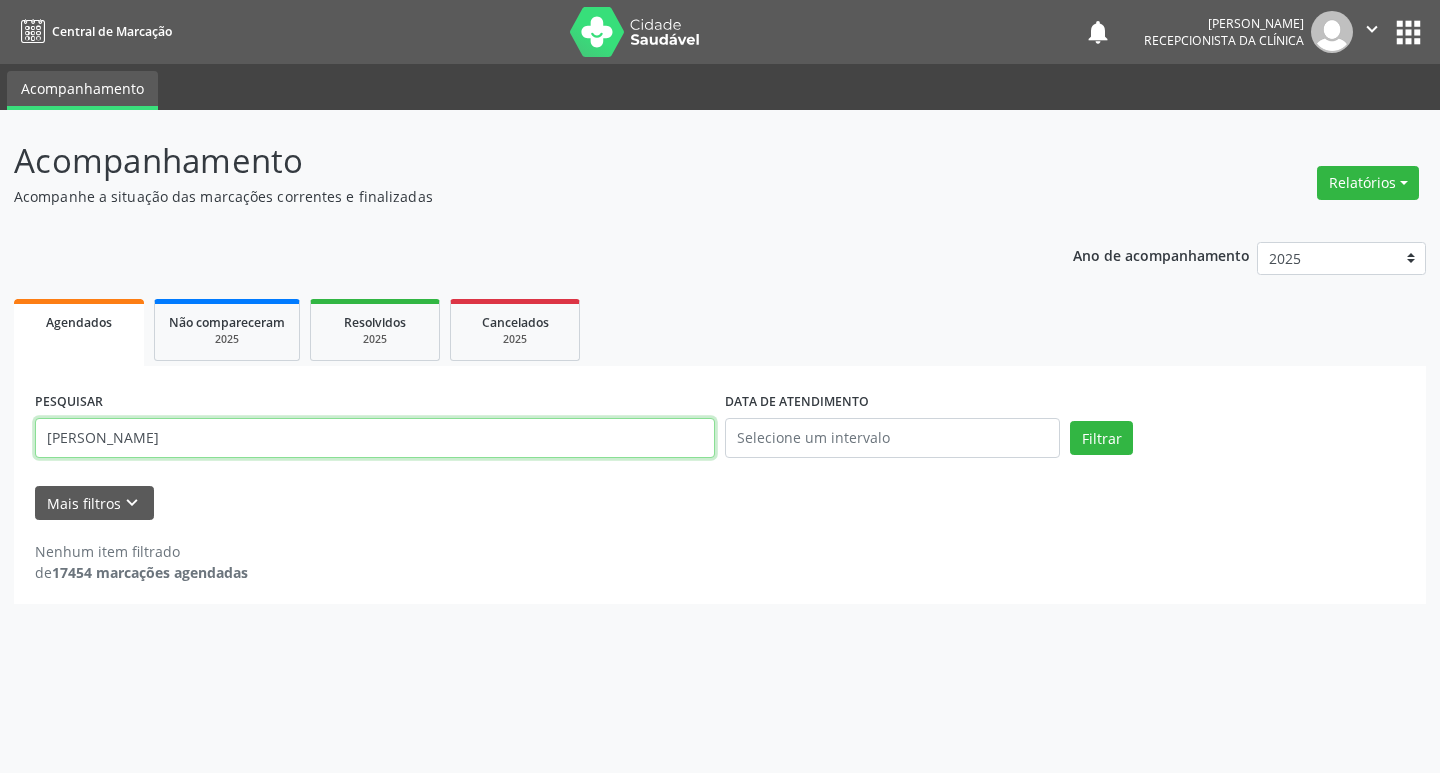 click on "[PERSON_NAME]" at bounding box center [375, 438] 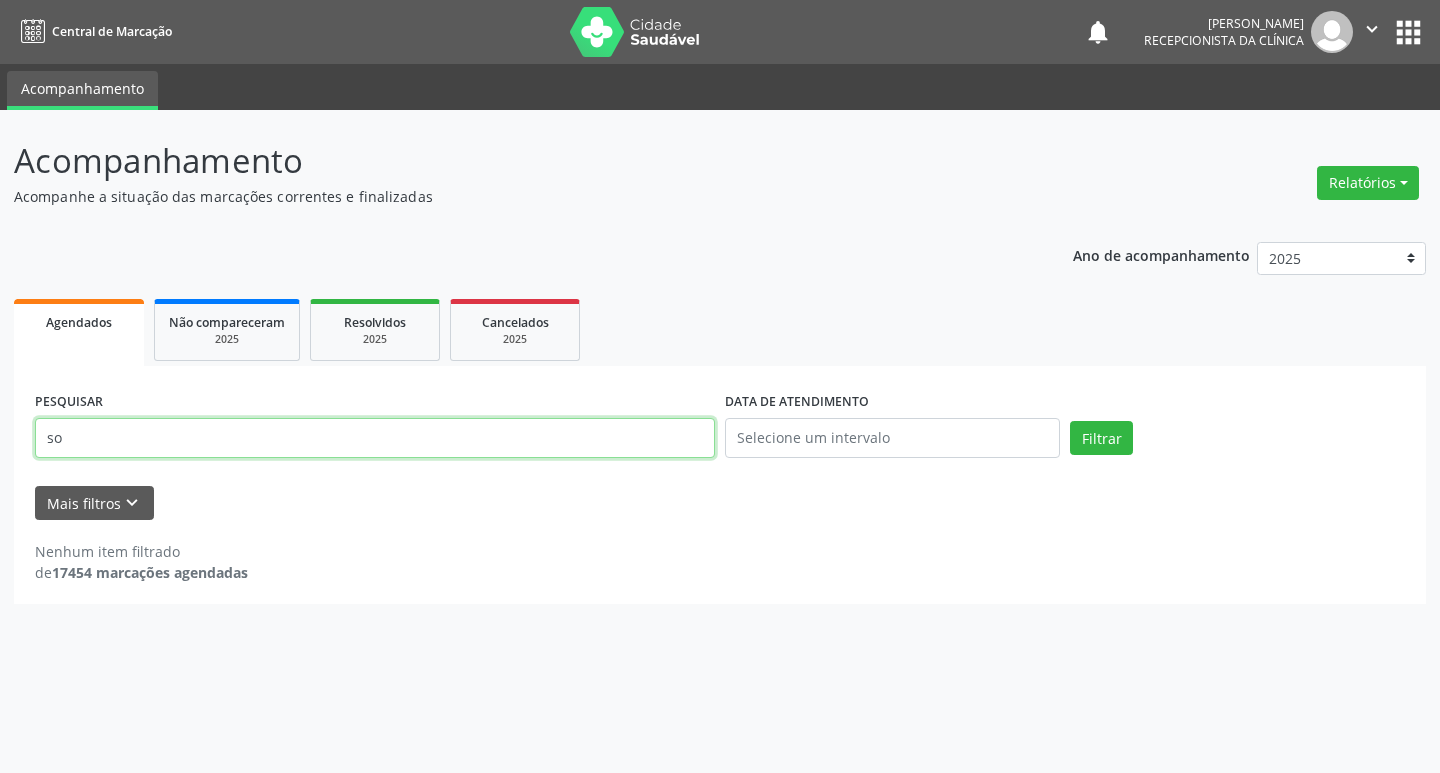 type on "s" 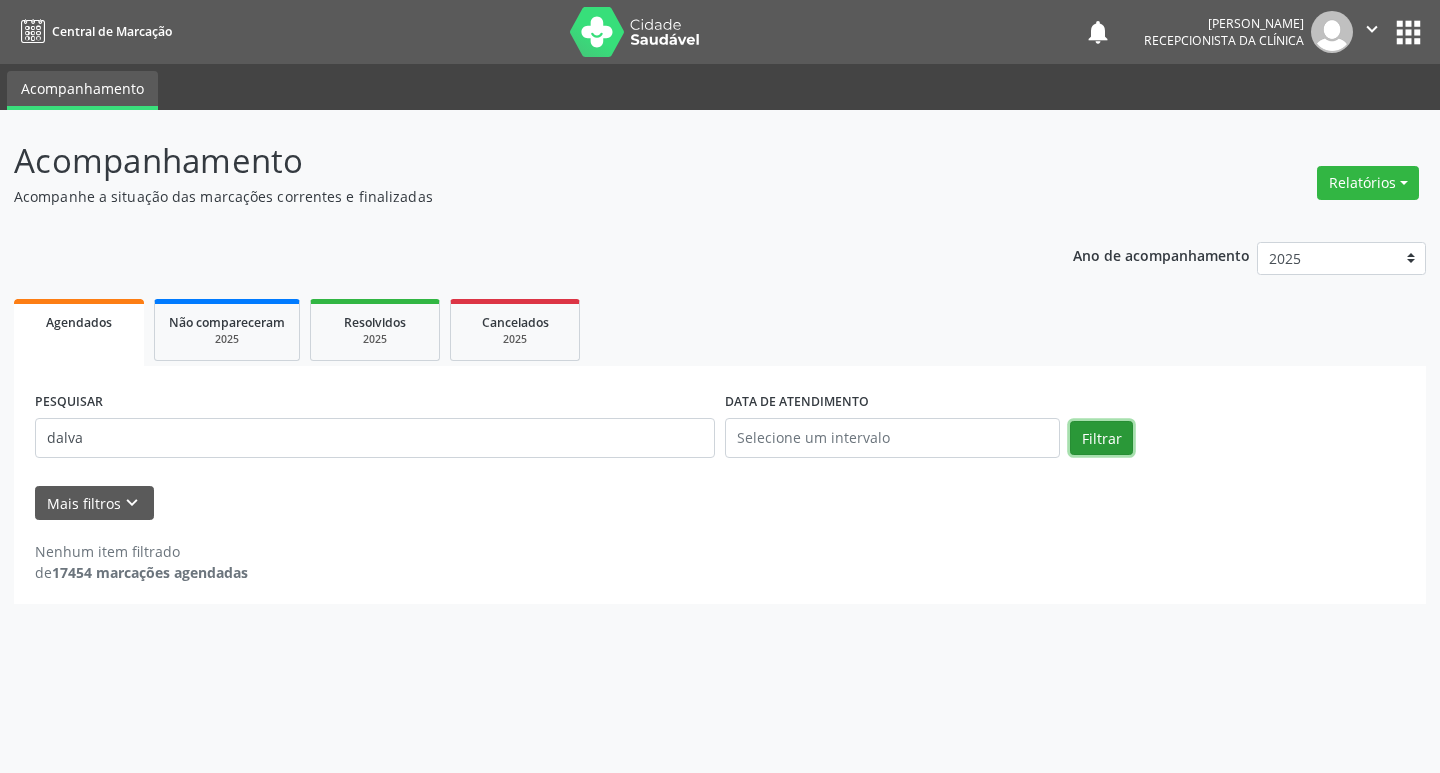 click on "Filtrar" at bounding box center [1101, 438] 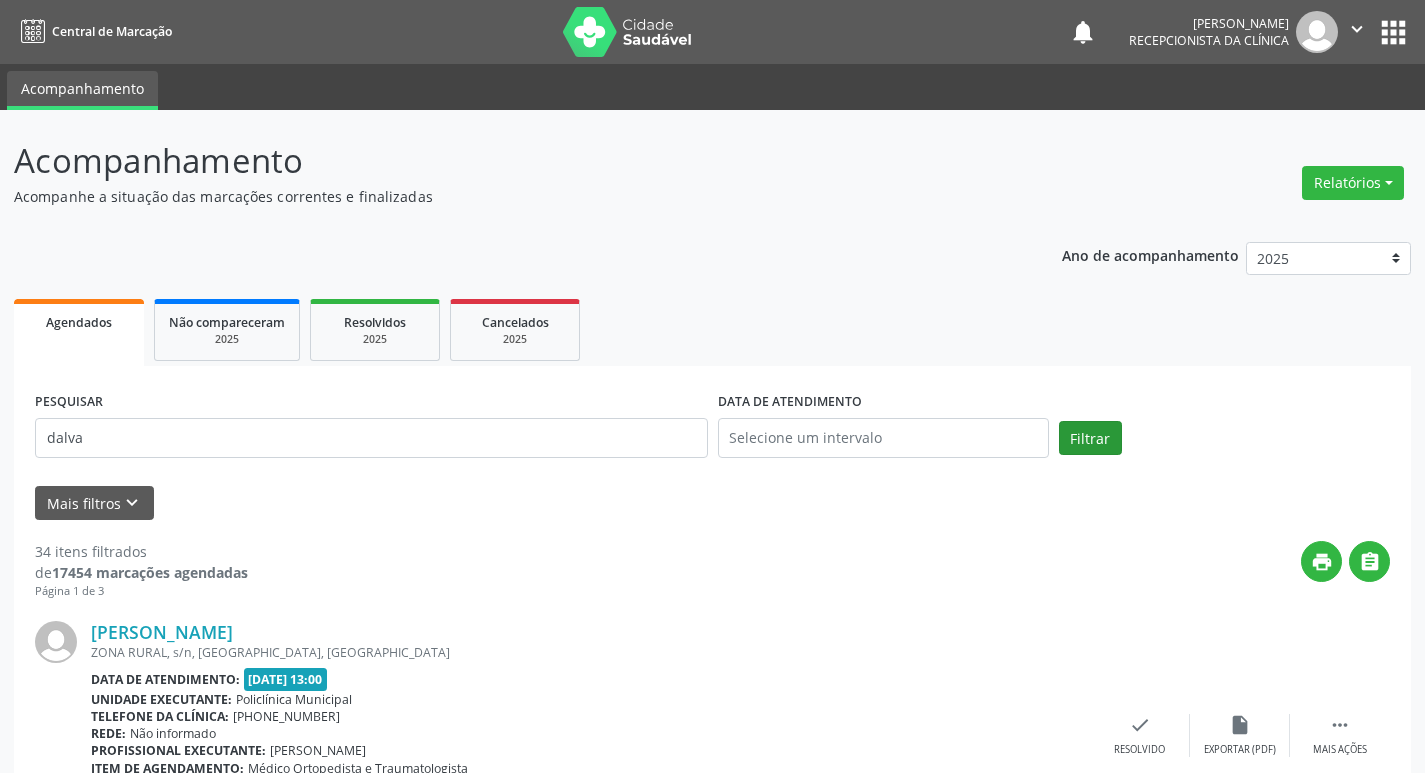 scroll, scrollTop: 100, scrollLeft: 0, axis: vertical 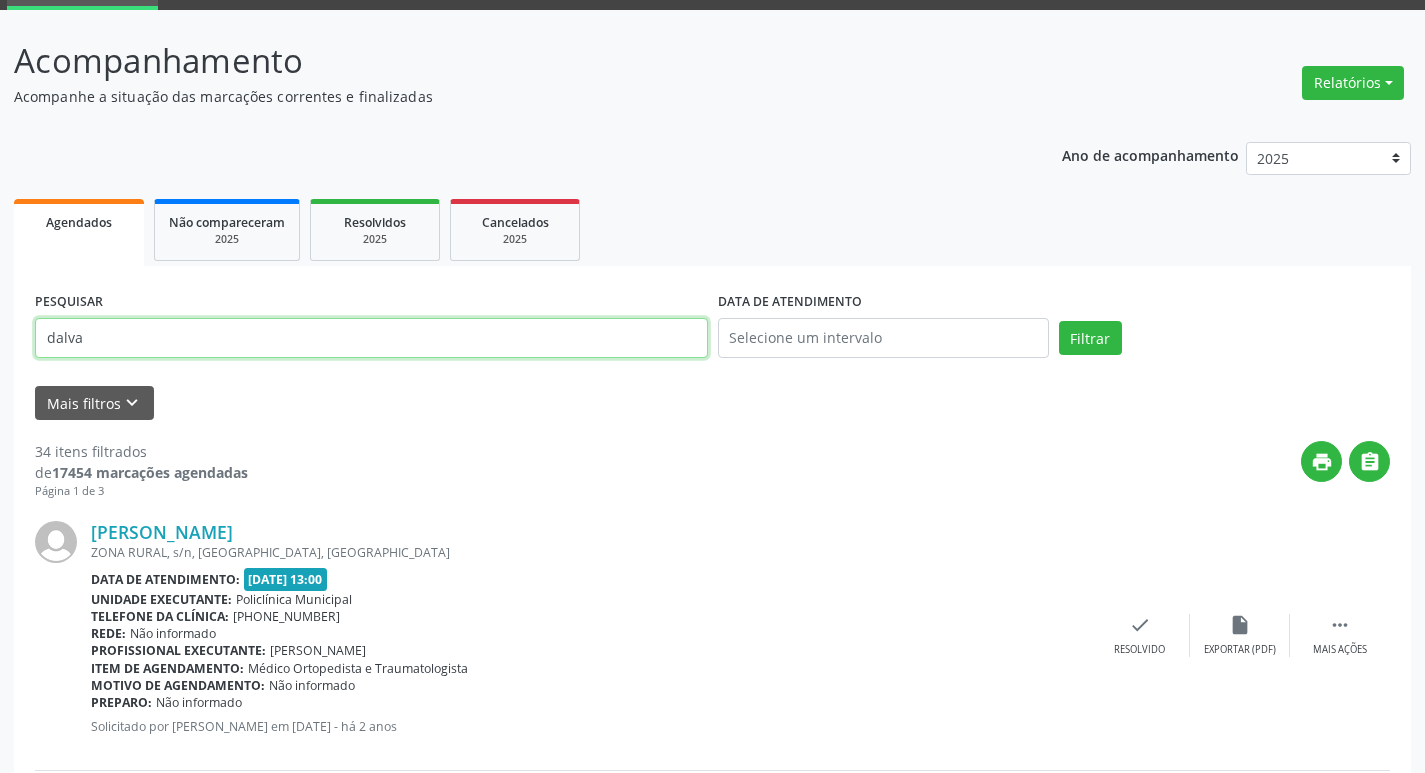 click on "dalva" at bounding box center (371, 338) 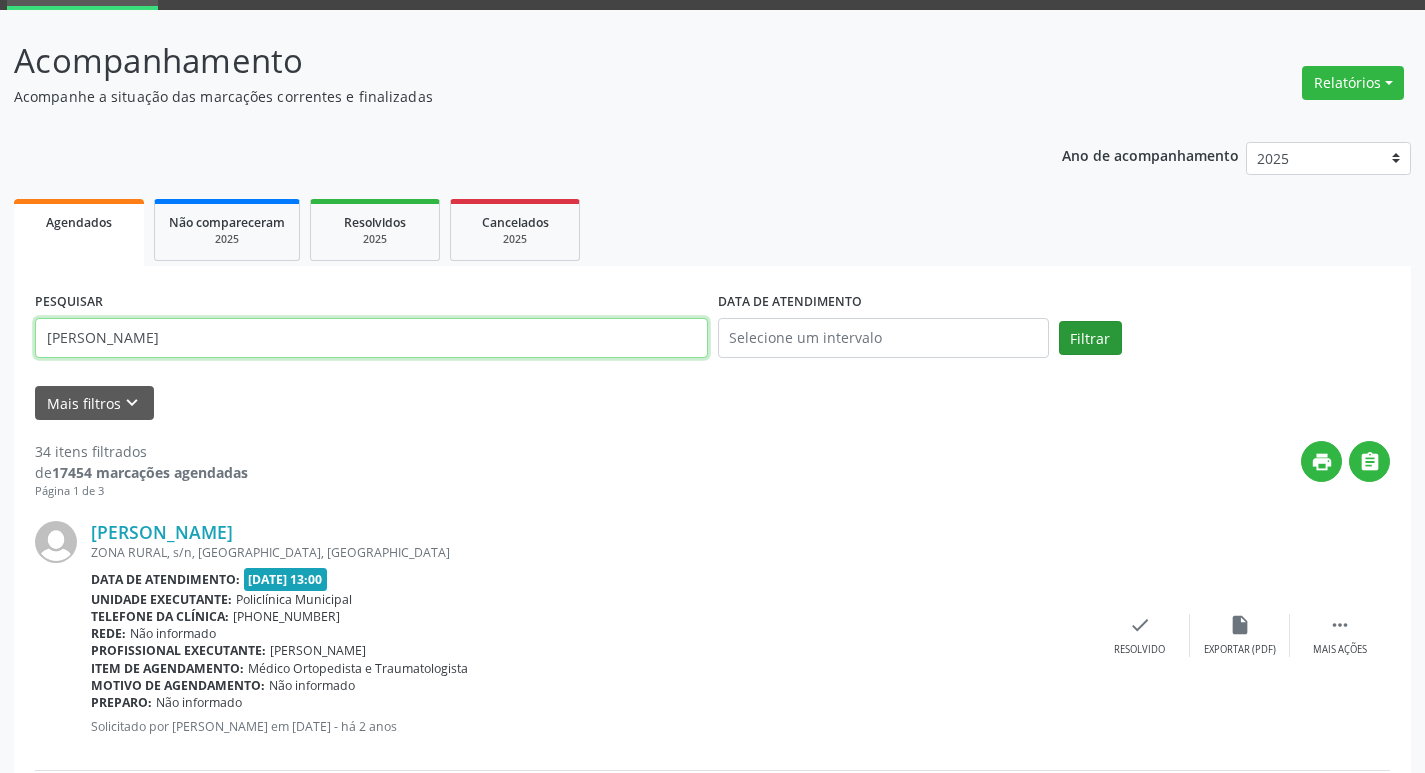 type on "[PERSON_NAME]" 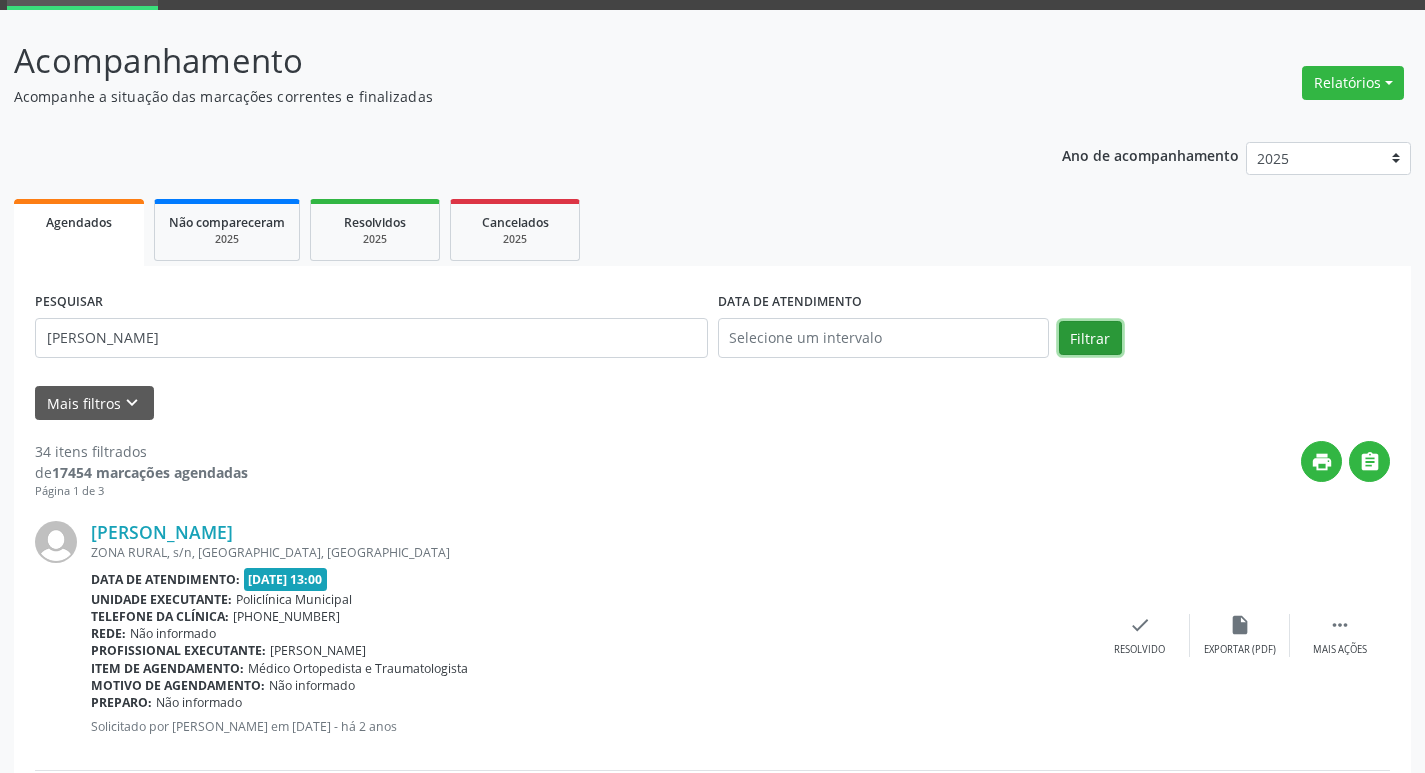 click on "Filtrar" at bounding box center (1090, 338) 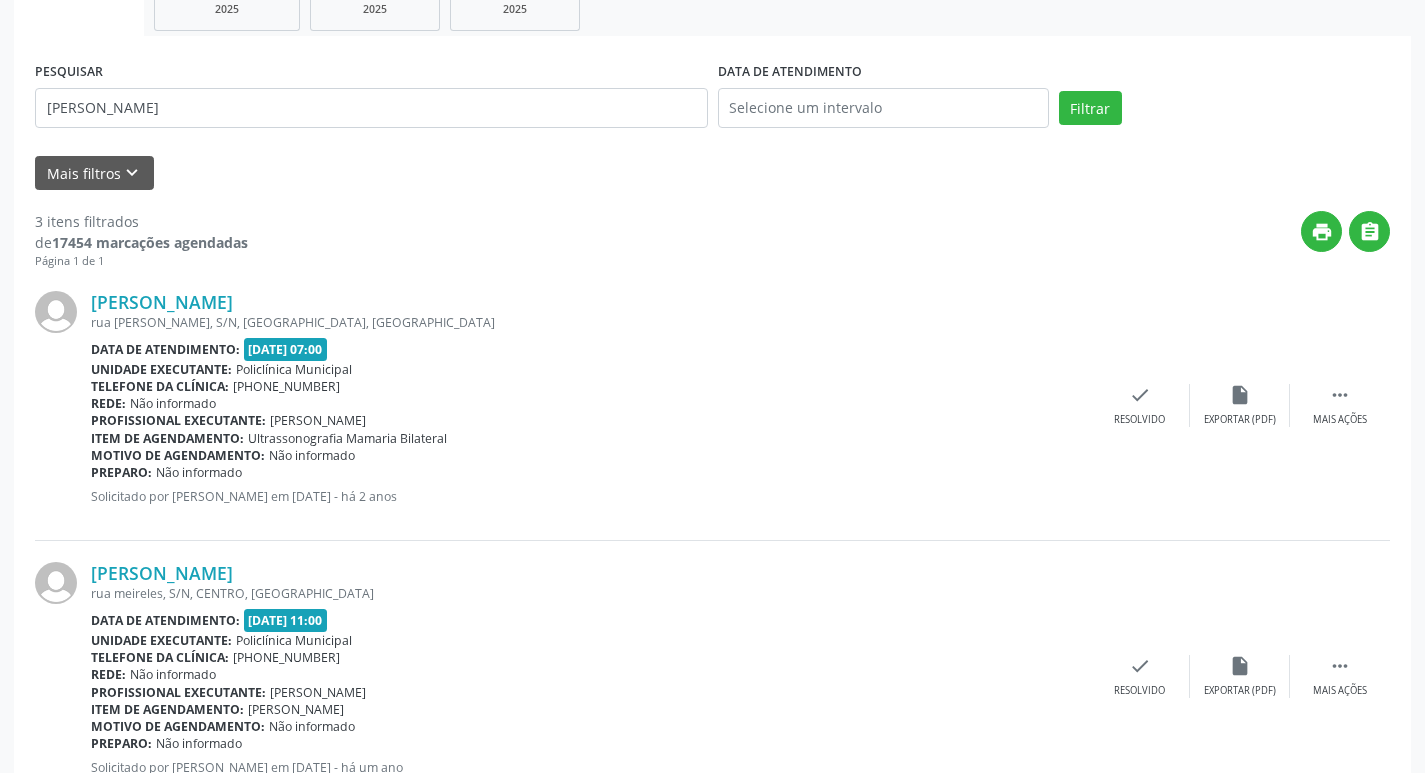 scroll, scrollTop: 400, scrollLeft: 0, axis: vertical 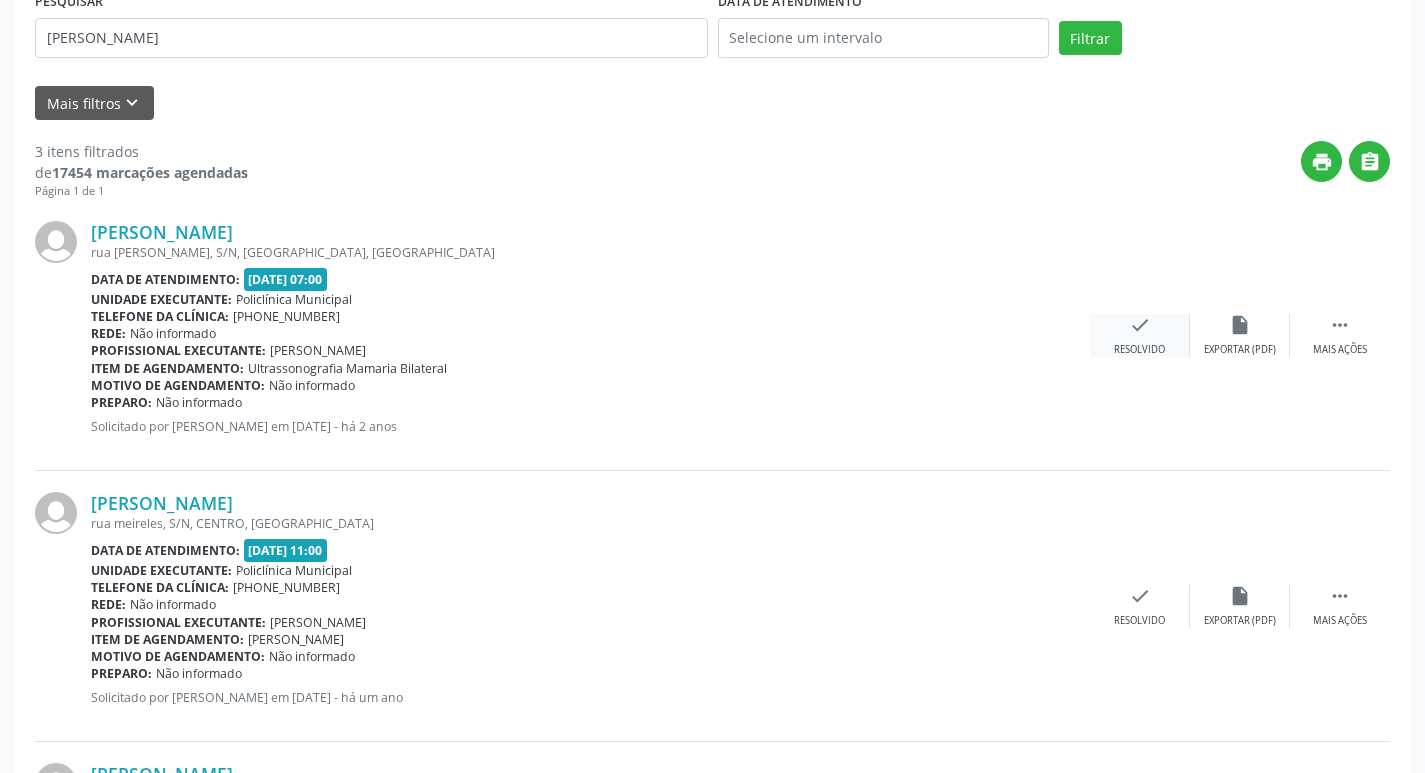 click on "check
Resolvido" at bounding box center (1140, 335) 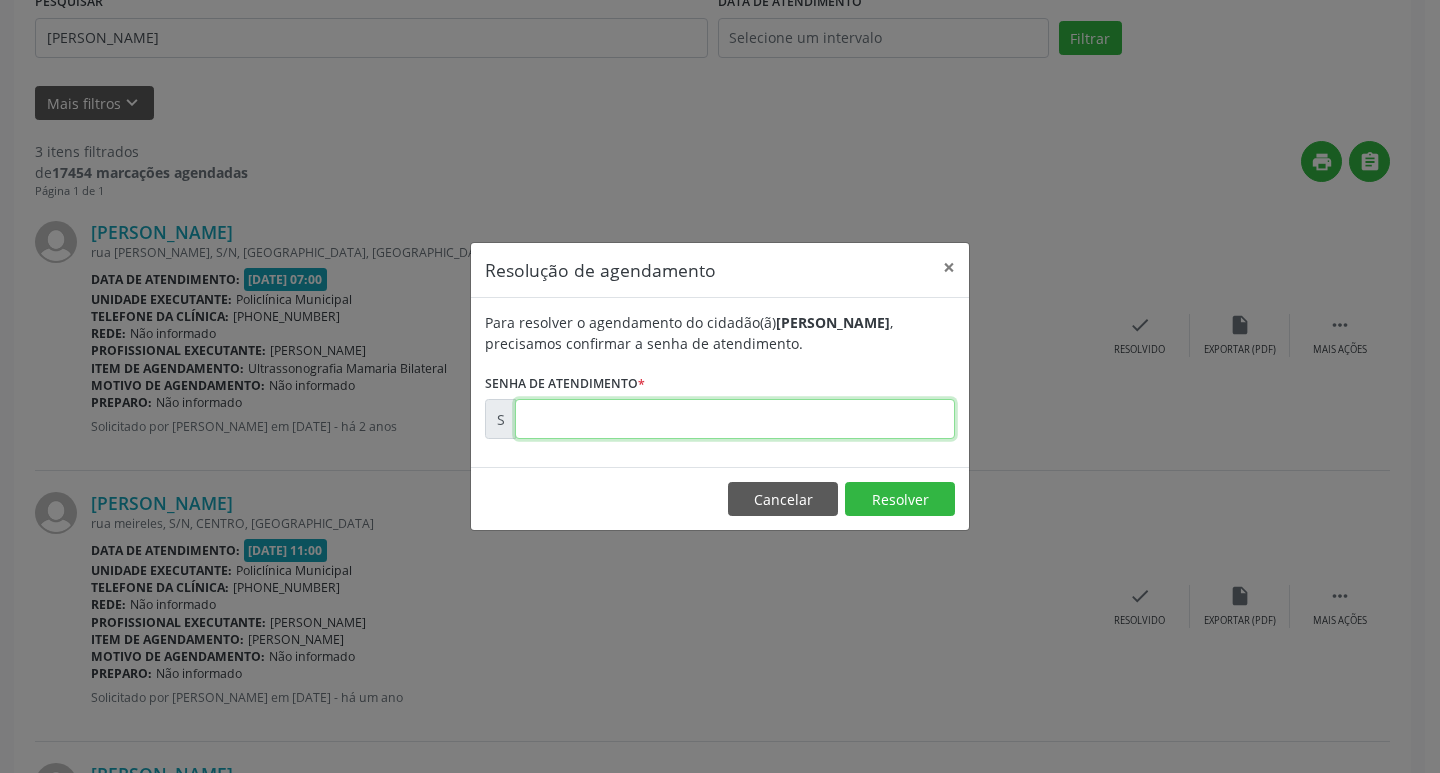 drag, startPoint x: 756, startPoint y: 408, endPoint x: 742, endPoint y: 415, distance: 15.652476 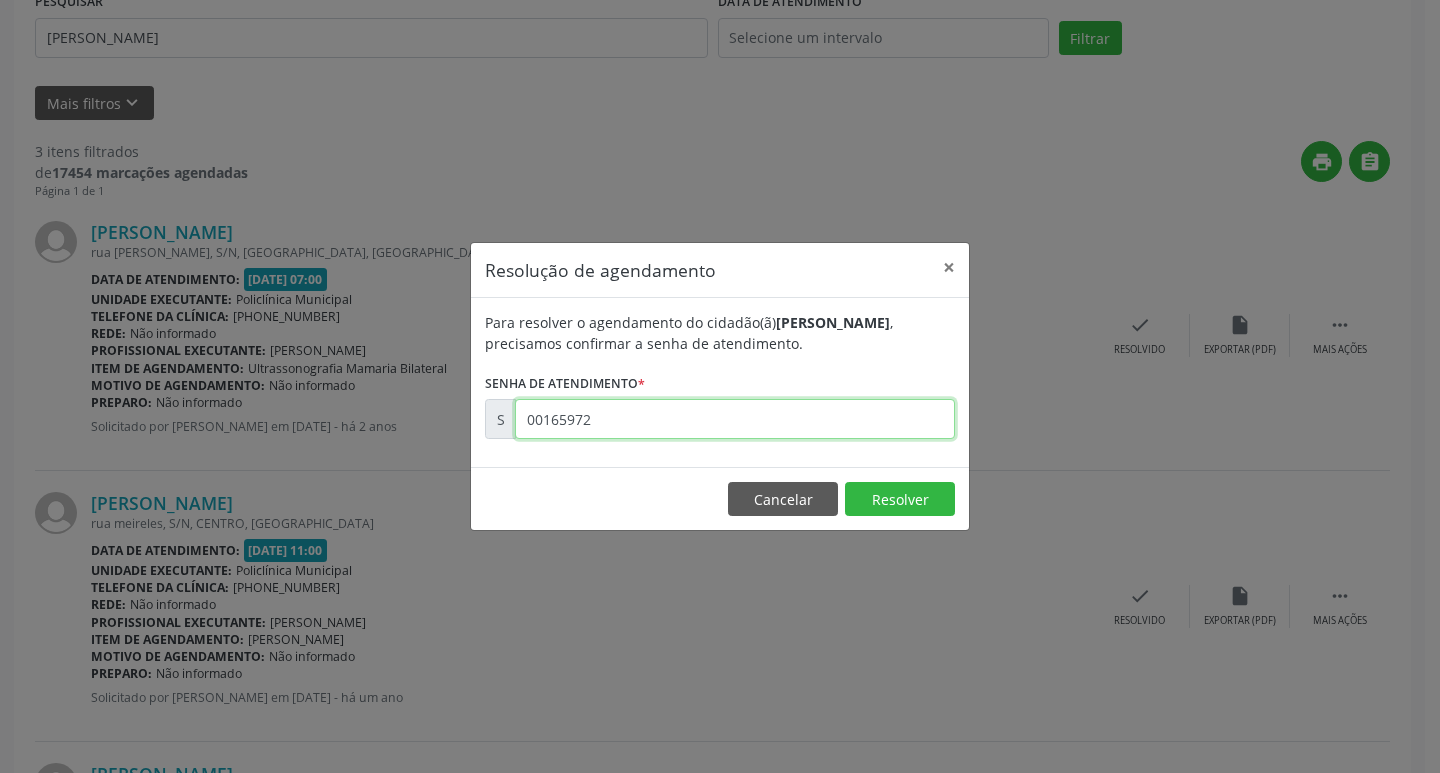 type on "00165972" 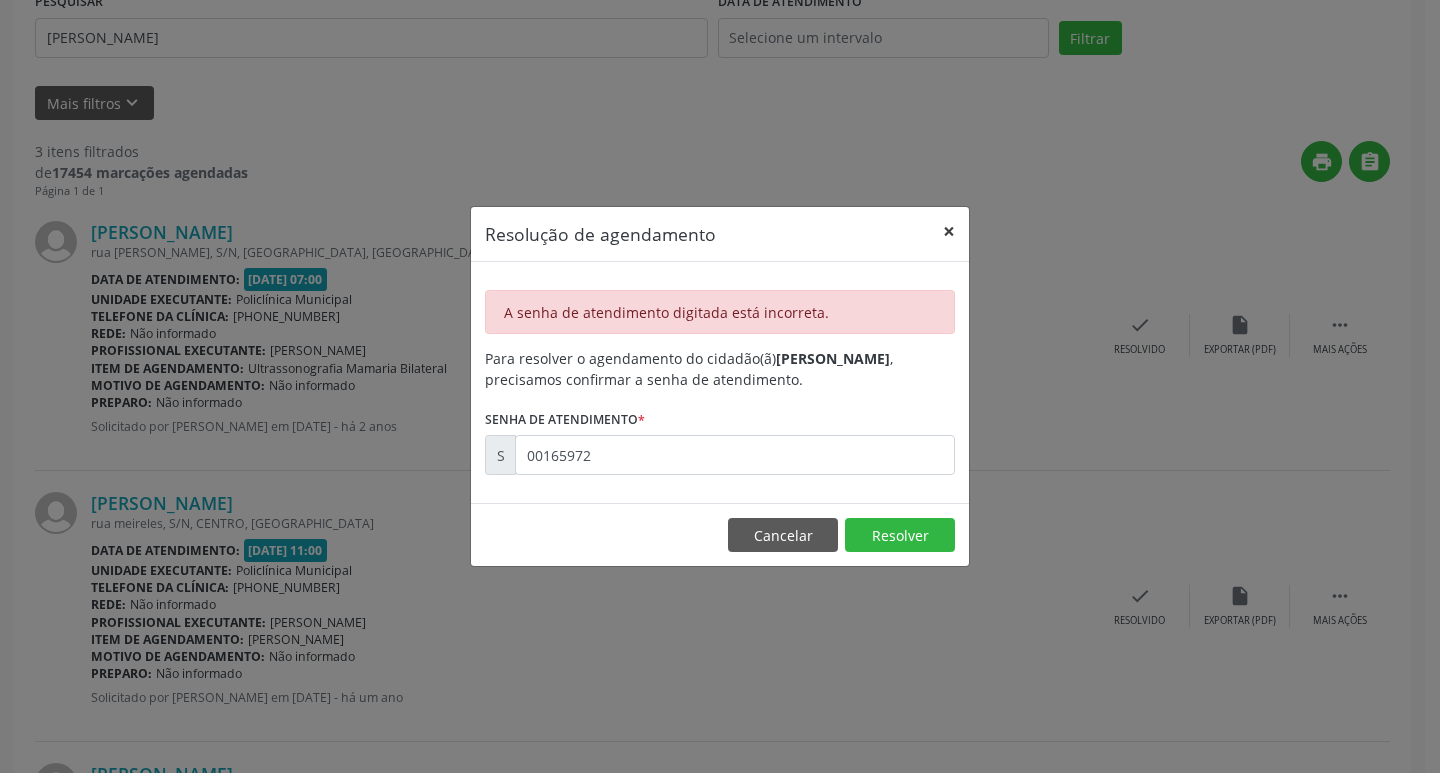 click on "×" at bounding box center [949, 231] 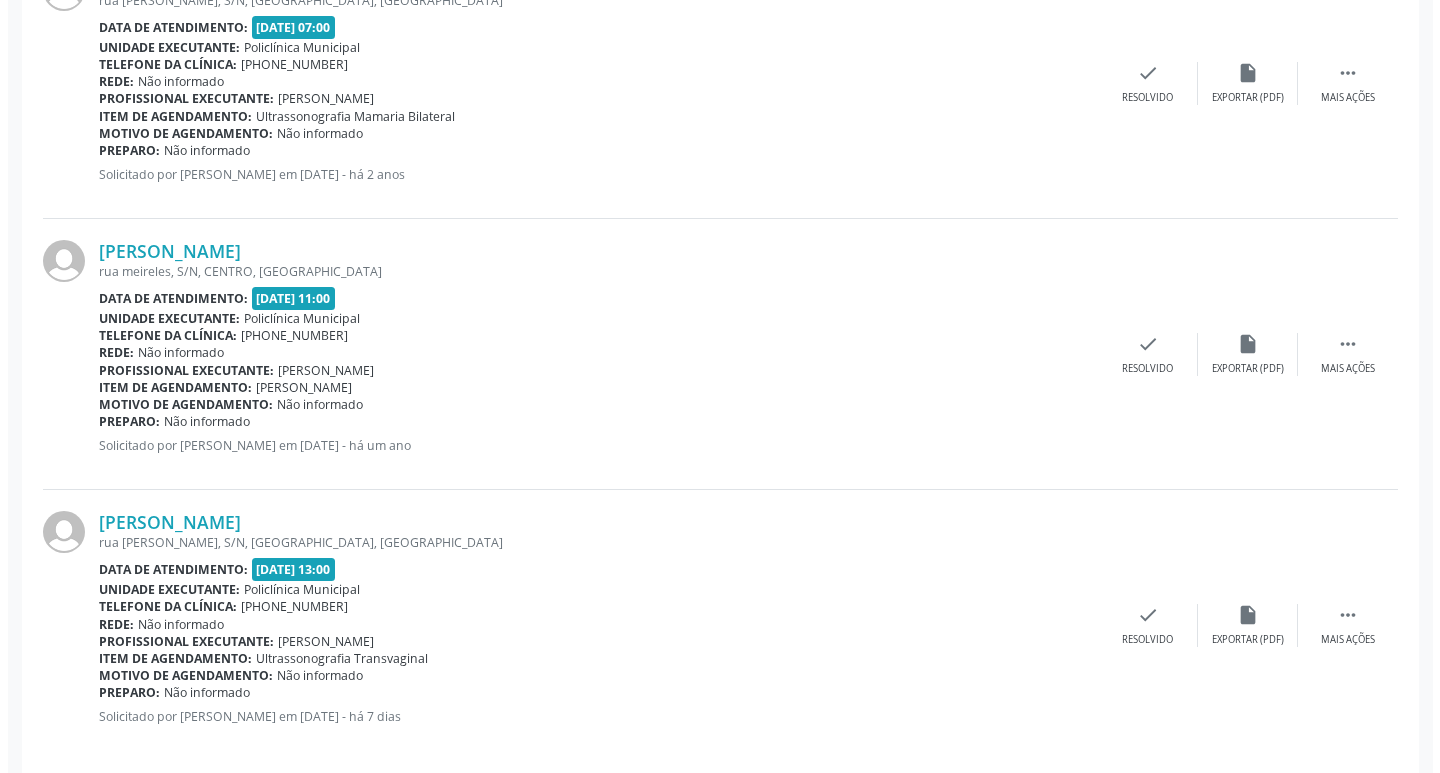 scroll, scrollTop: 674, scrollLeft: 0, axis: vertical 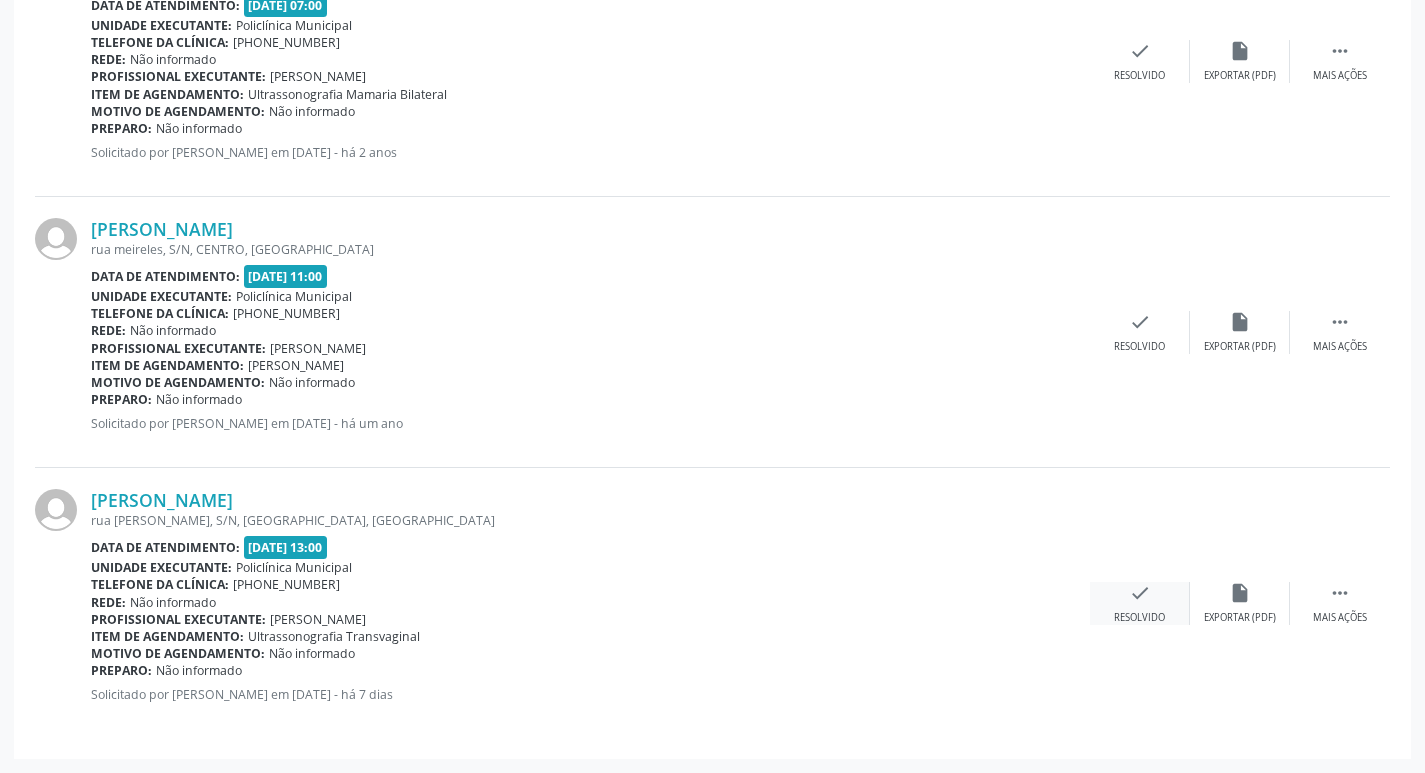 click on "check" at bounding box center [1140, 593] 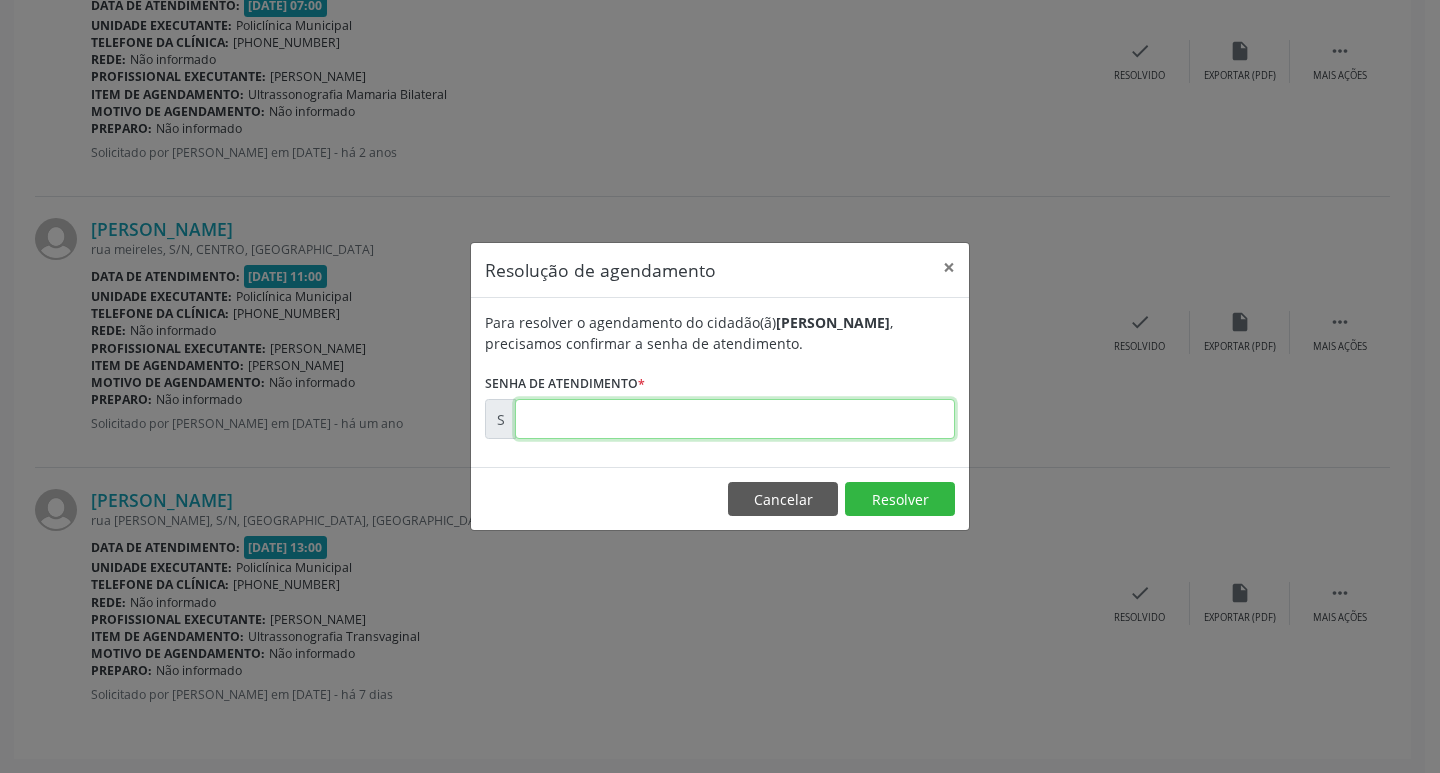click at bounding box center [735, 419] 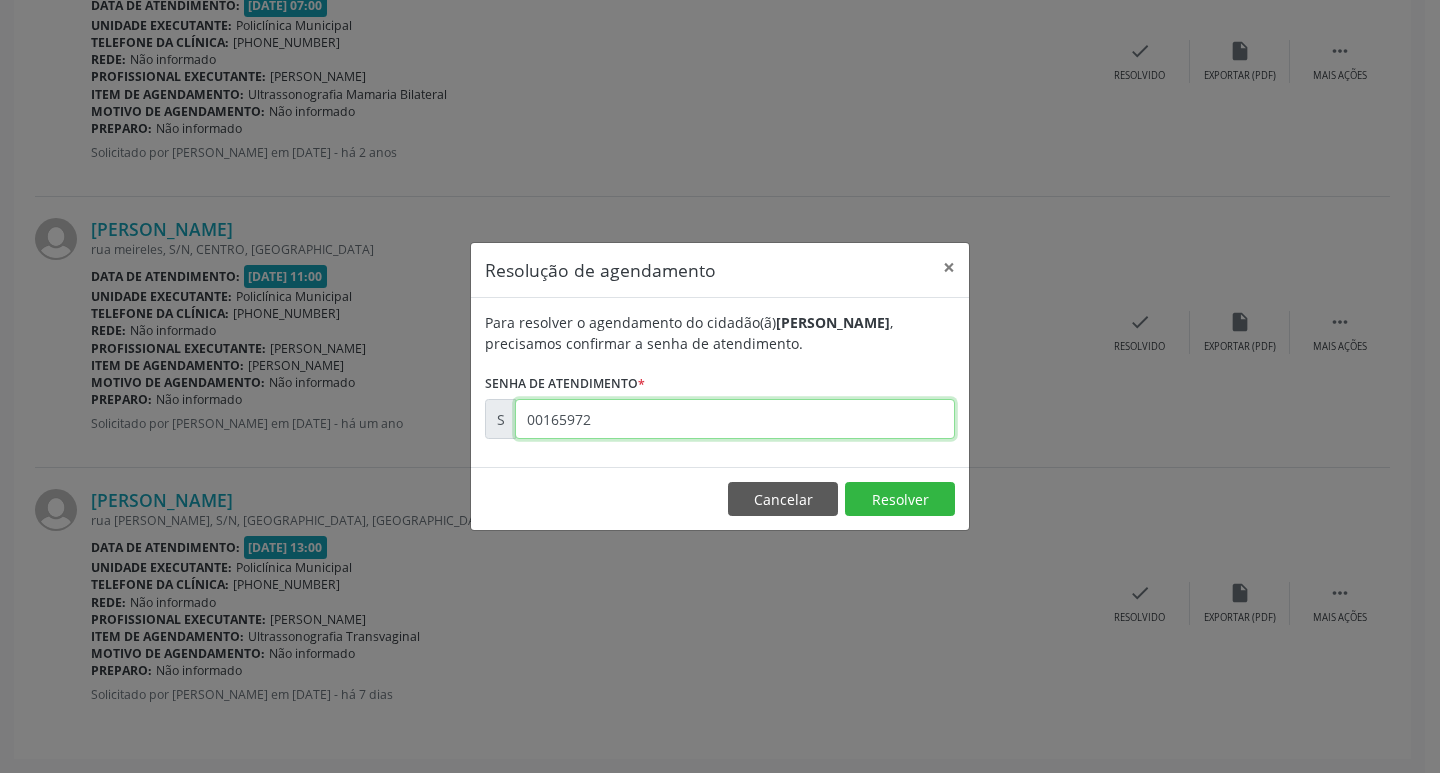 type on "00165972" 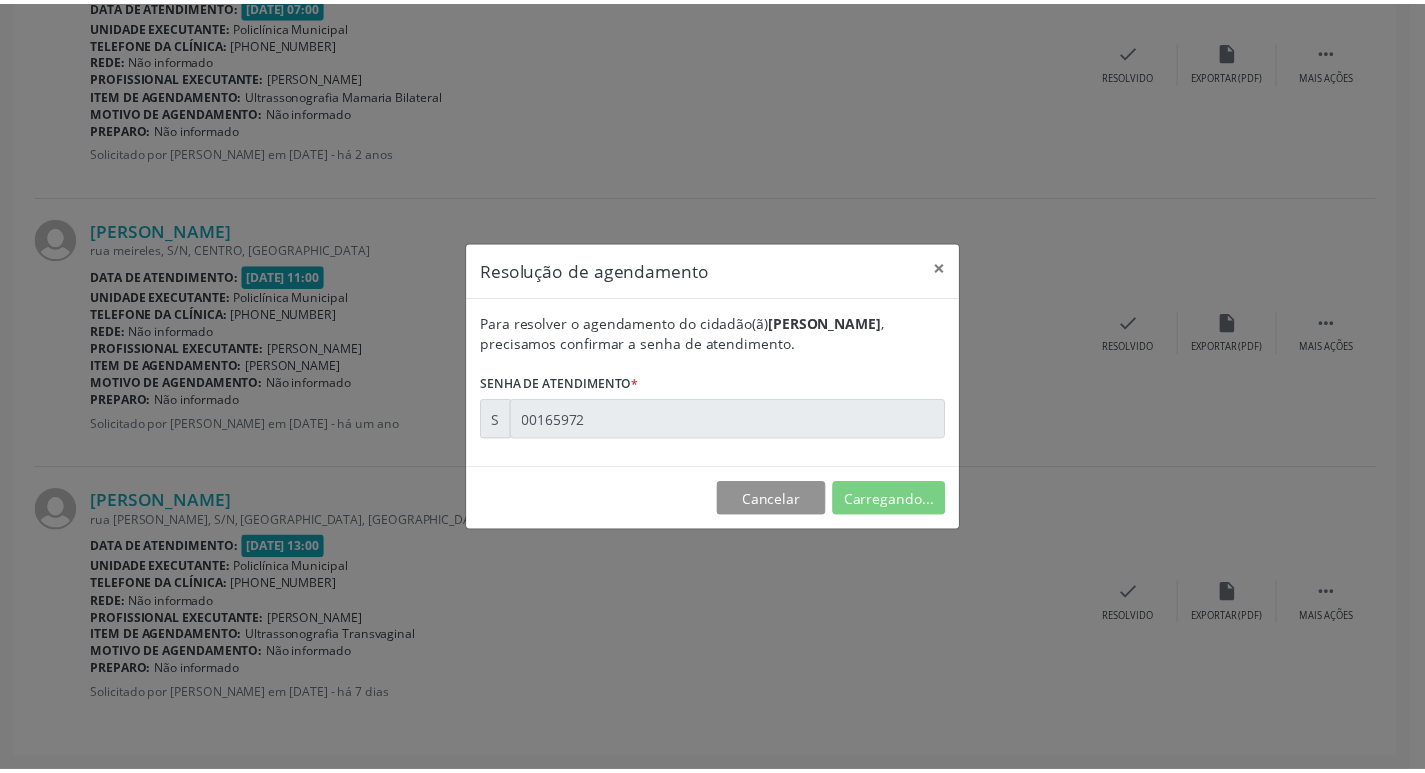 scroll, scrollTop: 0, scrollLeft: 0, axis: both 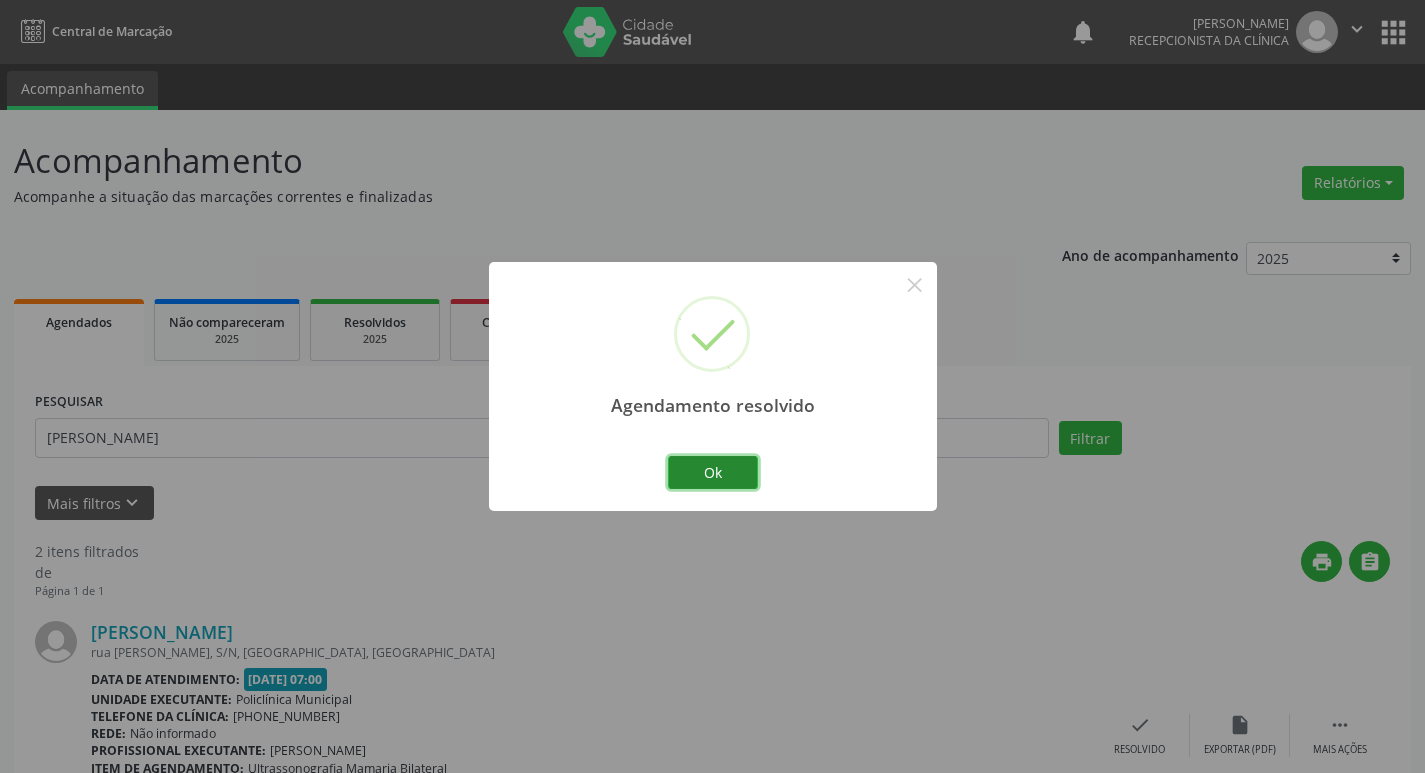 click on "Ok" at bounding box center (713, 473) 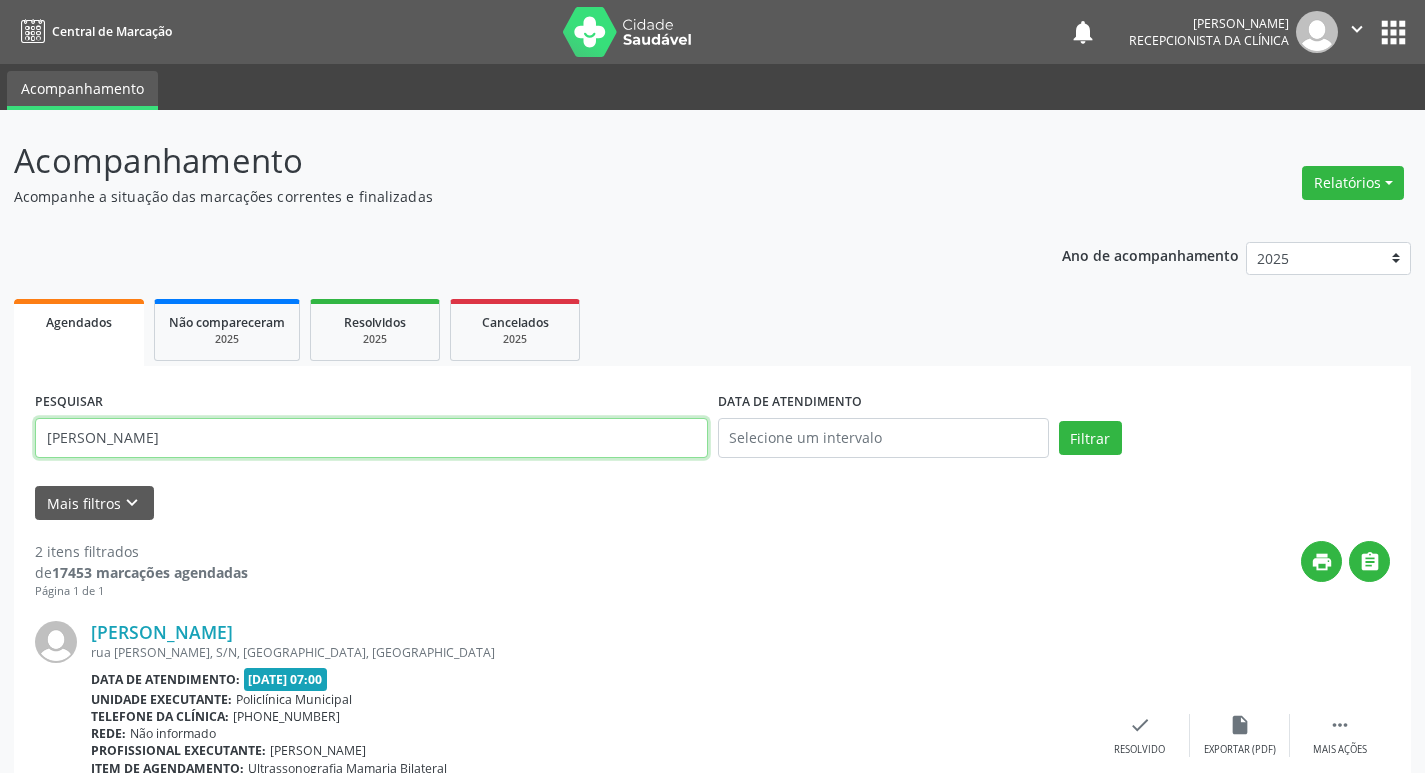 click on "[PERSON_NAME]" at bounding box center [371, 438] 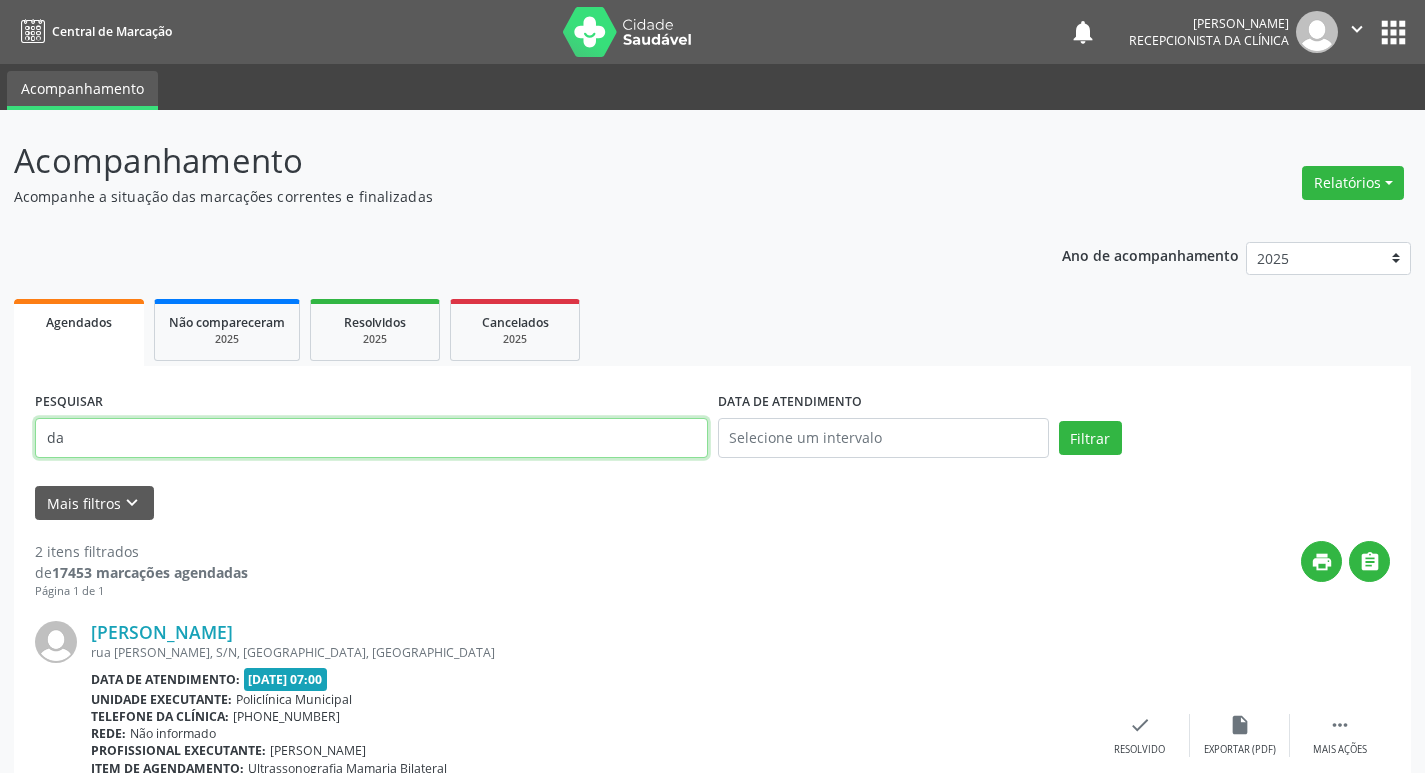 type on "d" 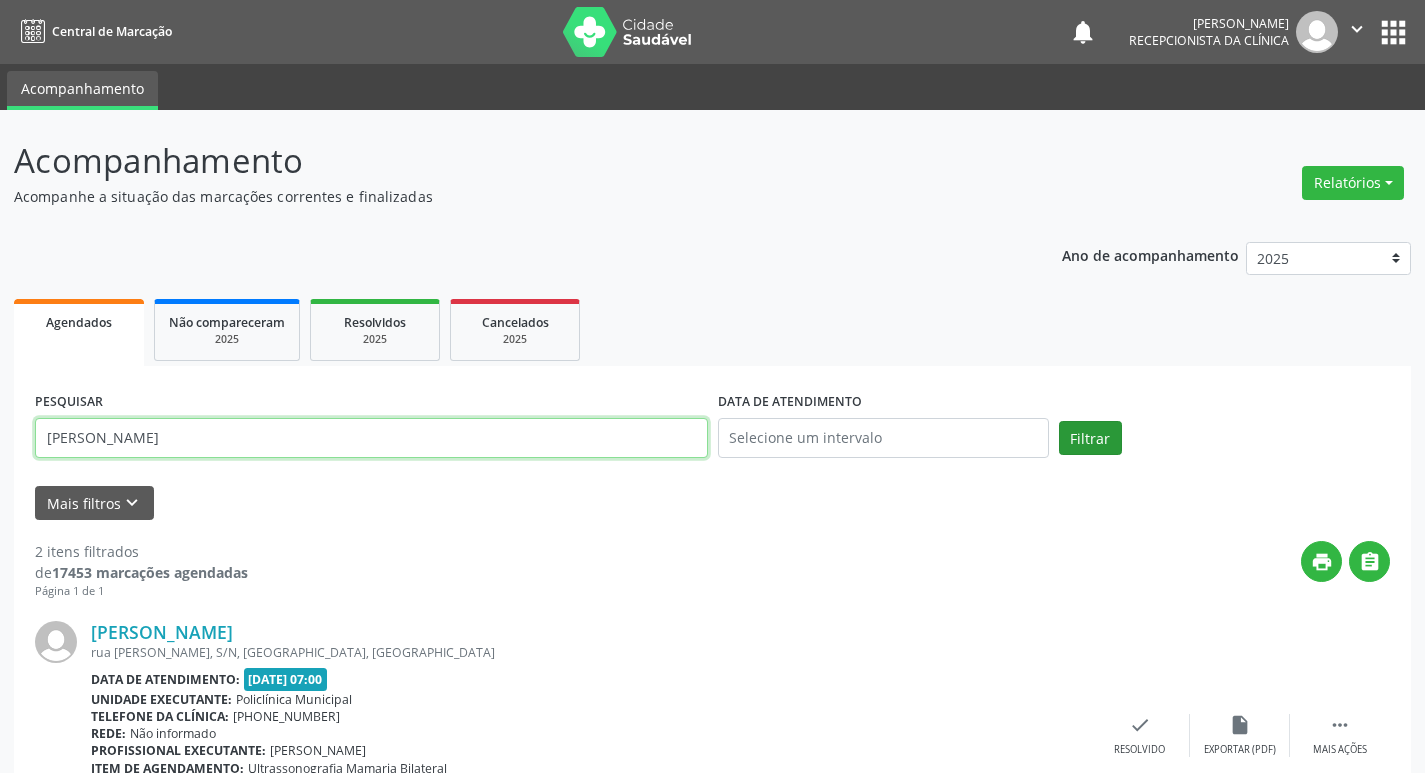 type on "[PERSON_NAME]" 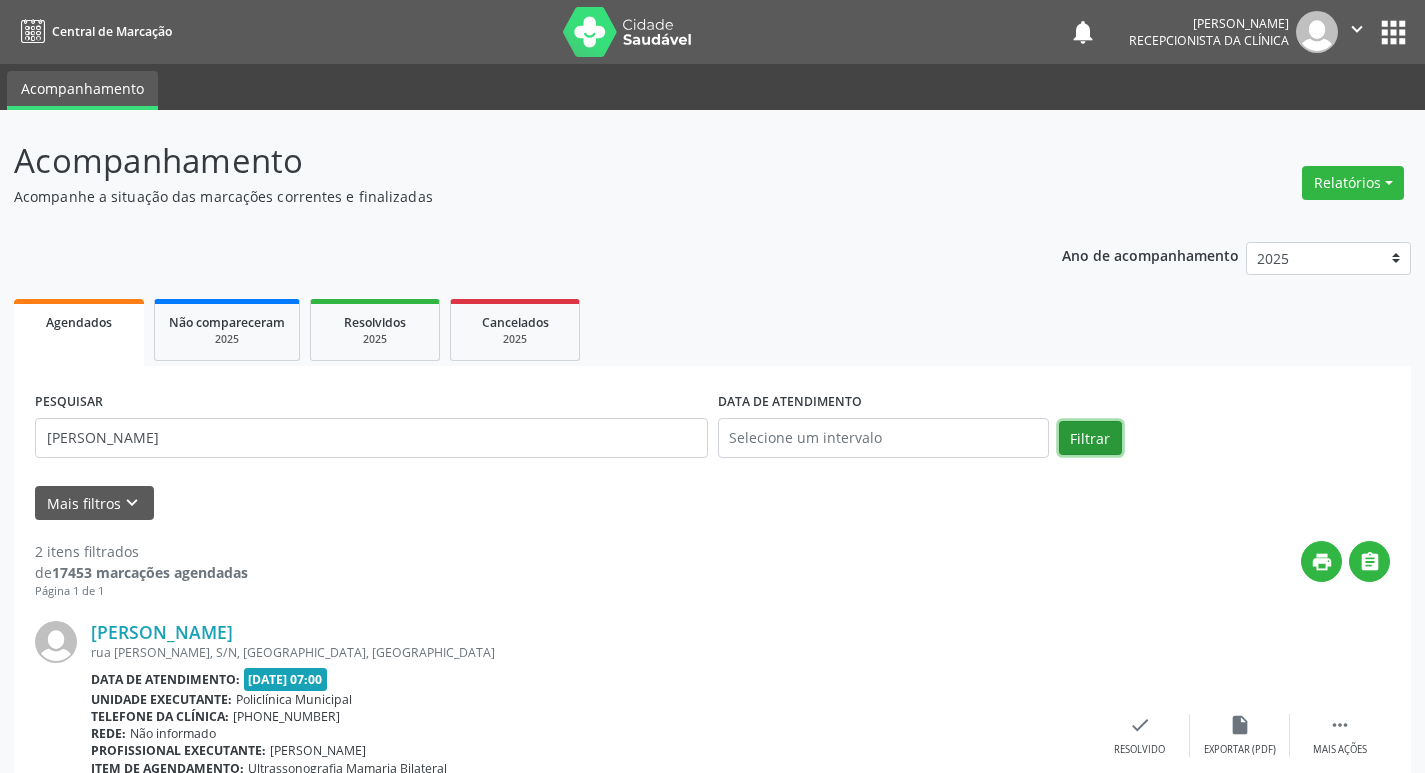 click on "Filtrar" at bounding box center [1090, 438] 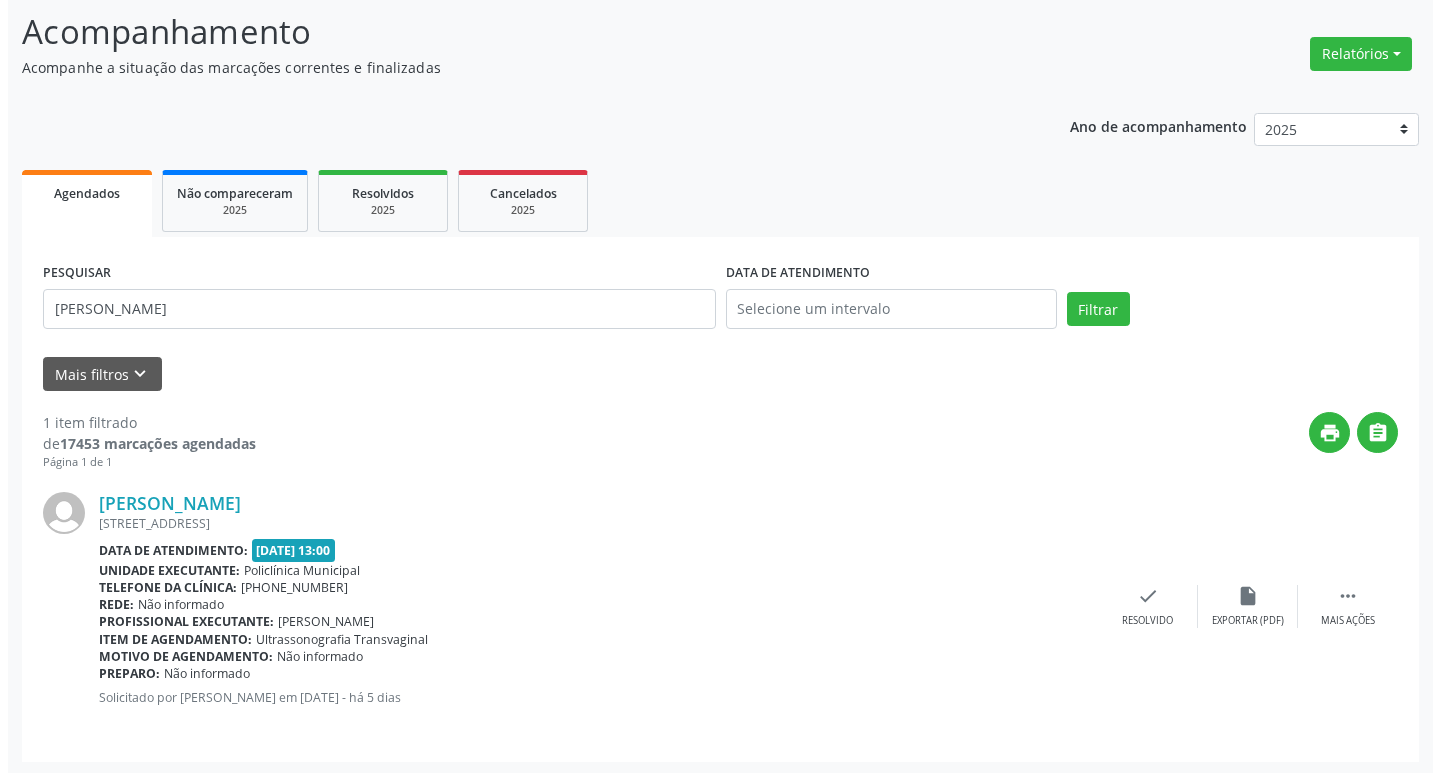 scroll, scrollTop: 132, scrollLeft: 0, axis: vertical 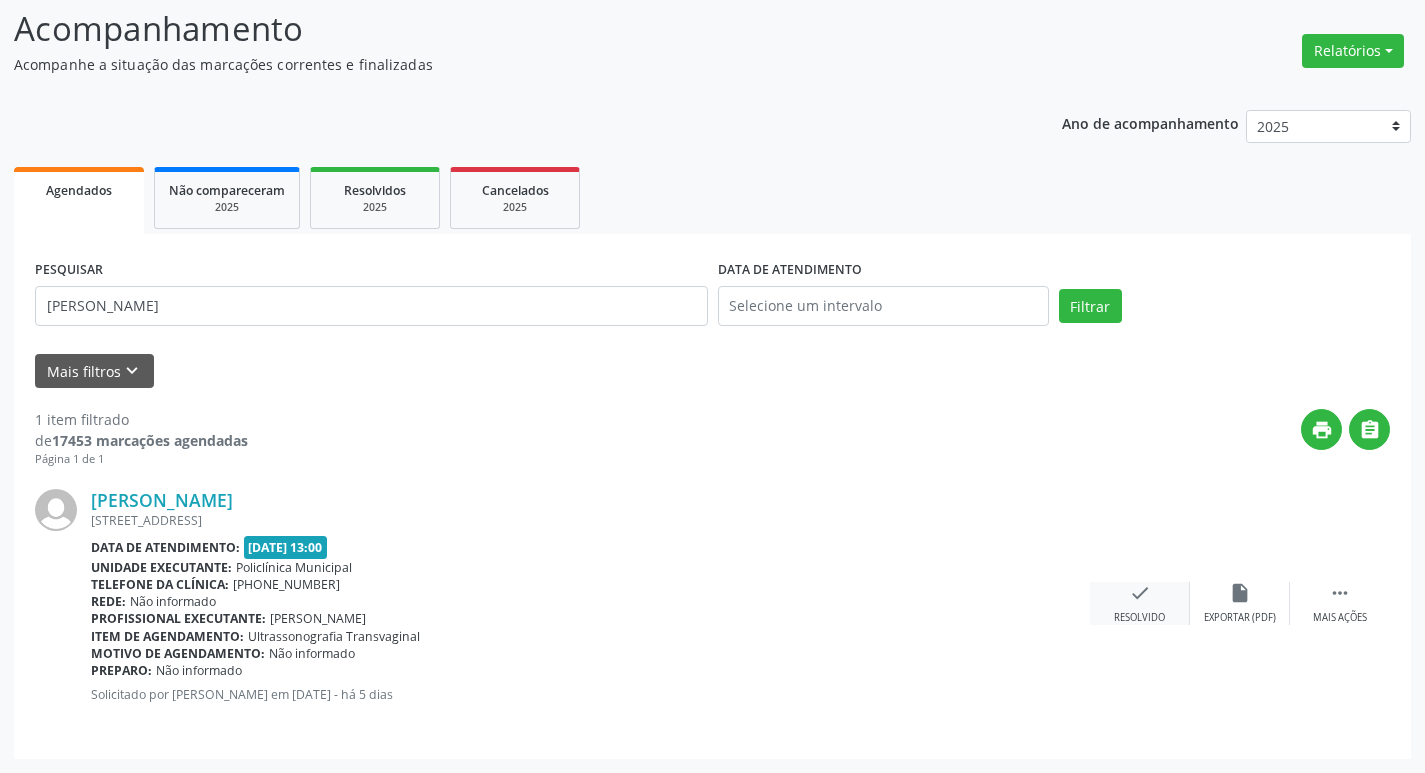 click on "check
Resolvido" at bounding box center [1140, 603] 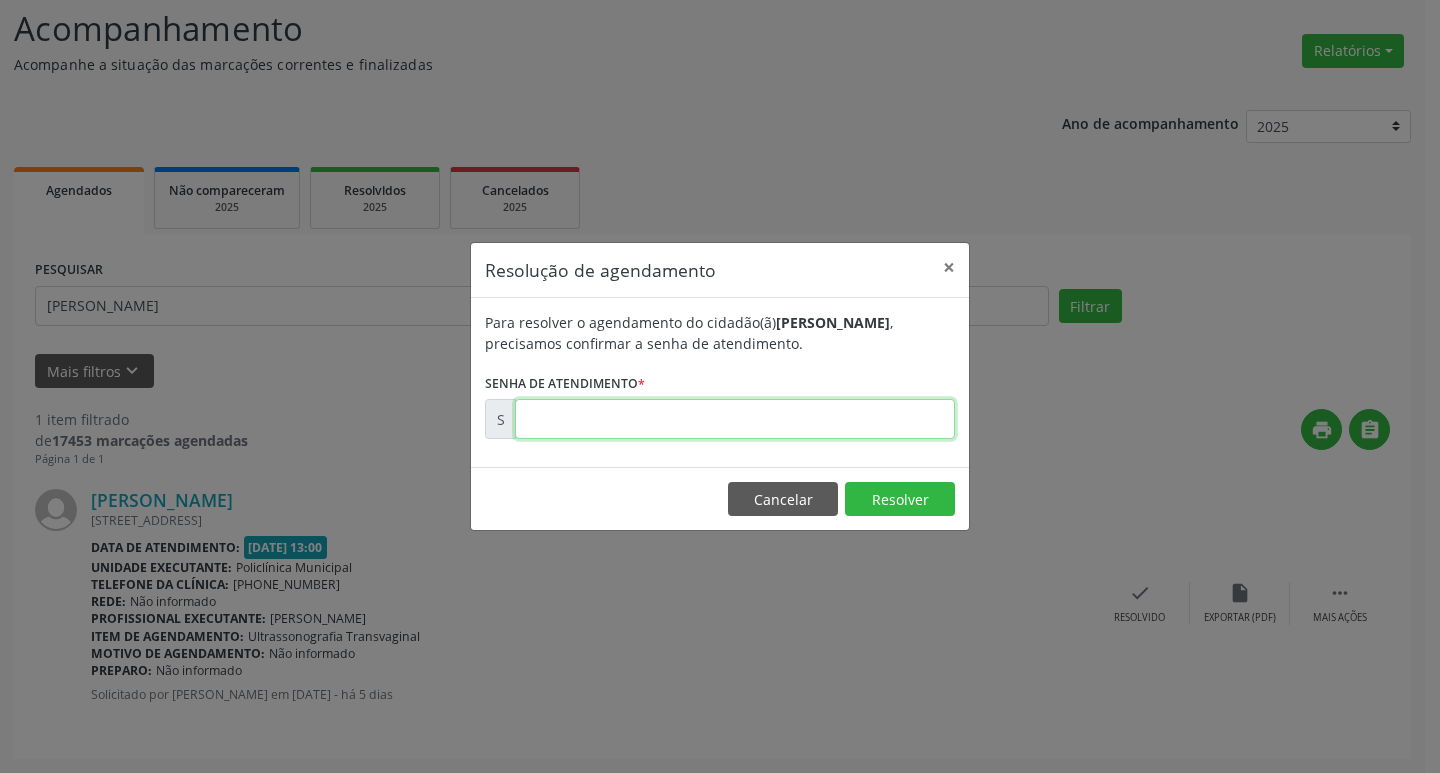 click at bounding box center [735, 419] 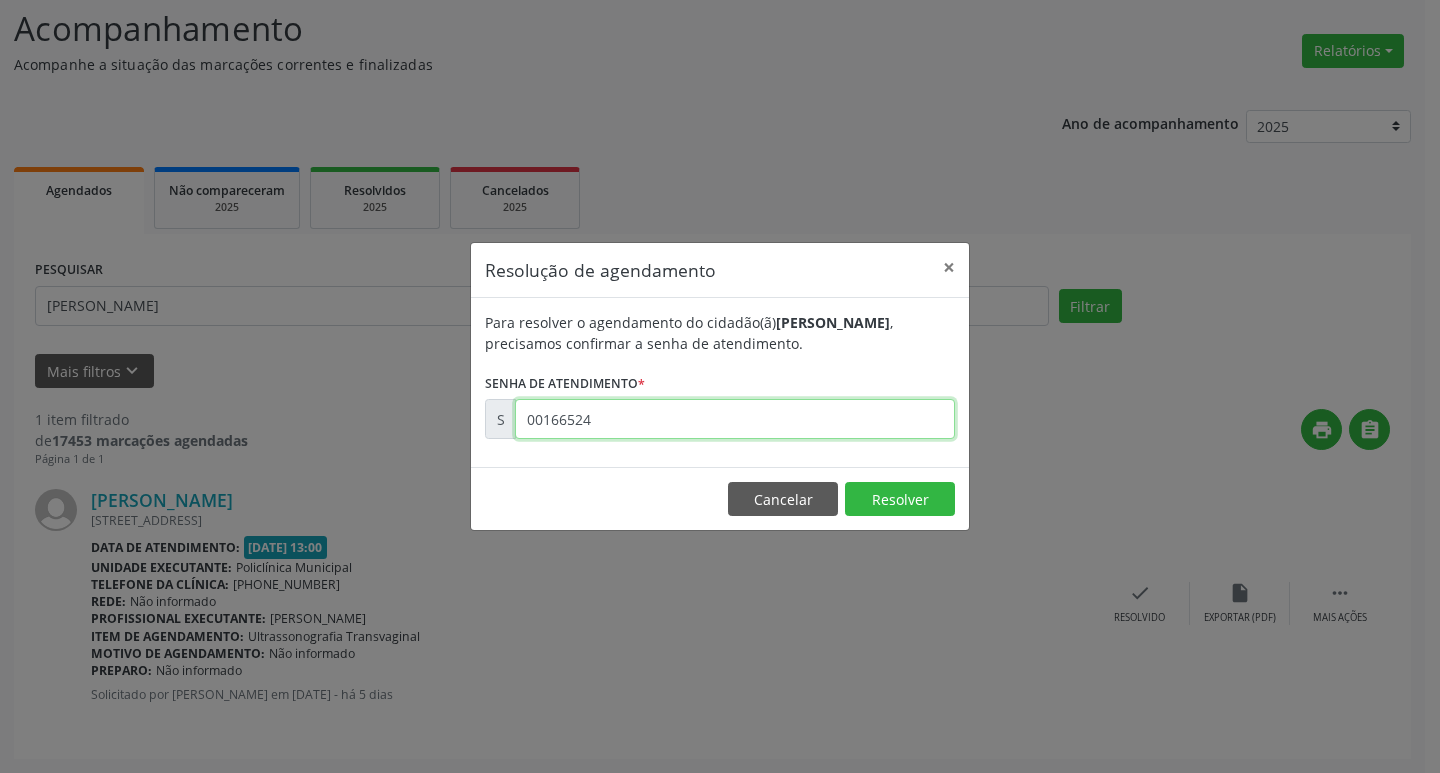 type on "00166524" 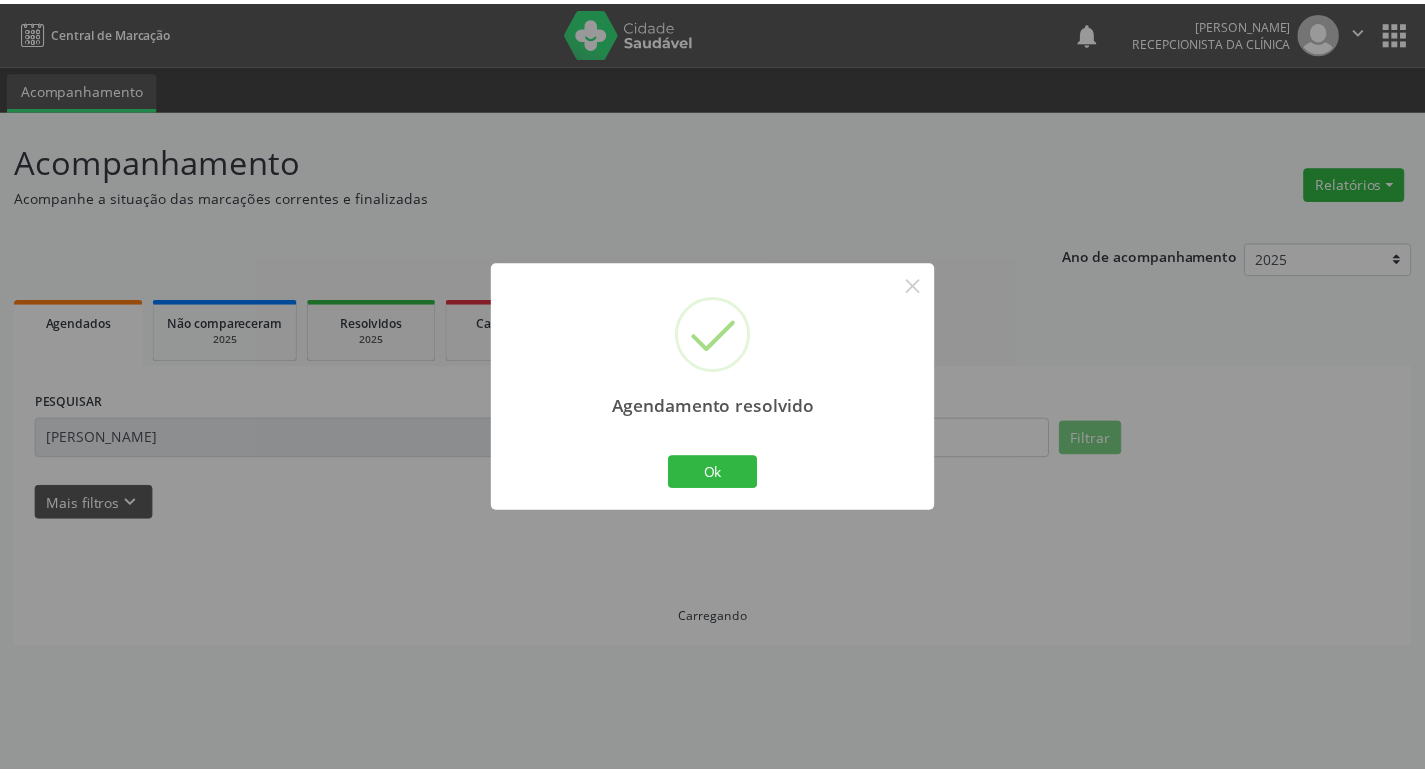 scroll, scrollTop: 0, scrollLeft: 0, axis: both 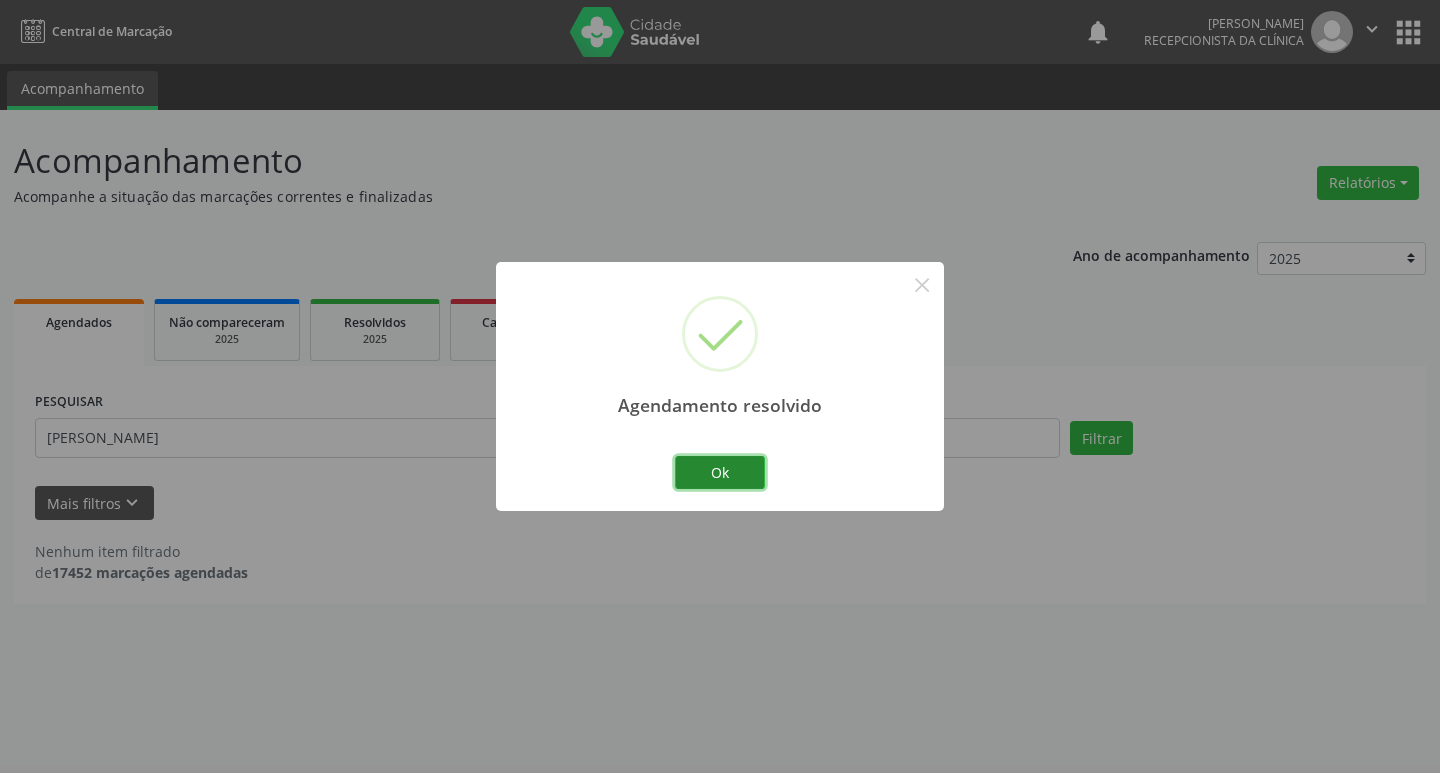 click on "Ok" at bounding box center [720, 473] 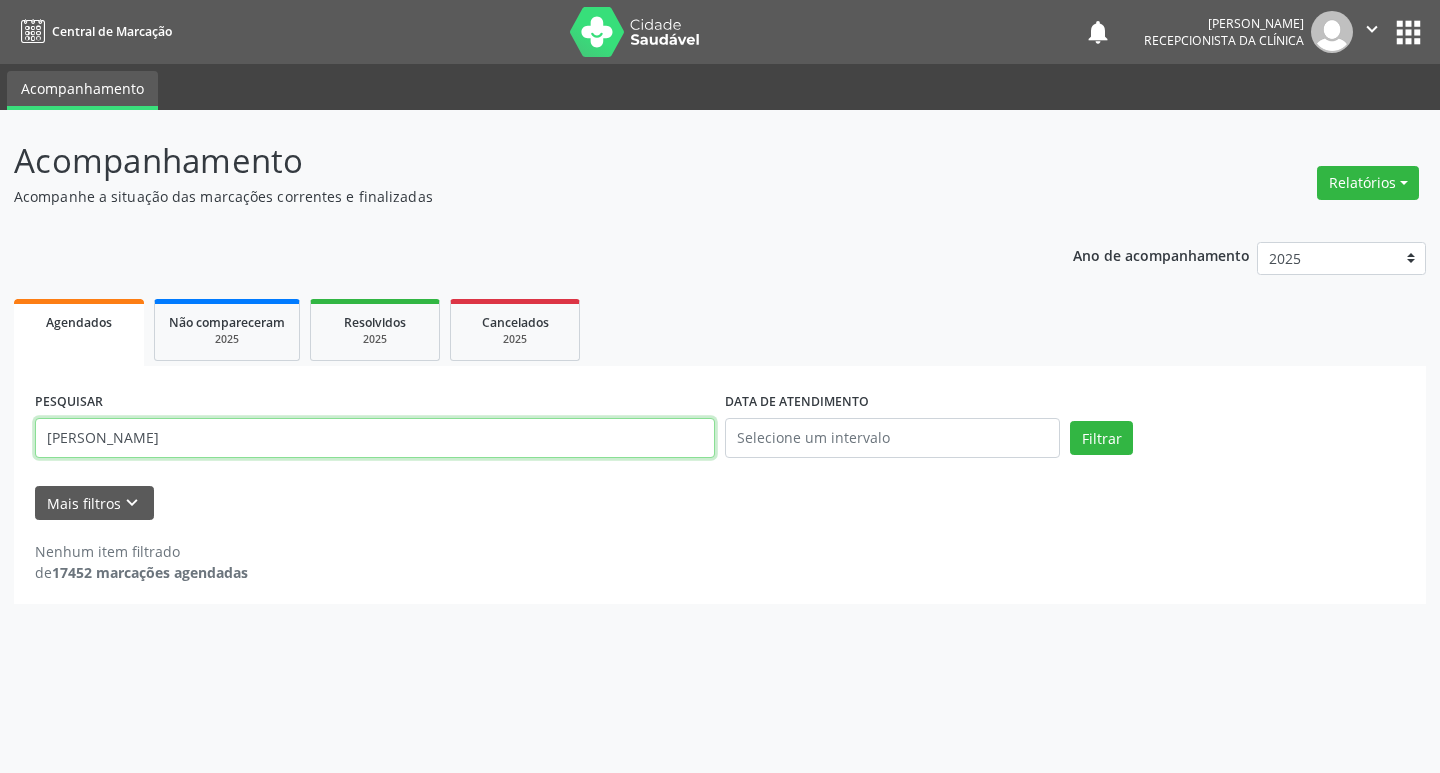 click on "[PERSON_NAME]" at bounding box center (375, 438) 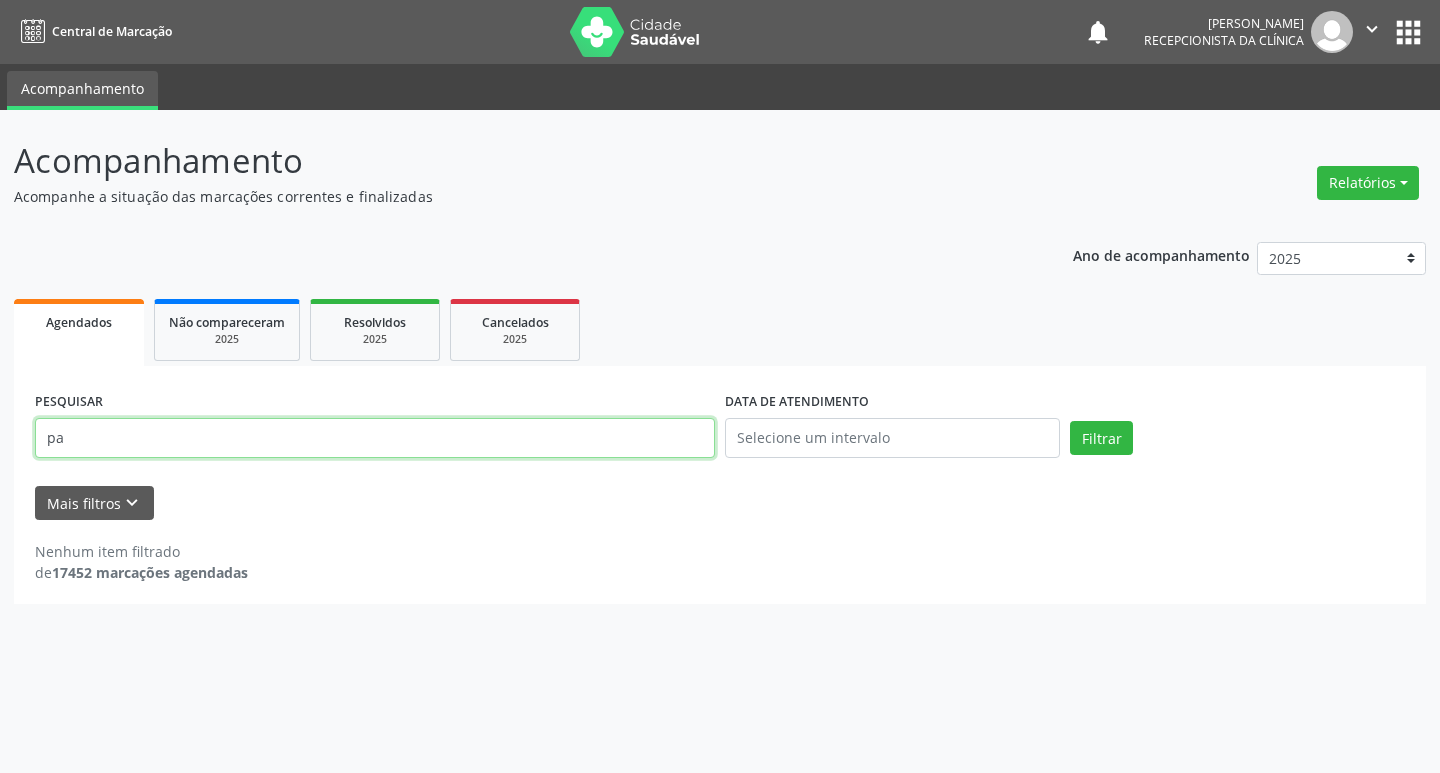 type on "p" 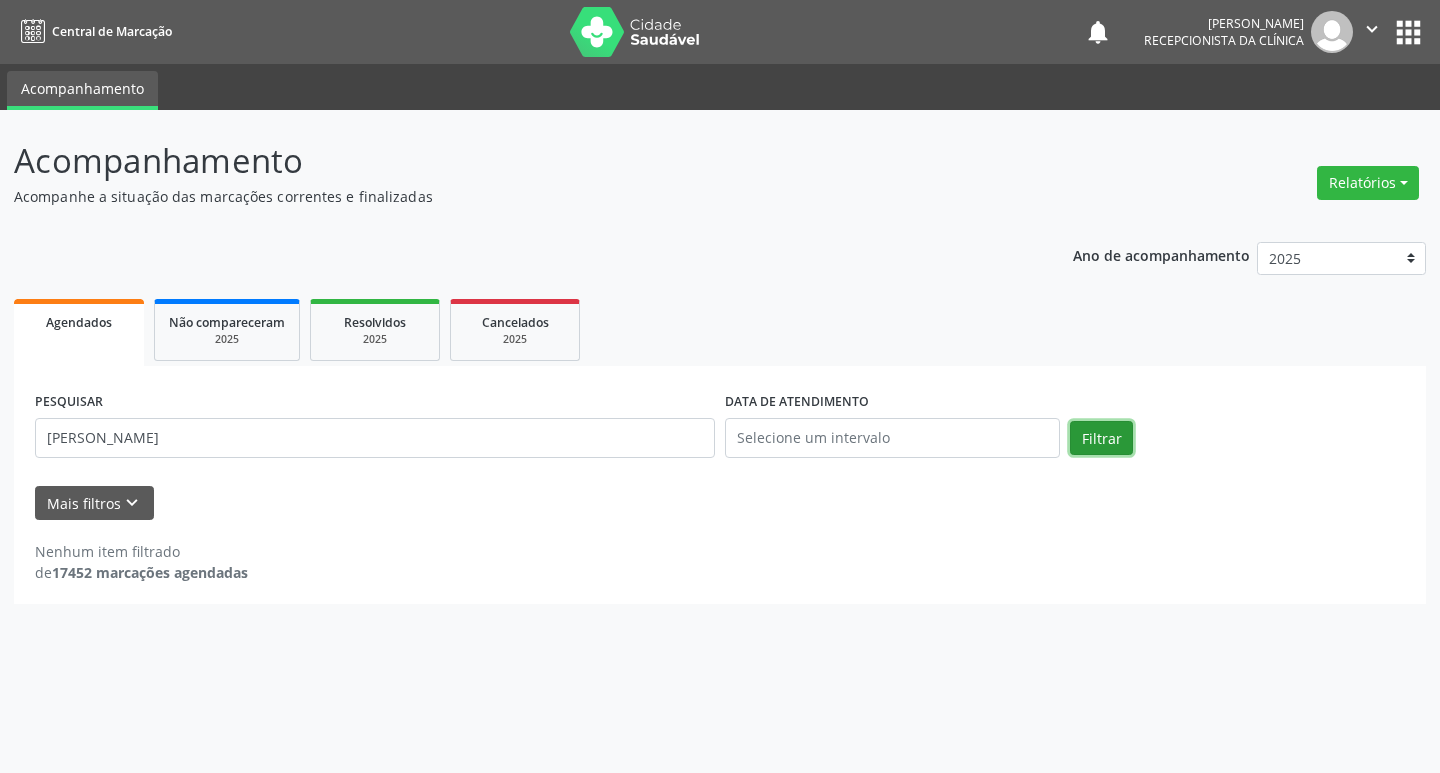 click on "Filtrar" at bounding box center (1101, 438) 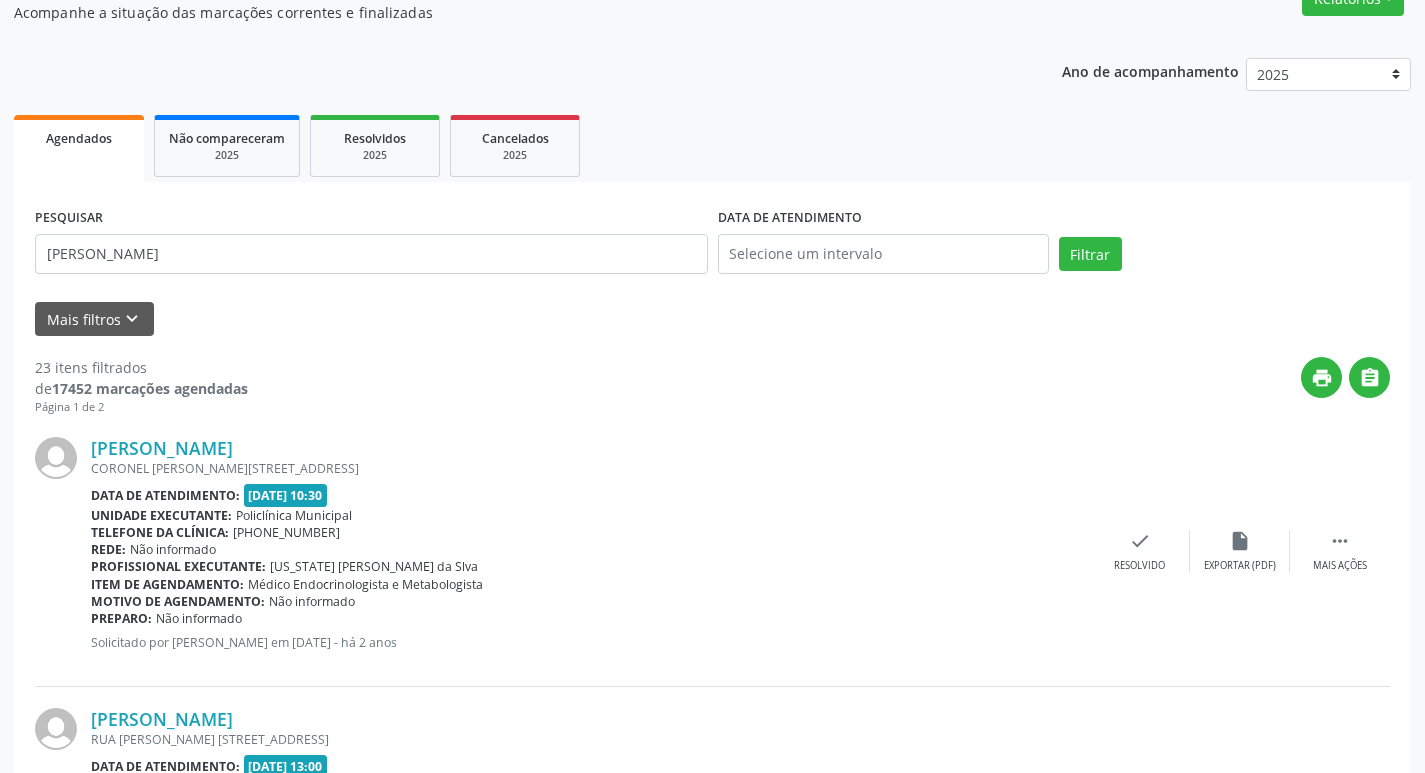 scroll, scrollTop: 0, scrollLeft: 0, axis: both 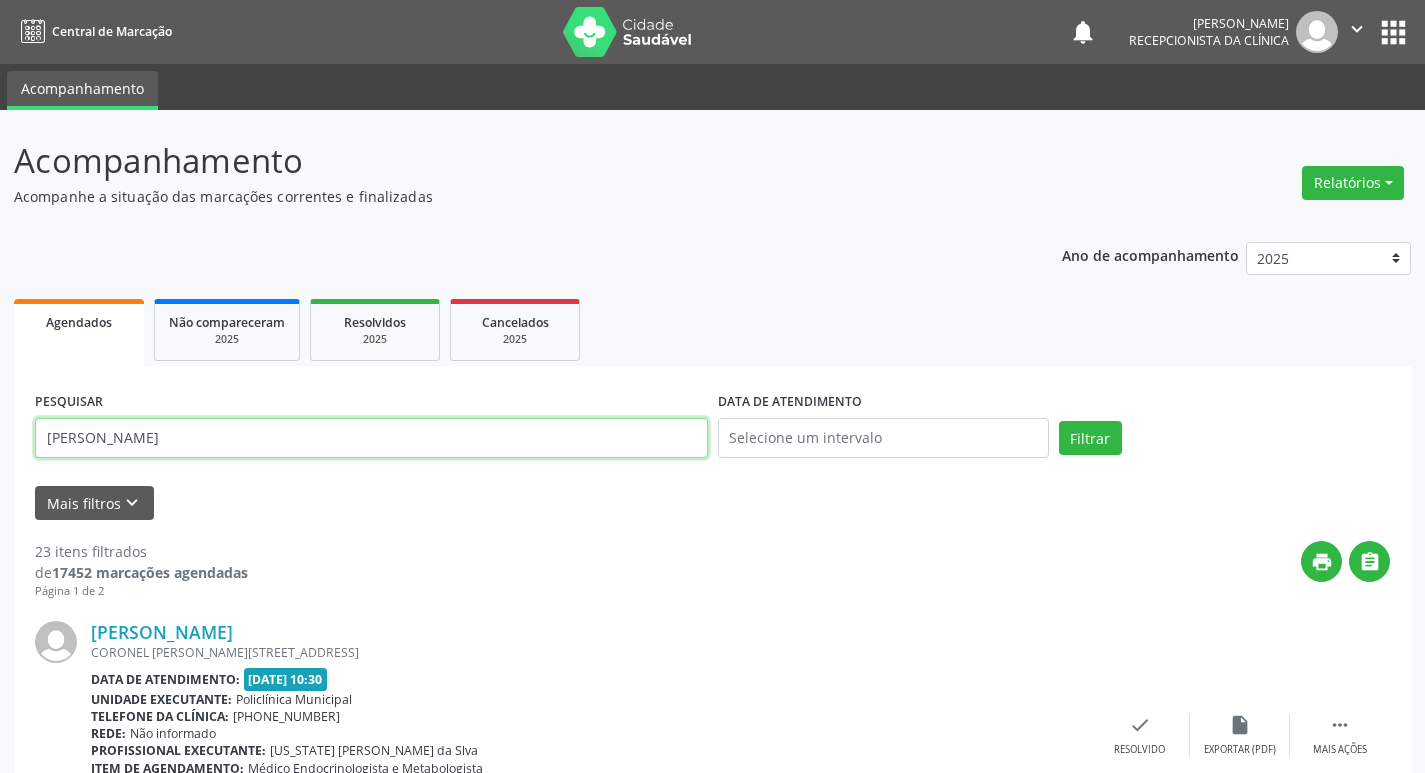 click on "[PERSON_NAME]" at bounding box center [371, 438] 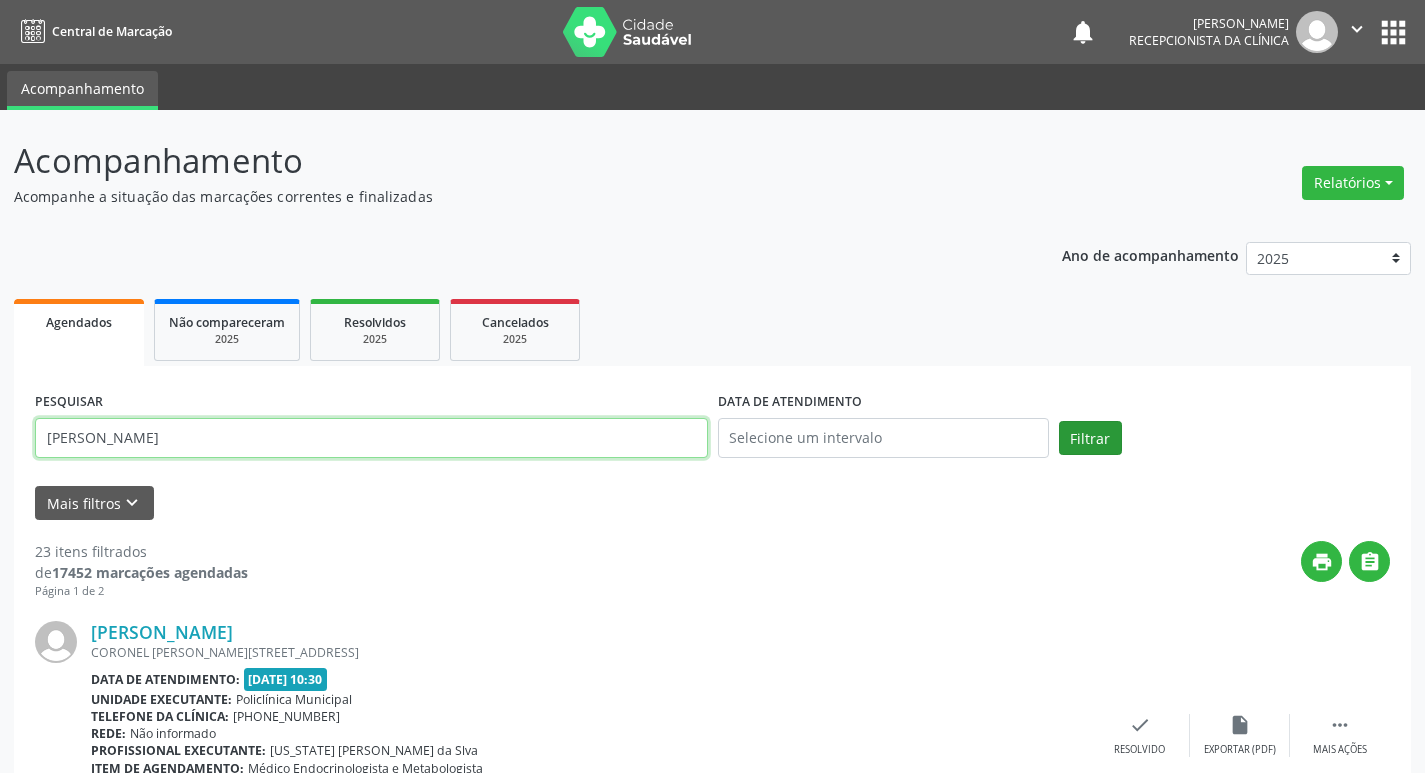 type on "[PERSON_NAME]" 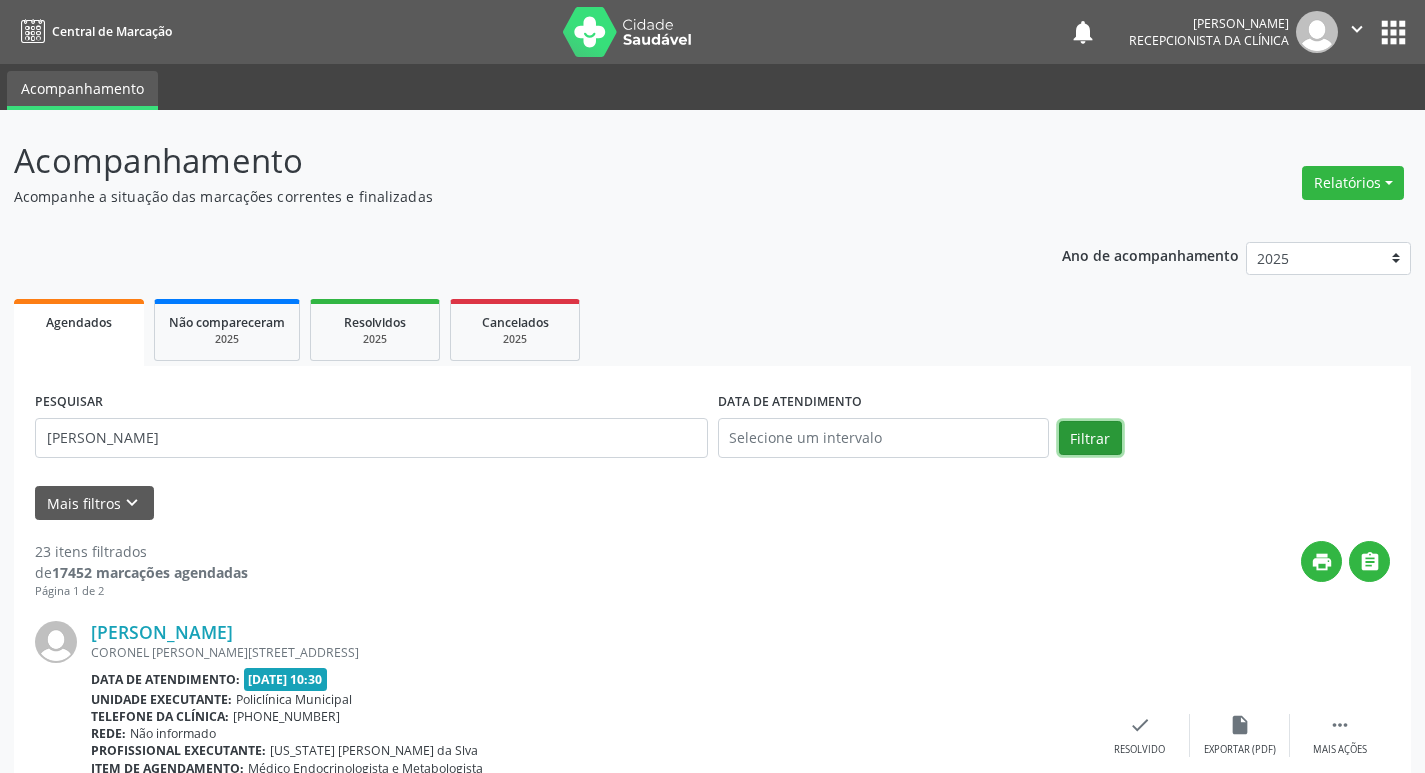 click on "Filtrar" at bounding box center (1090, 438) 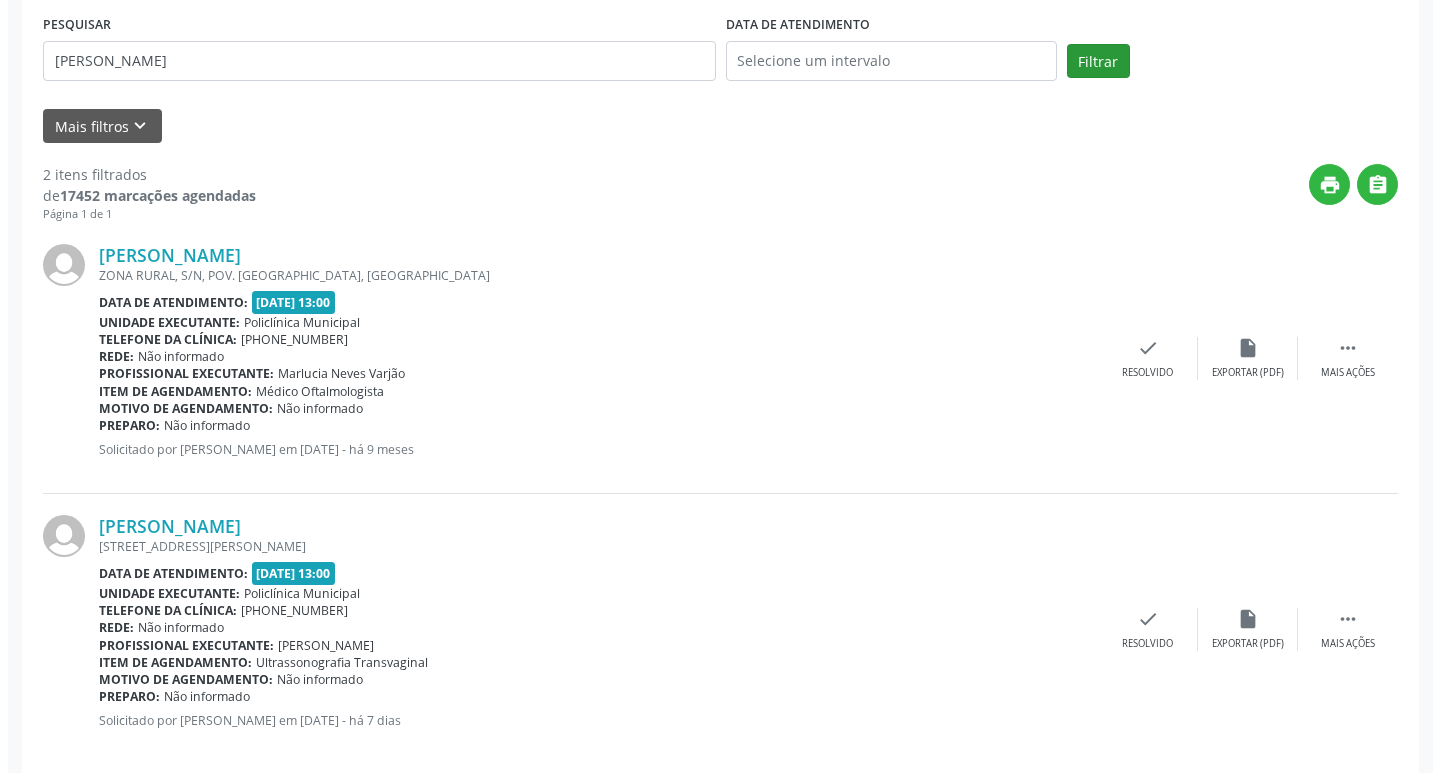 scroll, scrollTop: 403, scrollLeft: 0, axis: vertical 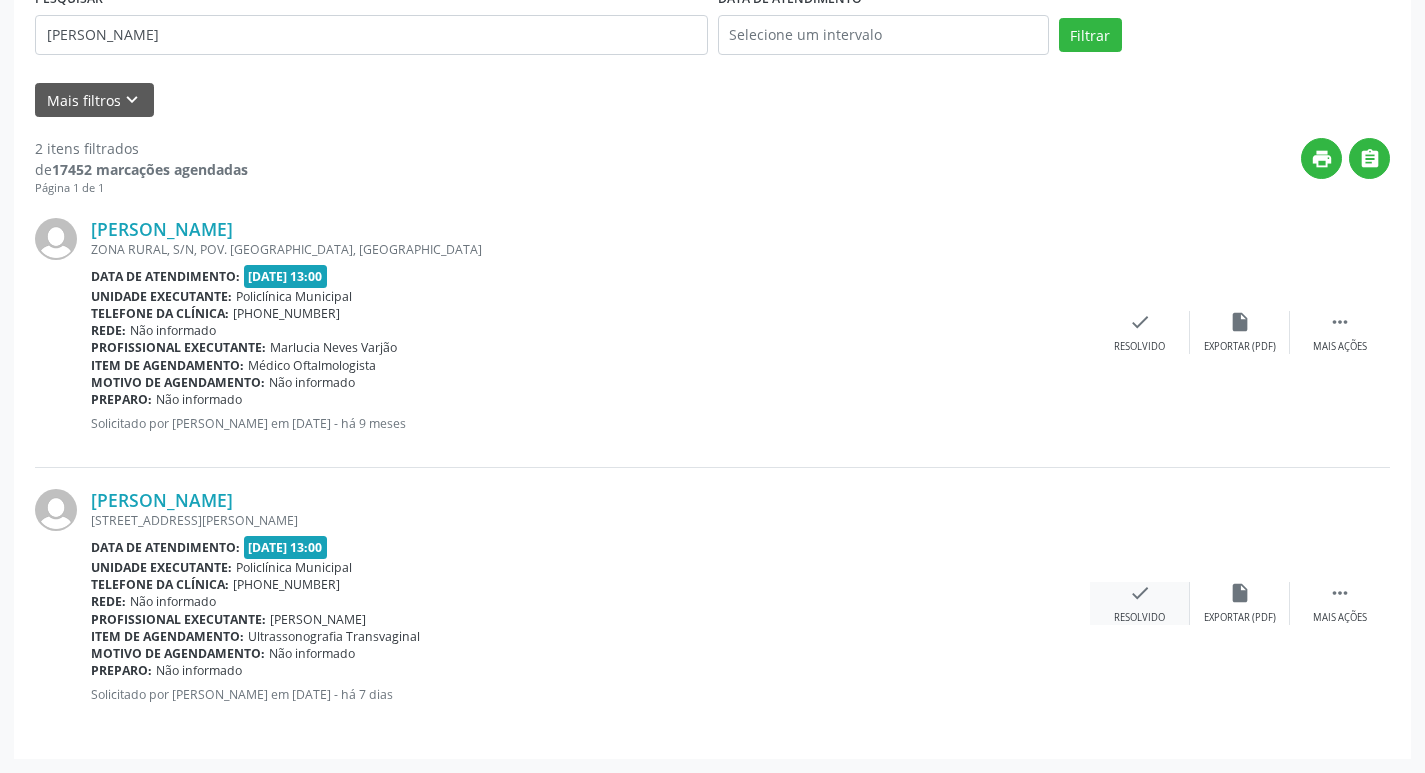 click on "check
Resolvido" at bounding box center [1140, 603] 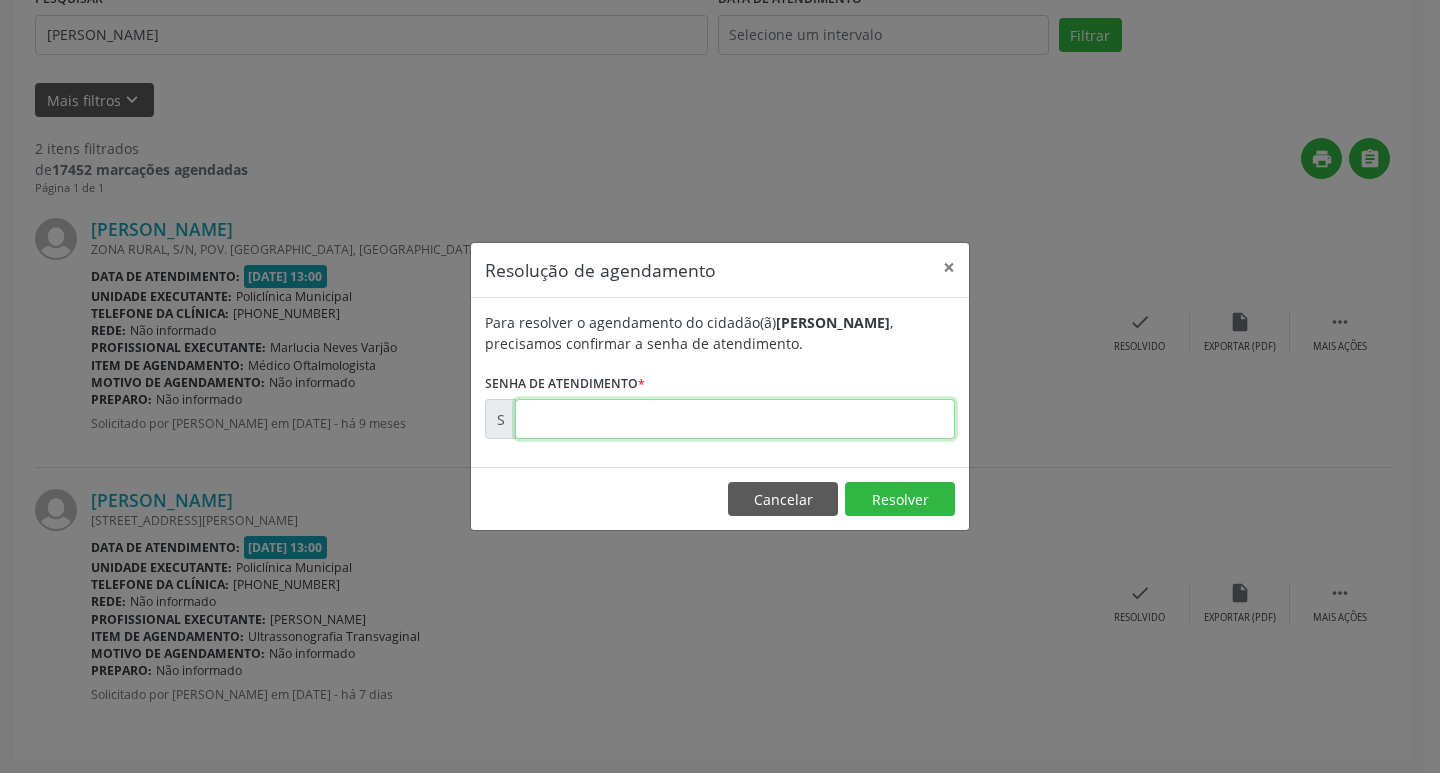 click at bounding box center [735, 419] 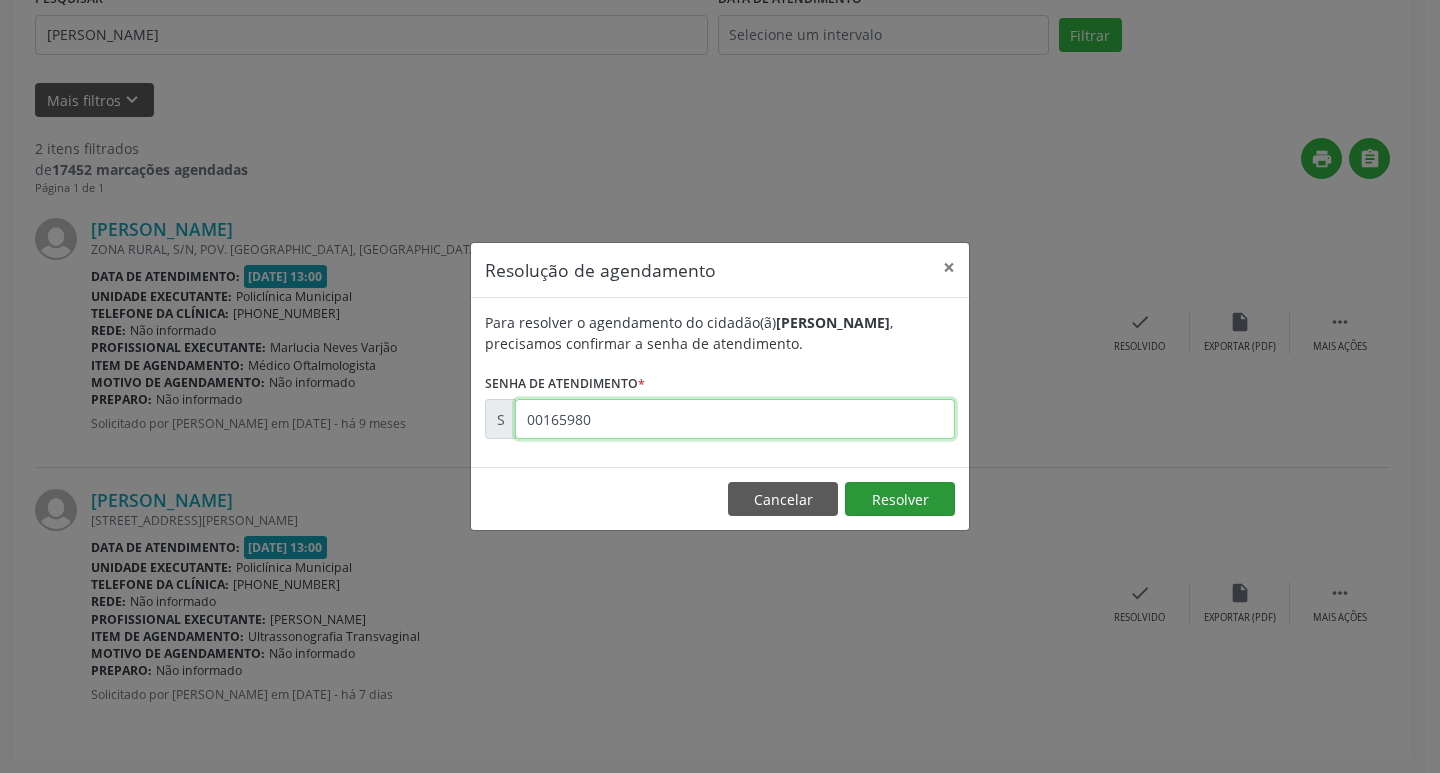 type on "00165980" 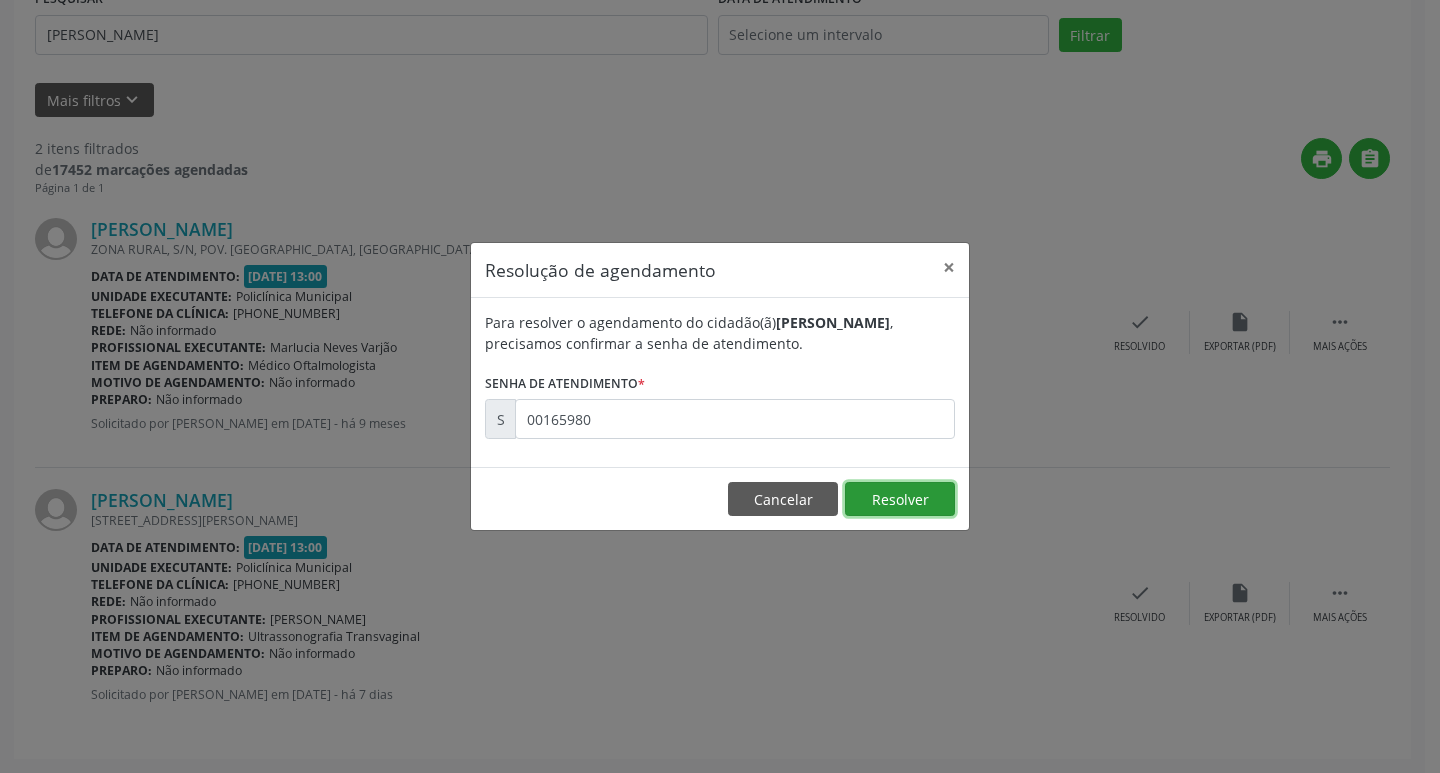 click on "Resolver" at bounding box center [900, 499] 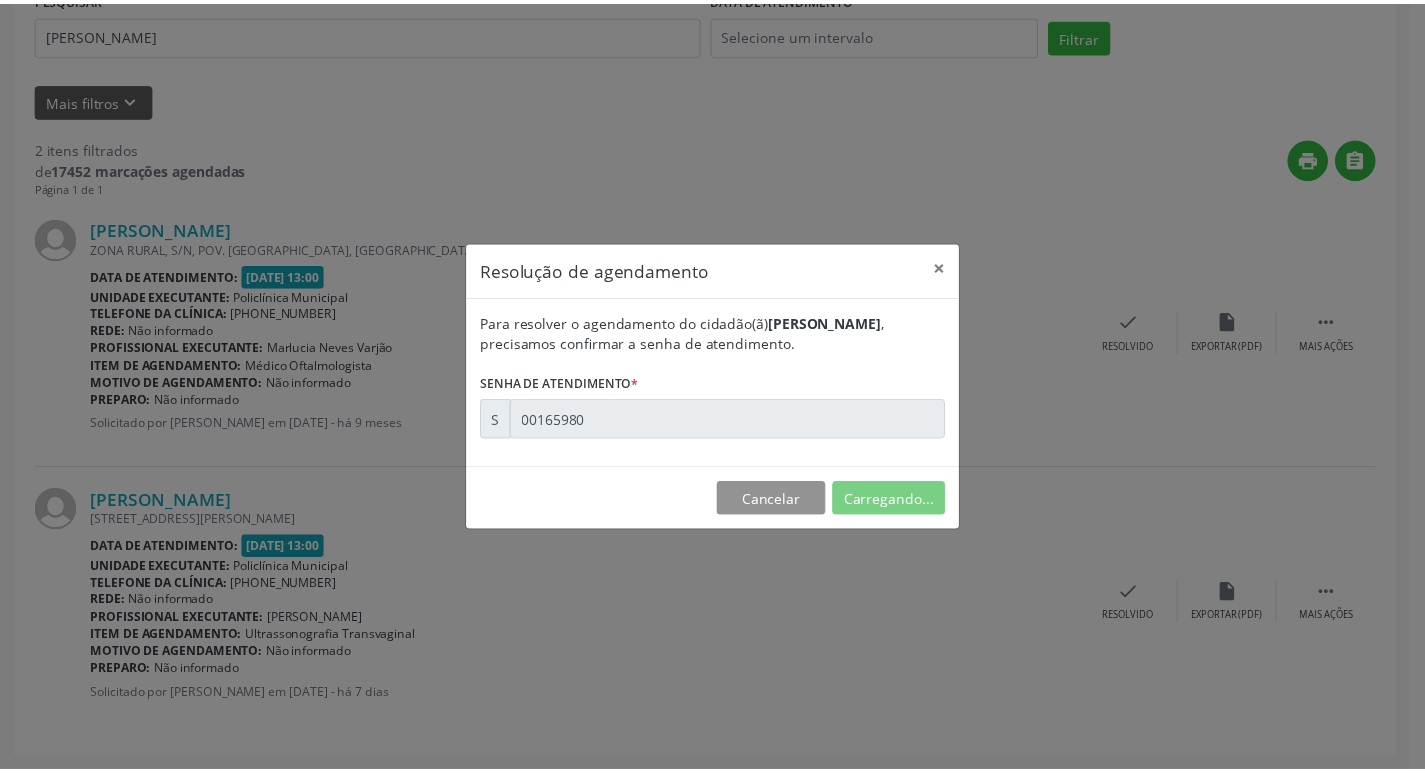 scroll, scrollTop: 0, scrollLeft: 0, axis: both 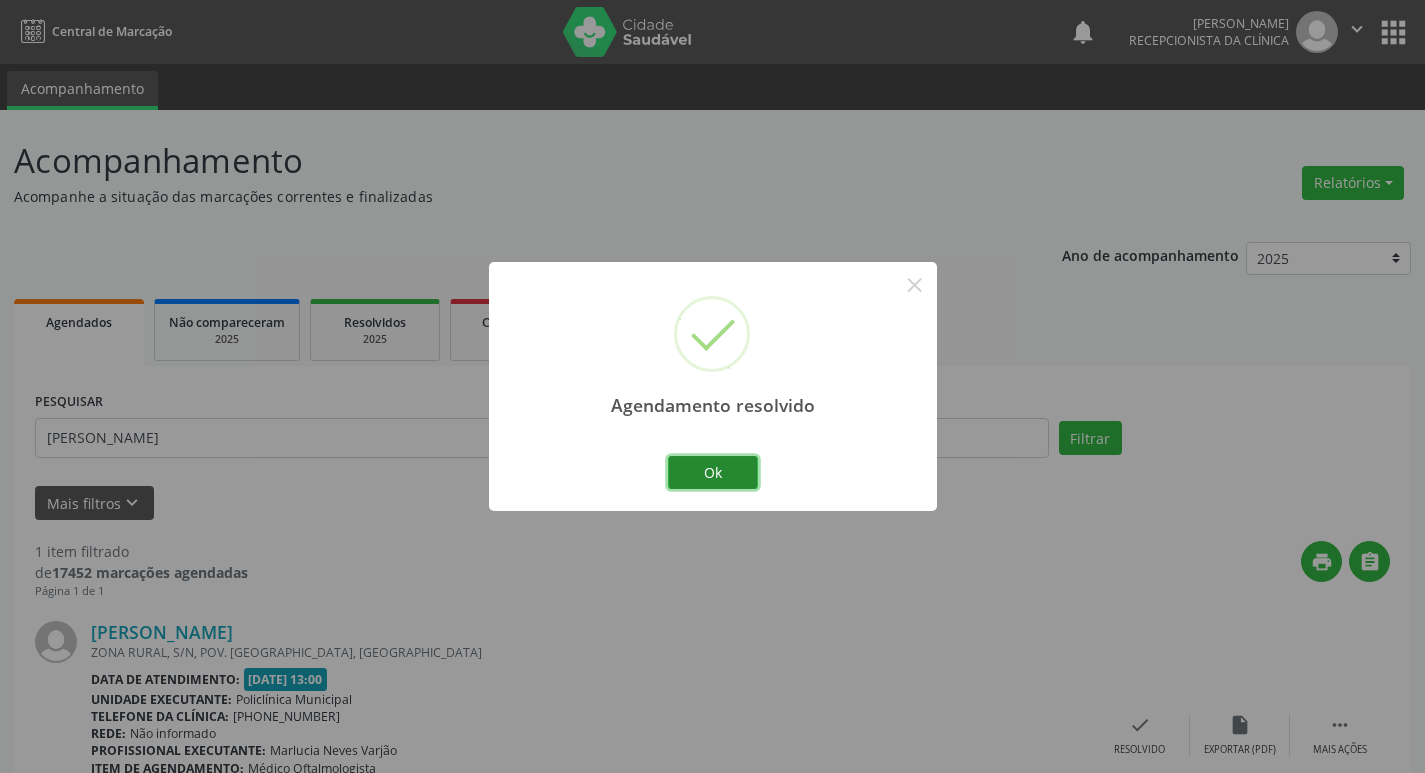 click on "Ok" at bounding box center (713, 473) 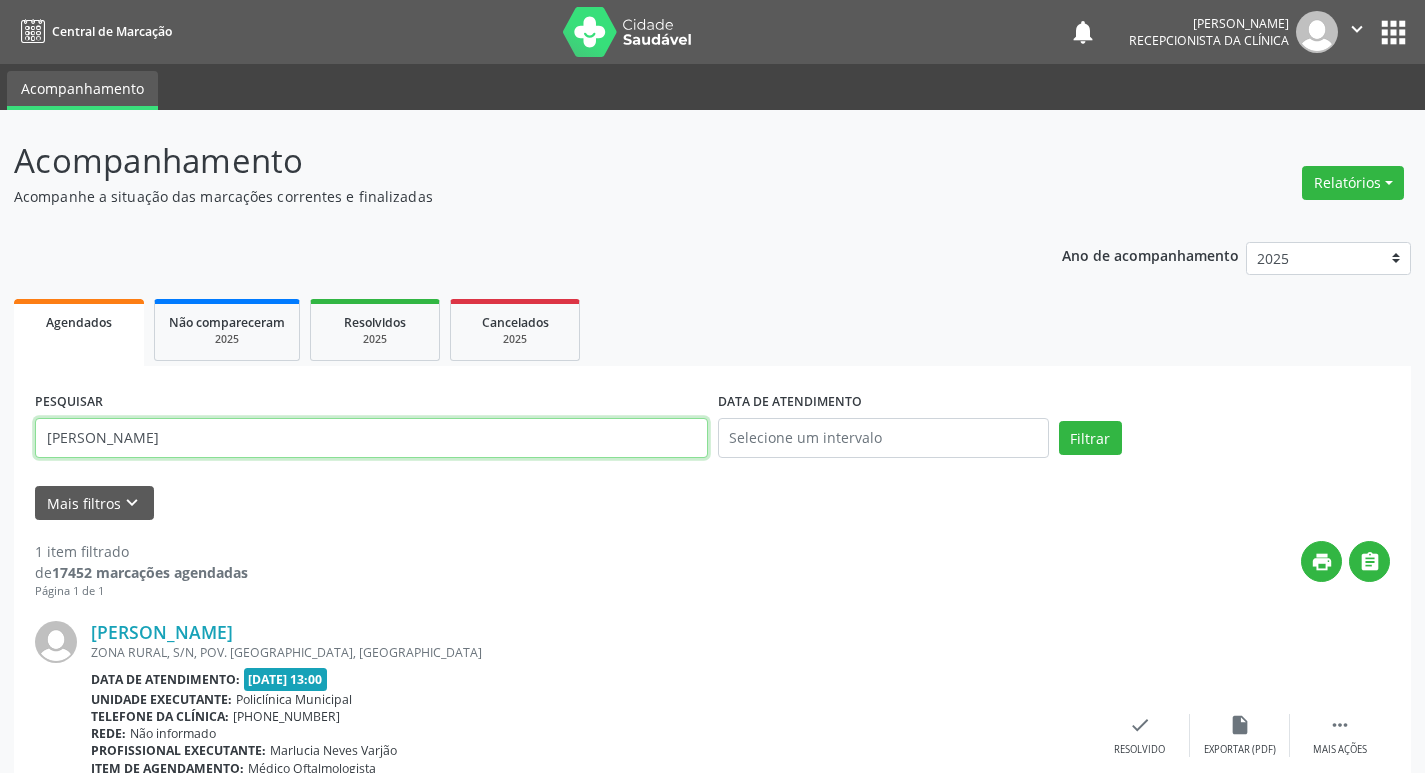 click on "[PERSON_NAME]" at bounding box center (371, 438) 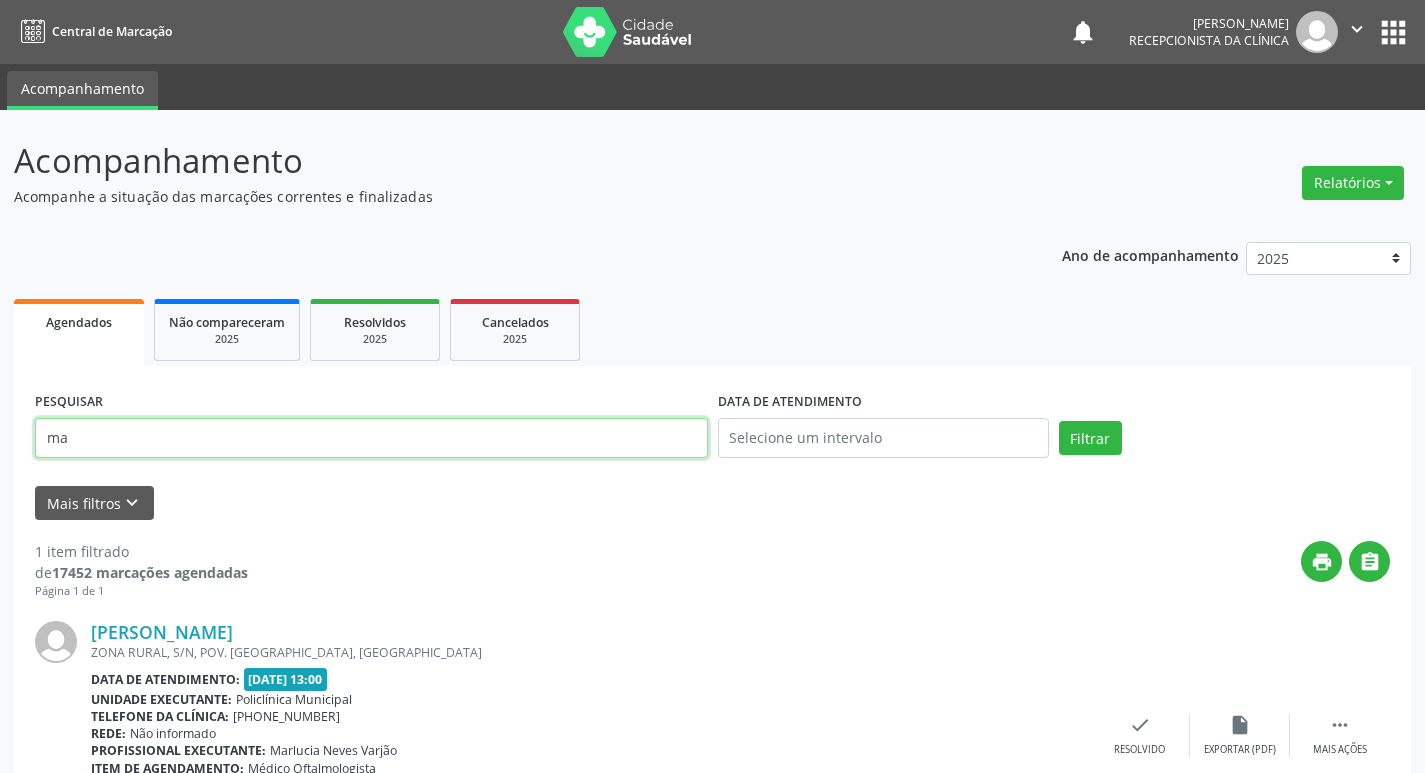 type on "m" 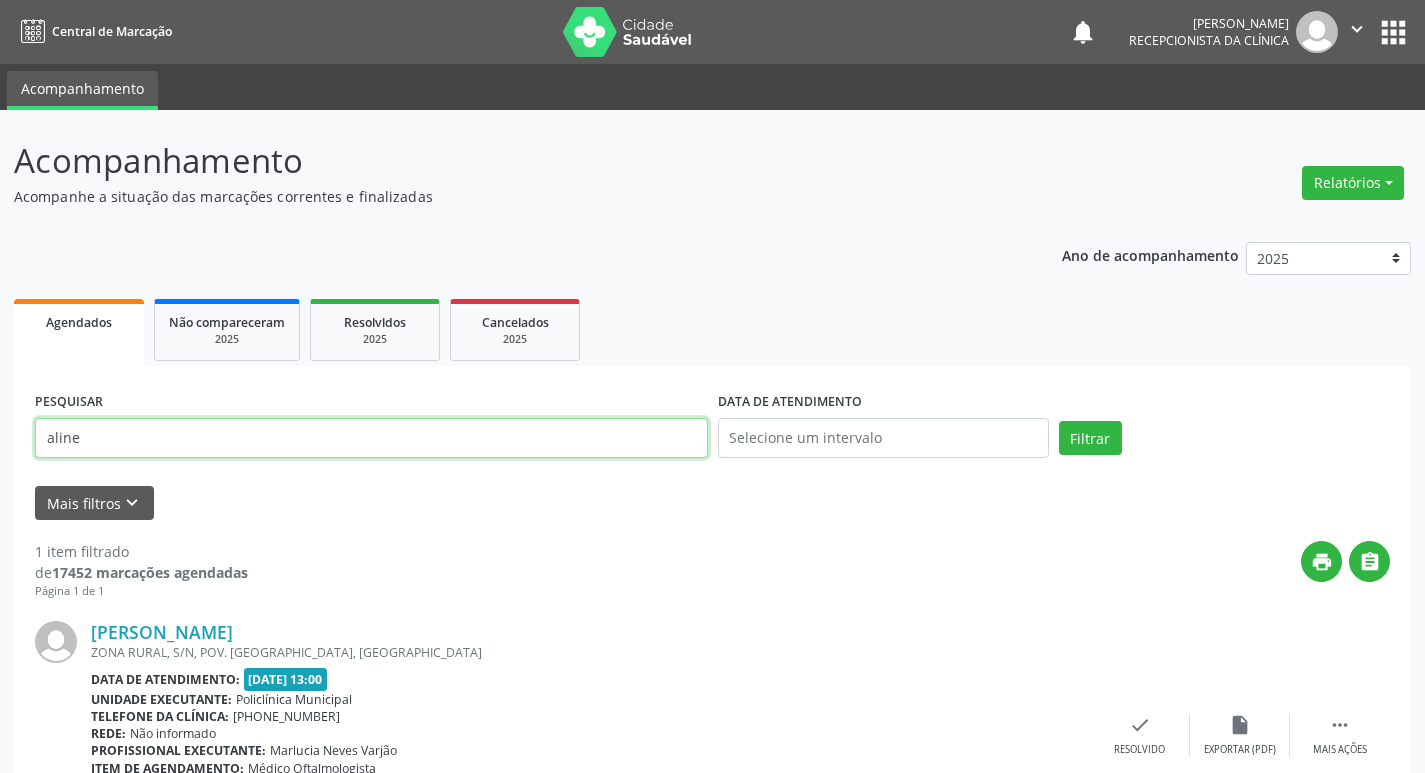 click on "Filtrar" at bounding box center (1090, 438) 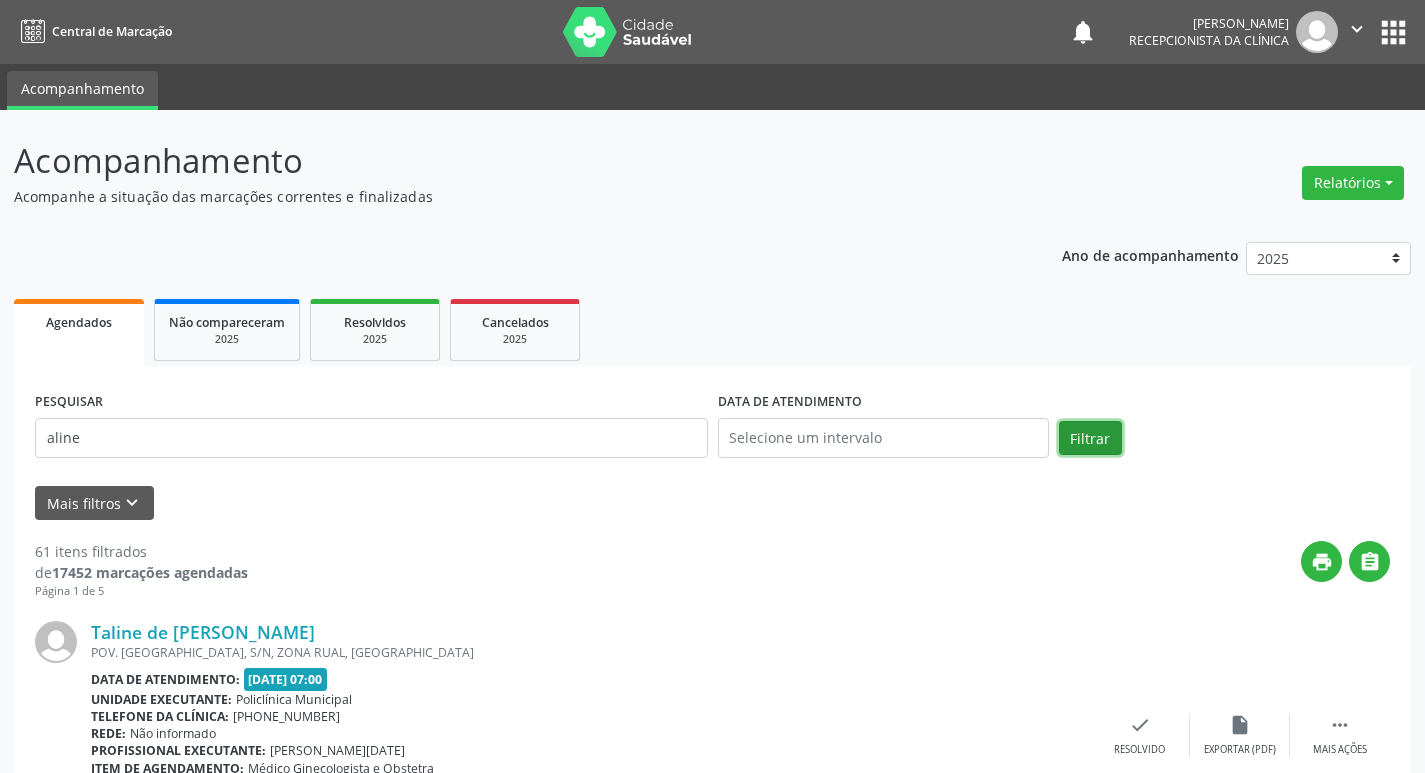 click on "Filtrar" at bounding box center (1090, 438) 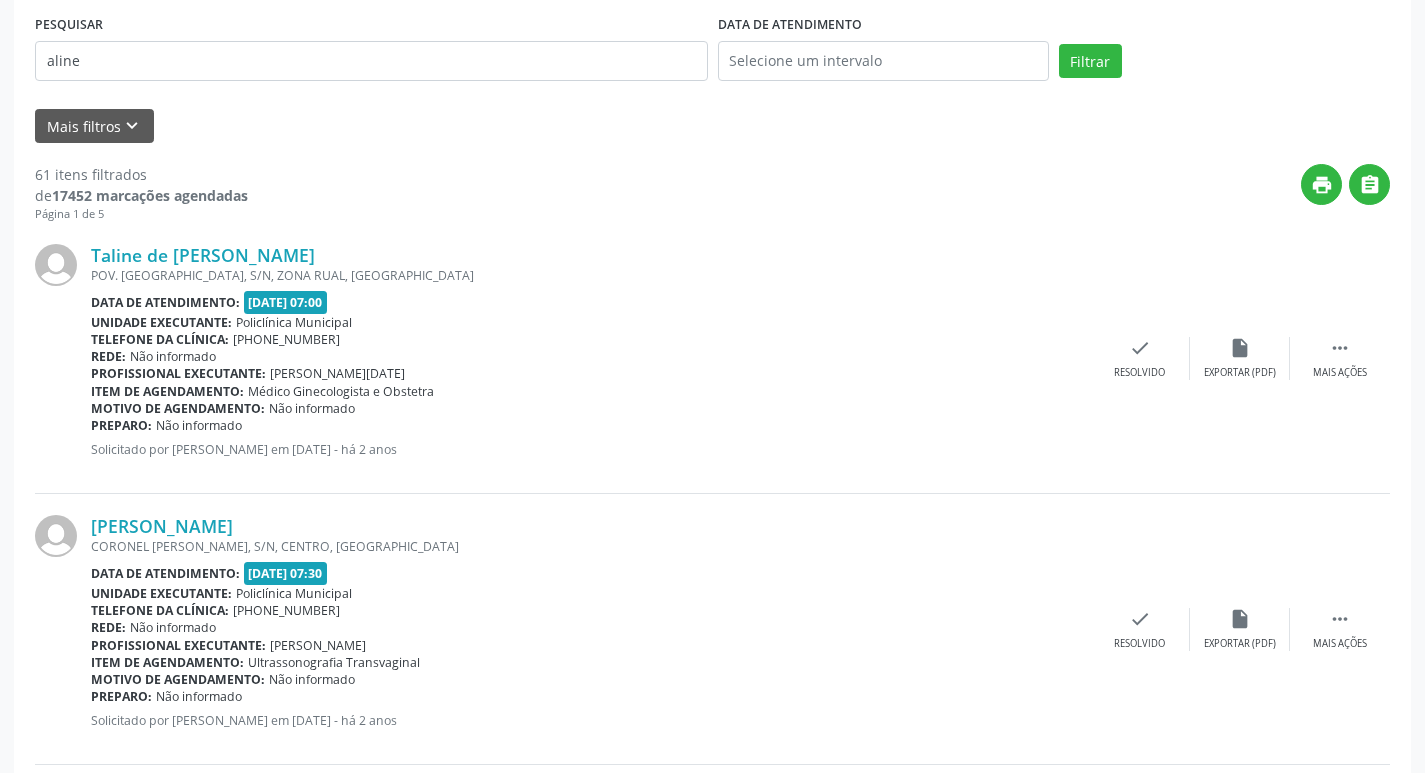 scroll, scrollTop: 300, scrollLeft: 0, axis: vertical 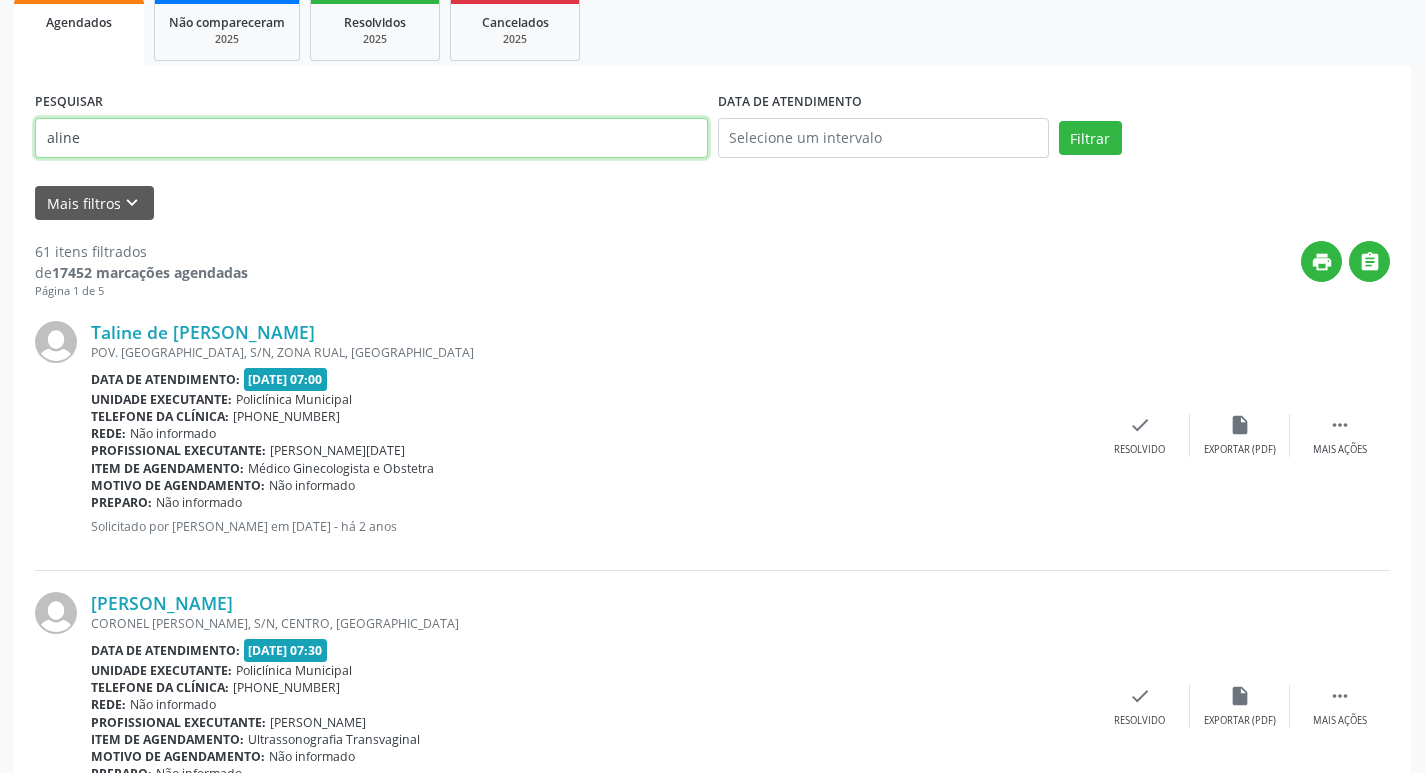 click on "aline" at bounding box center [371, 138] 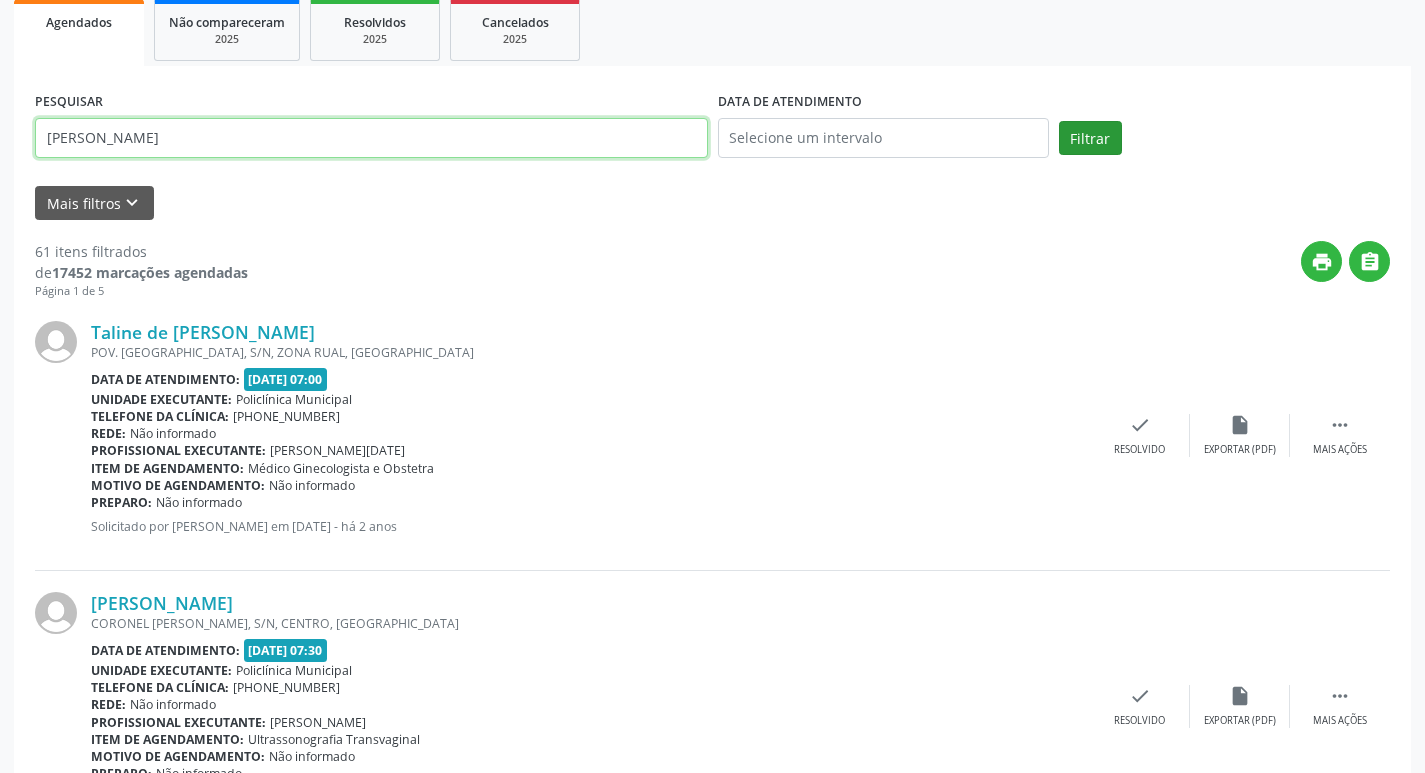 type on "[PERSON_NAME]" 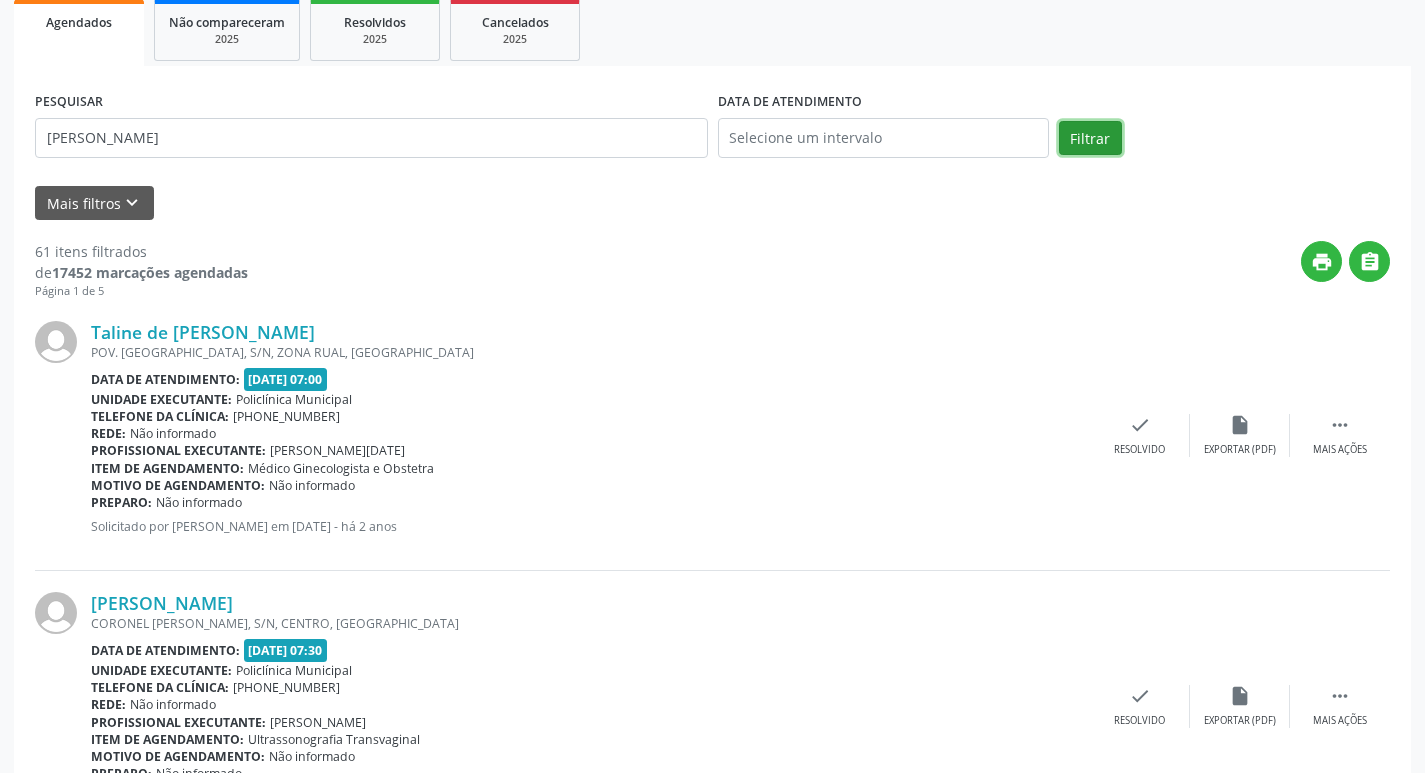 click on "Filtrar" at bounding box center (1090, 138) 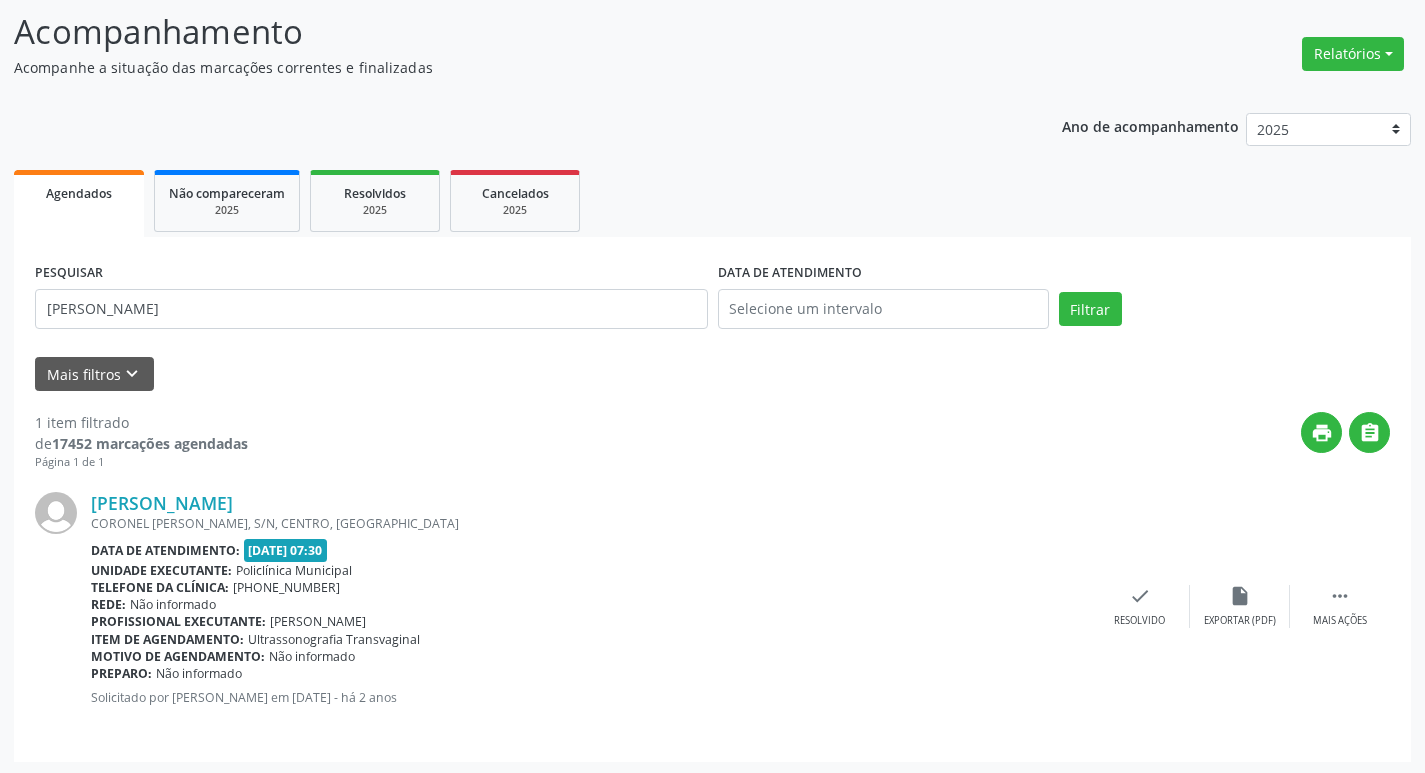 scroll, scrollTop: 132, scrollLeft: 0, axis: vertical 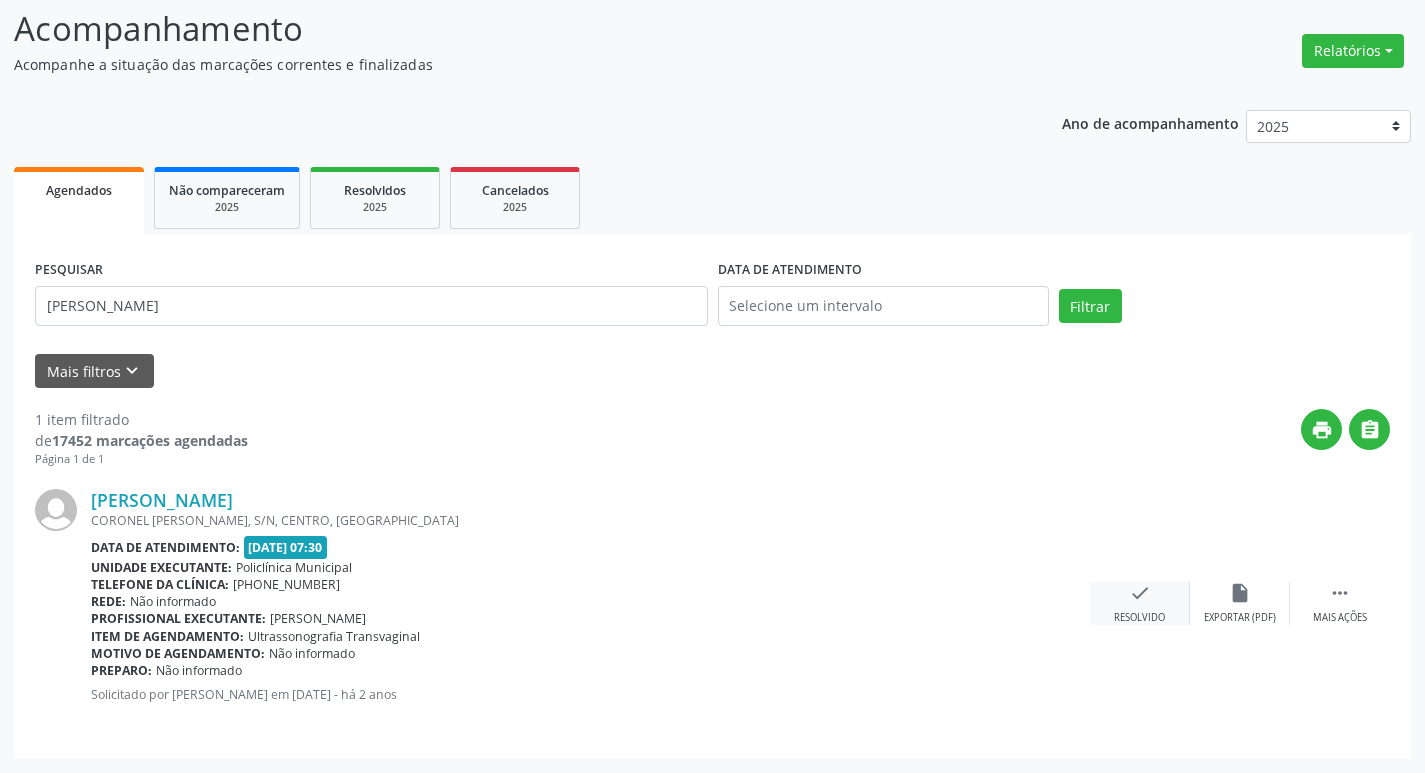 click on "check
Resolvido" at bounding box center (1140, 603) 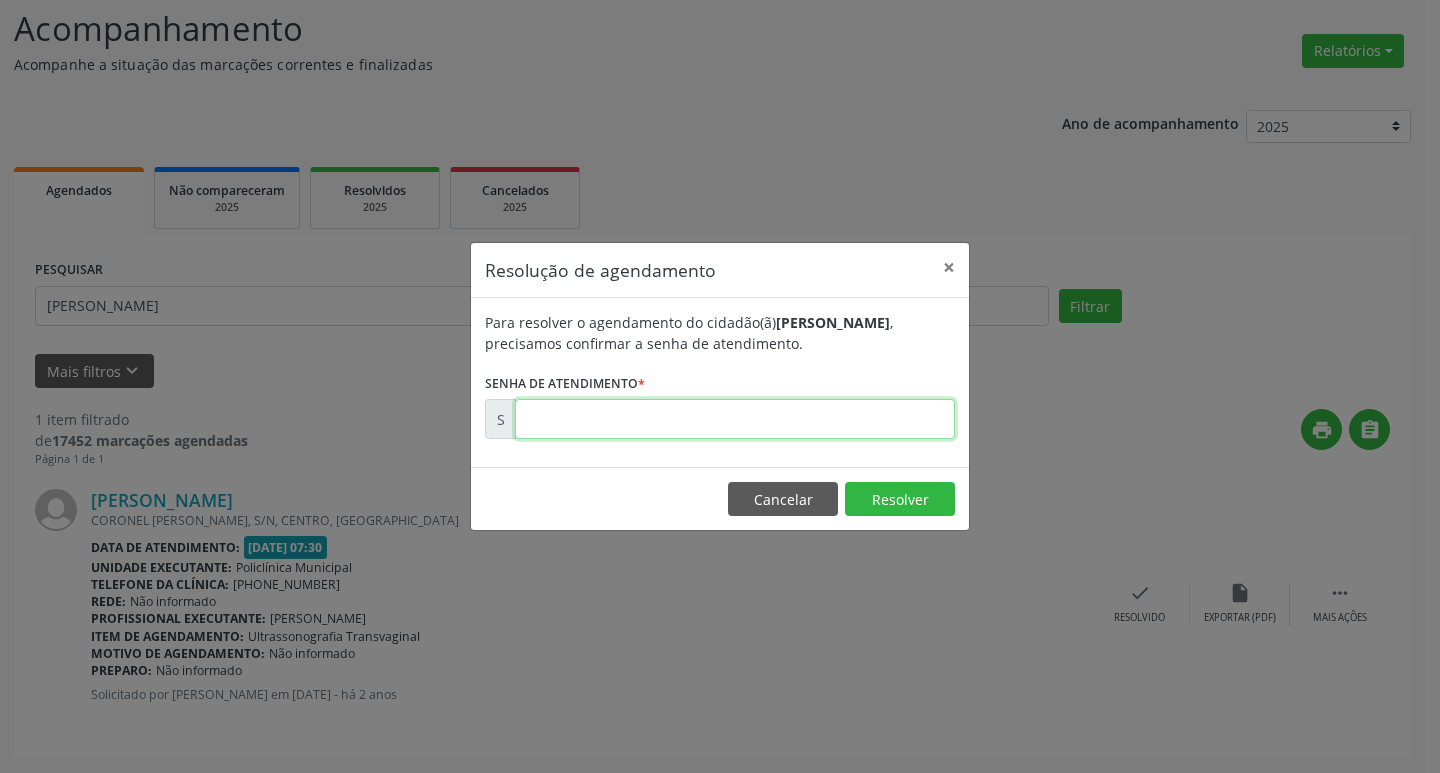 click at bounding box center (735, 419) 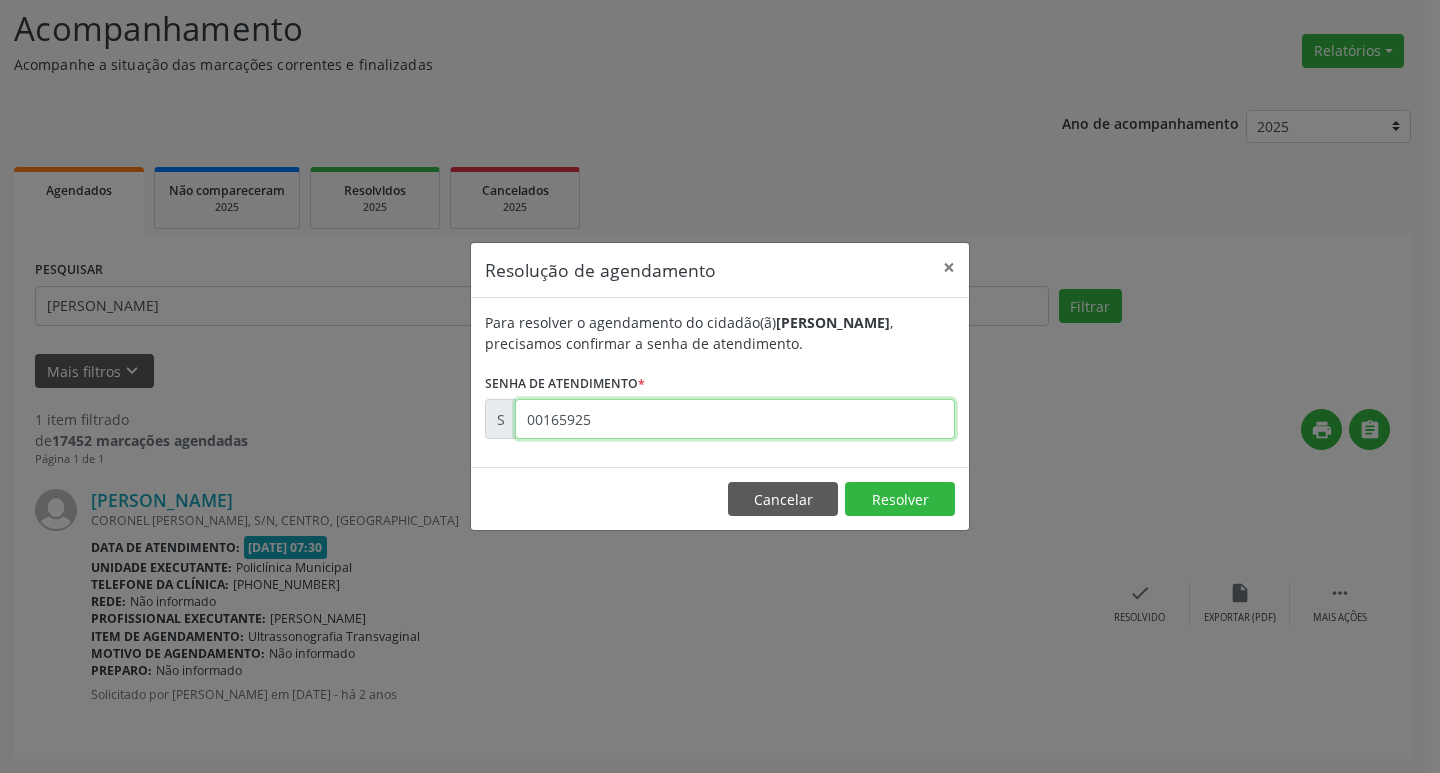 type on "00165925" 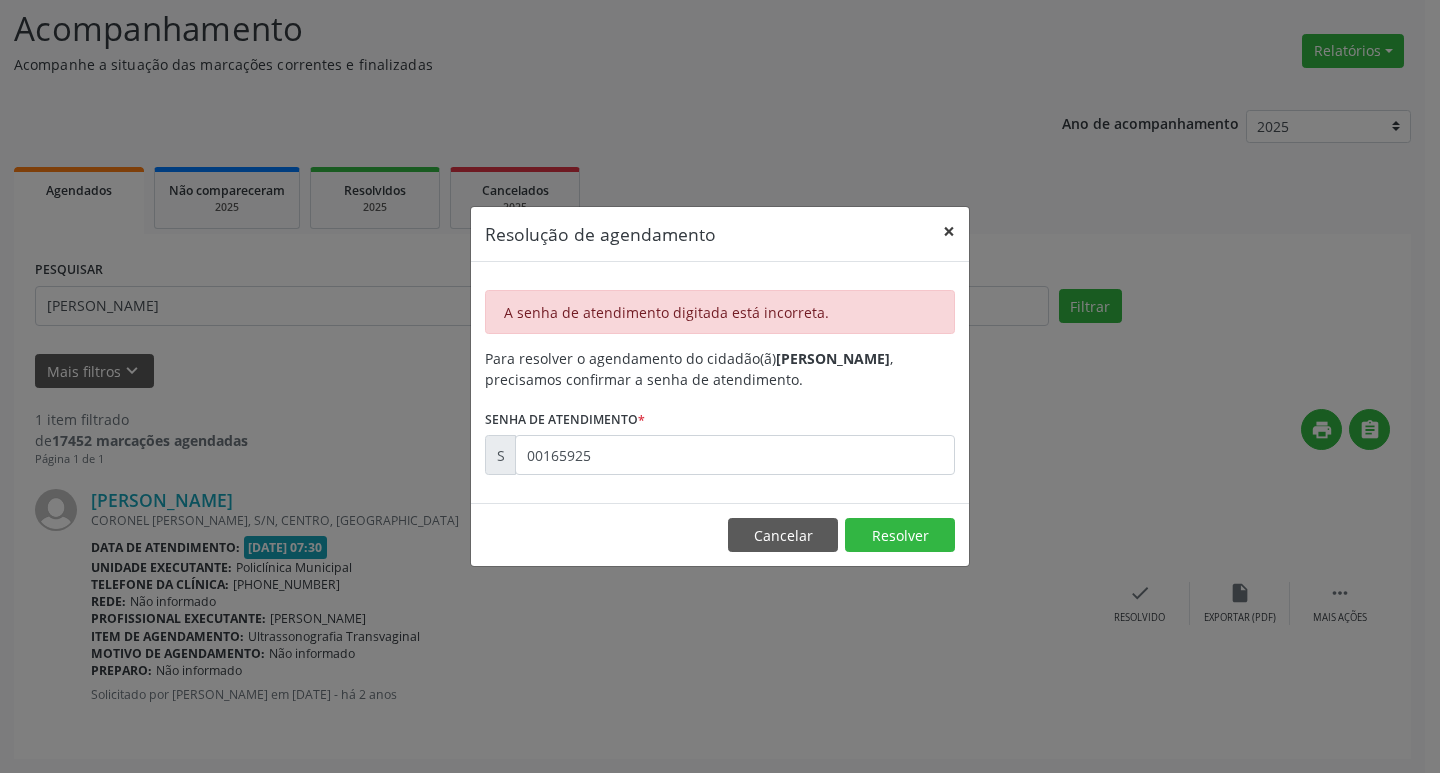 click on "×" at bounding box center [949, 231] 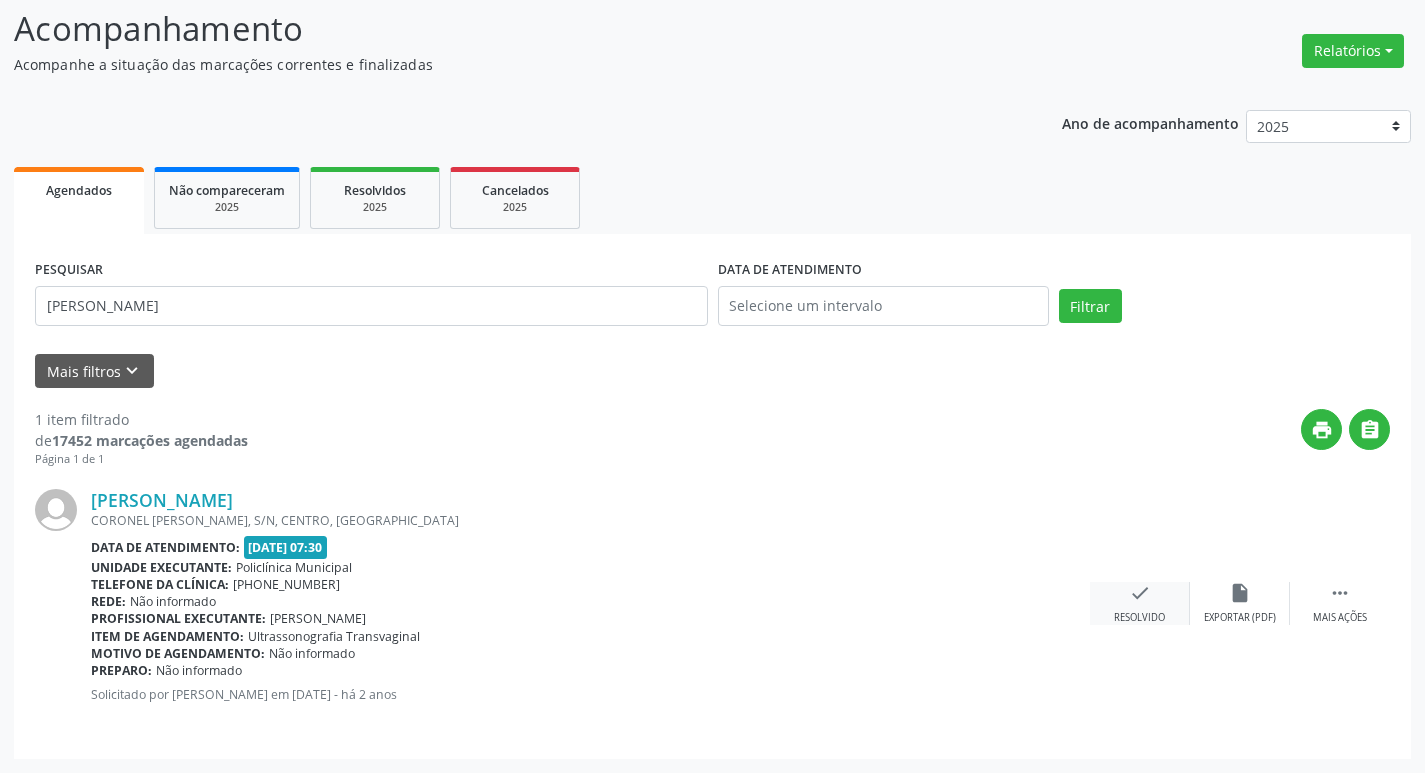 click on "check
Resolvido" at bounding box center (1140, 603) 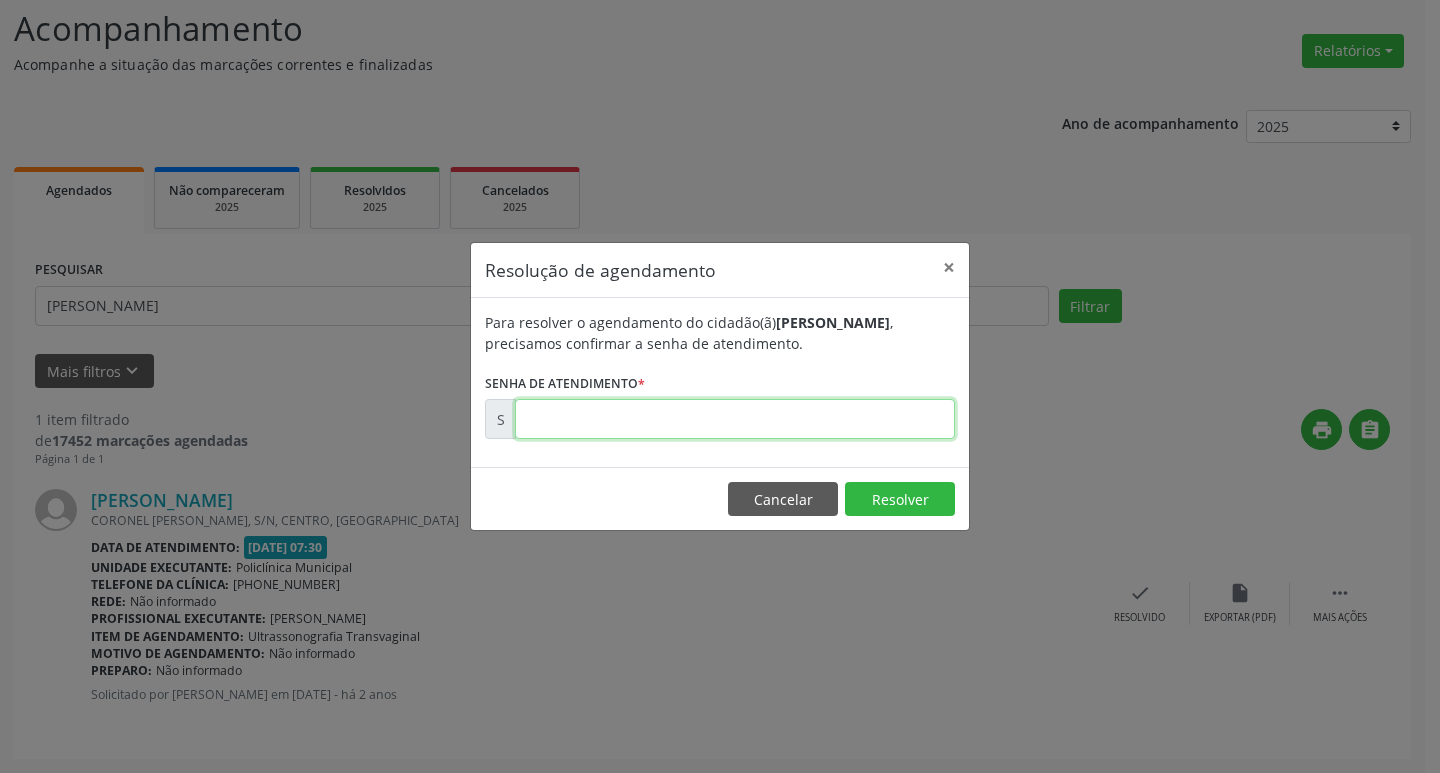 click at bounding box center [735, 419] 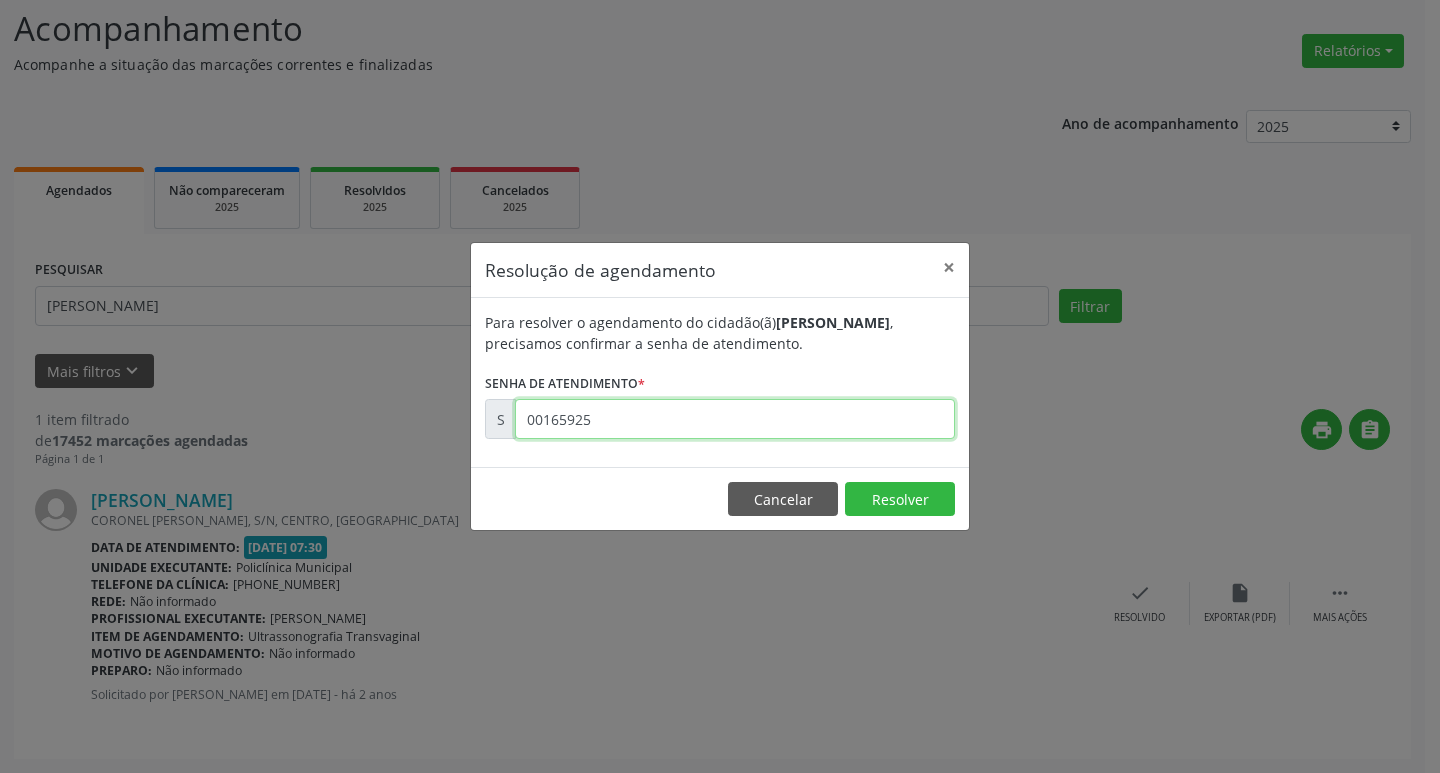 type on "00165925" 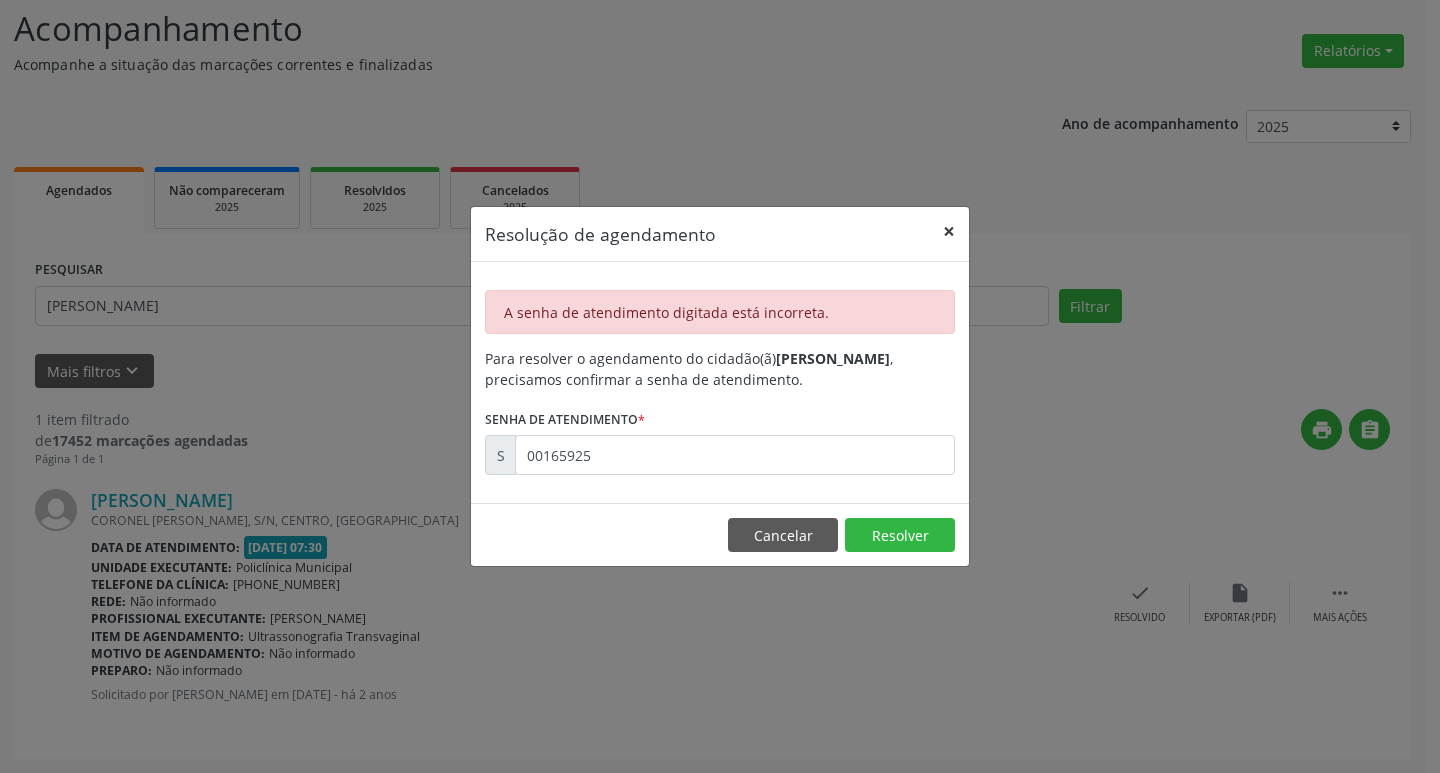 click on "×" at bounding box center [949, 231] 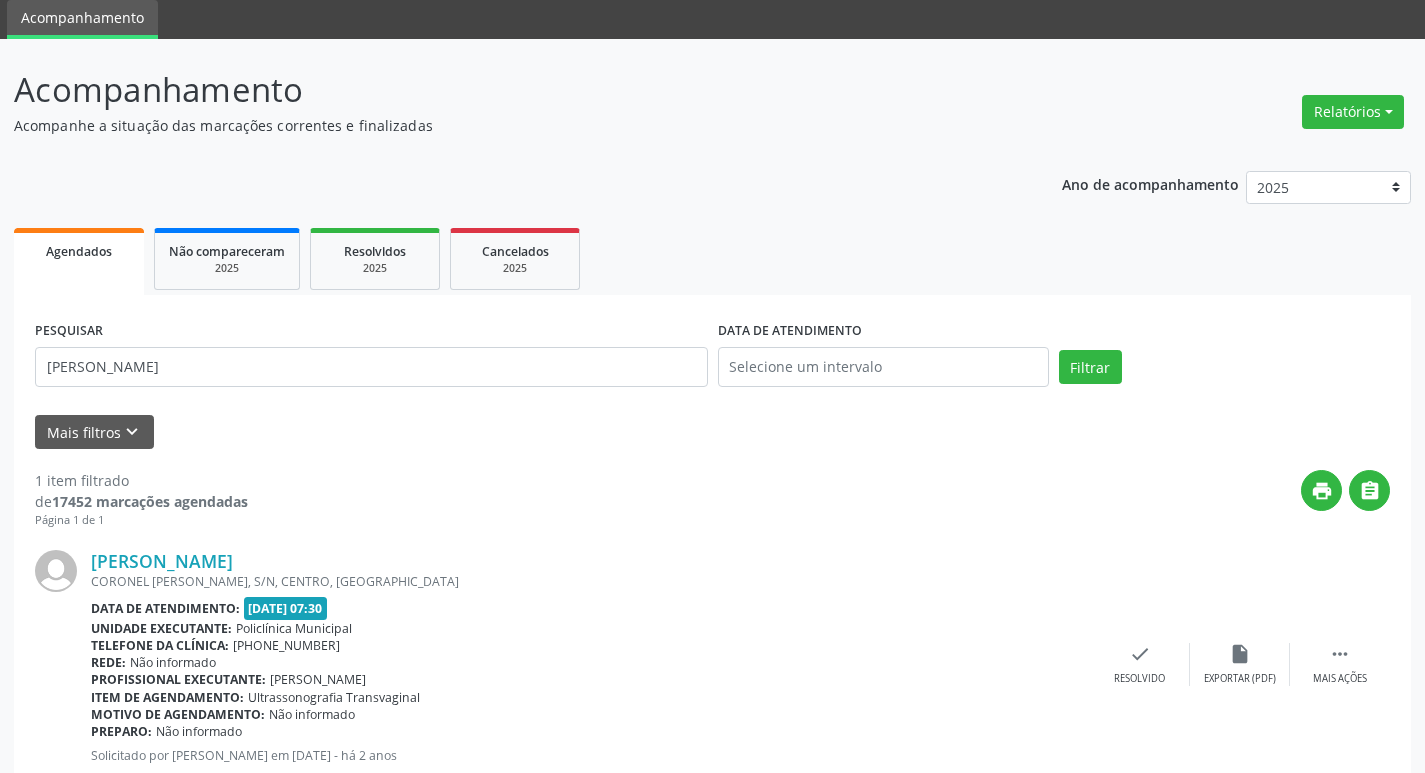 scroll, scrollTop: 132, scrollLeft: 0, axis: vertical 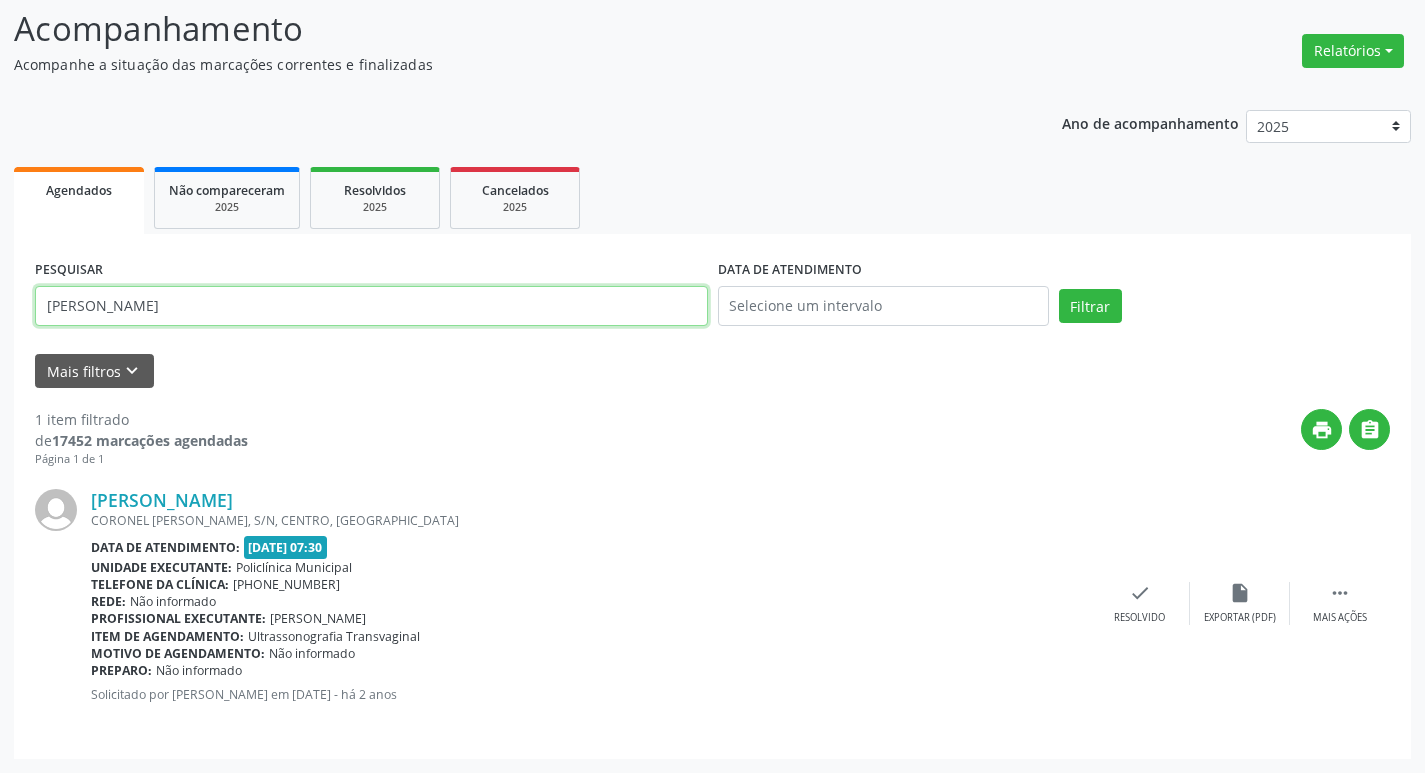 click on "[PERSON_NAME]" at bounding box center [371, 306] 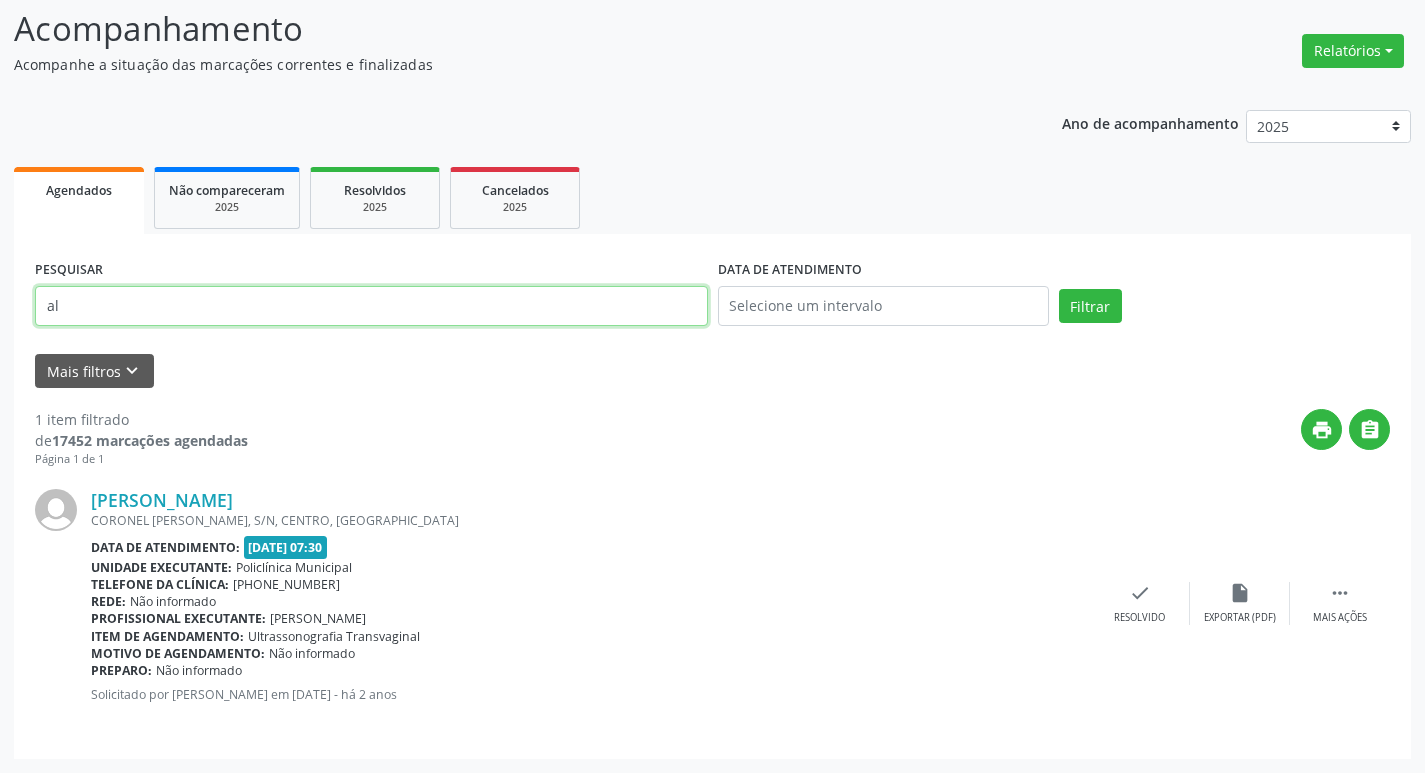 type on "a" 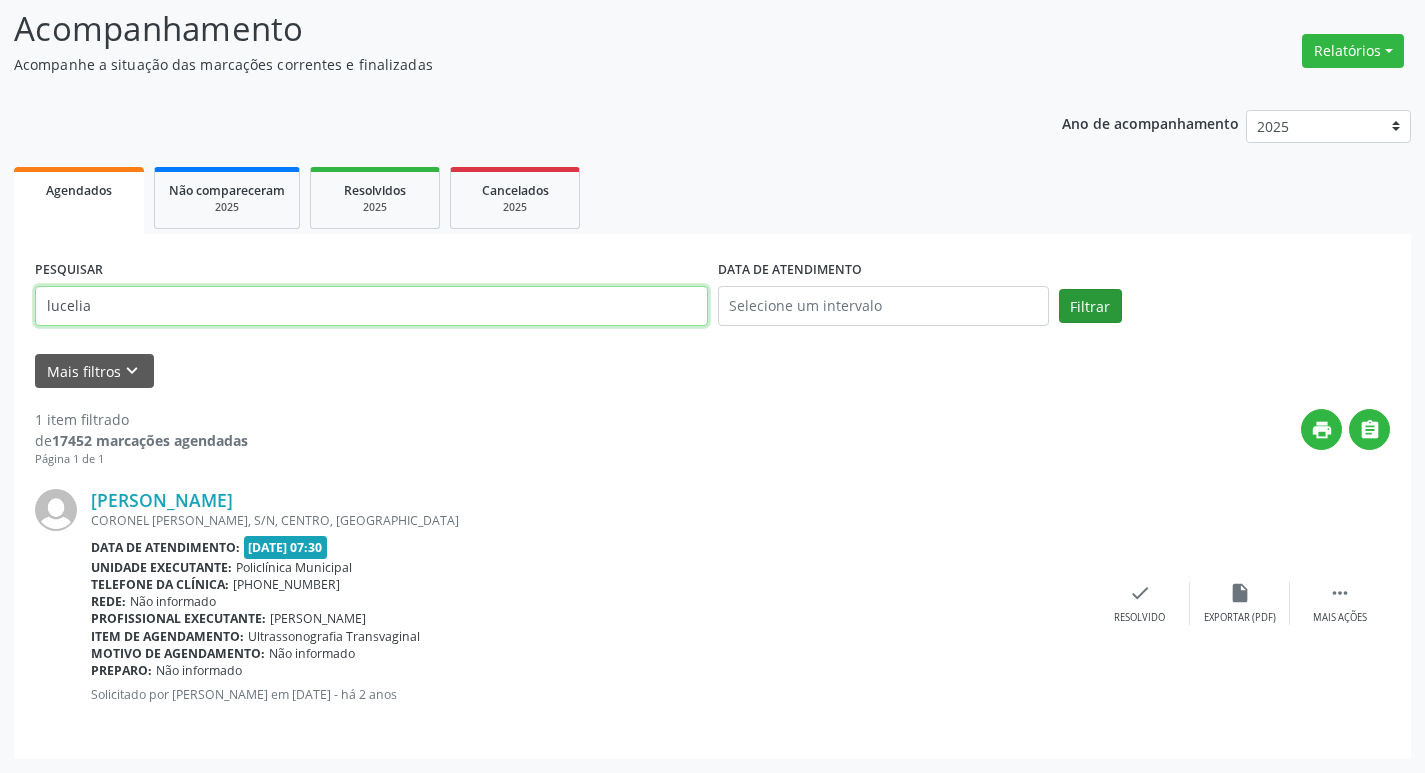 type on "lucelia" 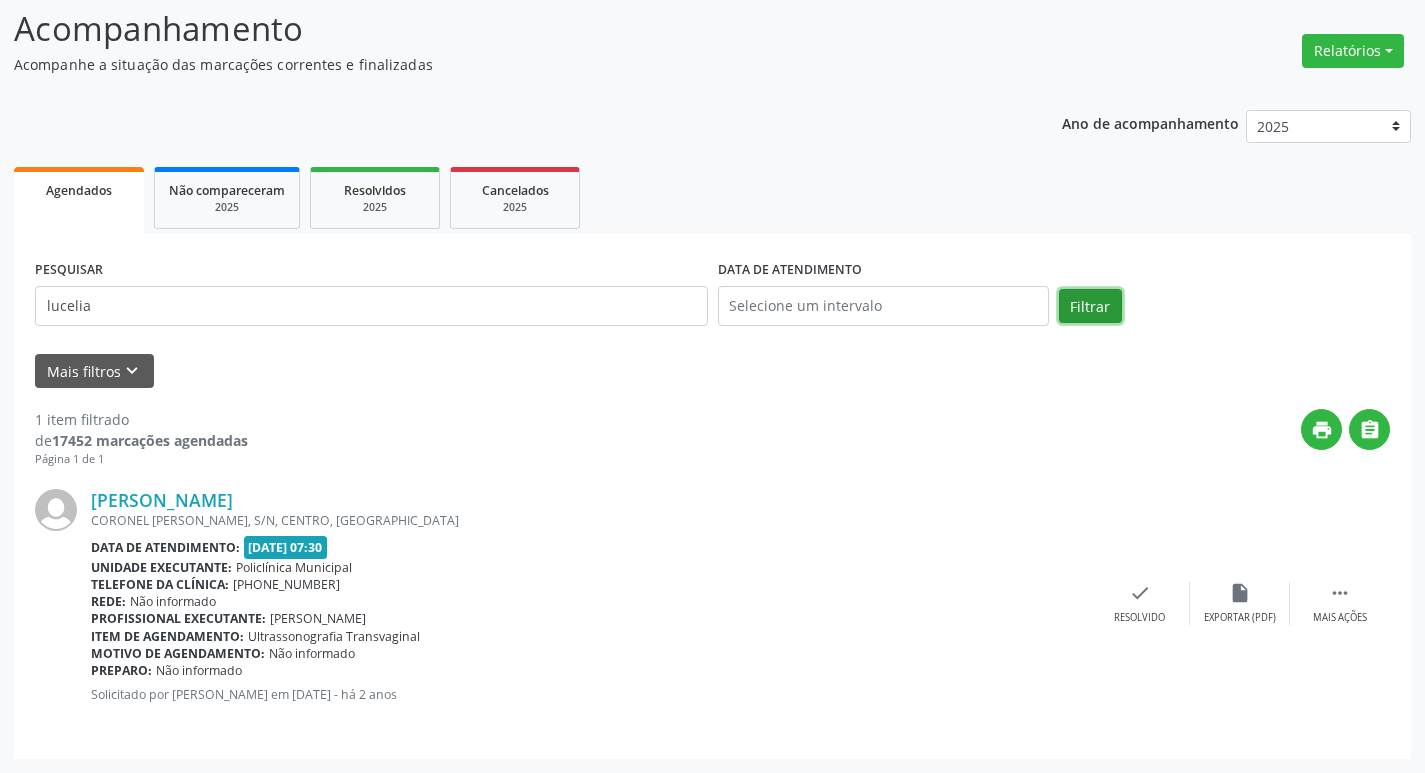 click on "Filtrar" at bounding box center (1090, 306) 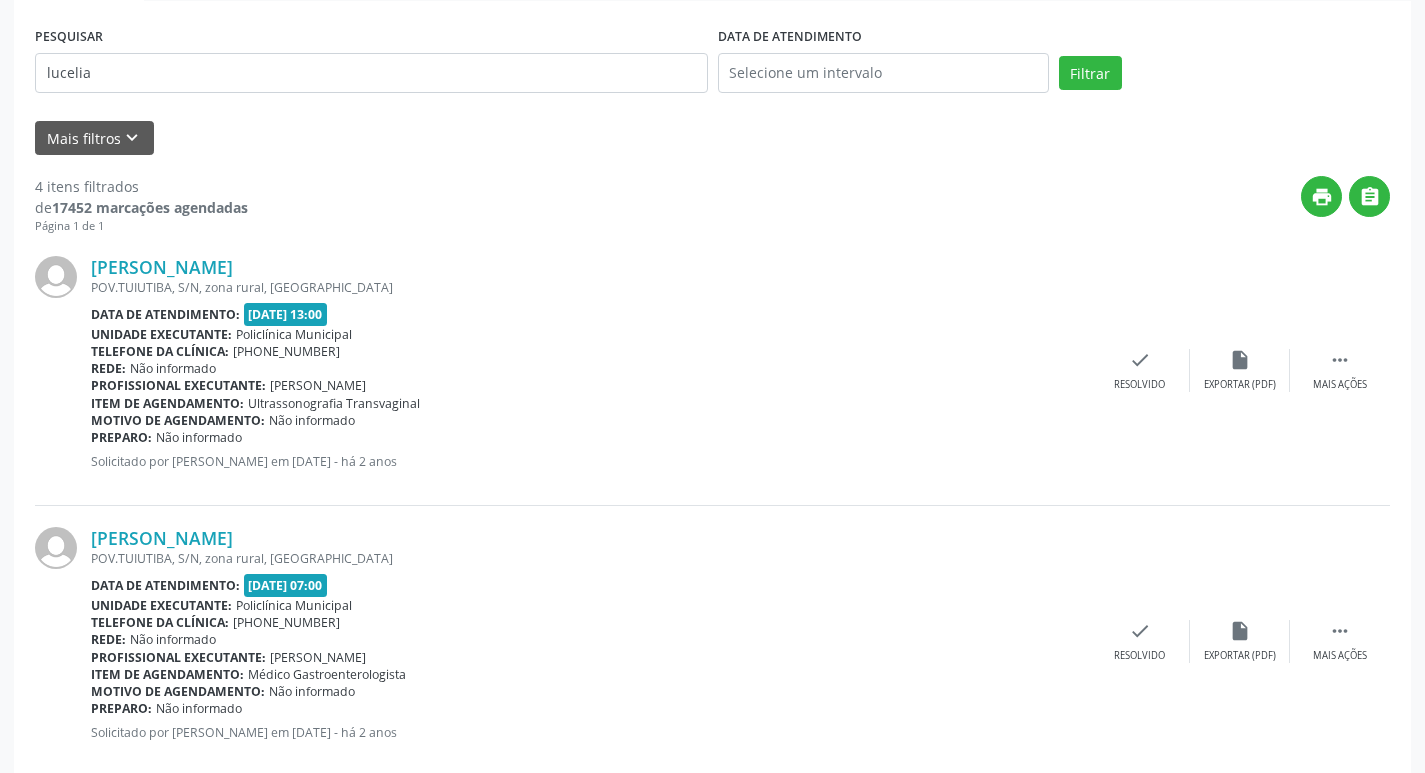 scroll, scrollTop: 400, scrollLeft: 0, axis: vertical 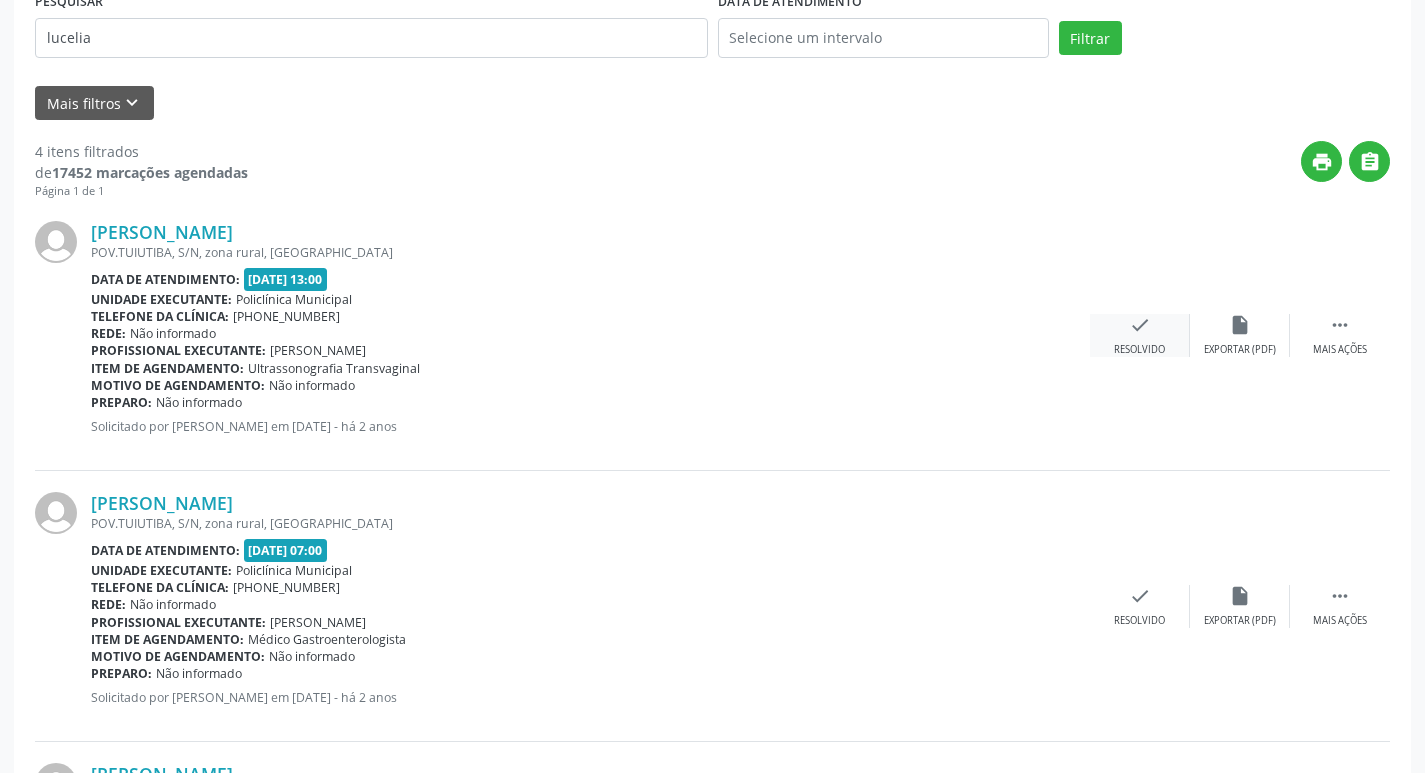 click on "check
Resolvido" at bounding box center (1140, 335) 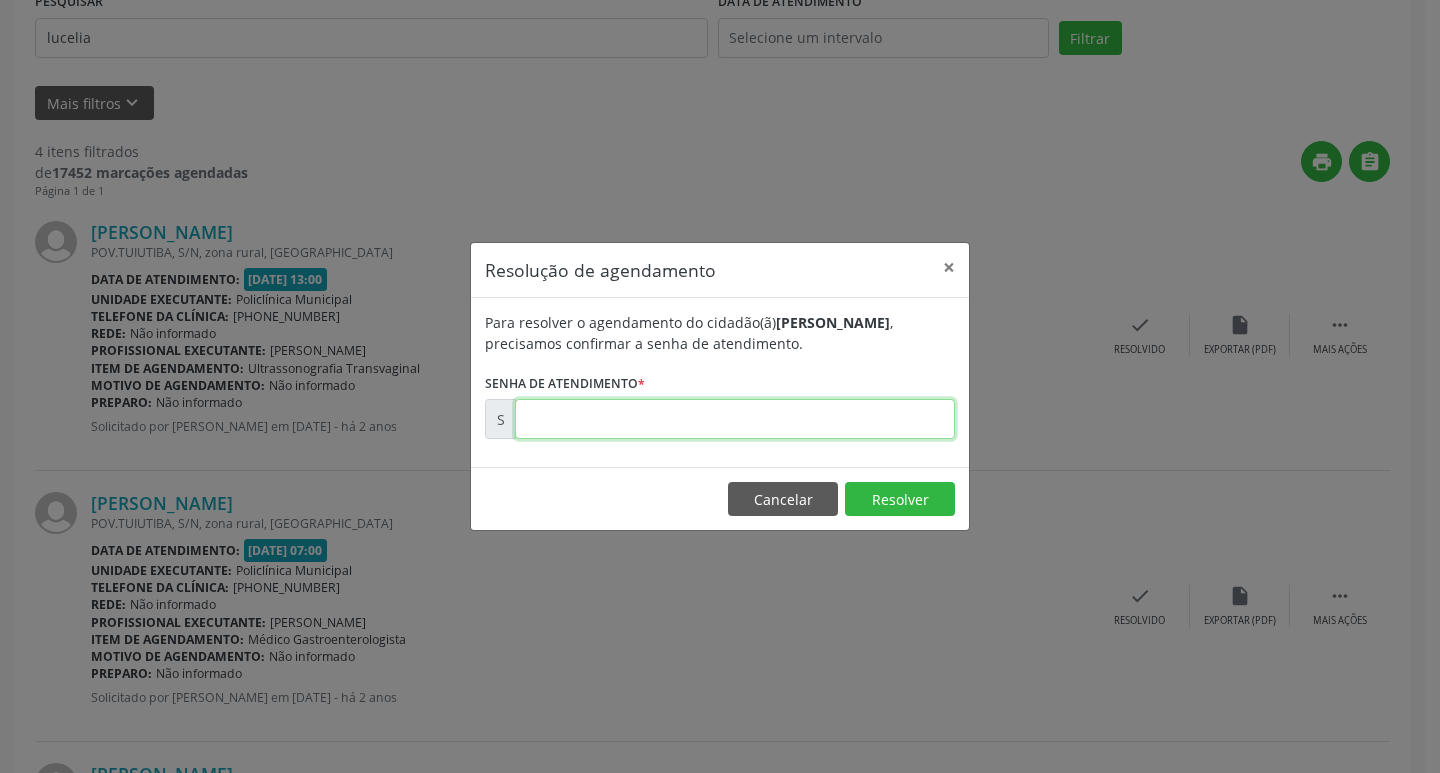 click at bounding box center (735, 419) 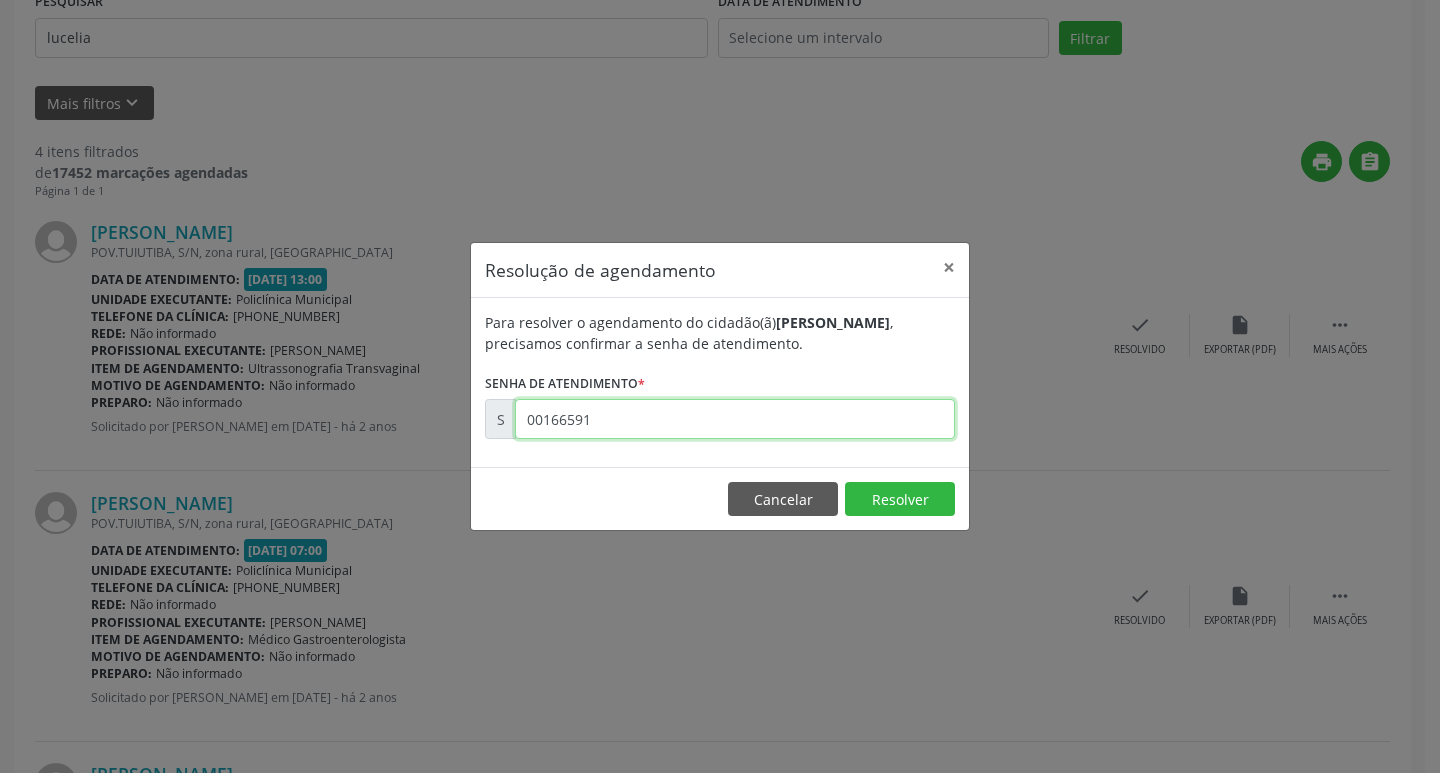 type on "00166591" 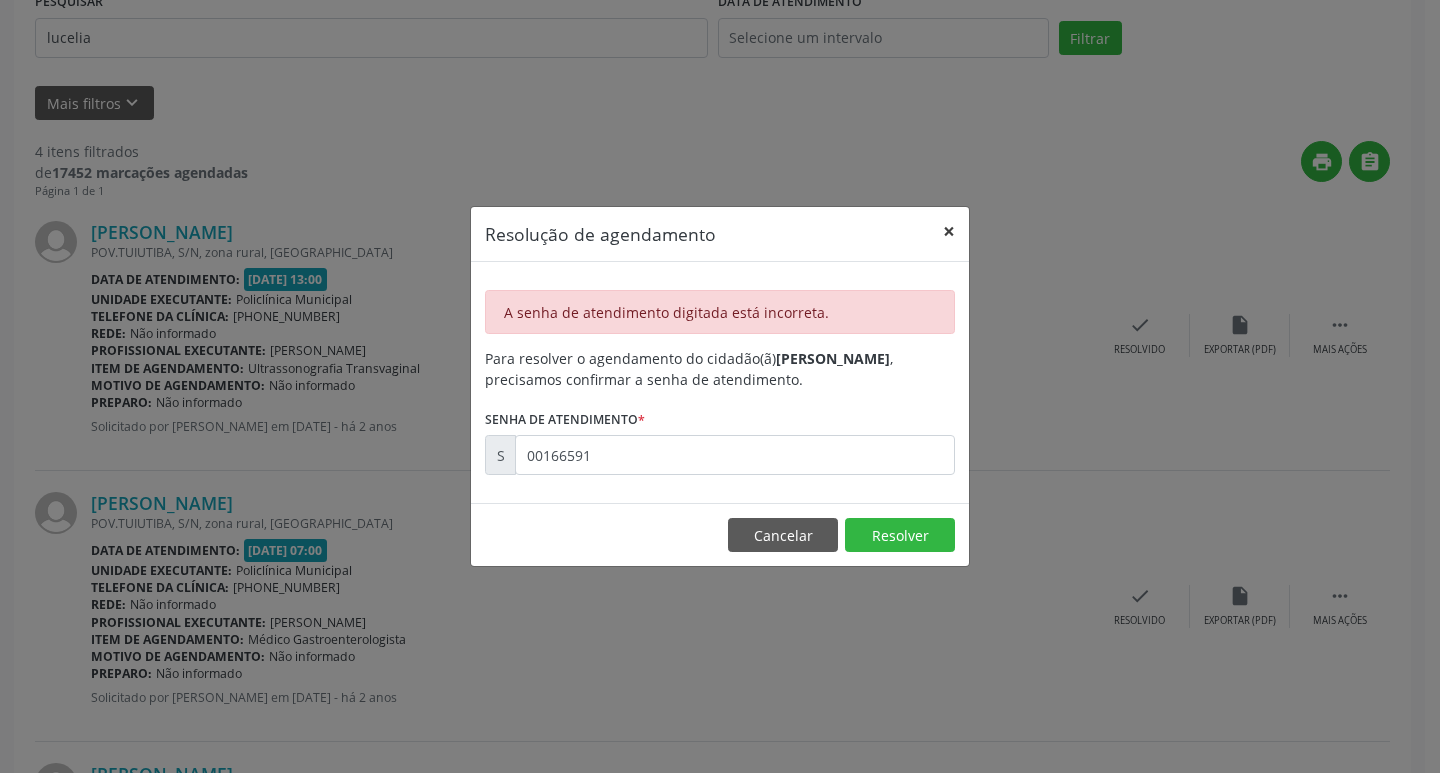 click on "×" at bounding box center [949, 231] 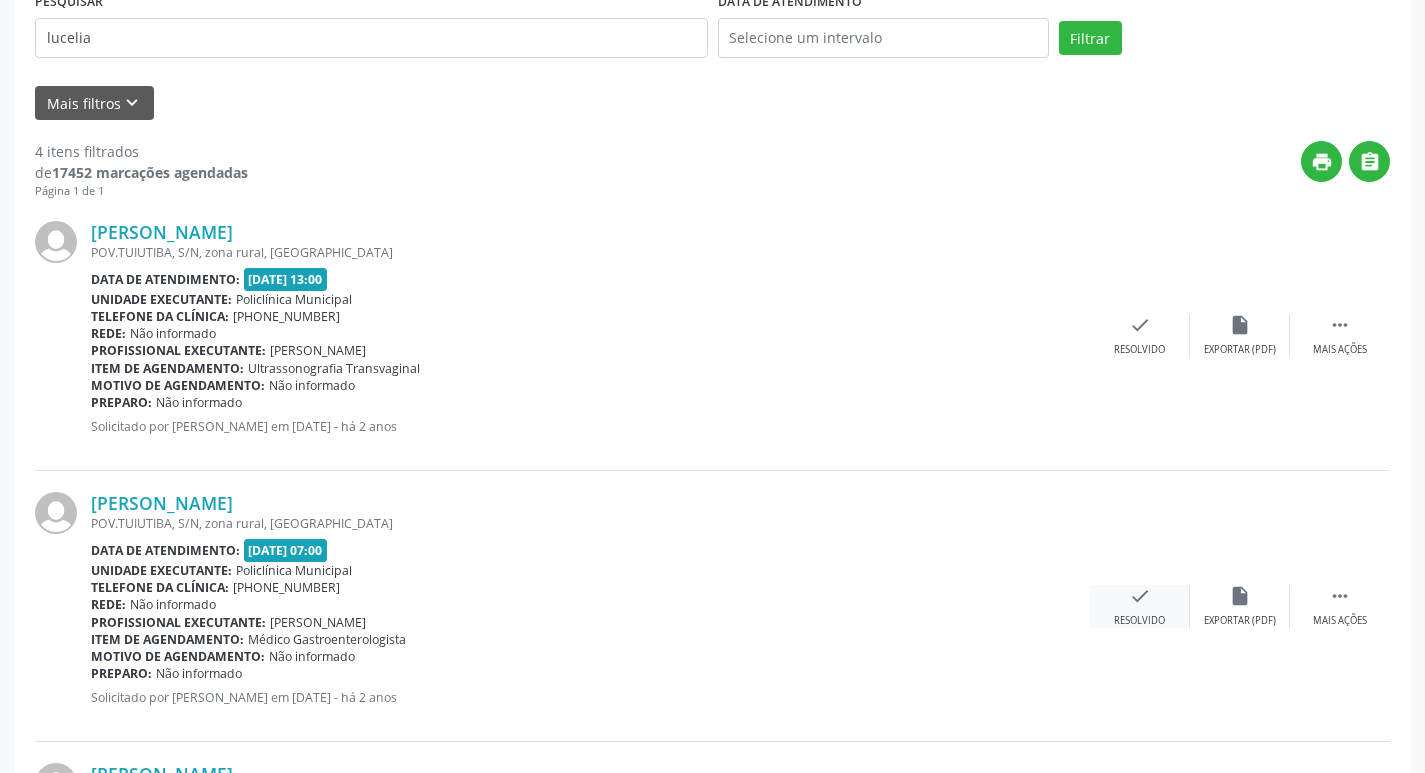 click on "check
Resolvido" at bounding box center [1140, 606] 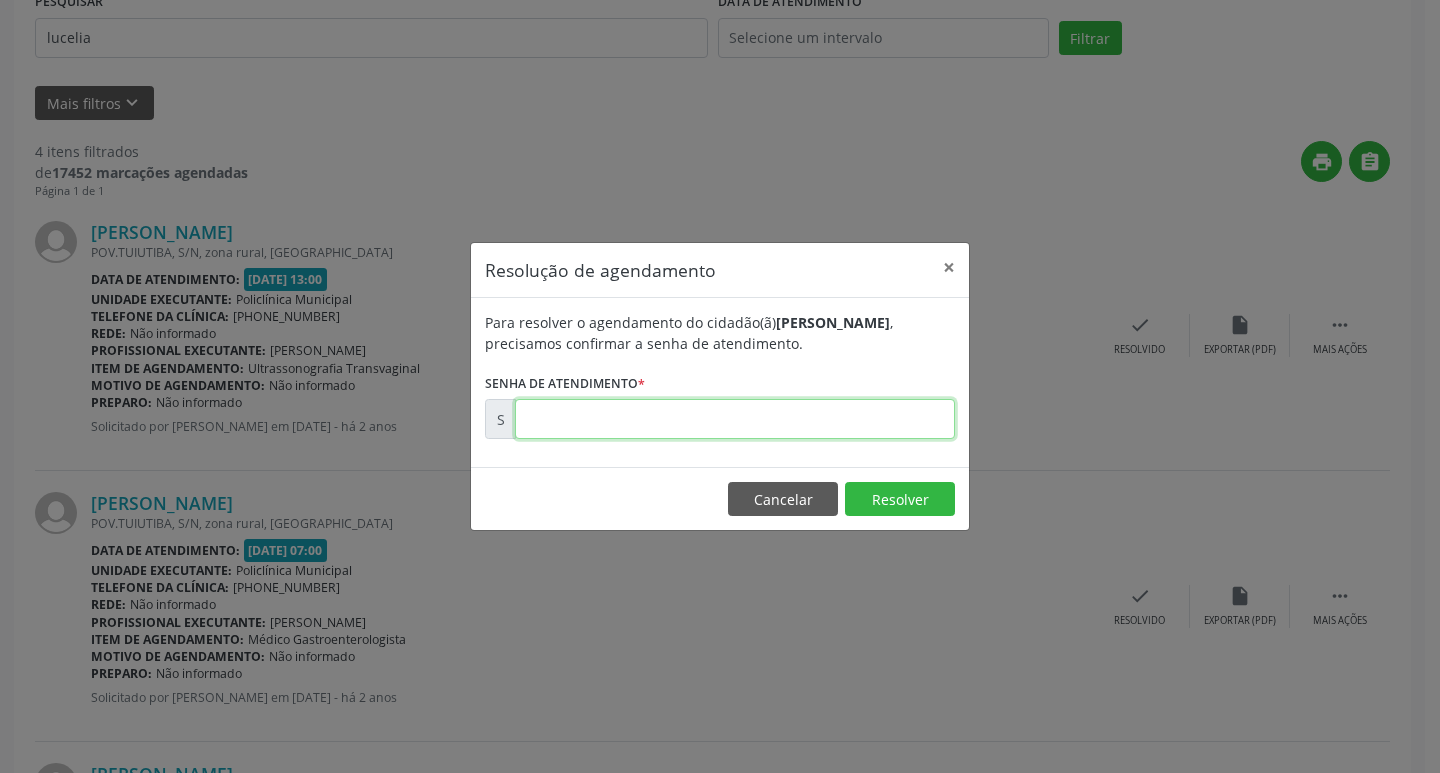 click at bounding box center [735, 419] 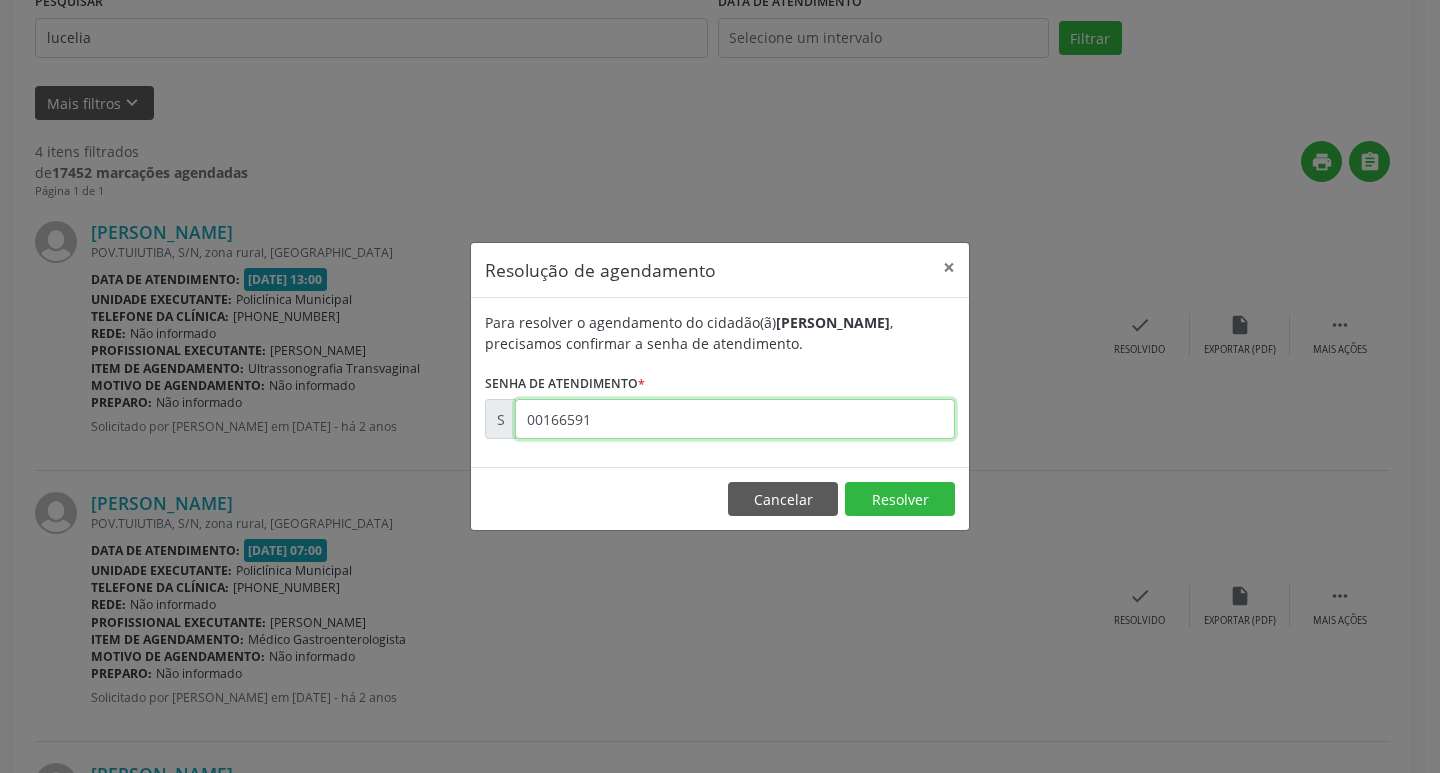 type on "00166591" 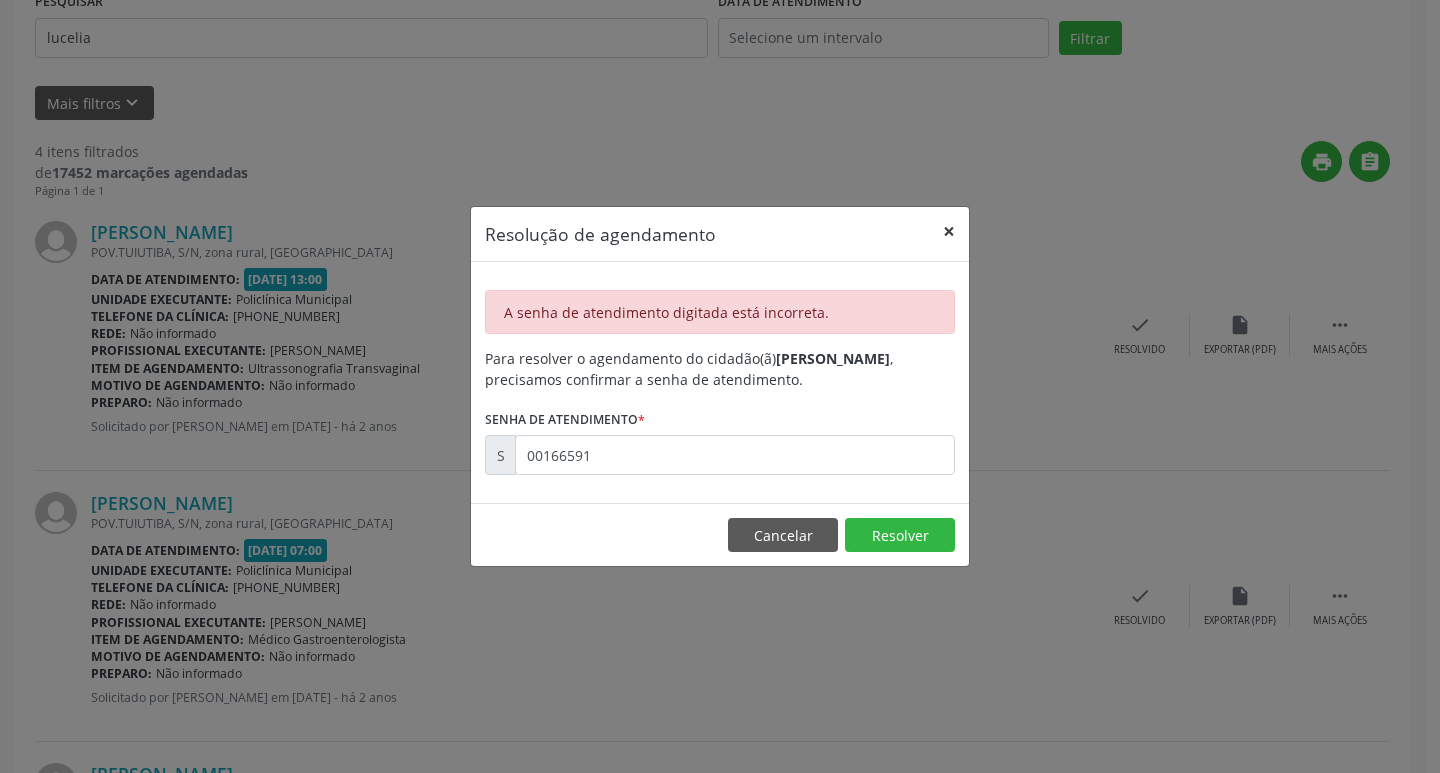 click on "×" at bounding box center (949, 231) 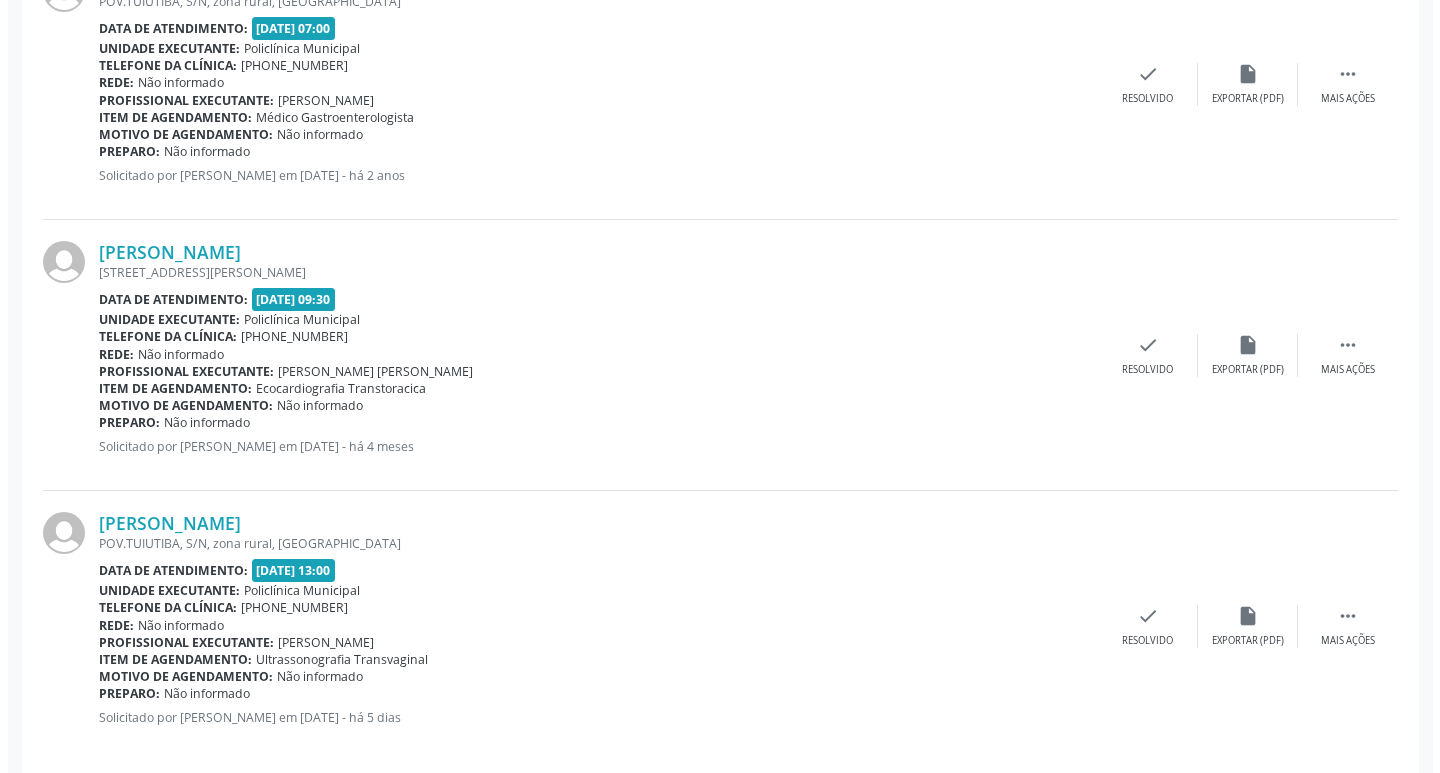 scroll, scrollTop: 946, scrollLeft: 0, axis: vertical 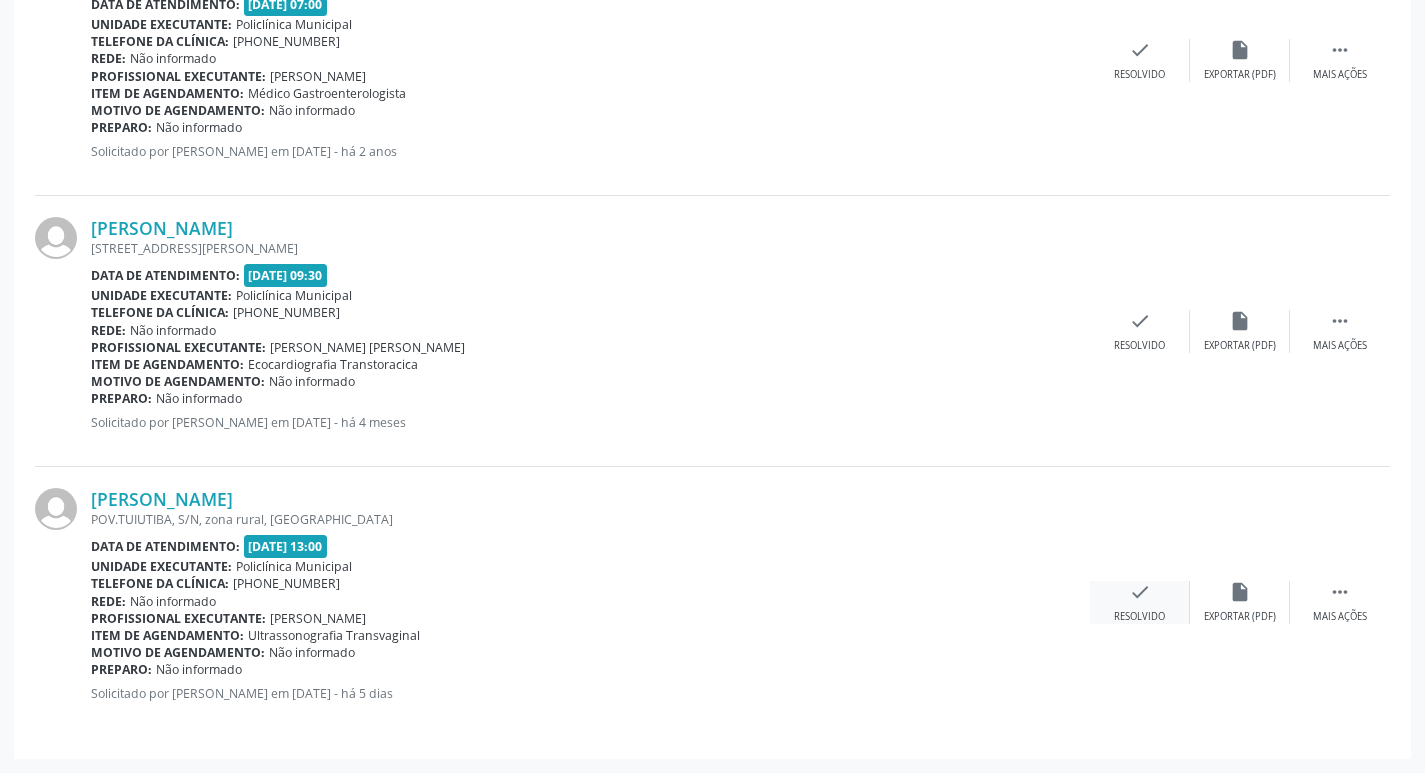 click on "Resolvido" at bounding box center (1139, 617) 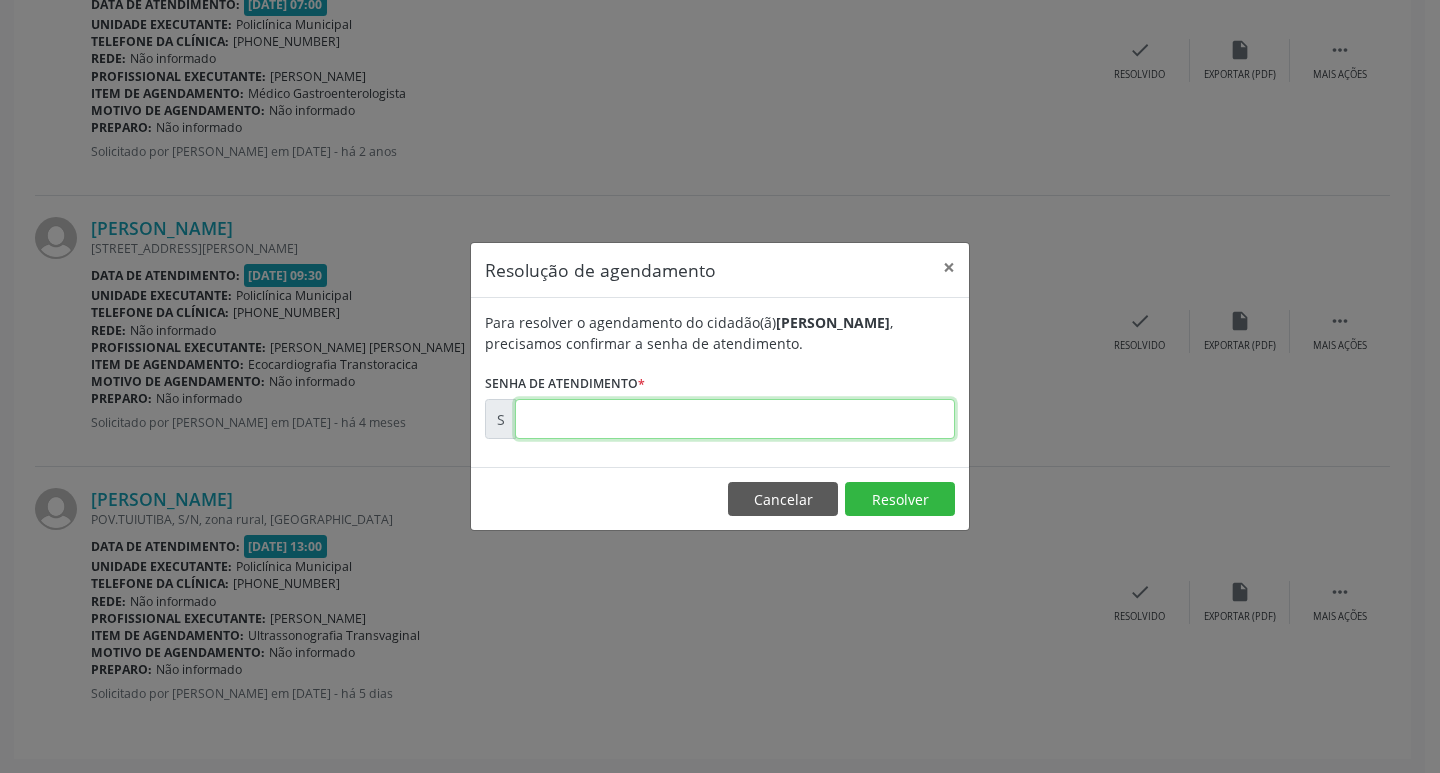 click at bounding box center (735, 419) 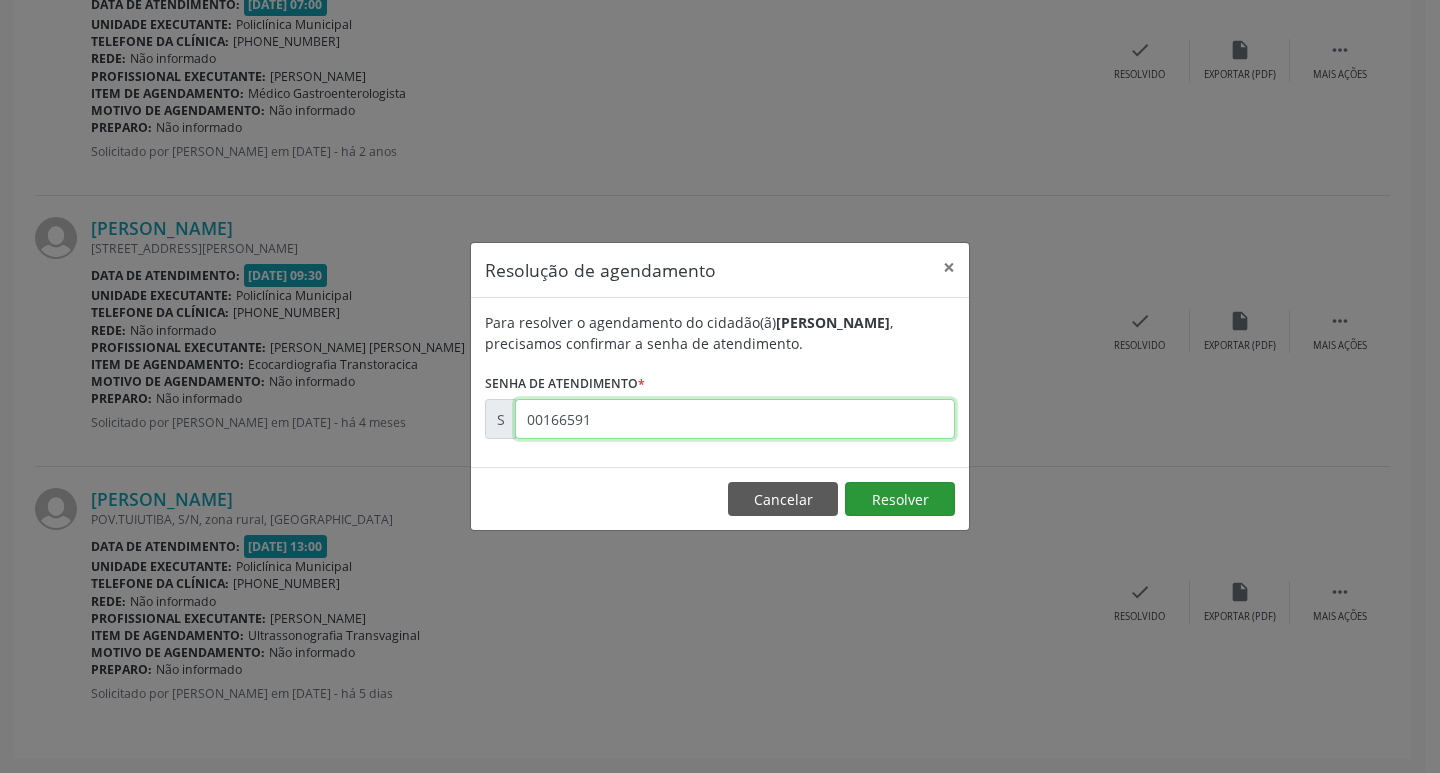 type on "00166591" 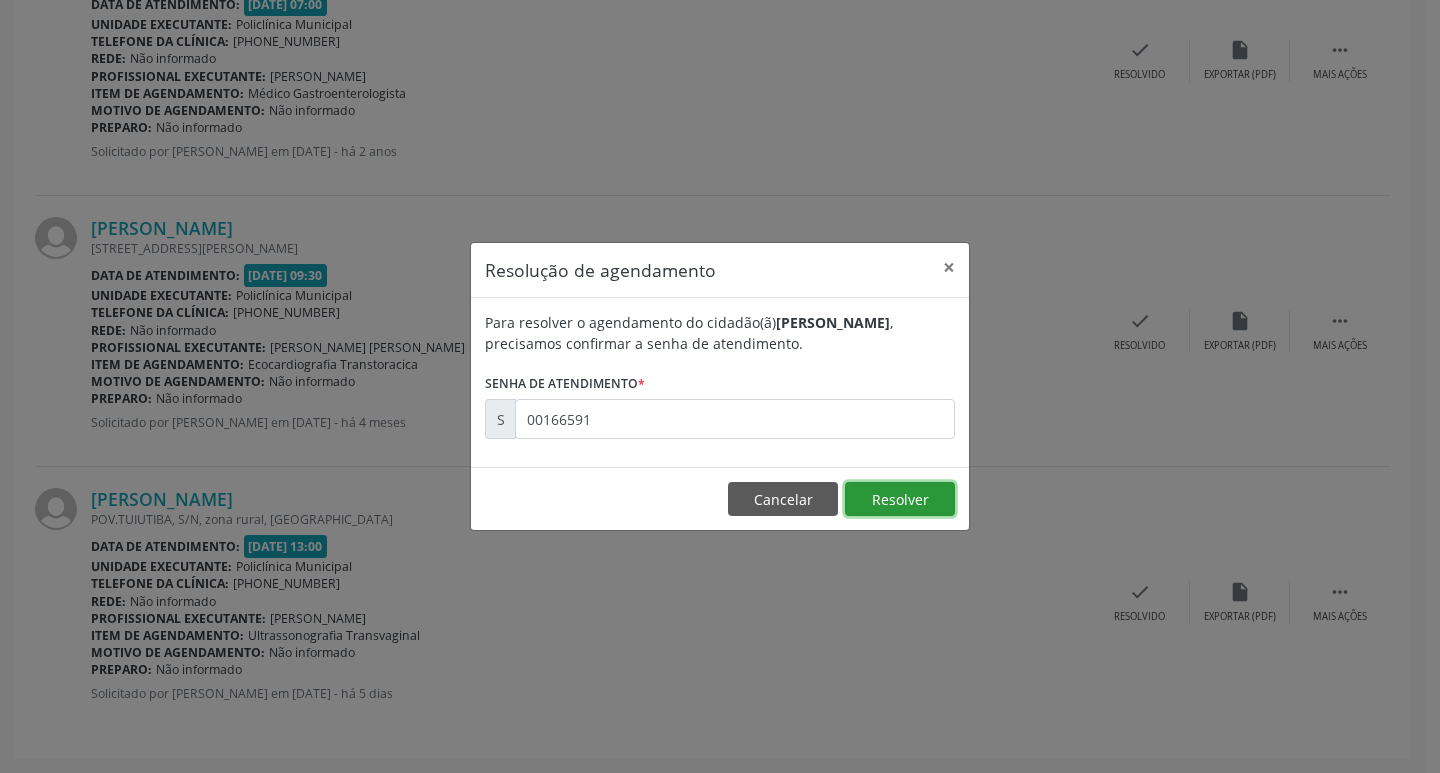 click on "Resolver" at bounding box center [900, 499] 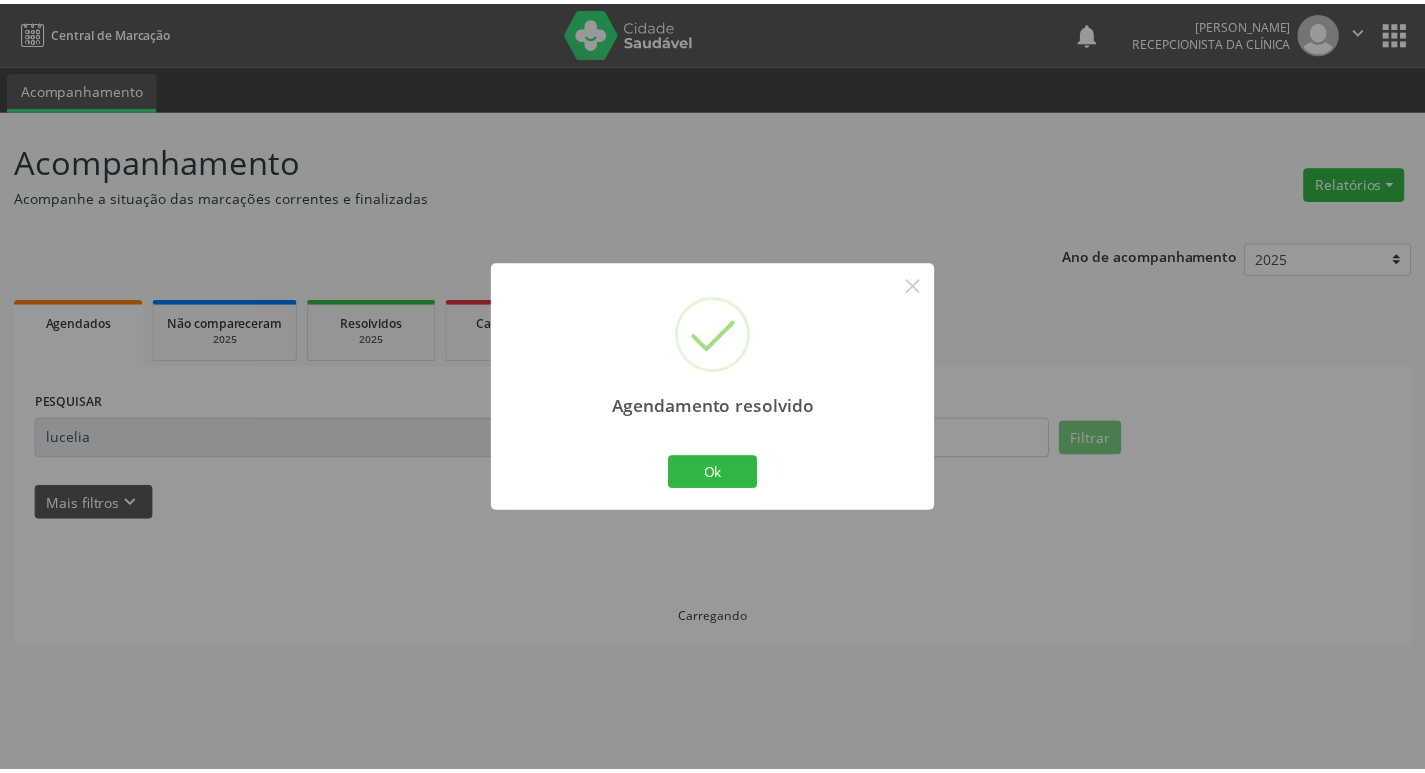 scroll, scrollTop: 0, scrollLeft: 0, axis: both 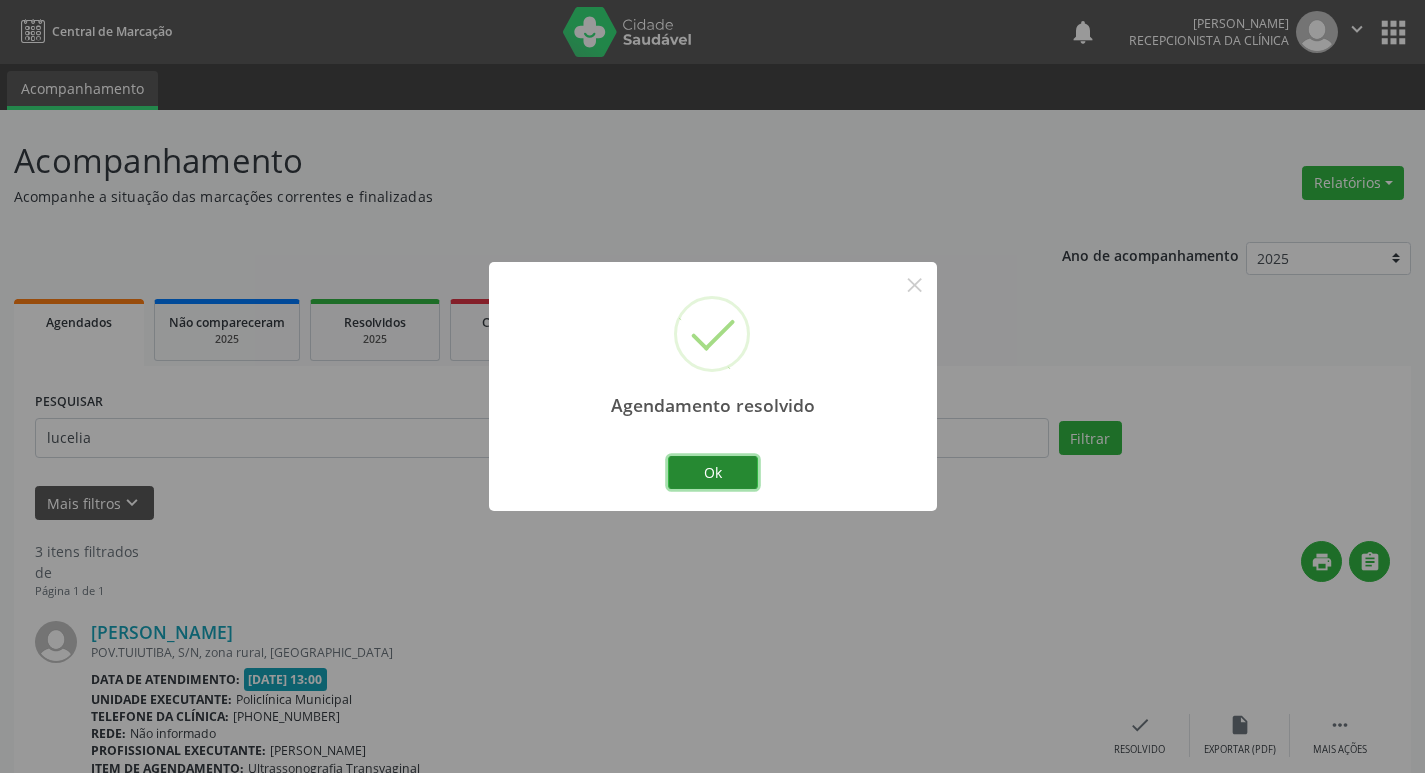 click on "Ok" at bounding box center (713, 473) 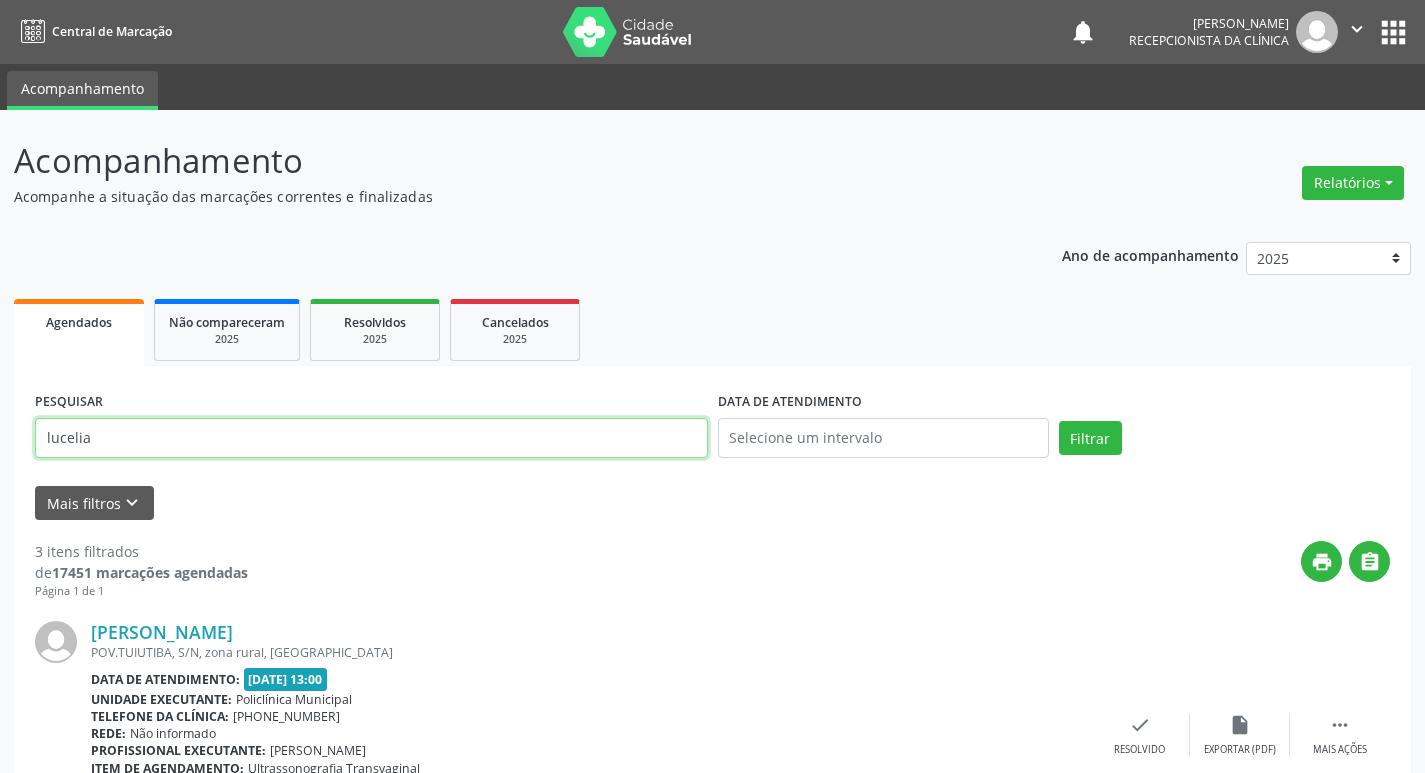 click on "lucelia" at bounding box center [371, 438] 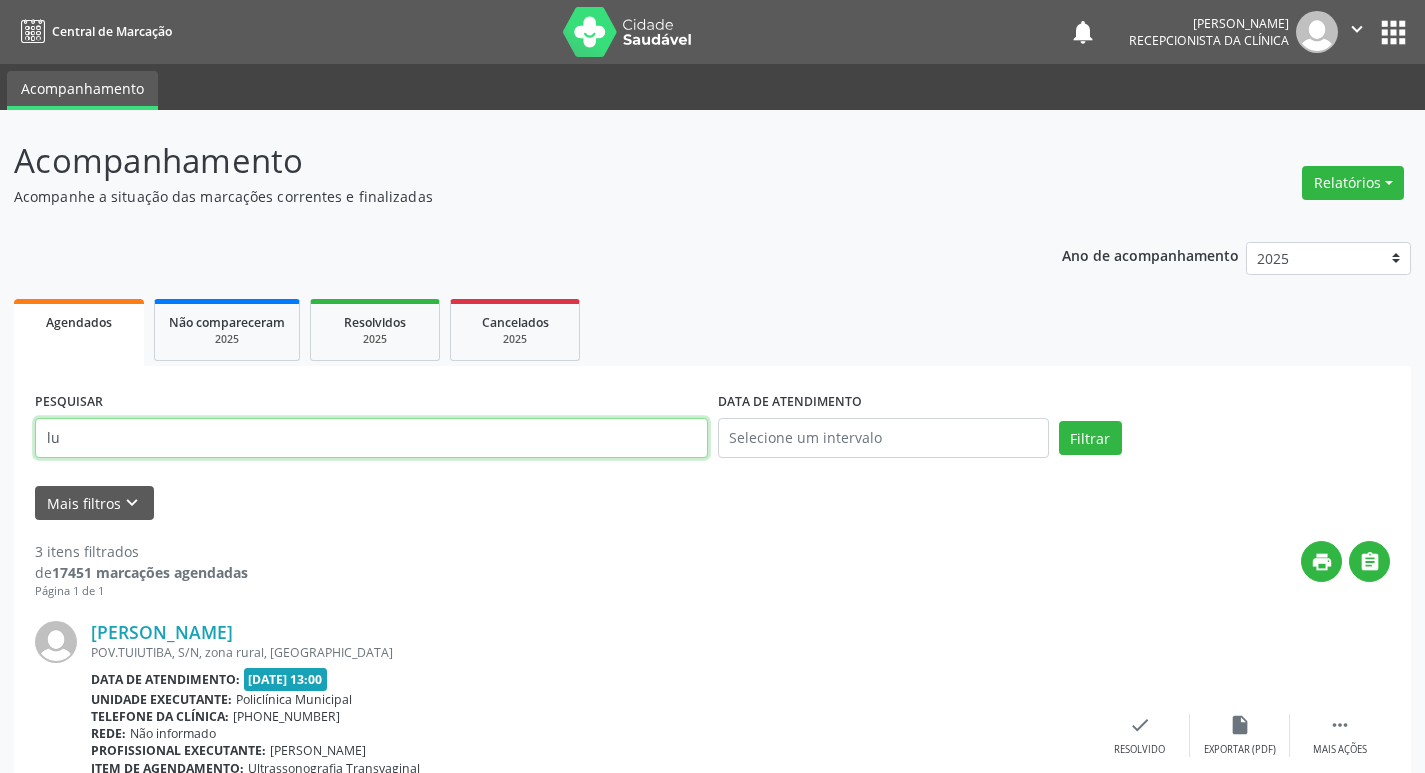 type on "l" 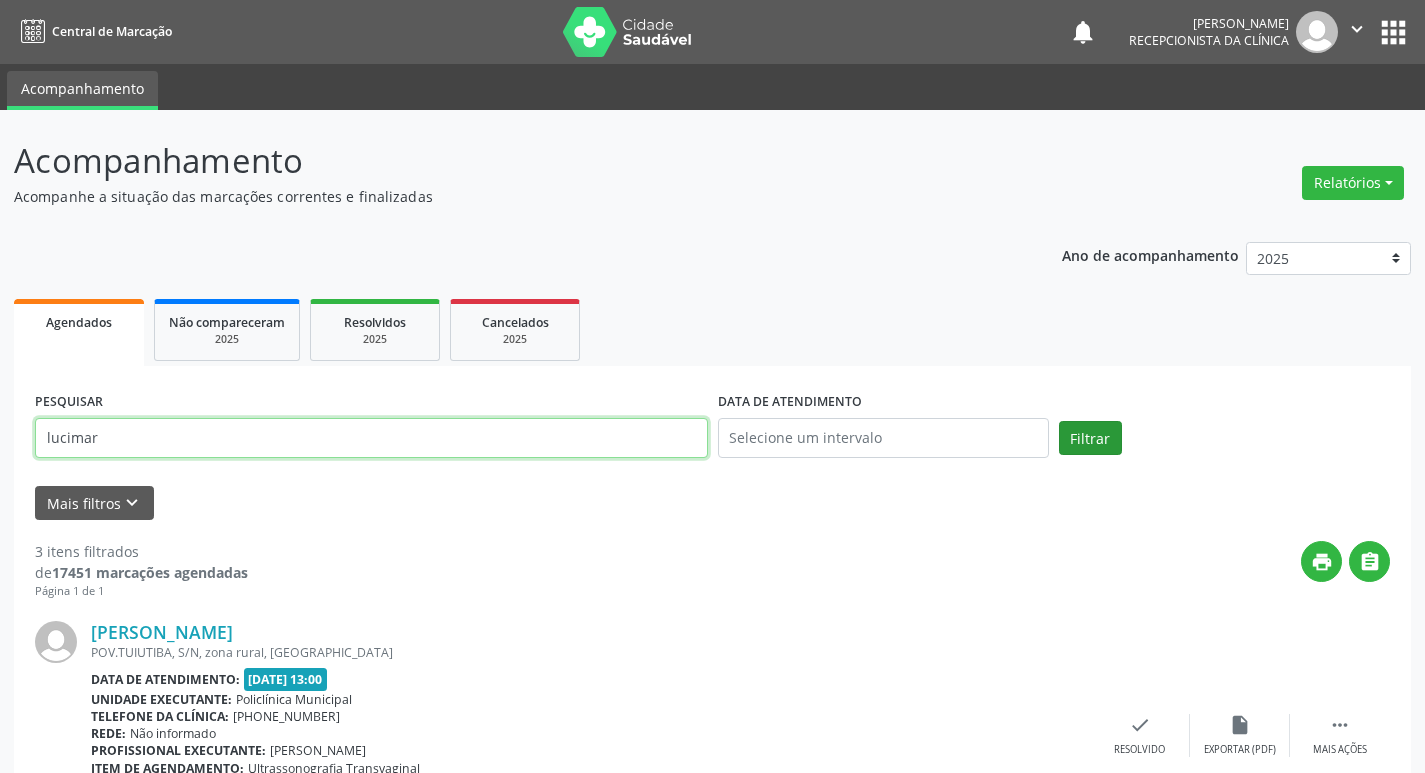type on "lucimar" 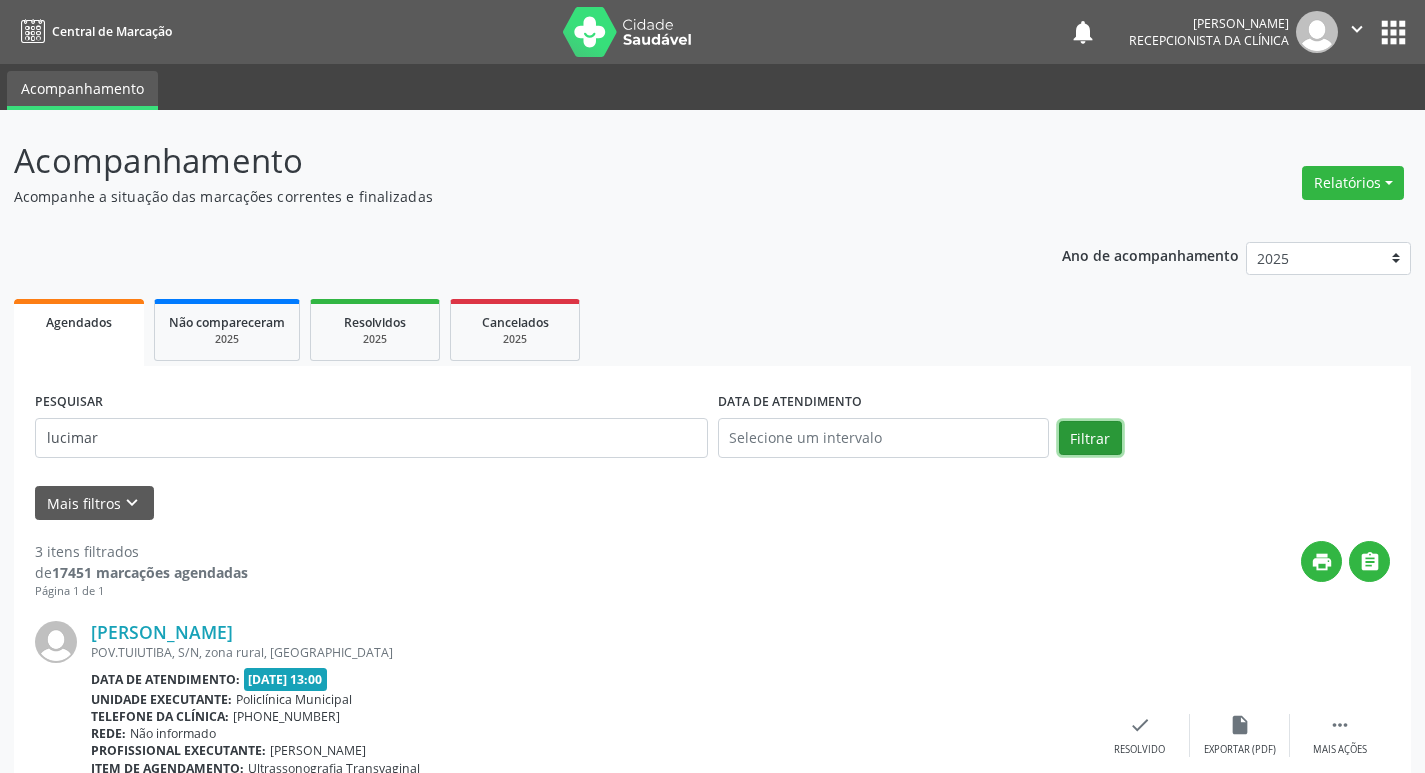 click on "Filtrar" at bounding box center [1090, 438] 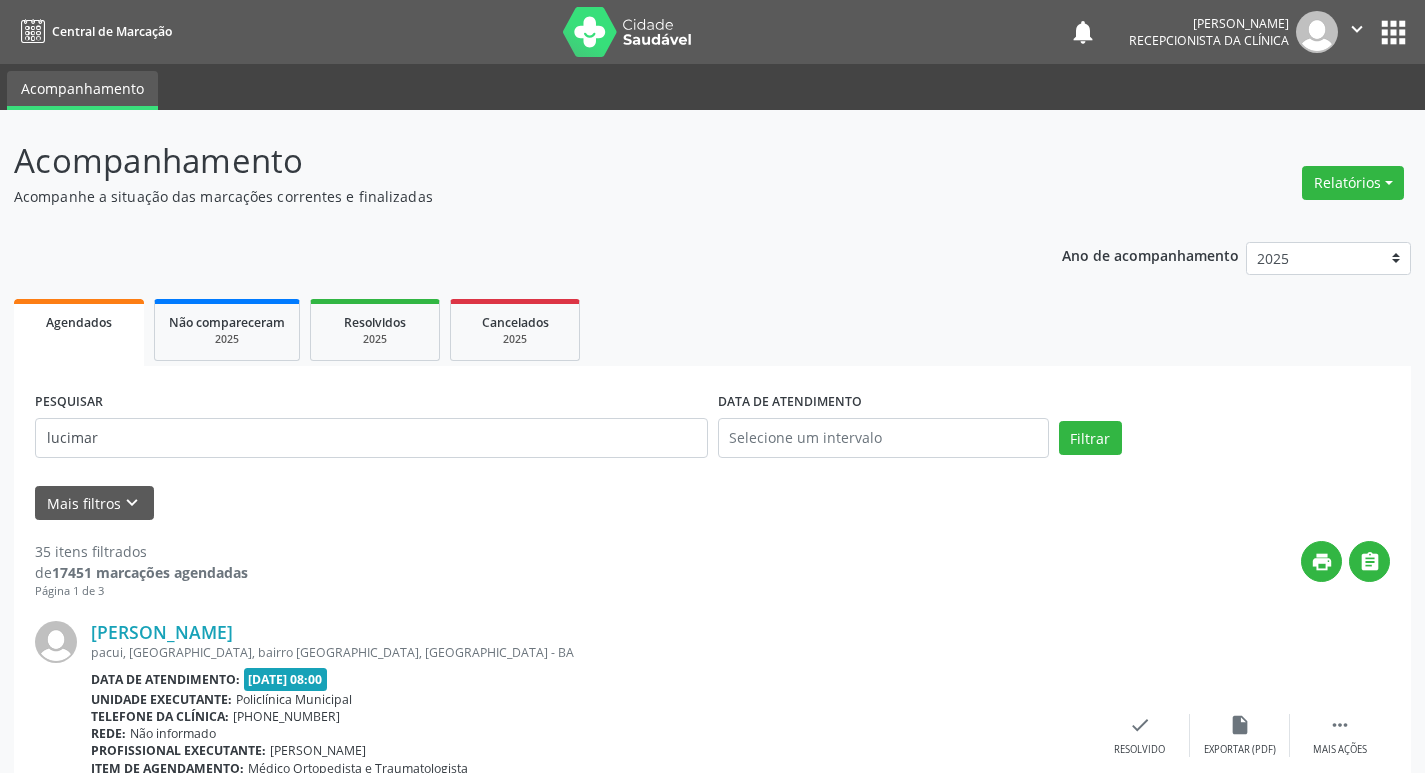 scroll, scrollTop: 100, scrollLeft: 0, axis: vertical 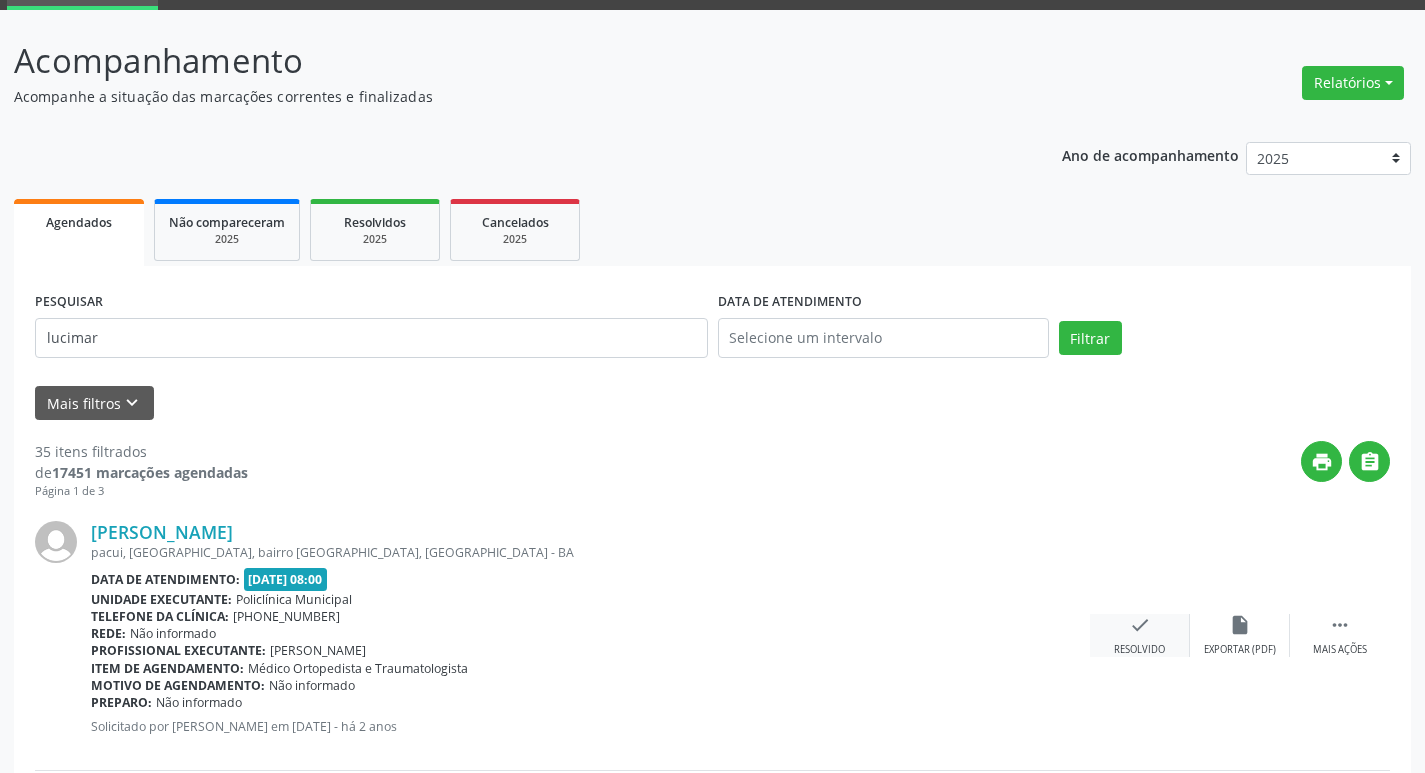 click on "Resolvido" at bounding box center (1139, 650) 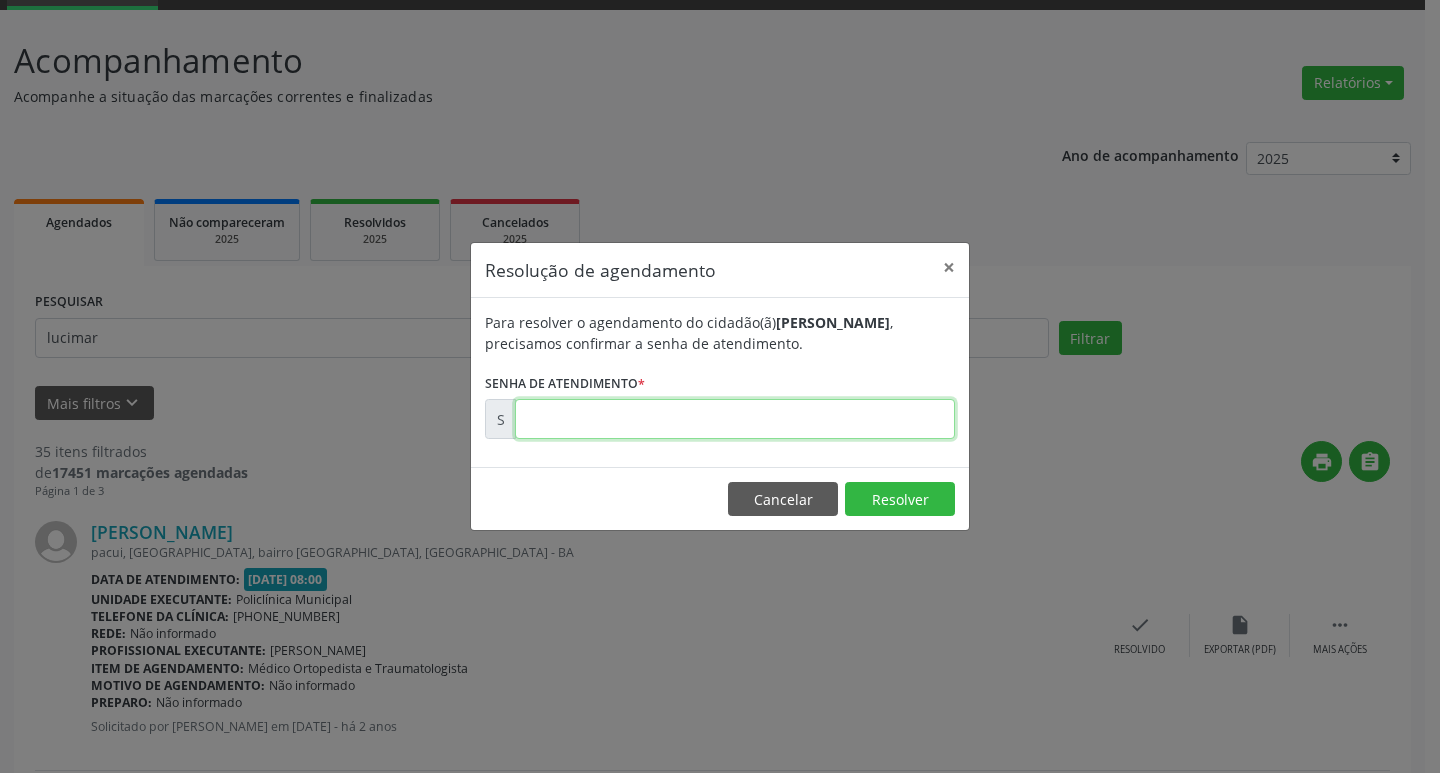 click at bounding box center (735, 419) 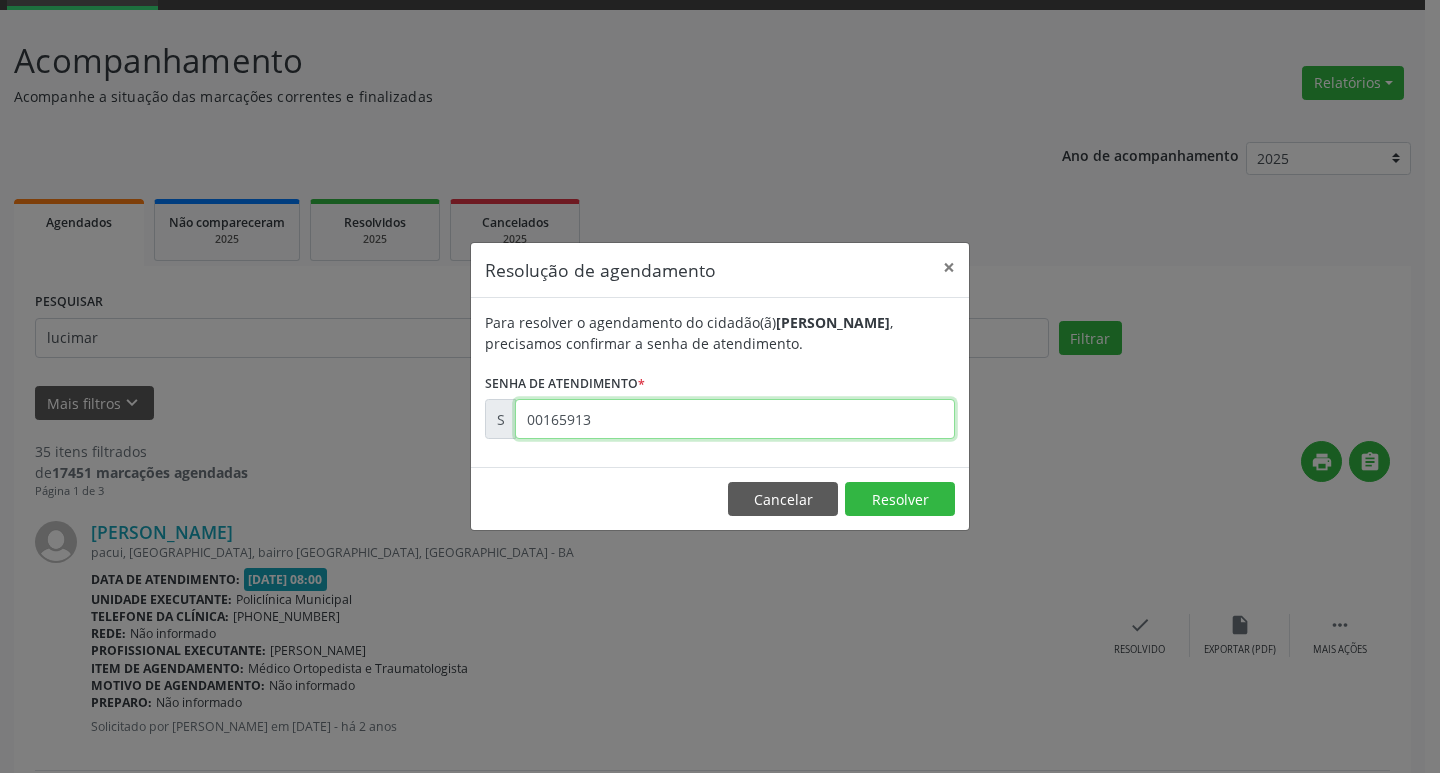type on "00165913" 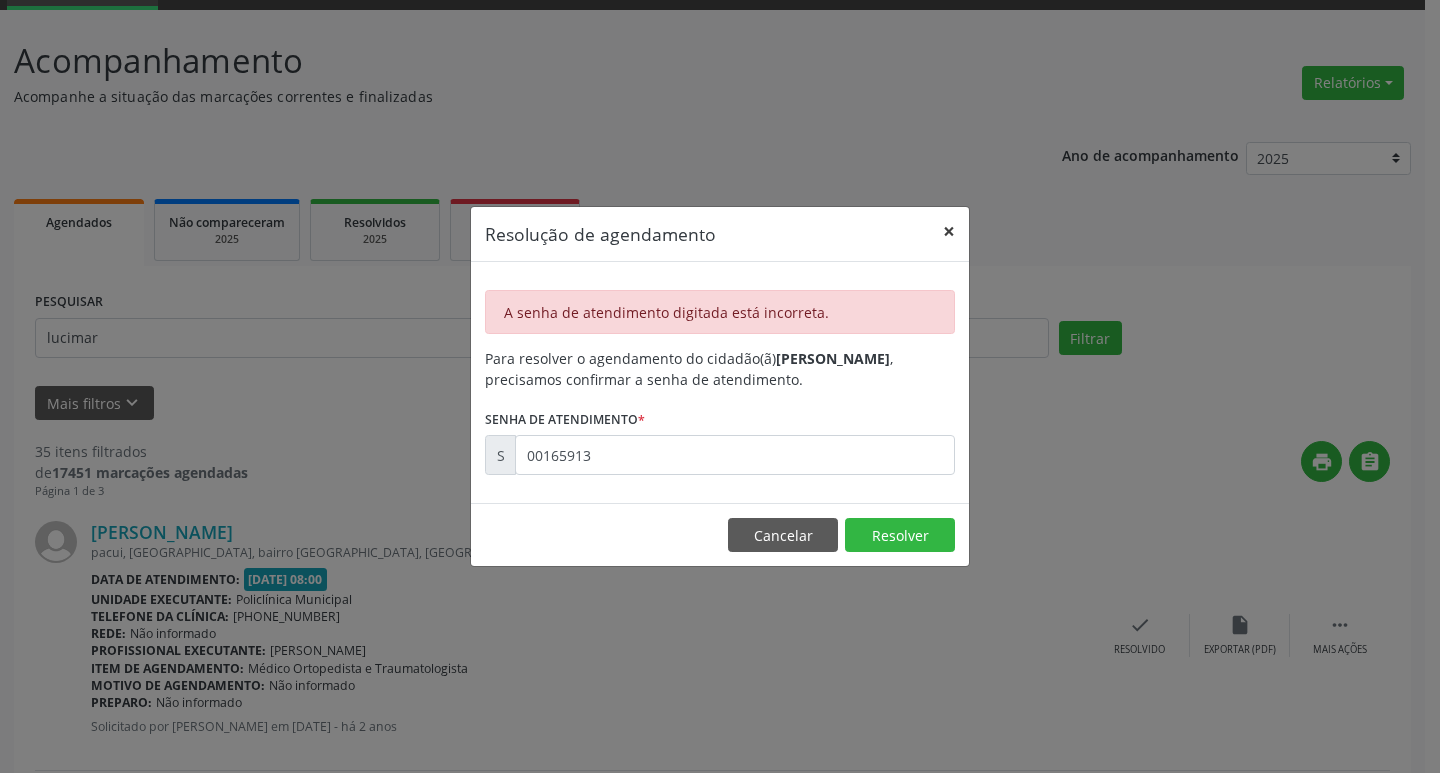 click on "×" at bounding box center [949, 231] 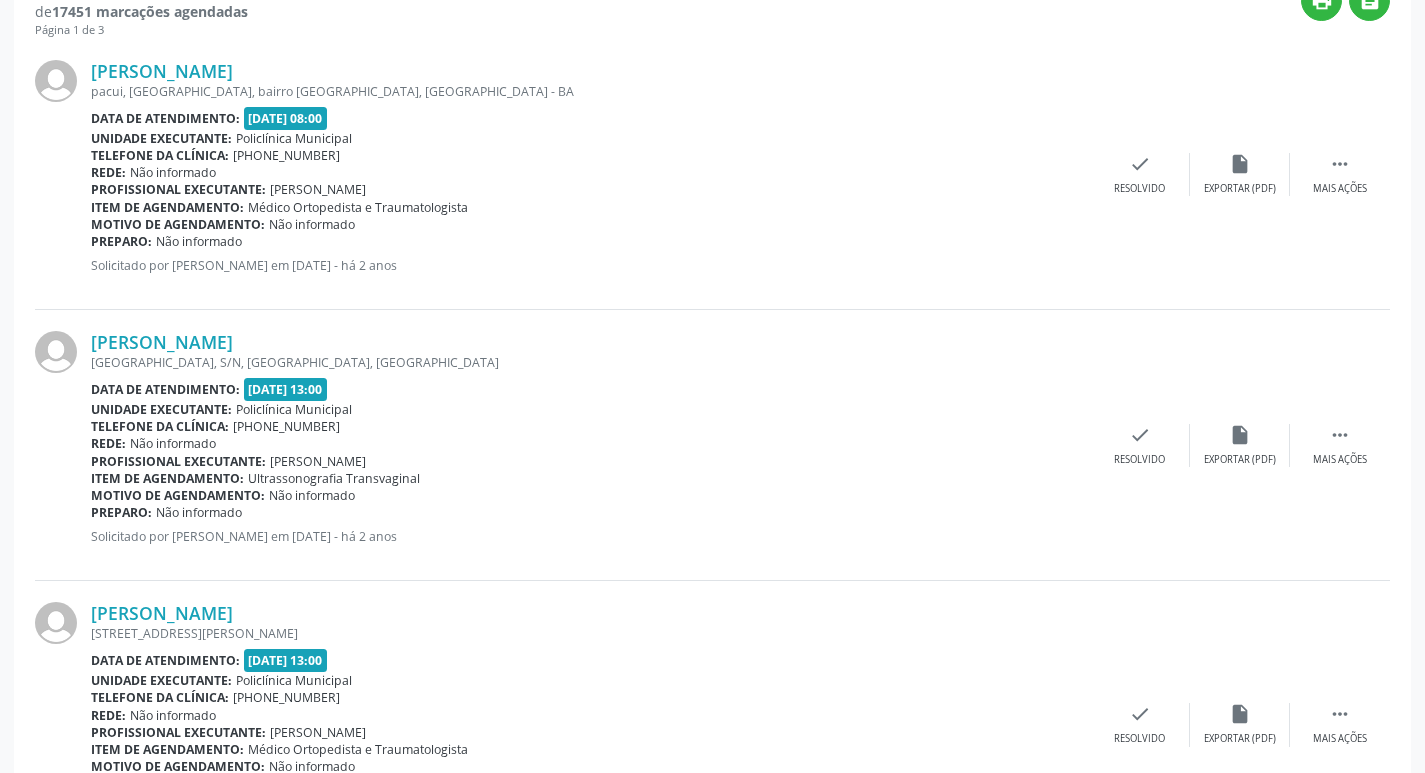 scroll, scrollTop: 900, scrollLeft: 0, axis: vertical 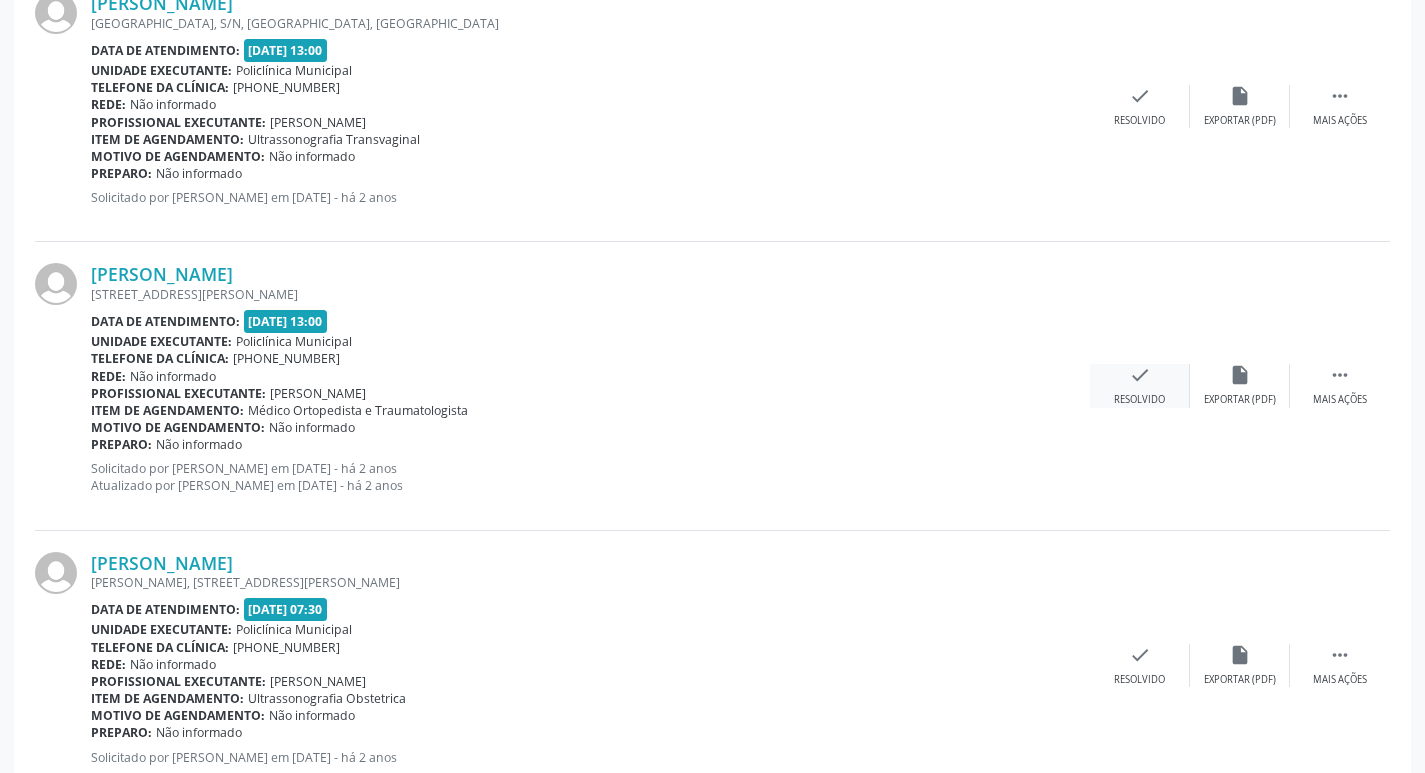 click on "Resolvido" at bounding box center [1139, 400] 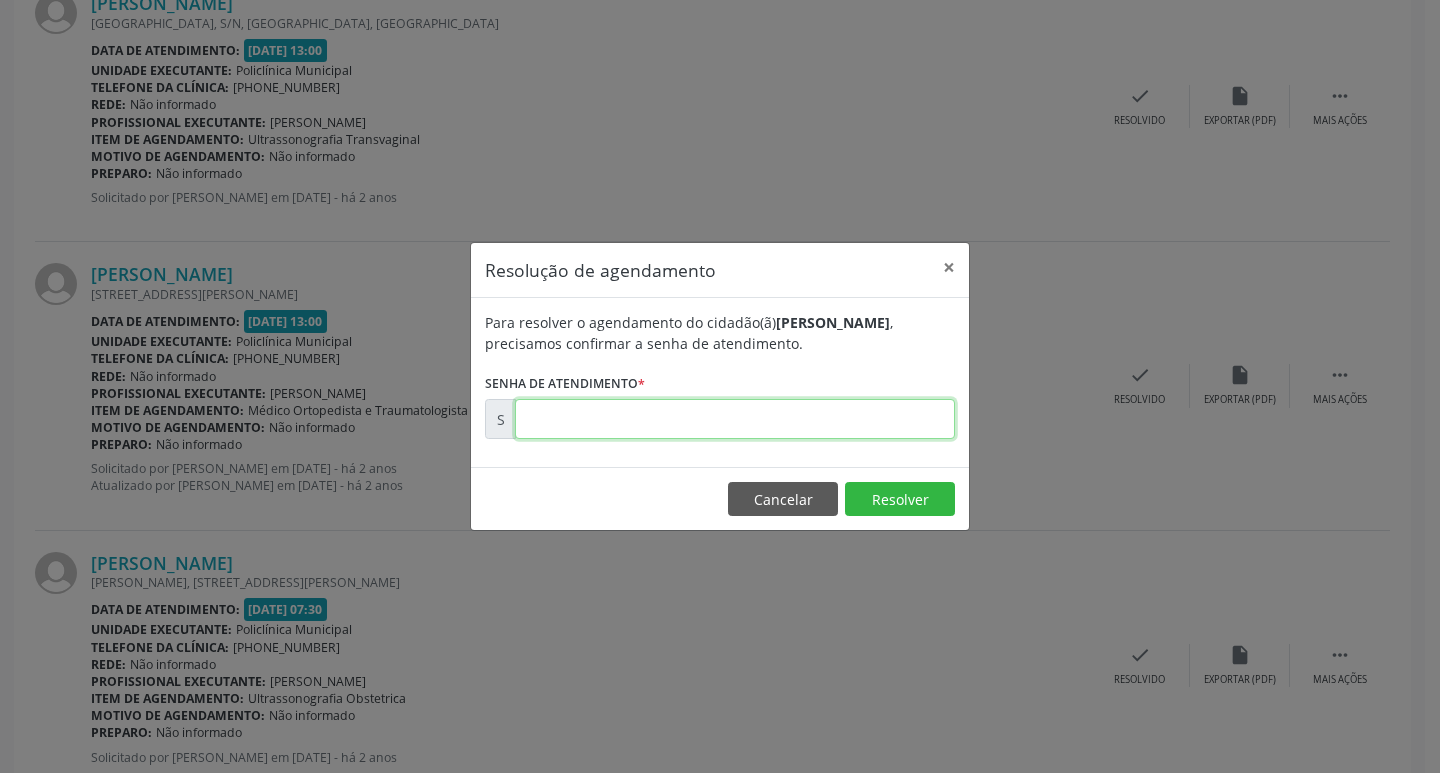click at bounding box center (735, 419) 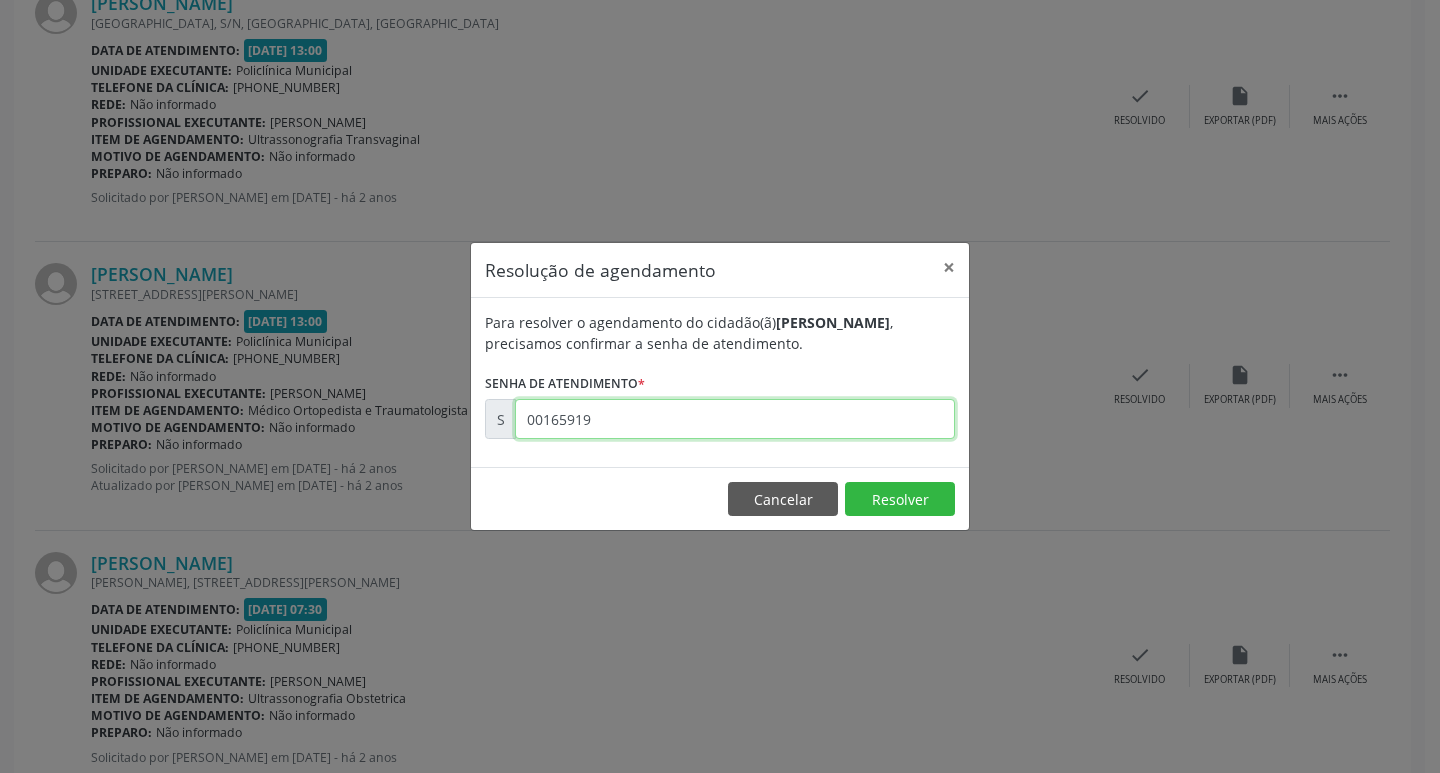 type on "00165919" 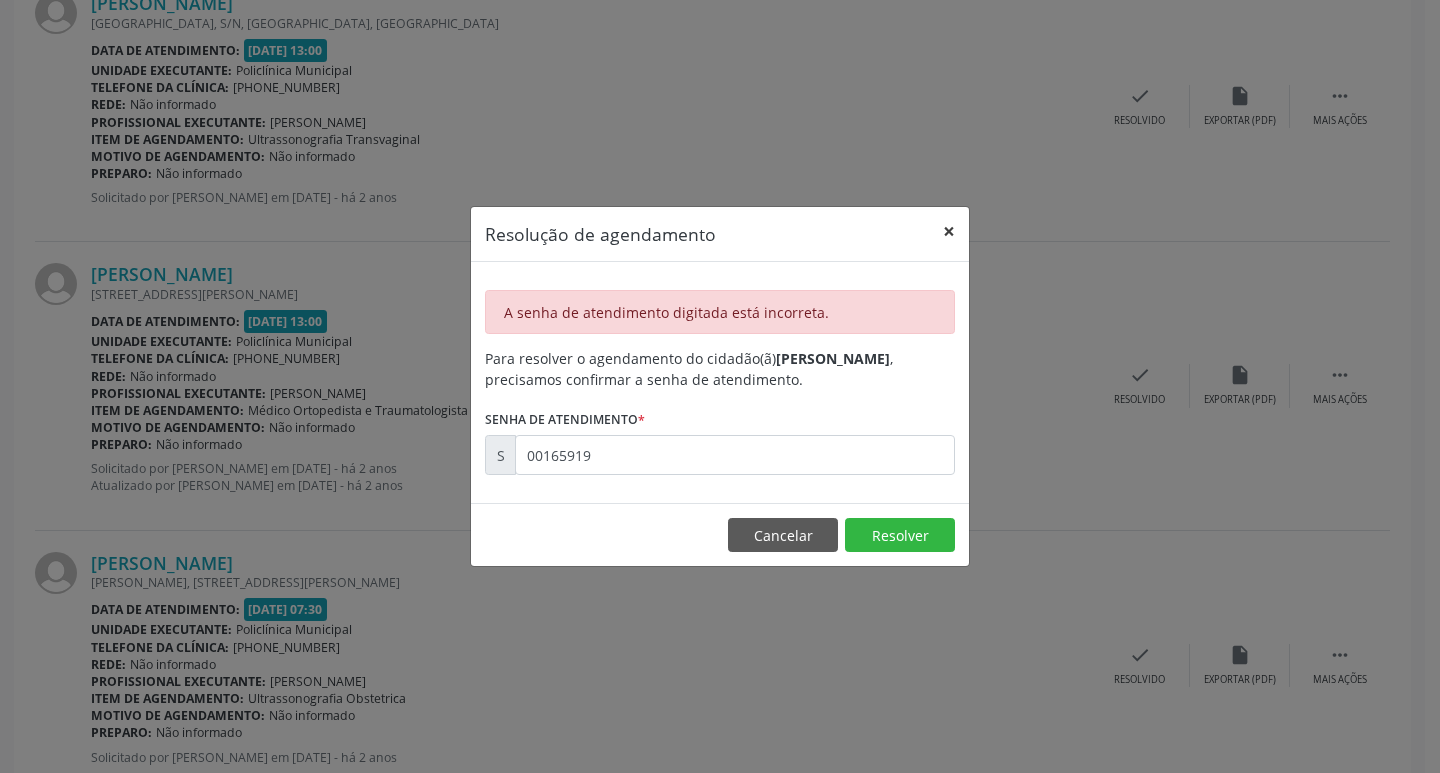 drag, startPoint x: 942, startPoint y: 224, endPoint x: 933, endPoint y: 283, distance: 59.682495 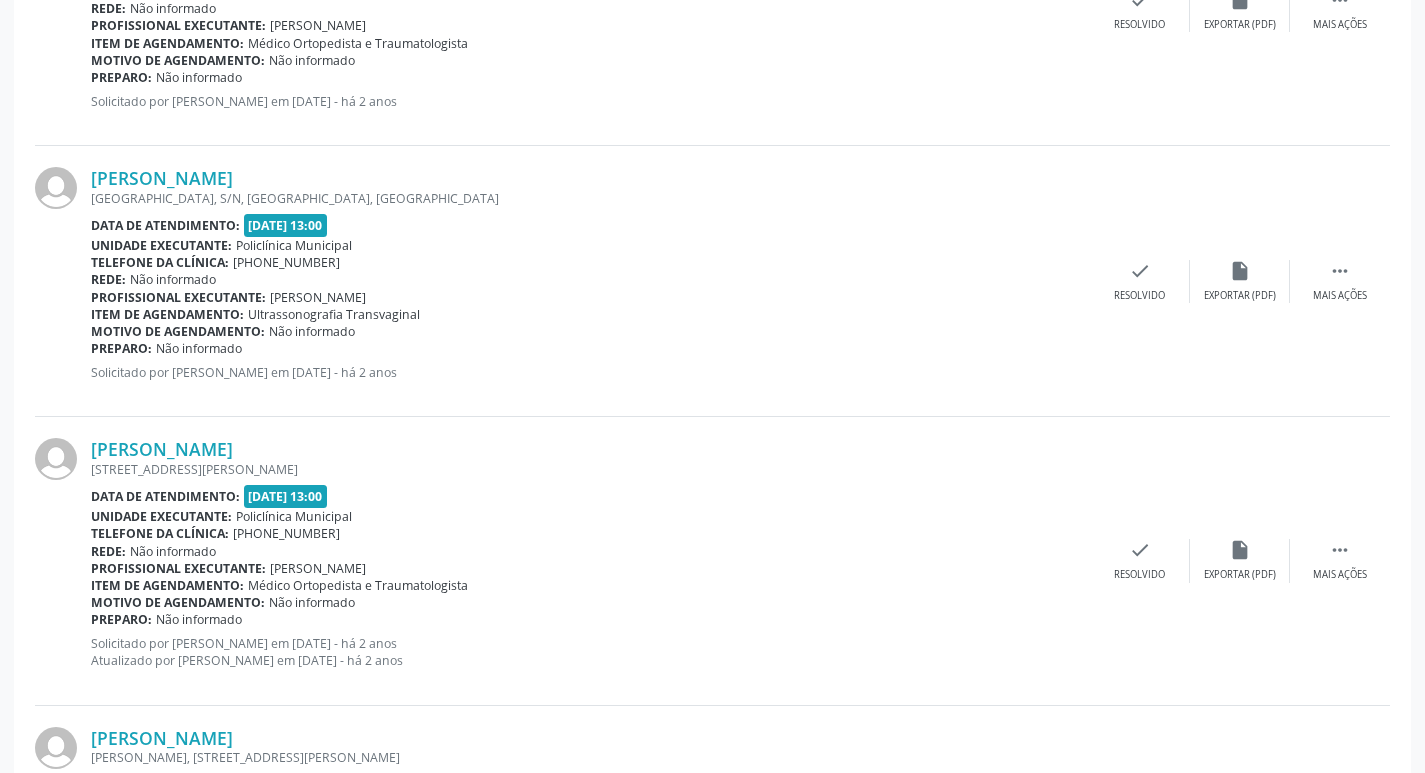 scroll, scrollTop: 900, scrollLeft: 0, axis: vertical 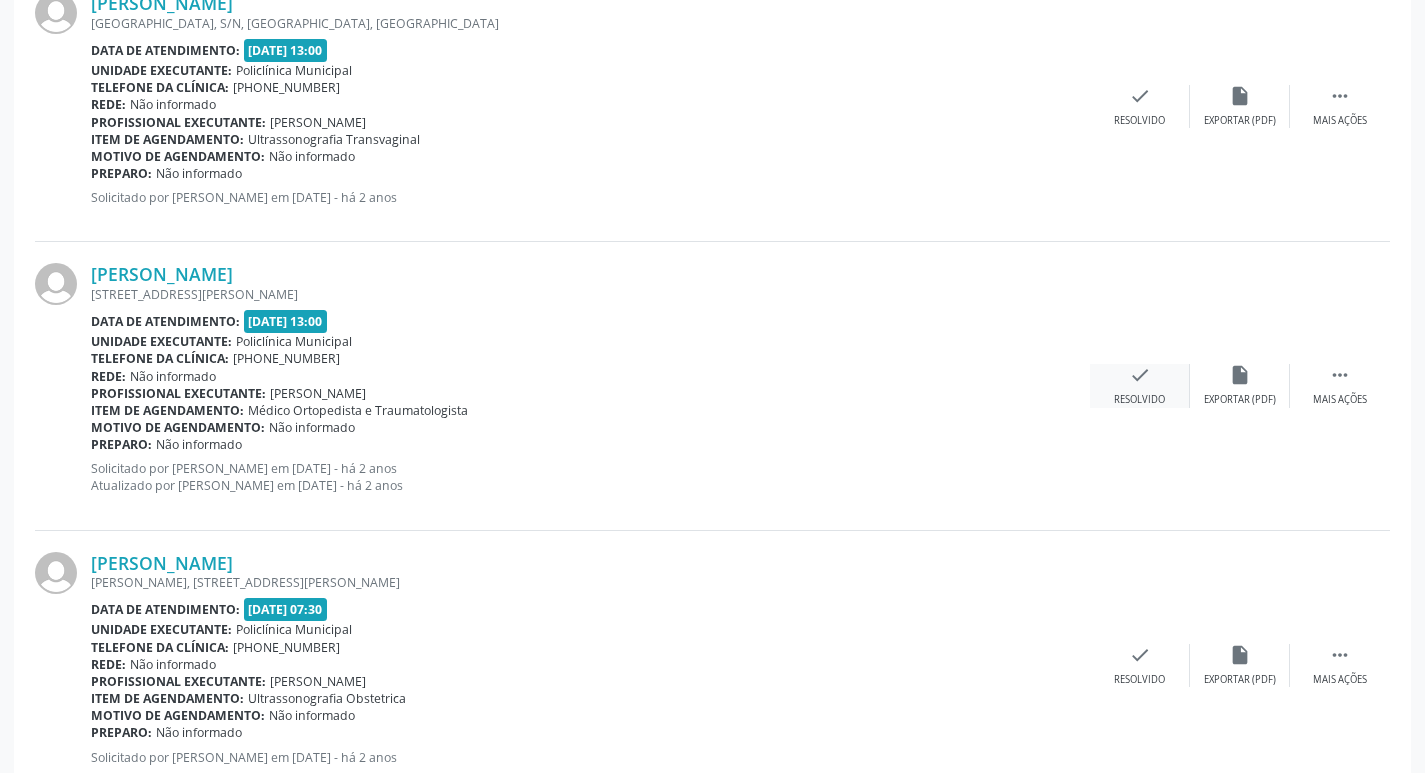 click on "Resolvido" at bounding box center [1139, 400] 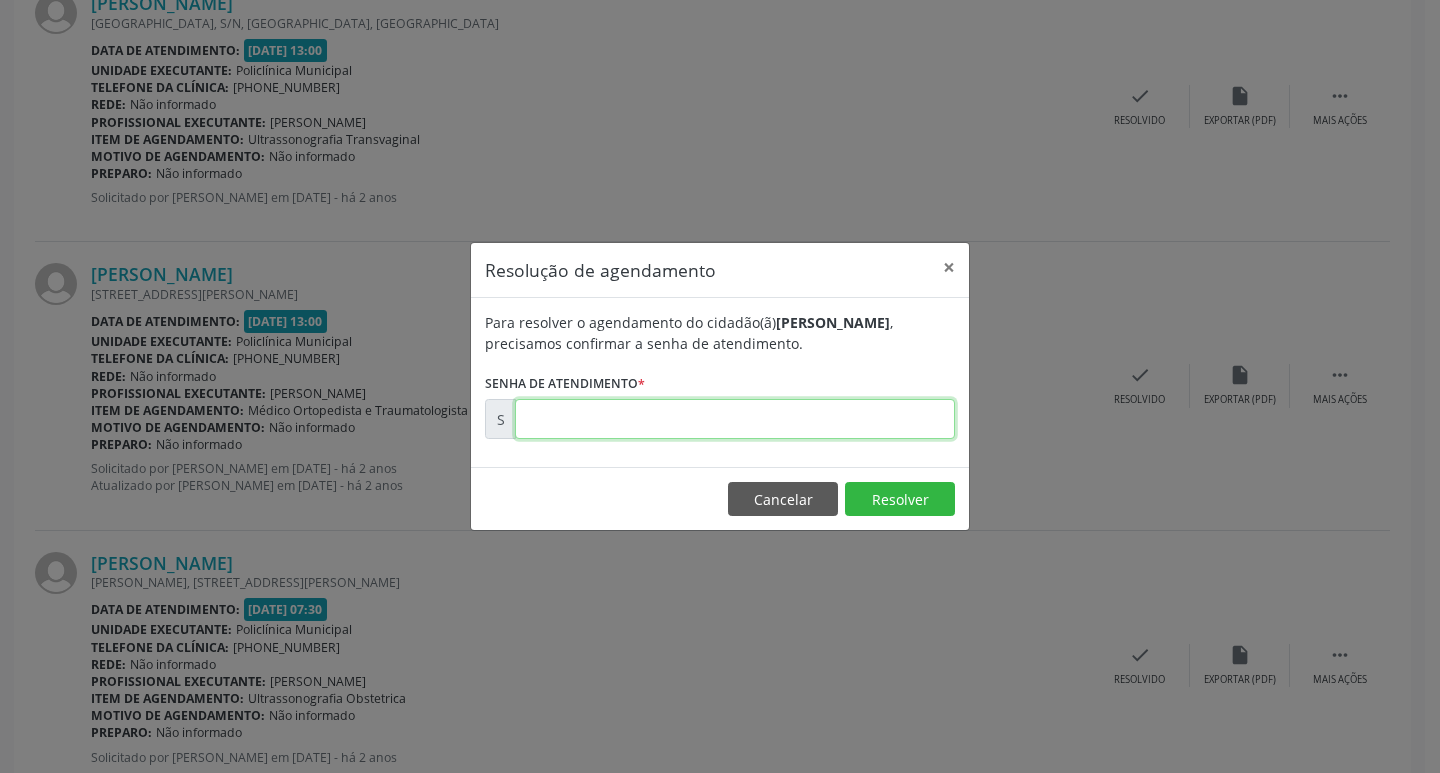 click at bounding box center (735, 419) 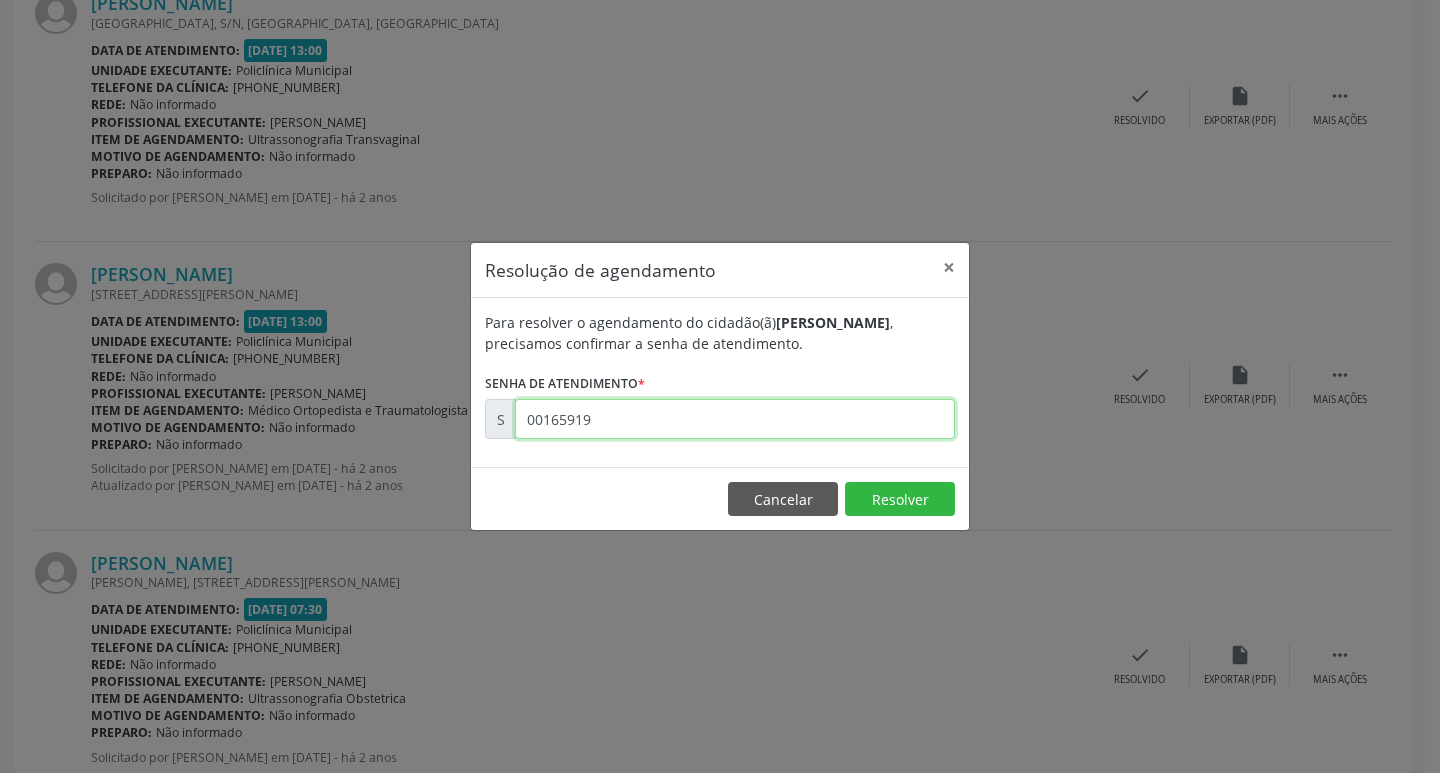 type on "00165919" 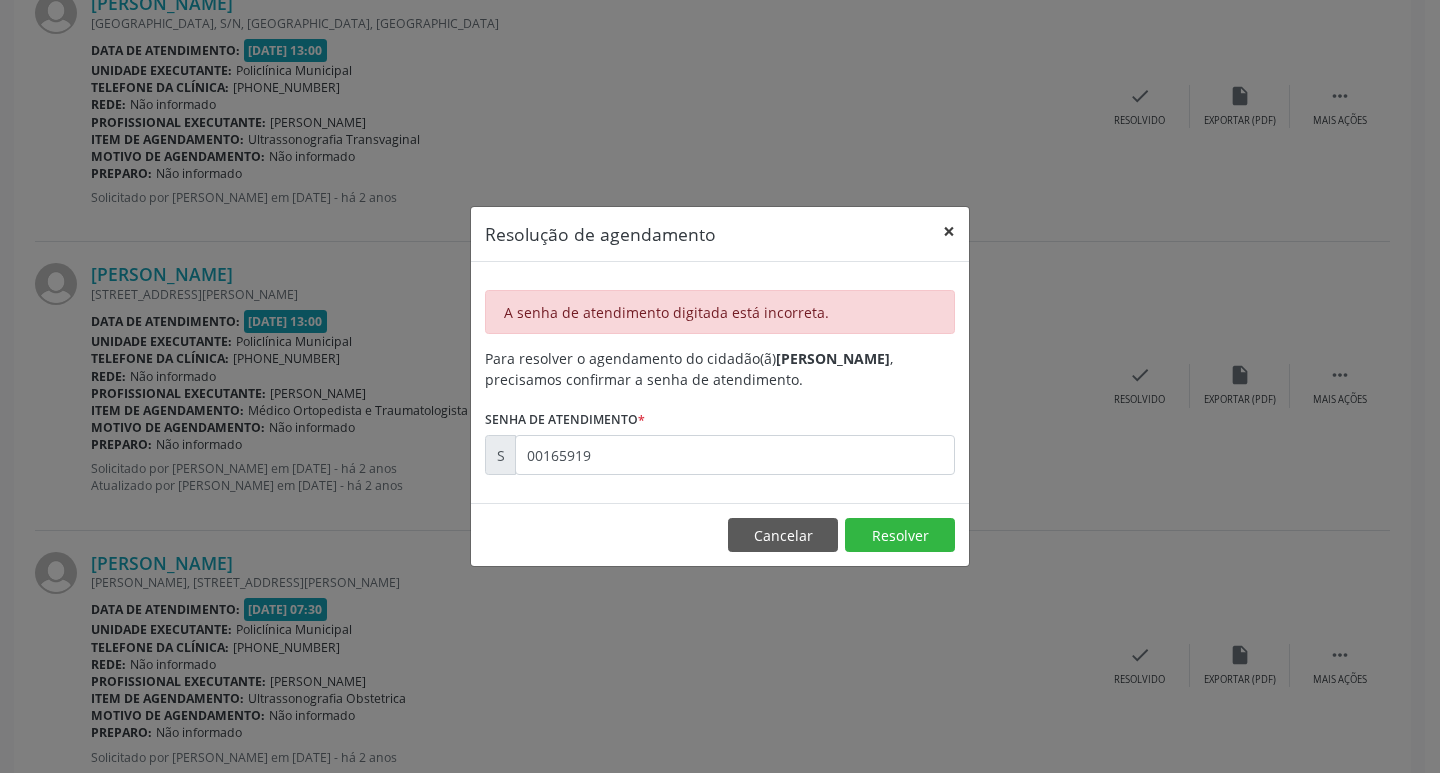 click on "×" at bounding box center (949, 231) 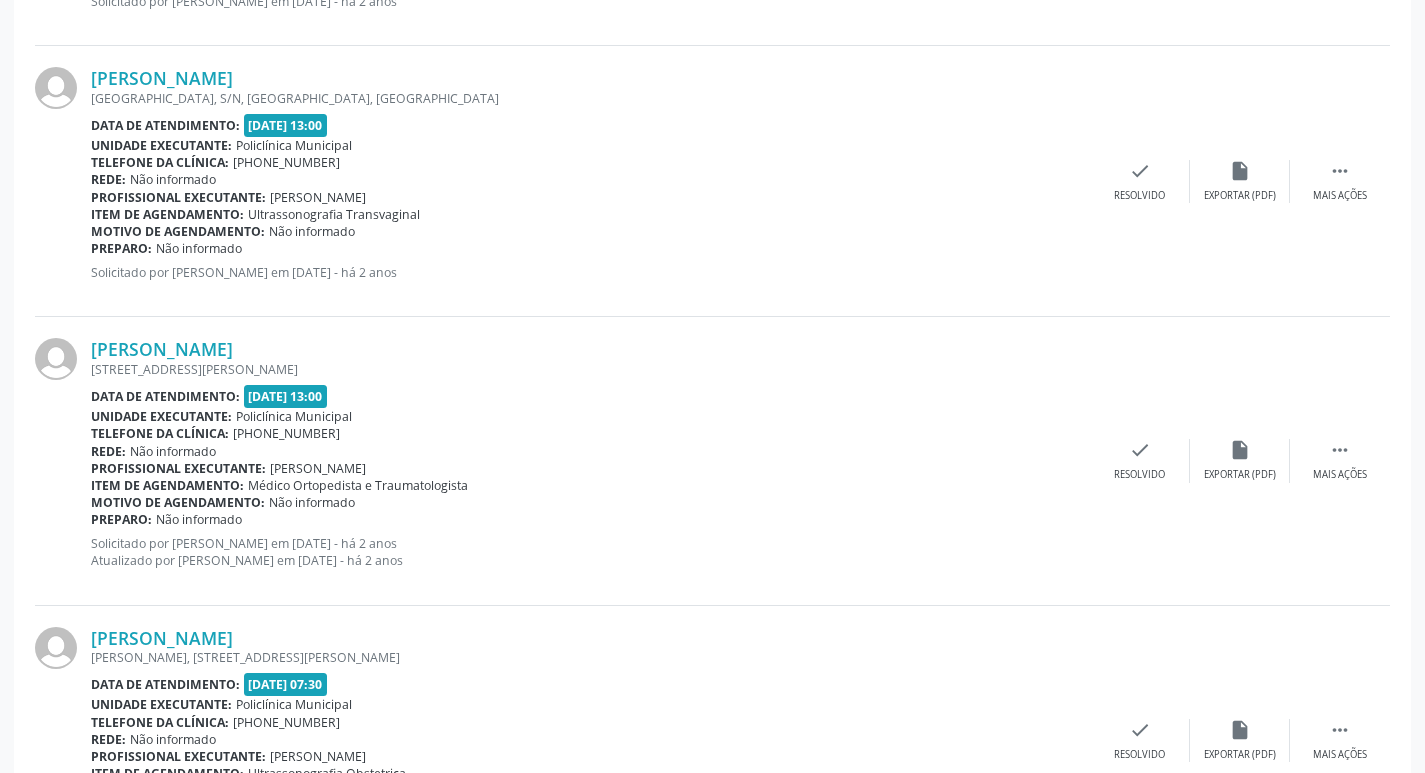 scroll, scrollTop: 900, scrollLeft: 0, axis: vertical 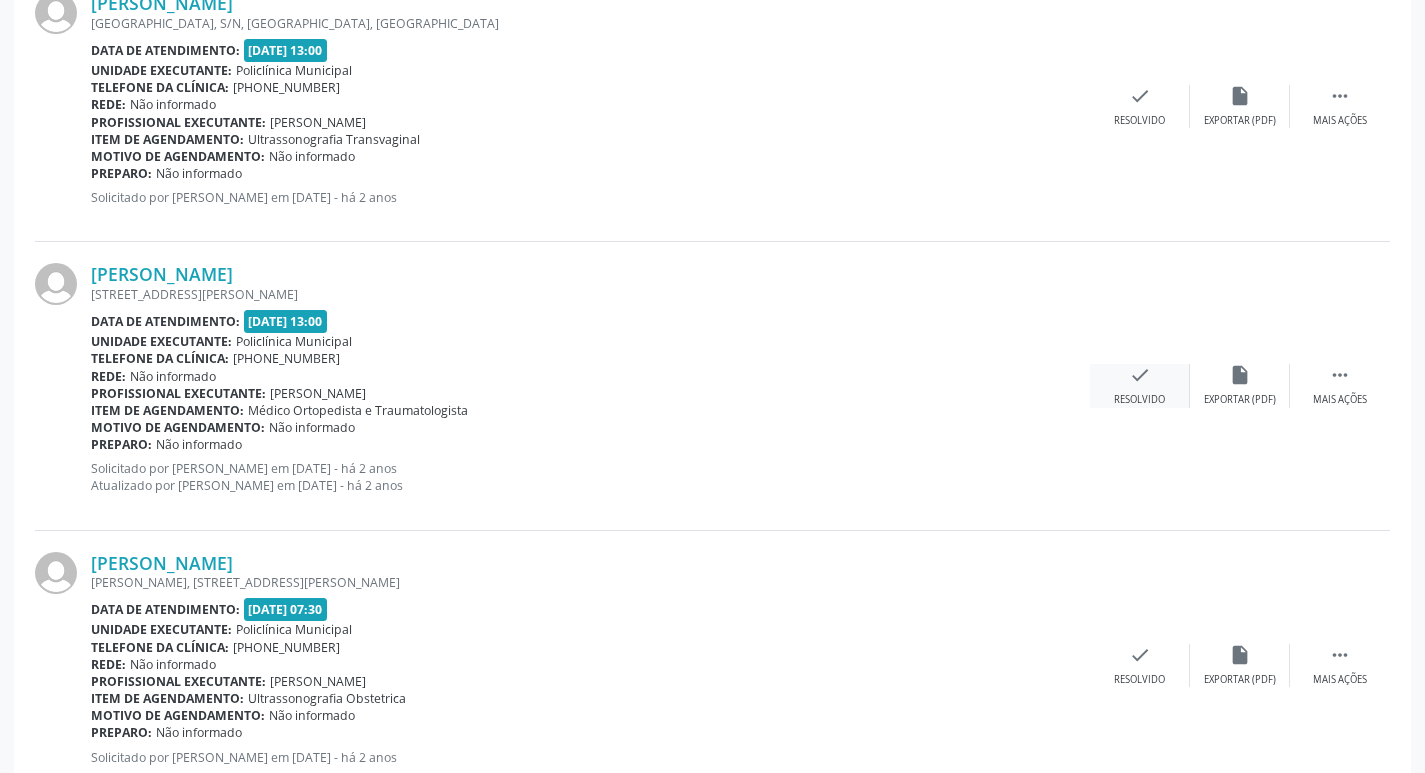 click on "check
Resolvido" at bounding box center (1140, 385) 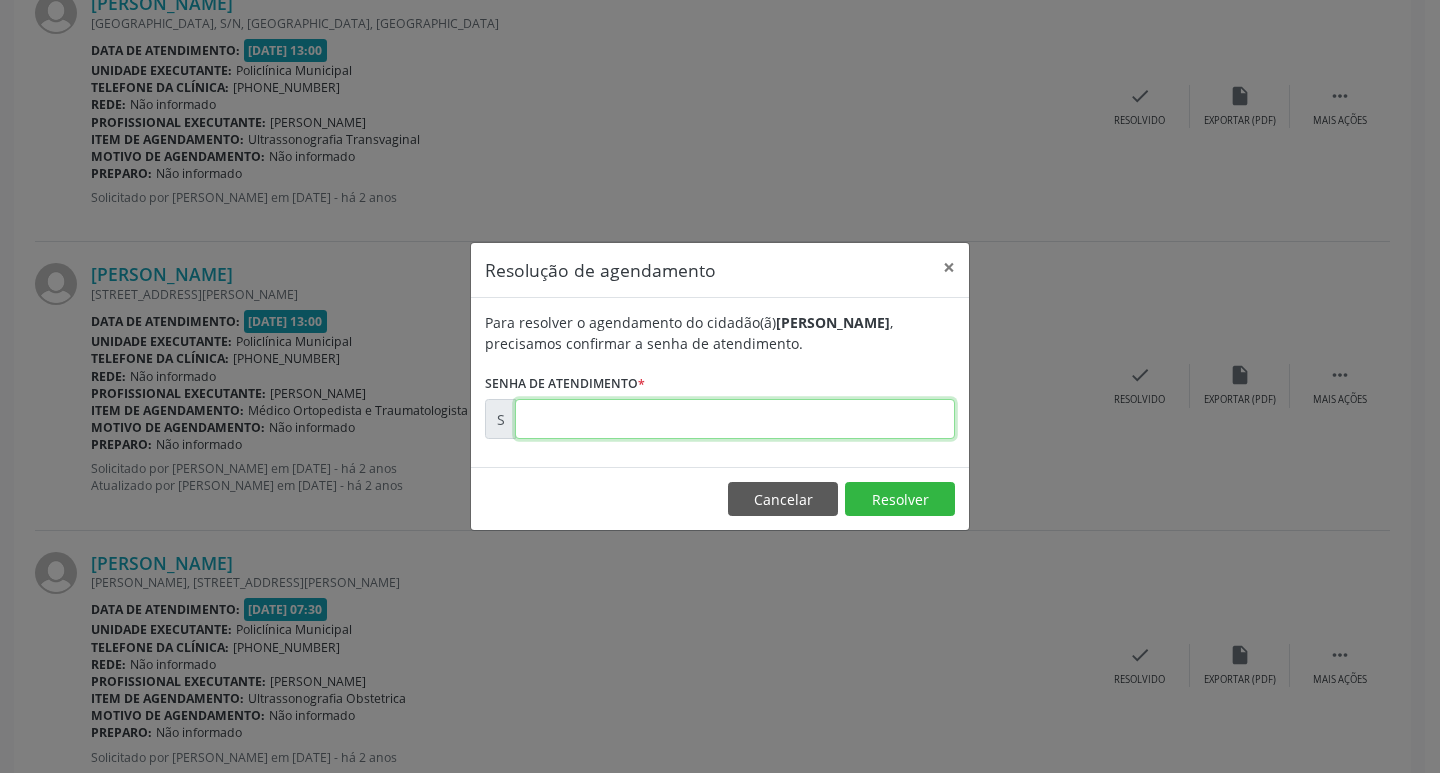 click at bounding box center (735, 419) 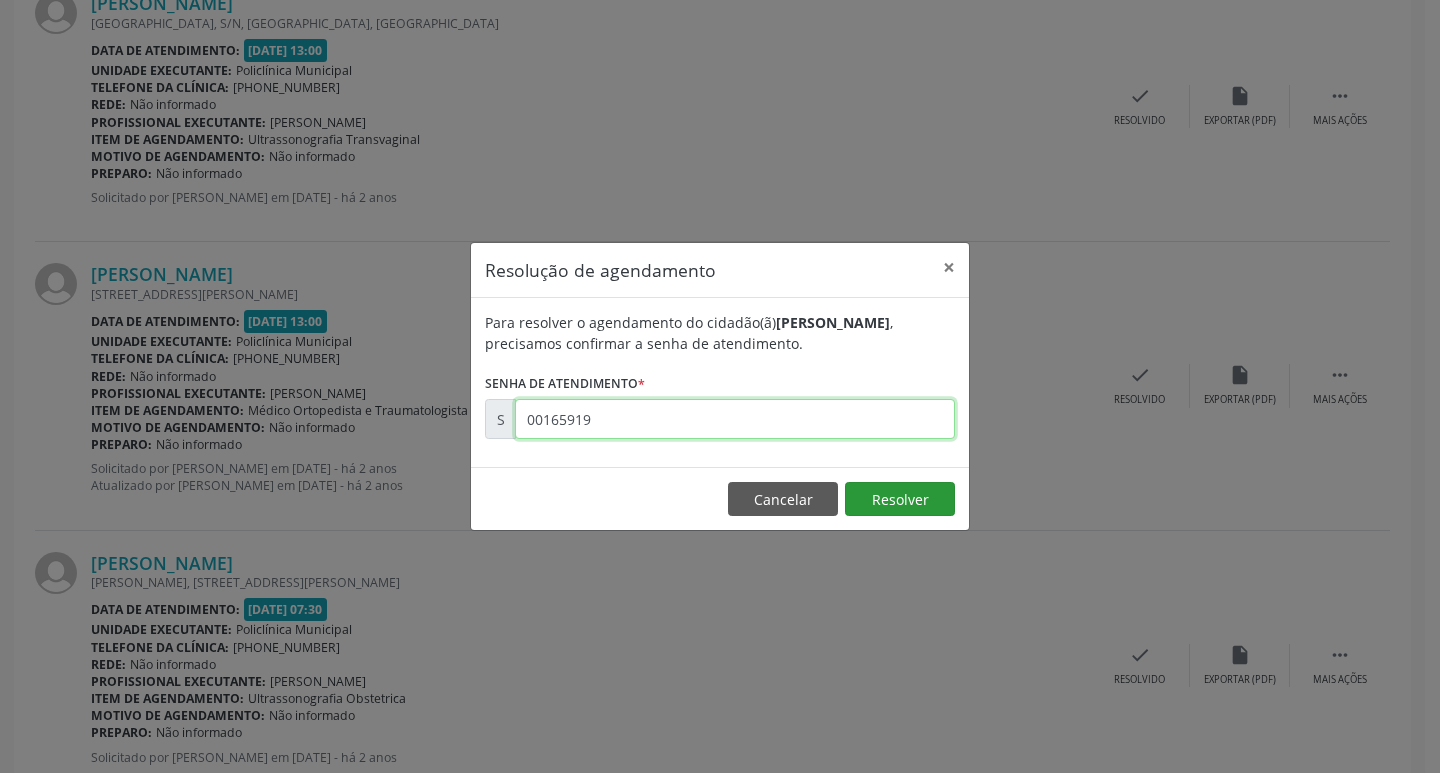 type on "00165919" 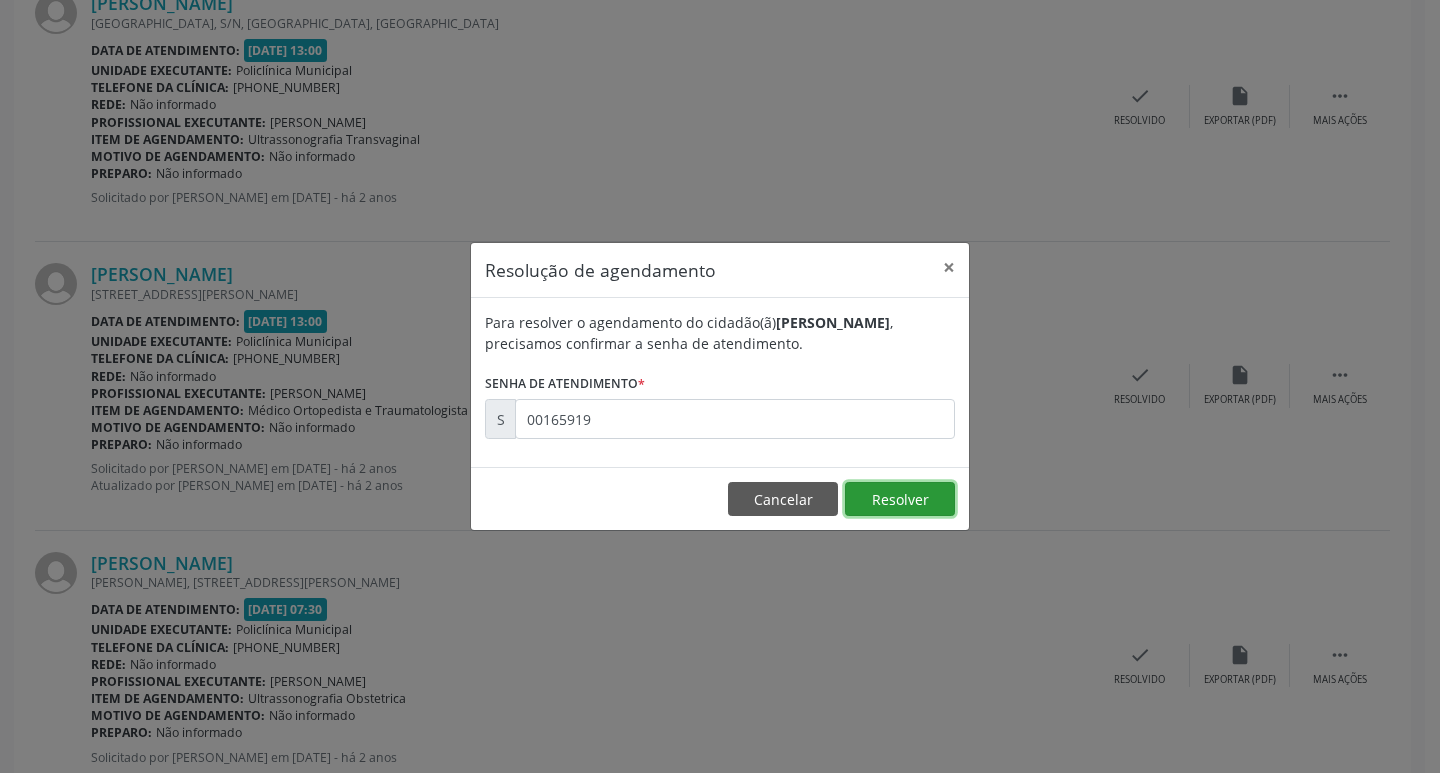 click on "Resolver" at bounding box center [900, 499] 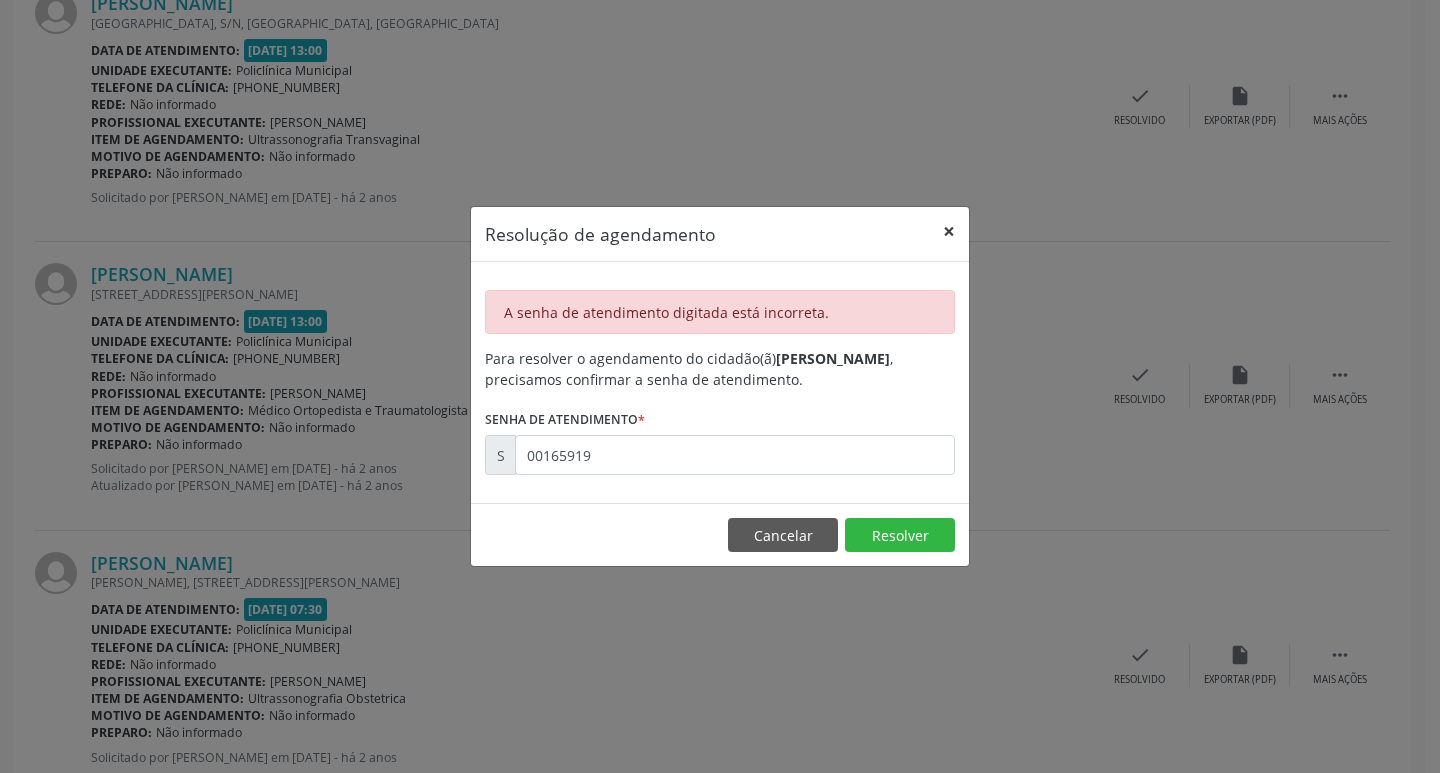 click on "×" at bounding box center [949, 231] 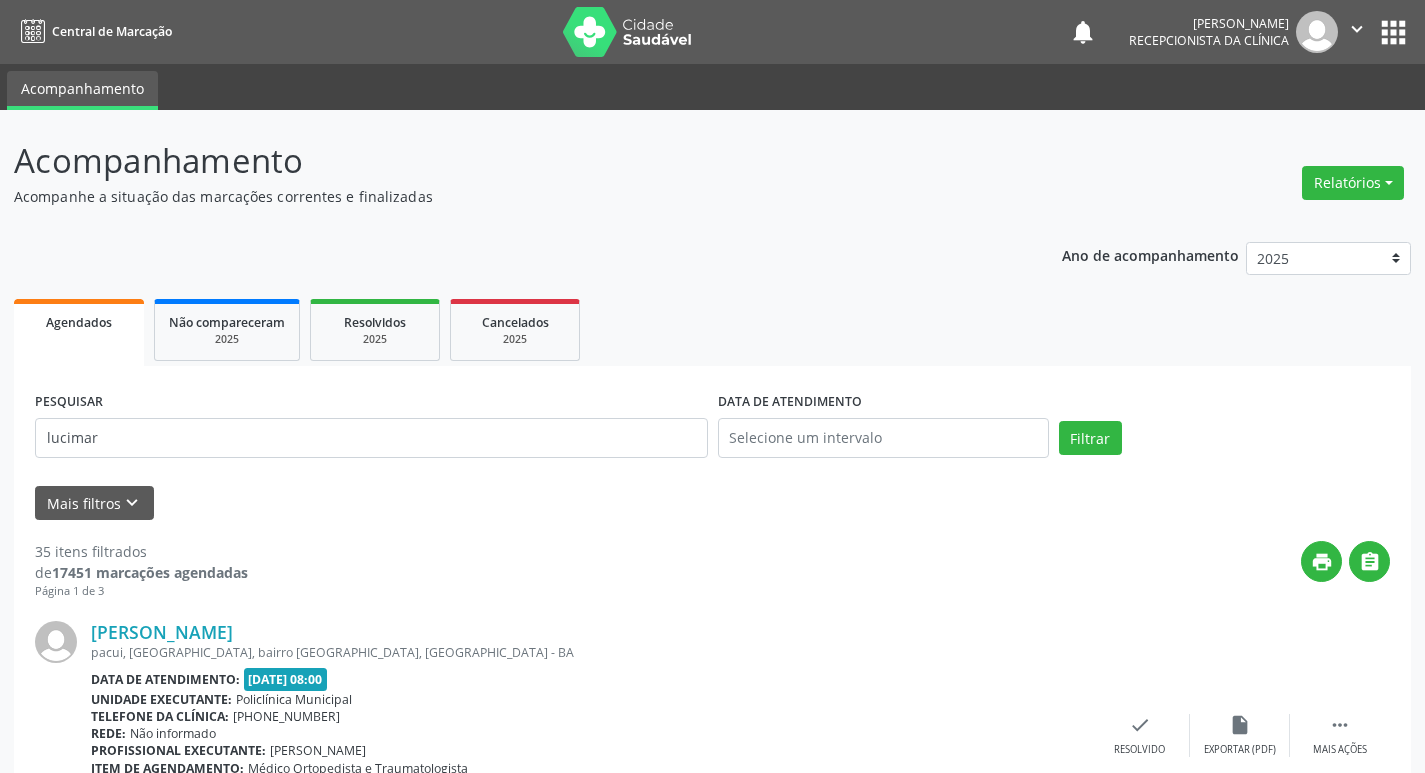 scroll, scrollTop: 0, scrollLeft: 0, axis: both 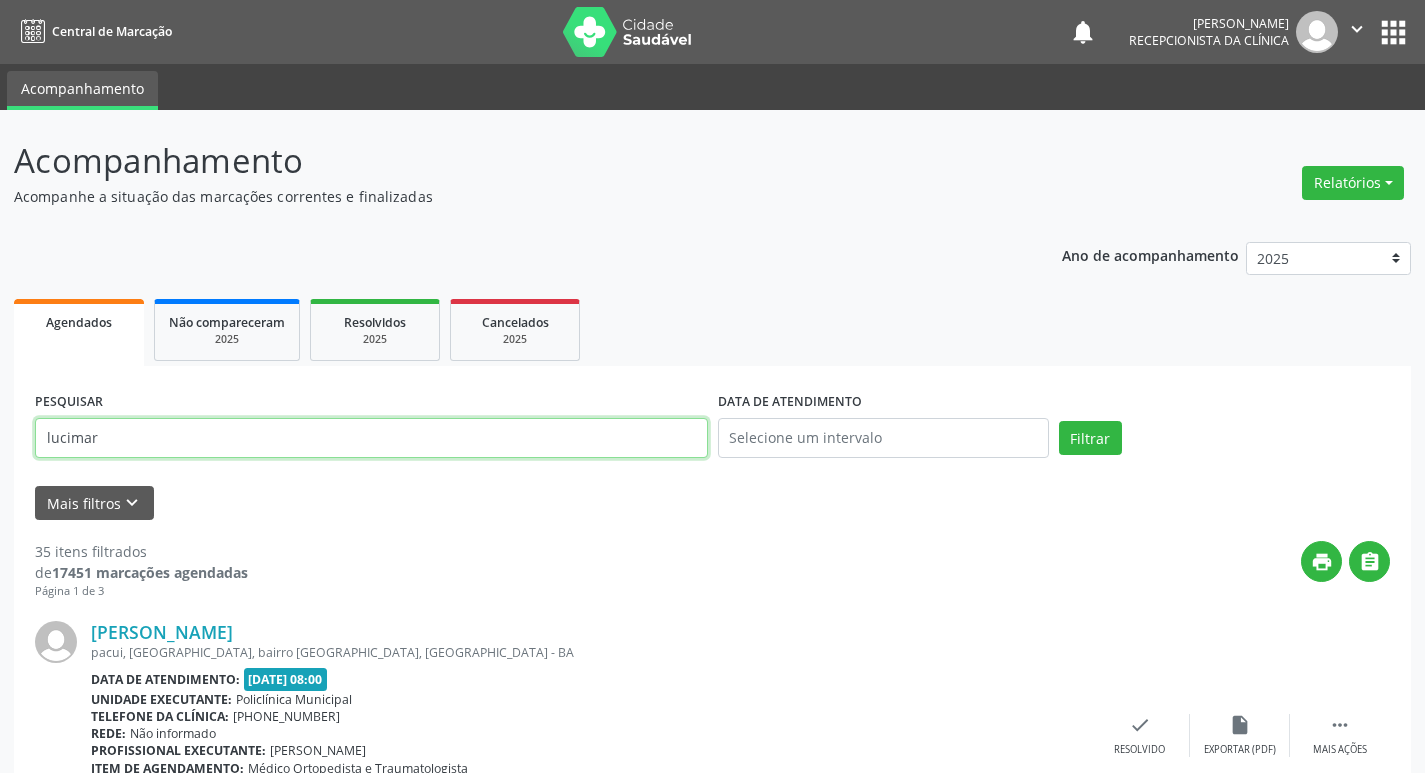 click on "lucimar" at bounding box center (371, 438) 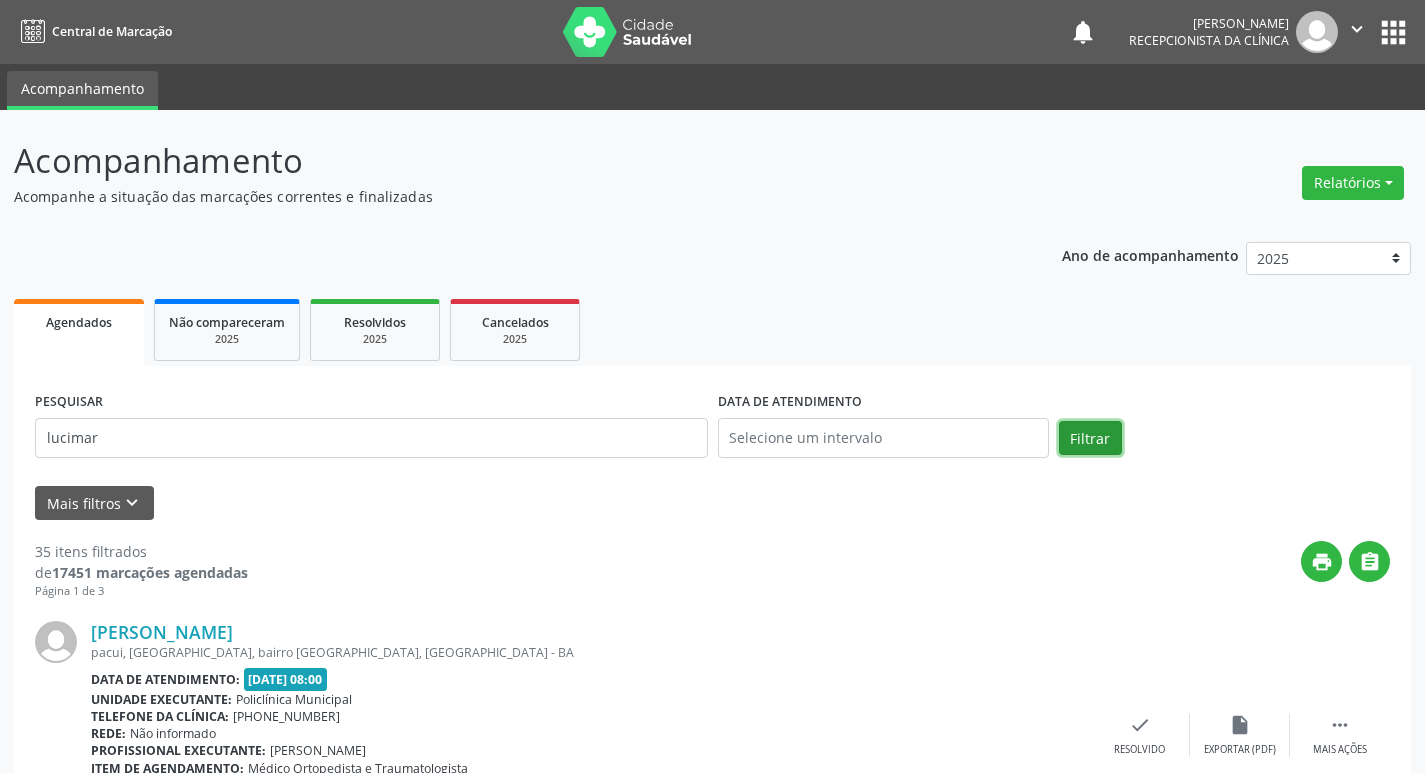 click on "Filtrar" at bounding box center [1090, 438] 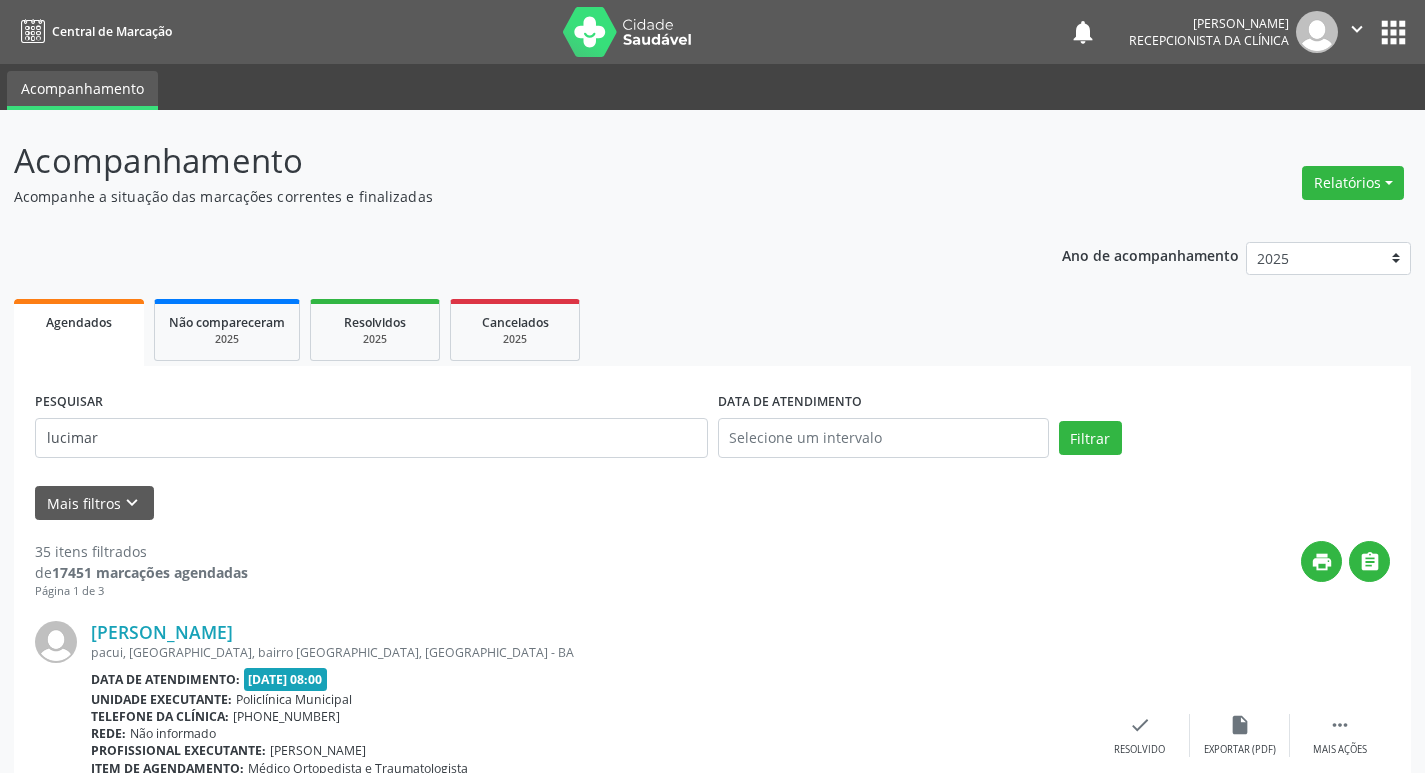 scroll, scrollTop: 0, scrollLeft: 0, axis: both 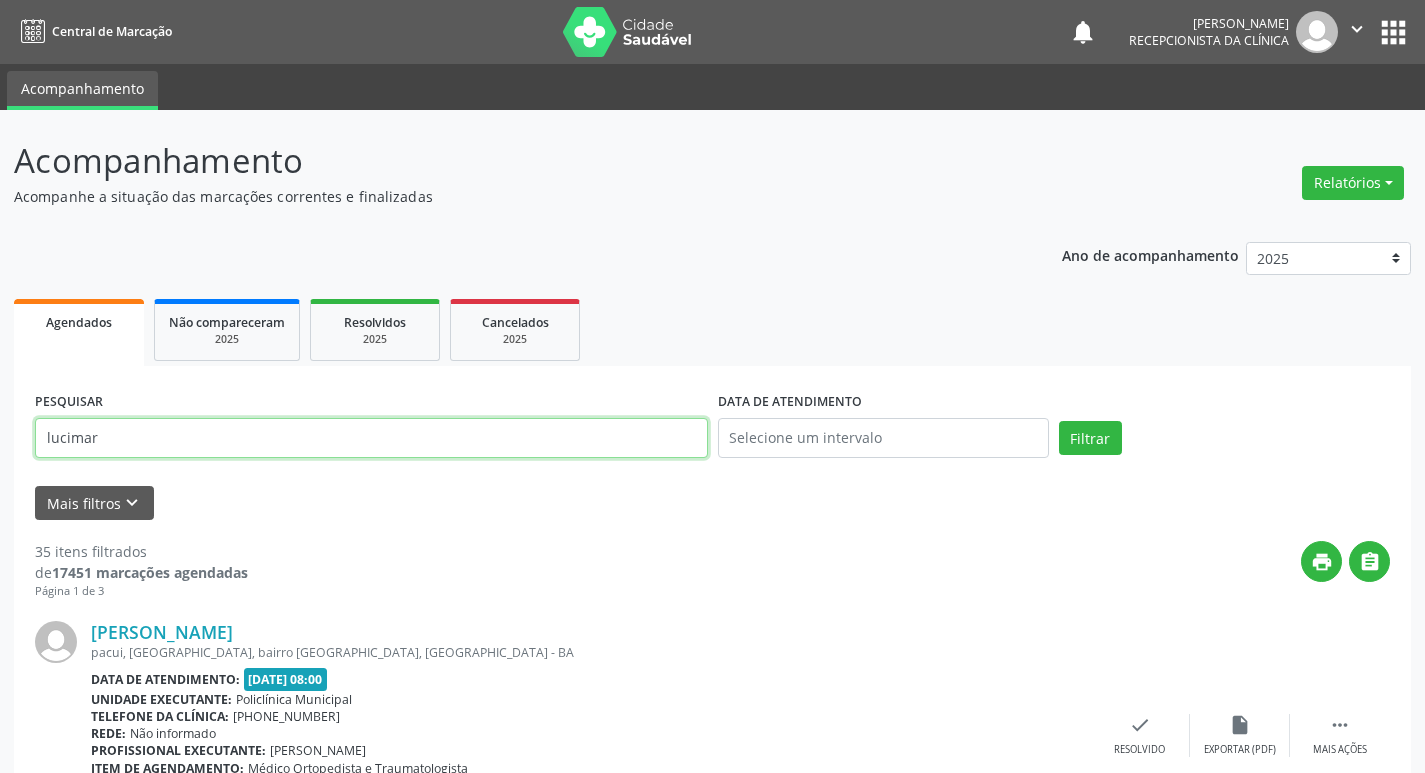 click on "lucimar" at bounding box center [371, 438] 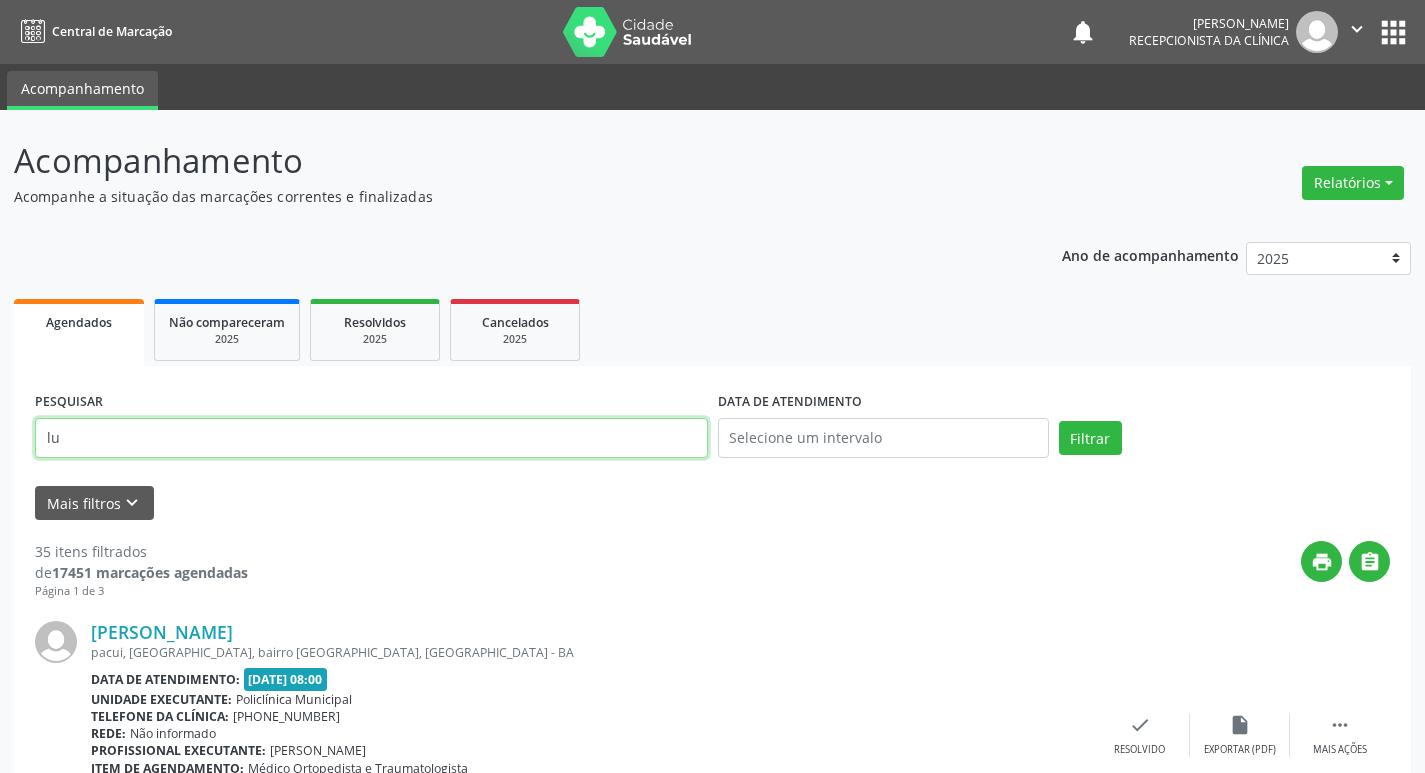 type on "l" 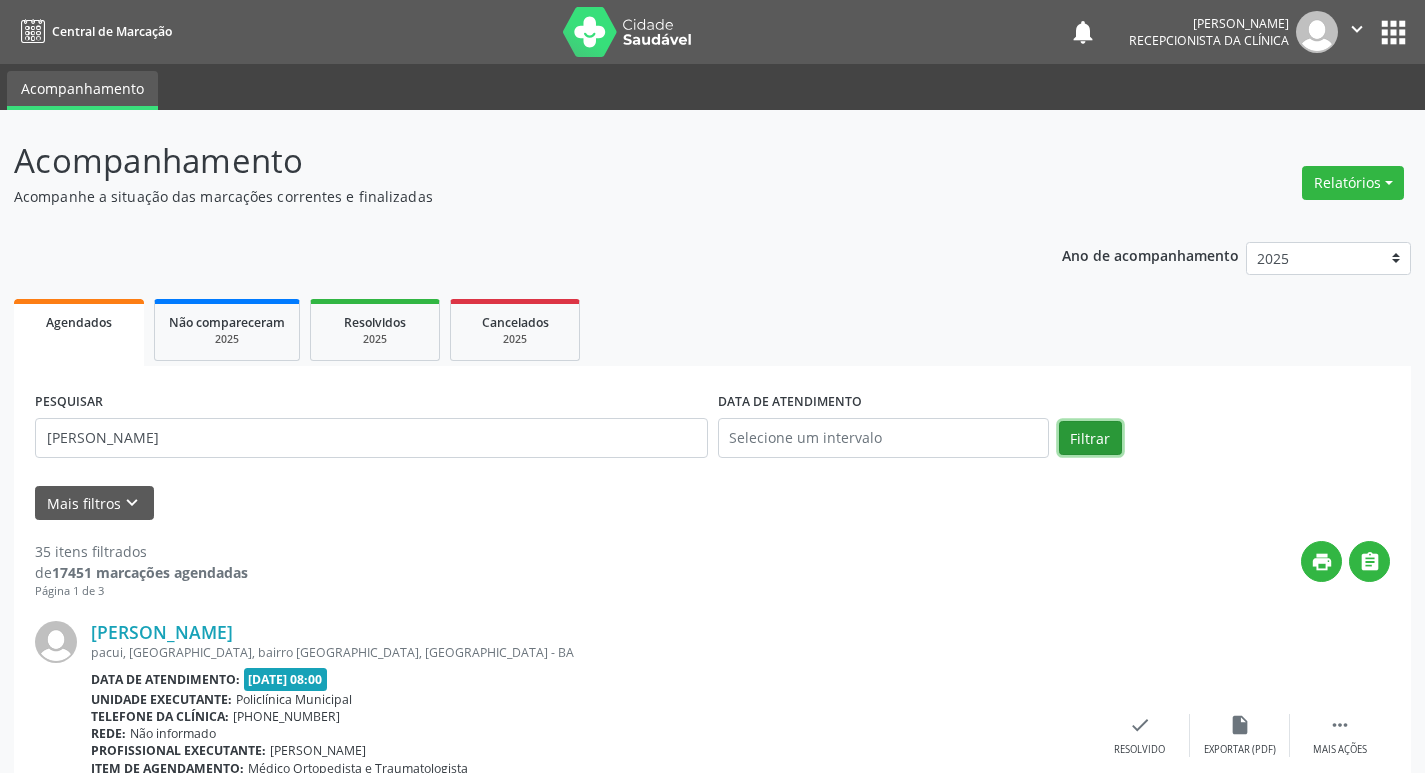 click on "Filtrar" at bounding box center [1090, 438] 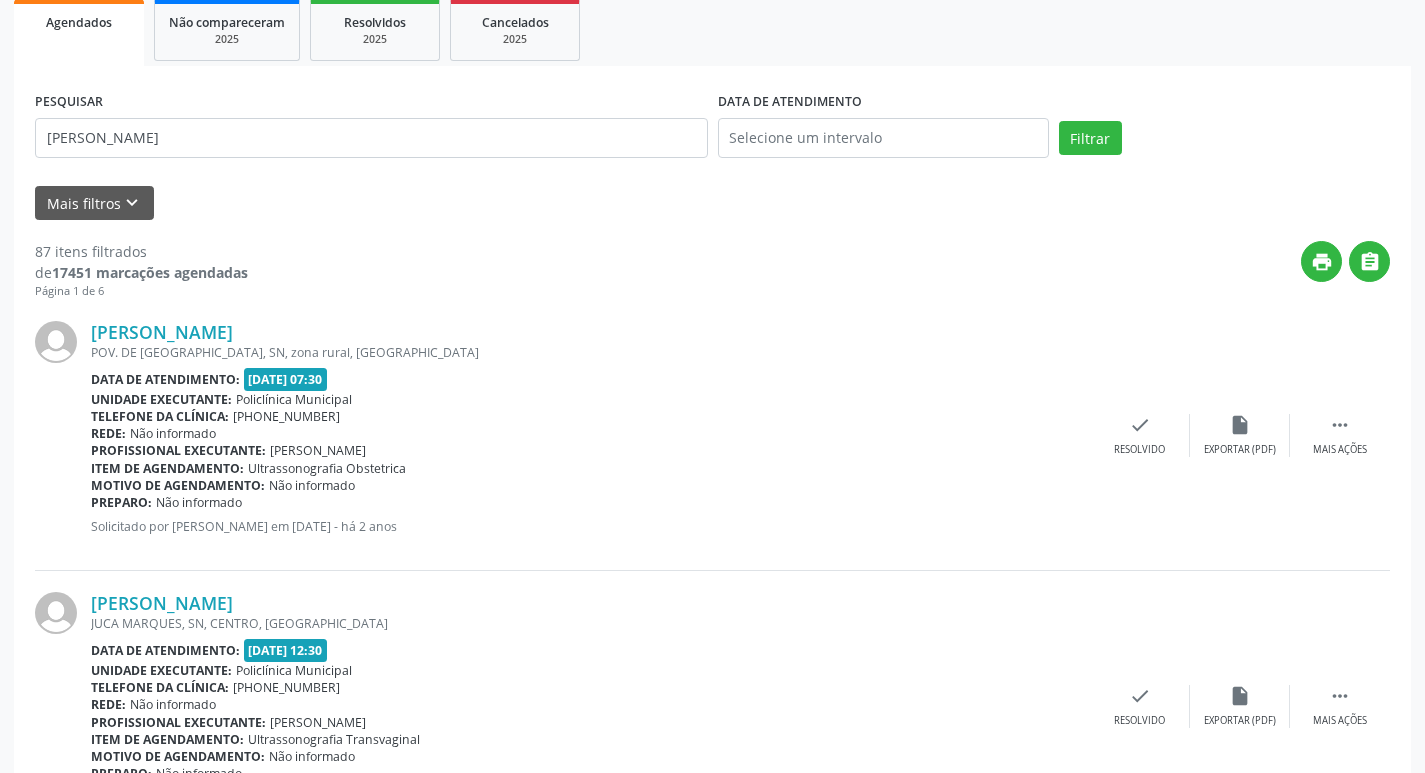 scroll, scrollTop: 0, scrollLeft: 0, axis: both 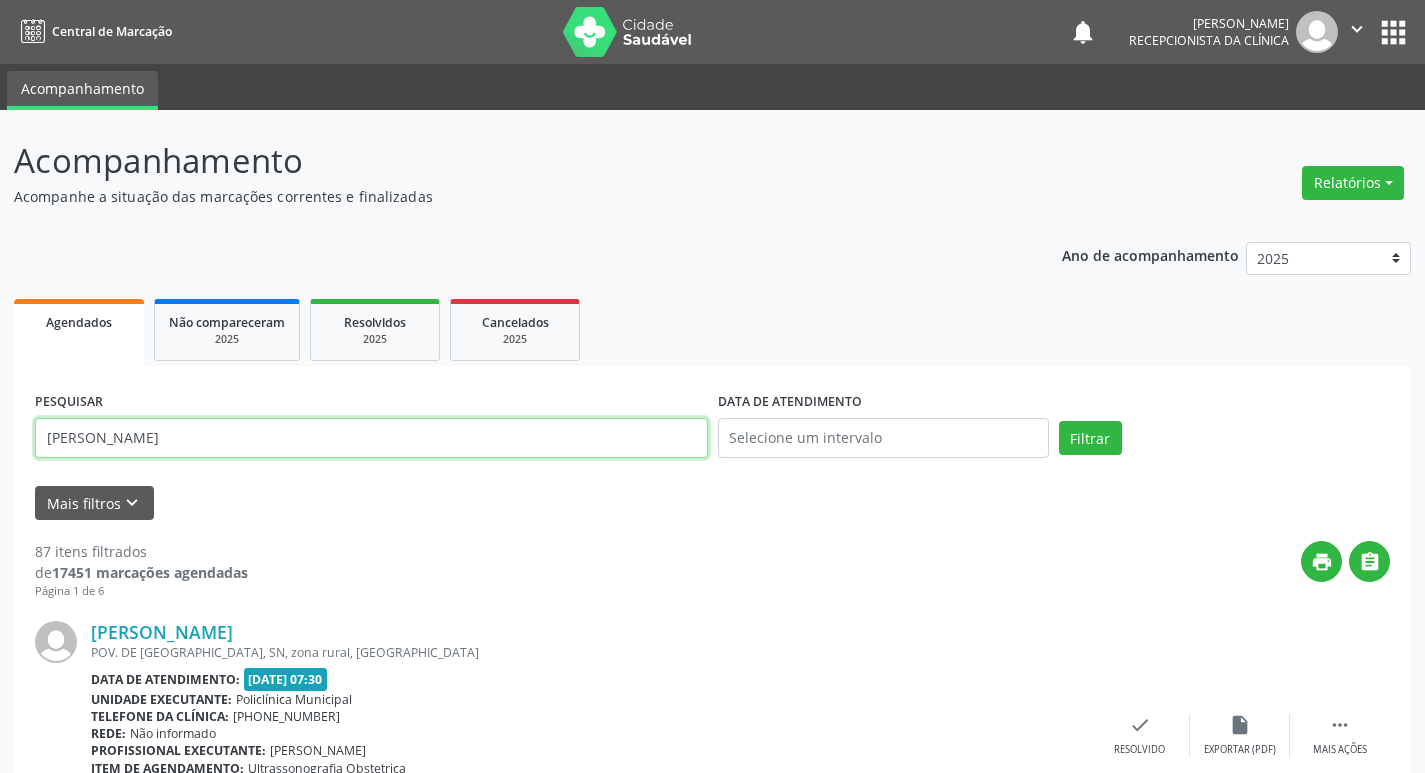 click on "[PERSON_NAME]" at bounding box center (371, 438) 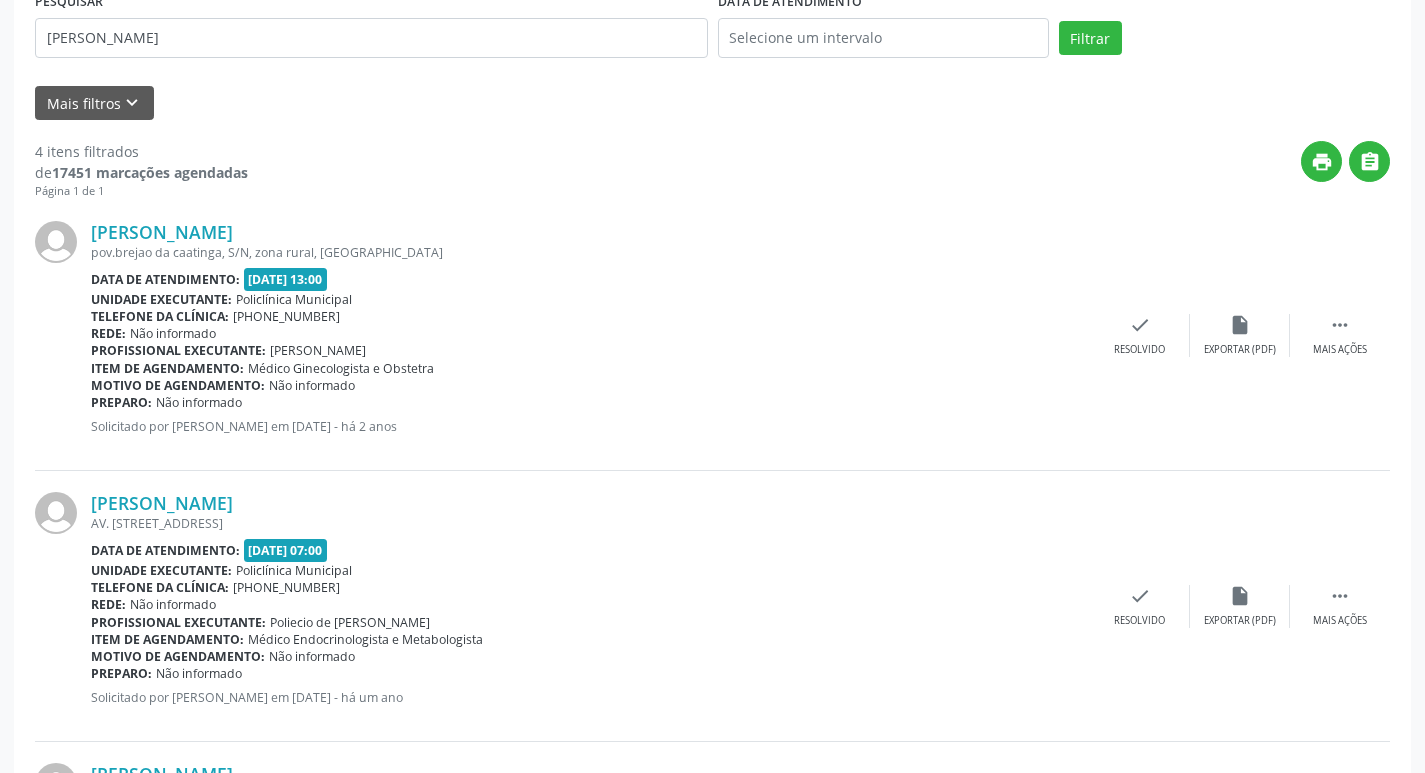 scroll, scrollTop: 500, scrollLeft: 0, axis: vertical 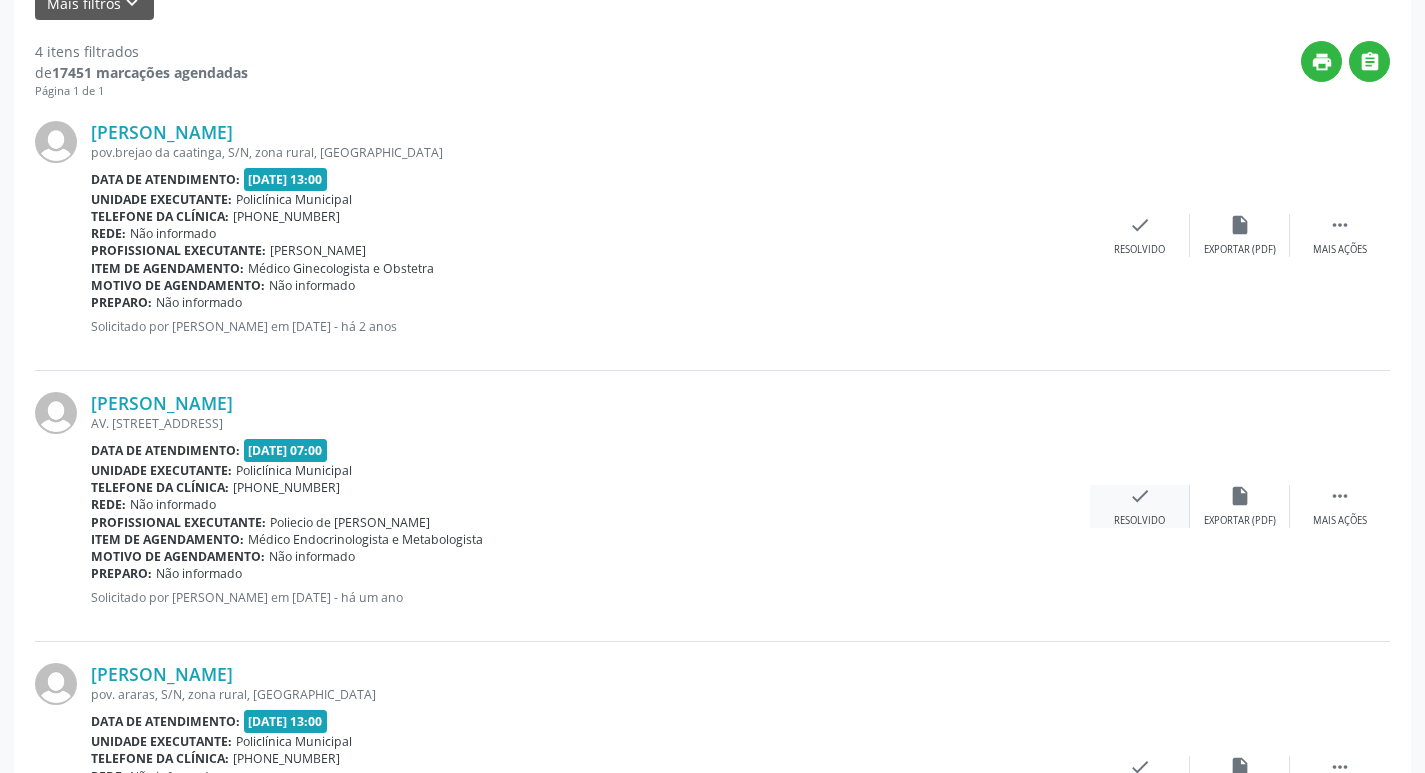 click on "check" at bounding box center [1140, 496] 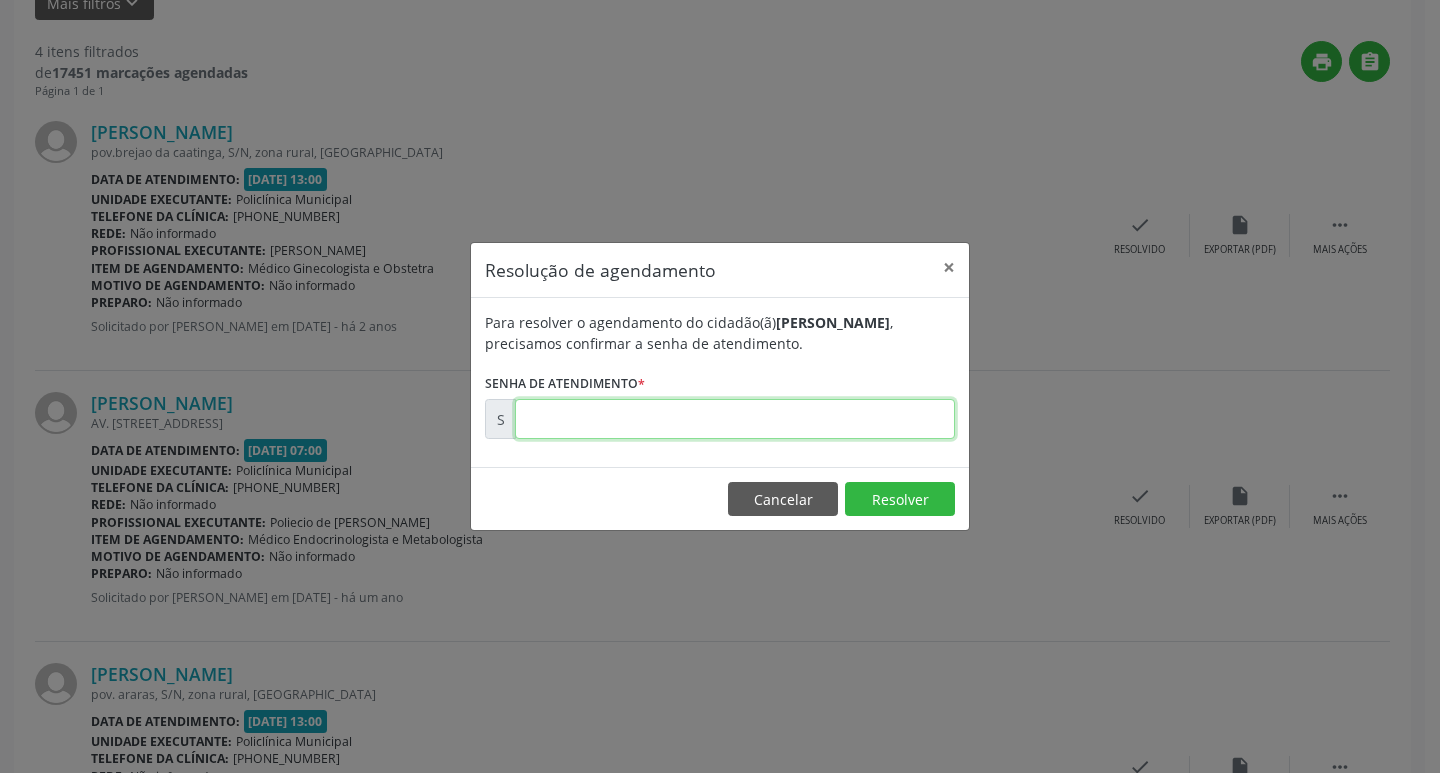 click at bounding box center [735, 419] 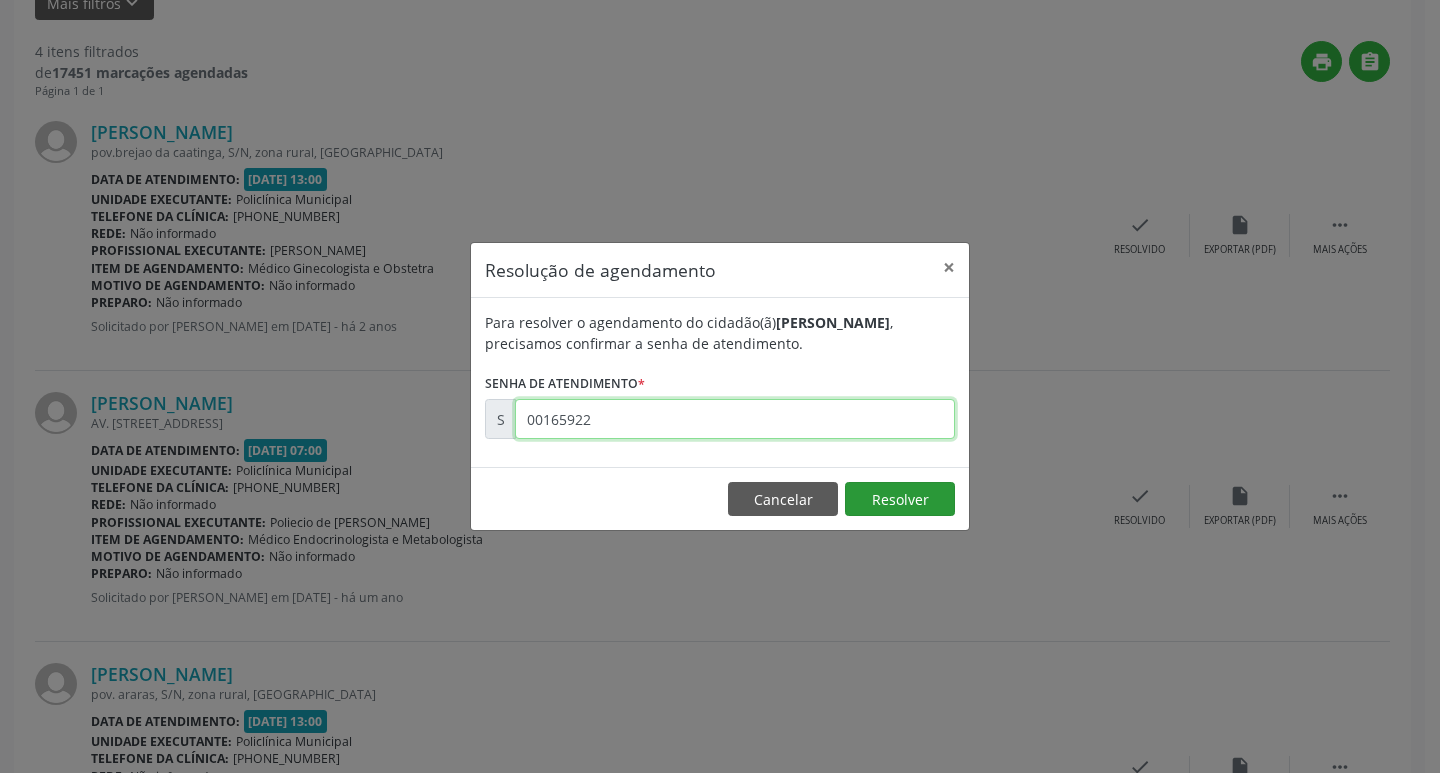 type on "00165922" 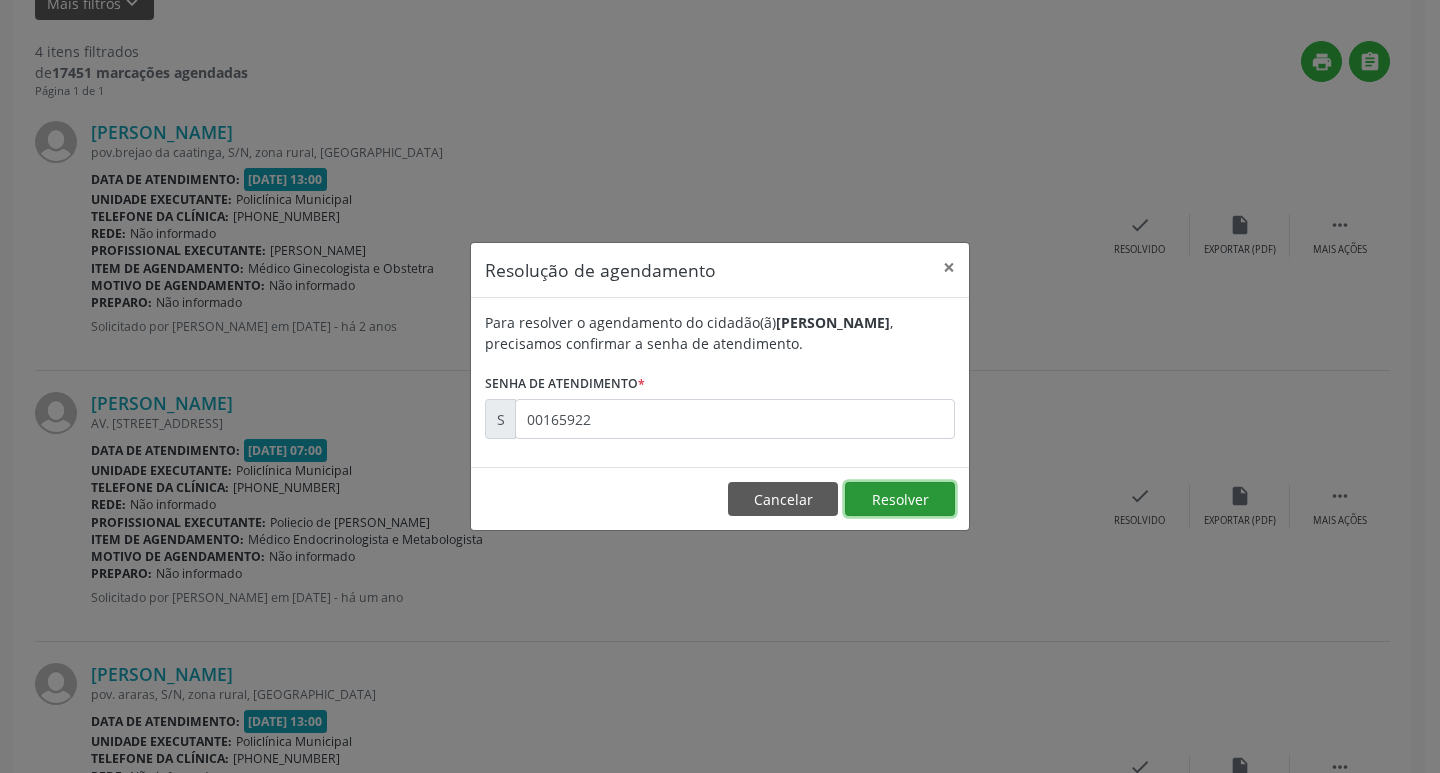 click on "Resolver" at bounding box center (900, 499) 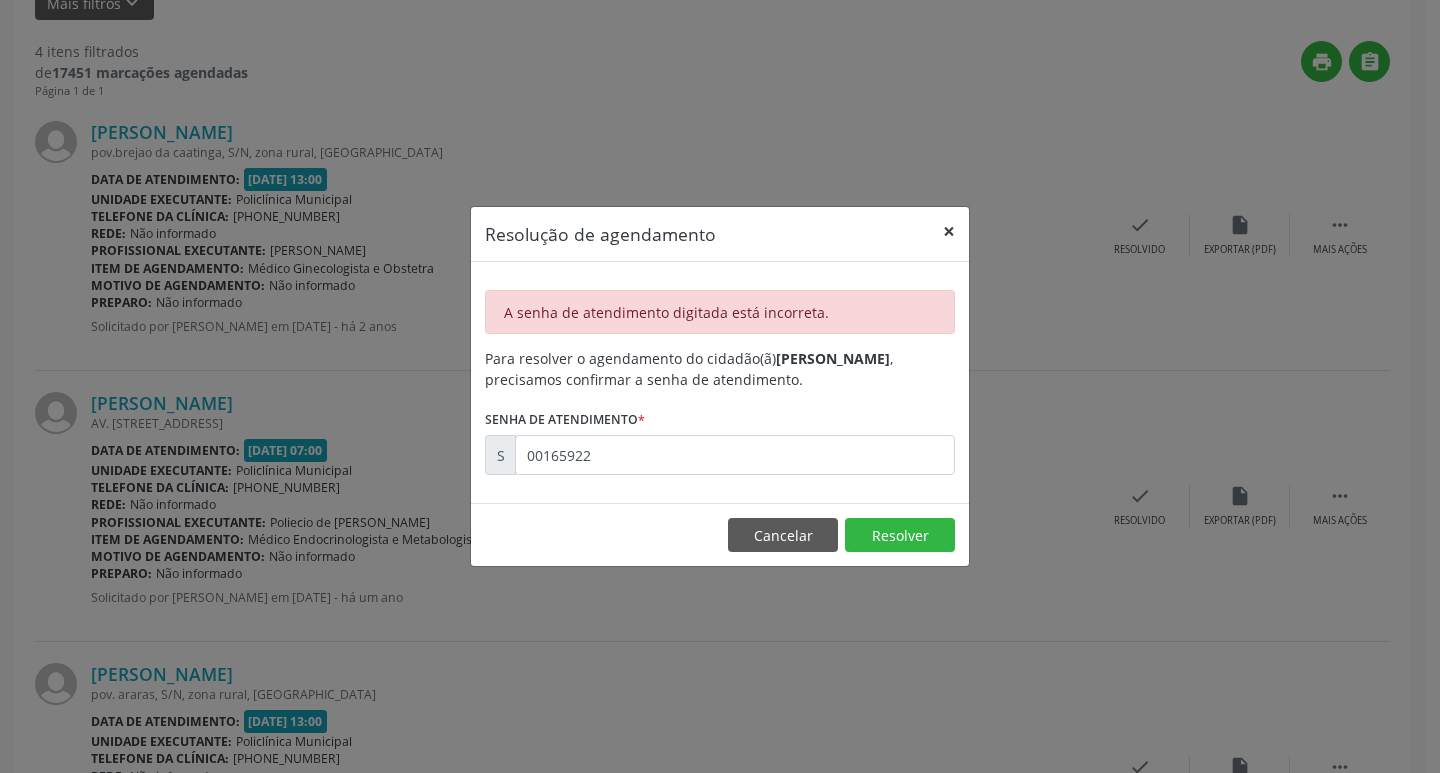 drag, startPoint x: 943, startPoint y: 223, endPoint x: 937, endPoint y: 300, distance: 77.23341 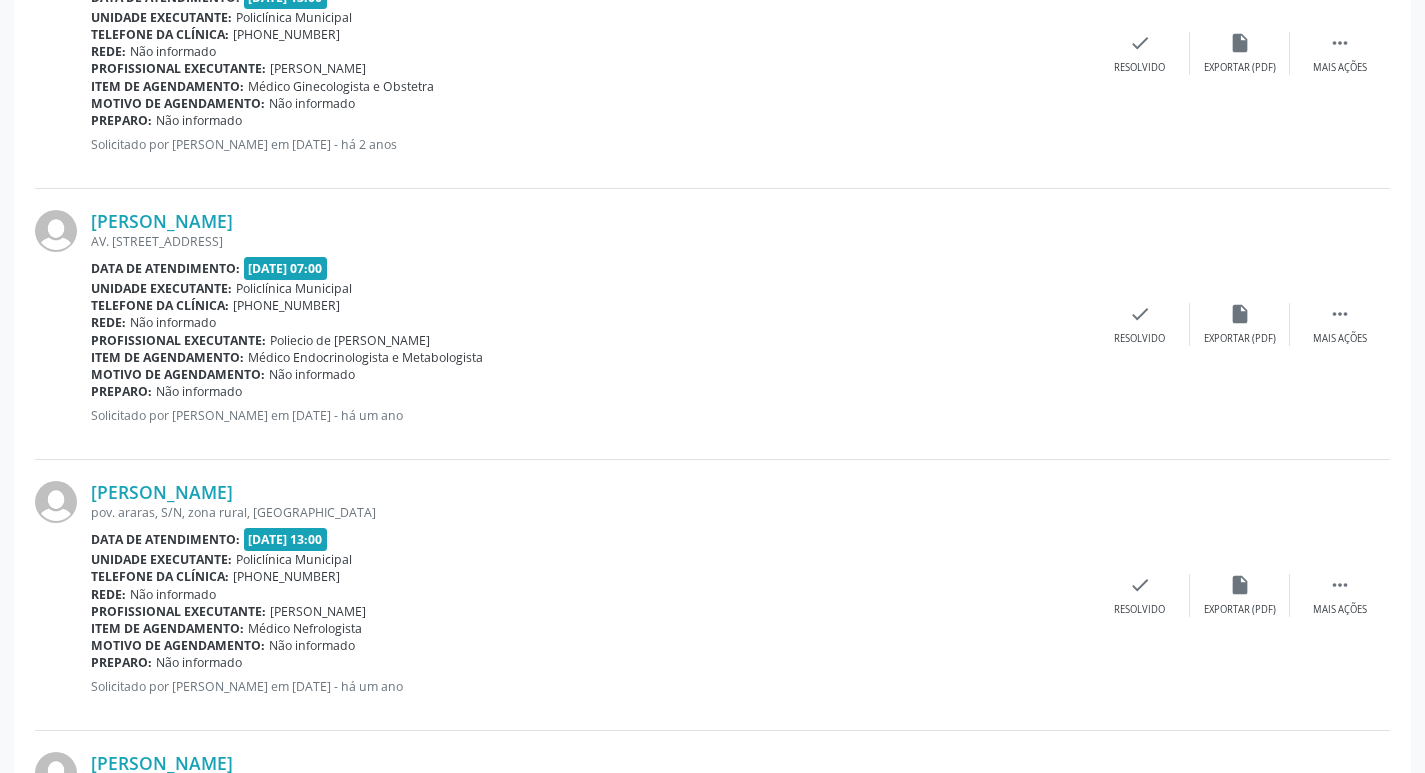 scroll, scrollTop: 700, scrollLeft: 0, axis: vertical 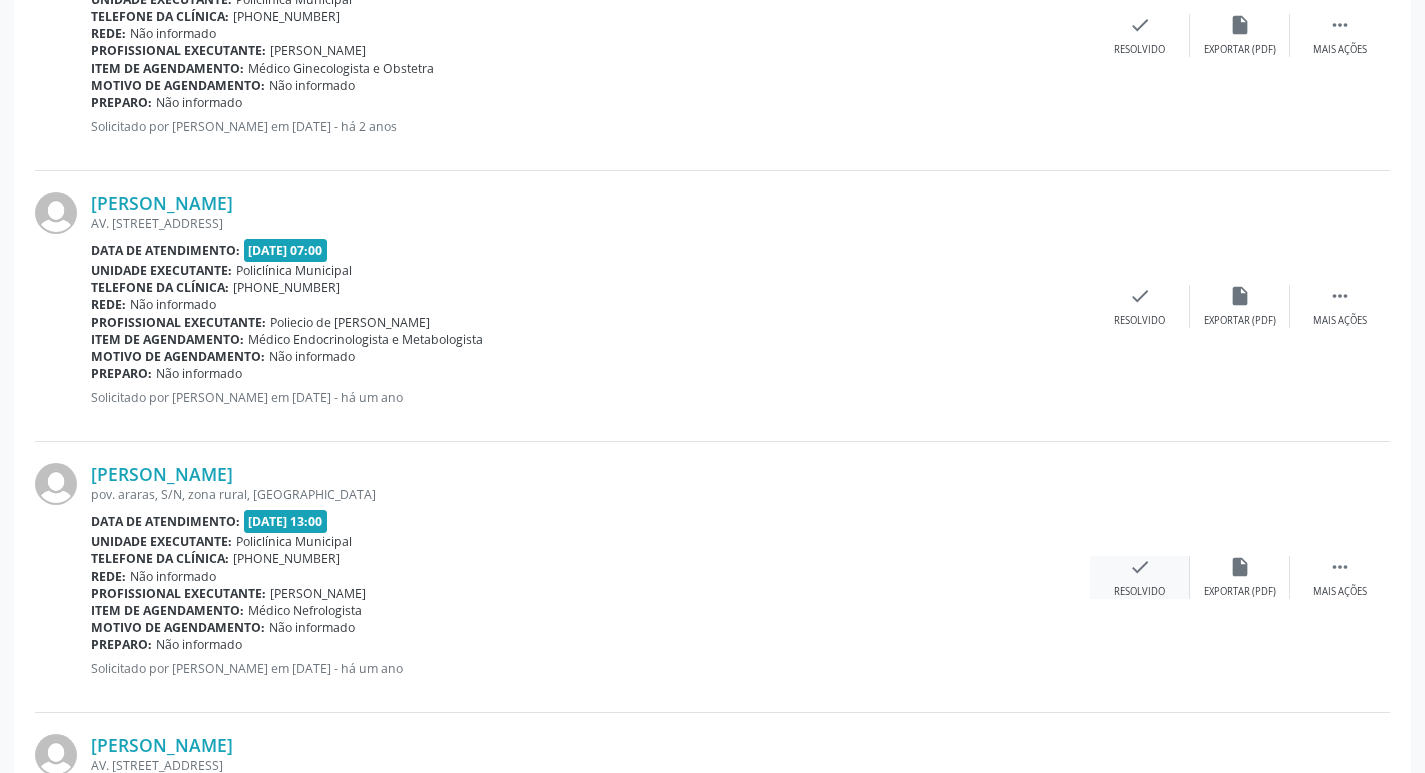 click on "check
Resolvido" at bounding box center (1140, 577) 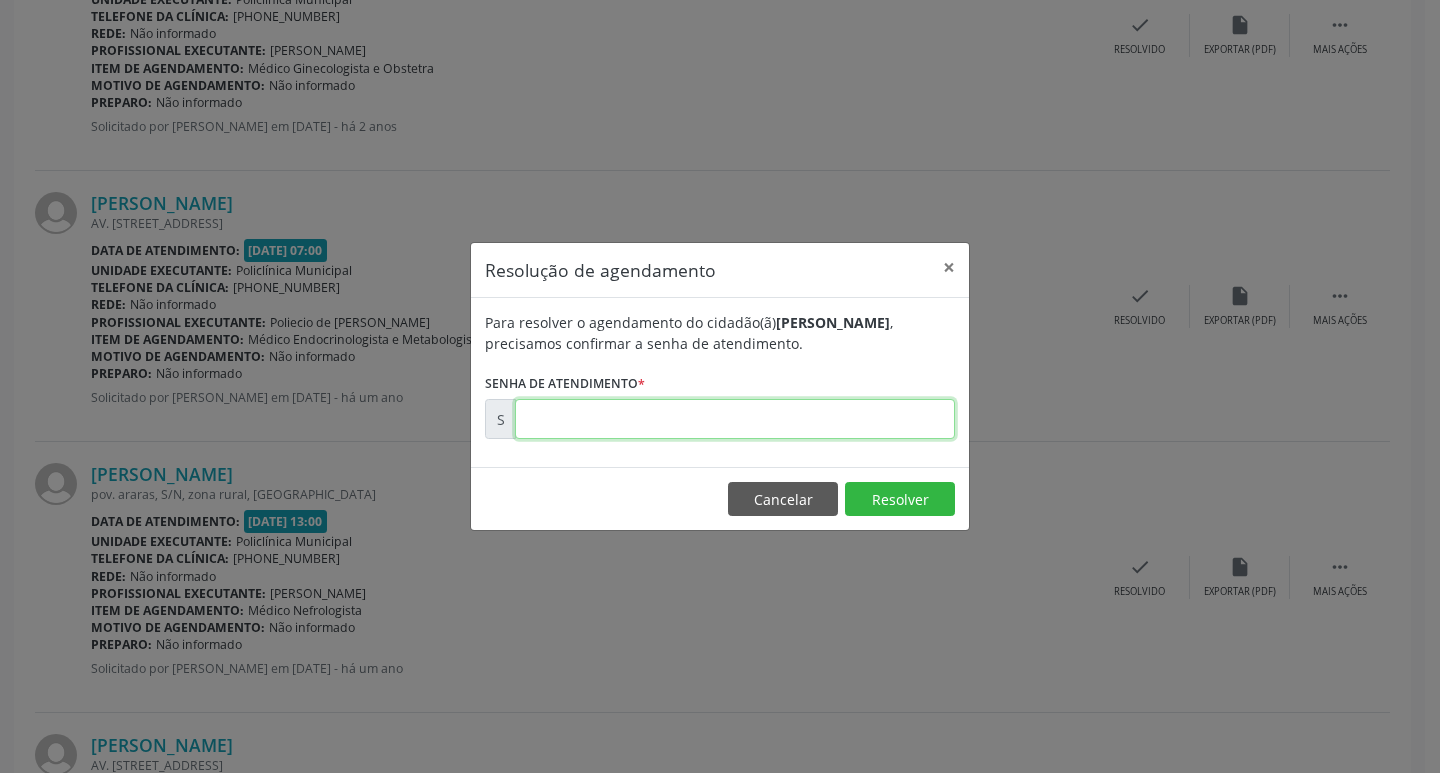 click at bounding box center [735, 419] 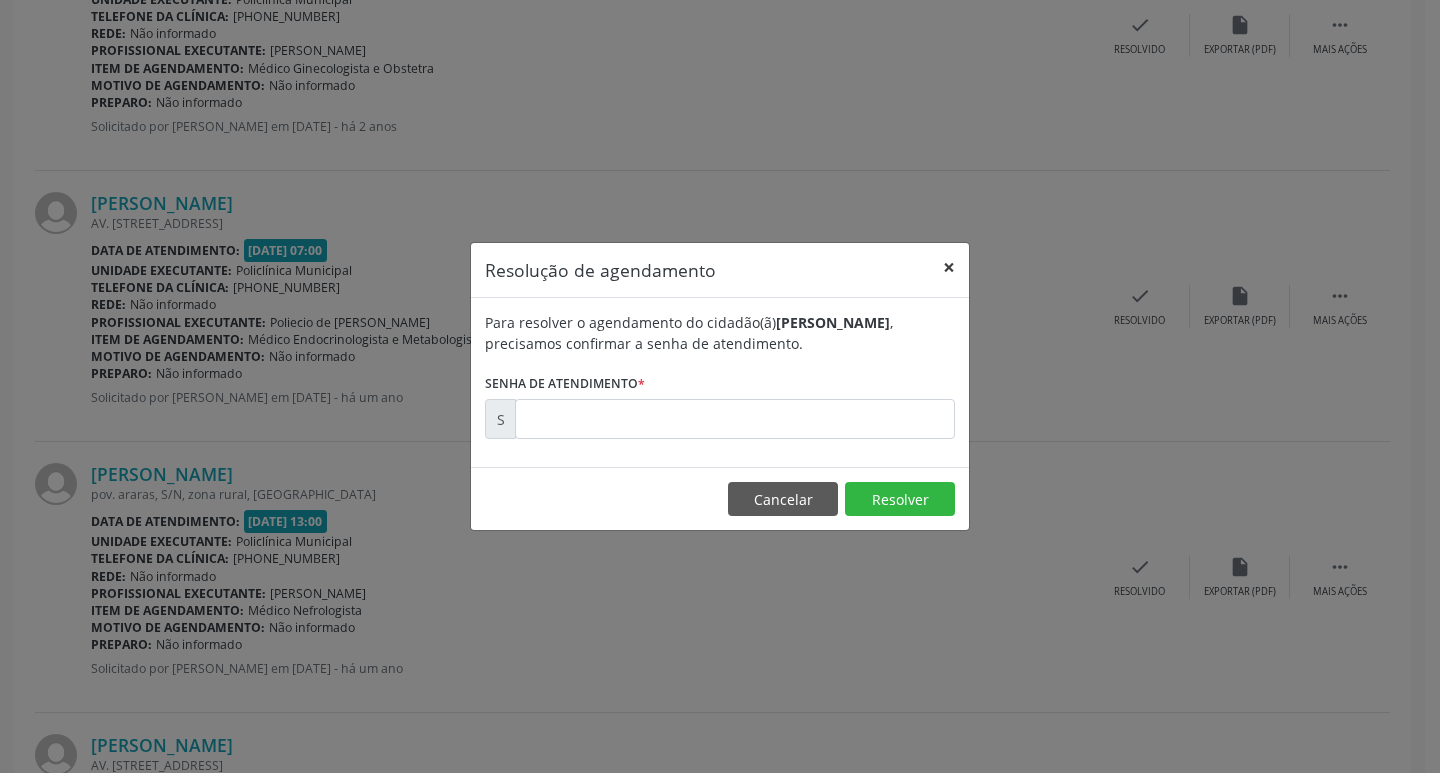 drag, startPoint x: 949, startPoint y: 258, endPoint x: 949, endPoint y: 292, distance: 34 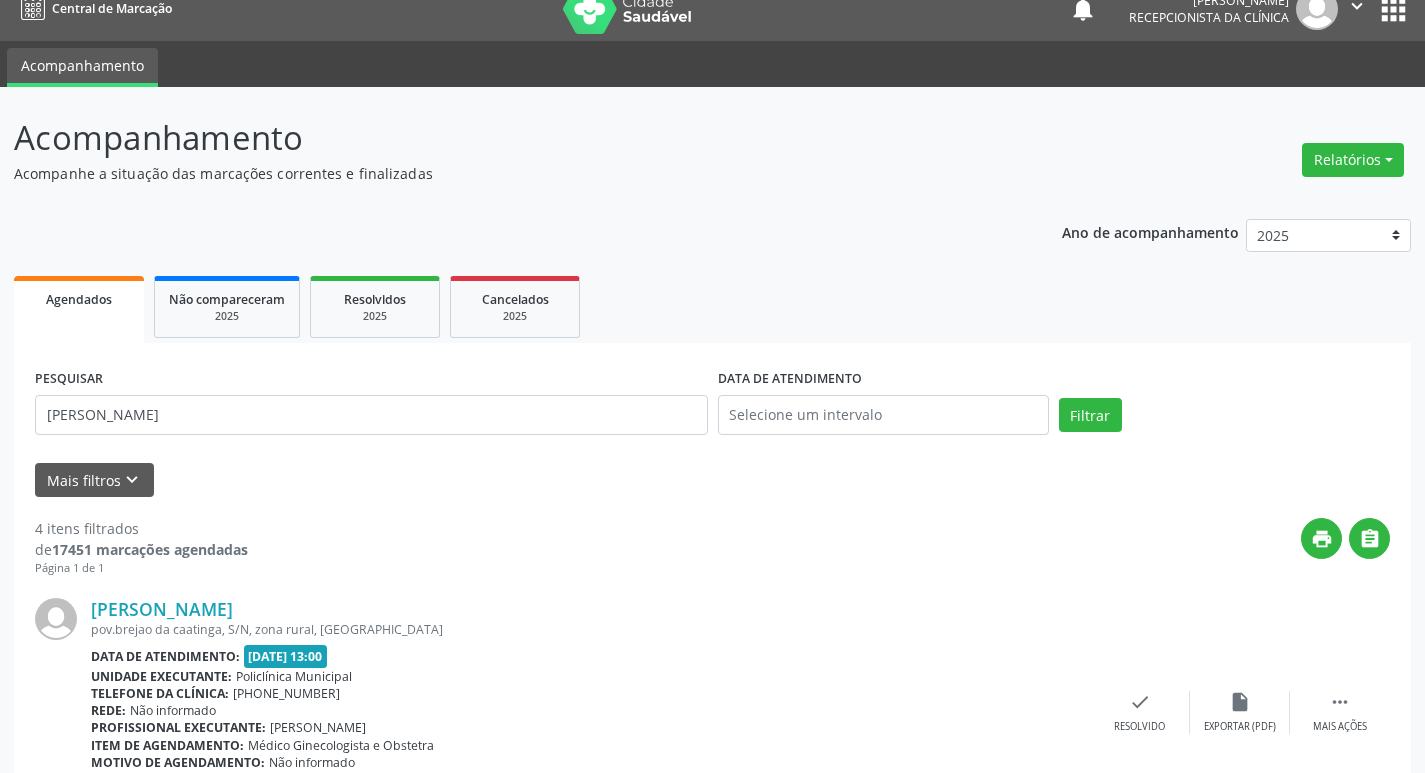 scroll, scrollTop: 0, scrollLeft: 0, axis: both 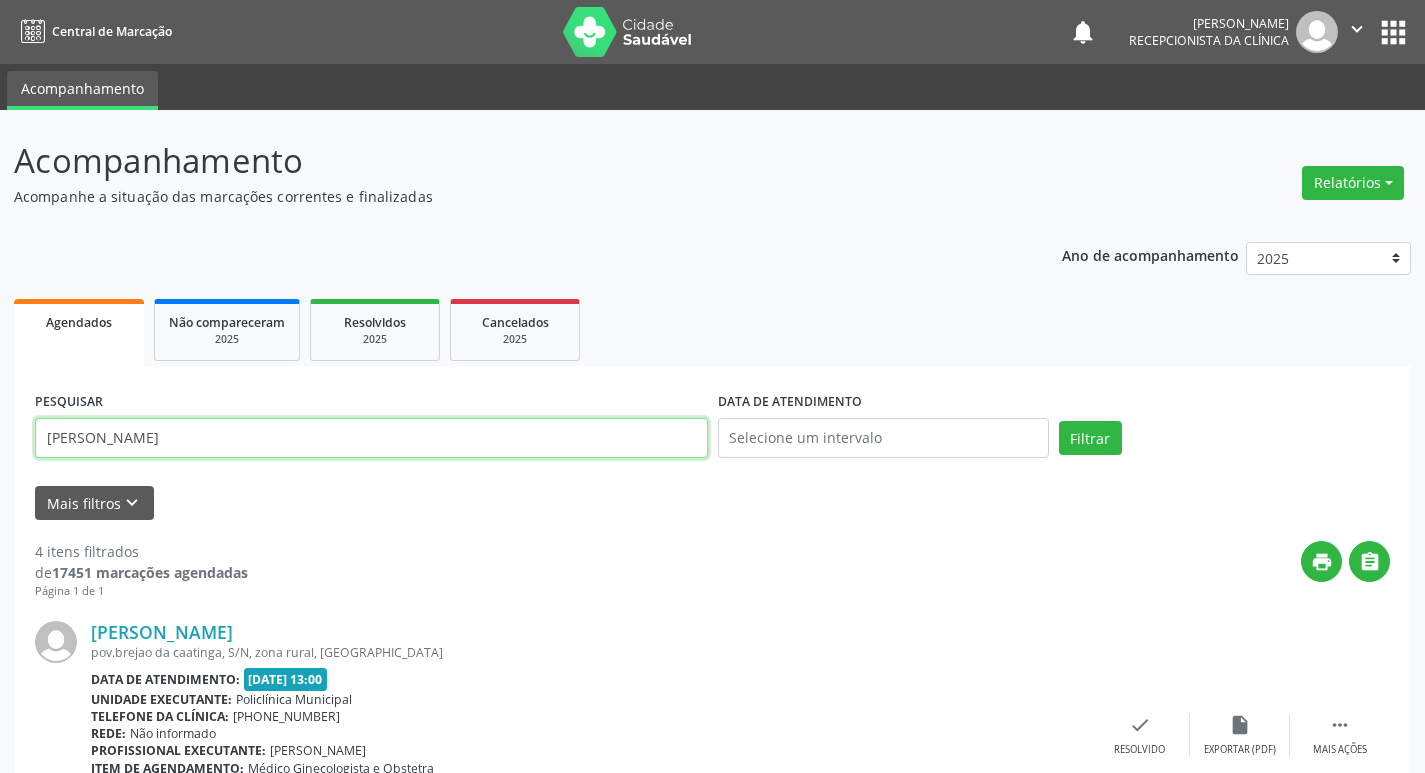 click on "[PERSON_NAME]" at bounding box center [371, 438] 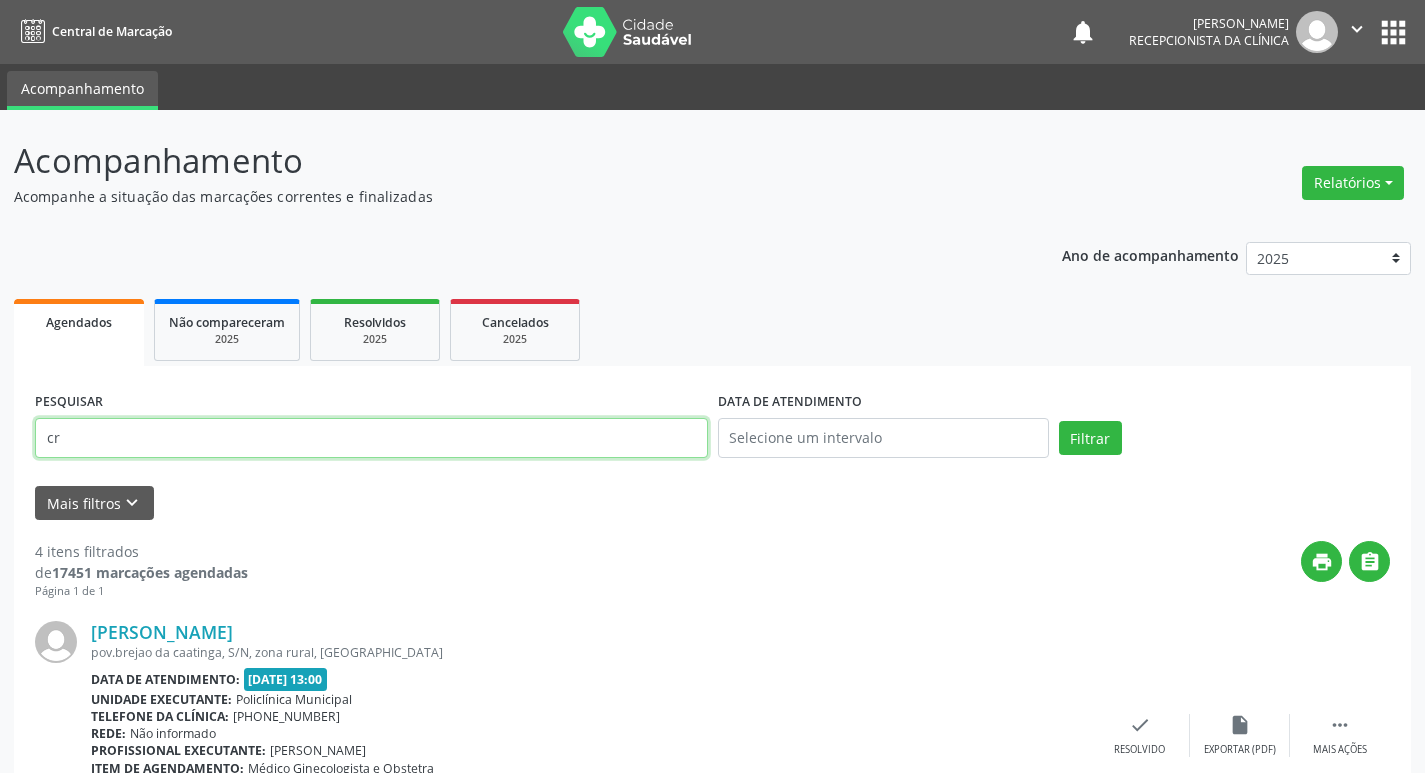 type on "c" 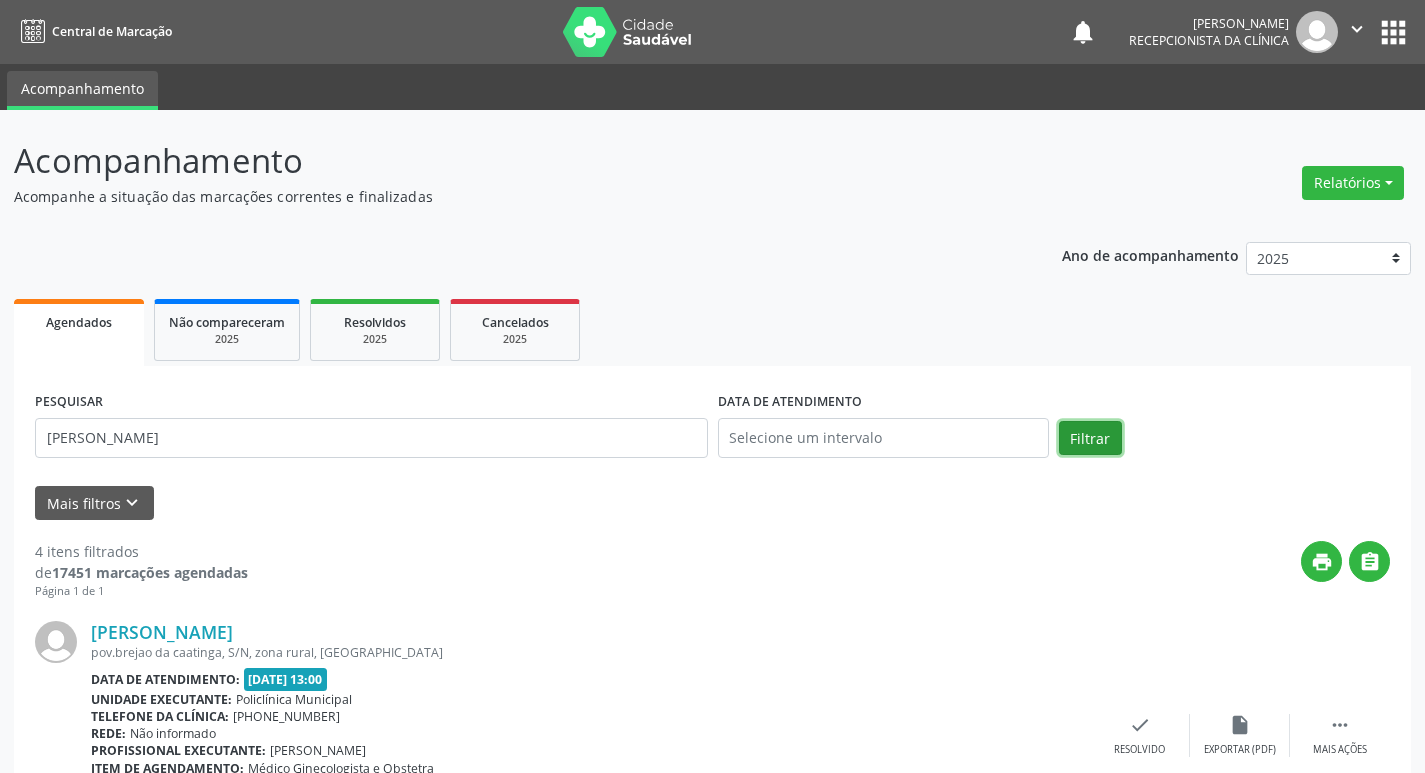click on "Filtrar" at bounding box center [1090, 438] 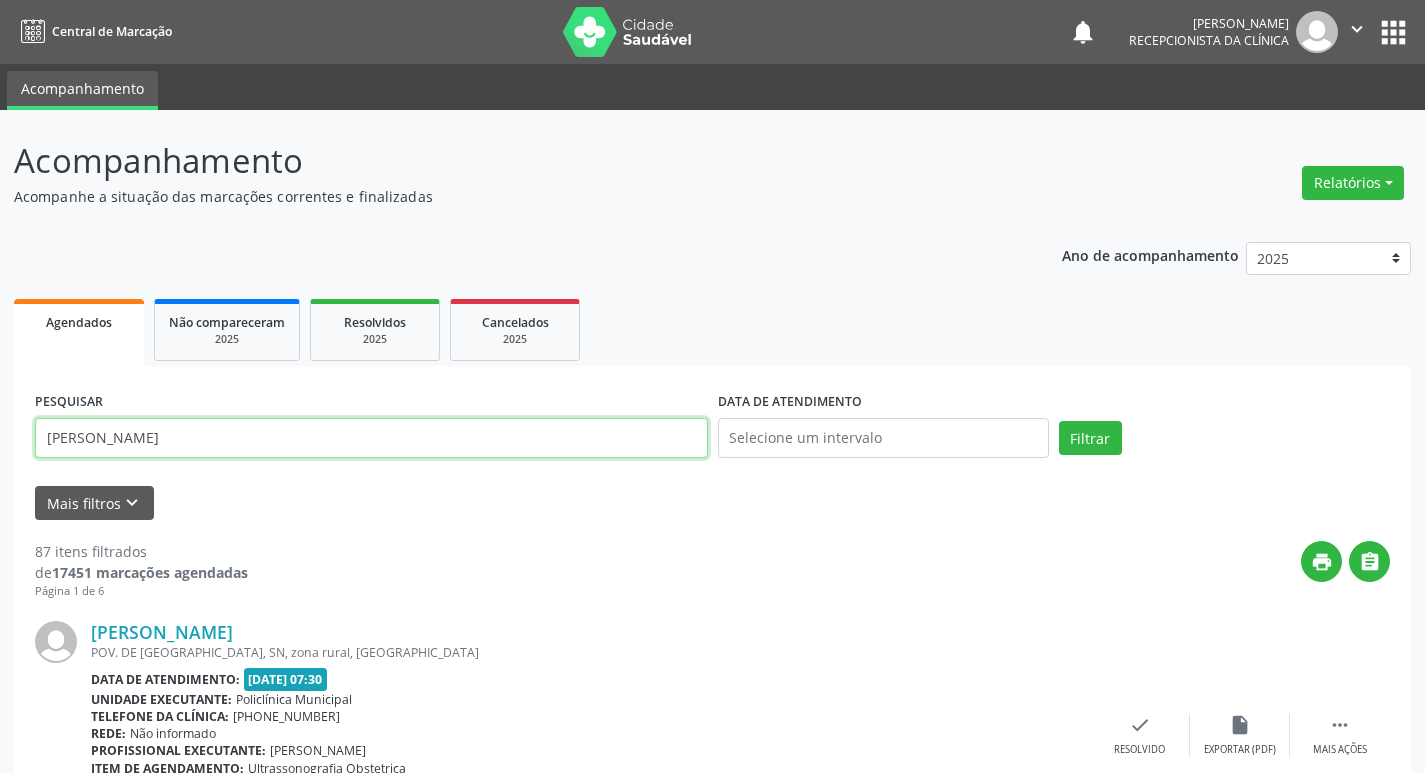 click on "[PERSON_NAME]" at bounding box center (371, 438) 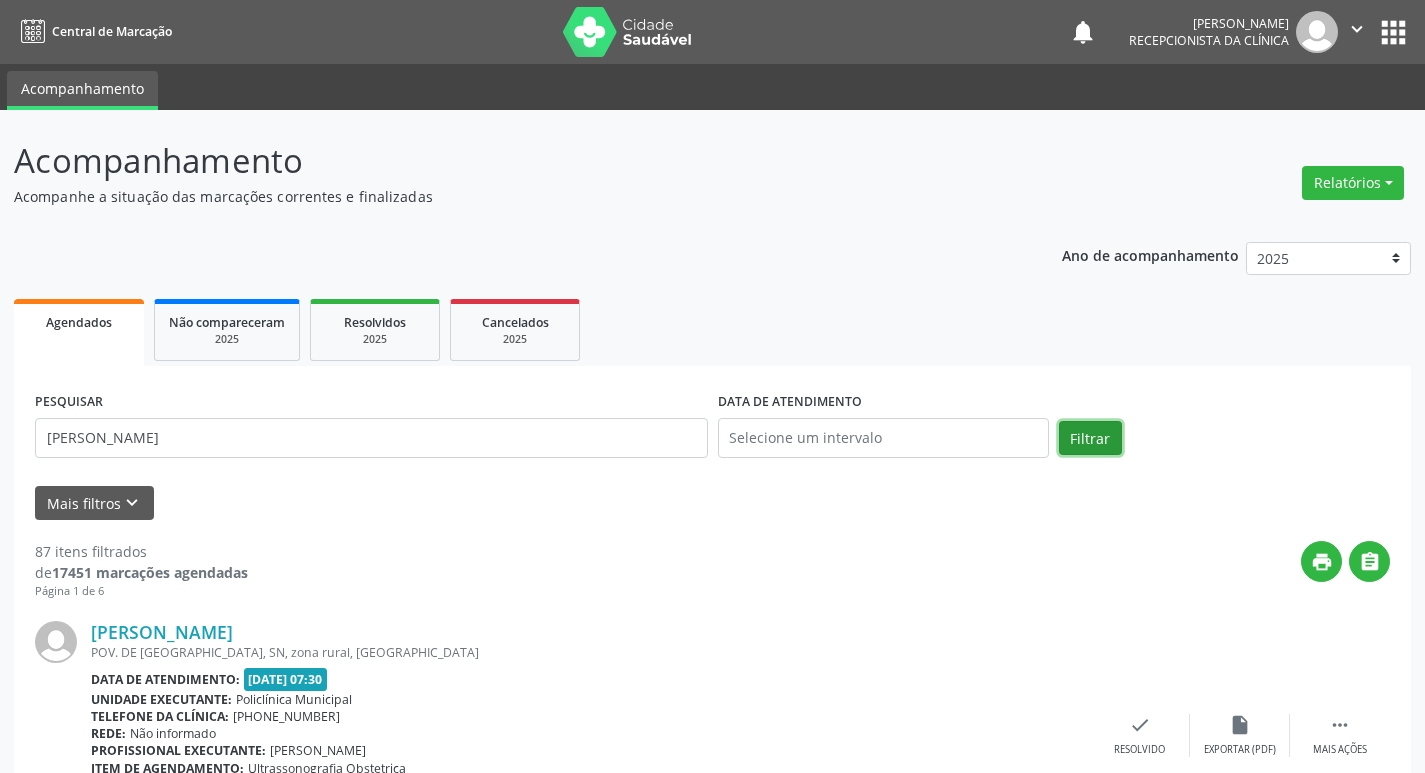 click on "Filtrar" at bounding box center [1090, 438] 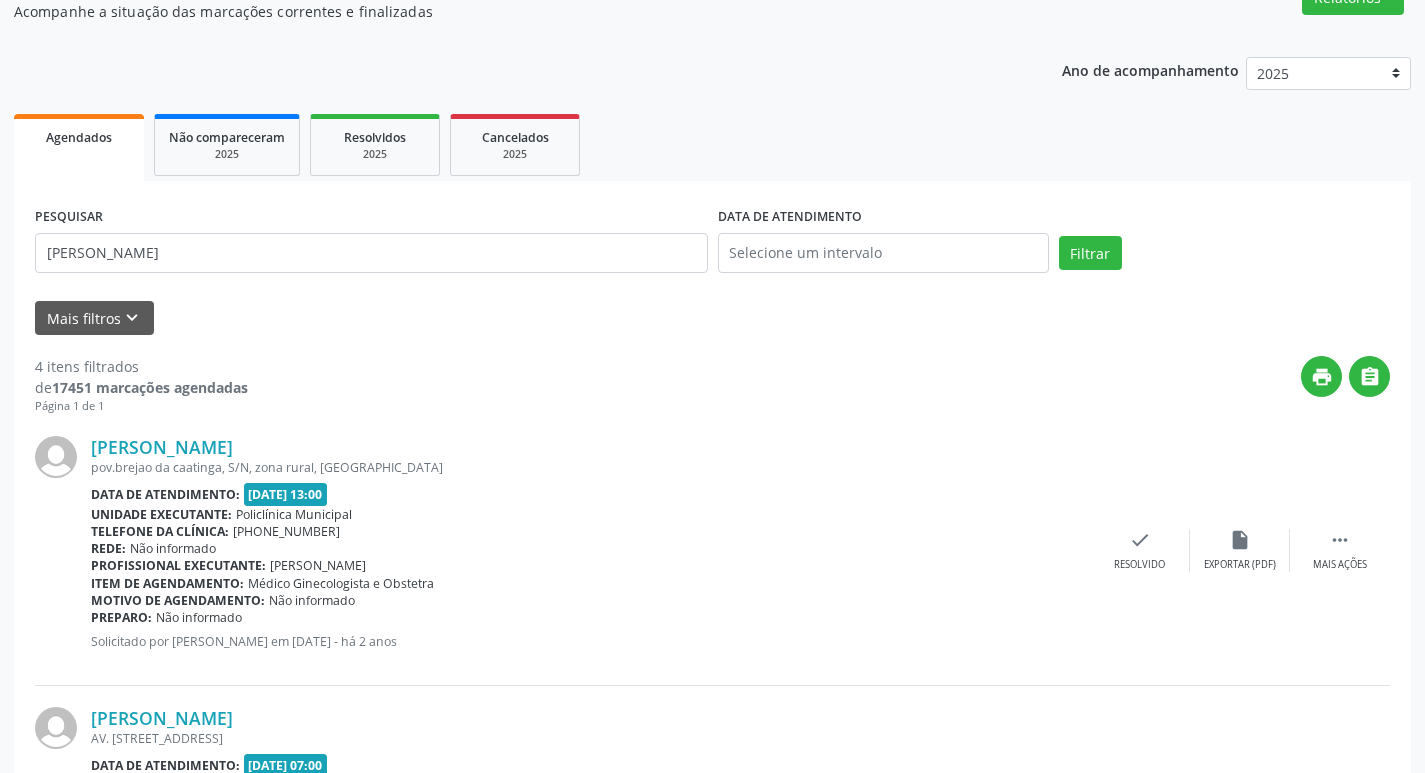 scroll, scrollTop: 200, scrollLeft: 0, axis: vertical 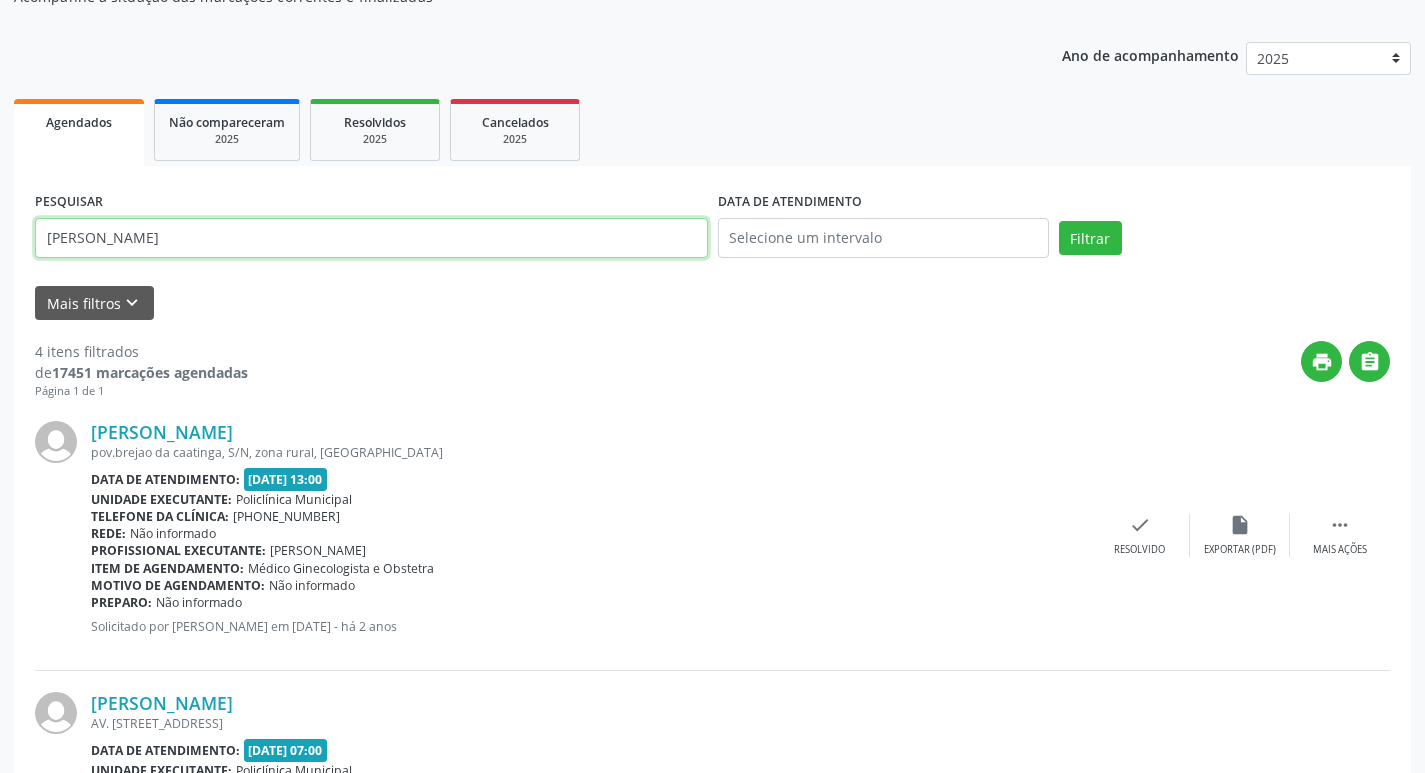 click on "[PERSON_NAME]" at bounding box center (371, 238) 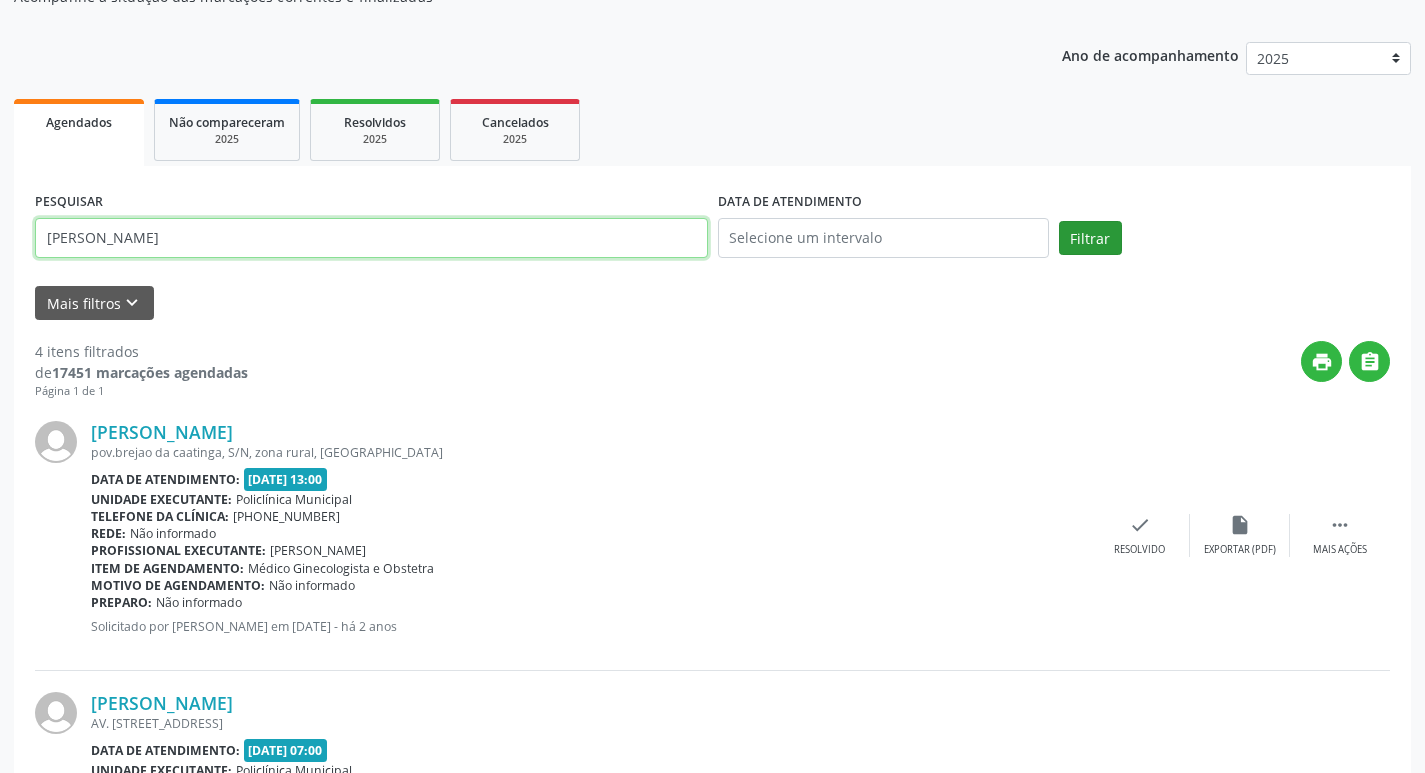 type on "[PERSON_NAME]" 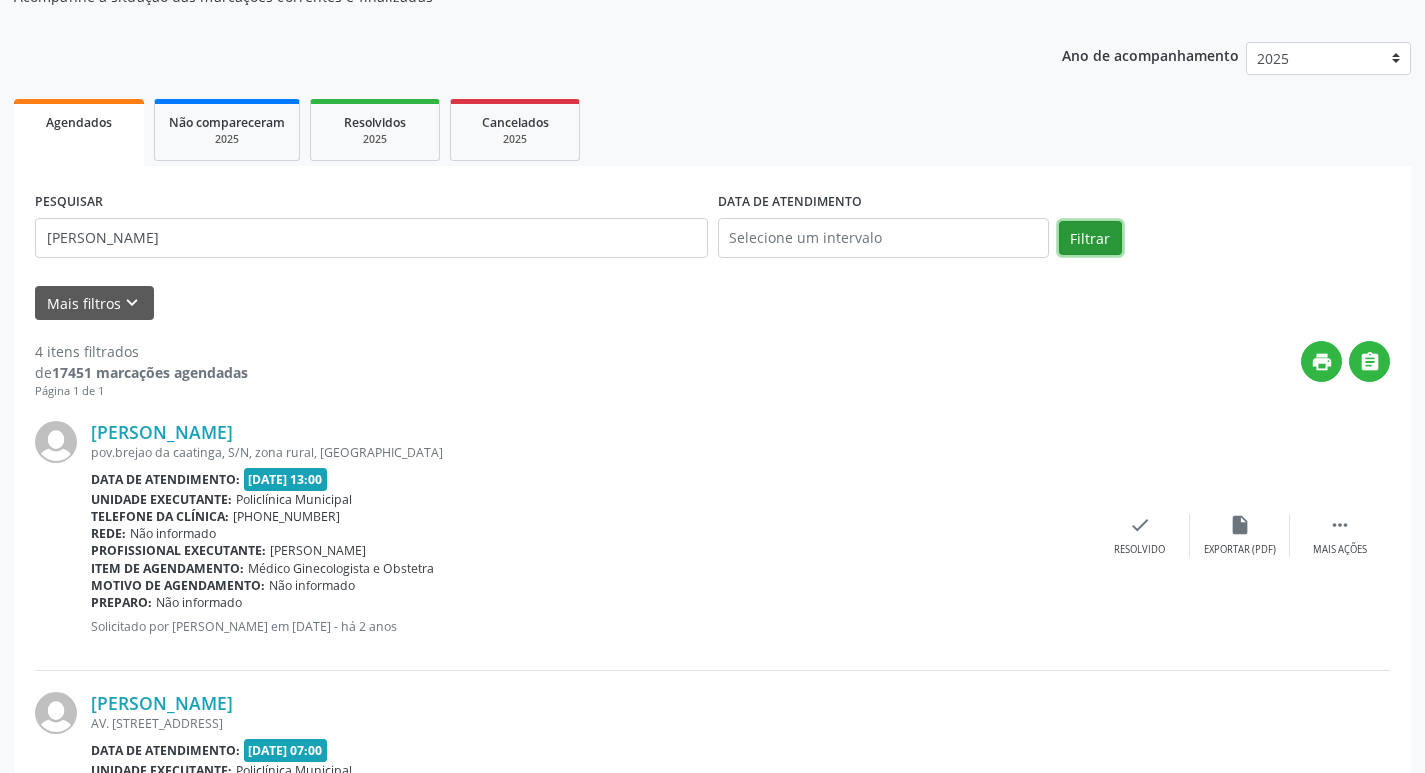 click on "Filtrar" at bounding box center (1090, 238) 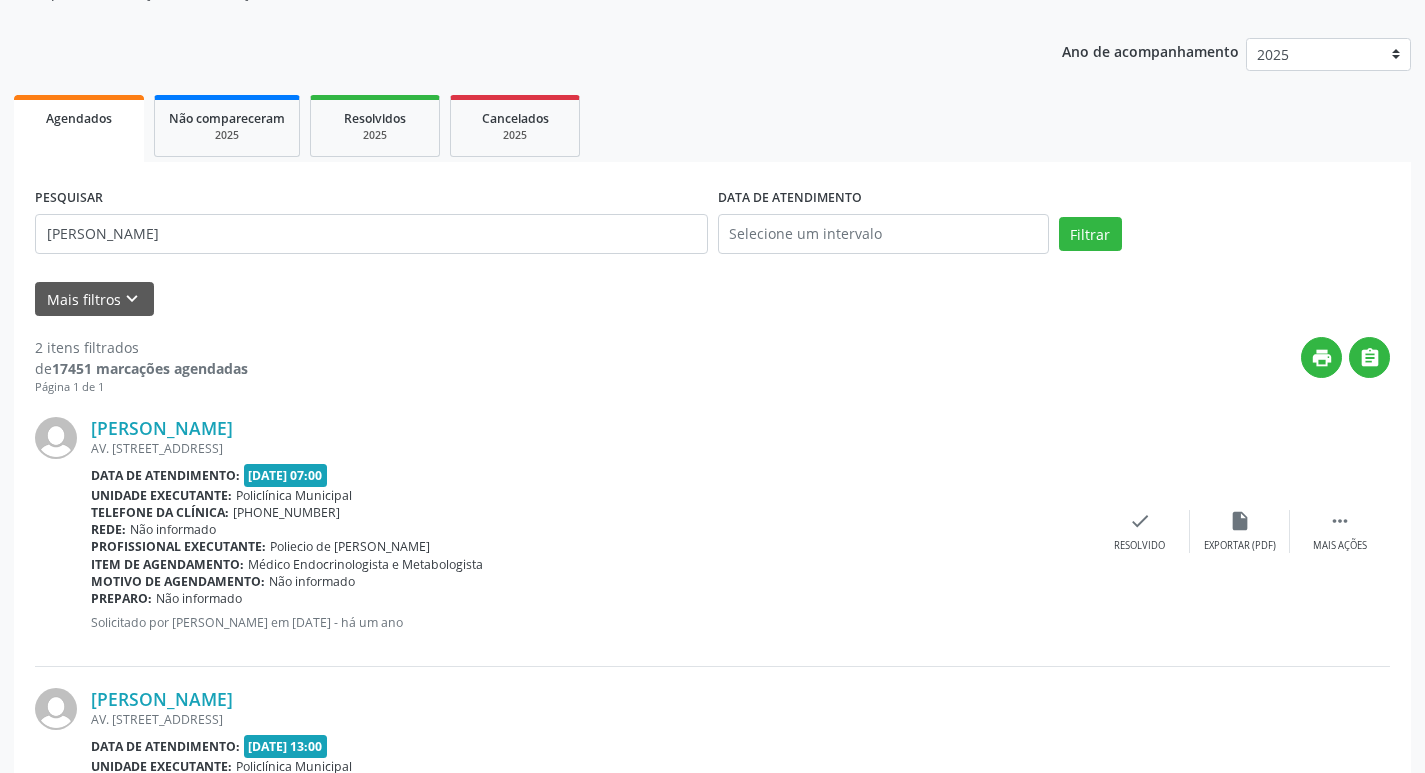 scroll, scrollTop: 300, scrollLeft: 0, axis: vertical 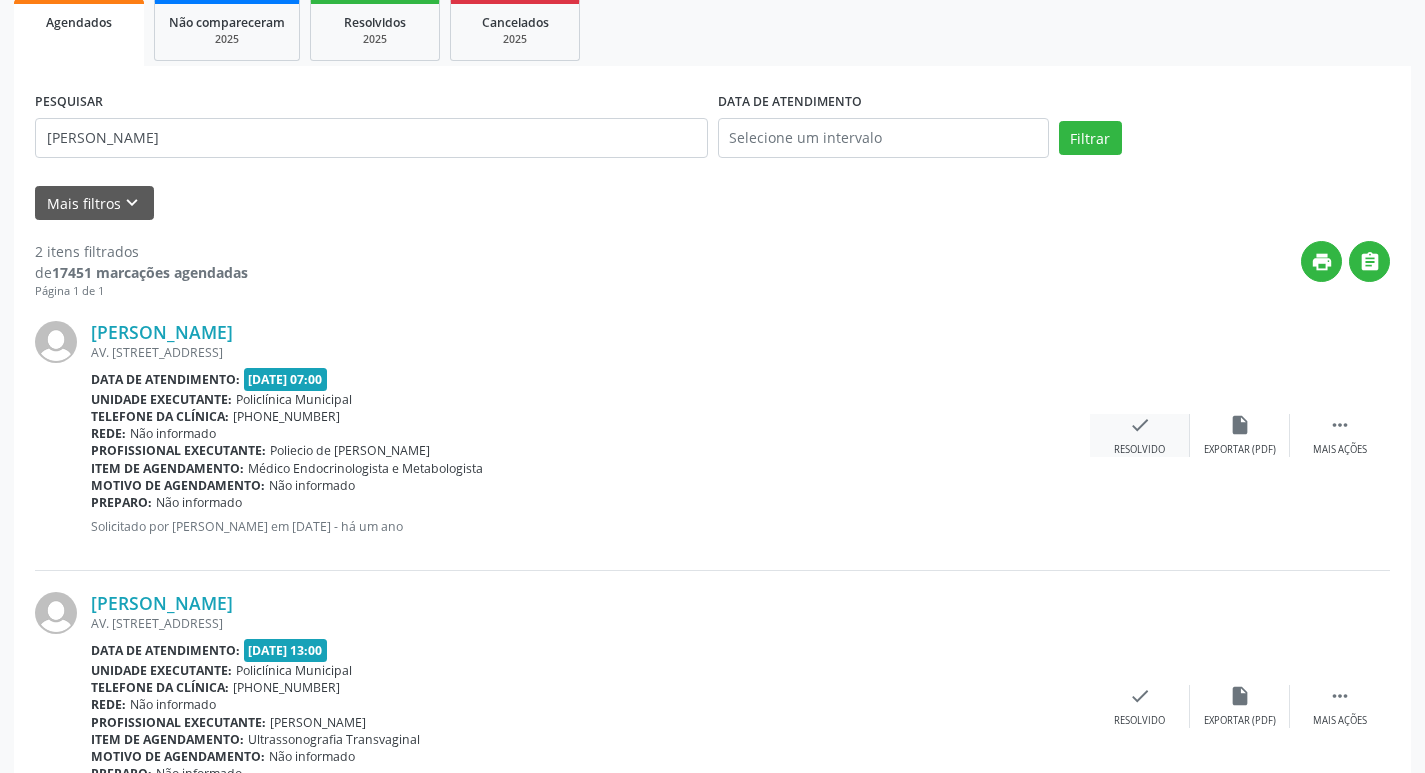 click on "Resolvido" at bounding box center (1139, 450) 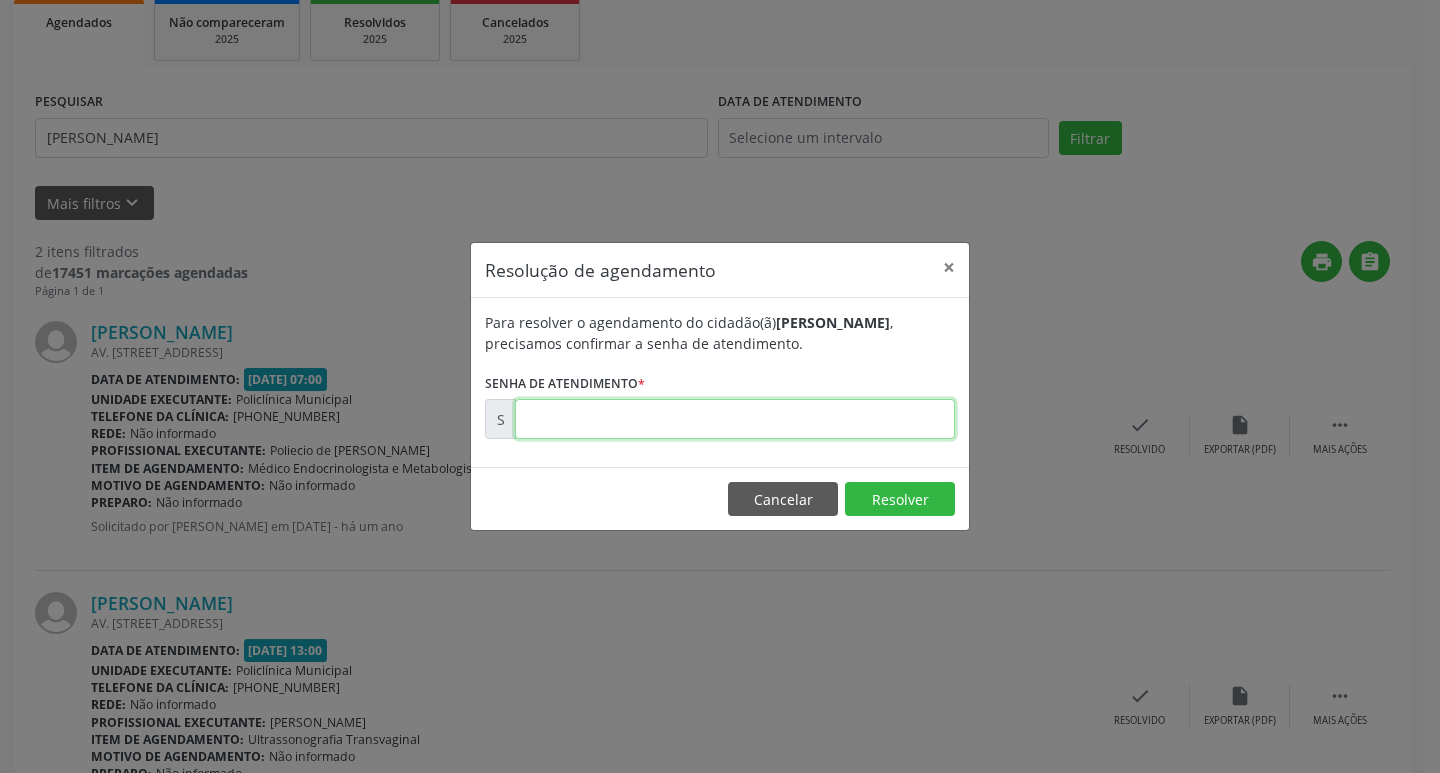 click at bounding box center (735, 419) 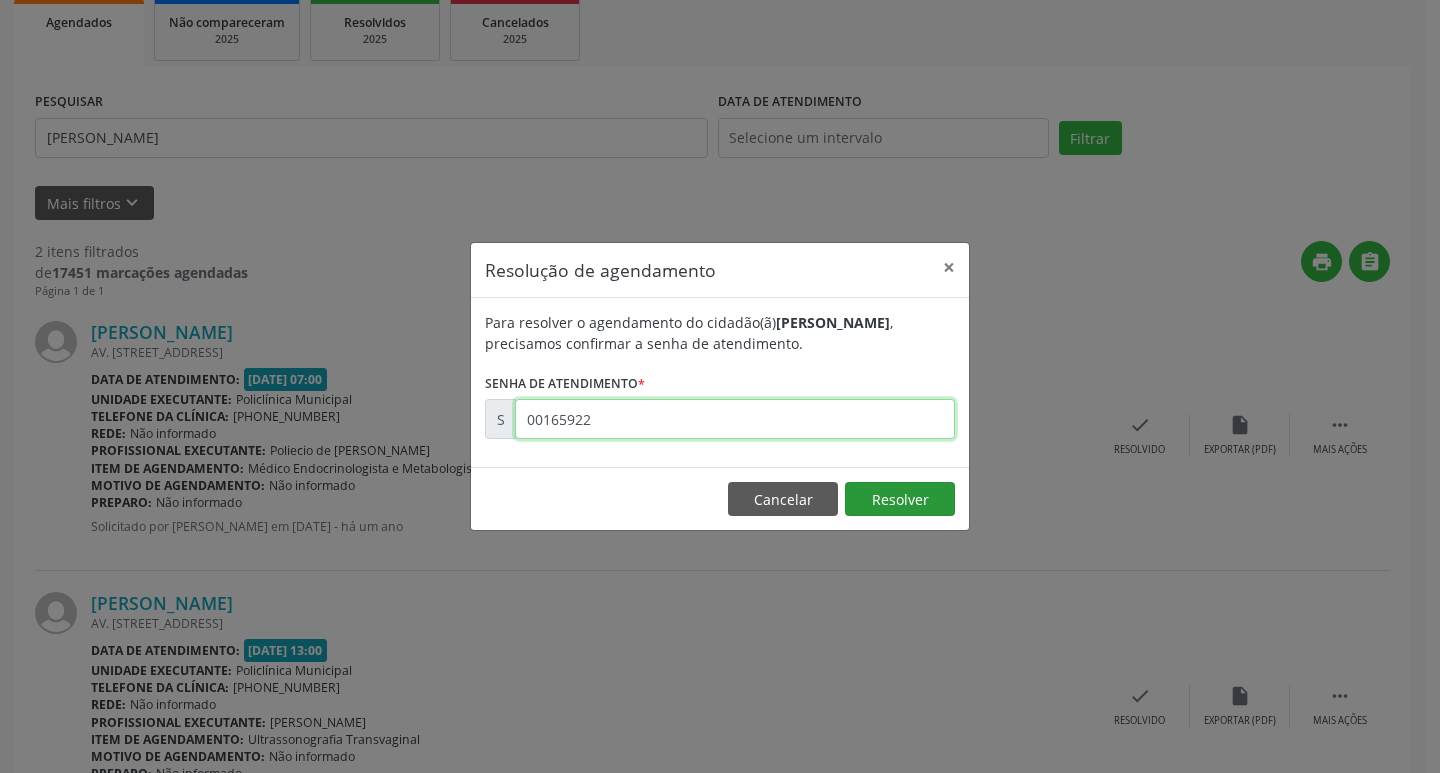 type on "00165922" 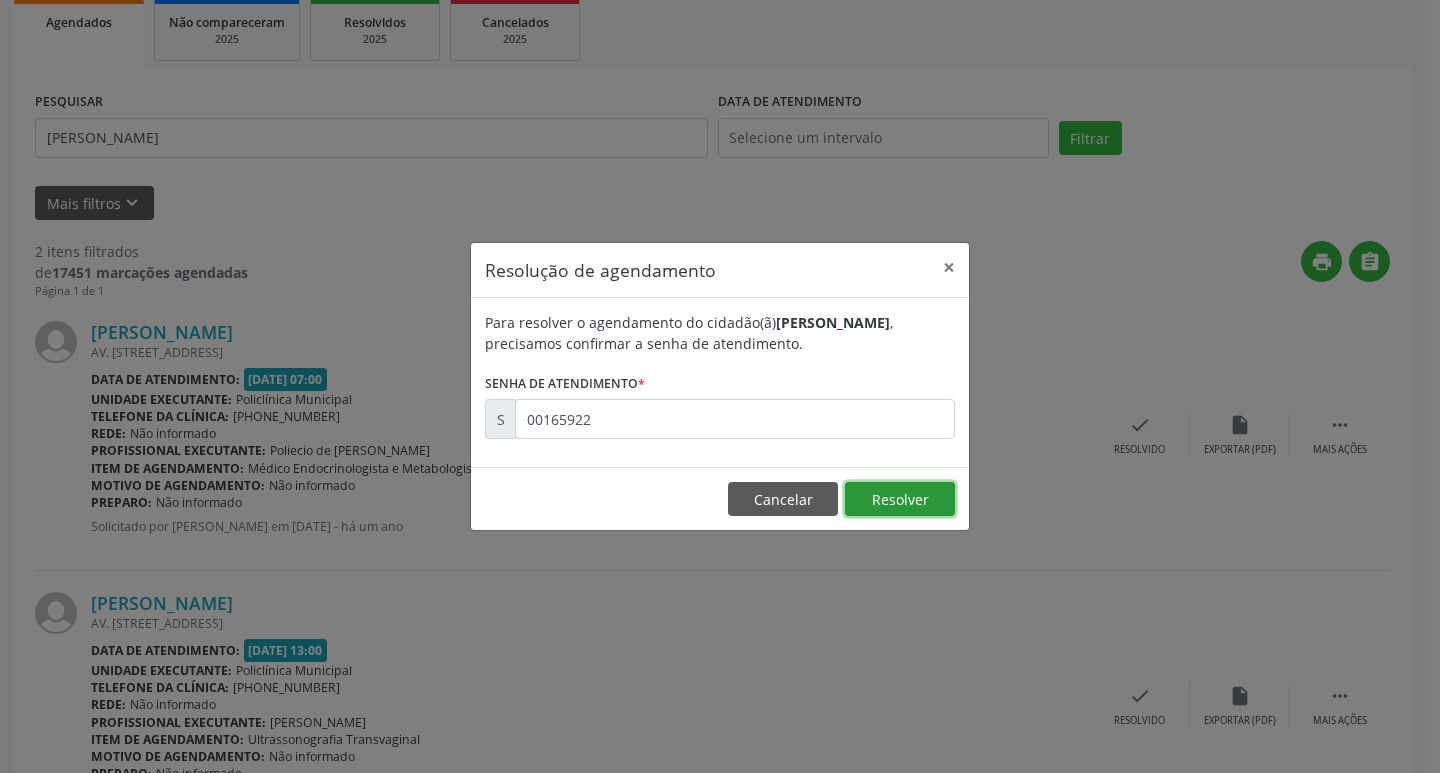 click on "Resolver" at bounding box center [900, 499] 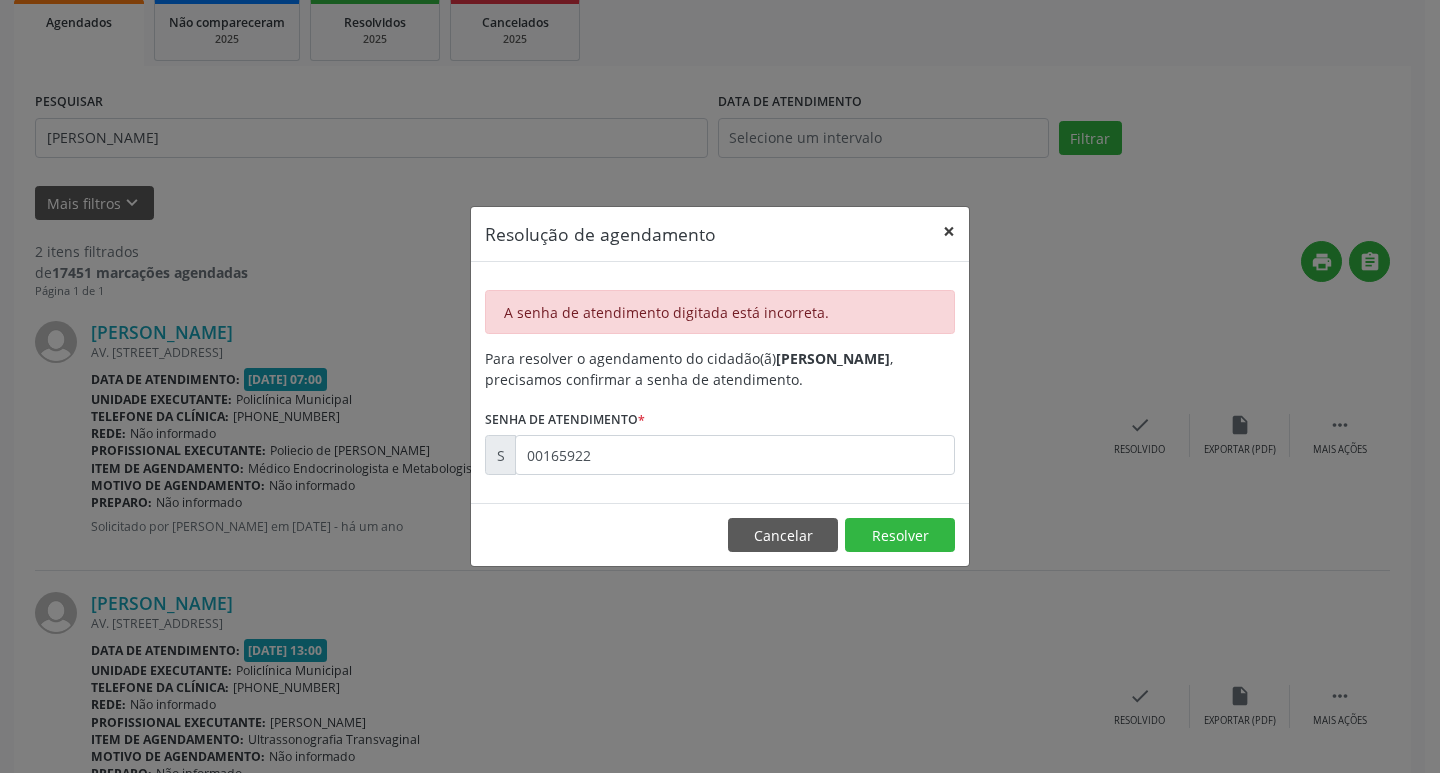 click on "×" at bounding box center [949, 231] 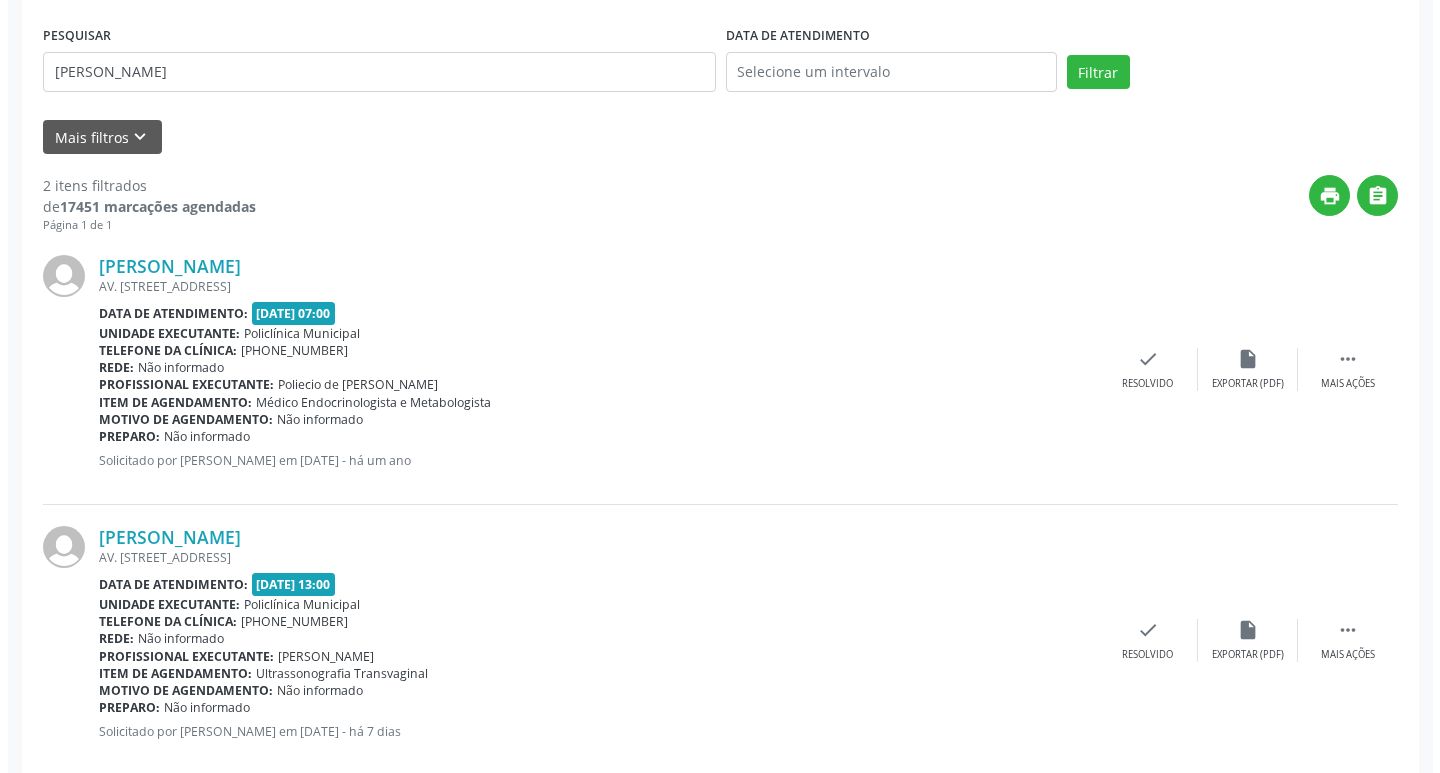 scroll, scrollTop: 400, scrollLeft: 0, axis: vertical 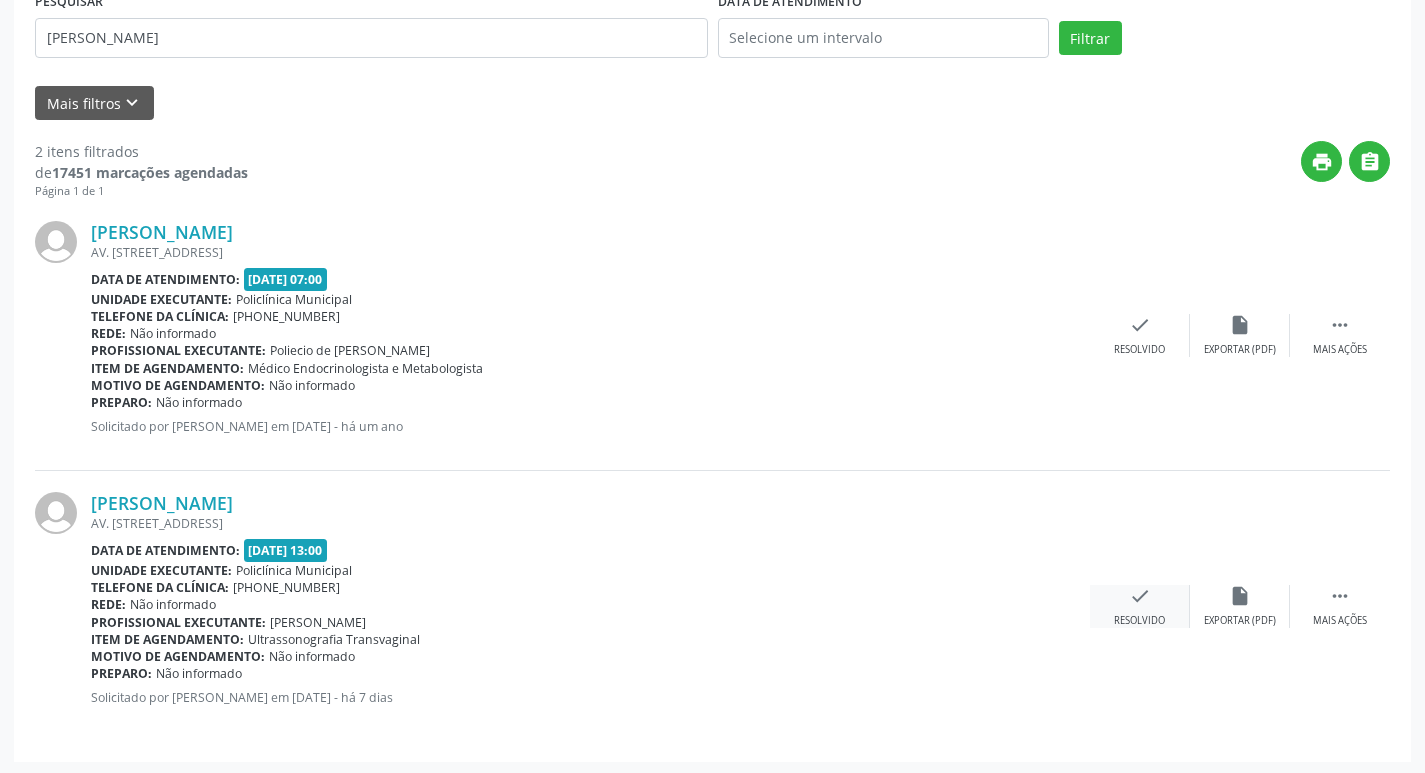 click on "check" at bounding box center [1140, 596] 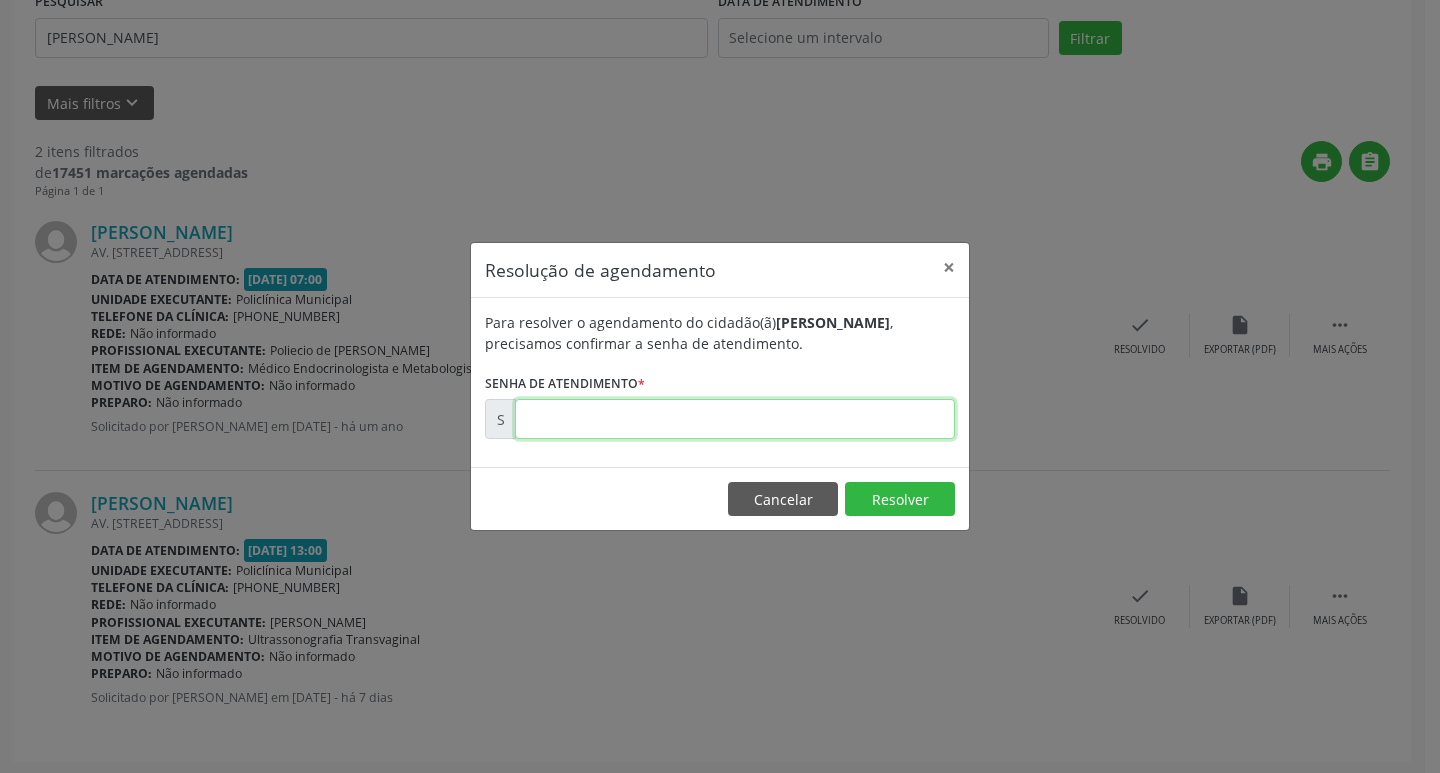 click at bounding box center (735, 419) 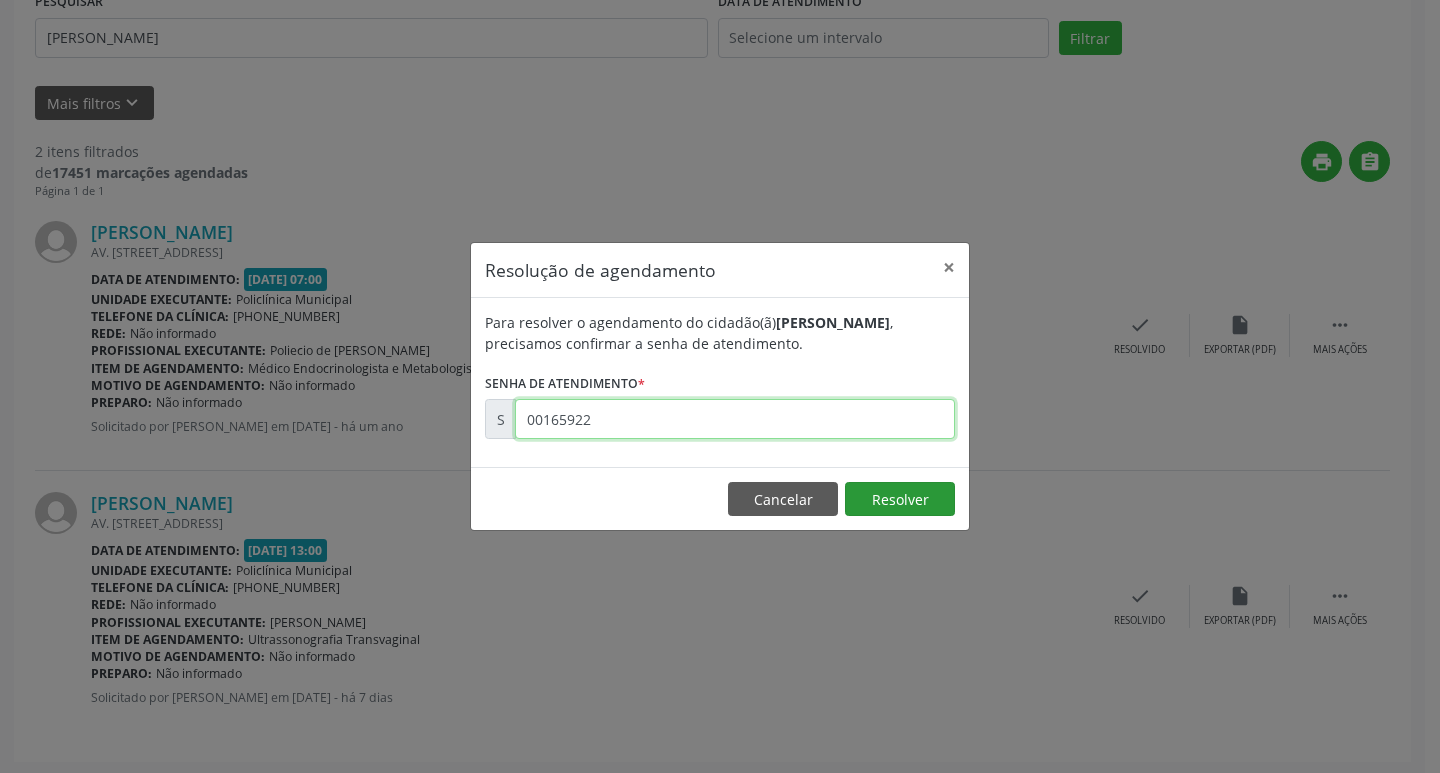 type on "00165922" 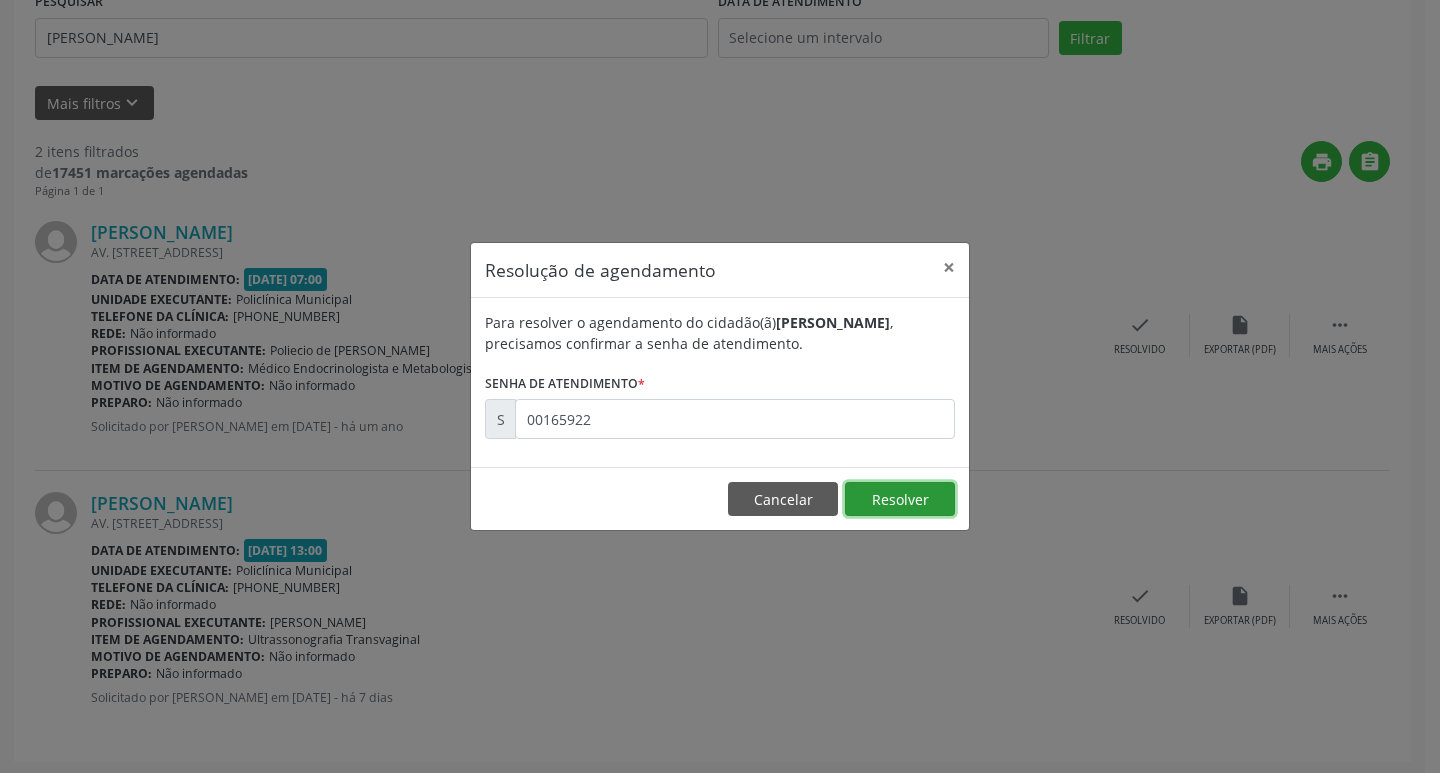 click on "Resolver" at bounding box center [900, 499] 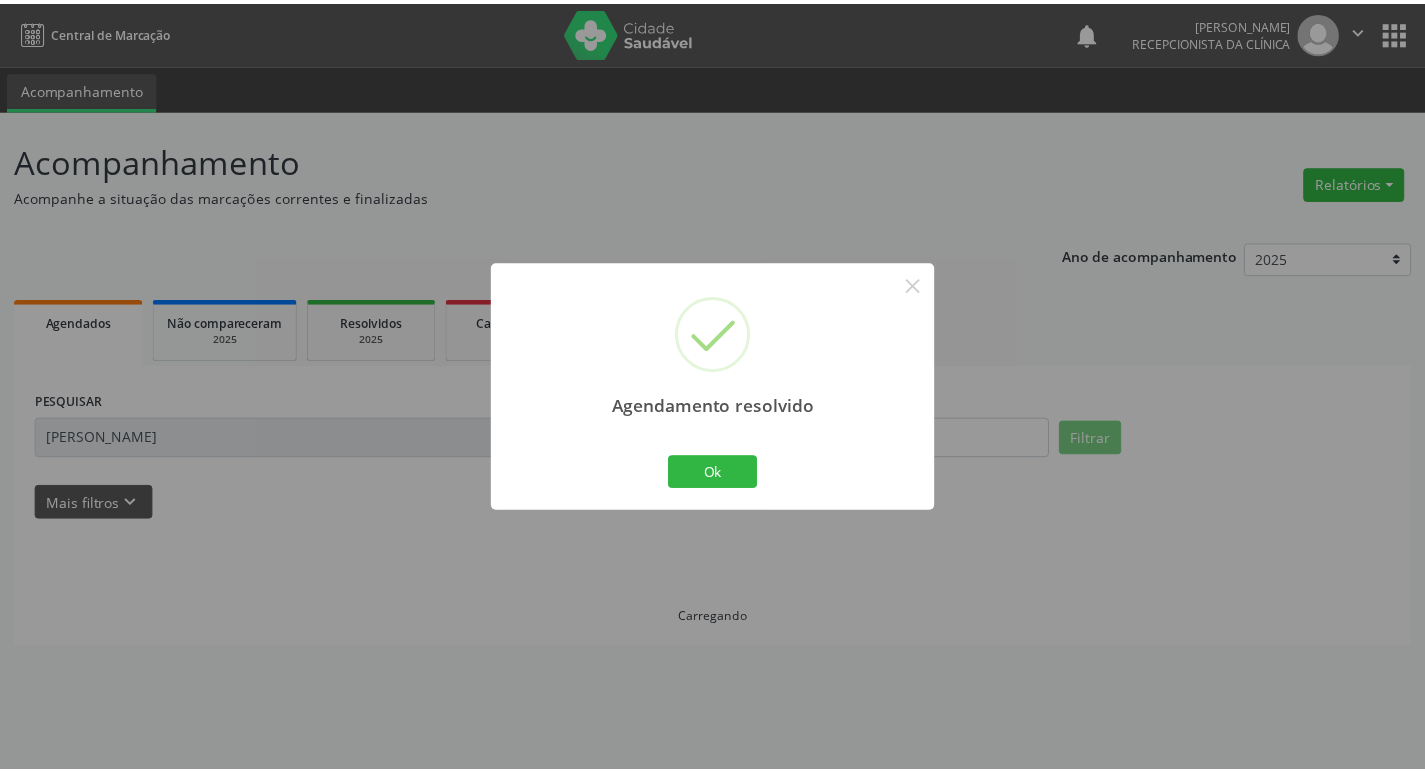 scroll, scrollTop: 0, scrollLeft: 0, axis: both 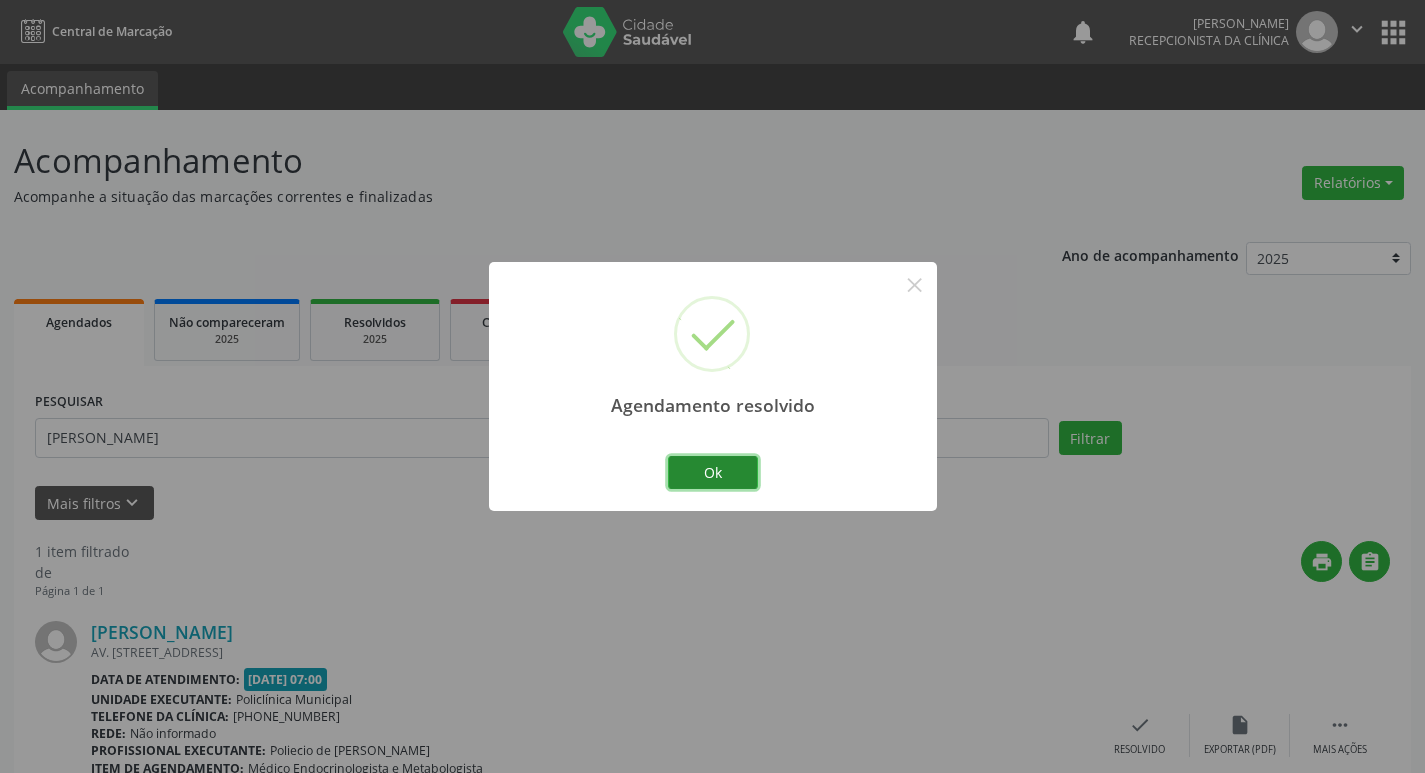 click on "Ok" at bounding box center [713, 473] 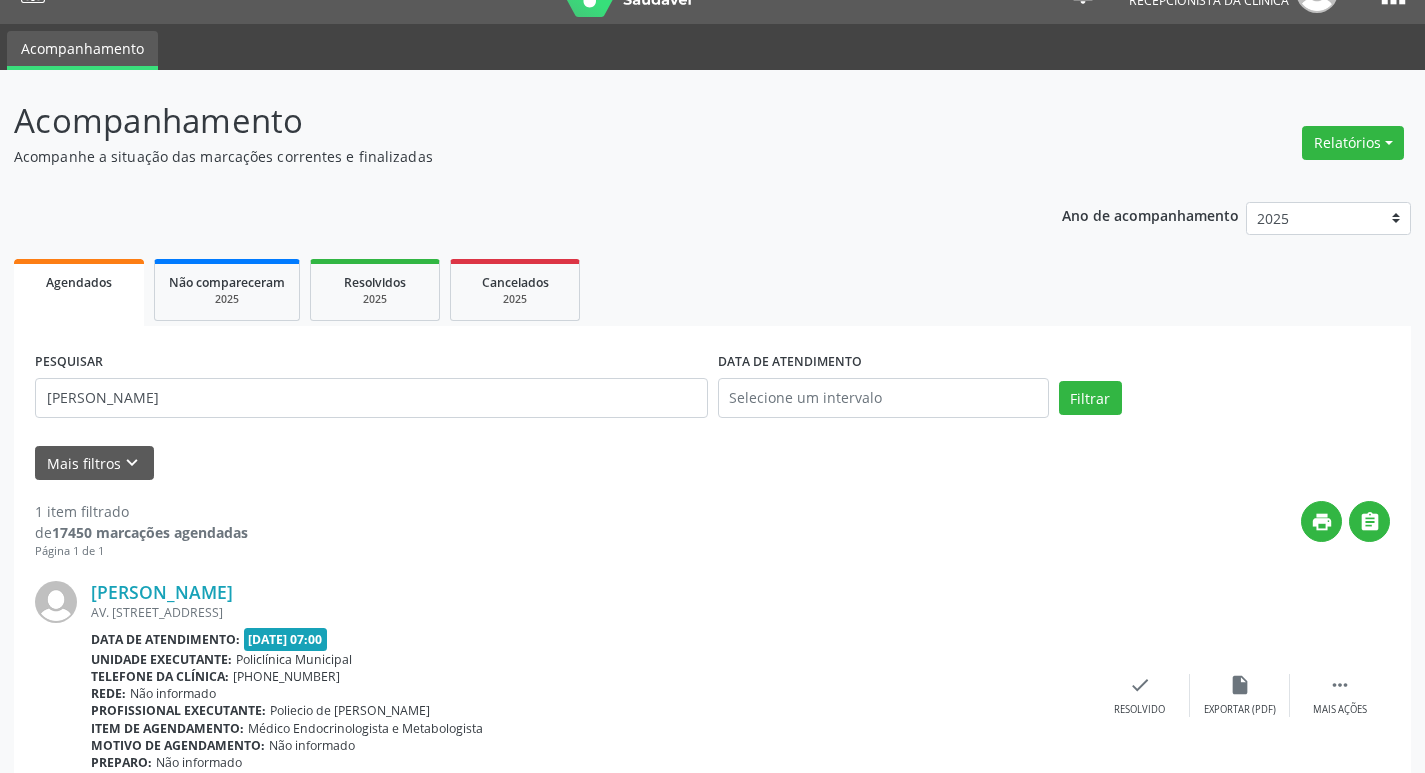 scroll, scrollTop: 0, scrollLeft: 0, axis: both 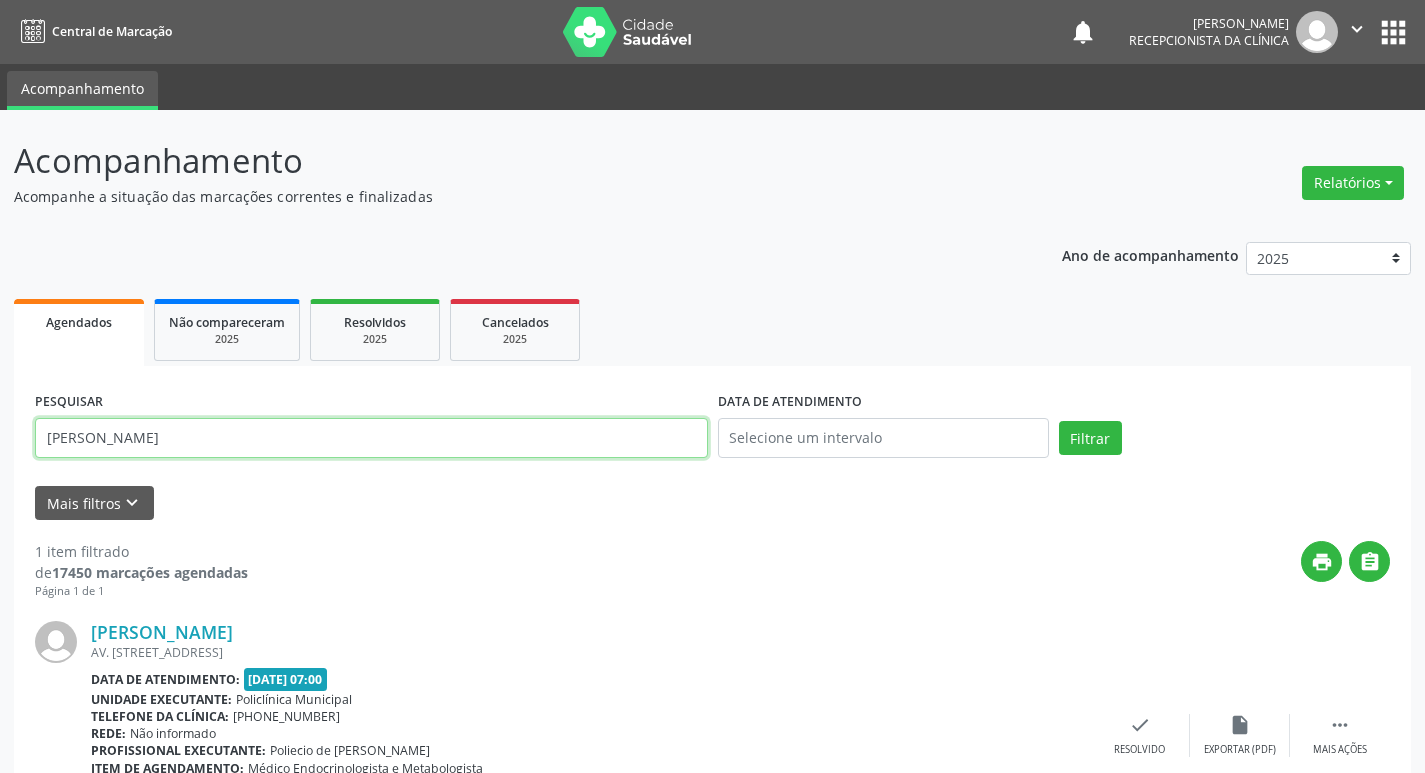 click on "[PERSON_NAME]" at bounding box center (371, 438) 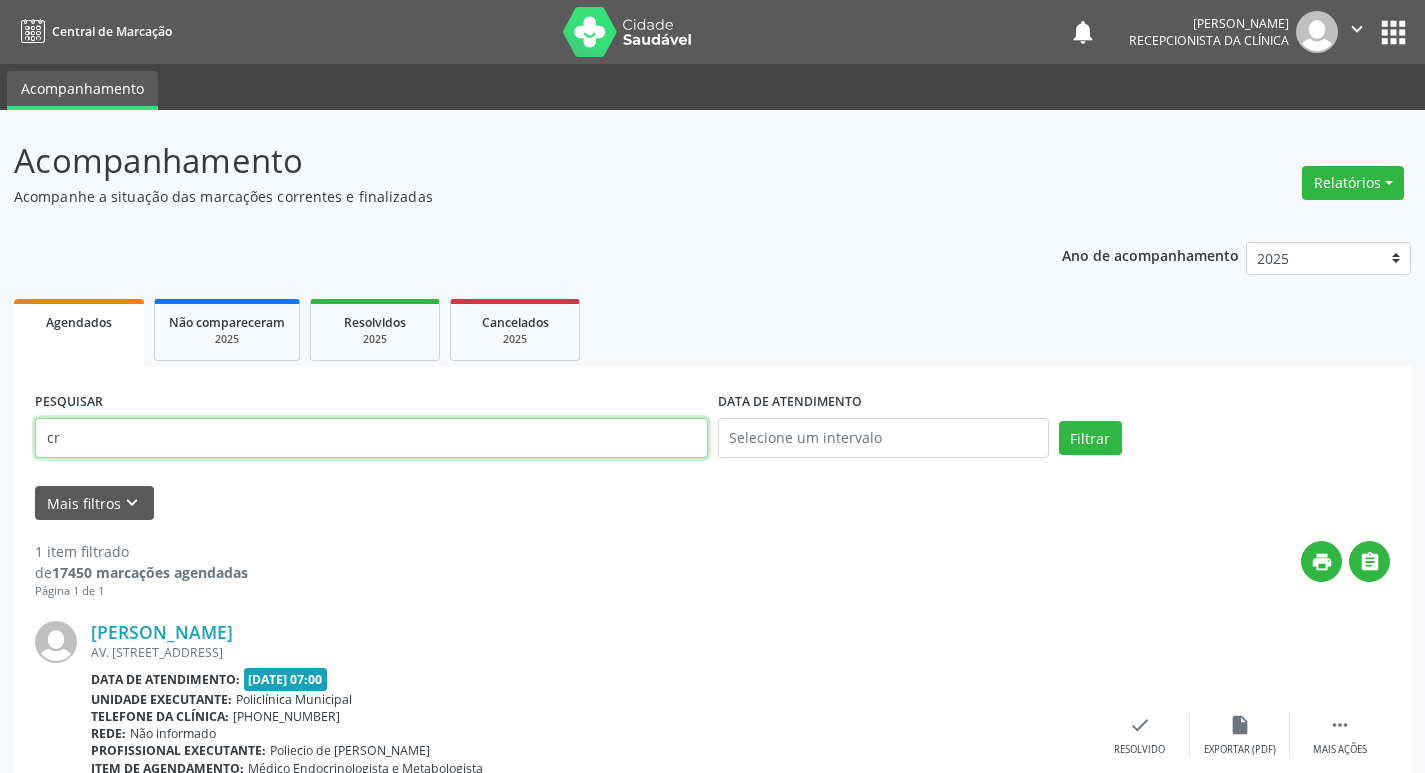 type on "c" 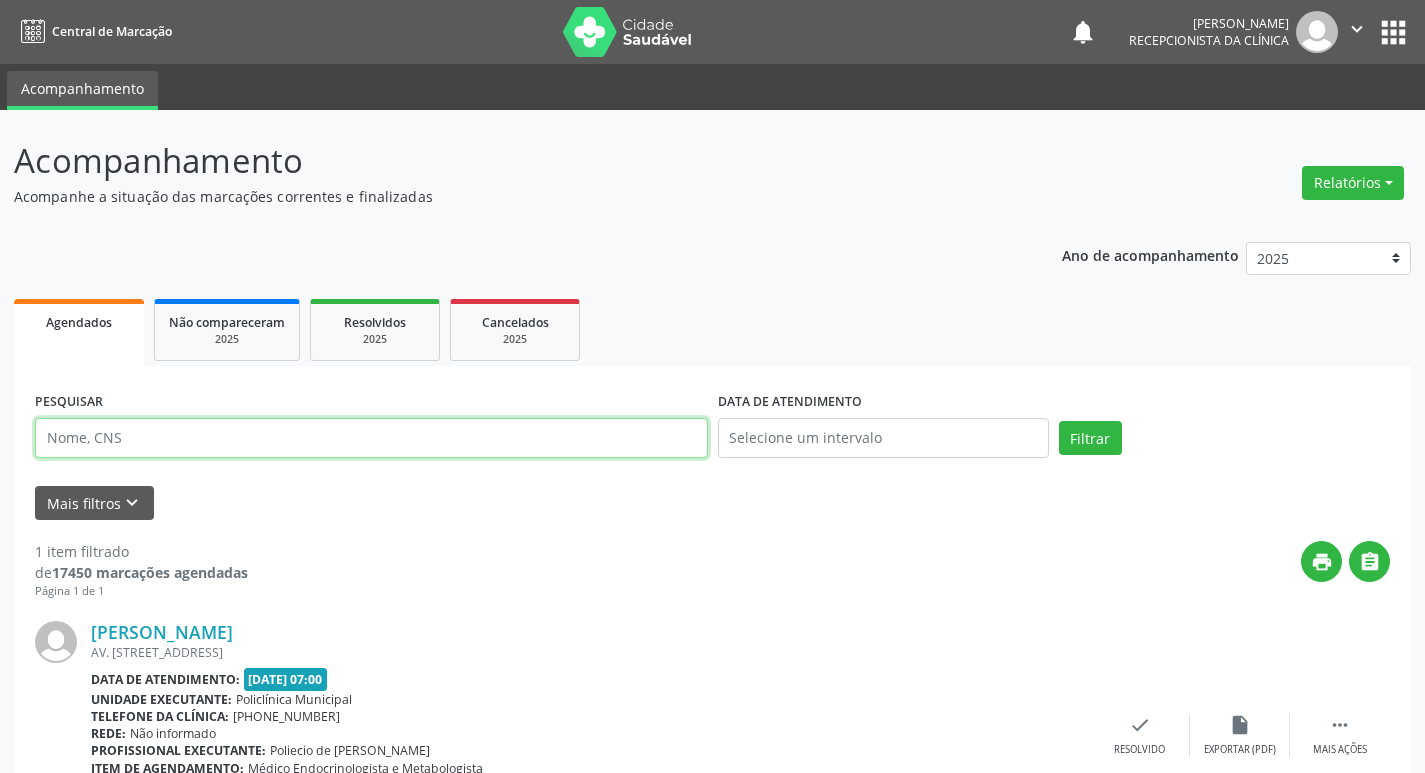 click at bounding box center (371, 438) 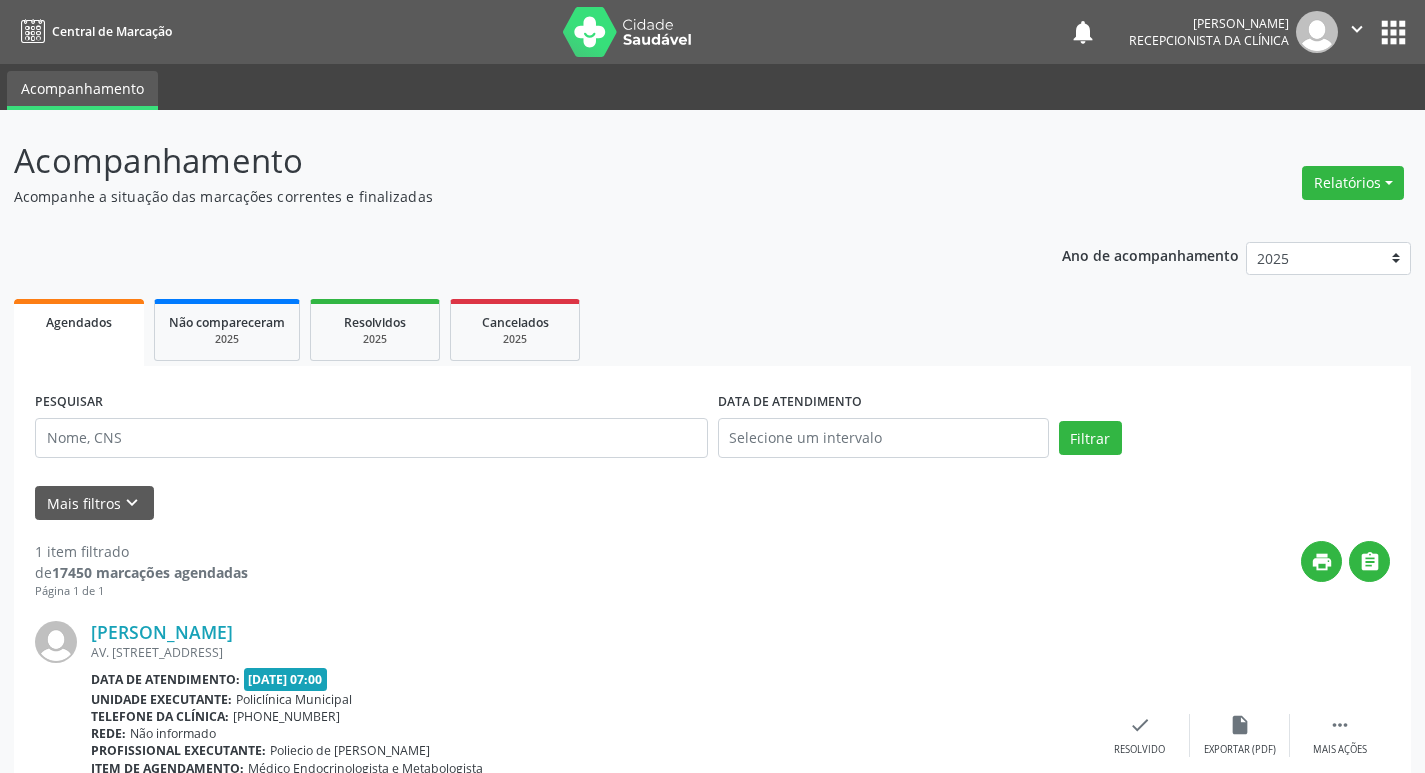 click on "Data de atendimento:
[DATE] 07:00" at bounding box center (590, 679) 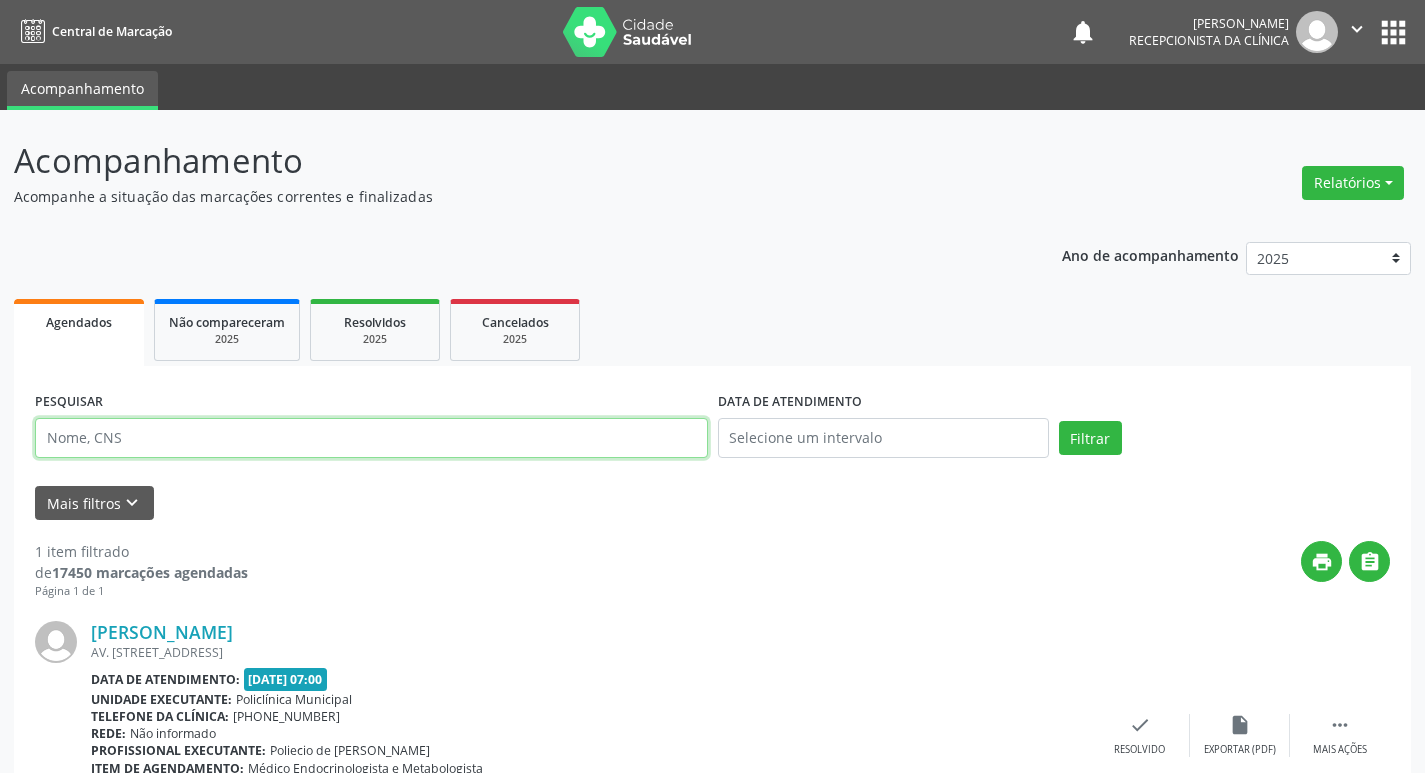 click at bounding box center [371, 438] 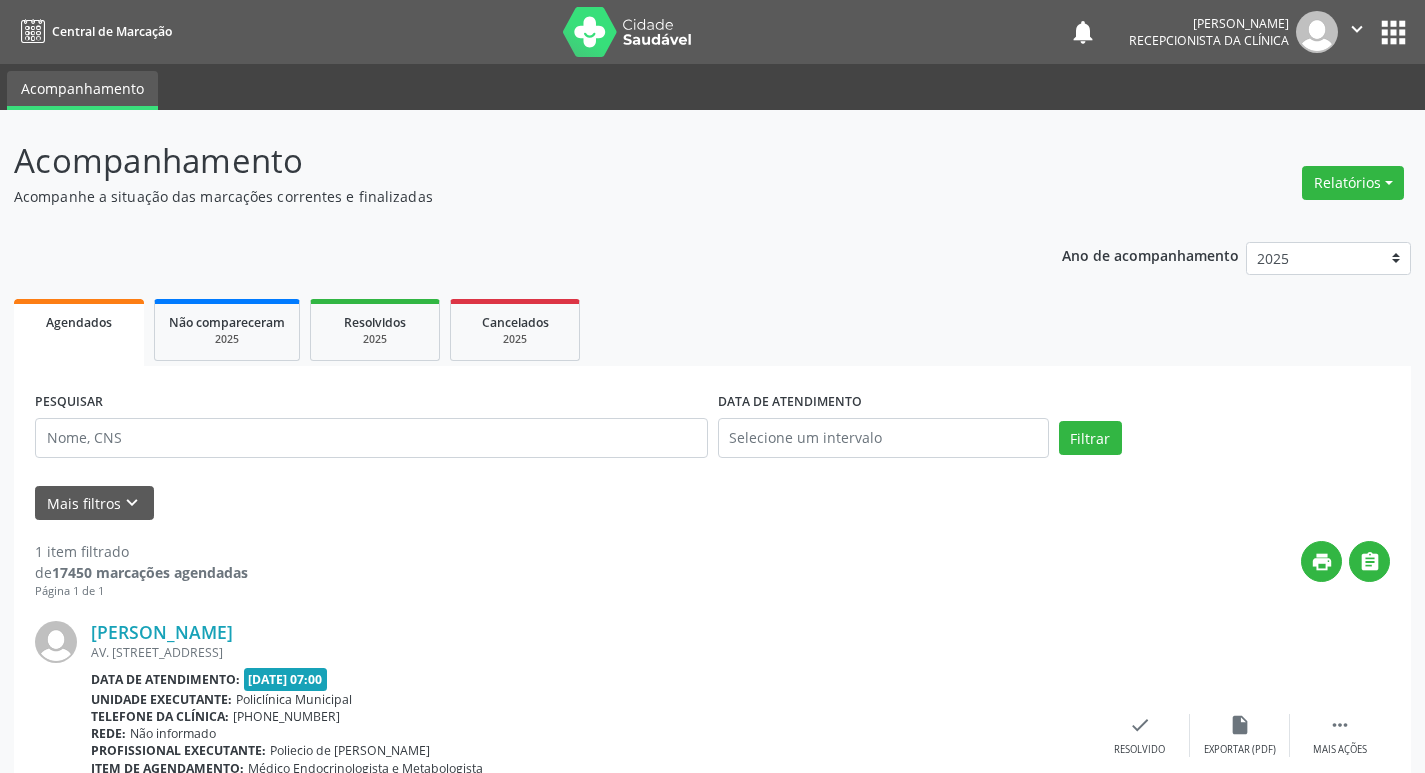 click on "1 item filtrado
de
17450 marcações agendadas
Página 1 de 1
print   
[PERSON_NAME]
AV. [STREET_ADDRESS]
Data de atendimento:
[DATE] 07:00
Unidade executante:
Policlínica Municipal
Telefone da clínica:
[PHONE_NUMBER]
Rede:
Não informado
Profissional executante:
Poliecio de Matos Lacerda
Item de agendamento:
Médico Endocrinologista e Metabologista
Motivo de agendamento:
Não informado
Preparo:
Não informado
Solicitado por [PERSON_NAME] em [DATE] - há um ano

Mais ações
insert_drive_file
Exportar (PDF)
check
Resolvido" at bounding box center [712, 695] 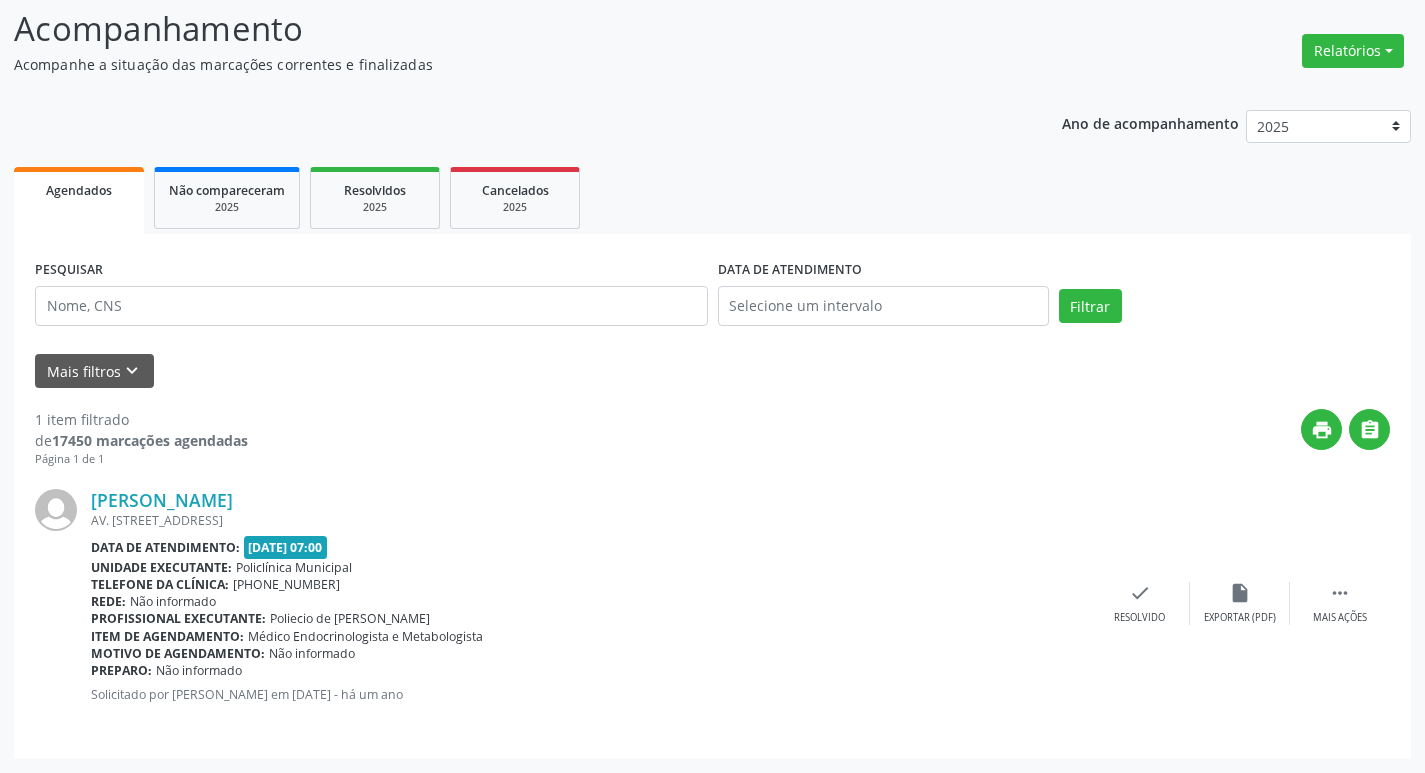 scroll, scrollTop: 0, scrollLeft: 0, axis: both 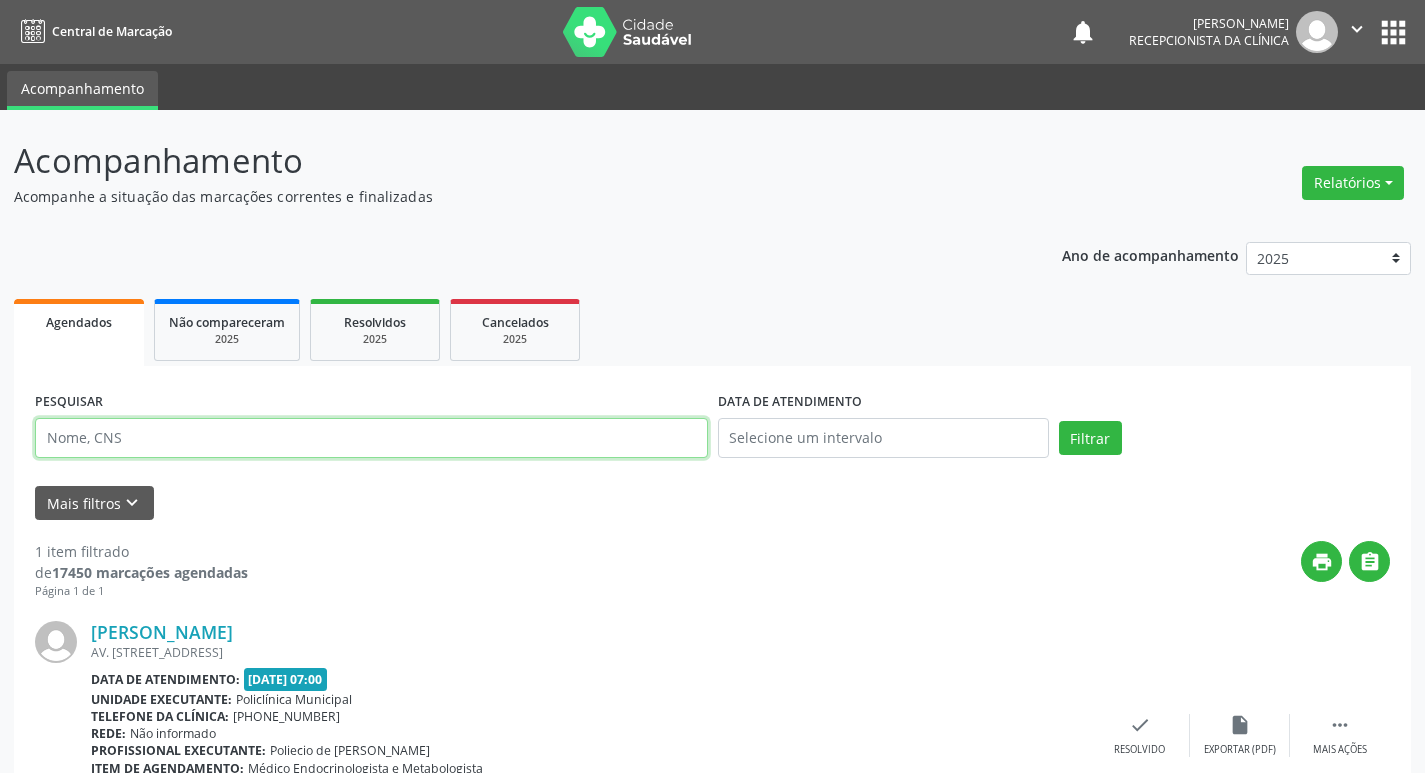 click at bounding box center [371, 438] 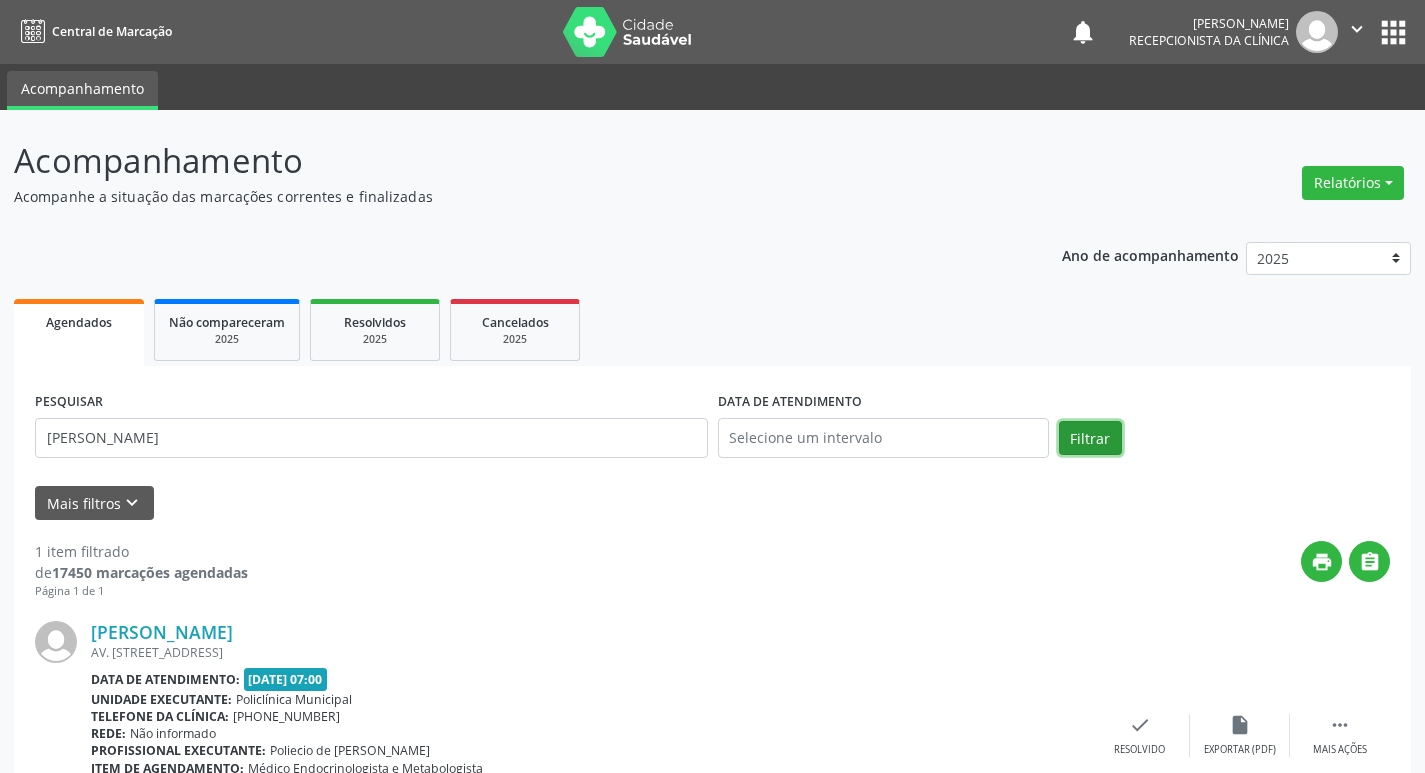 click on "Filtrar" at bounding box center (1090, 438) 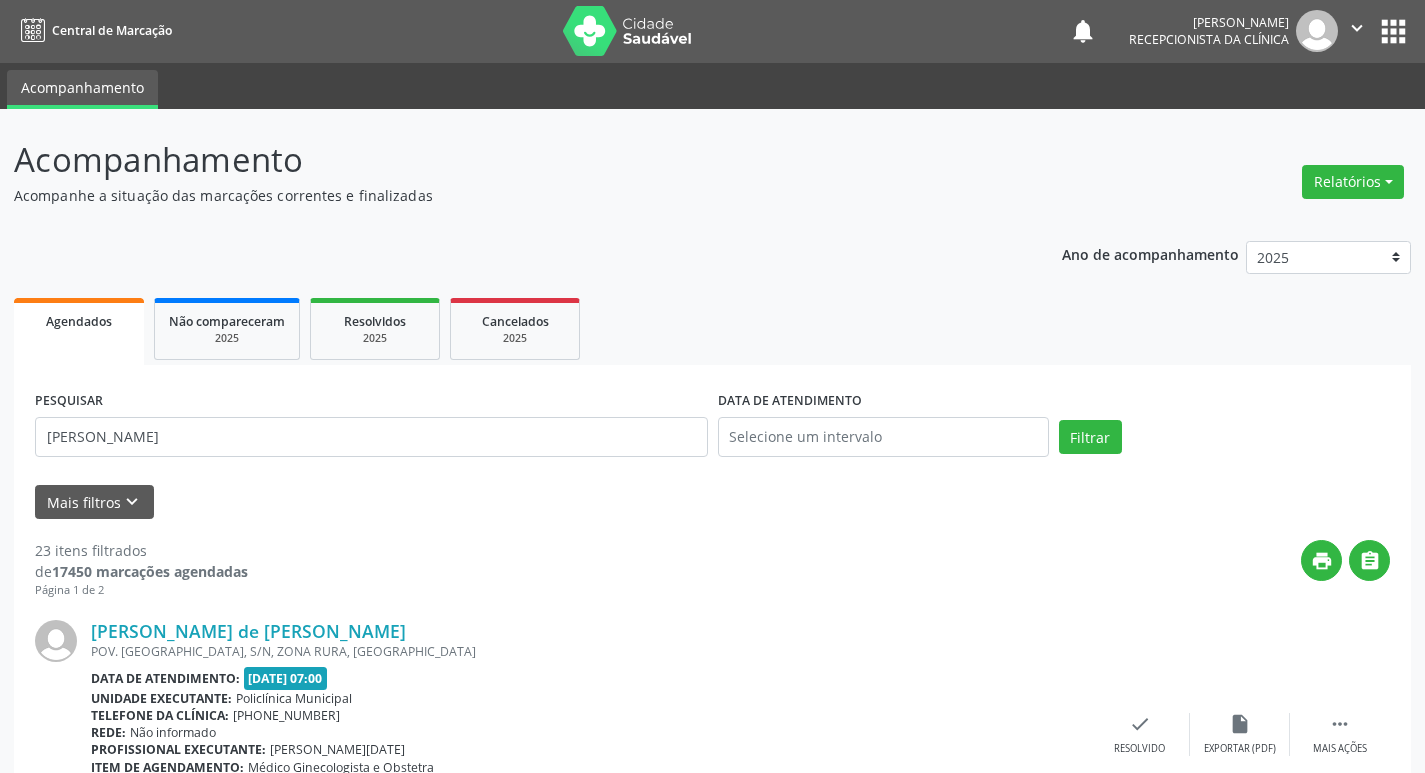 scroll, scrollTop: 0, scrollLeft: 0, axis: both 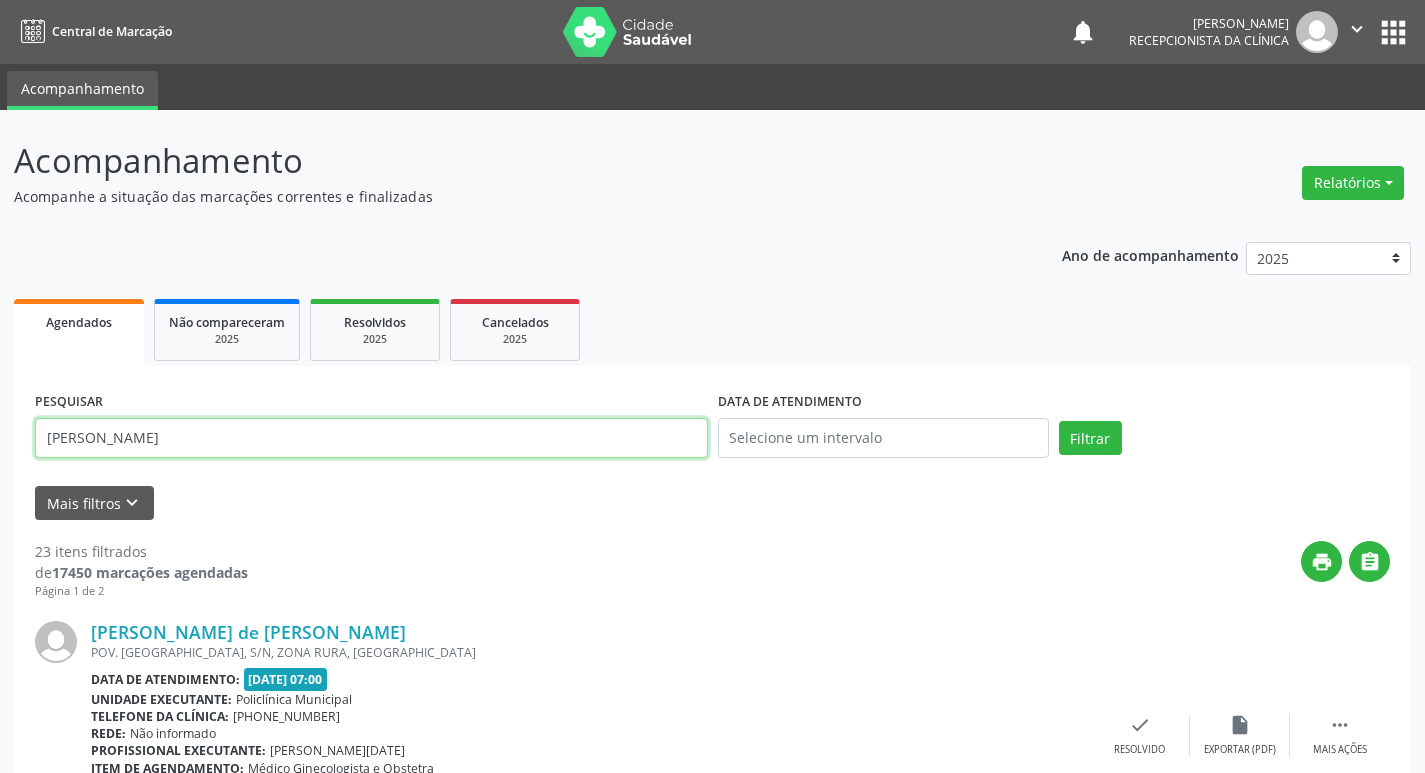 click on "[PERSON_NAME]" at bounding box center (371, 438) 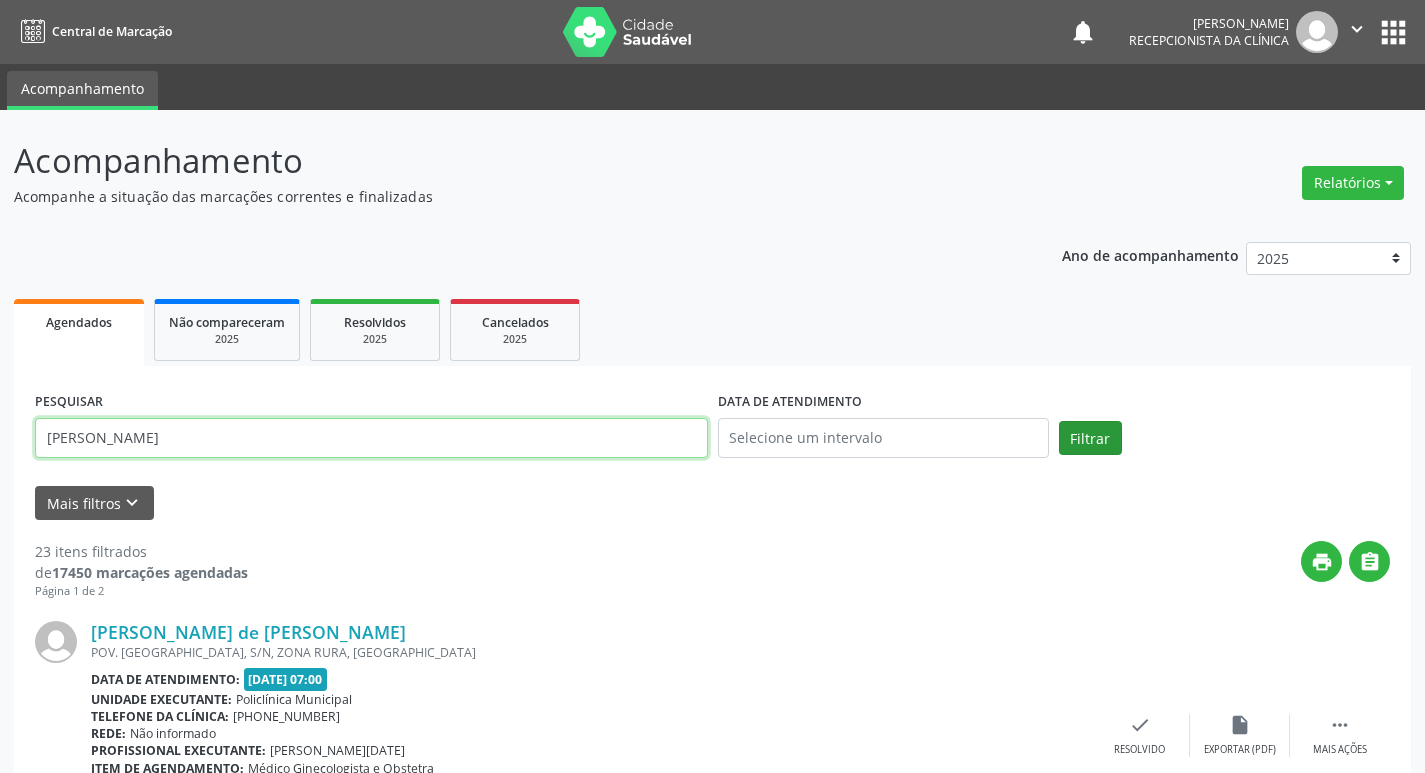 type on "[PERSON_NAME]" 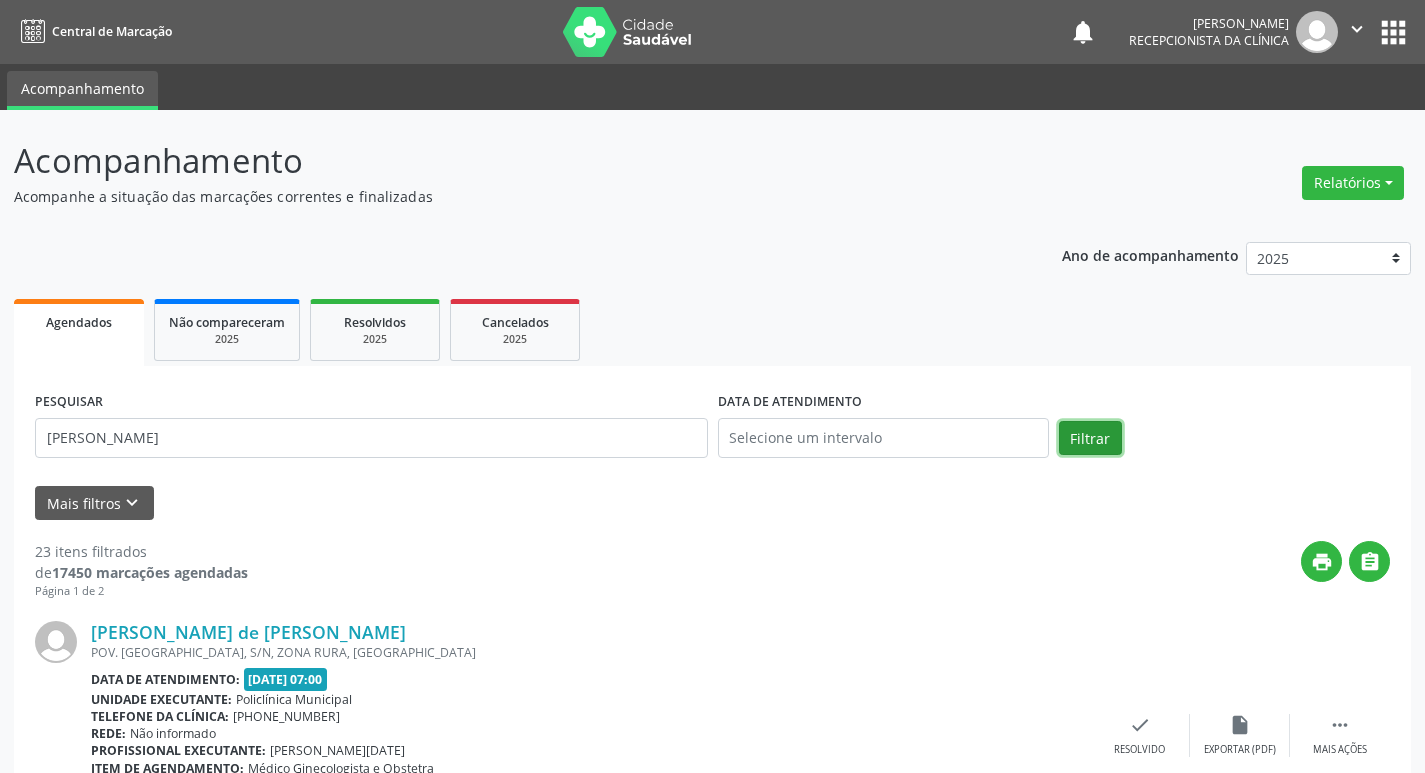 click on "Filtrar" at bounding box center (1090, 438) 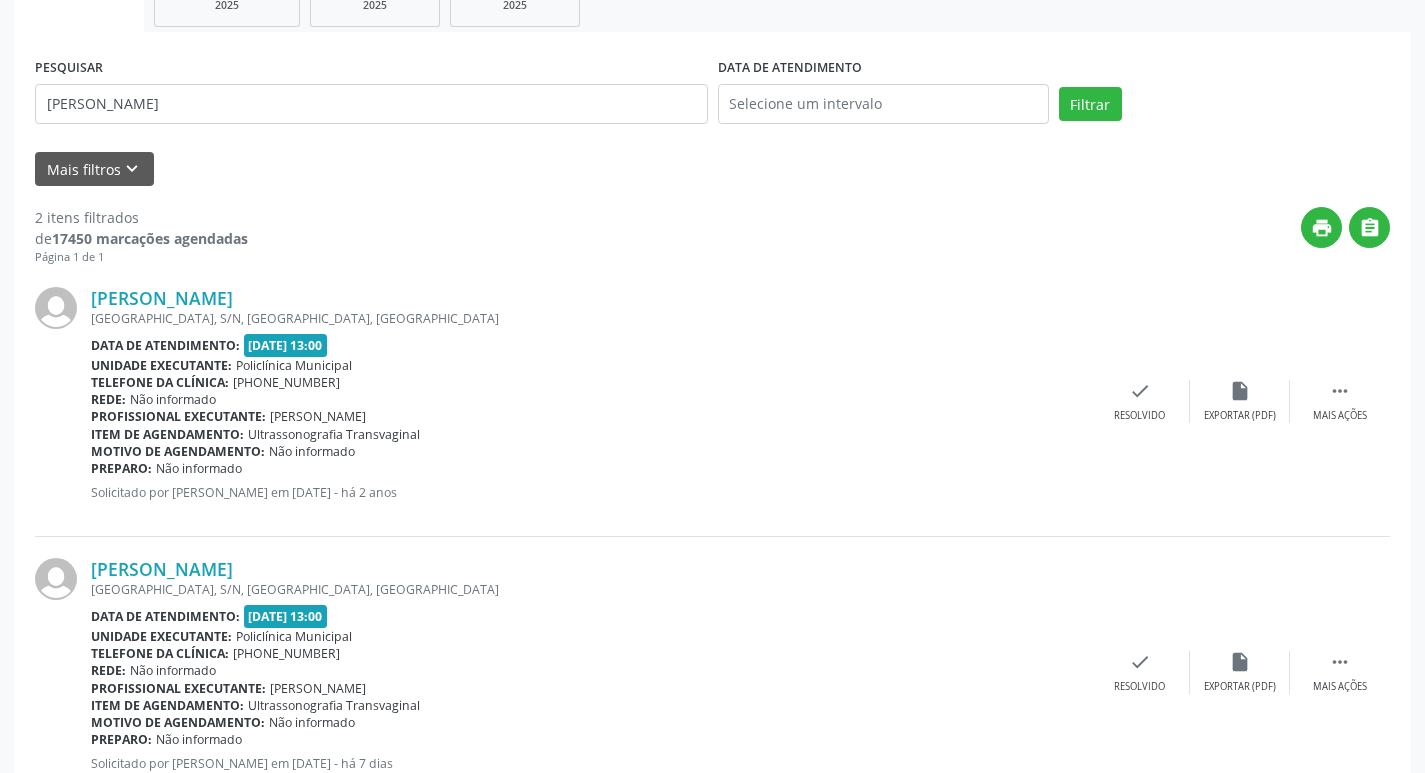 scroll, scrollTop: 303, scrollLeft: 0, axis: vertical 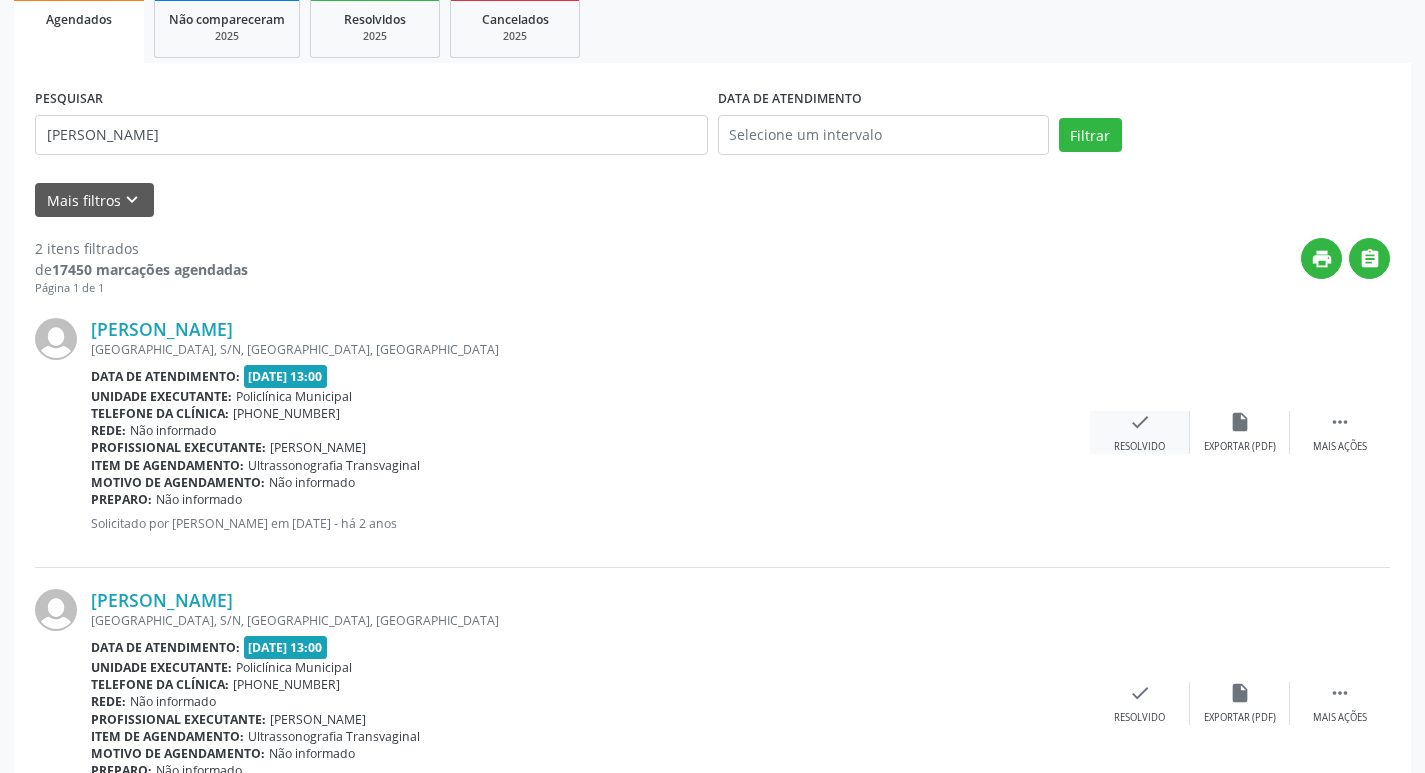 click on "Resolvido" at bounding box center [1139, 447] 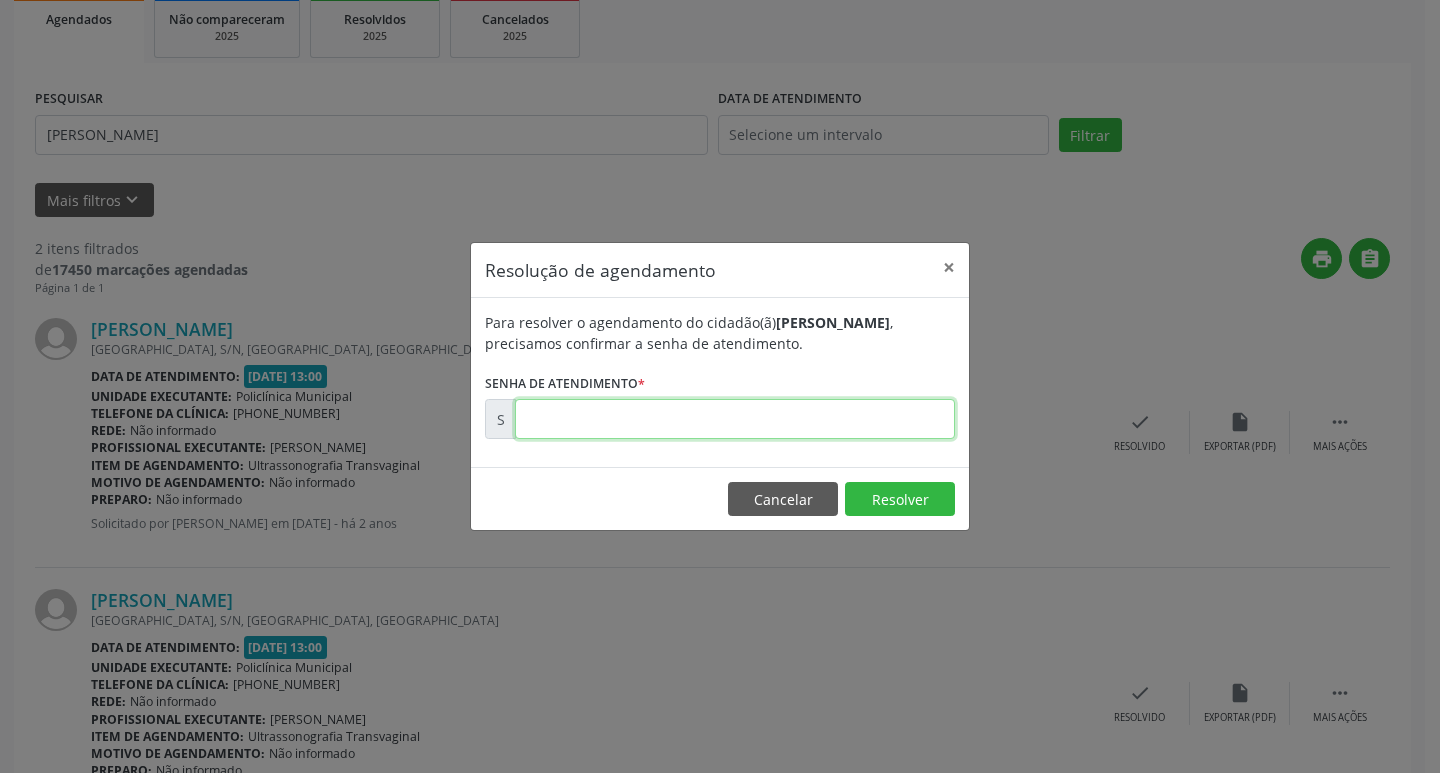 click at bounding box center [735, 419] 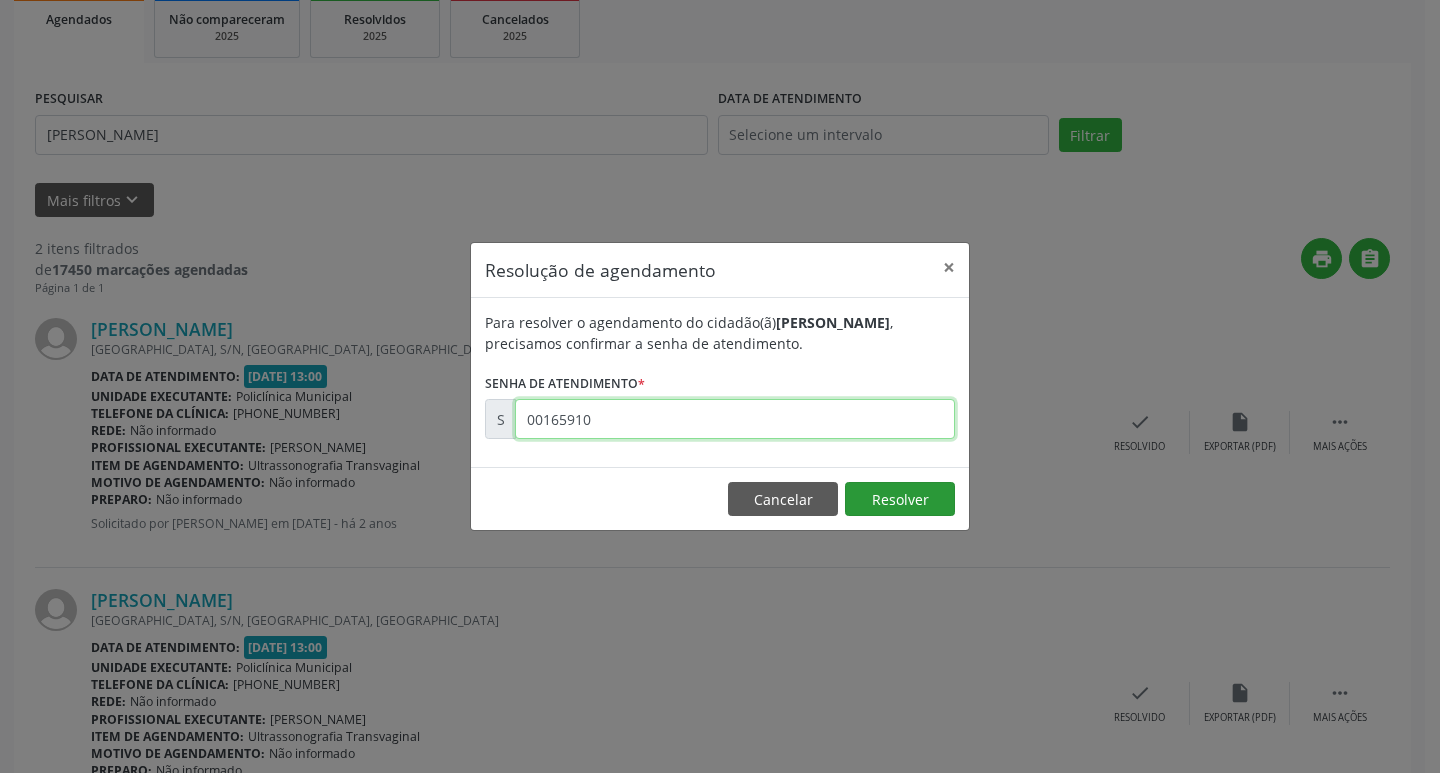 type on "00165910" 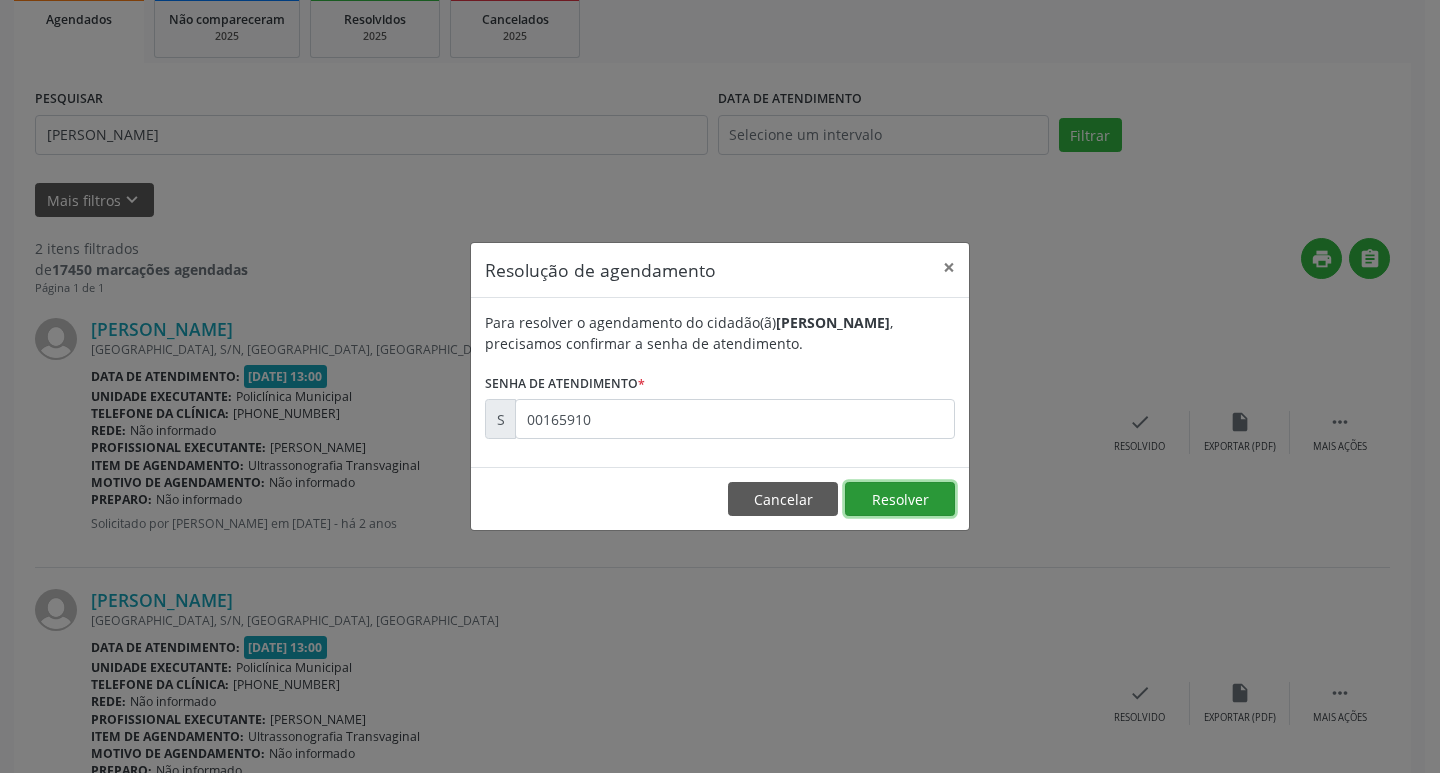 click on "Resolver" at bounding box center (900, 499) 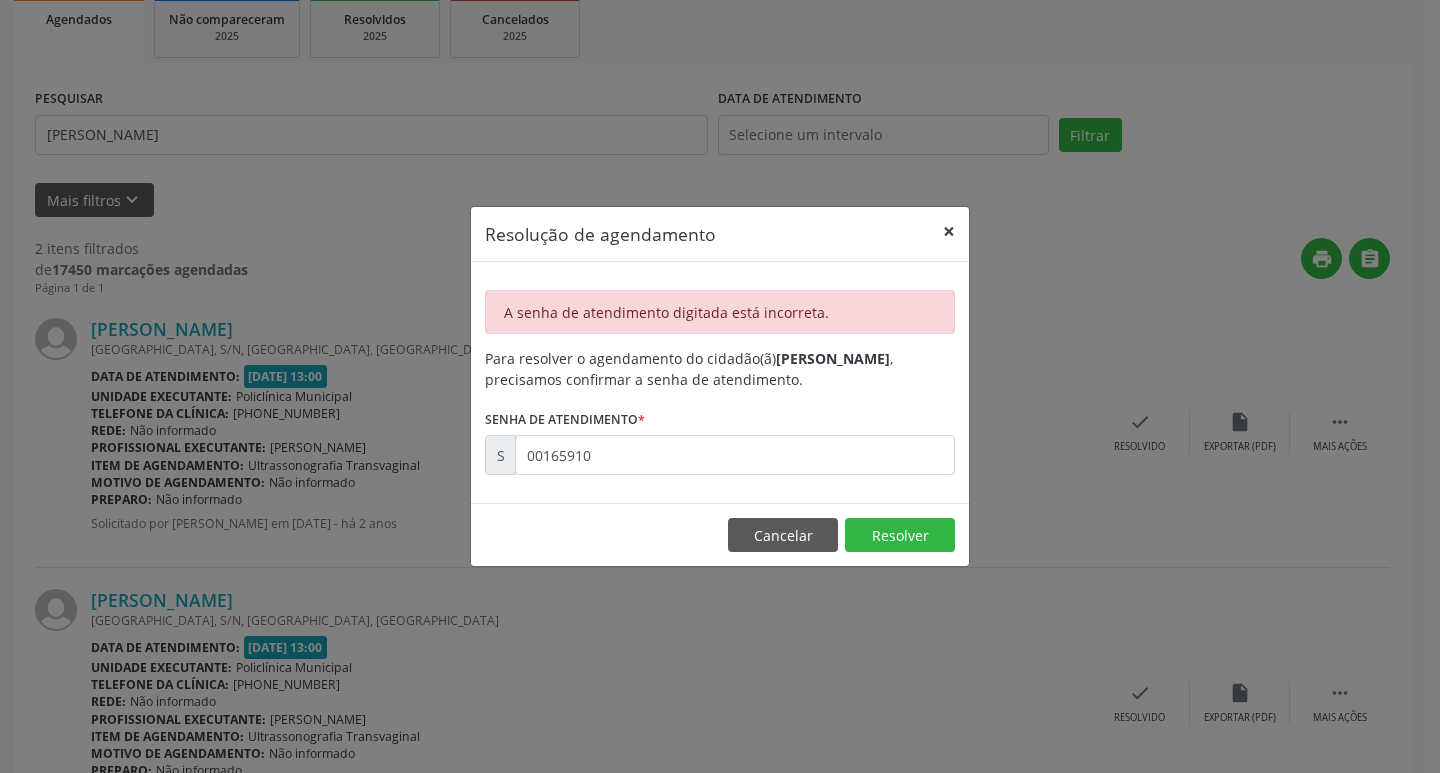 click on "×" at bounding box center (949, 231) 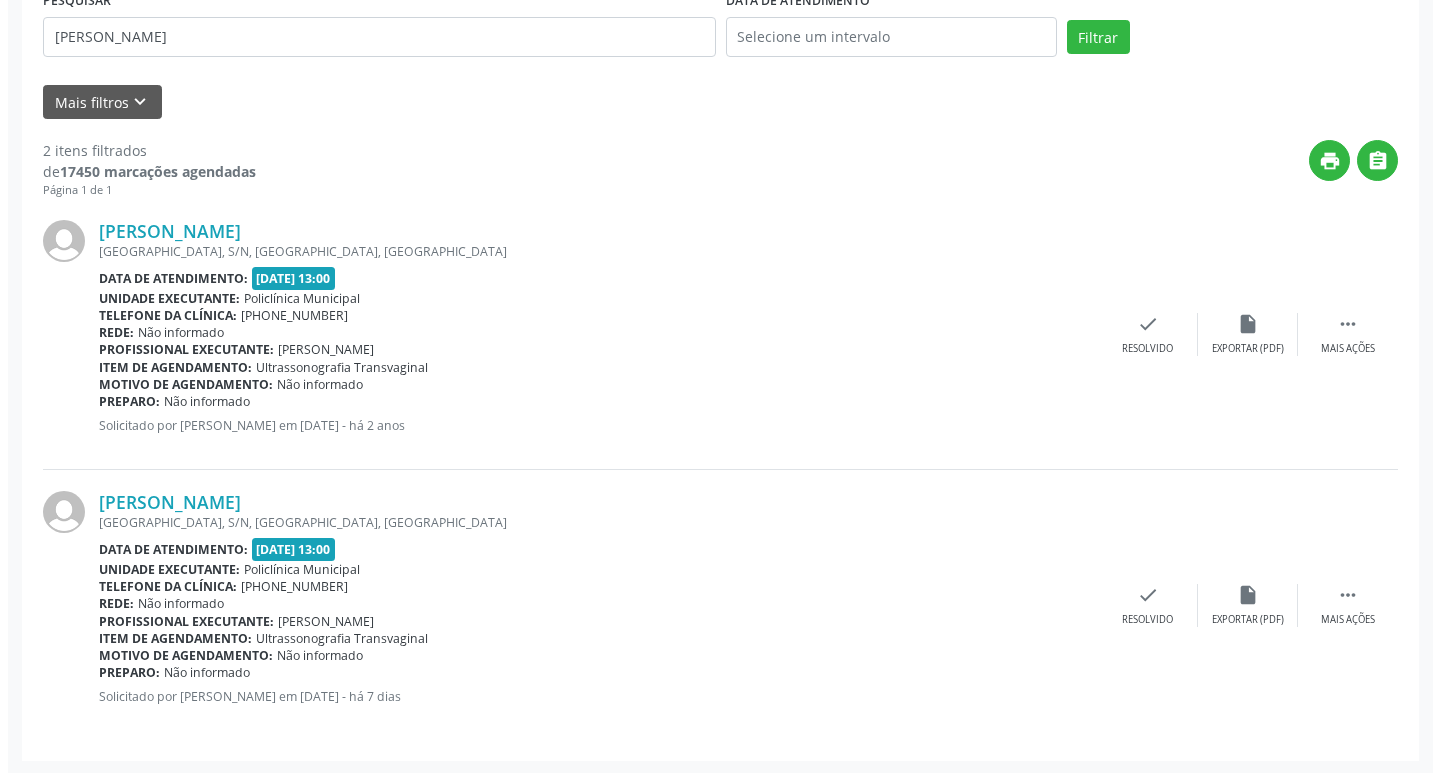 scroll, scrollTop: 403, scrollLeft: 0, axis: vertical 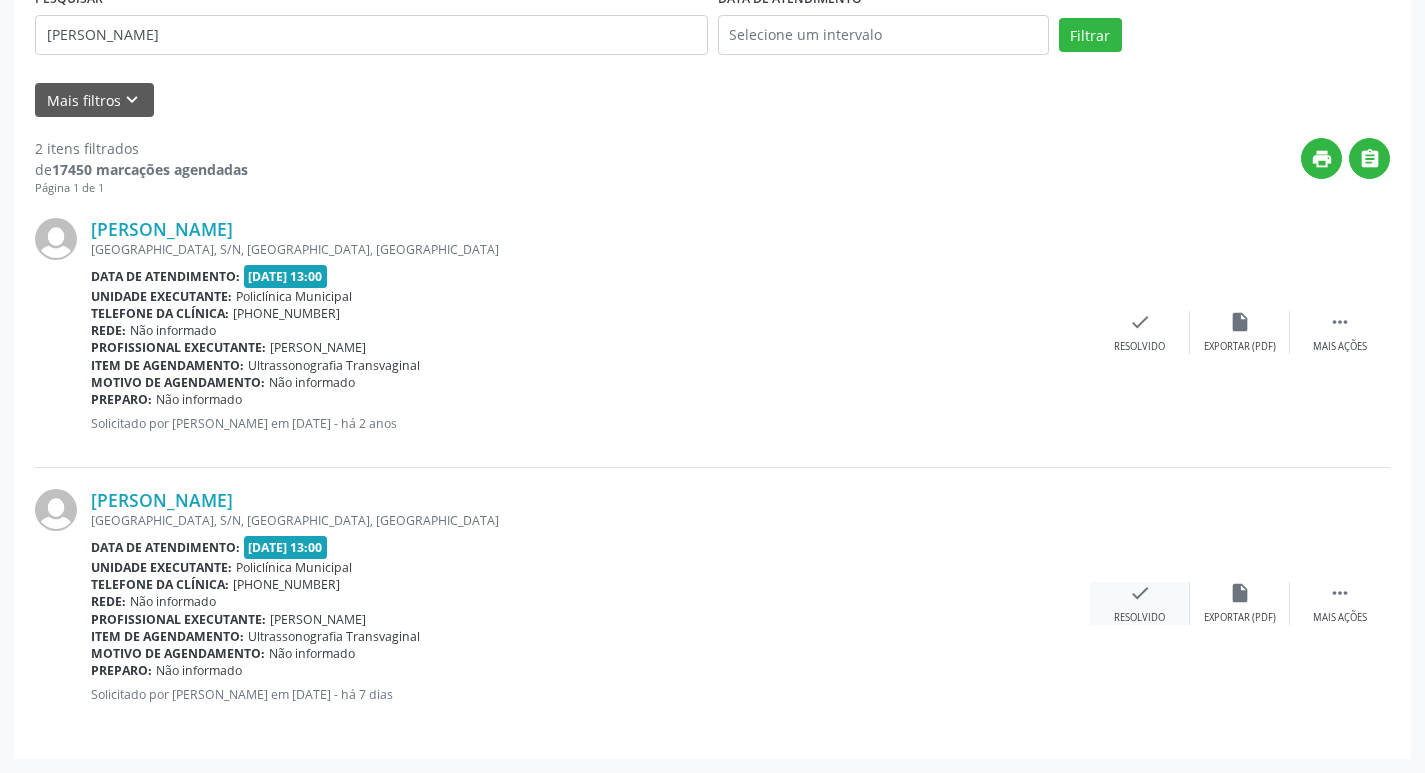 click on "check" at bounding box center (1140, 593) 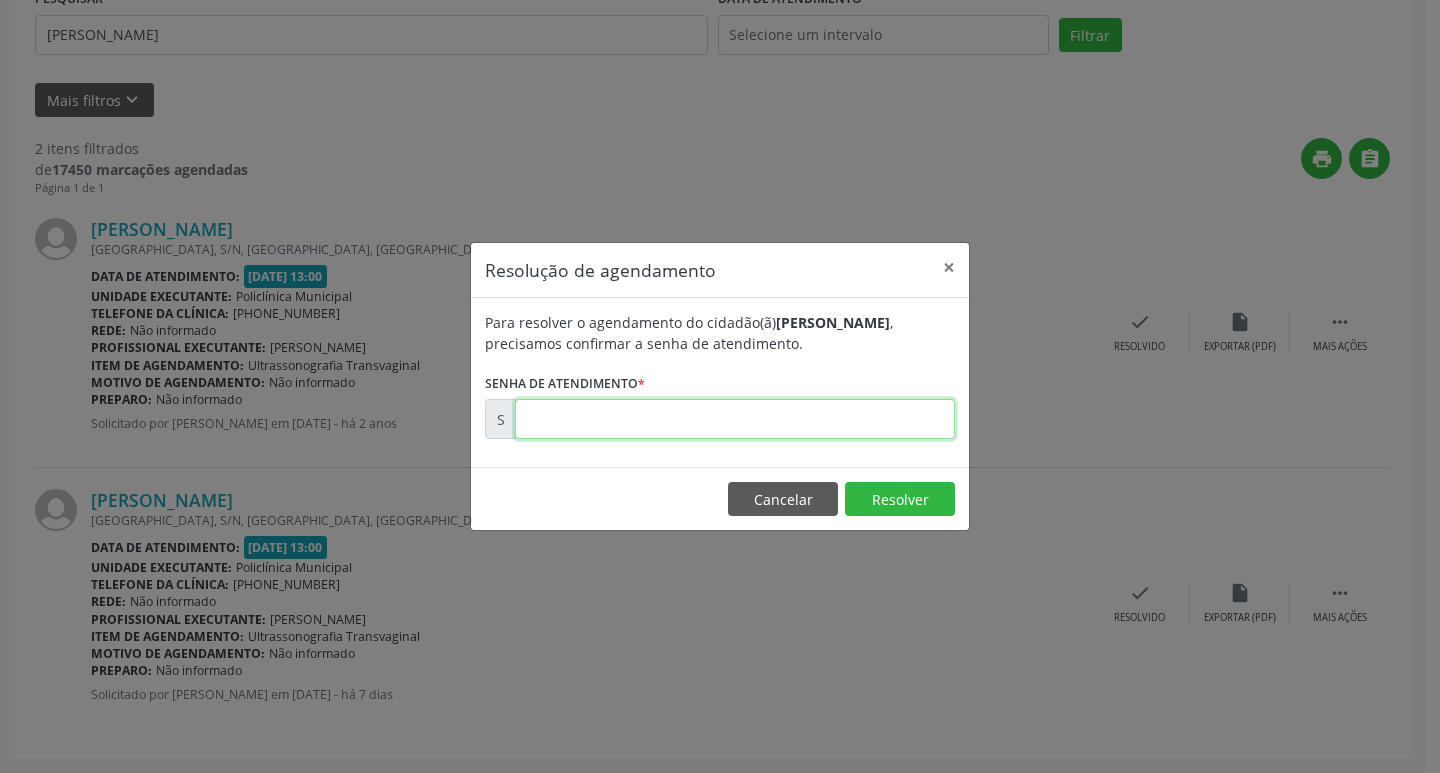click at bounding box center [735, 419] 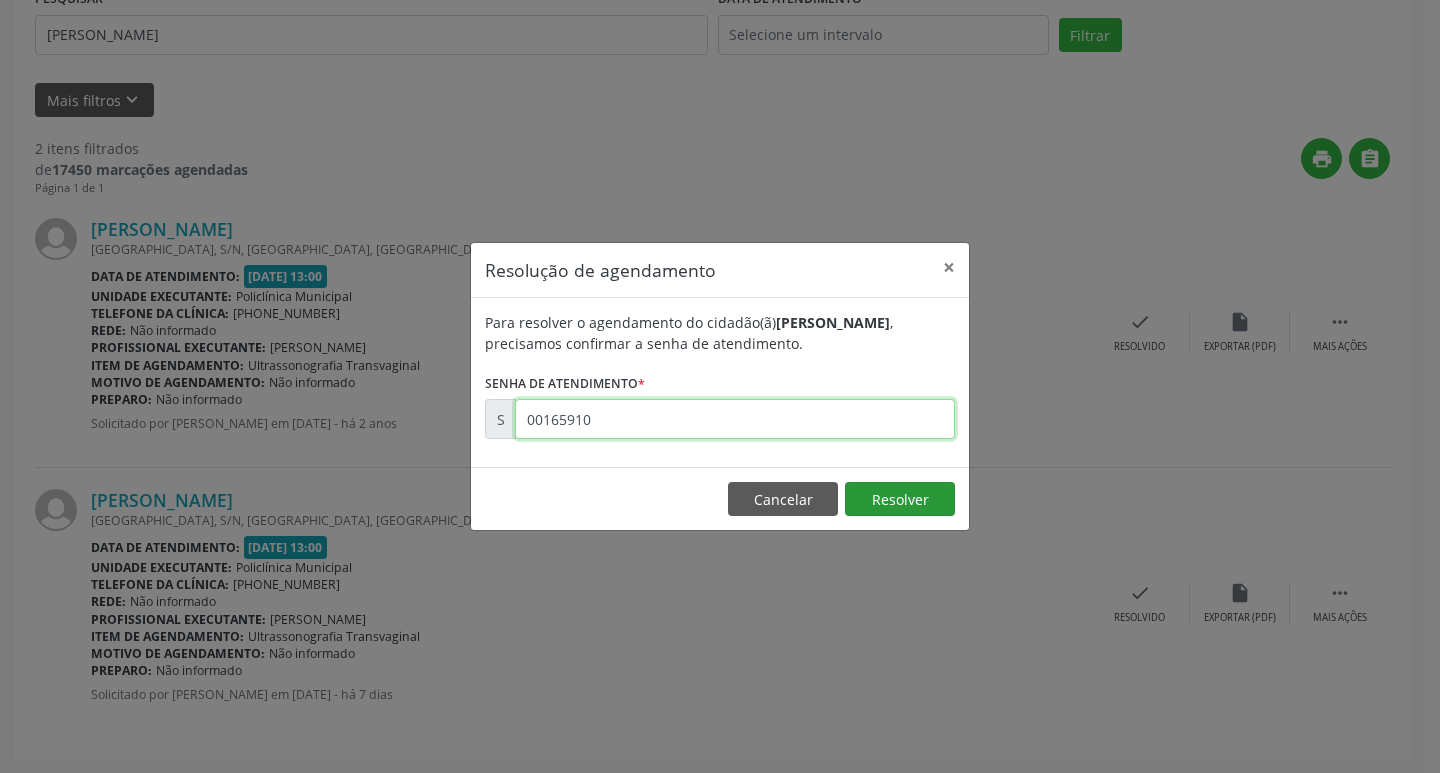 type on "00165910" 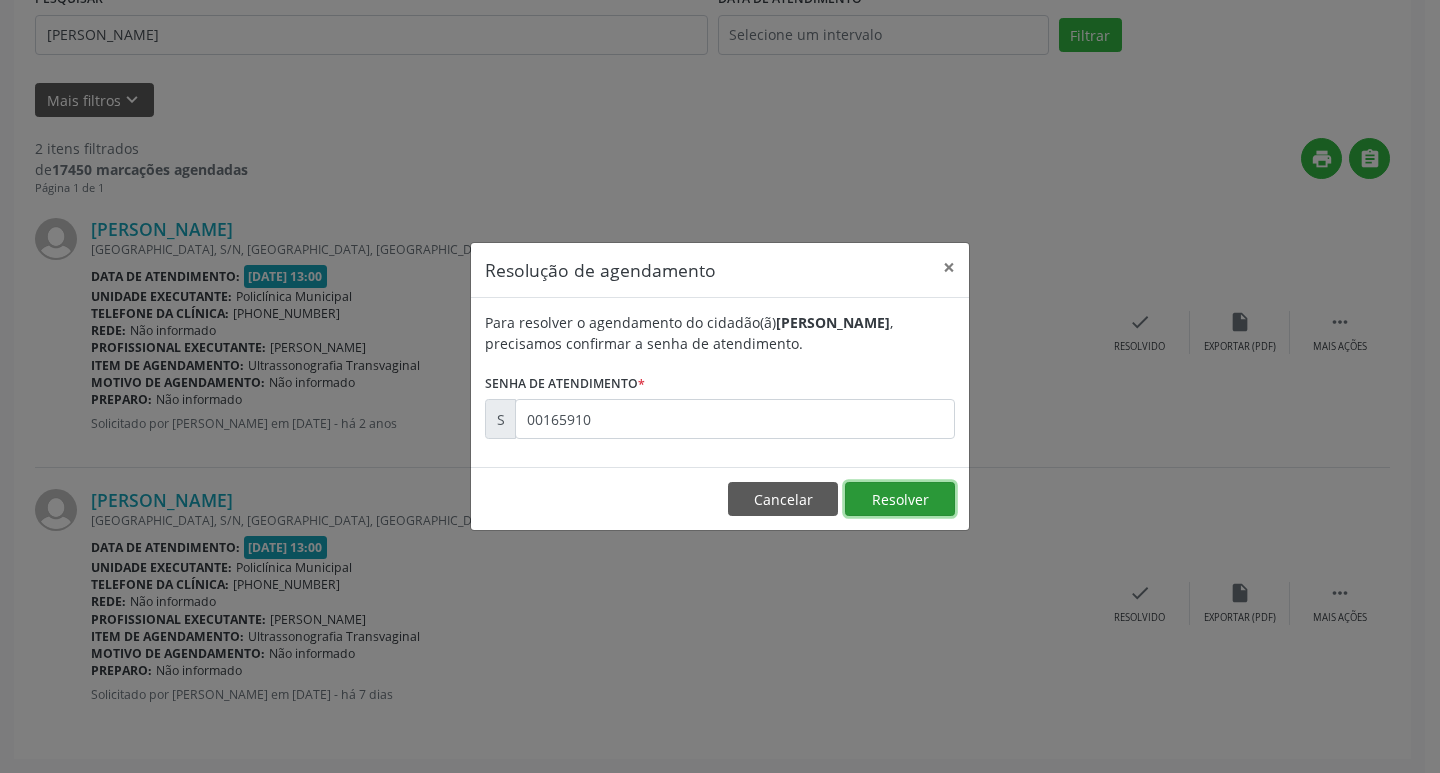 click on "Resolver" at bounding box center (900, 499) 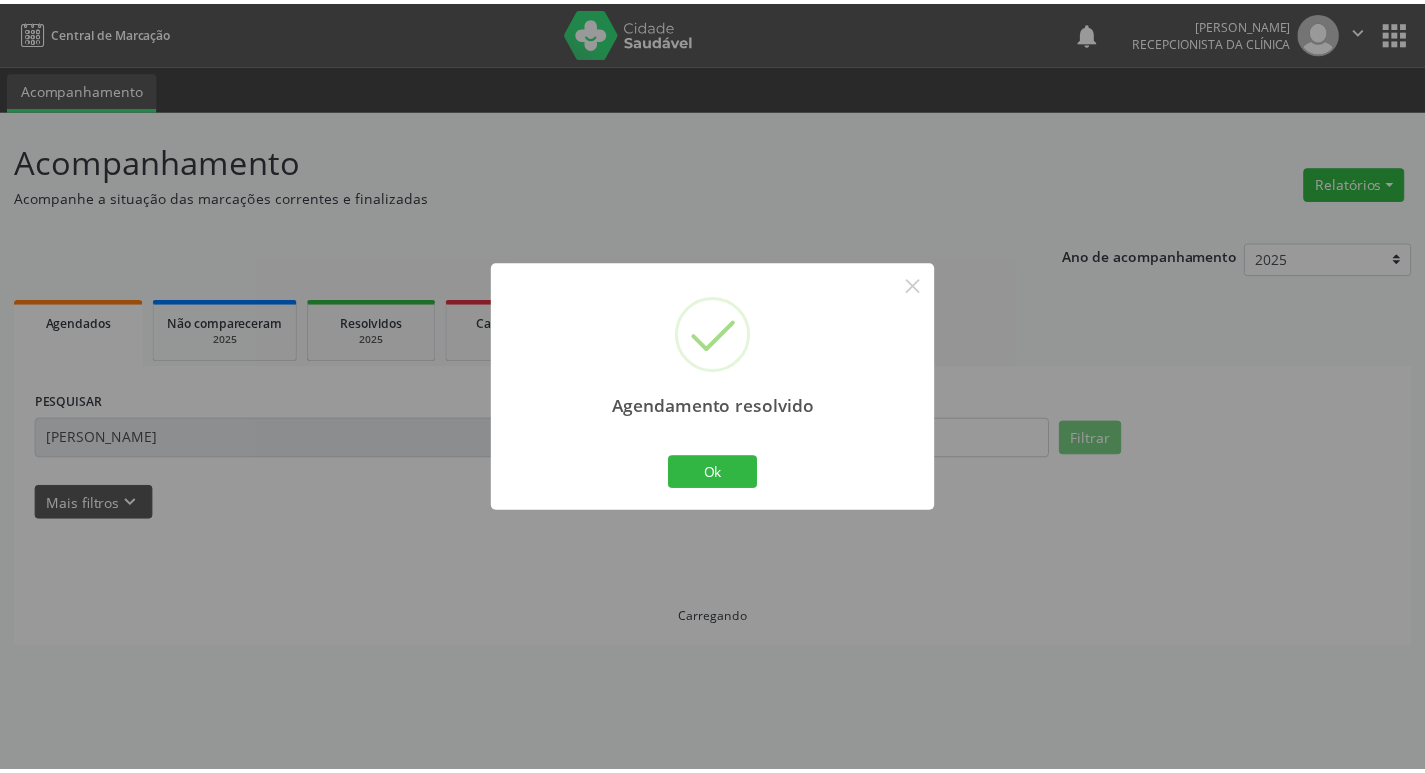 scroll, scrollTop: 0, scrollLeft: 0, axis: both 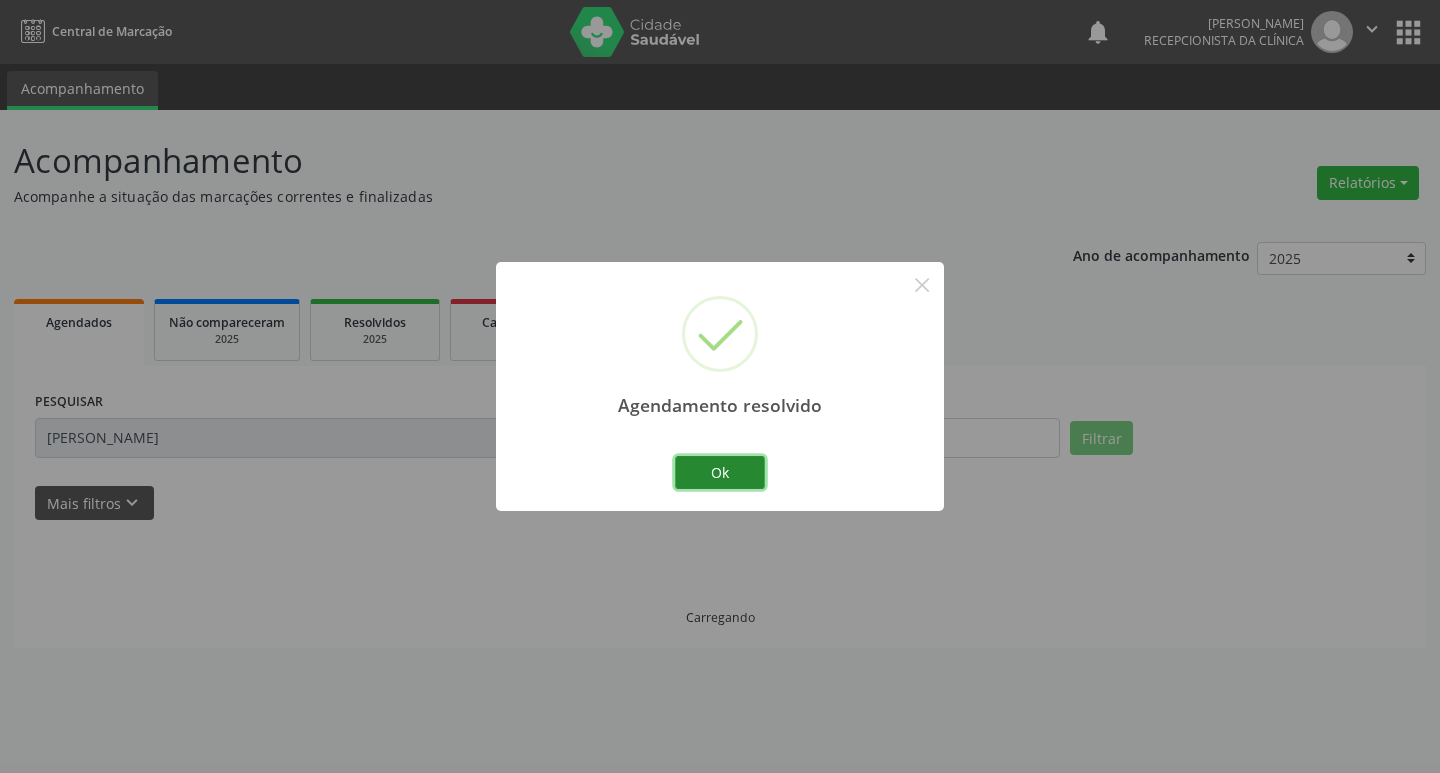 click on "Ok" at bounding box center (720, 473) 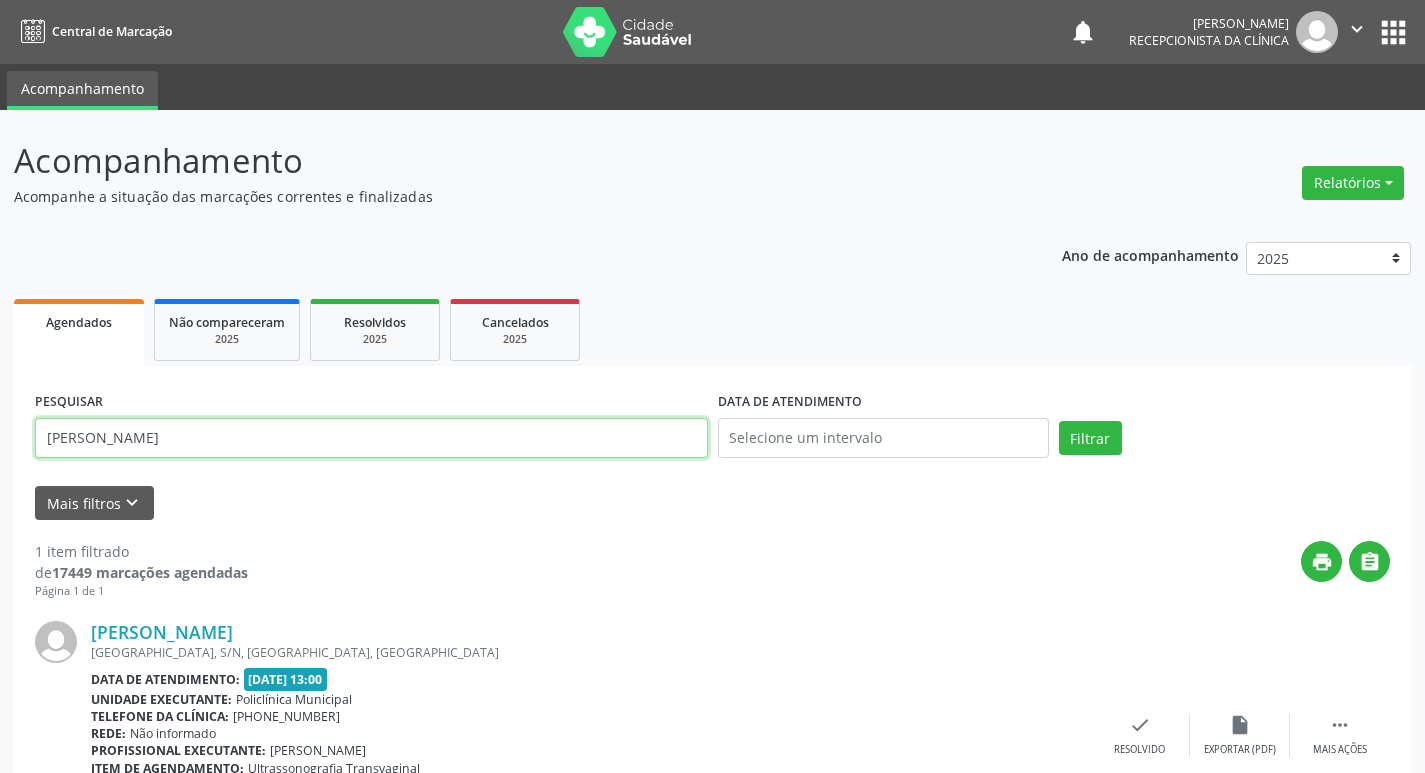 click on "[PERSON_NAME]" at bounding box center (371, 438) 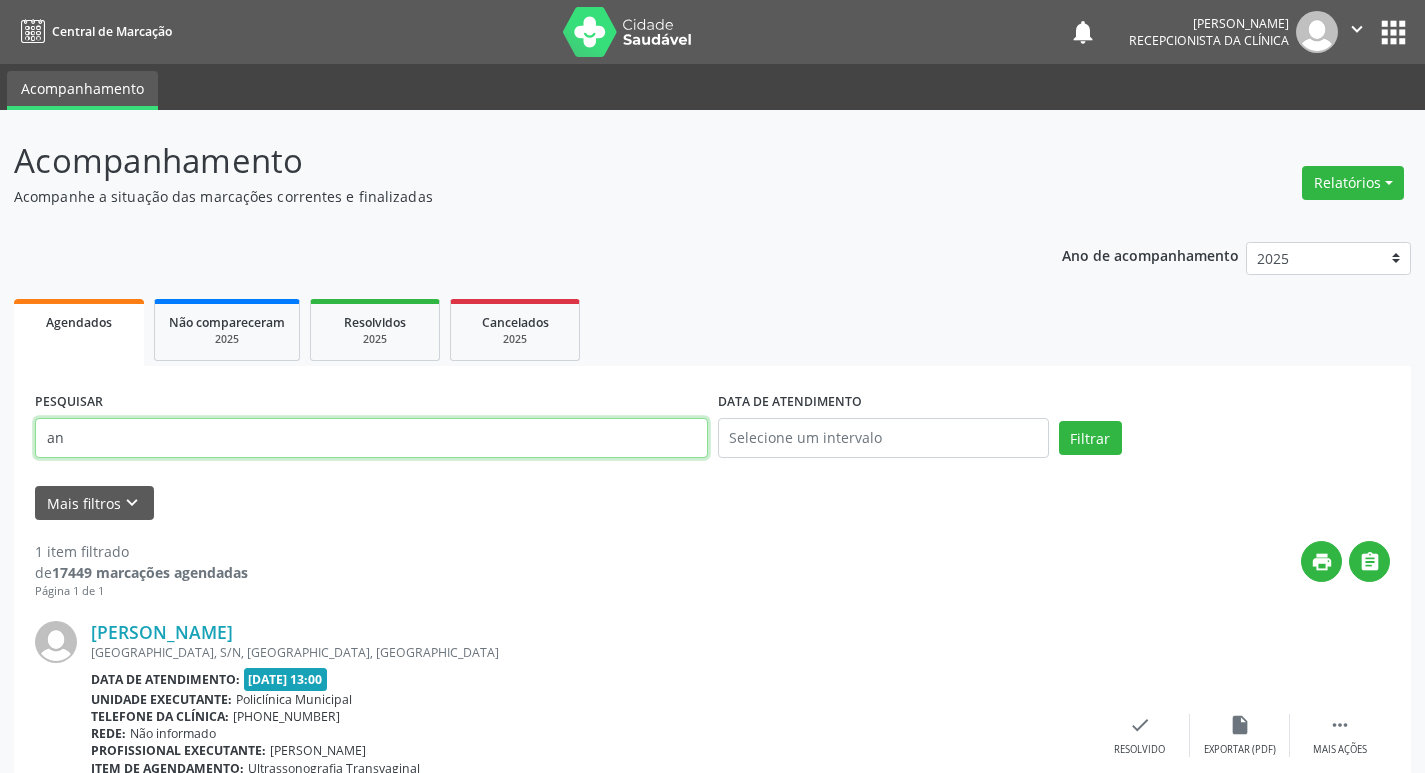 type on "a" 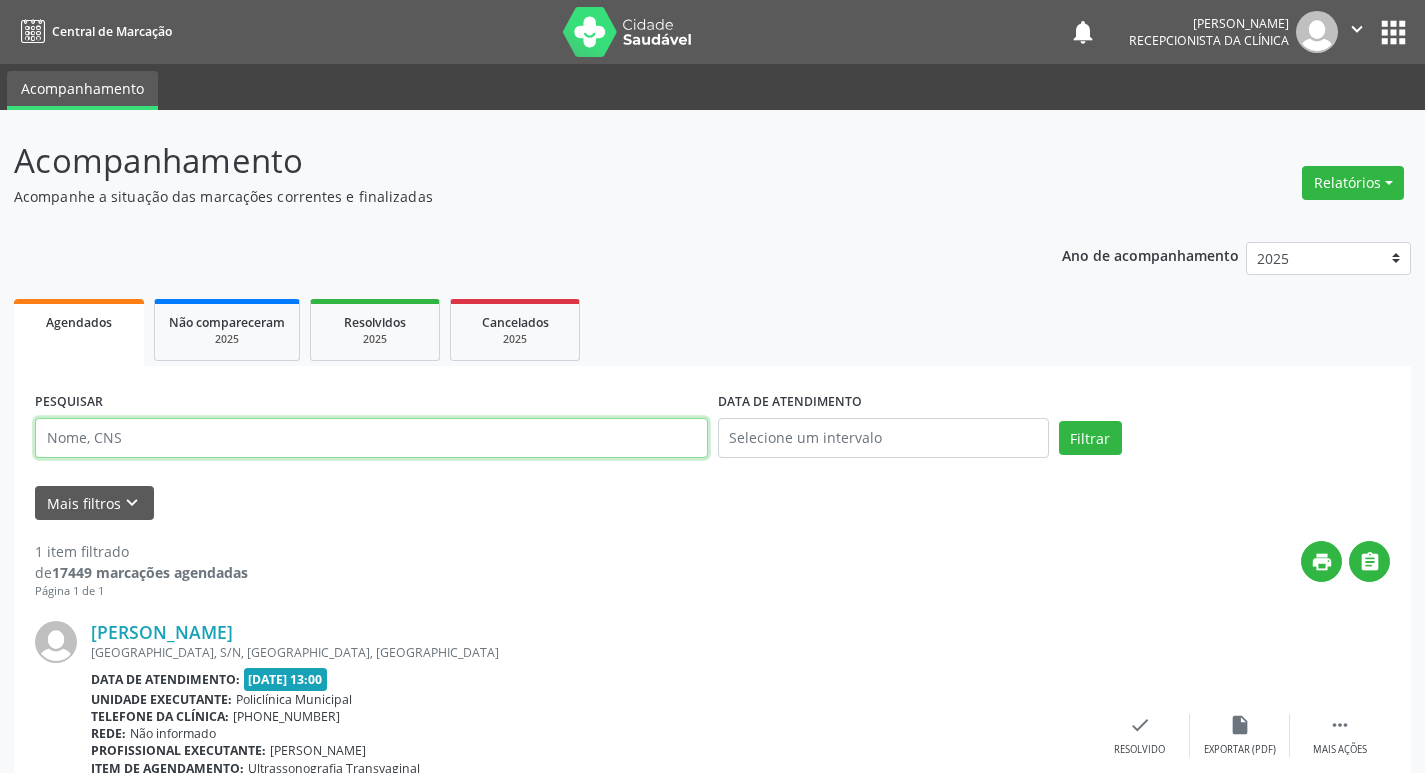 click at bounding box center (371, 438) 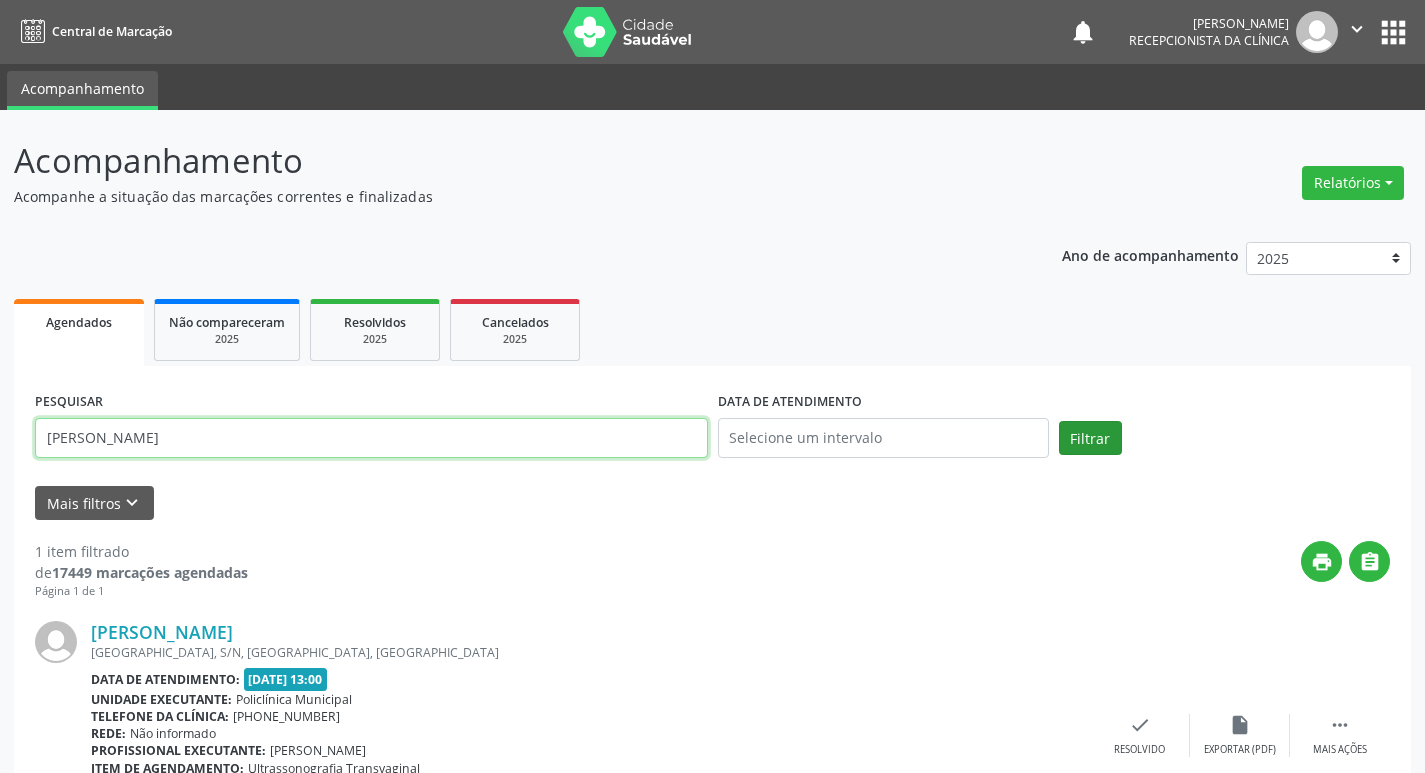 type on "[PERSON_NAME]" 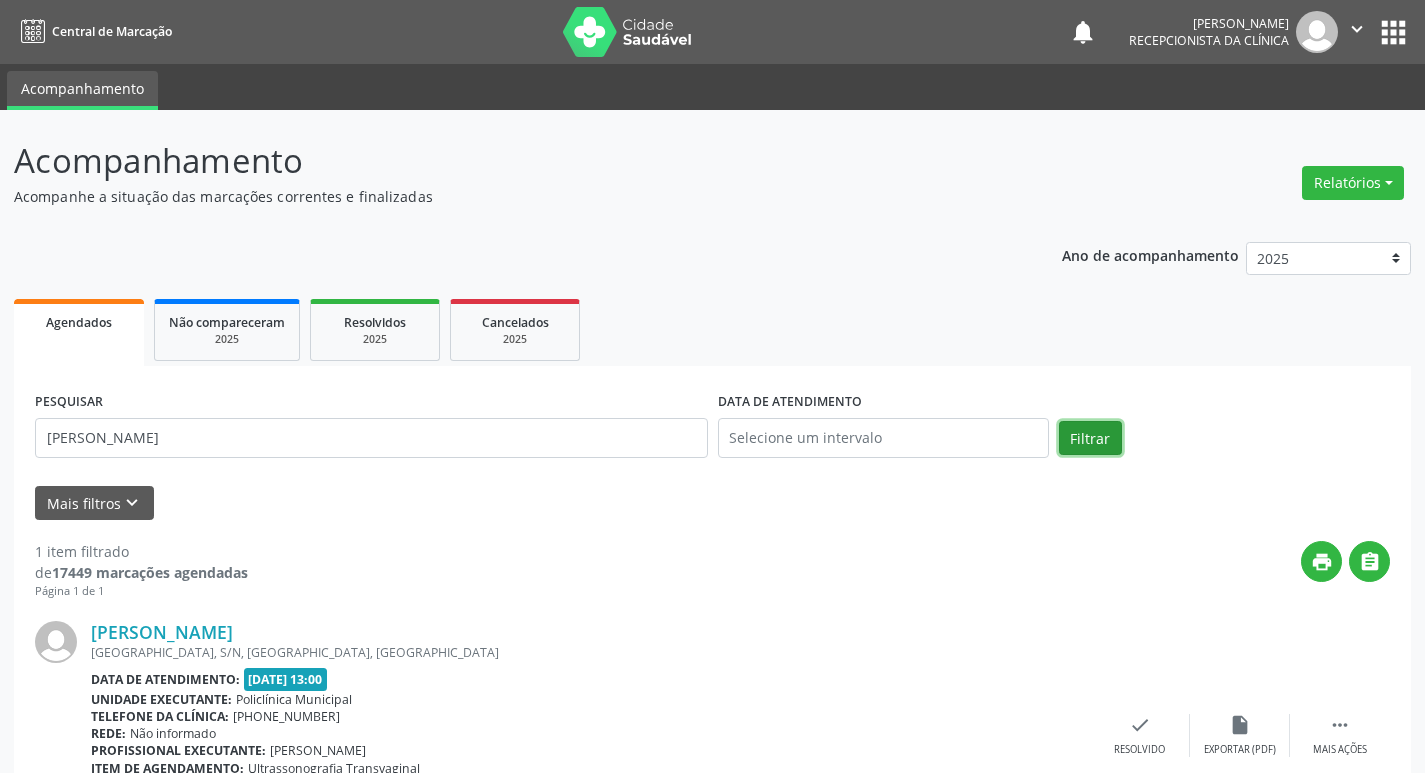 click on "Filtrar" at bounding box center [1090, 438] 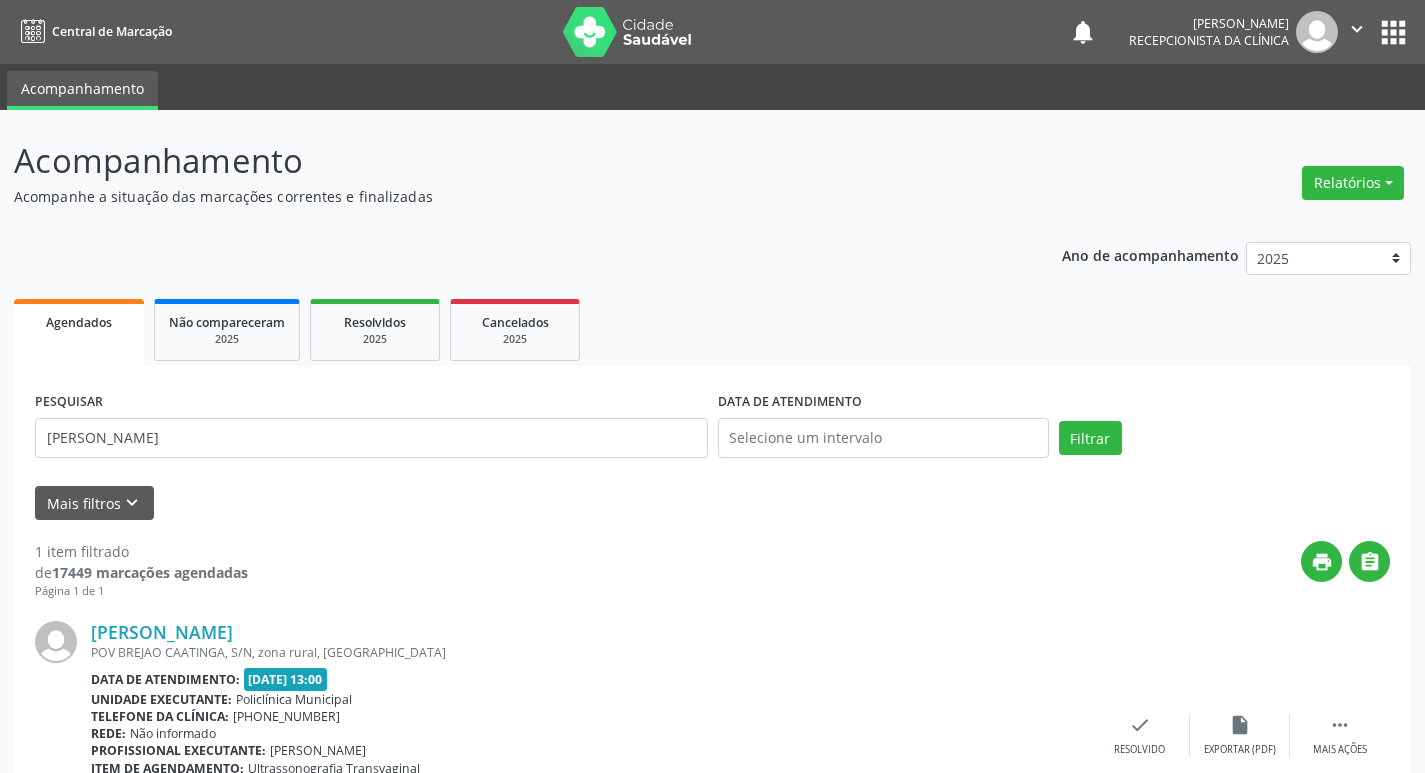 click on "Data de atendimento:
[DATE] 13:00" at bounding box center (590, 679) 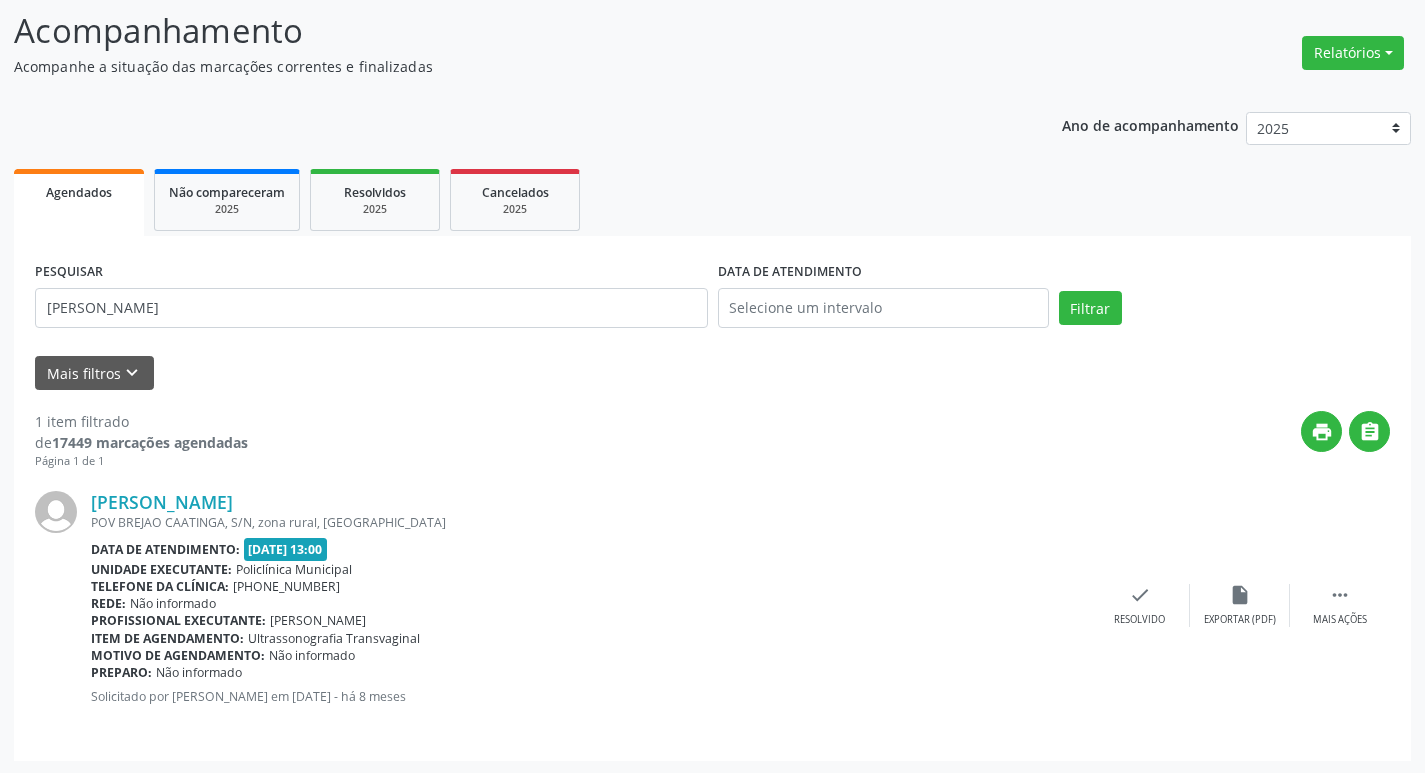 scroll, scrollTop: 132, scrollLeft: 0, axis: vertical 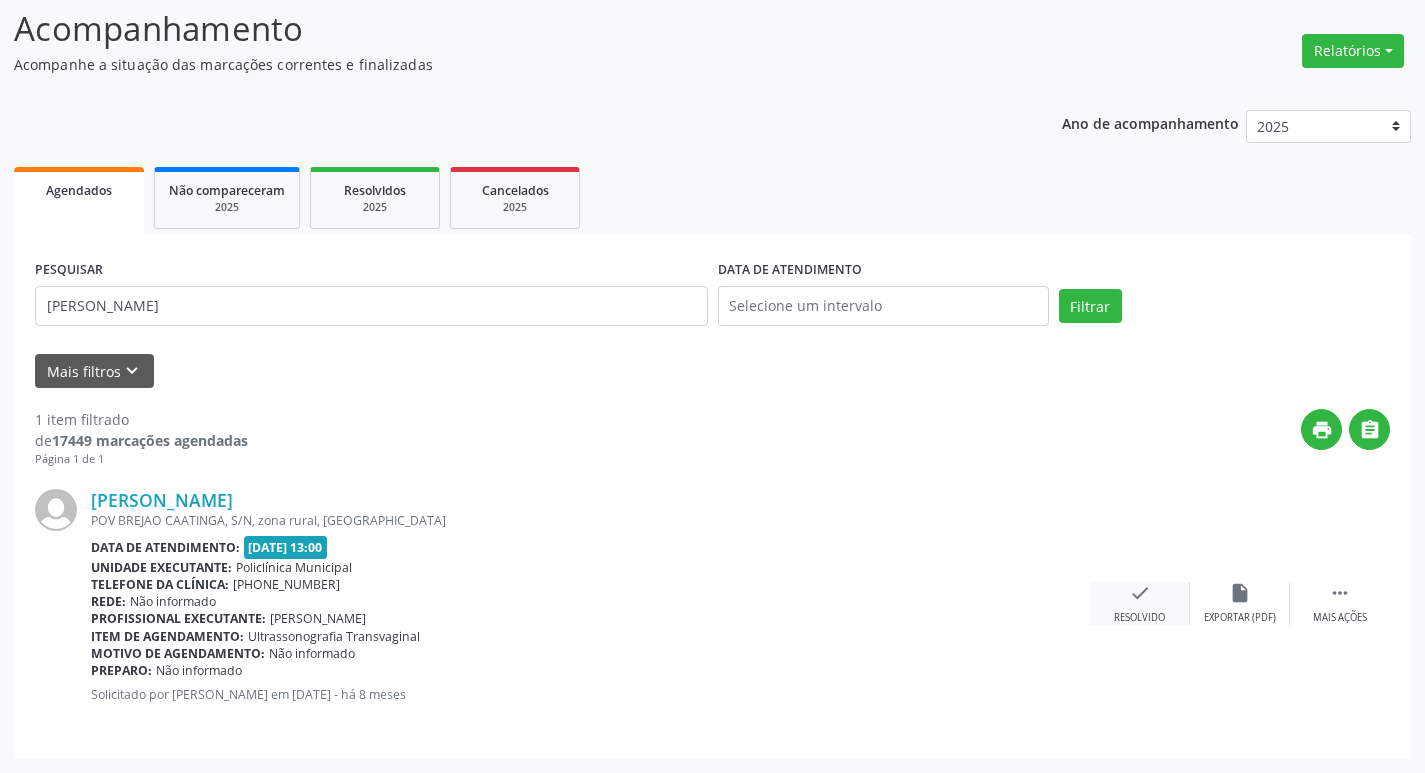 click on "check" at bounding box center (1140, 593) 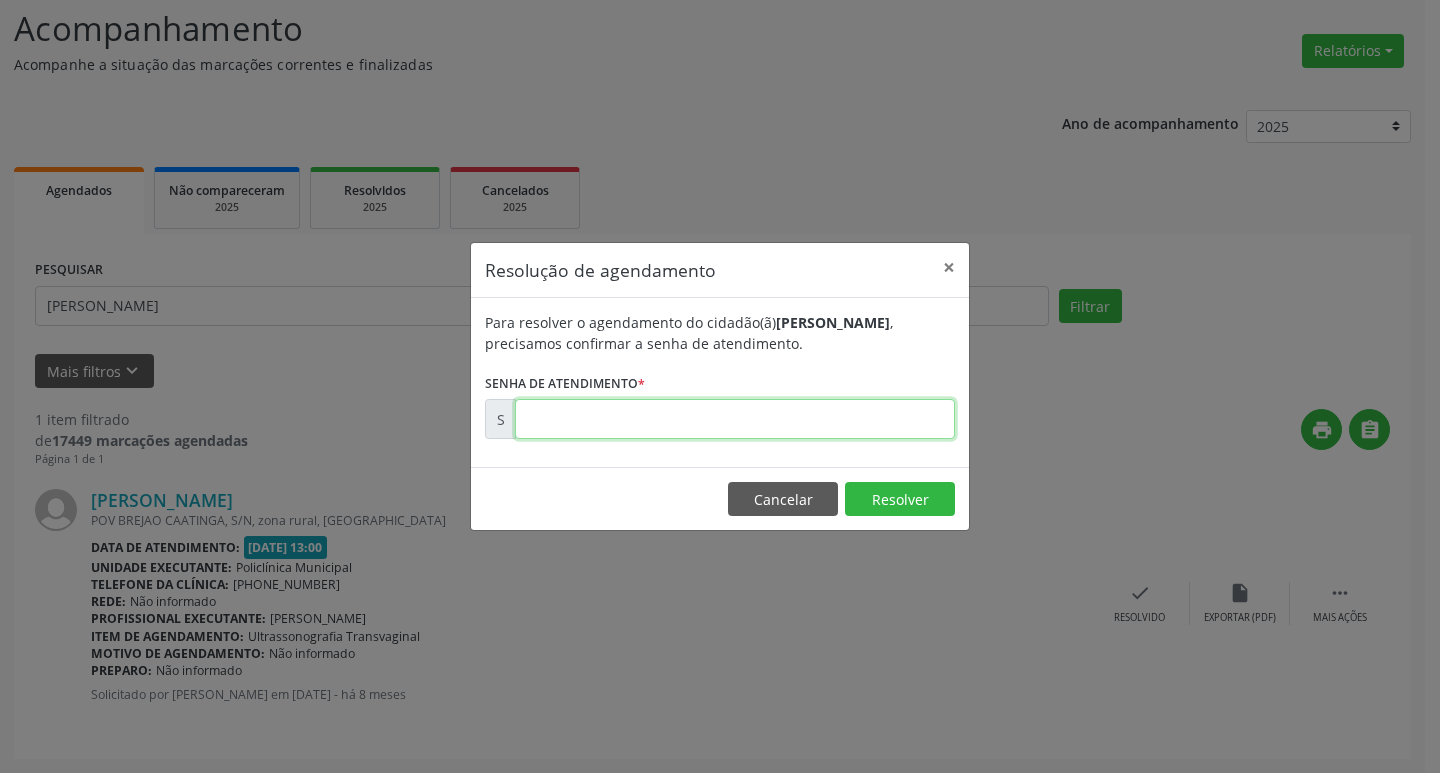 click at bounding box center (735, 419) 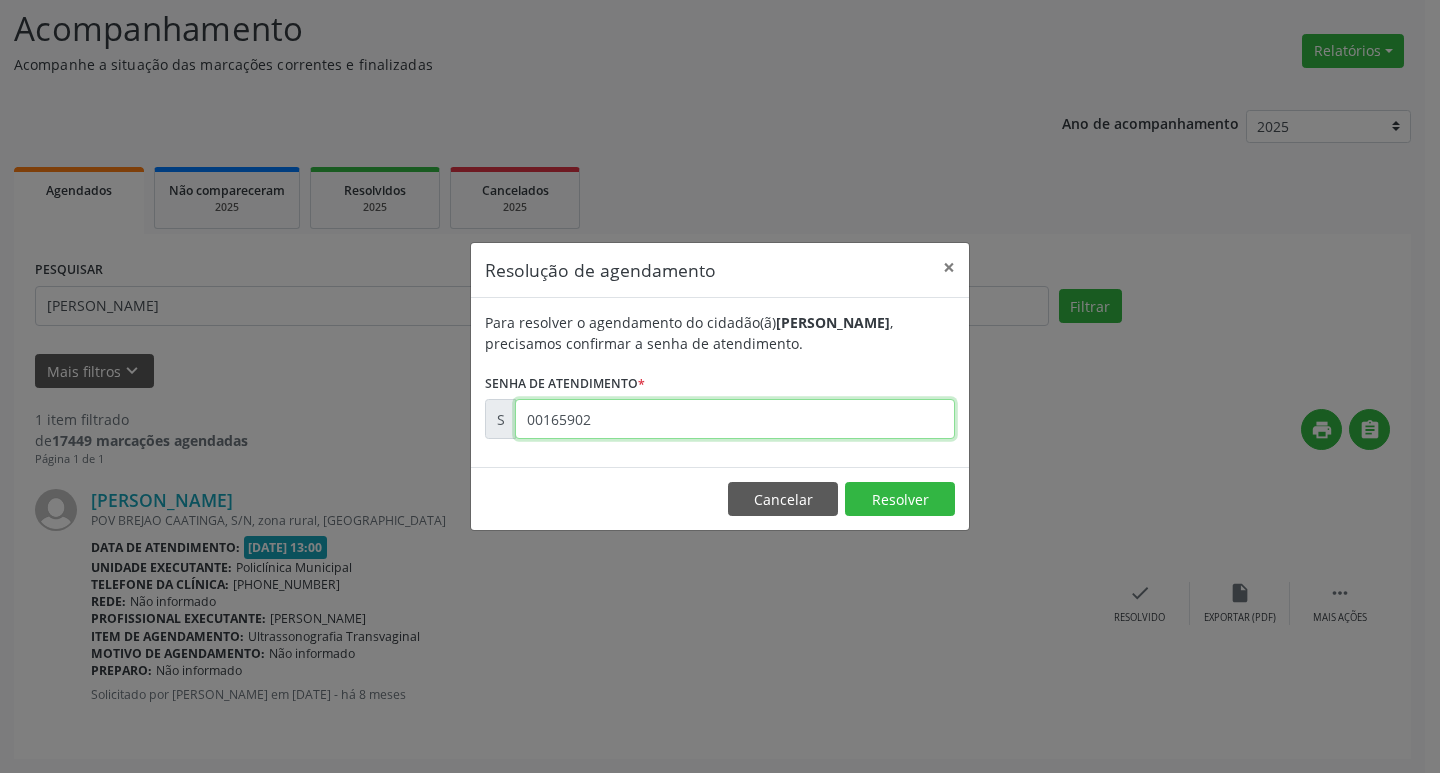 type on "00165902" 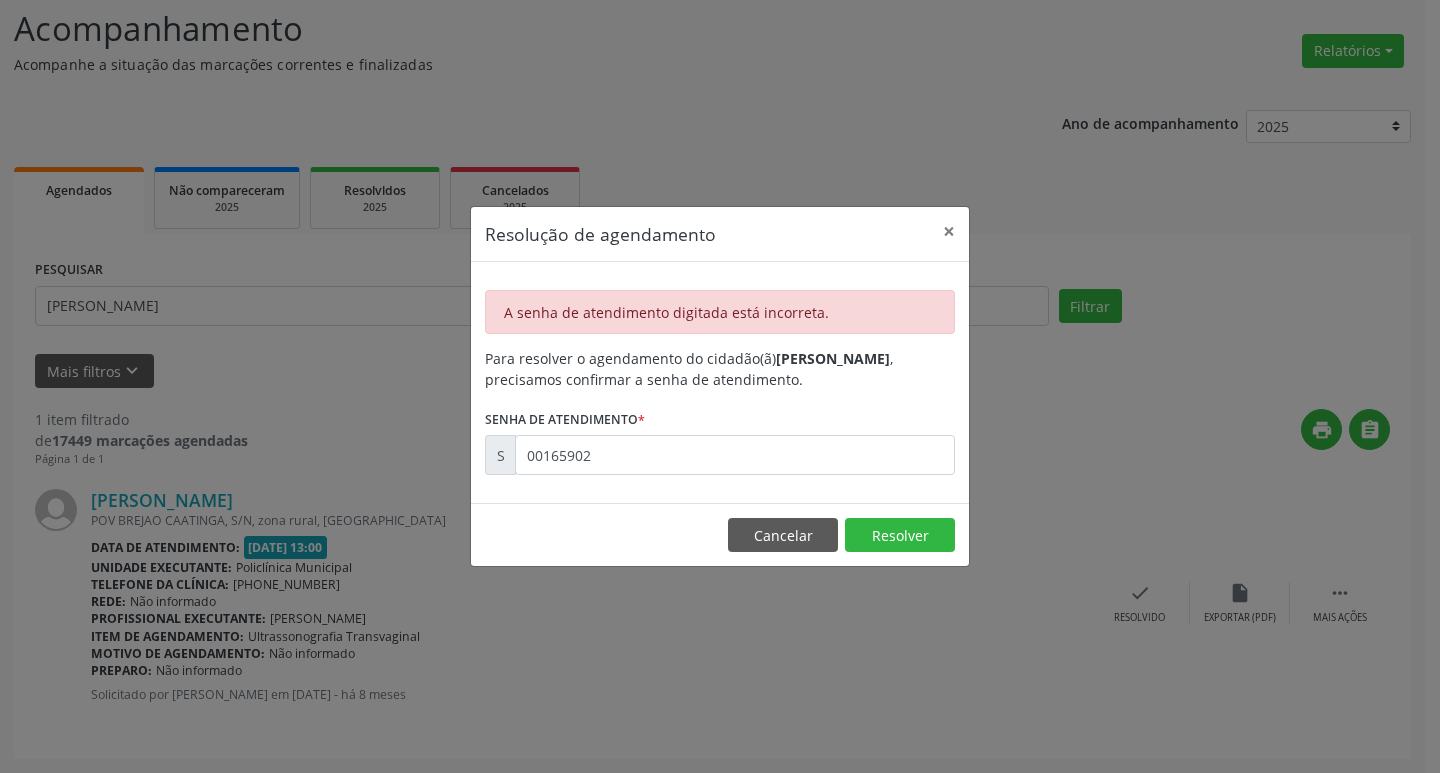 click on "A senha de atendimento digitada está incorreta.
Para resolver o agendamento do cidadão(ã)  [PERSON_NAME] ,
precisamos confirmar a senha de atendimento.
Senha de atendimento
*
S 00165902" at bounding box center [720, 382] 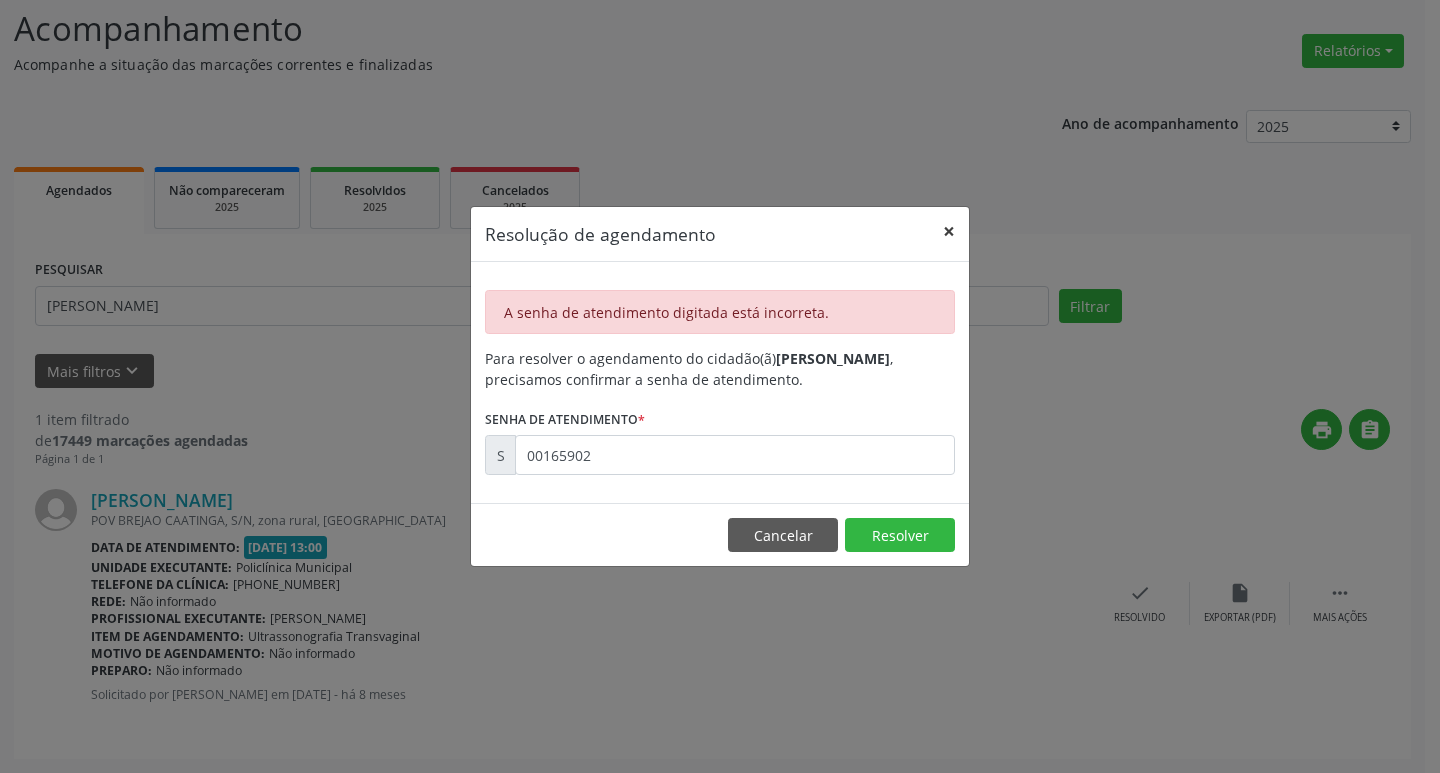click on "×" at bounding box center (949, 231) 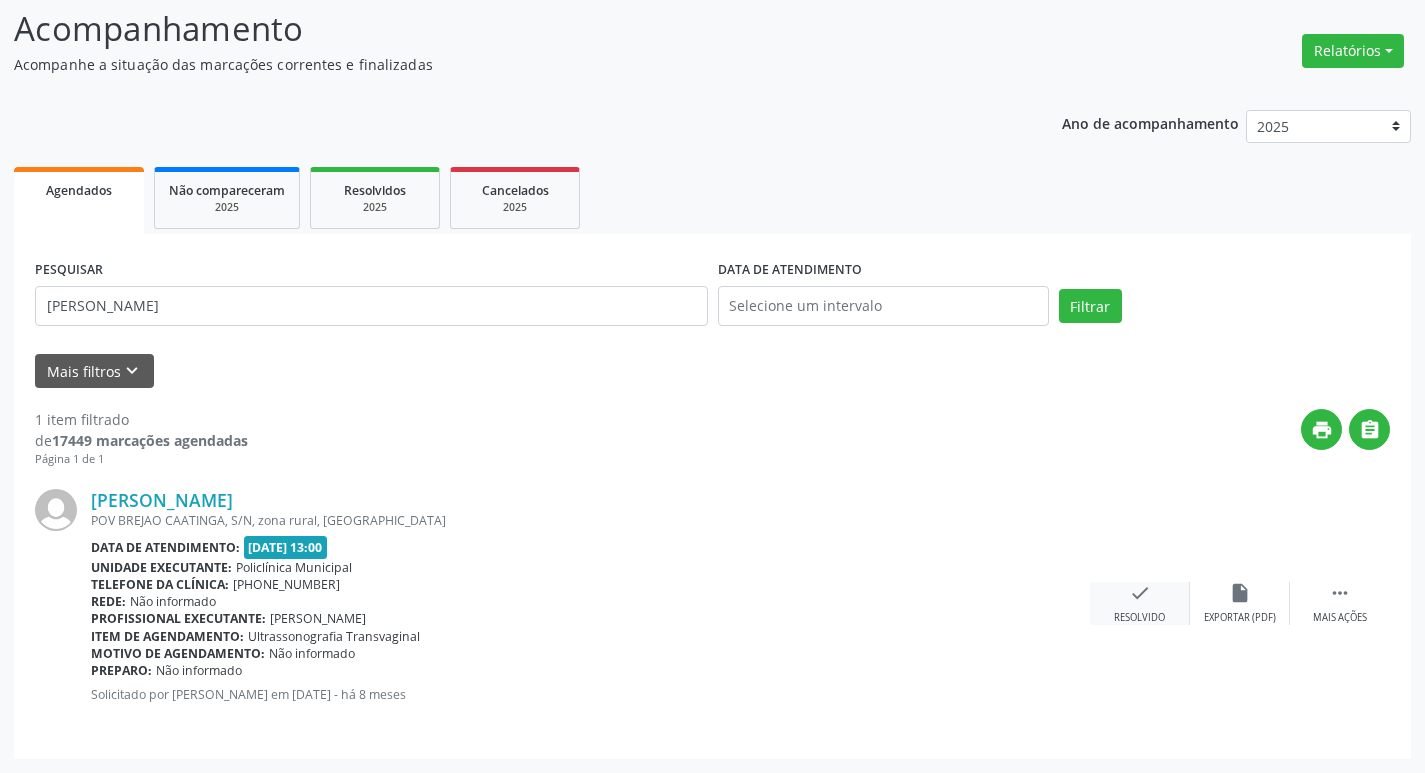 click on "check
Resolvido" at bounding box center (1140, 603) 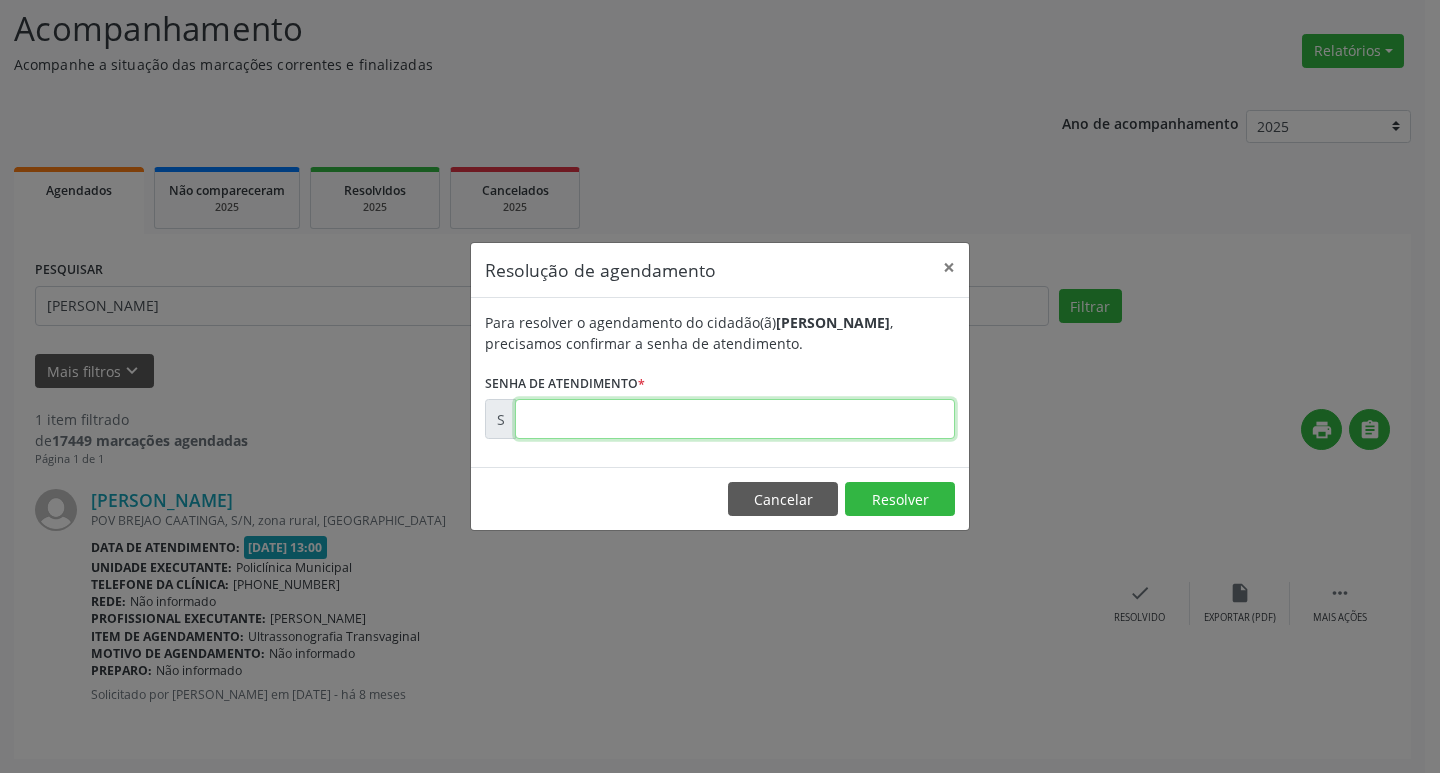 click at bounding box center [735, 419] 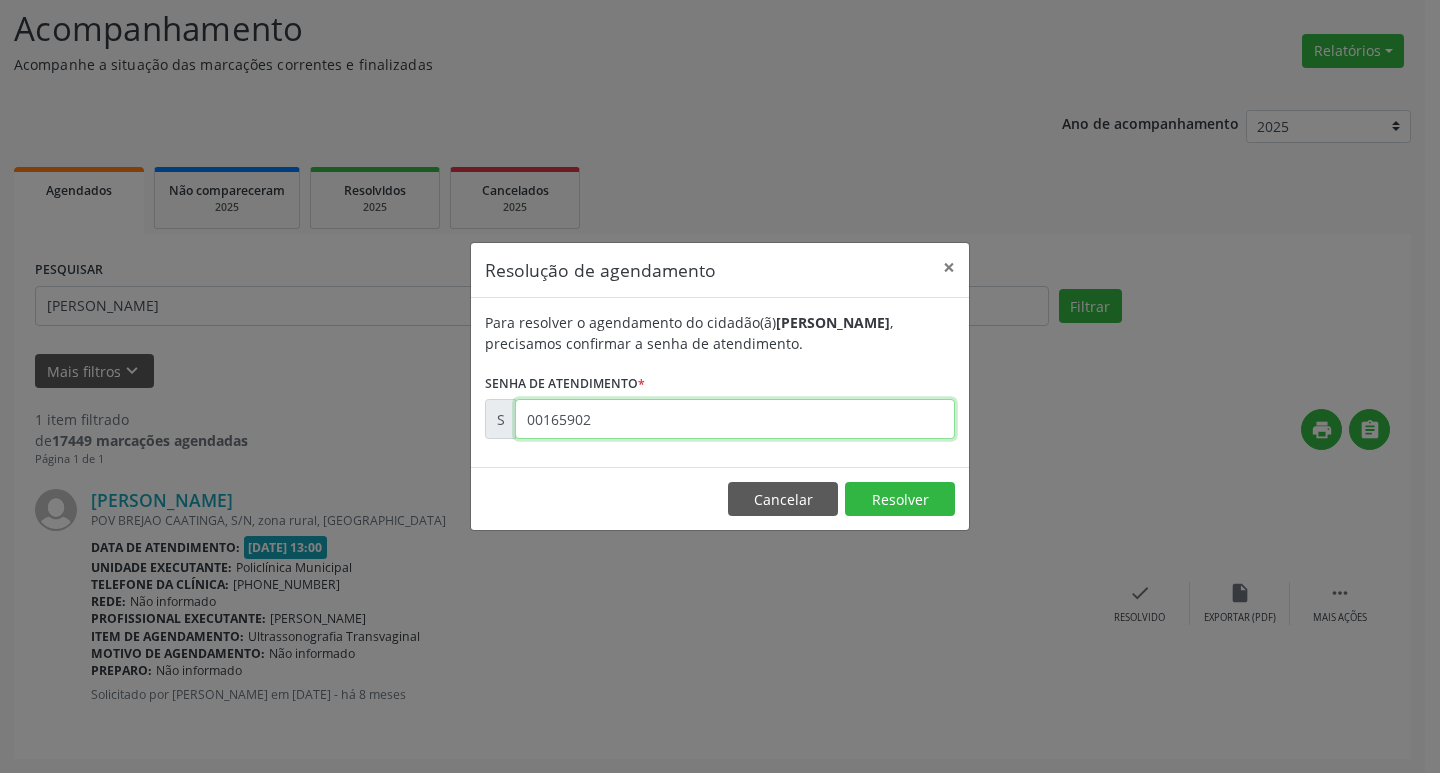 type on "00165902" 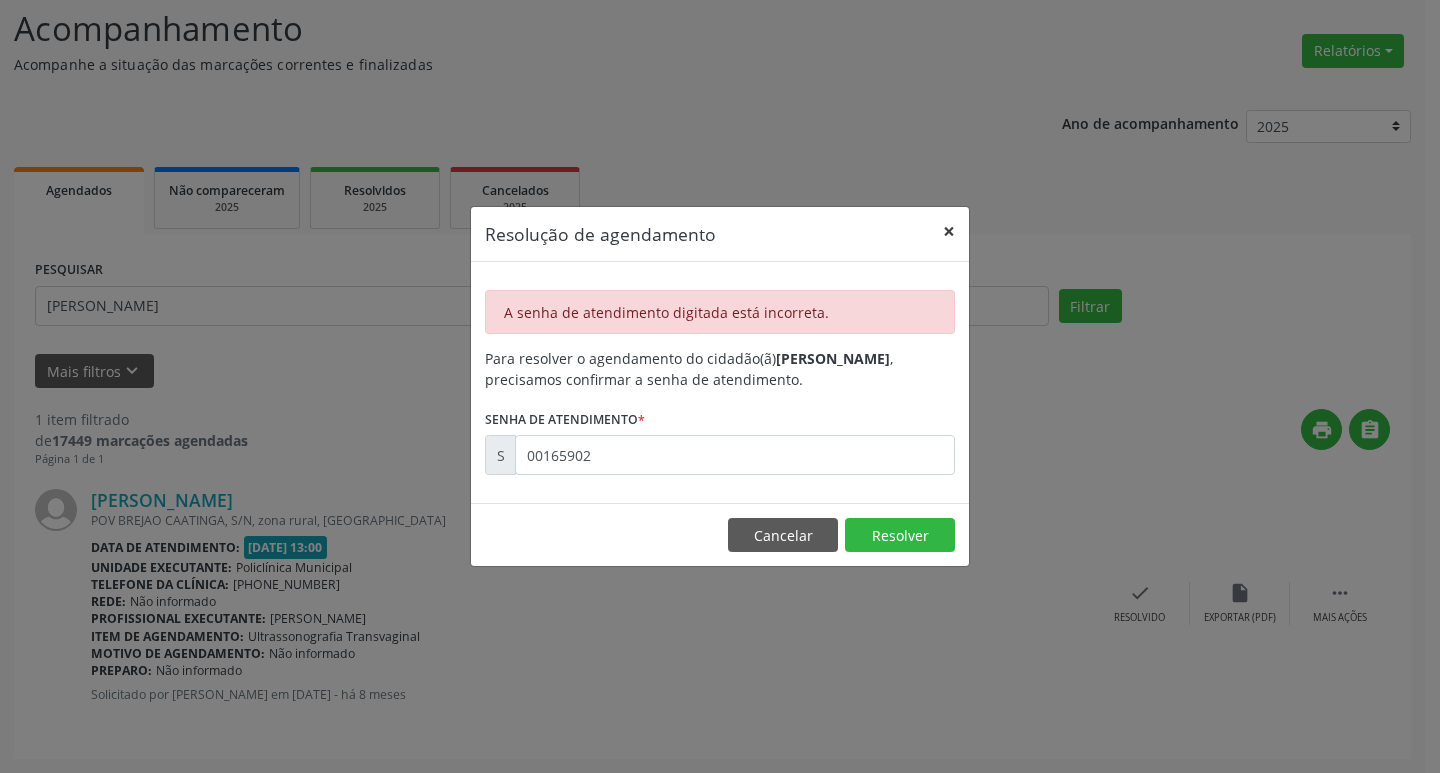 click on "×" at bounding box center (949, 231) 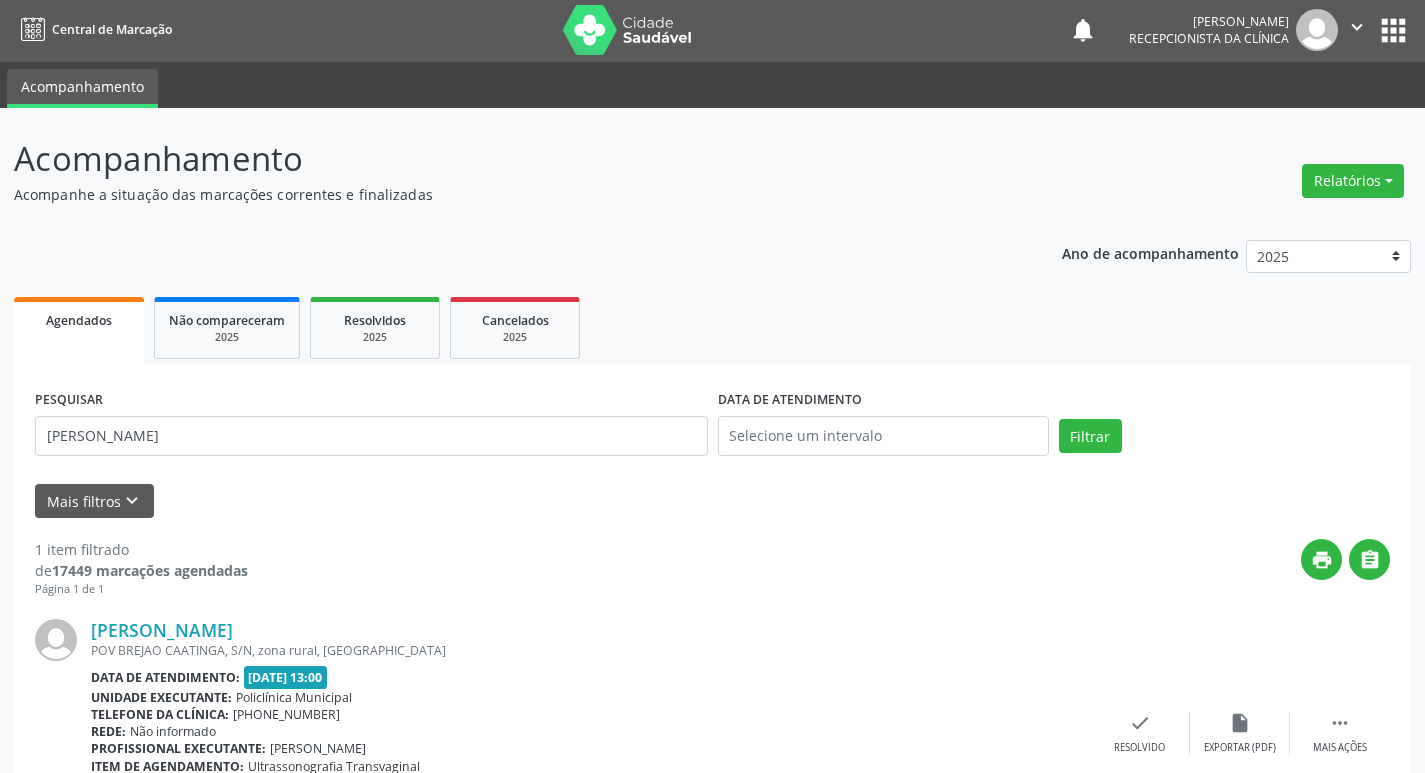 scroll, scrollTop: 0, scrollLeft: 0, axis: both 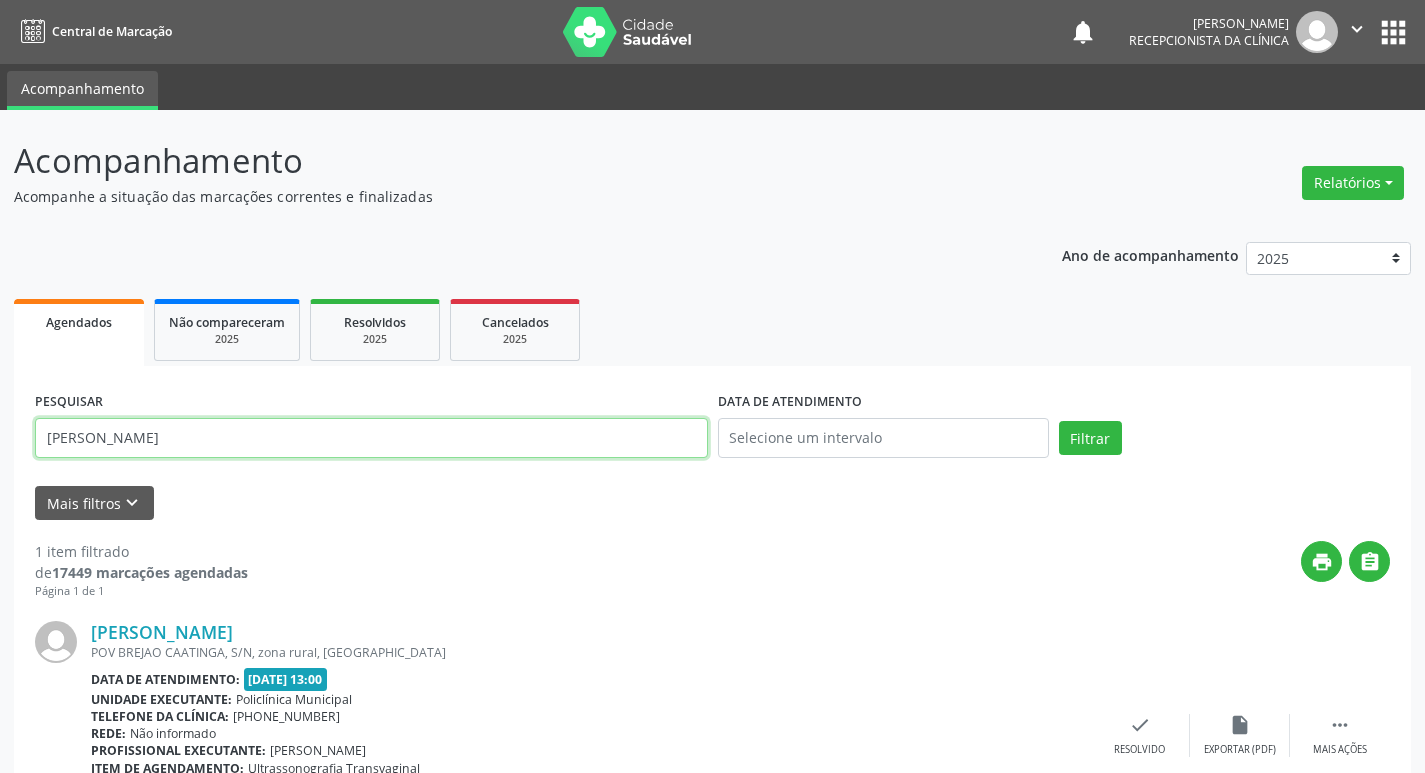 click on "[PERSON_NAME]" at bounding box center (371, 438) 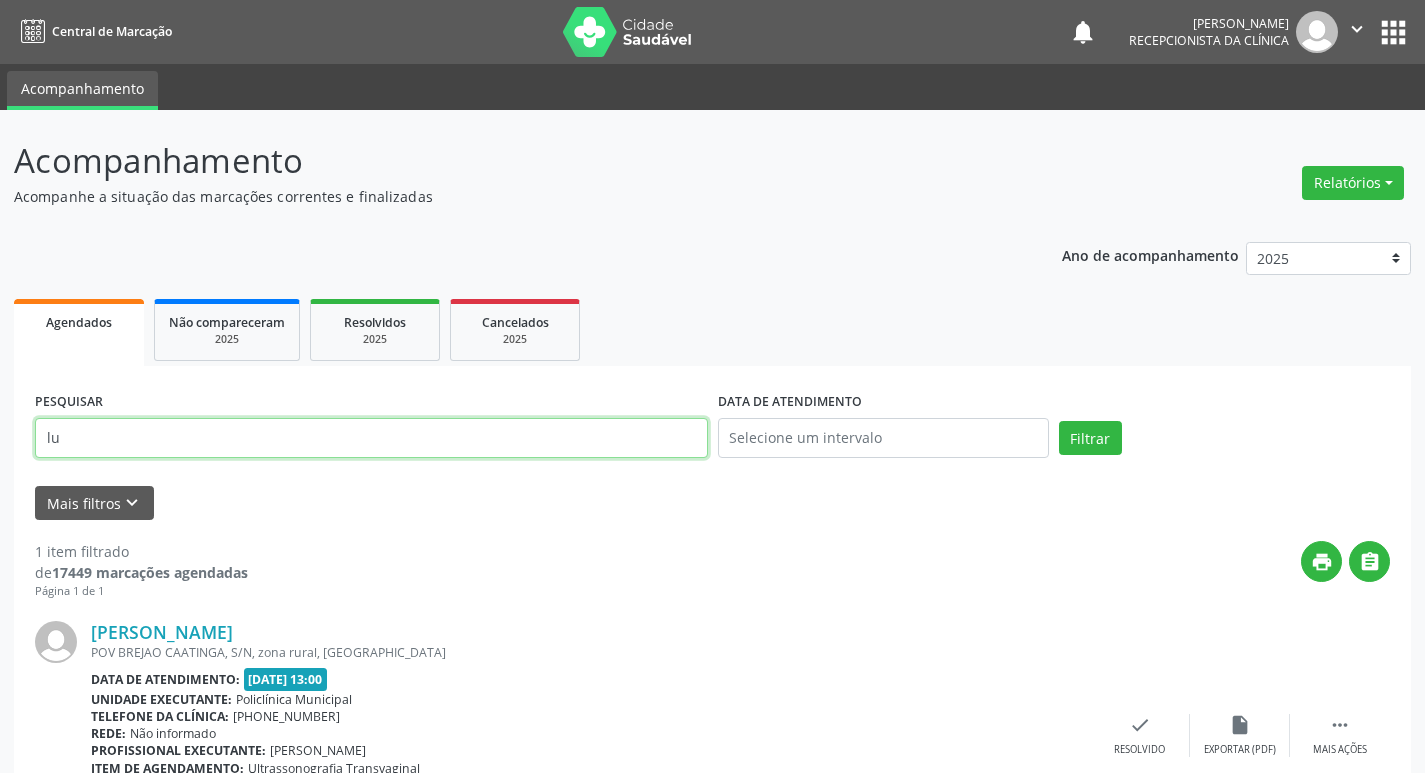 type on "l" 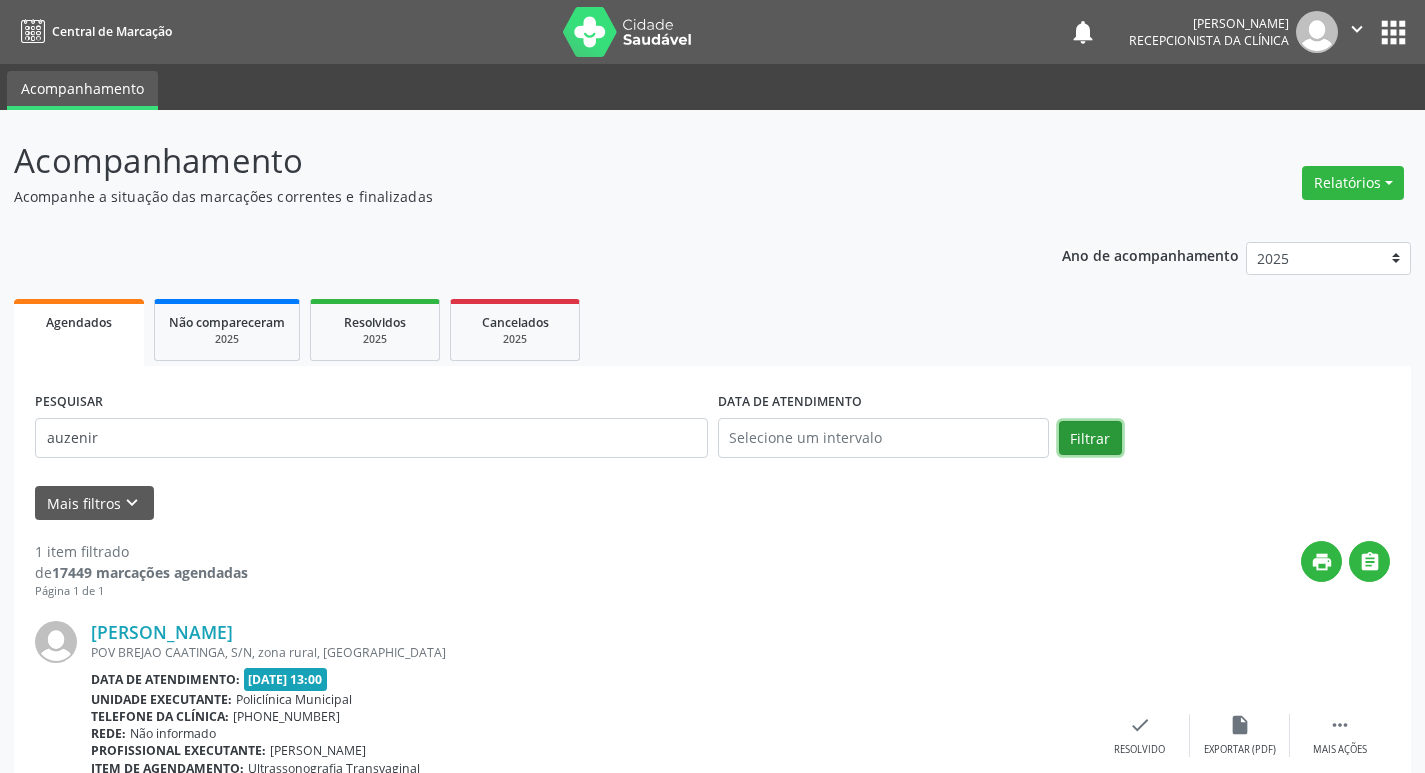 click on "Filtrar" at bounding box center (1090, 438) 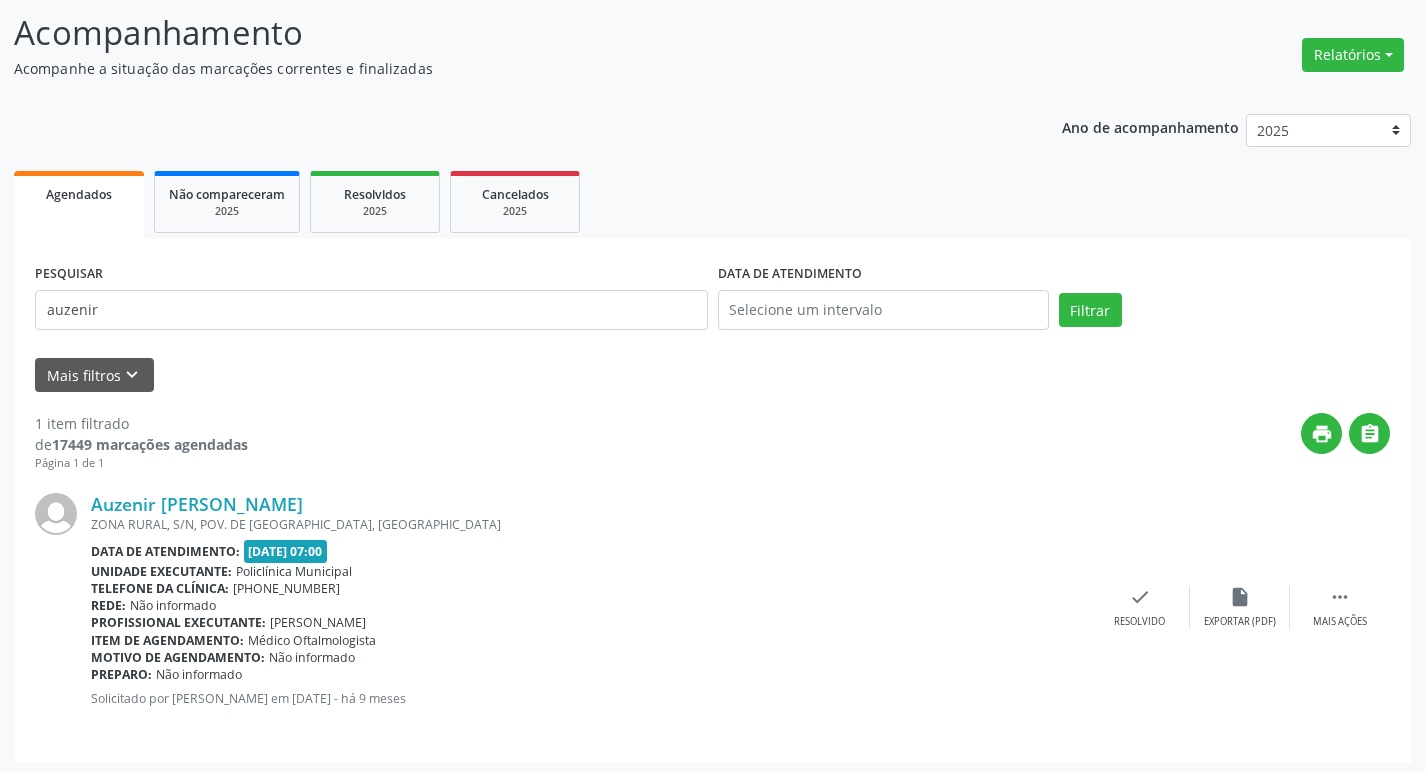 scroll, scrollTop: 132, scrollLeft: 0, axis: vertical 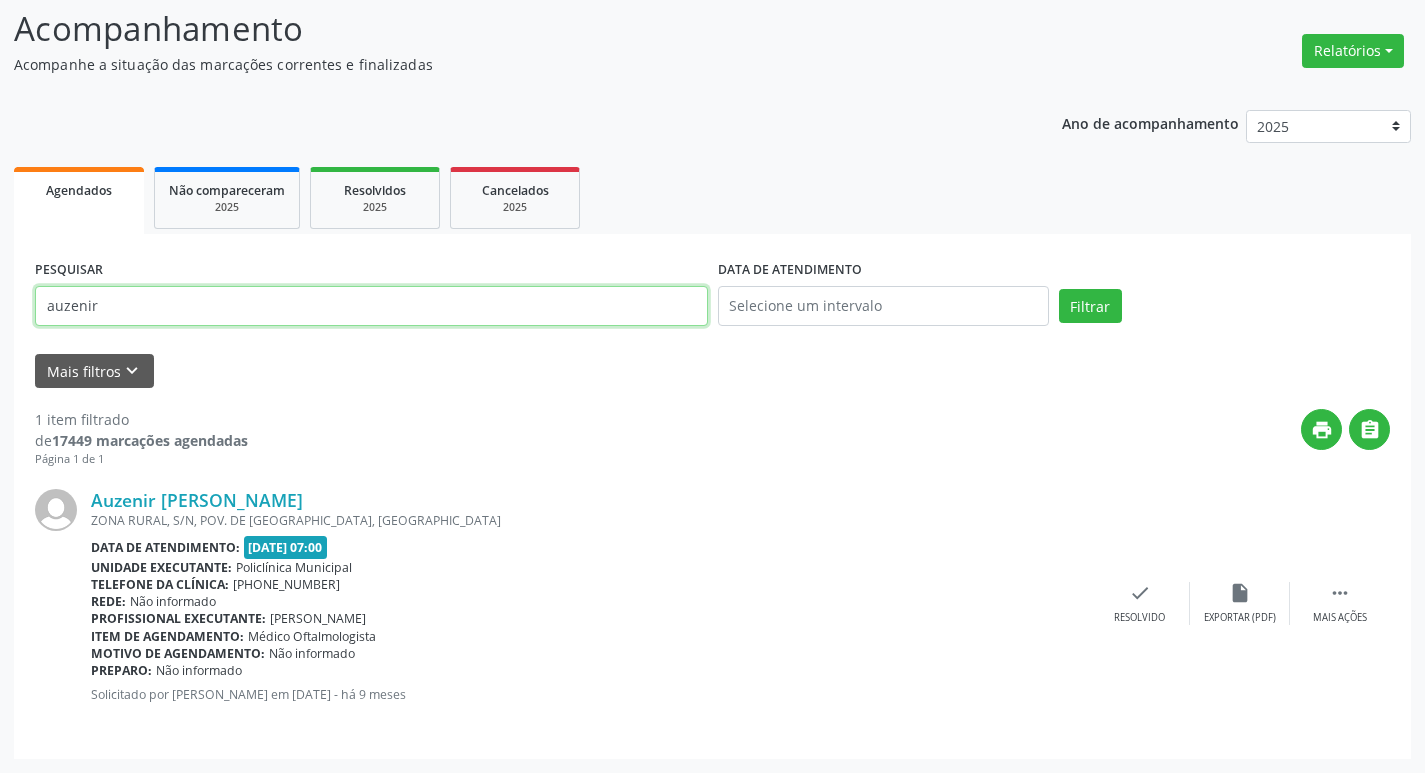 click on "auzenir" at bounding box center (371, 306) 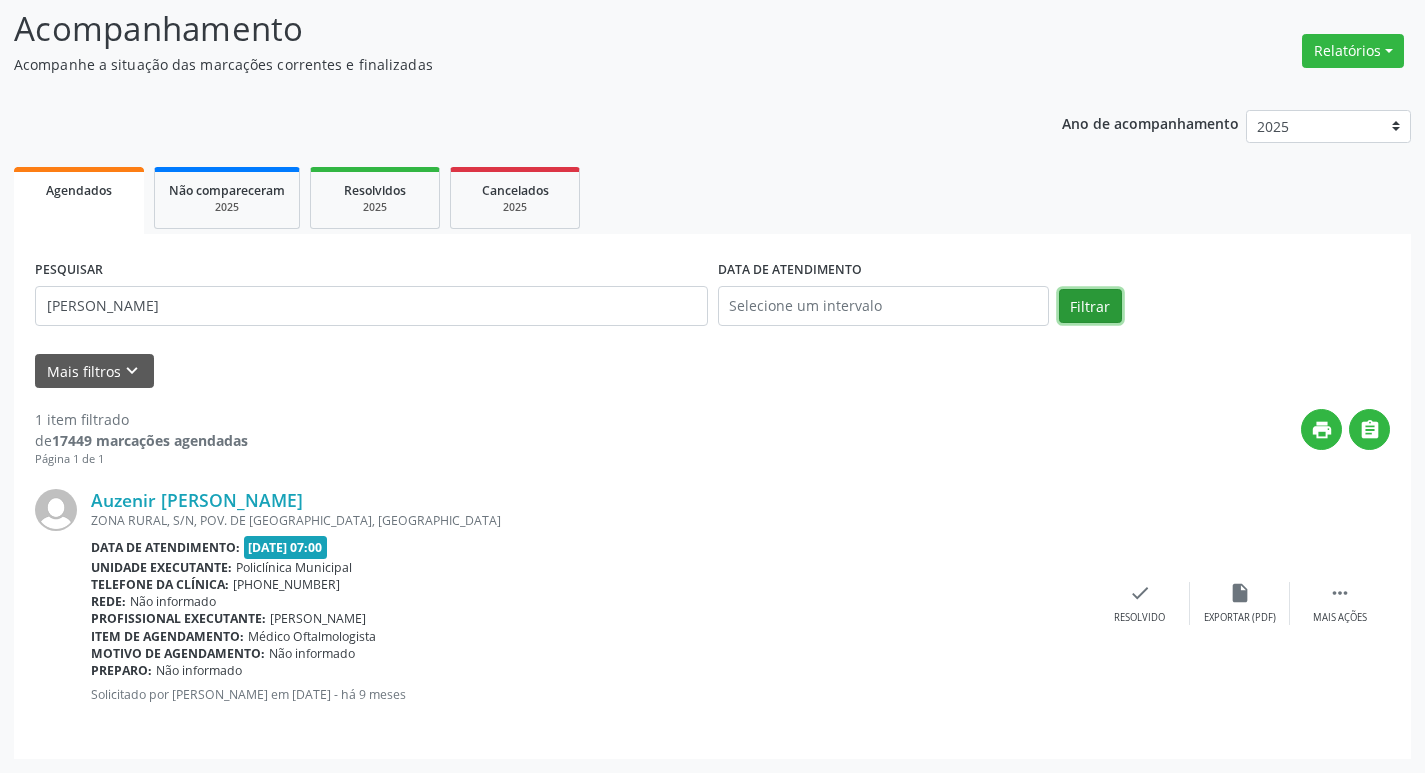 click on "Filtrar" at bounding box center (1090, 306) 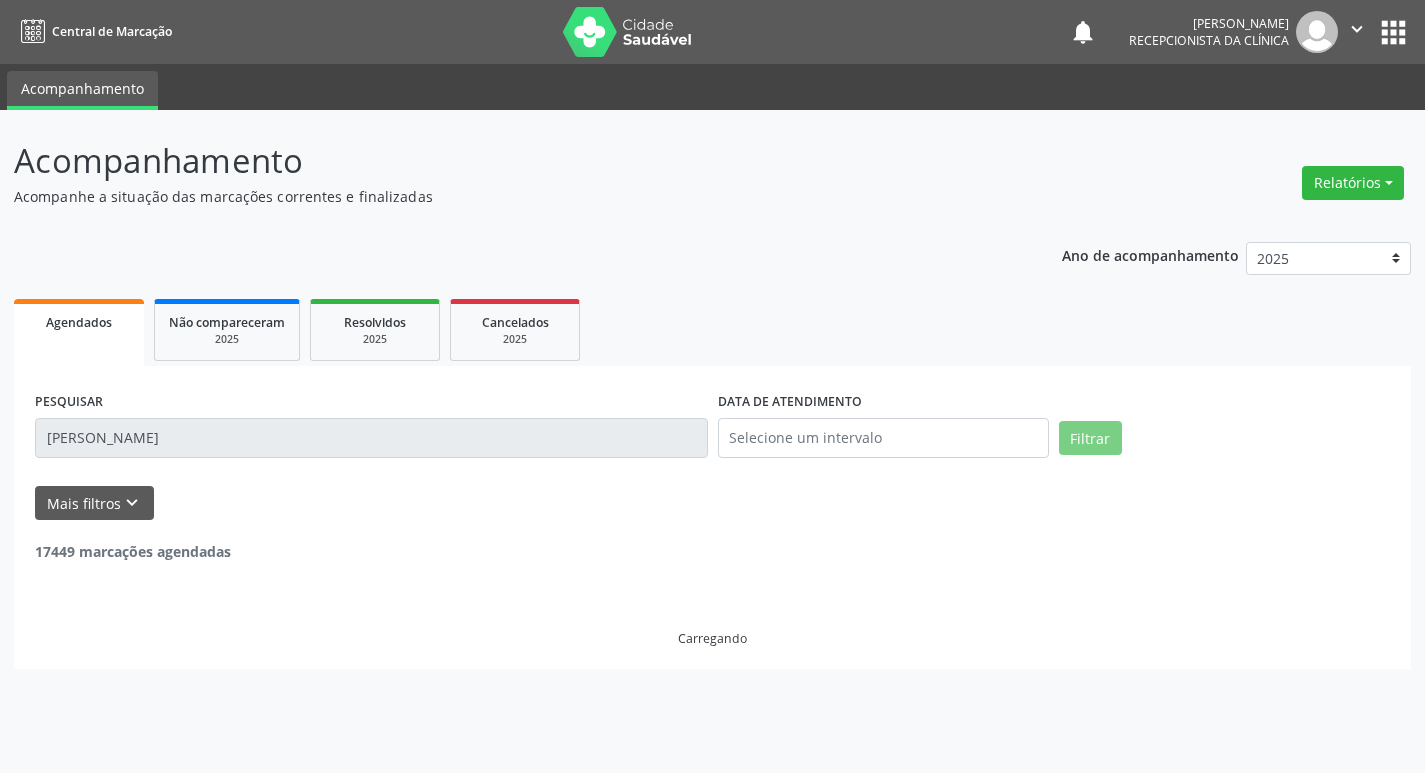 scroll, scrollTop: 0, scrollLeft: 0, axis: both 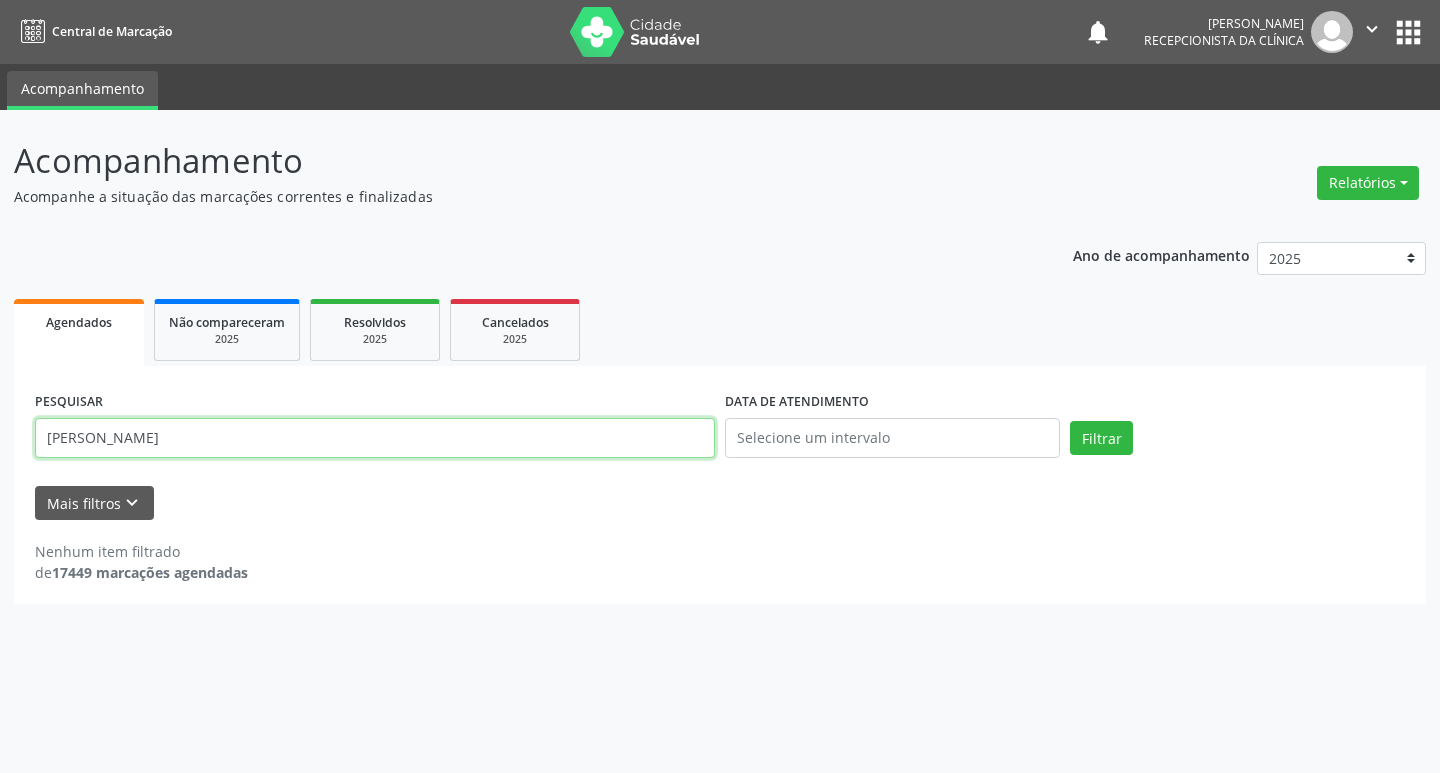 click on "[PERSON_NAME]" at bounding box center [375, 438] 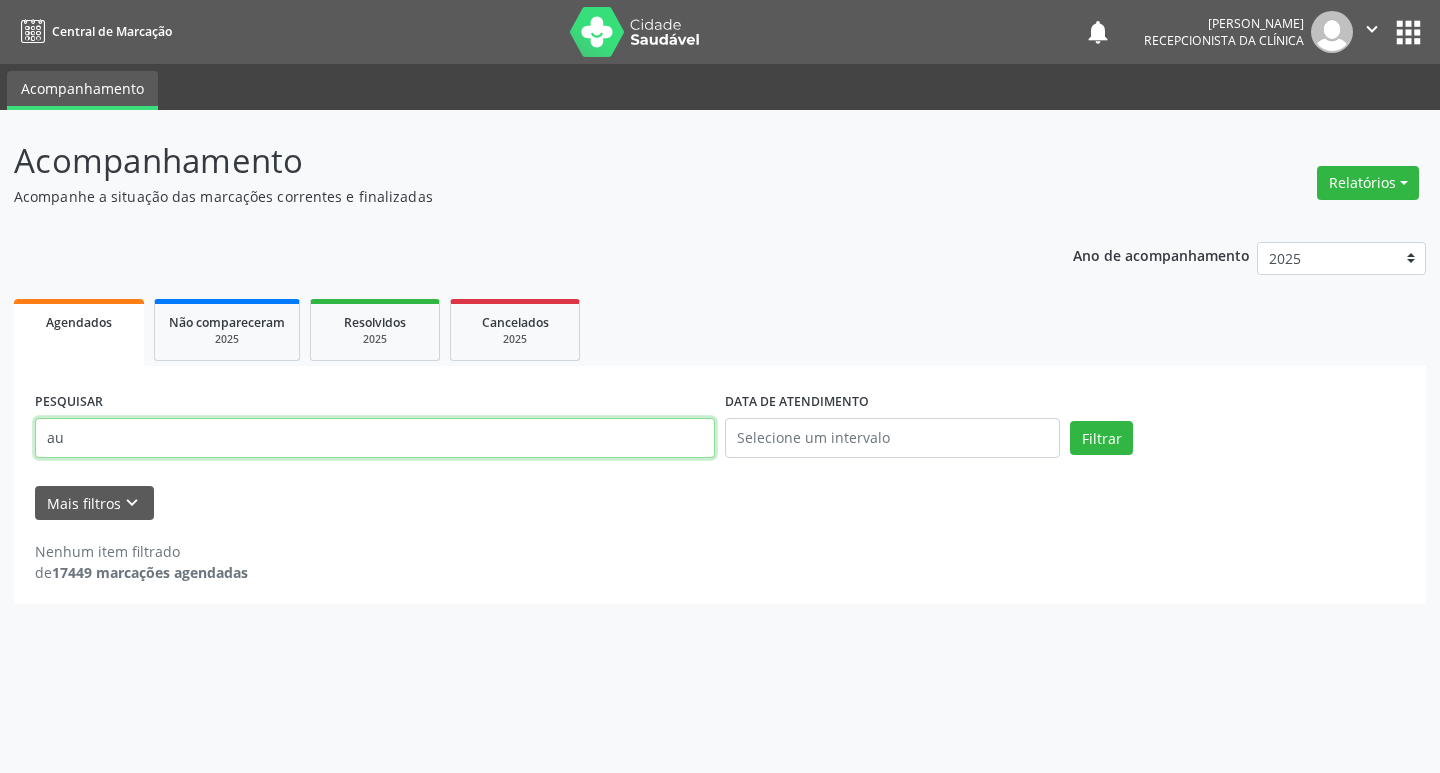 type on "a" 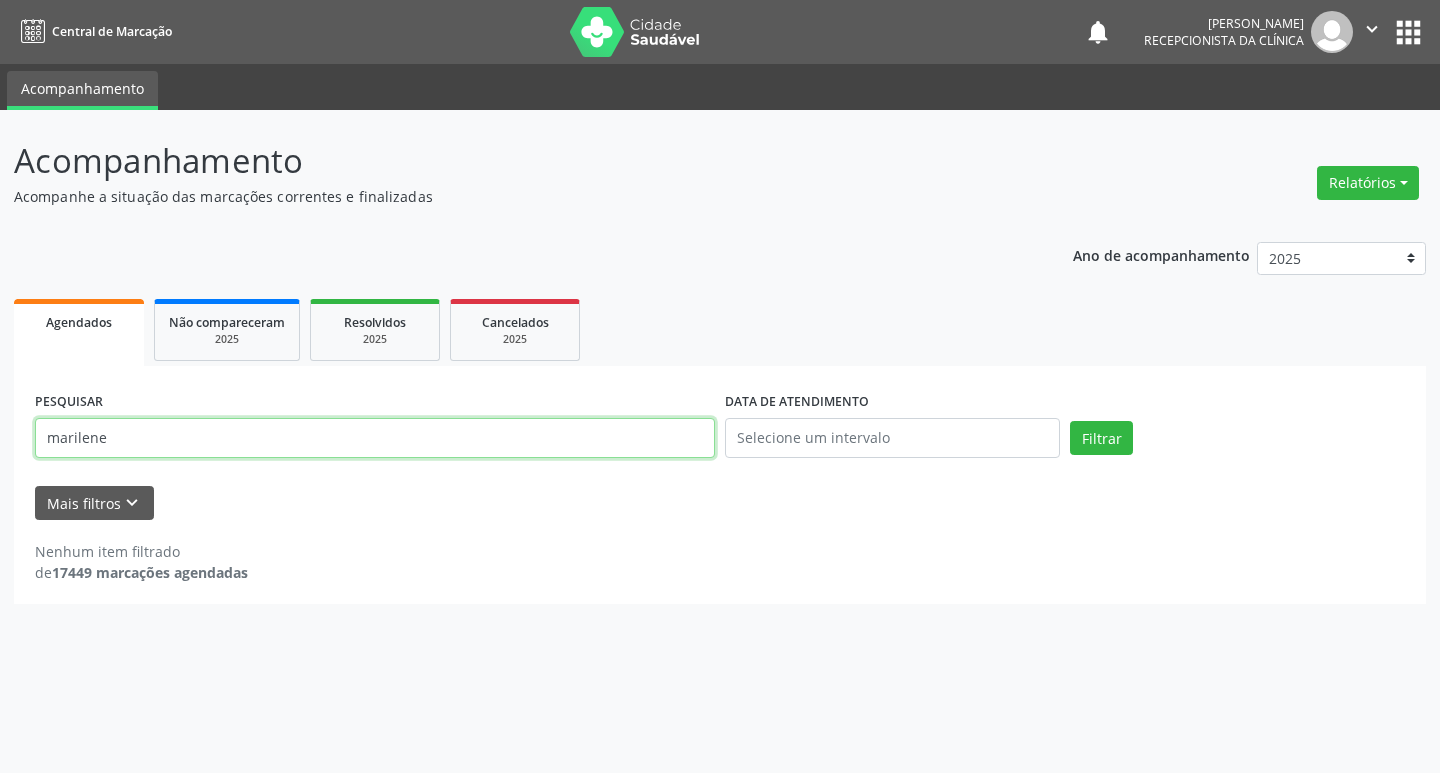 click on "Filtrar" at bounding box center (1101, 438) 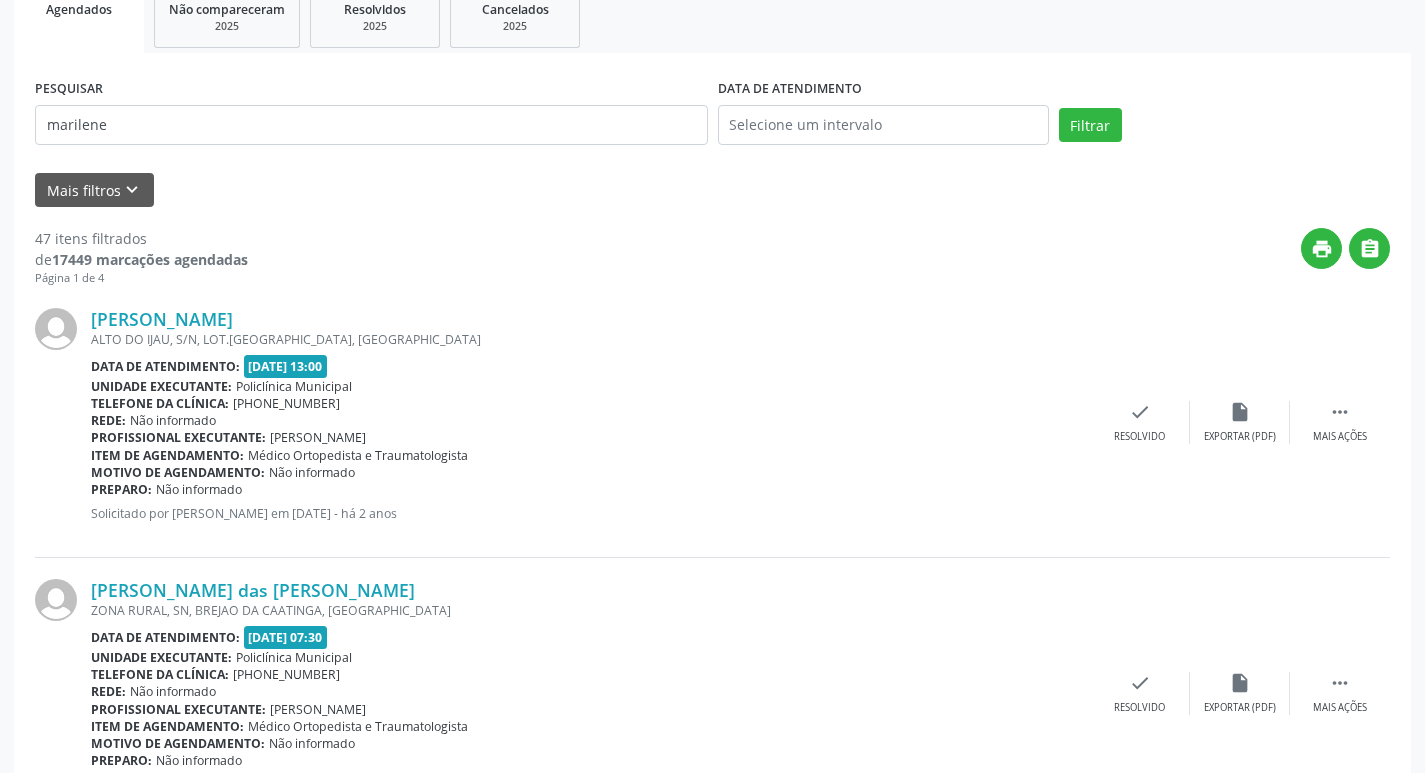scroll, scrollTop: 100, scrollLeft: 0, axis: vertical 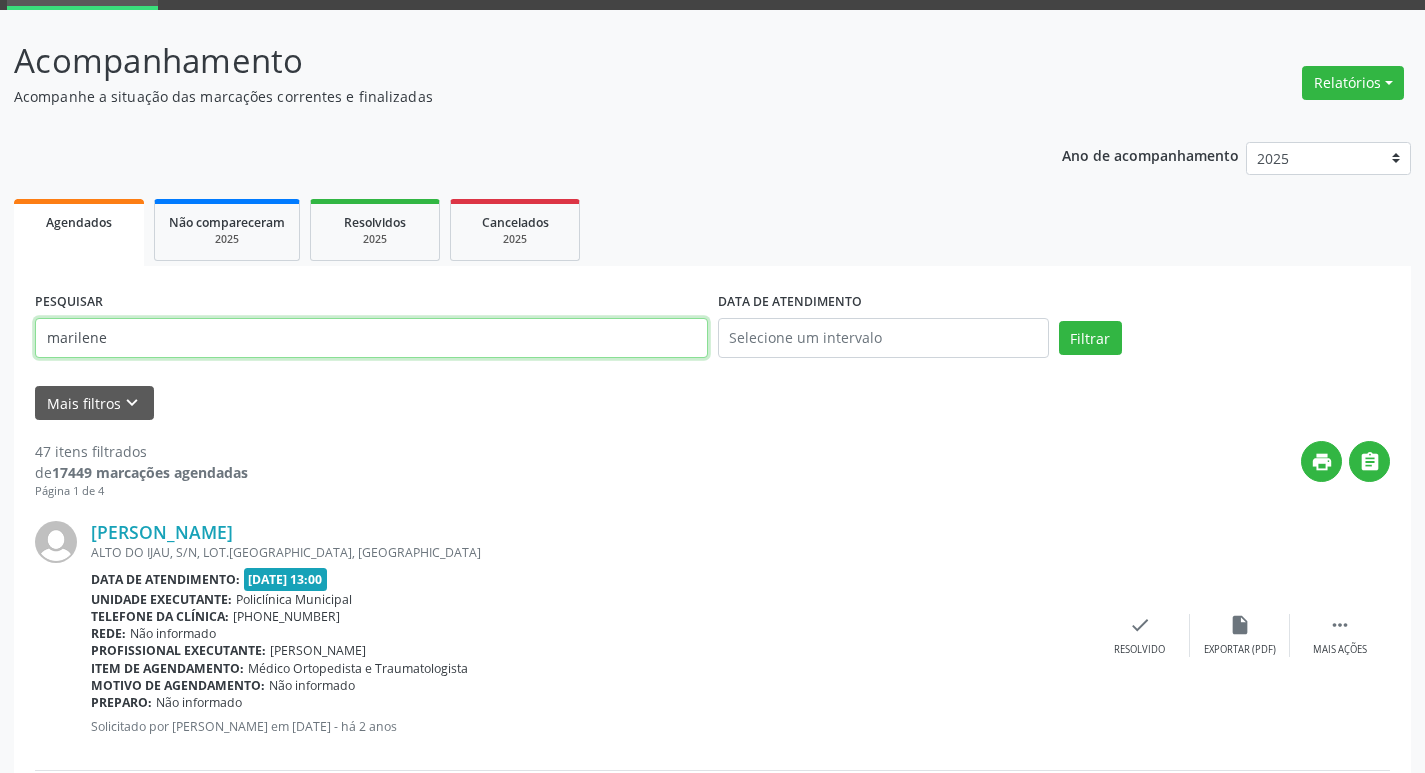 click on "marilene" at bounding box center (371, 338) 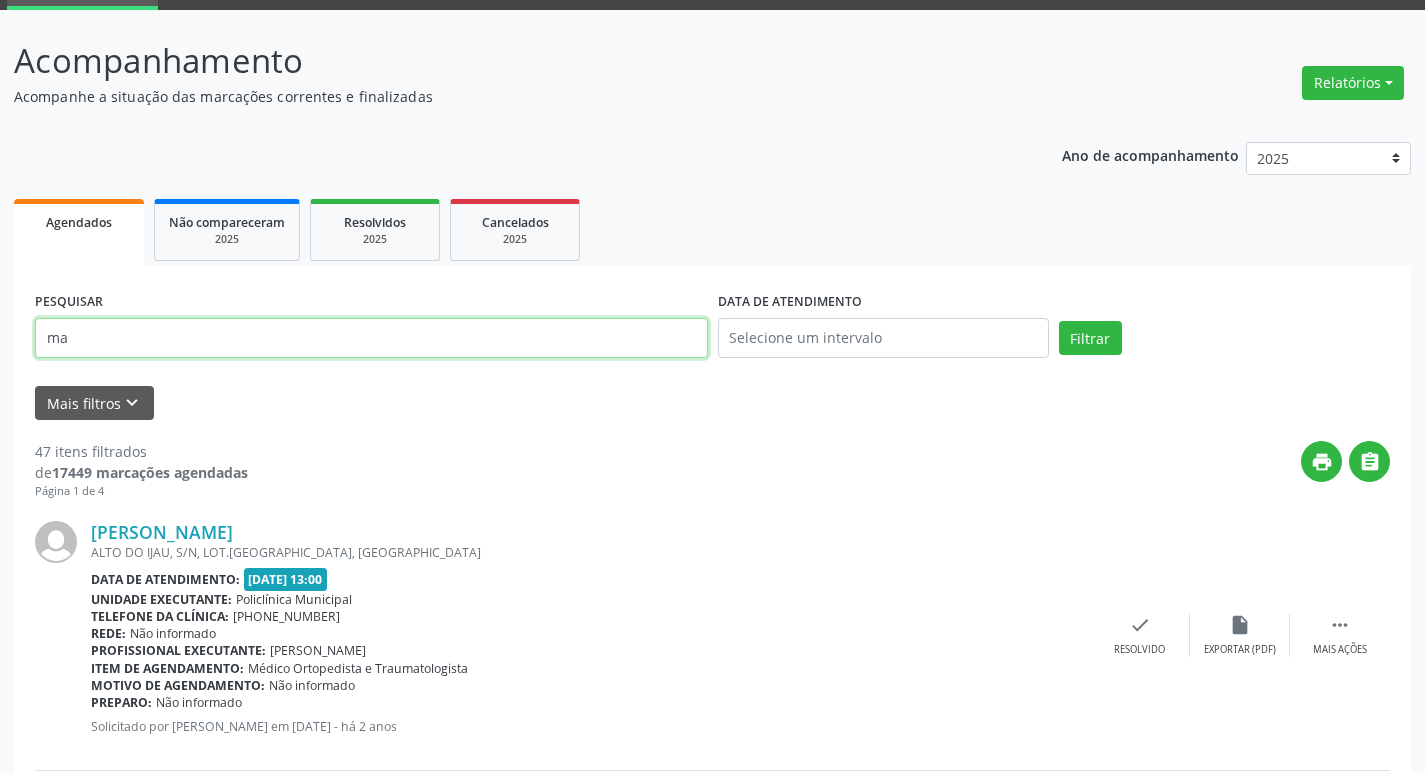 type on "m" 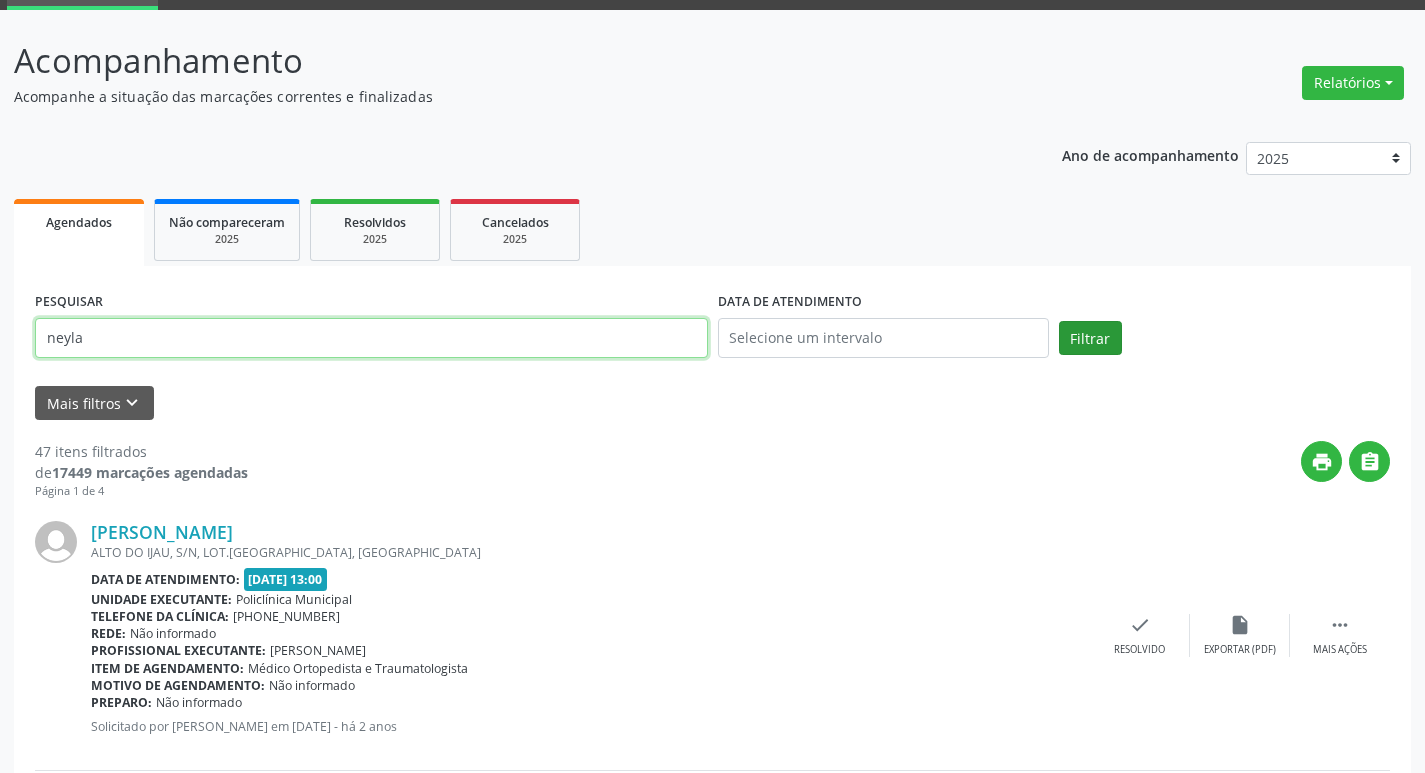 type on "neyla" 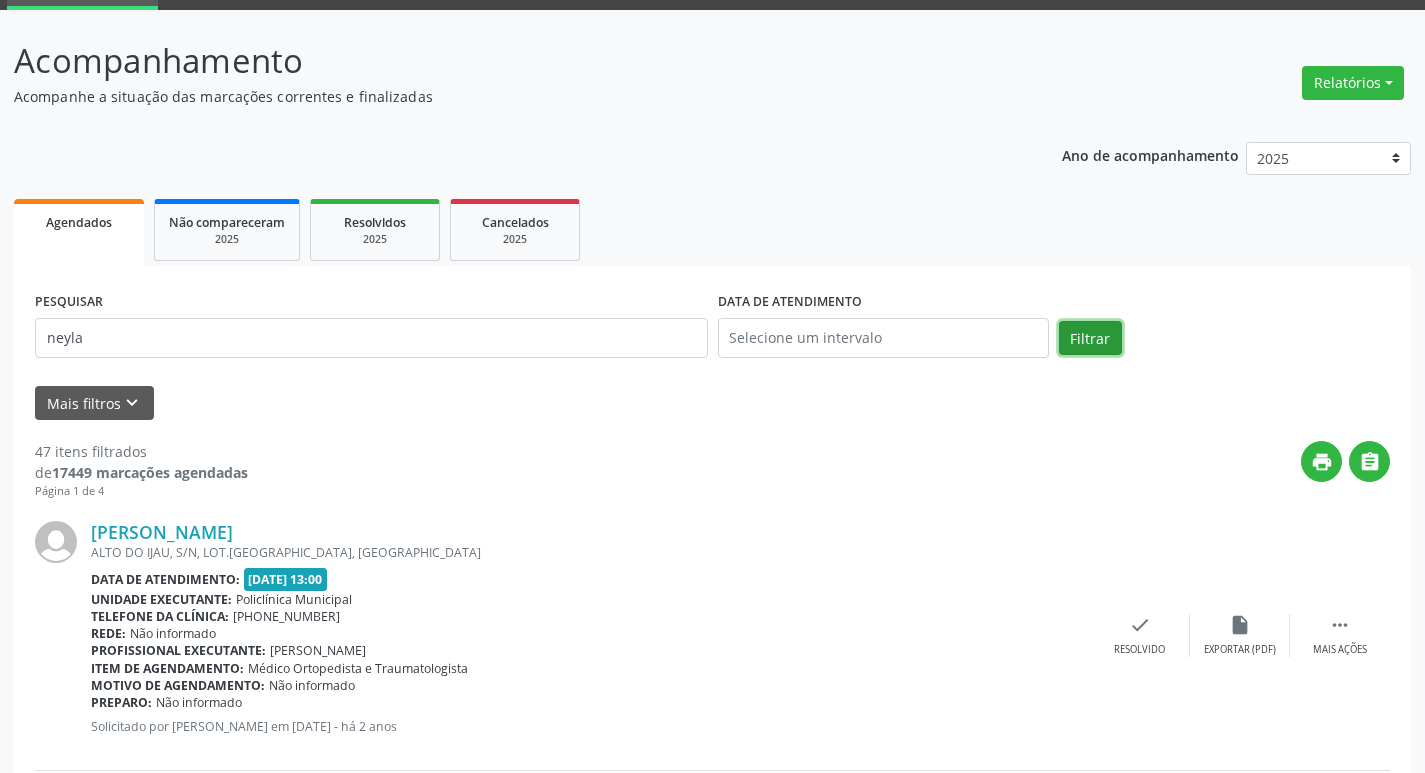 click on "Filtrar" at bounding box center [1090, 338] 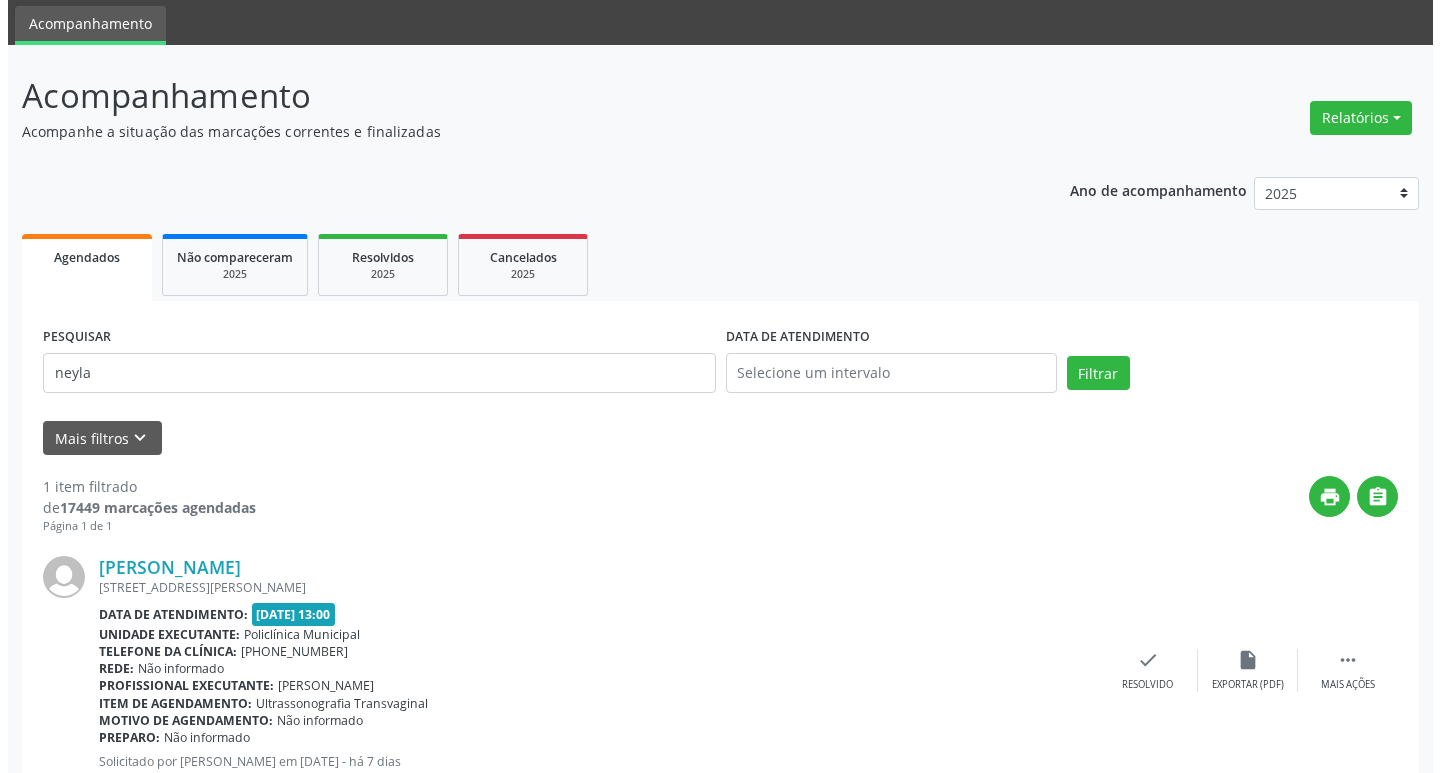 scroll, scrollTop: 100, scrollLeft: 0, axis: vertical 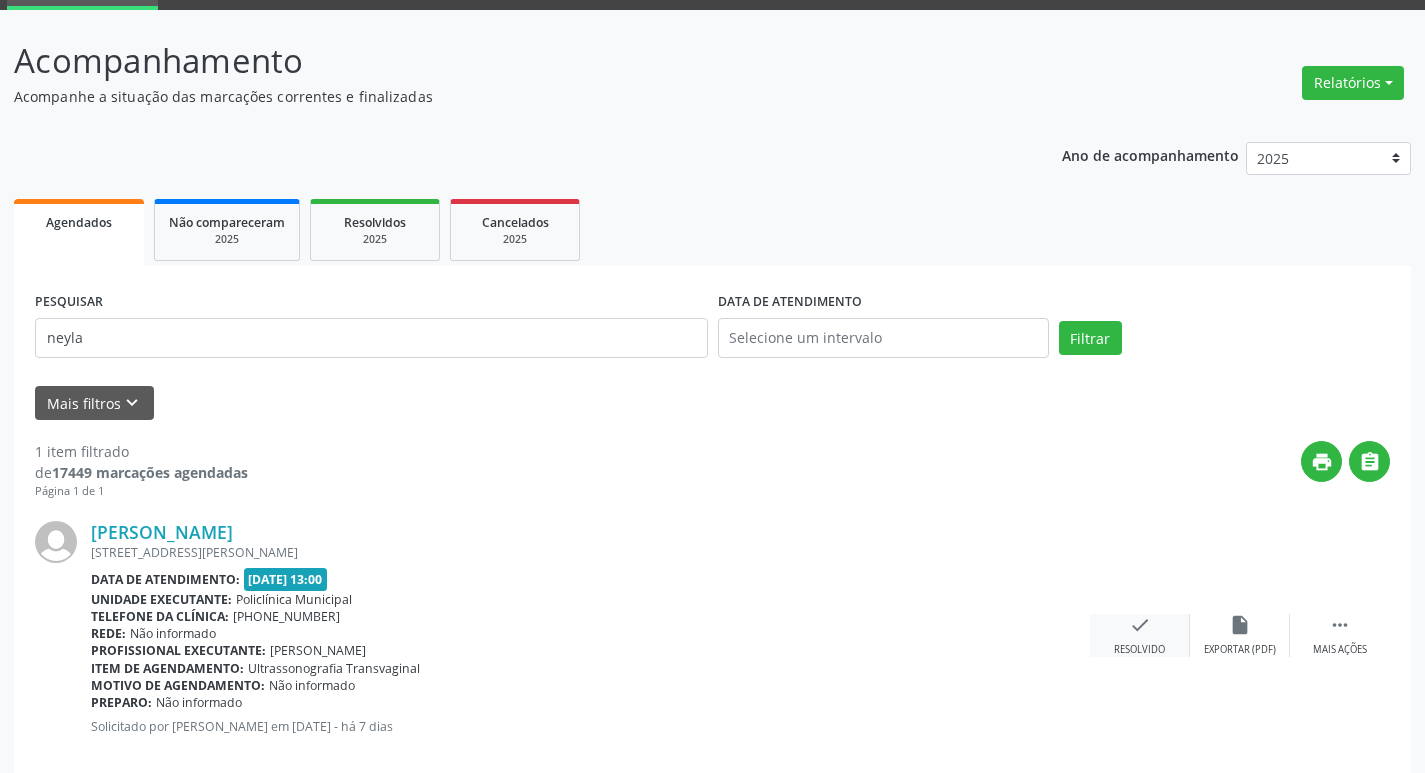 click on "Resolvido" at bounding box center (1139, 650) 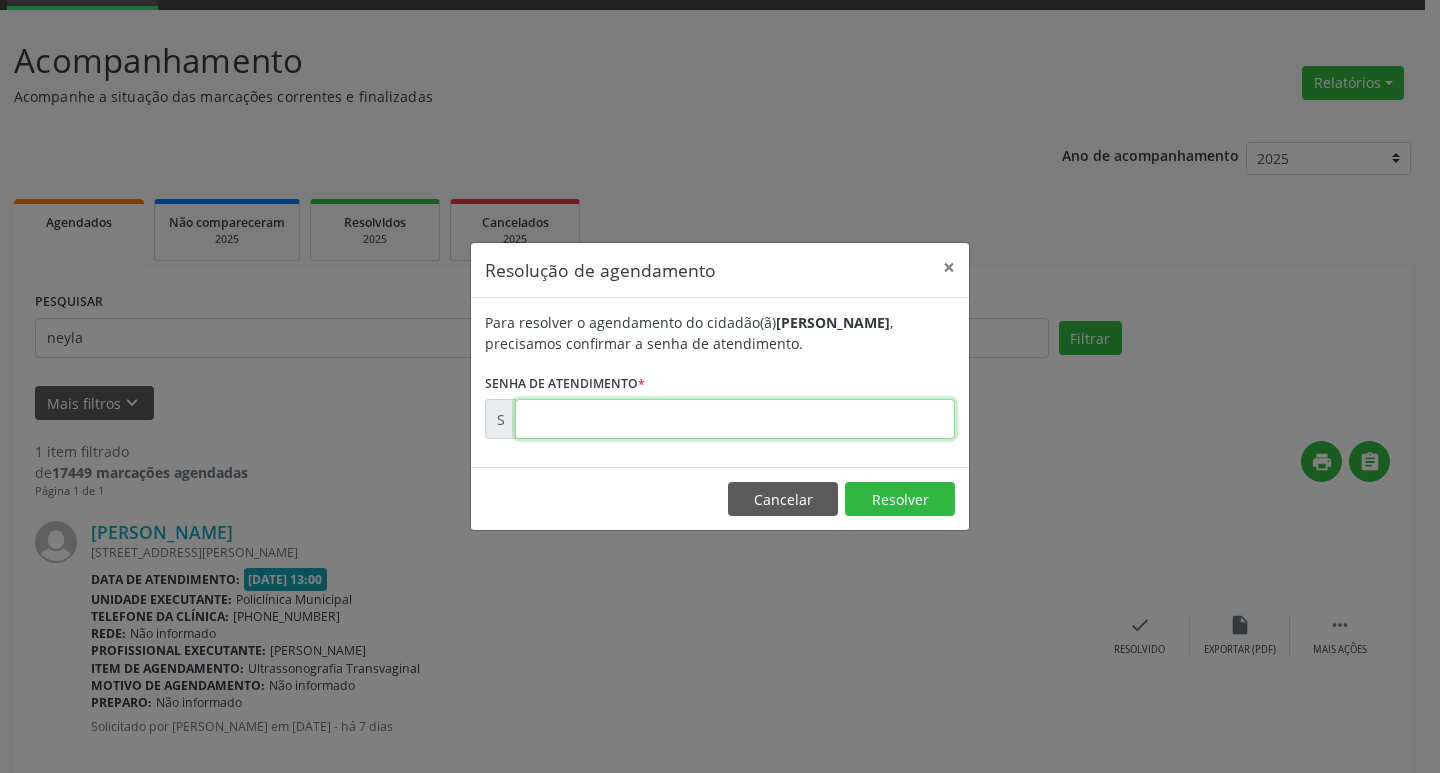 click at bounding box center [735, 419] 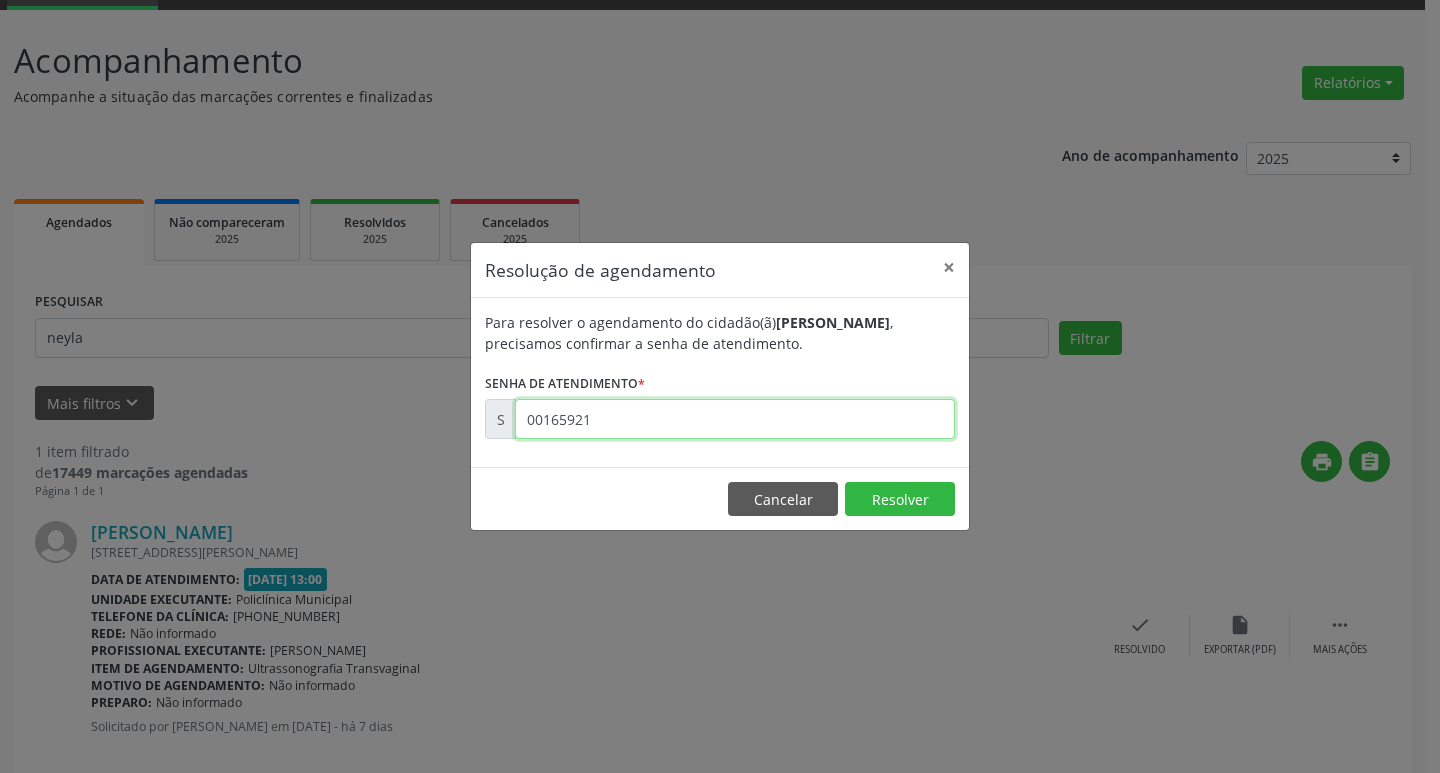 type on "00165921" 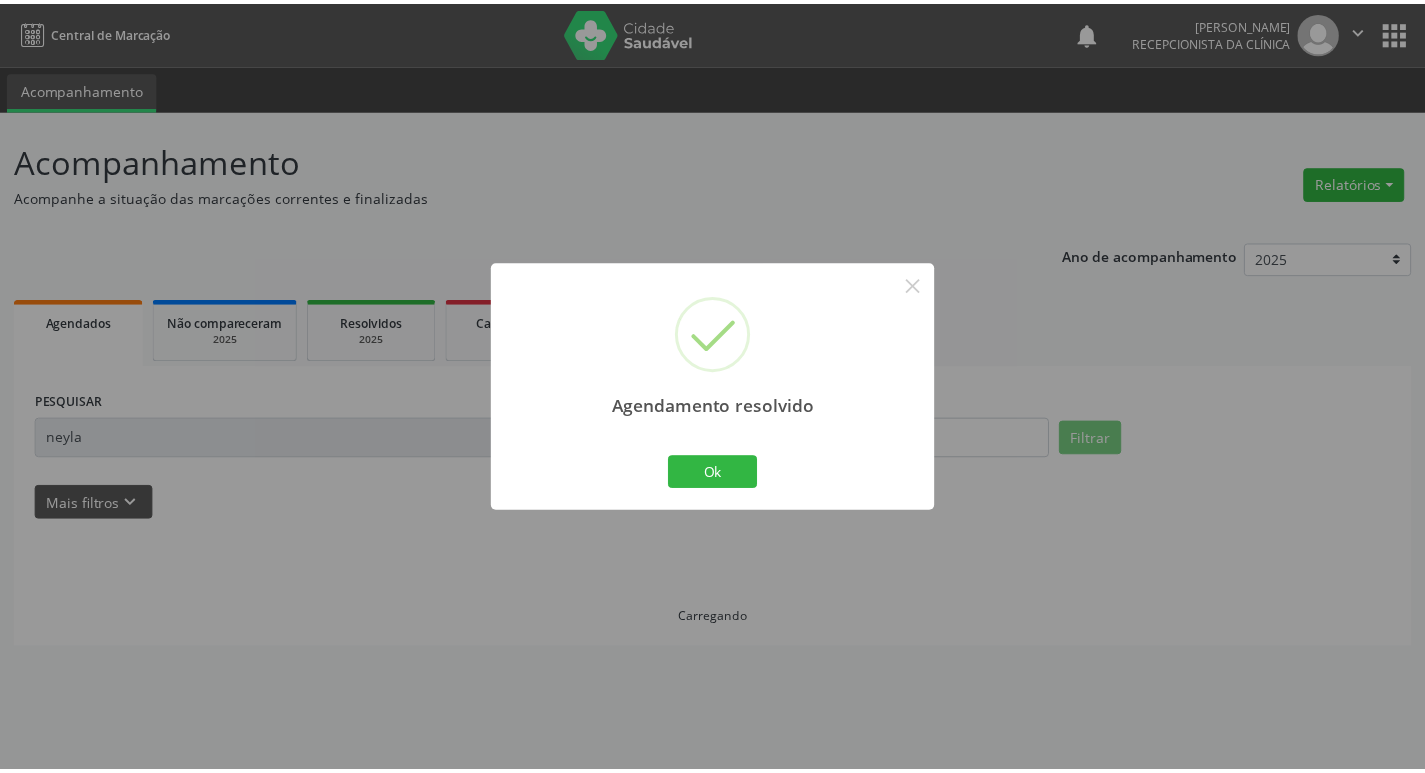 scroll, scrollTop: 0, scrollLeft: 0, axis: both 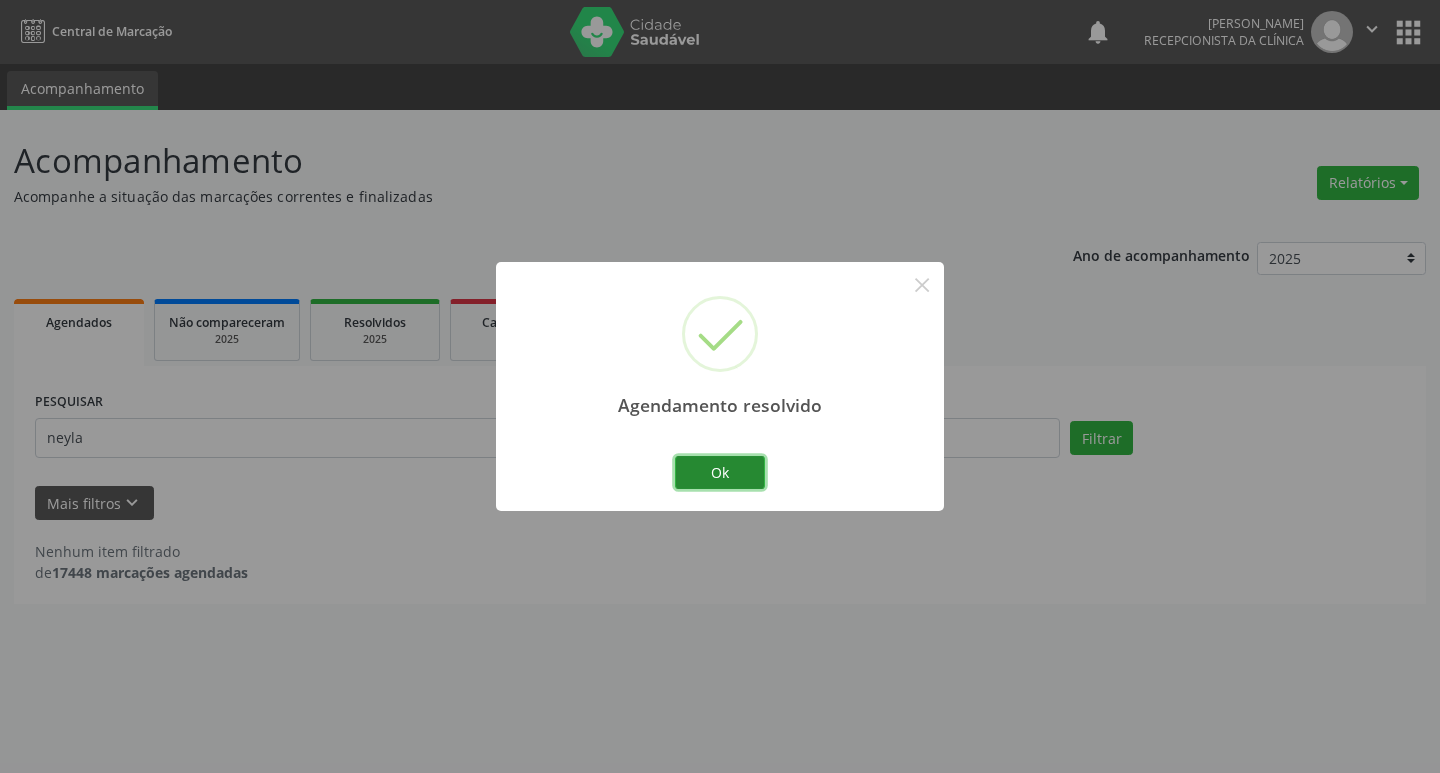 click on "Ok" at bounding box center (720, 473) 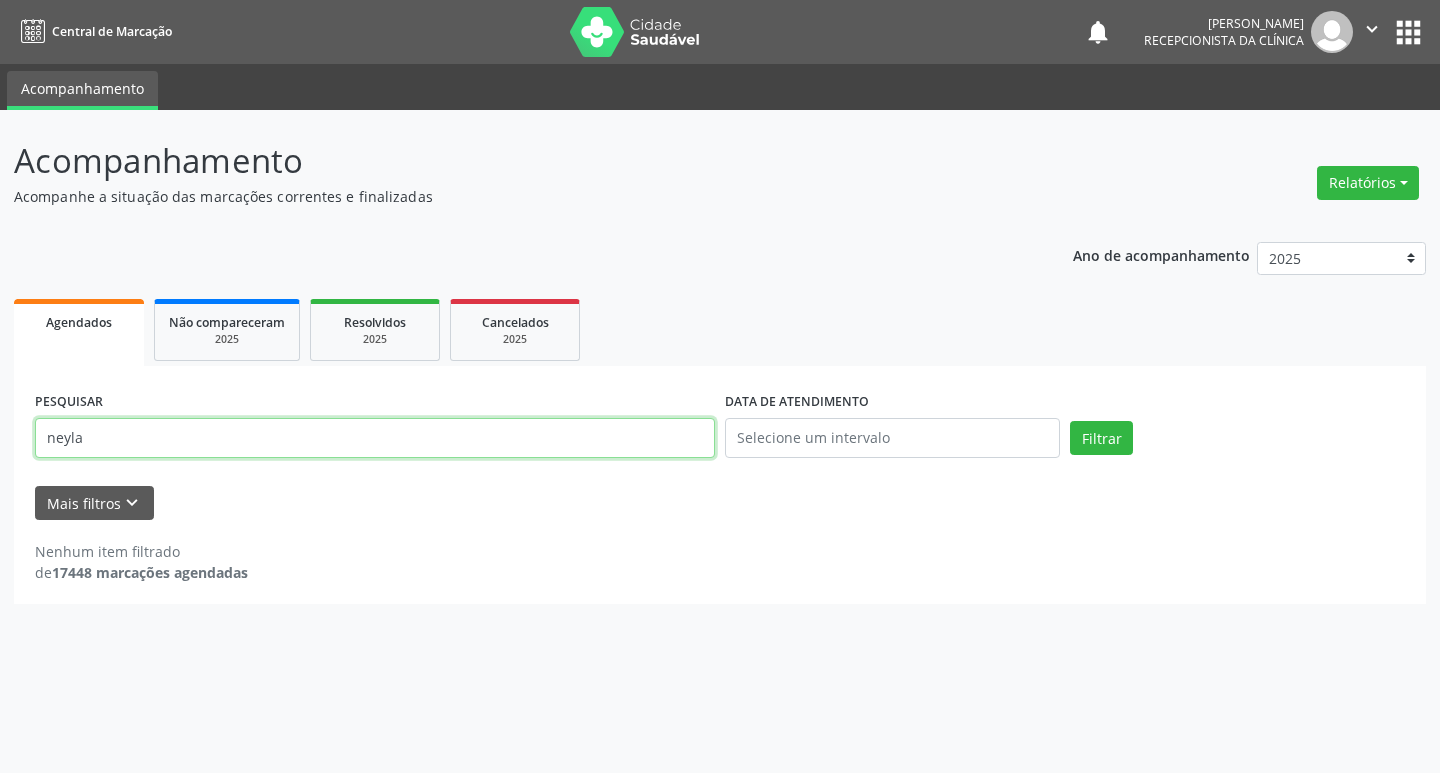 click on "neyla" at bounding box center (375, 438) 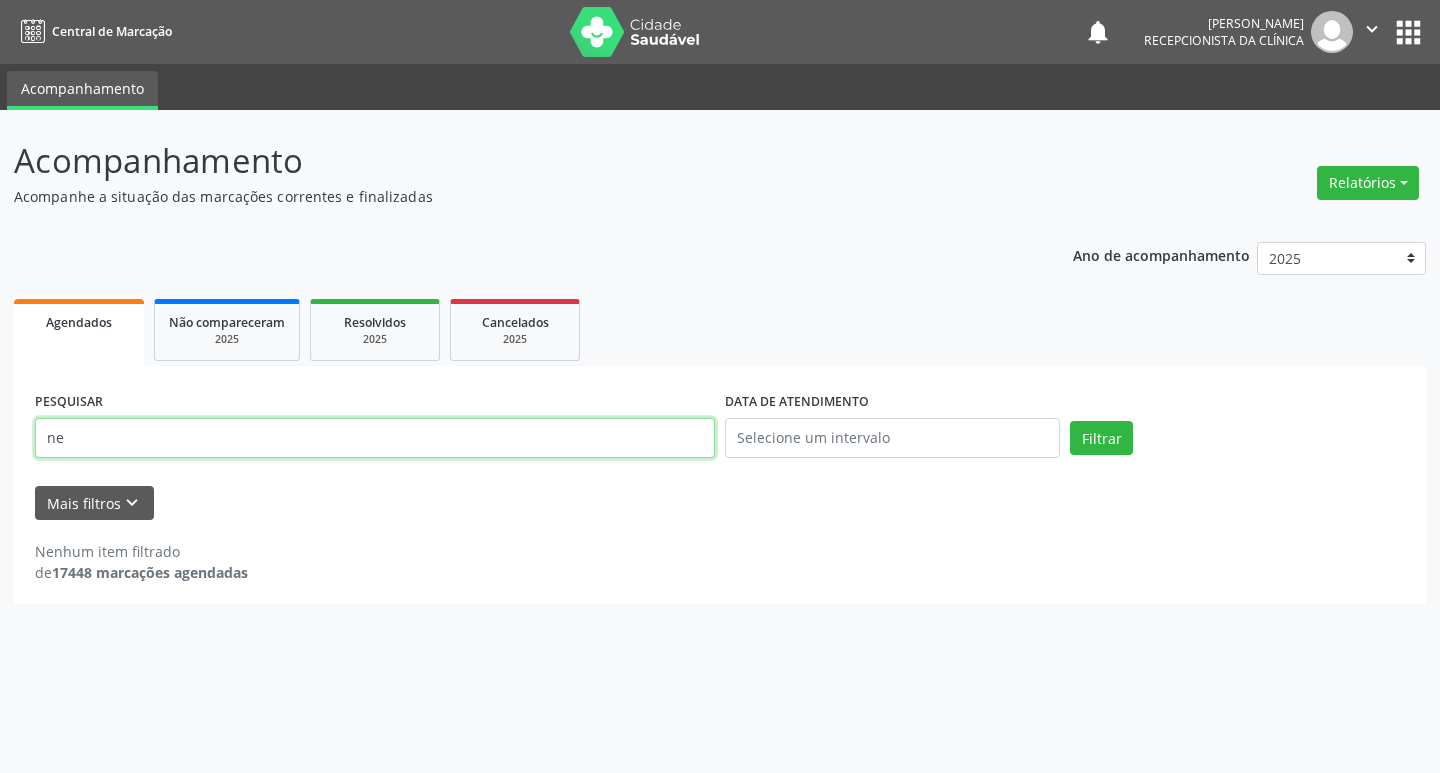 type on "n" 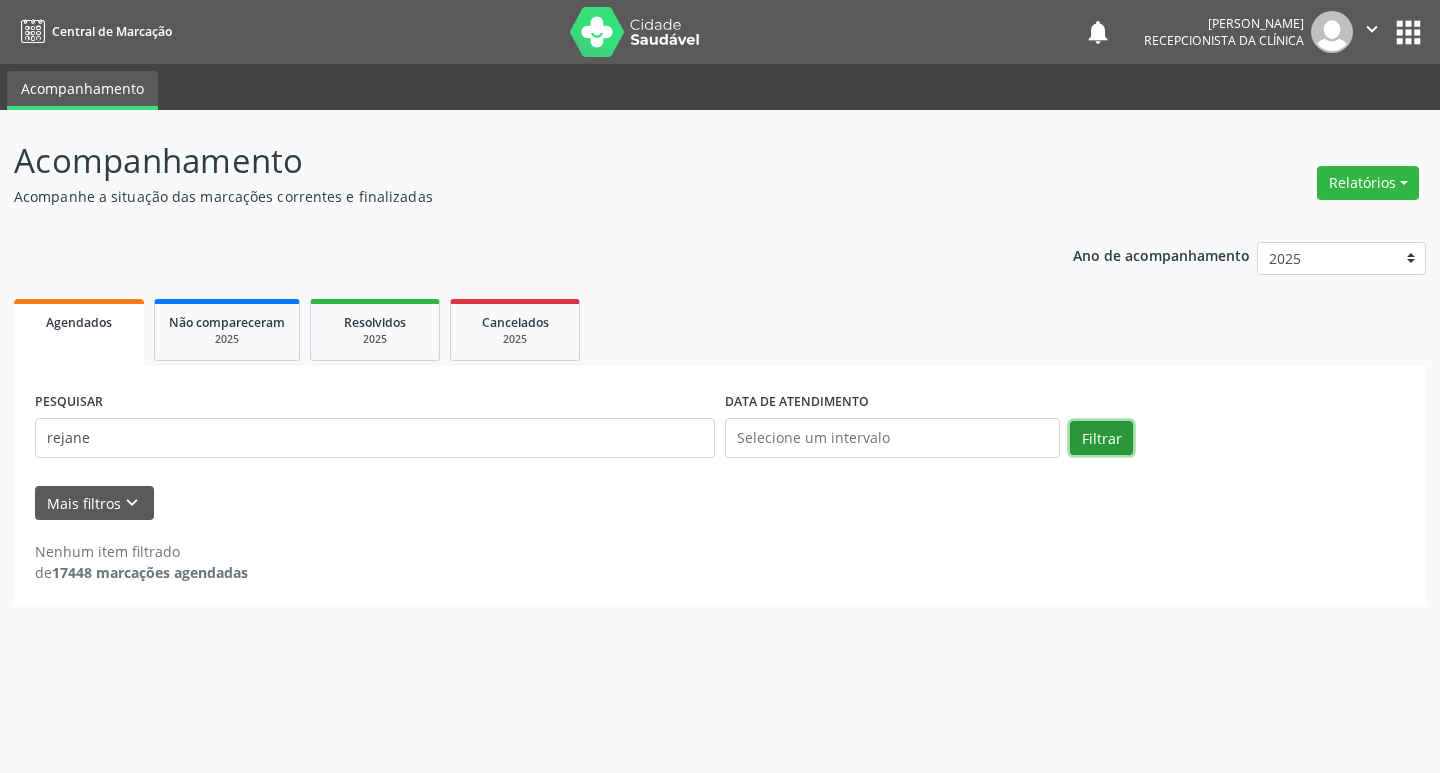 click on "Filtrar" at bounding box center (1101, 438) 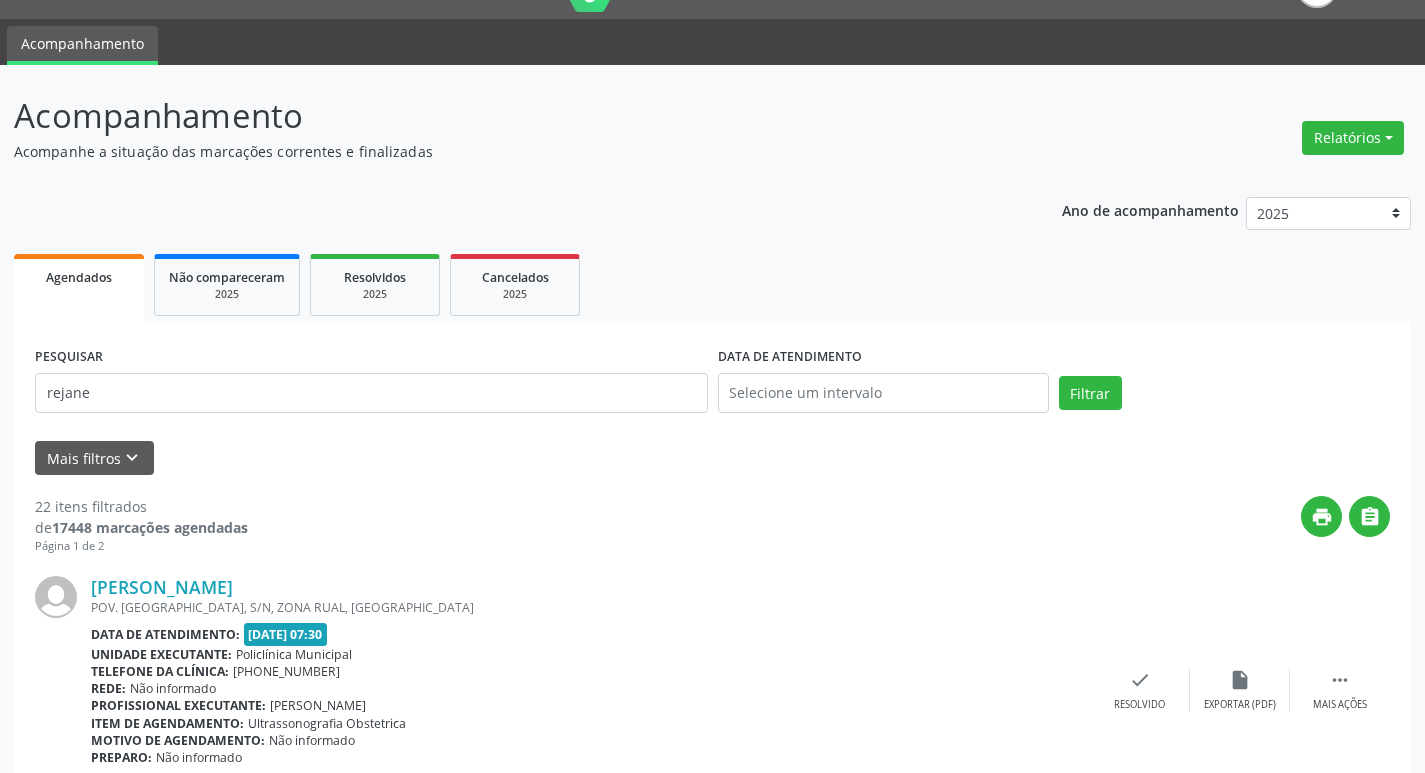 scroll, scrollTop: 0, scrollLeft: 0, axis: both 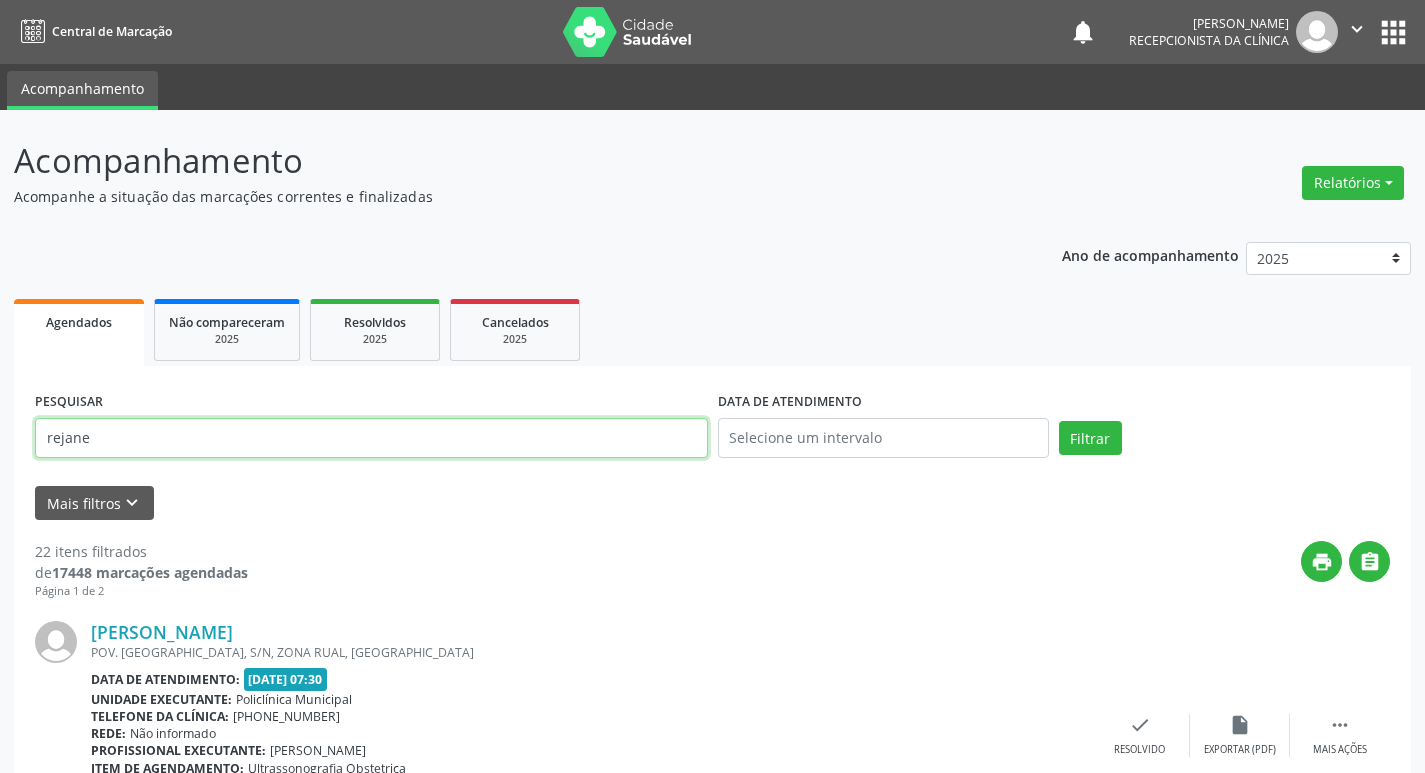 click on "rejane" at bounding box center [371, 438] 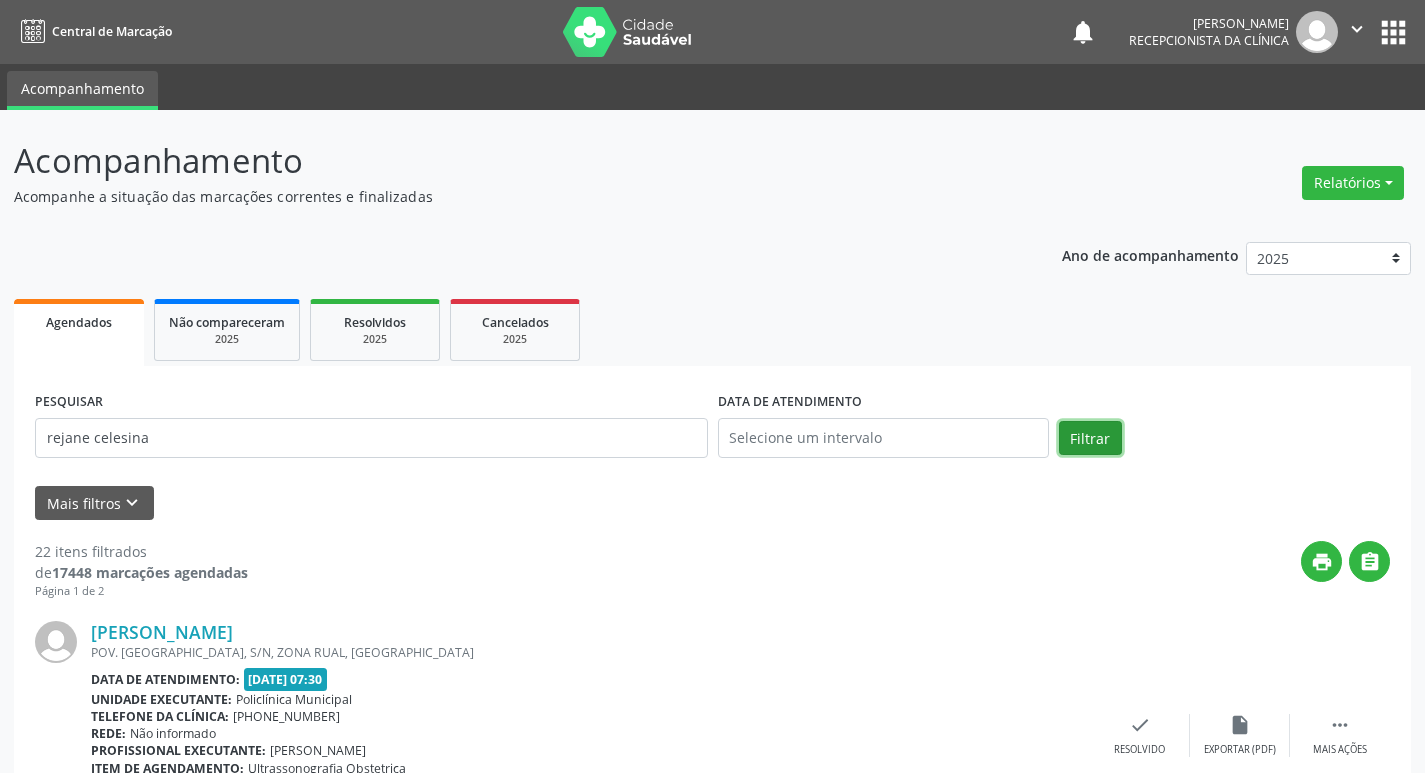 click on "Filtrar" at bounding box center [1090, 438] 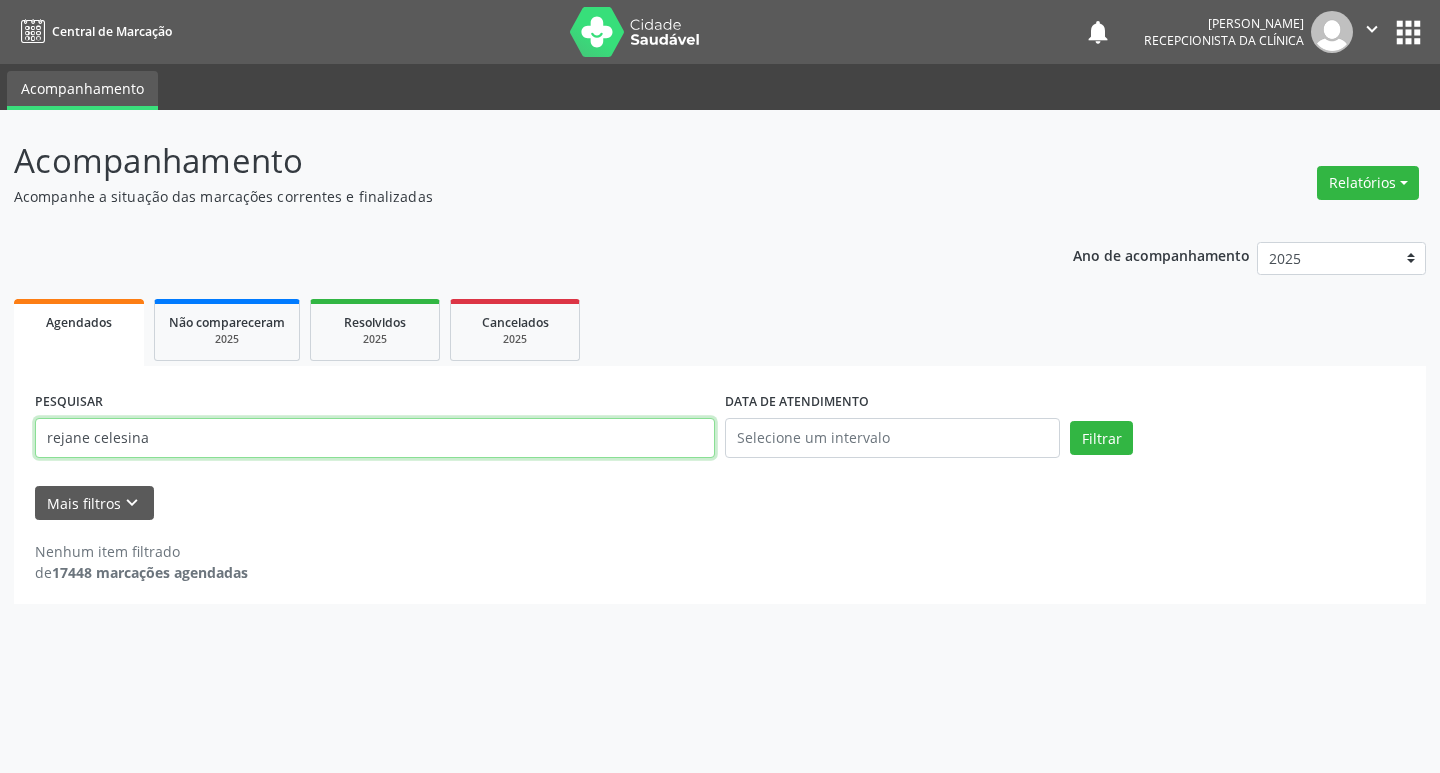 click on "rejane celesina" at bounding box center (375, 438) 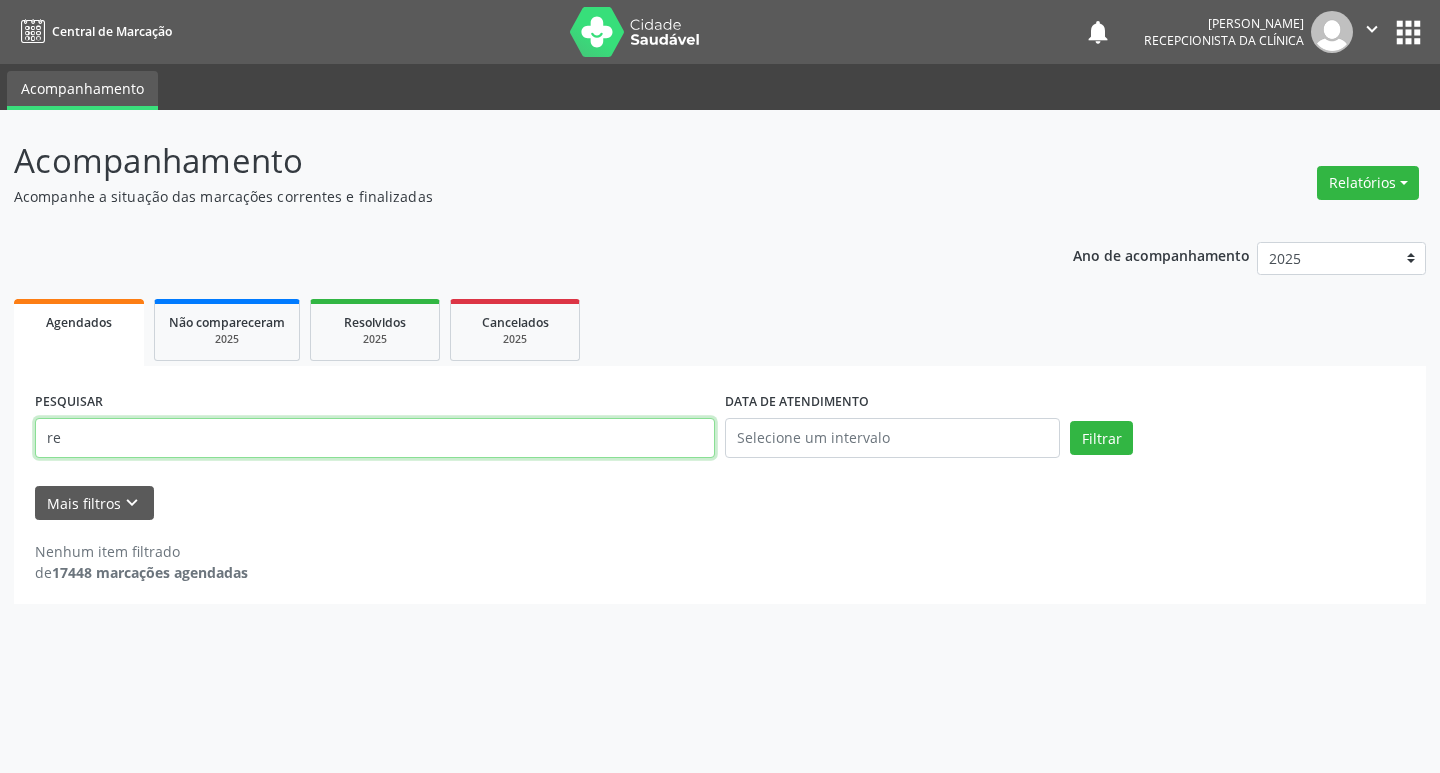 type on "r" 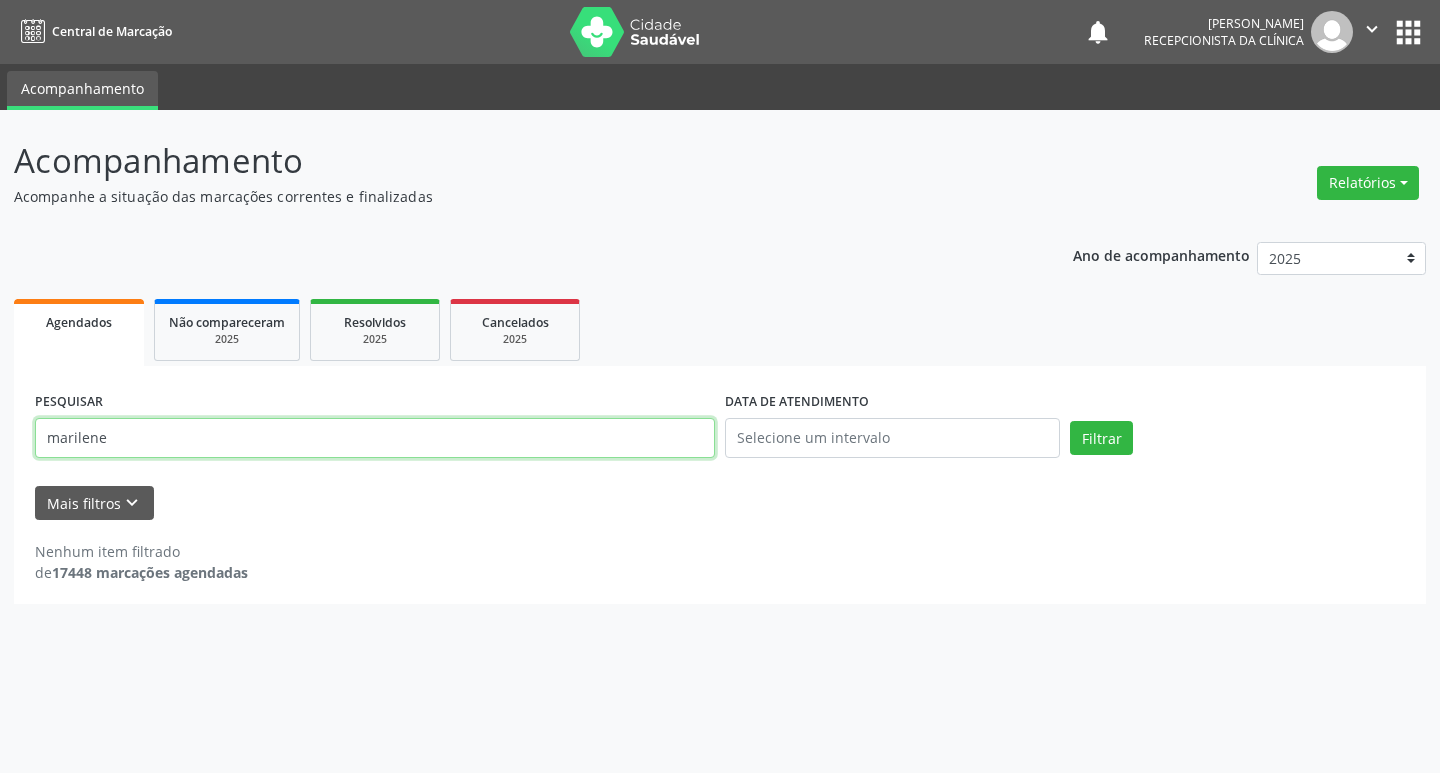click on "Filtrar" at bounding box center (1101, 438) 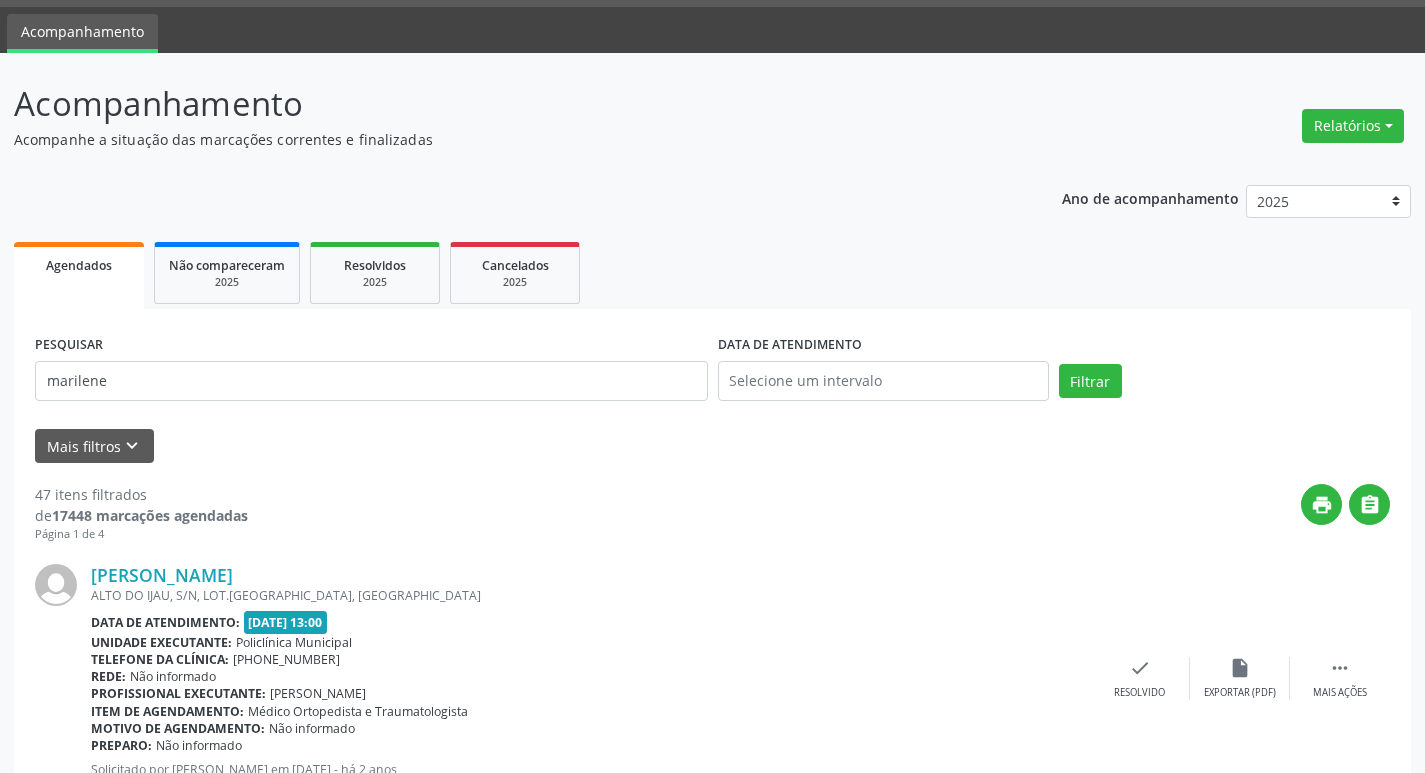 scroll, scrollTop: 0, scrollLeft: 0, axis: both 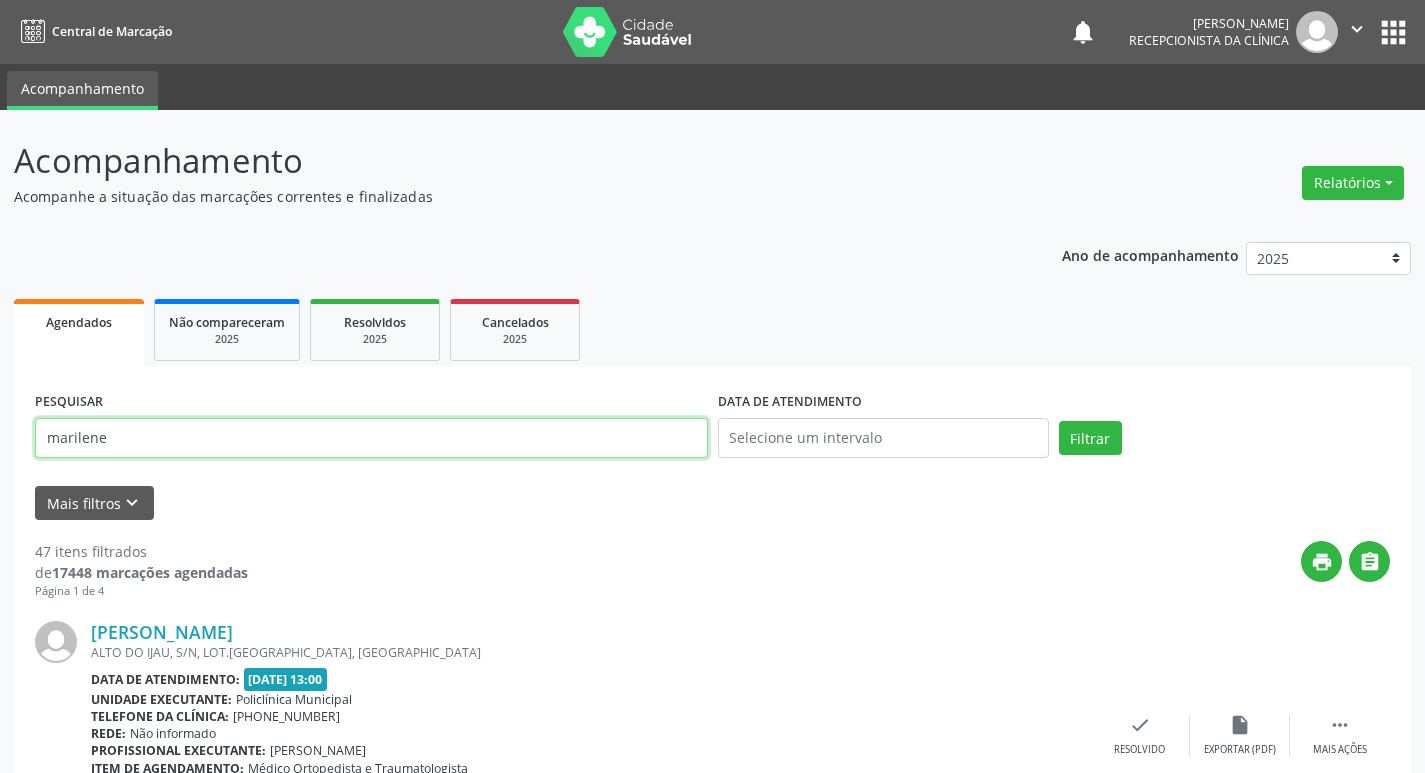 click on "marilene" at bounding box center [371, 438] 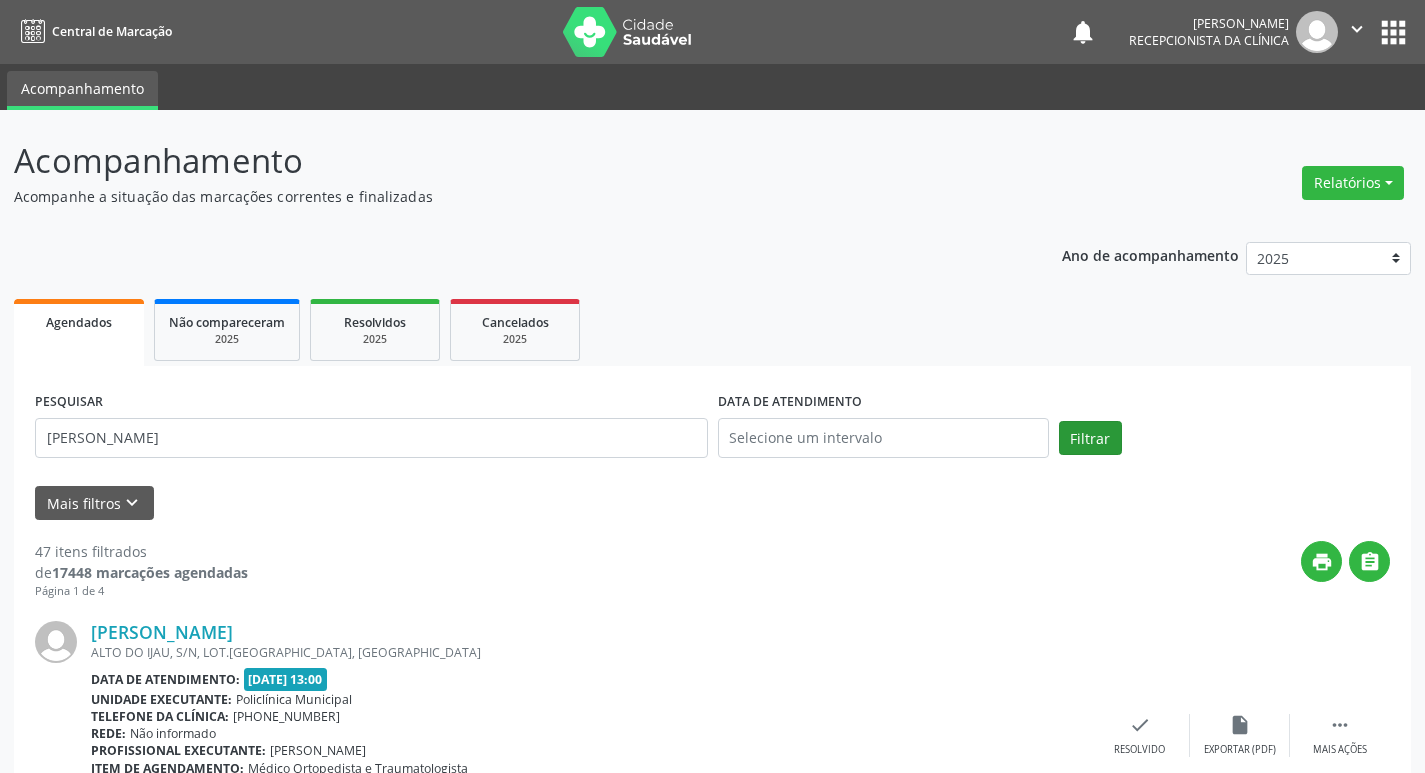 drag, startPoint x: 1056, startPoint y: 433, endPoint x: 1083, endPoint y: 438, distance: 27.45906 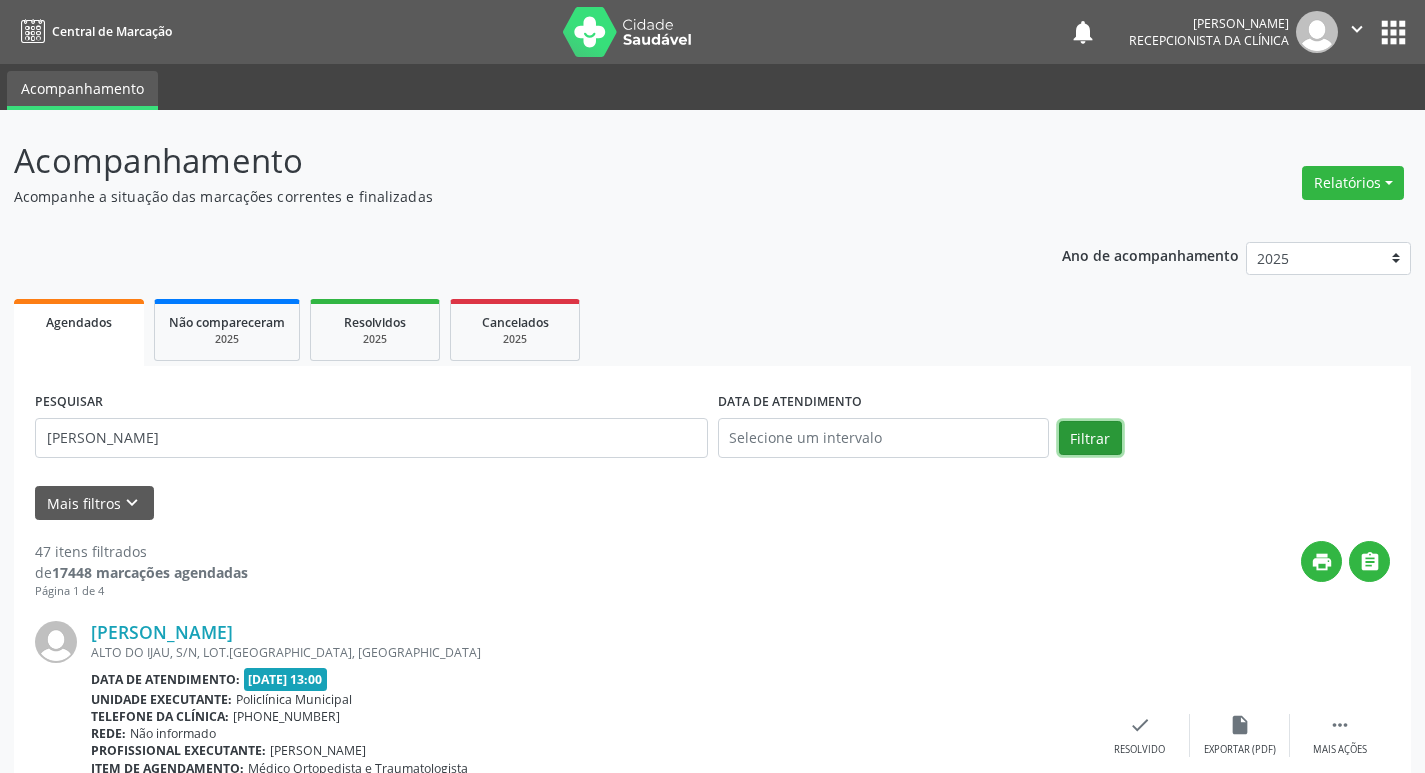 click on "Filtrar" at bounding box center [1090, 438] 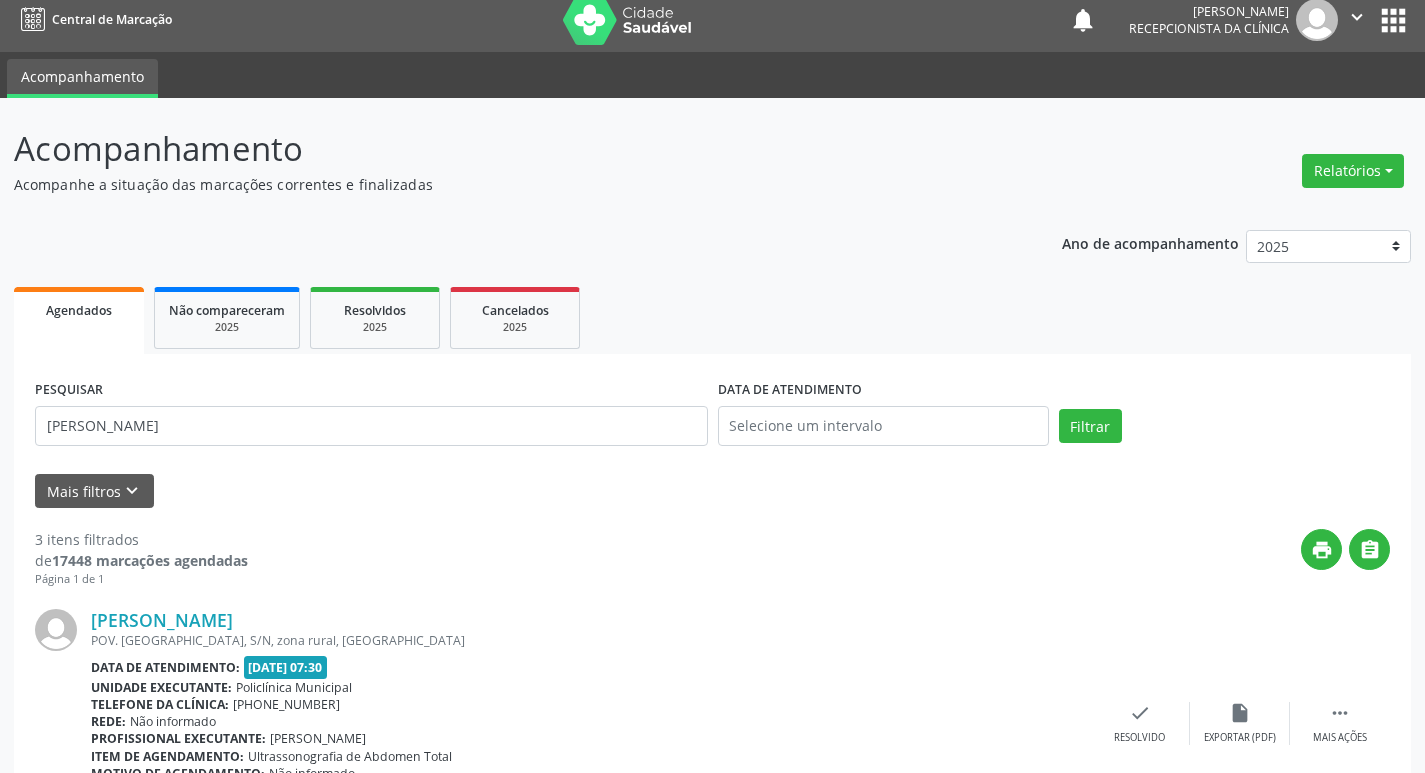 scroll, scrollTop: 0, scrollLeft: 0, axis: both 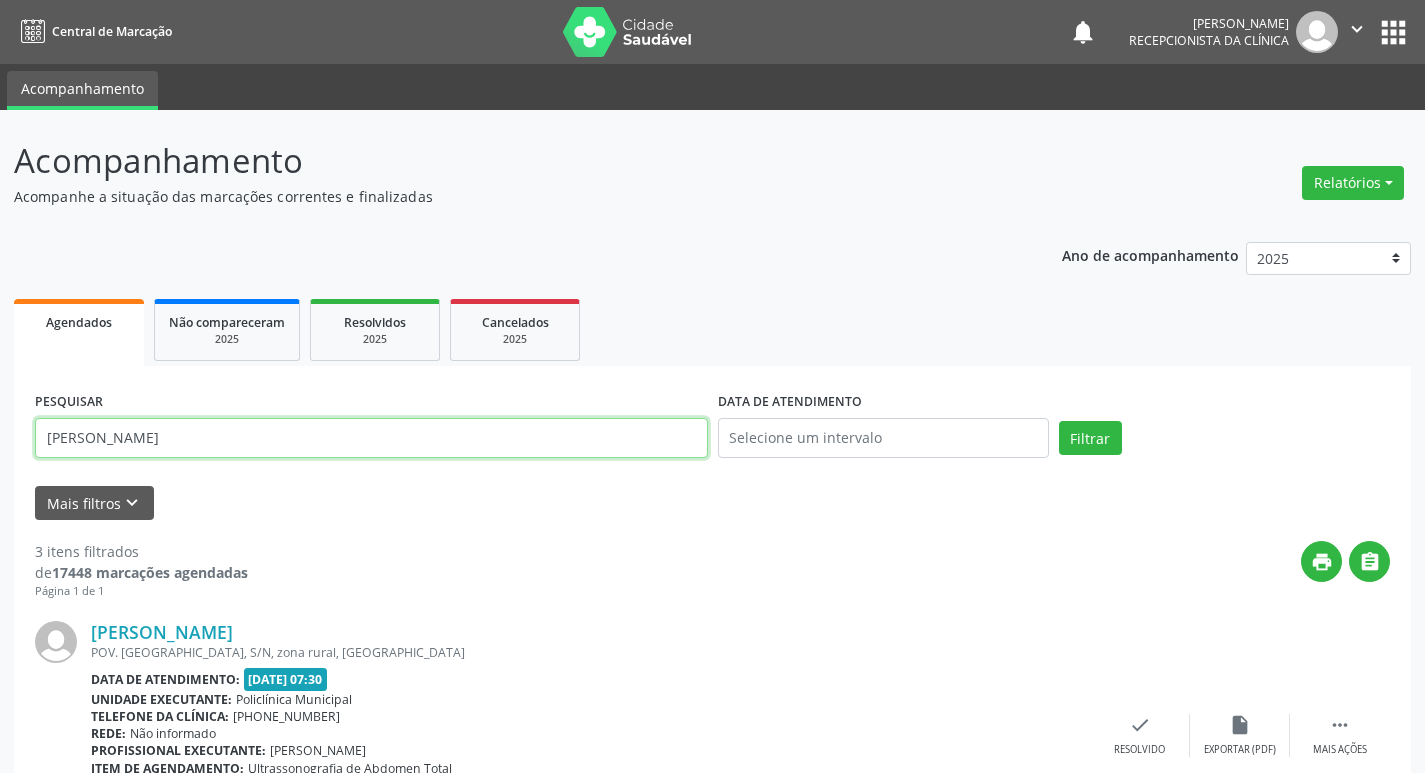 click on "[PERSON_NAME]" at bounding box center [371, 438] 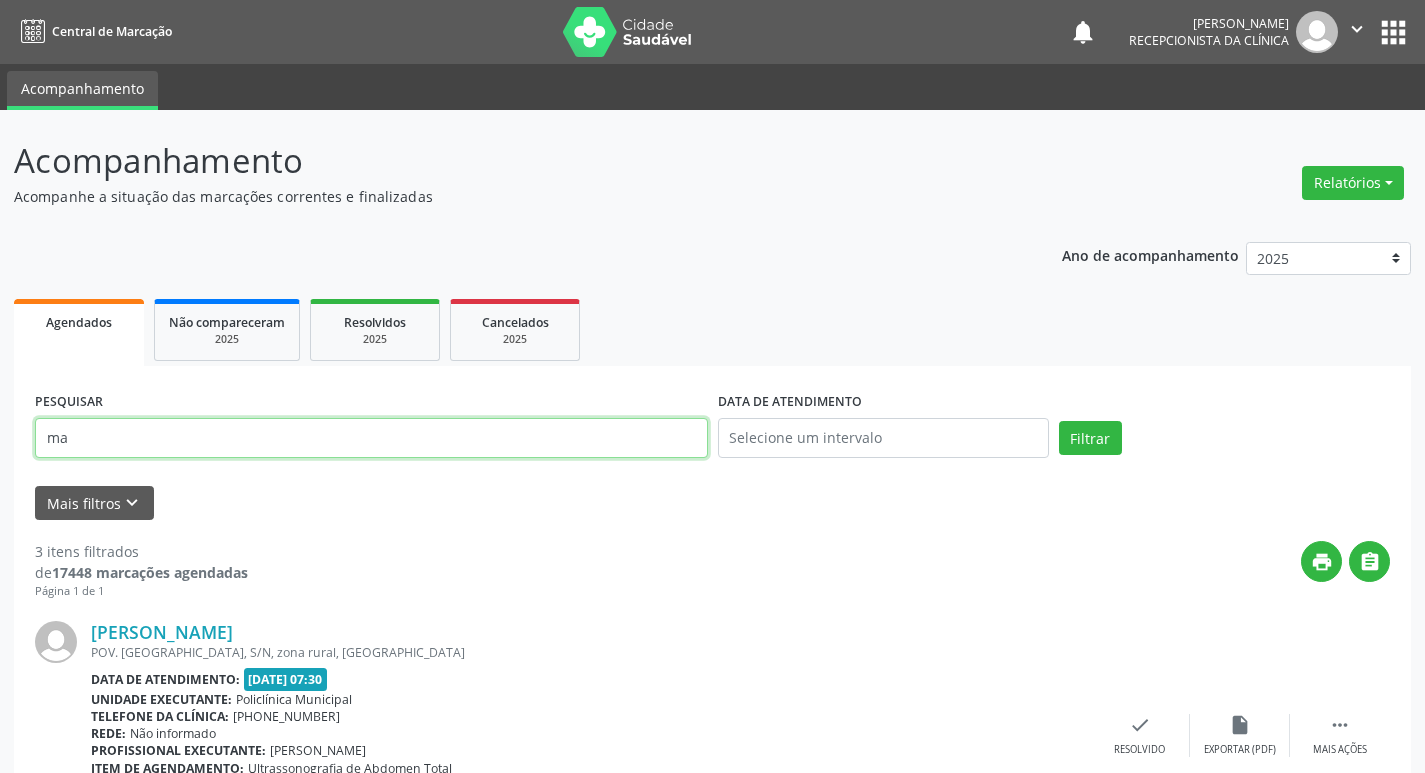 type on "m" 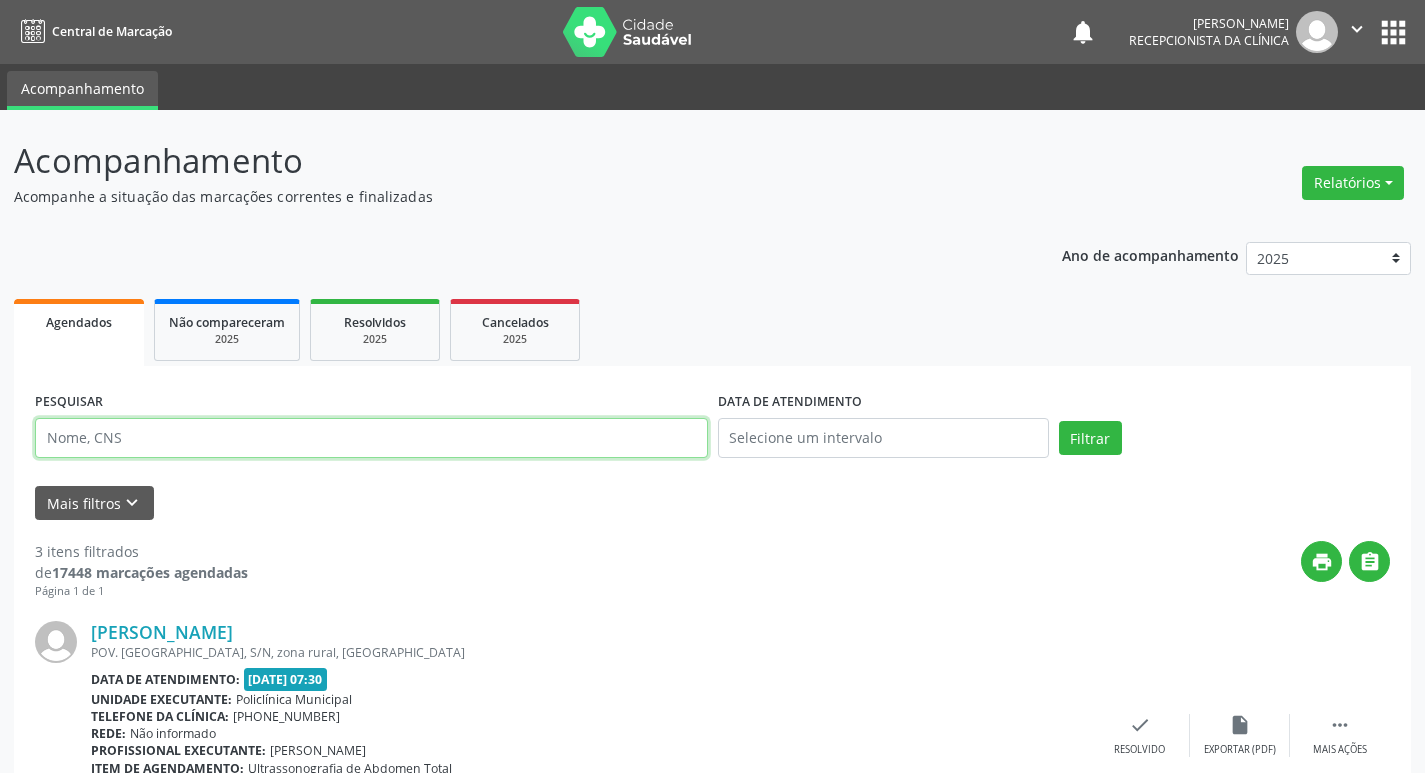 click at bounding box center (371, 438) 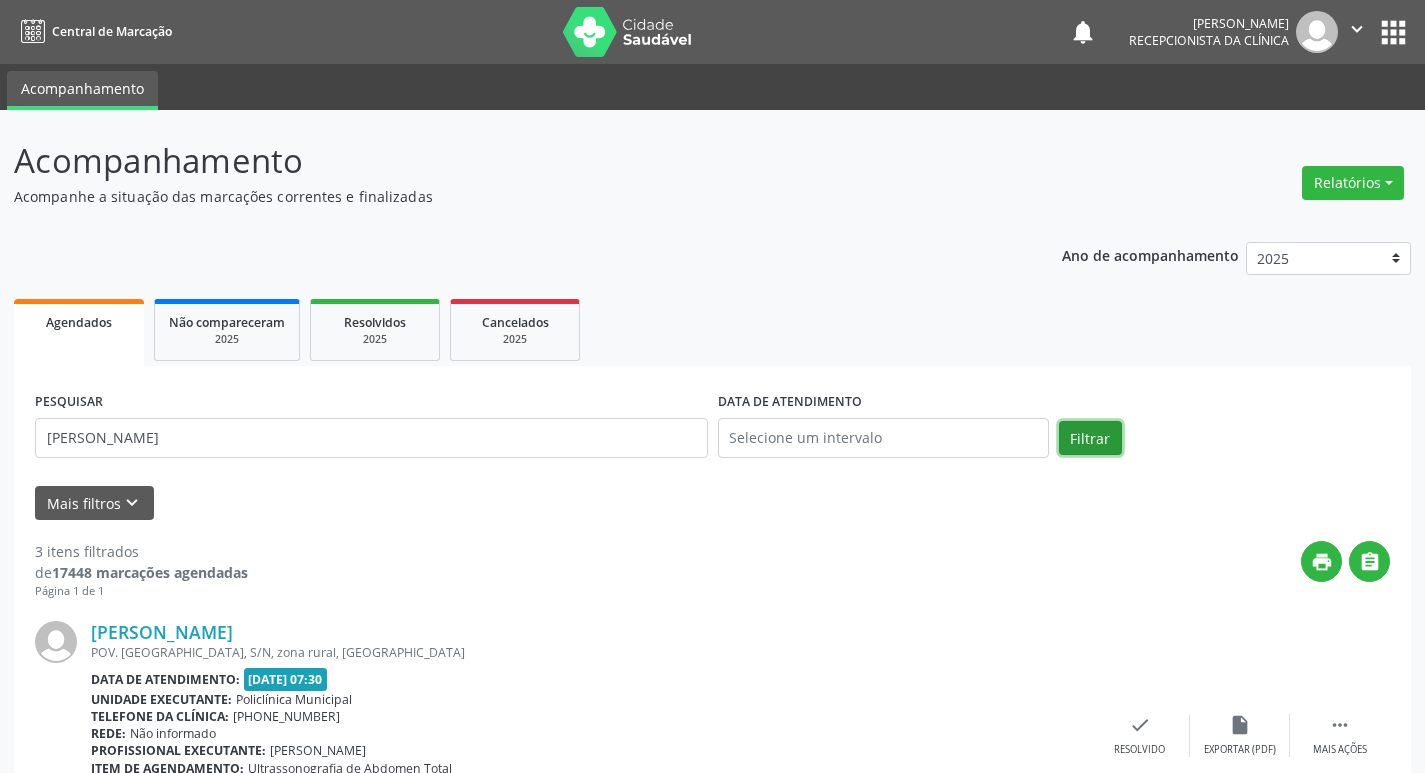 click on "Filtrar" at bounding box center (1090, 438) 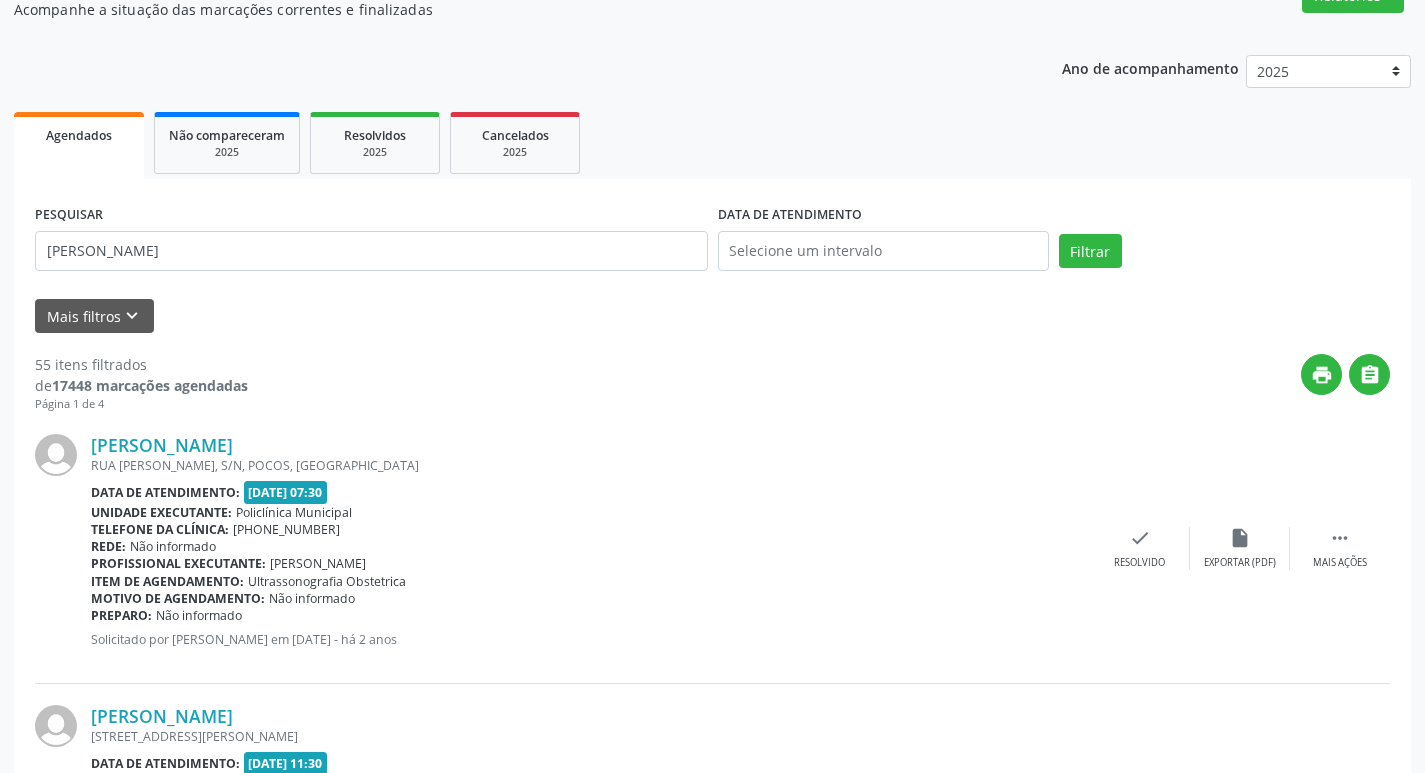 scroll, scrollTop: 0, scrollLeft: 0, axis: both 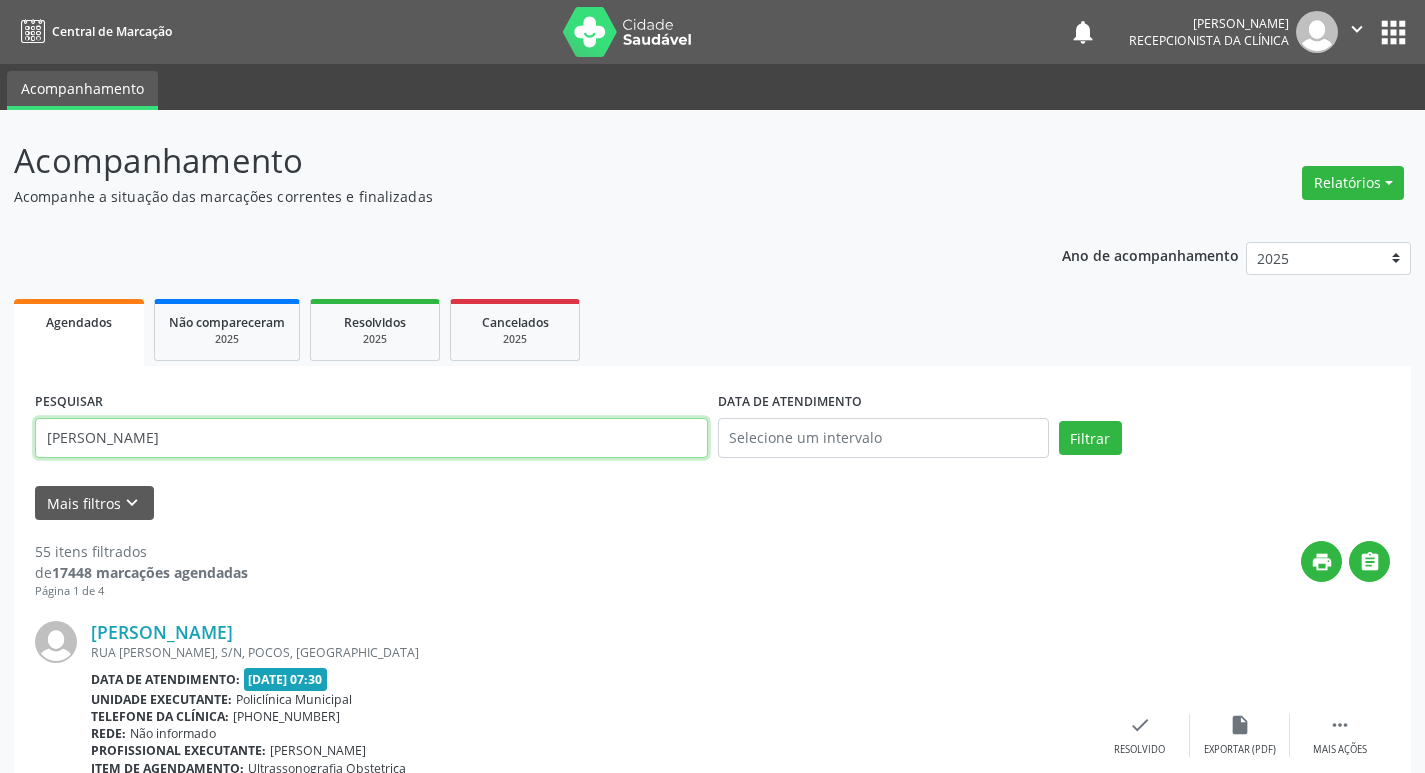 click on "[PERSON_NAME]" at bounding box center [371, 438] 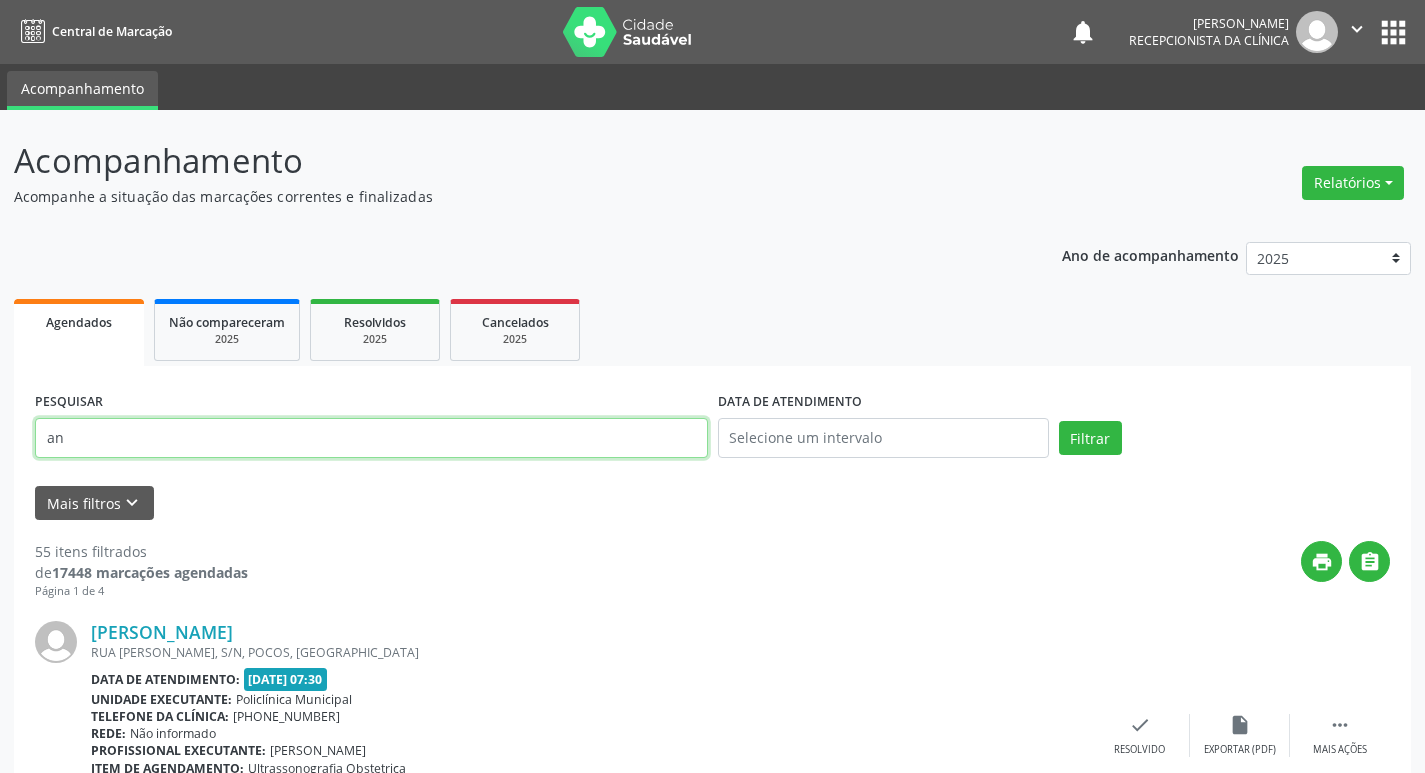 type on "a" 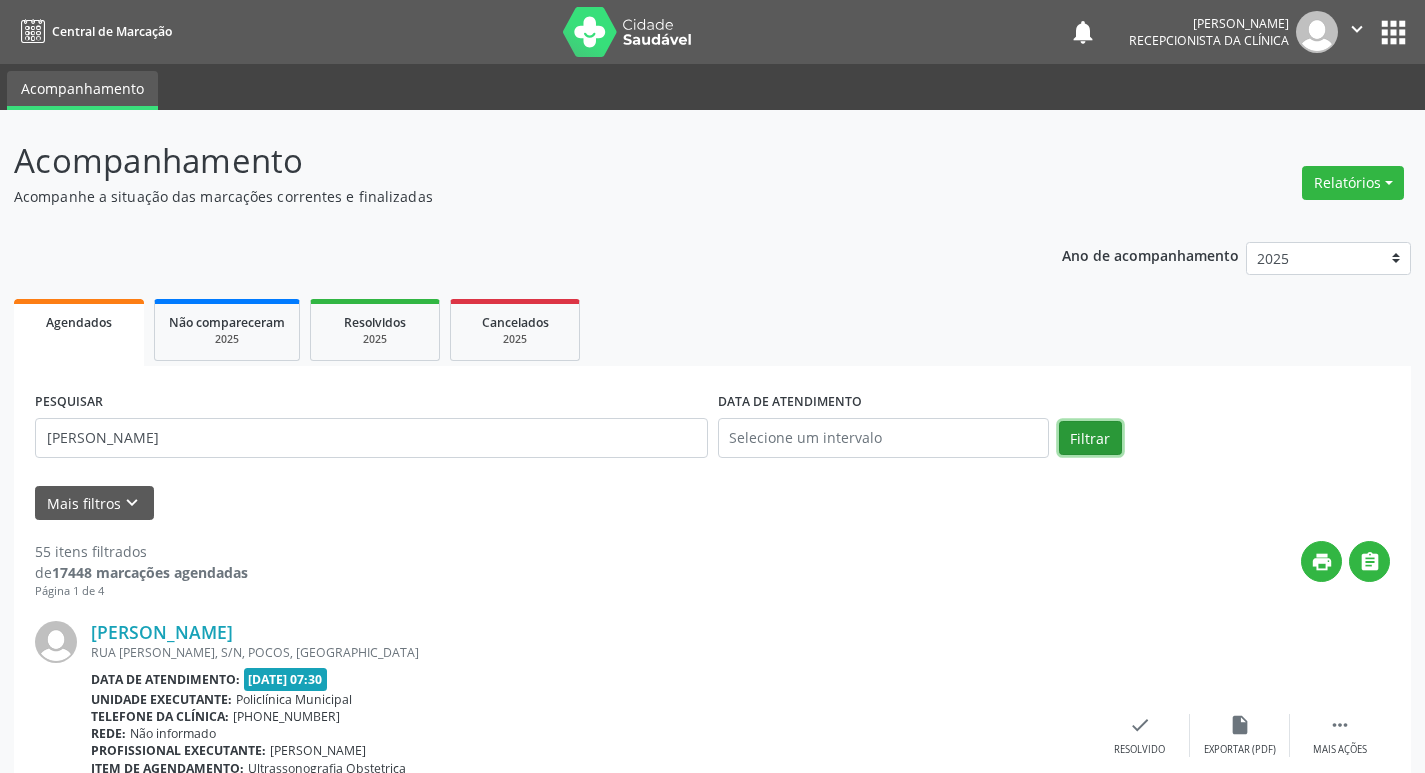 click on "Filtrar" at bounding box center [1090, 438] 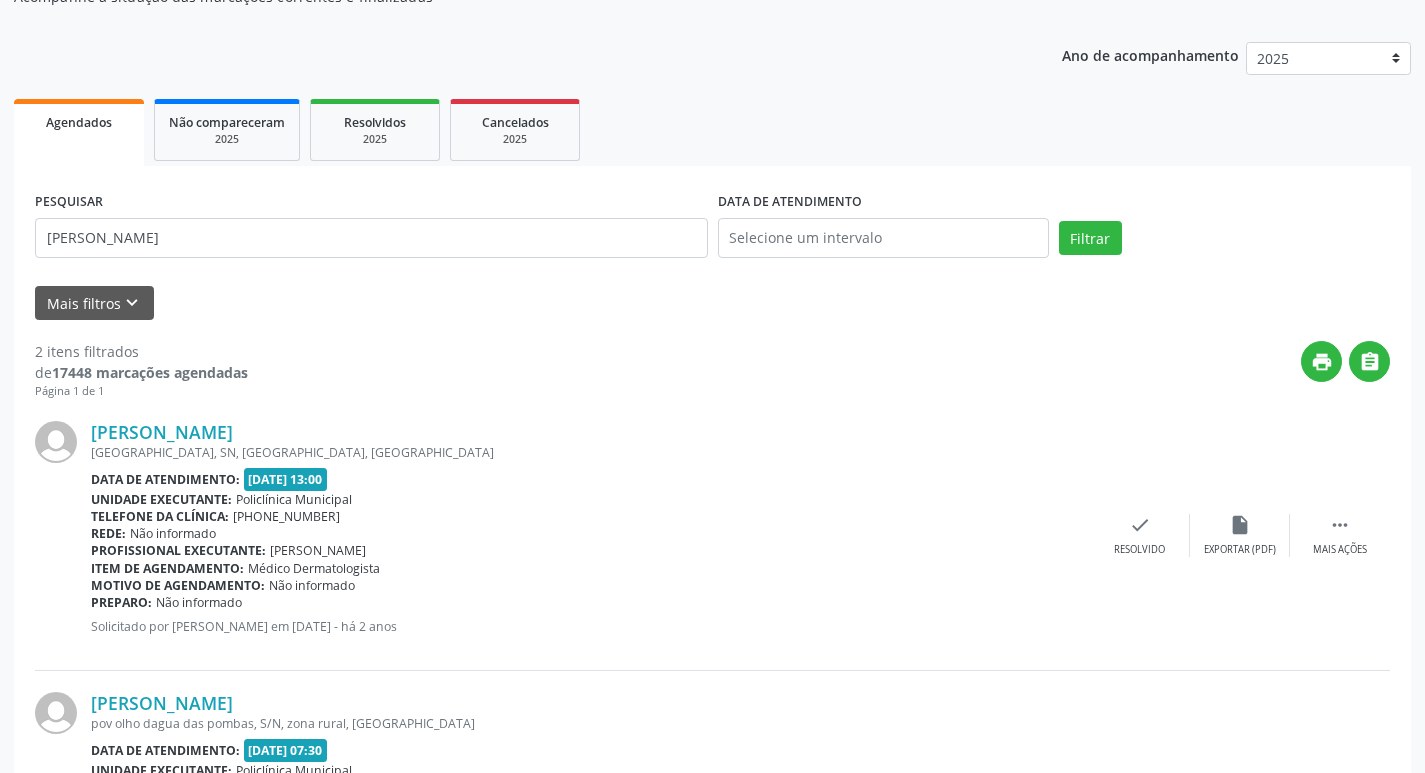 scroll, scrollTop: 0, scrollLeft: 0, axis: both 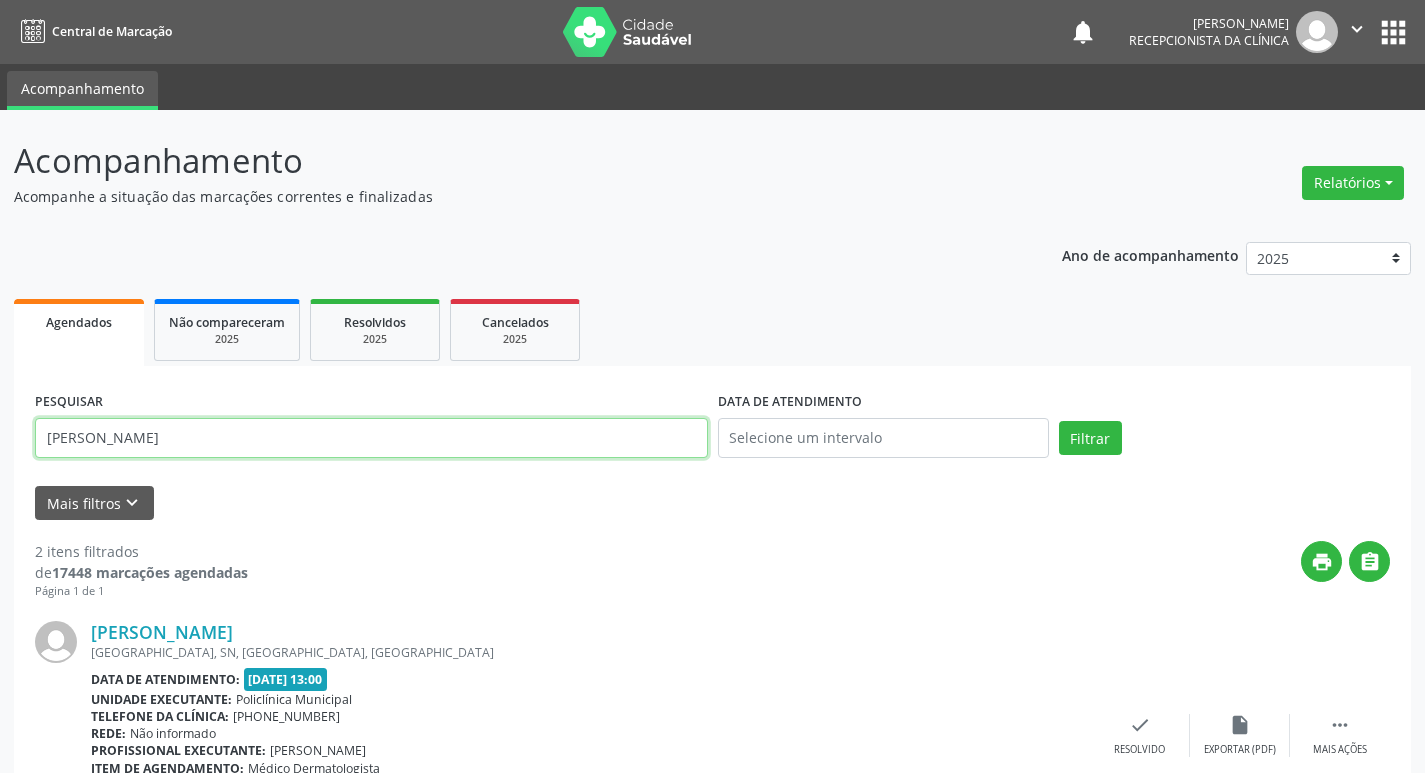 click on "[PERSON_NAME]" at bounding box center [371, 438] 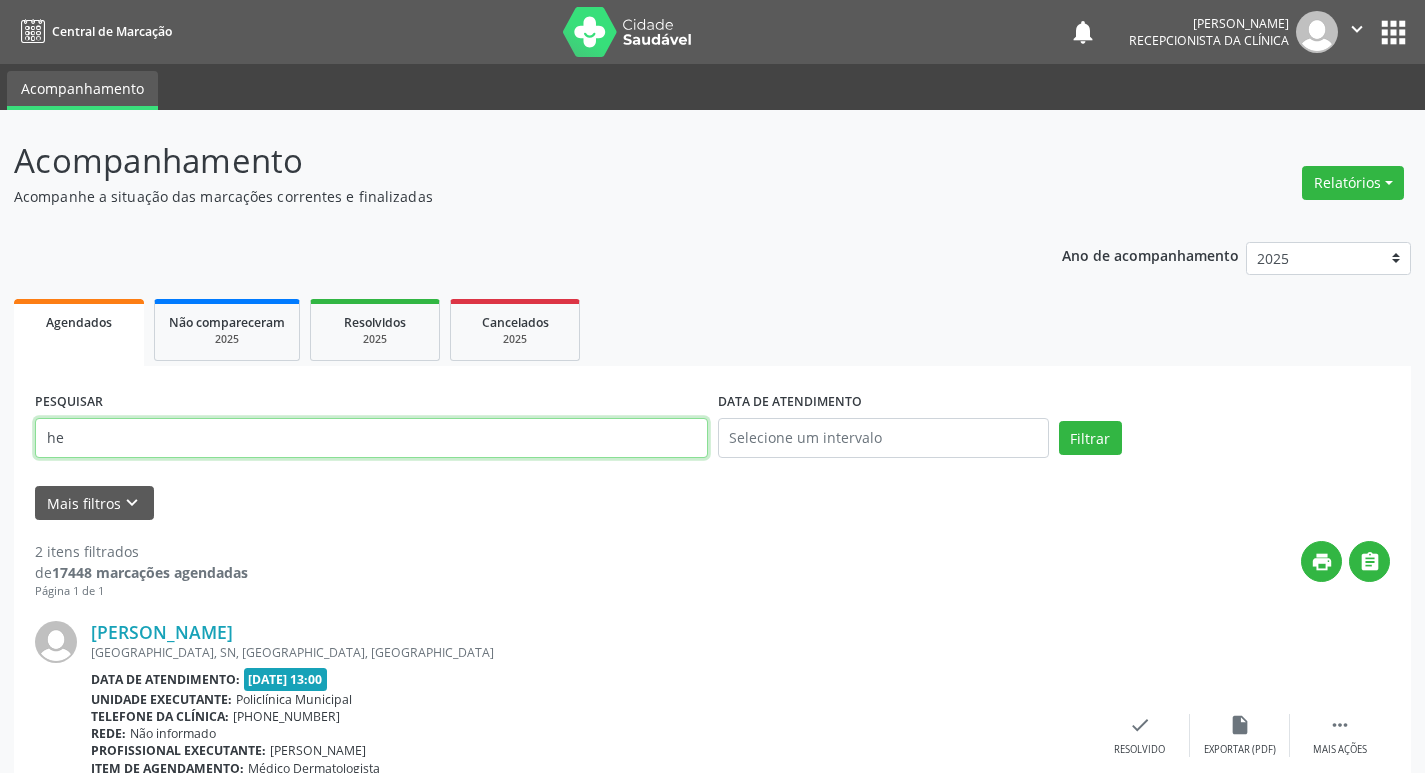type on "h" 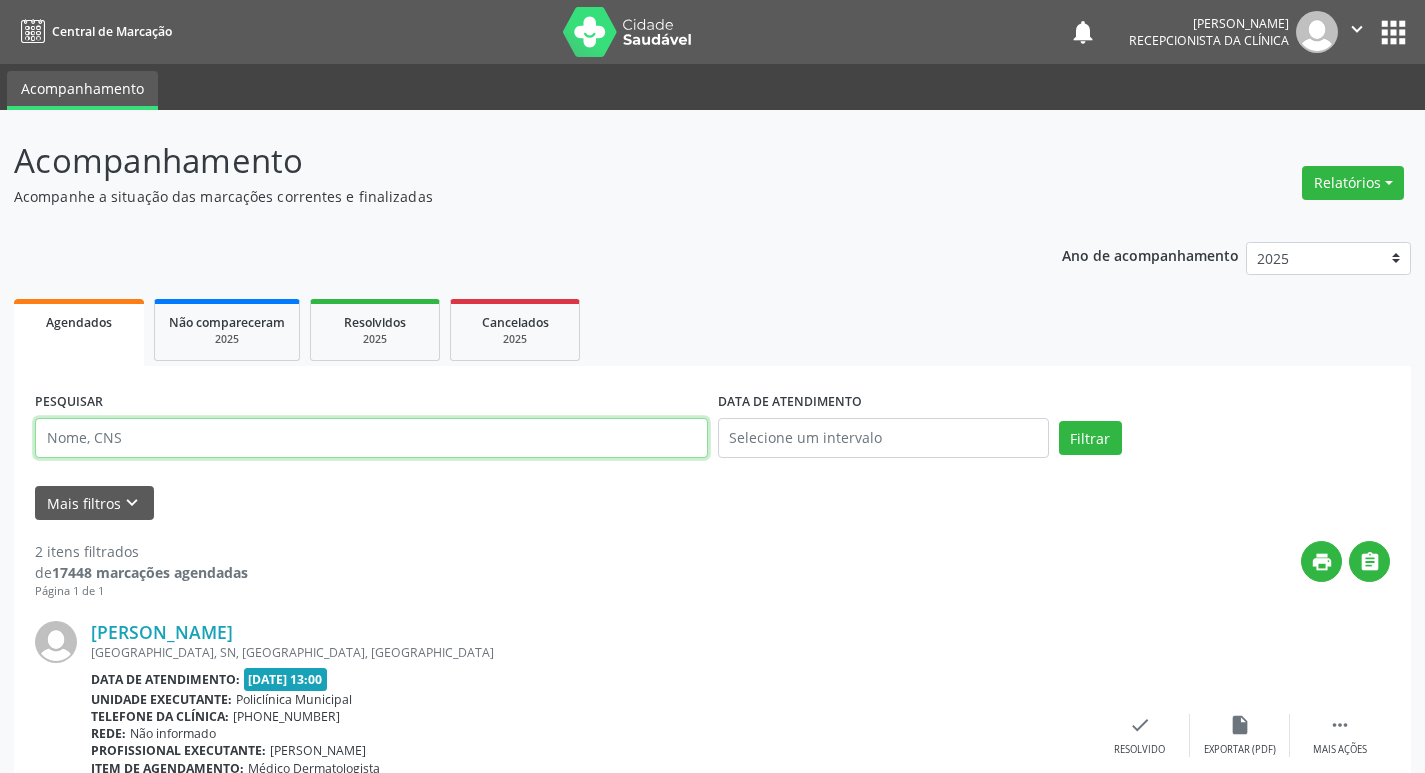 click at bounding box center (371, 438) 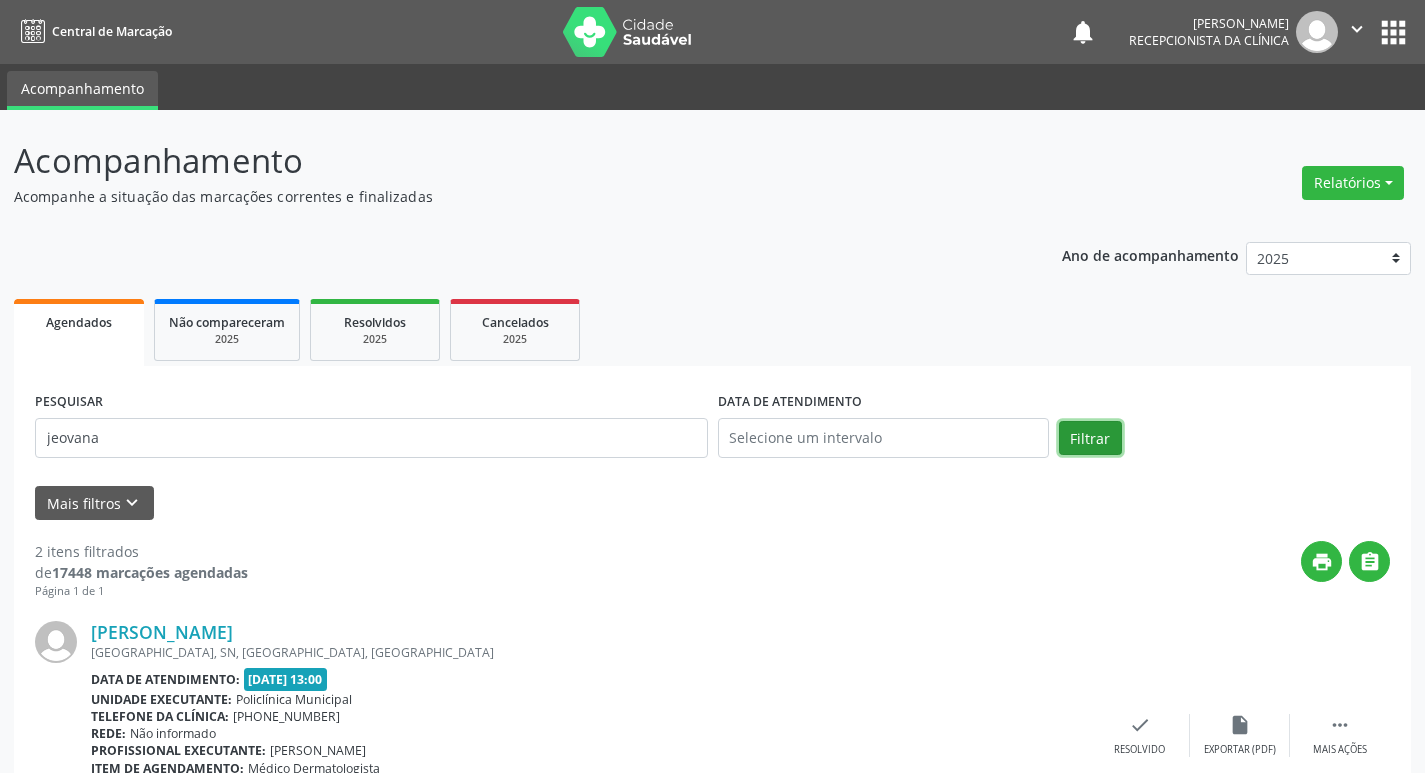 click on "Filtrar" at bounding box center (1090, 438) 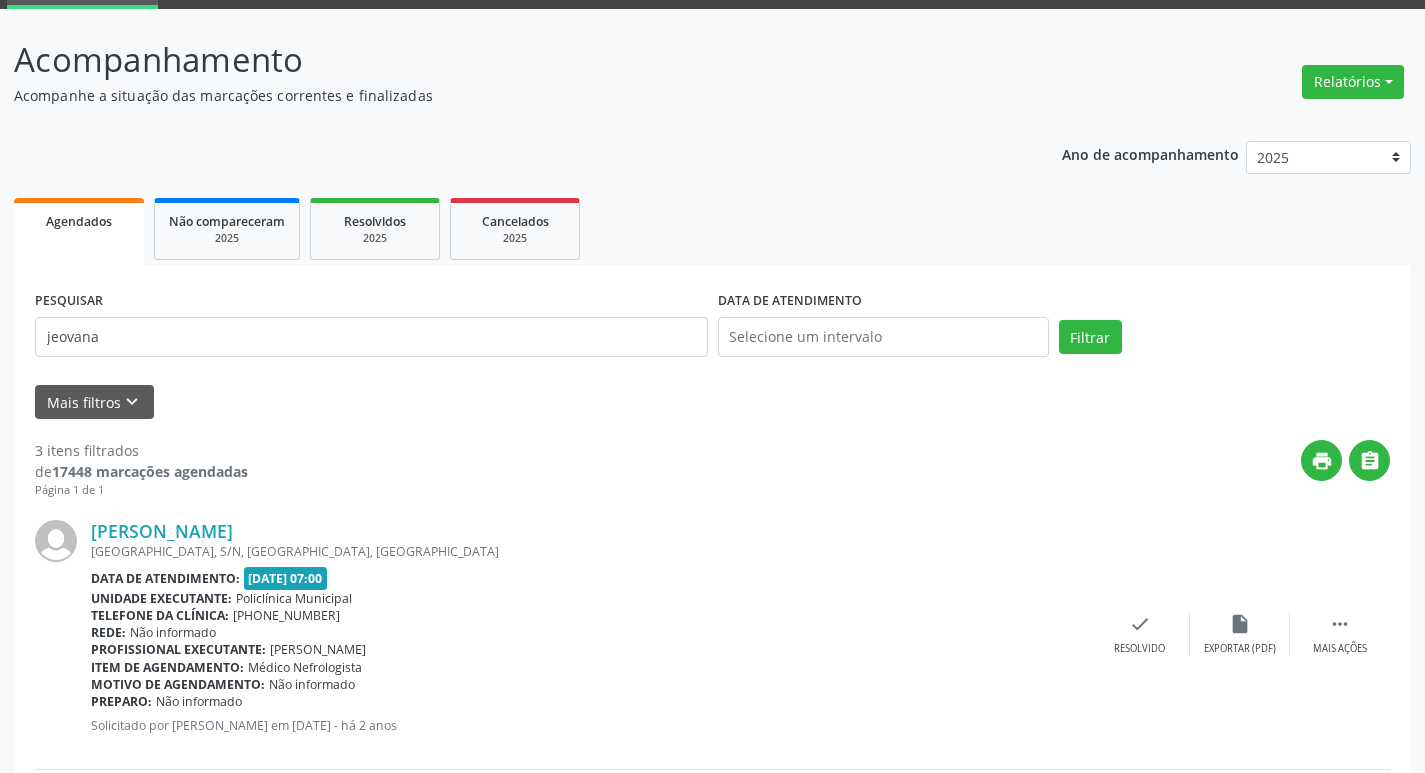 scroll, scrollTop: 100, scrollLeft: 0, axis: vertical 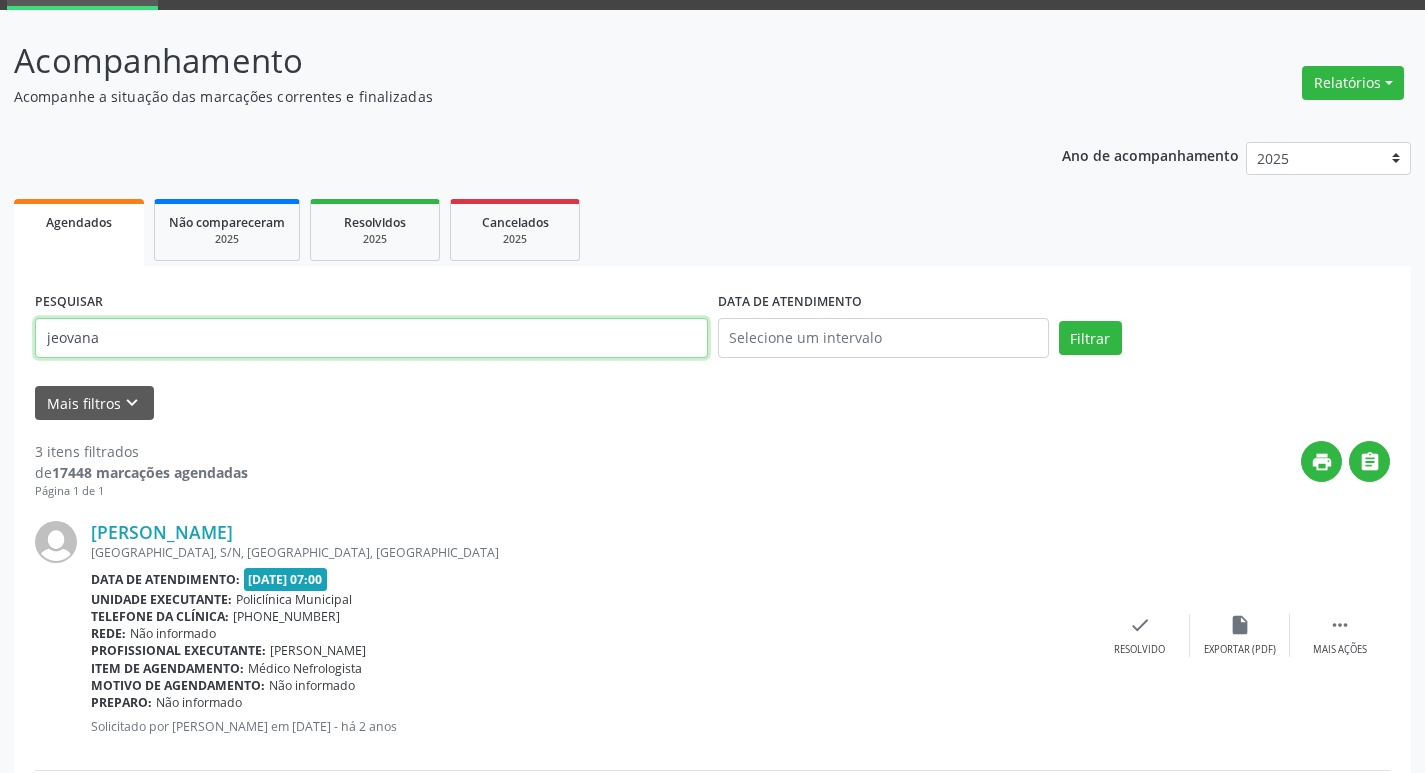 click on "jeovana" at bounding box center (371, 338) 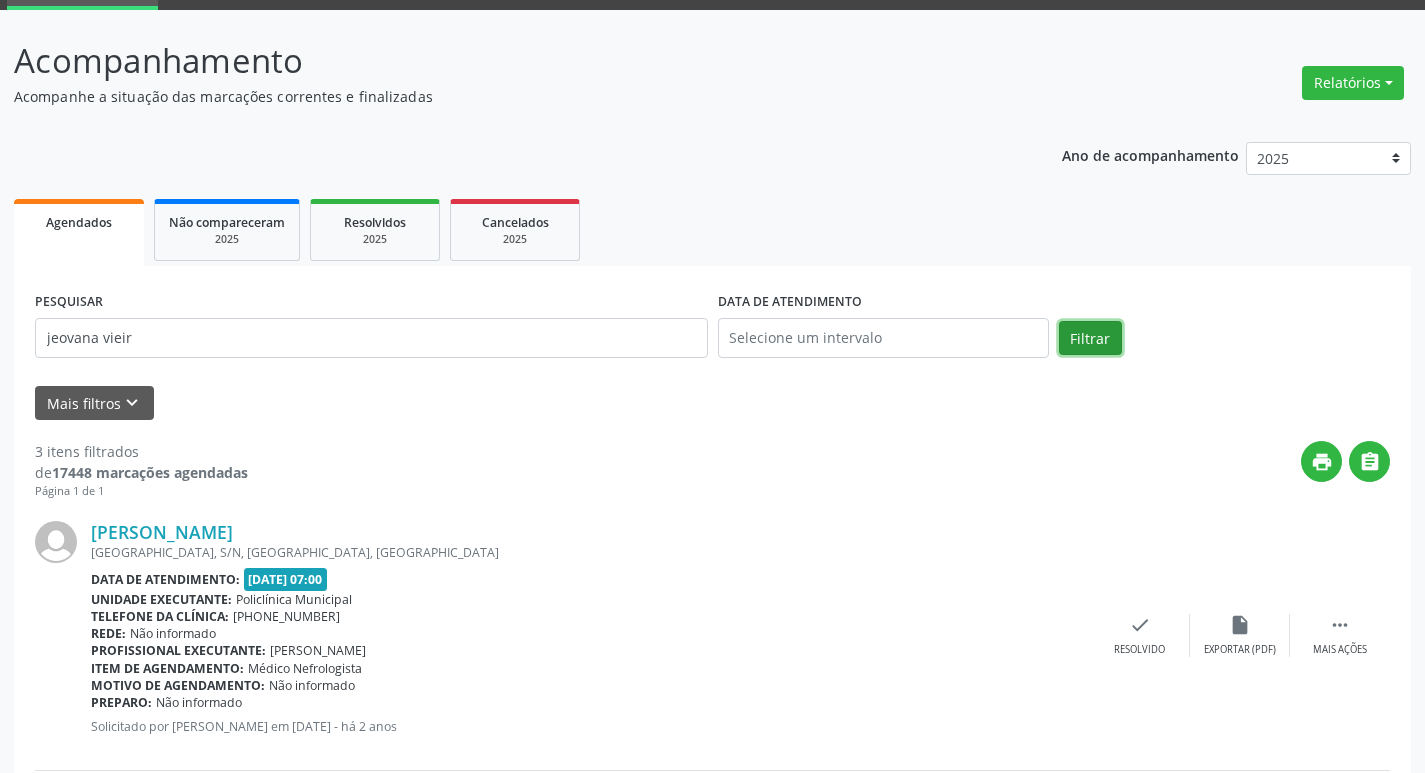 click on "Filtrar" at bounding box center [1090, 338] 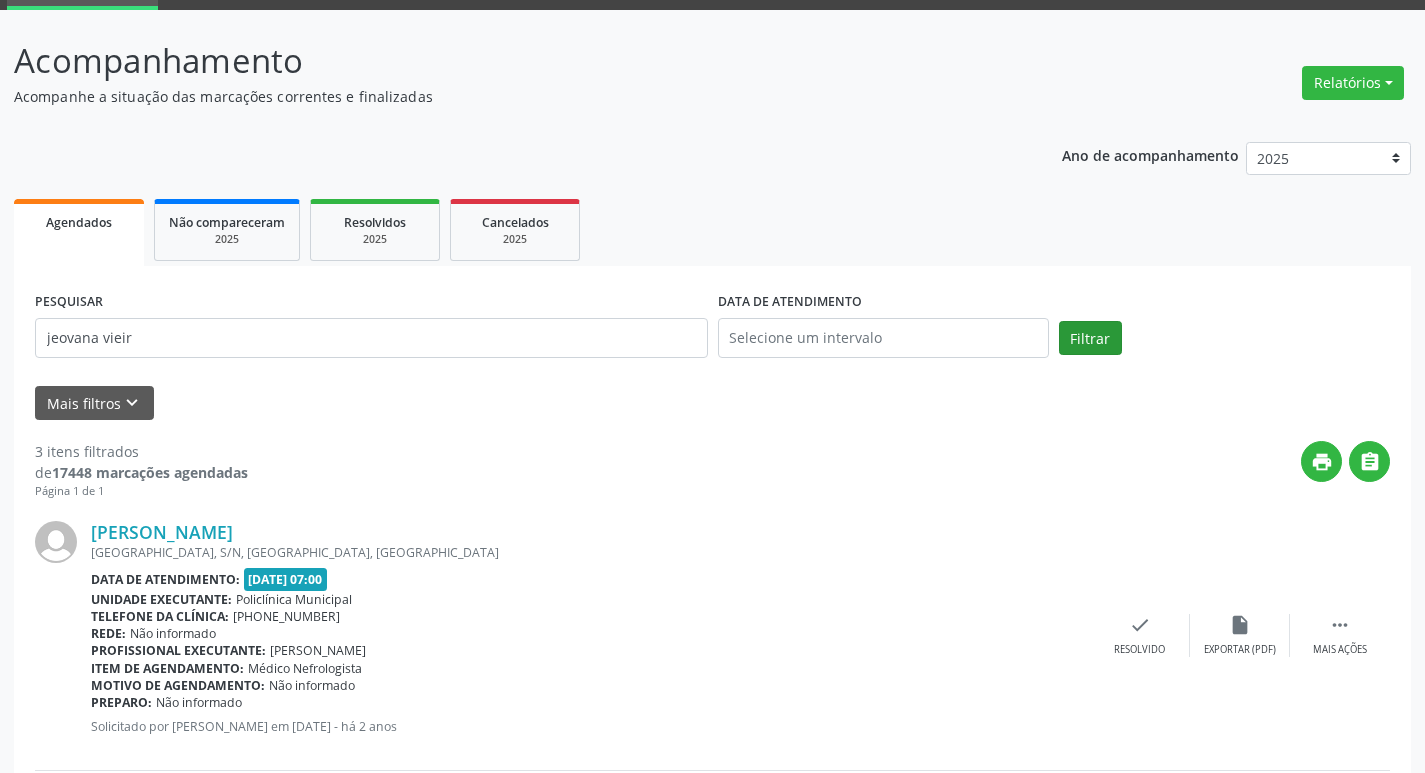 scroll, scrollTop: 0, scrollLeft: 0, axis: both 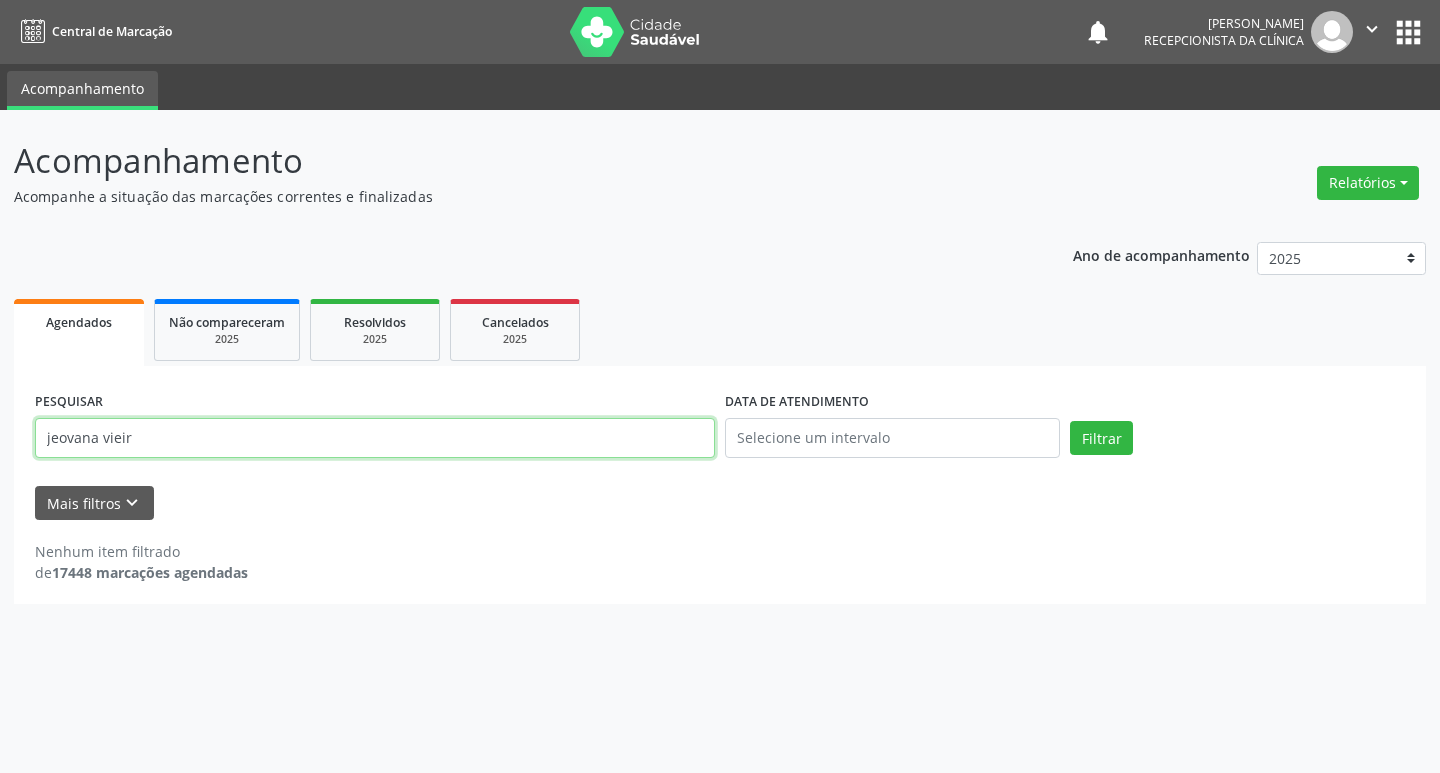 click on "jeovana vieir" at bounding box center (375, 438) 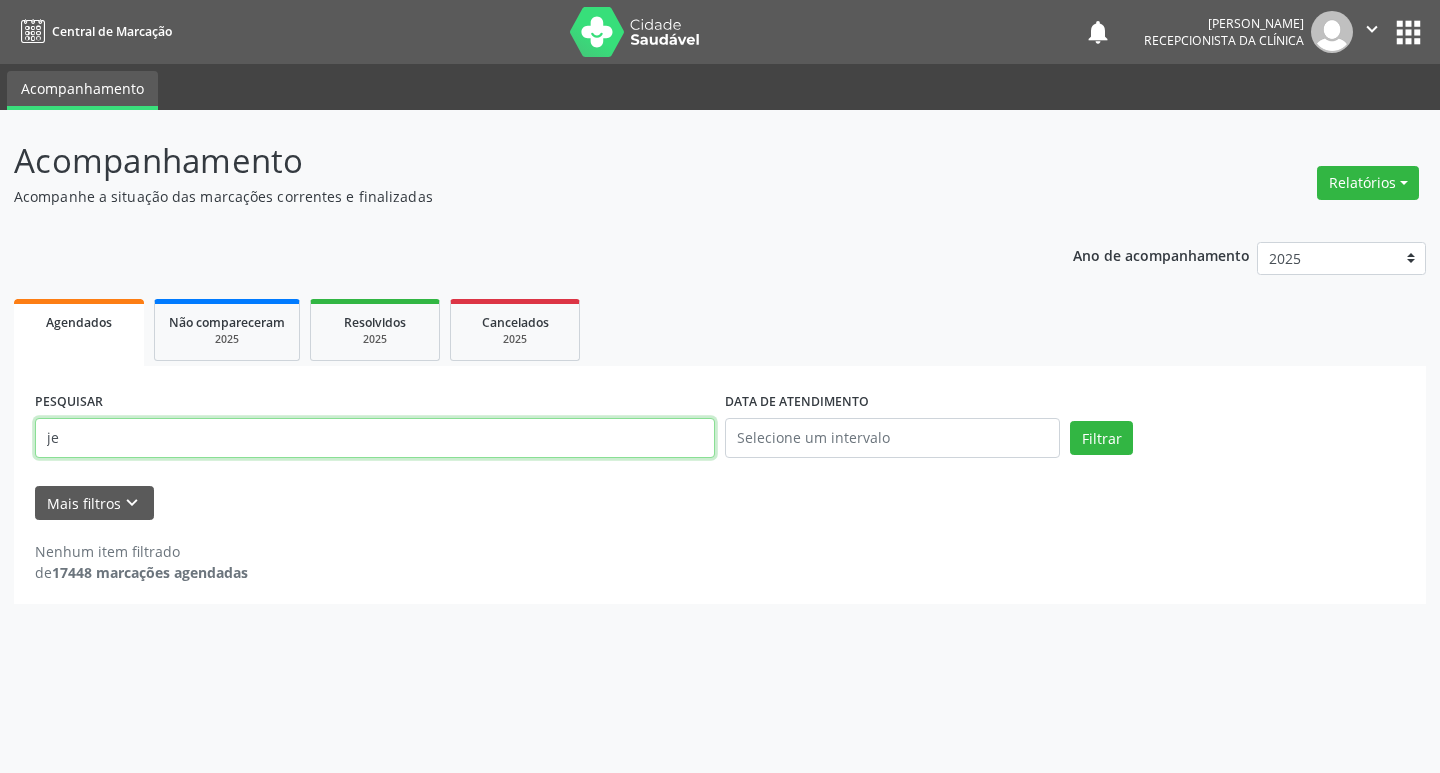 type on "j" 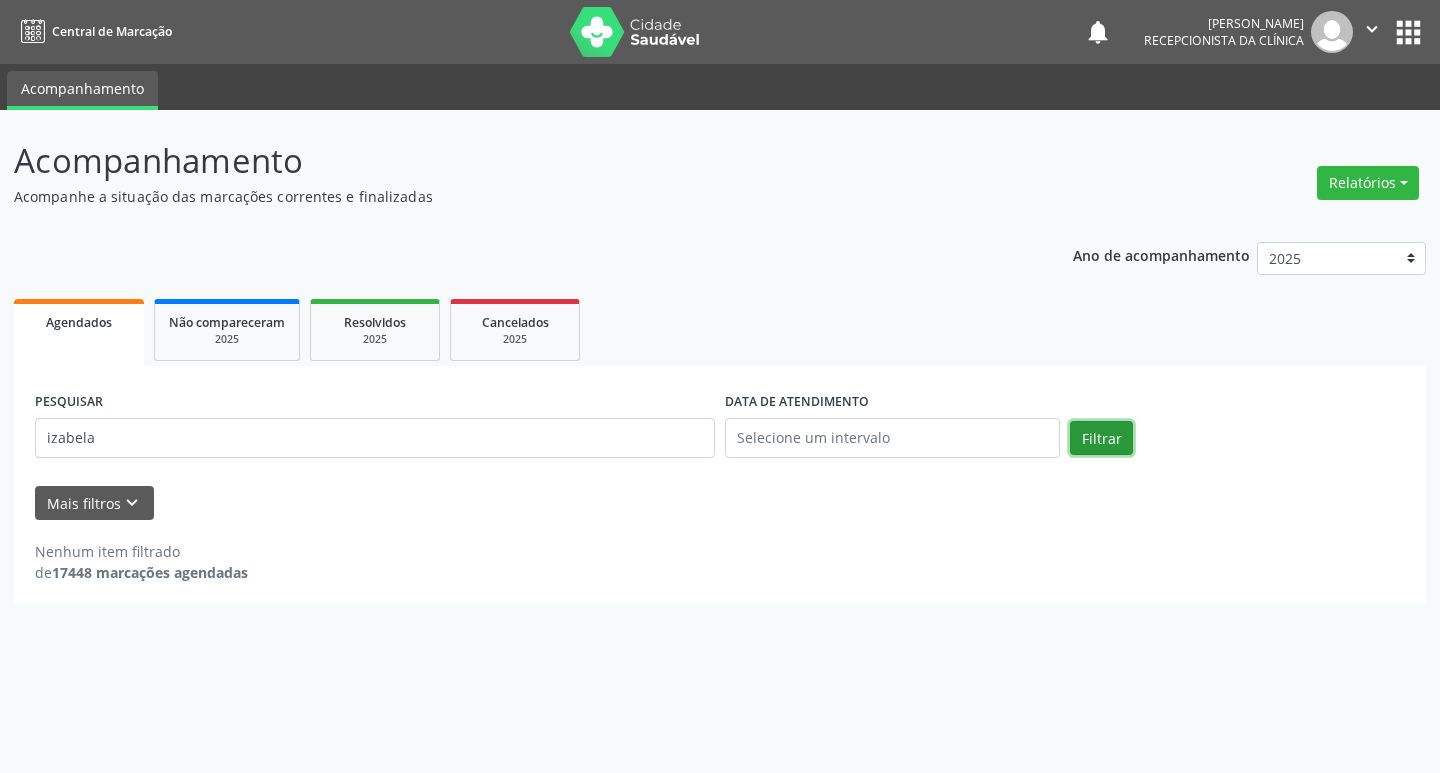click on "Filtrar" at bounding box center (1101, 438) 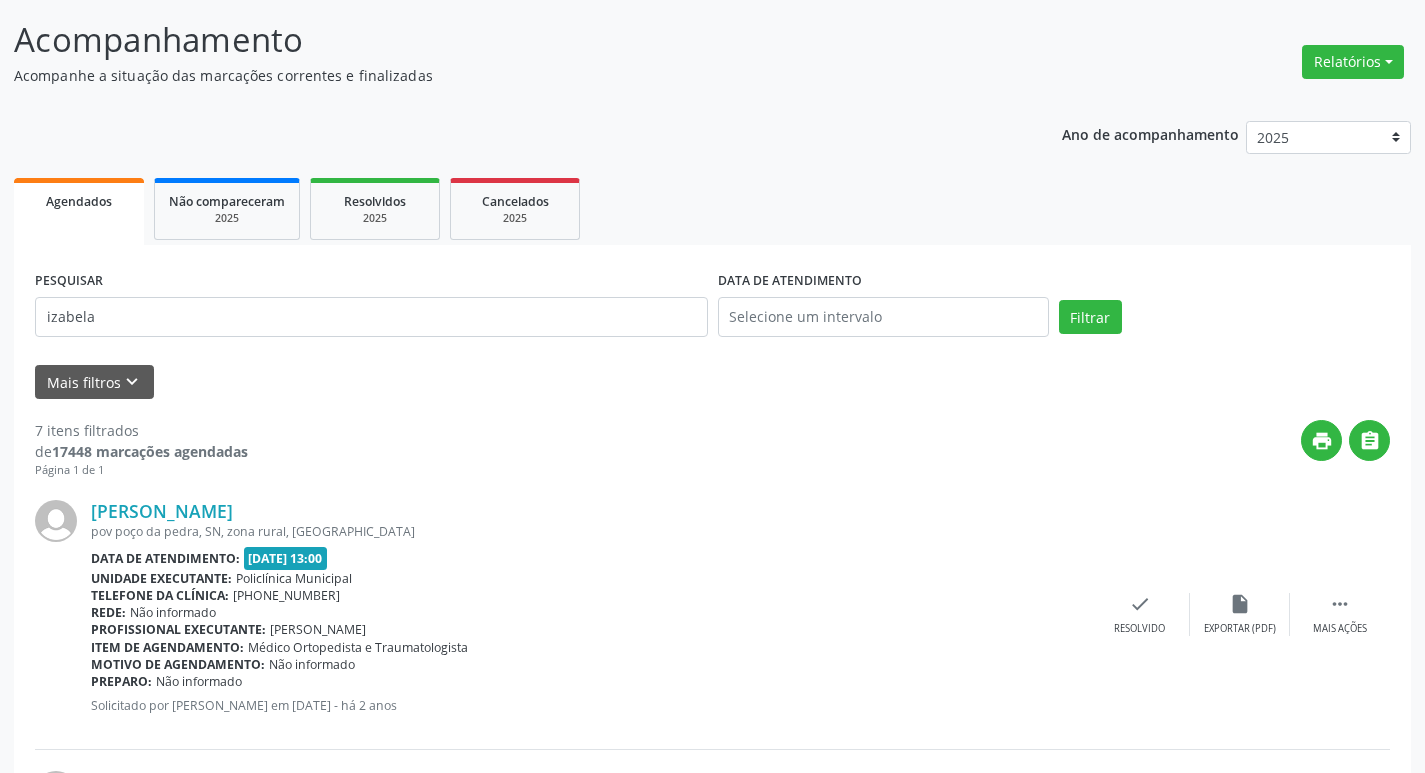 scroll, scrollTop: 100, scrollLeft: 0, axis: vertical 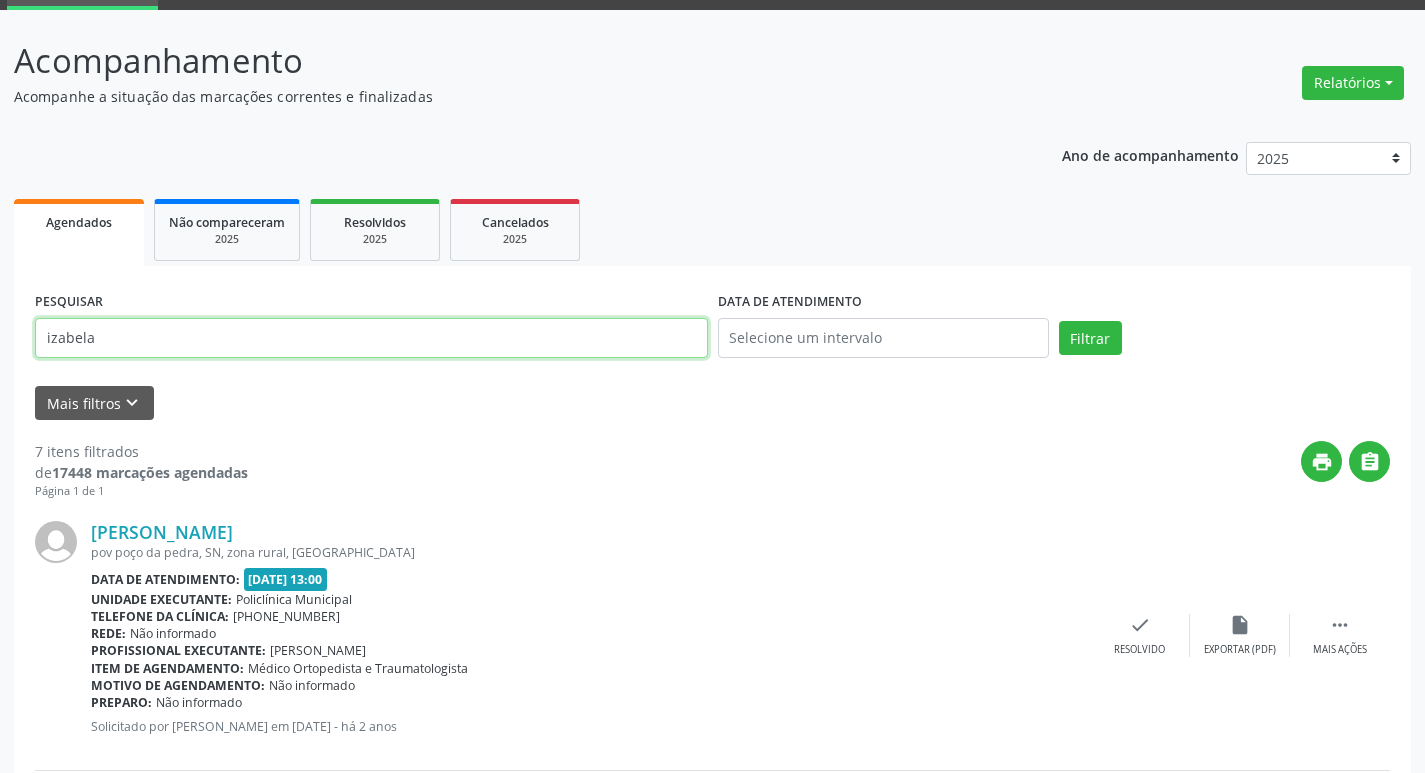 click on "izabela" at bounding box center [371, 338] 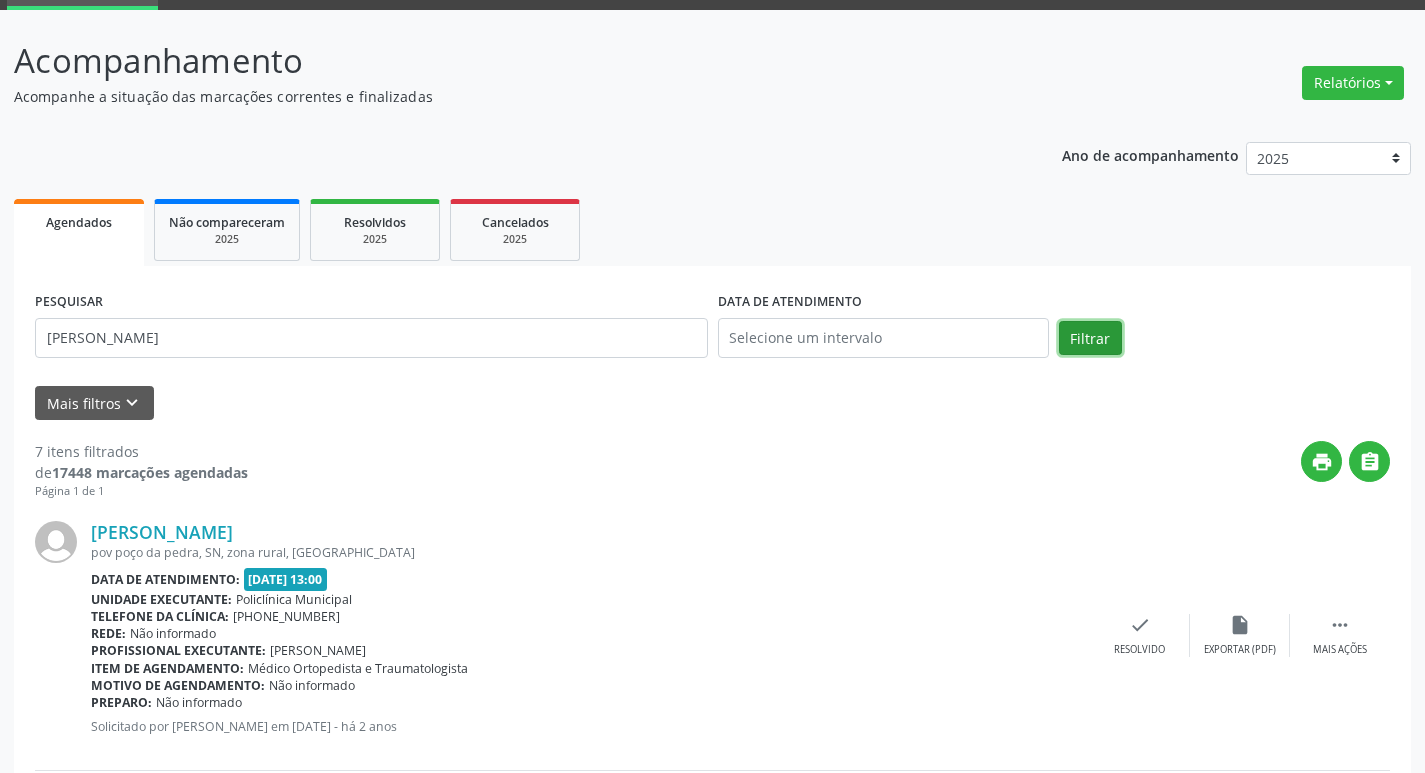 click on "Filtrar" at bounding box center (1090, 338) 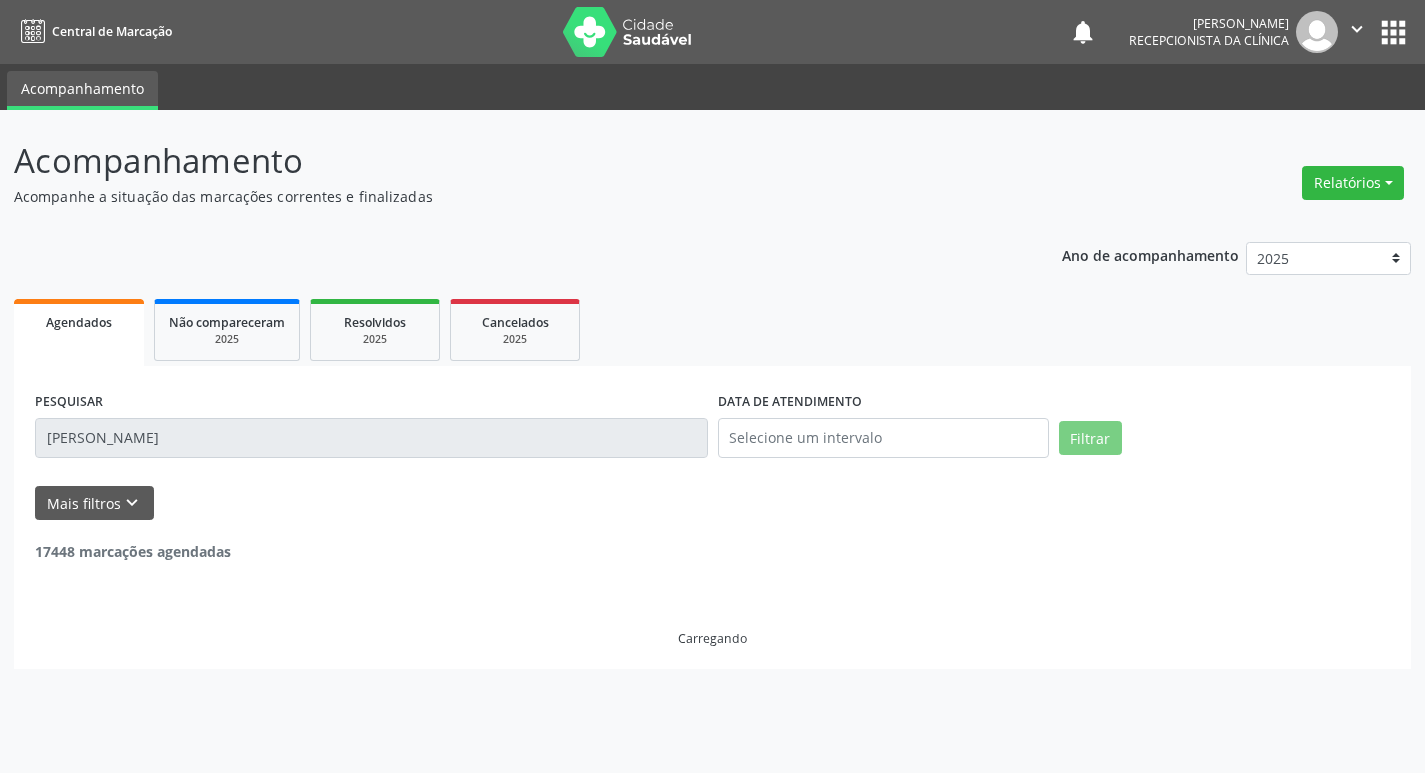 scroll, scrollTop: 0, scrollLeft: 0, axis: both 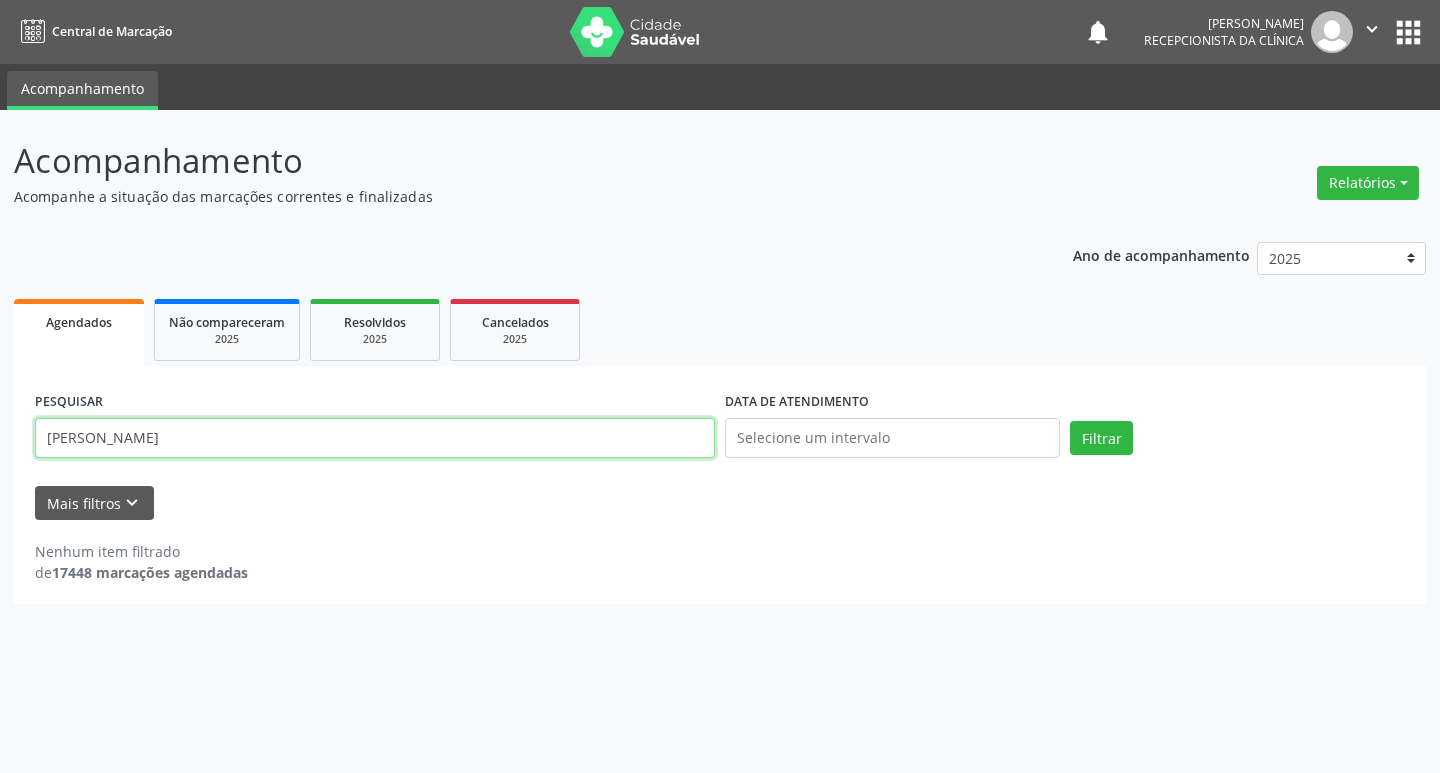 click on "[PERSON_NAME]" at bounding box center [375, 438] 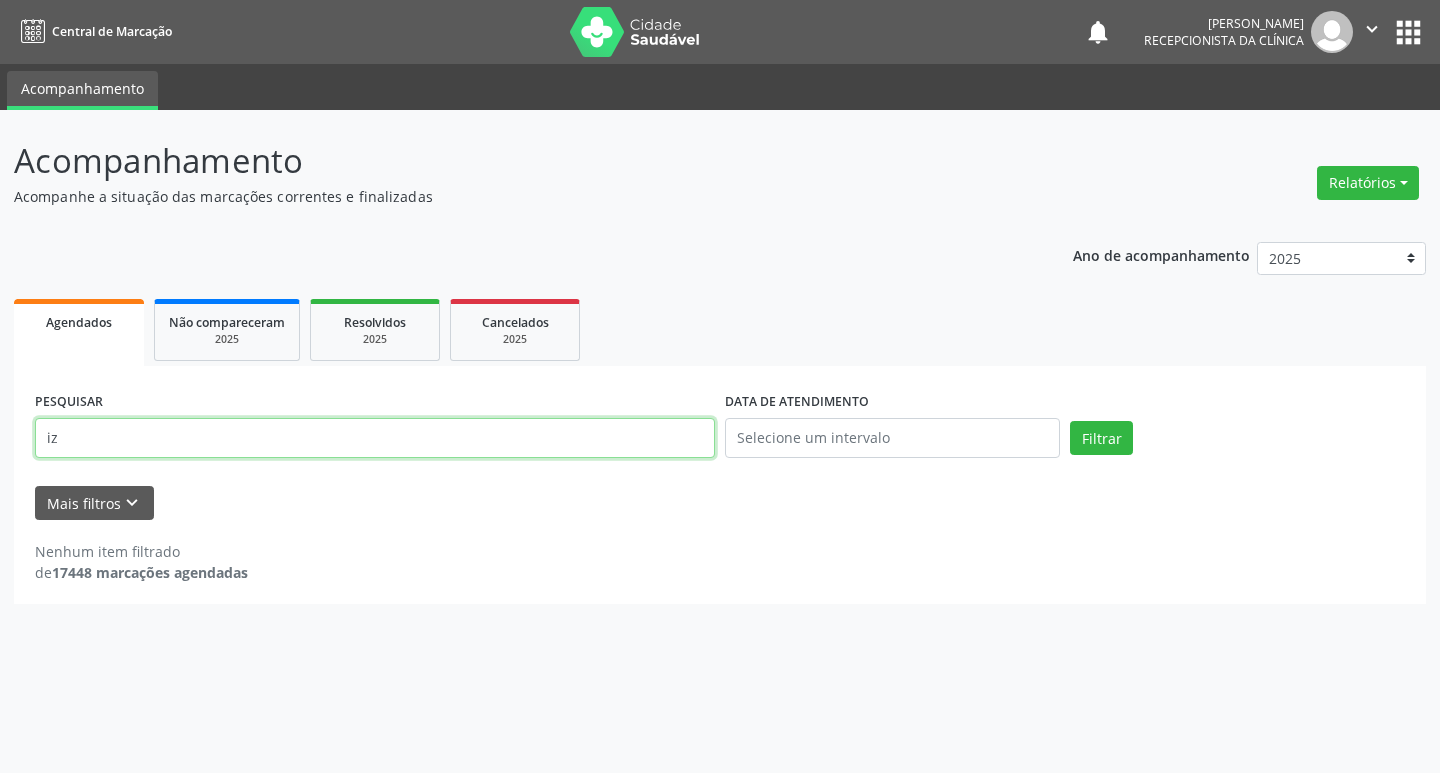 type on "i" 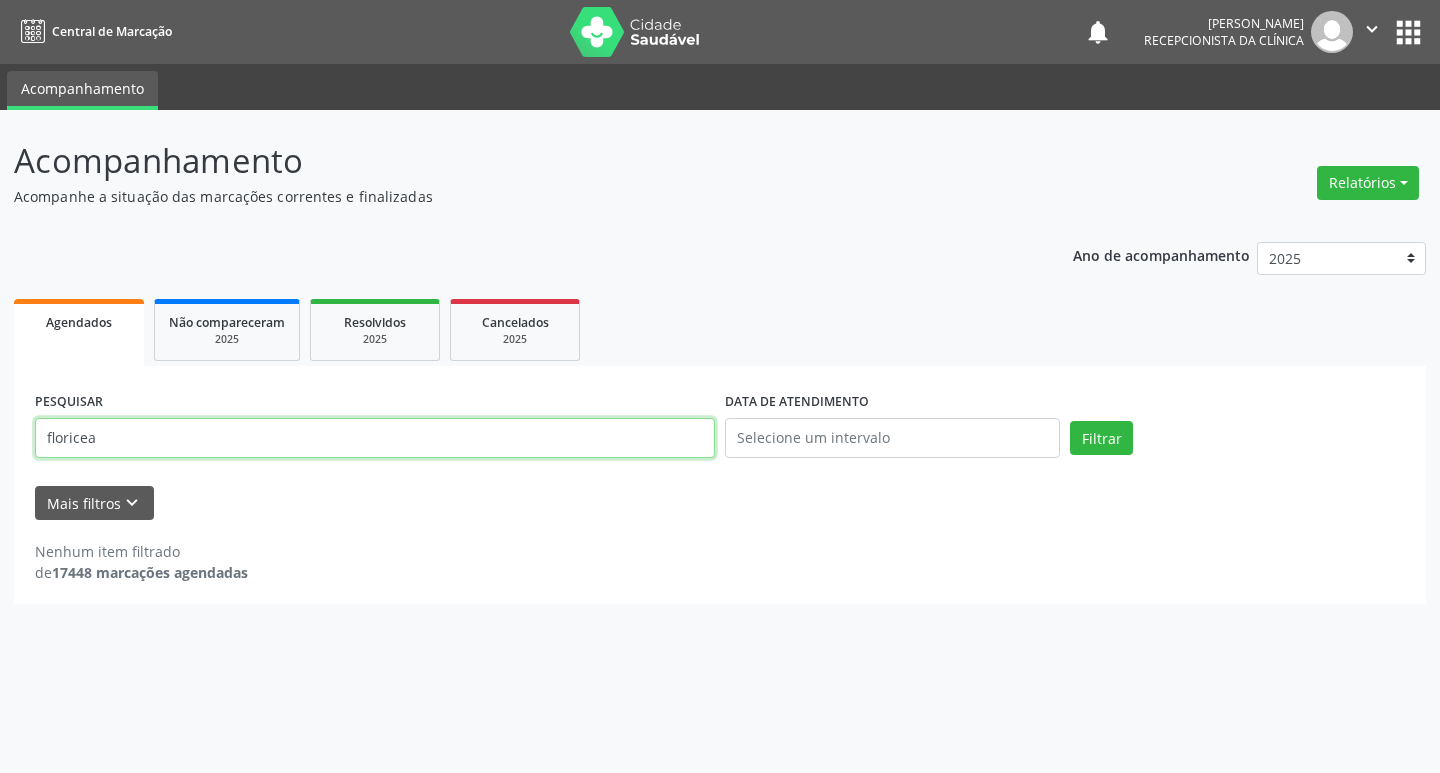 type on "floricea" 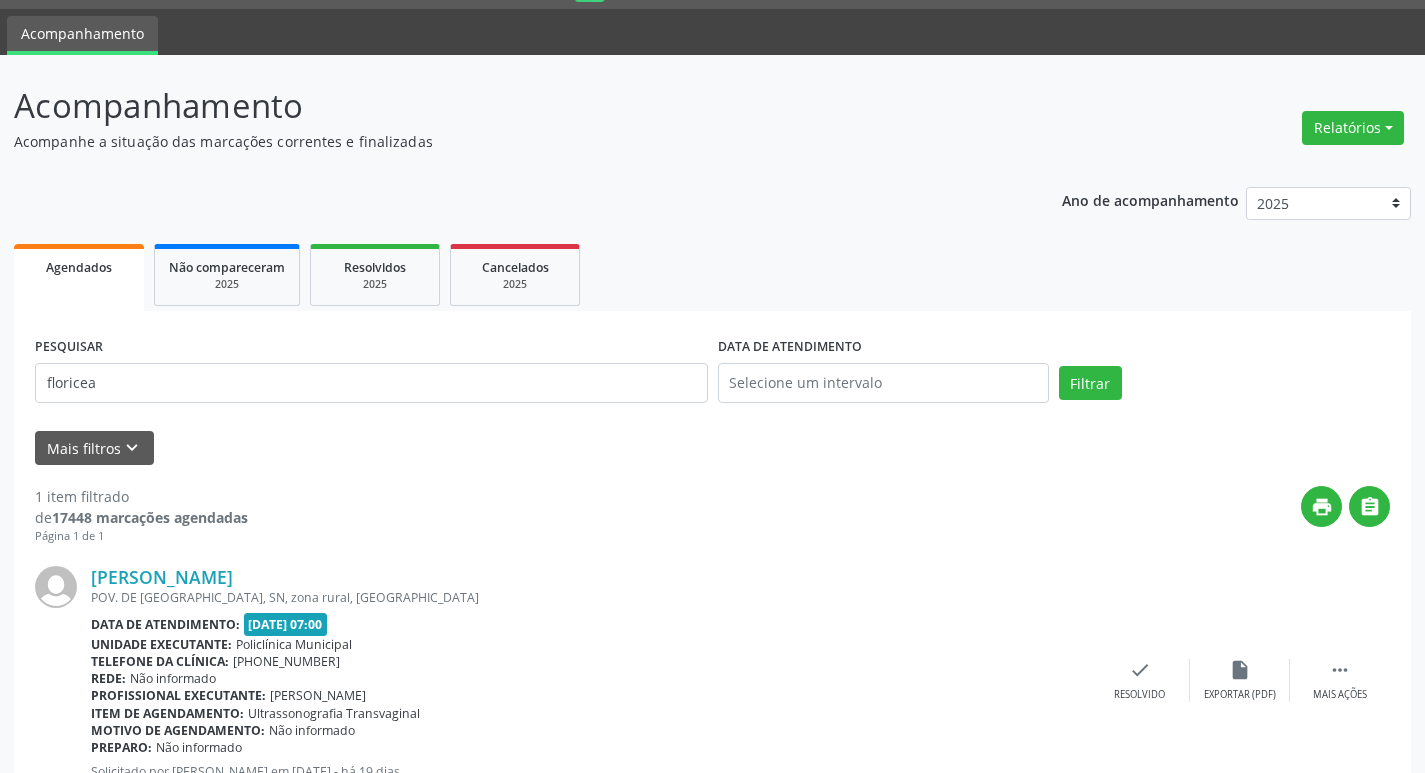 scroll, scrollTop: 100, scrollLeft: 0, axis: vertical 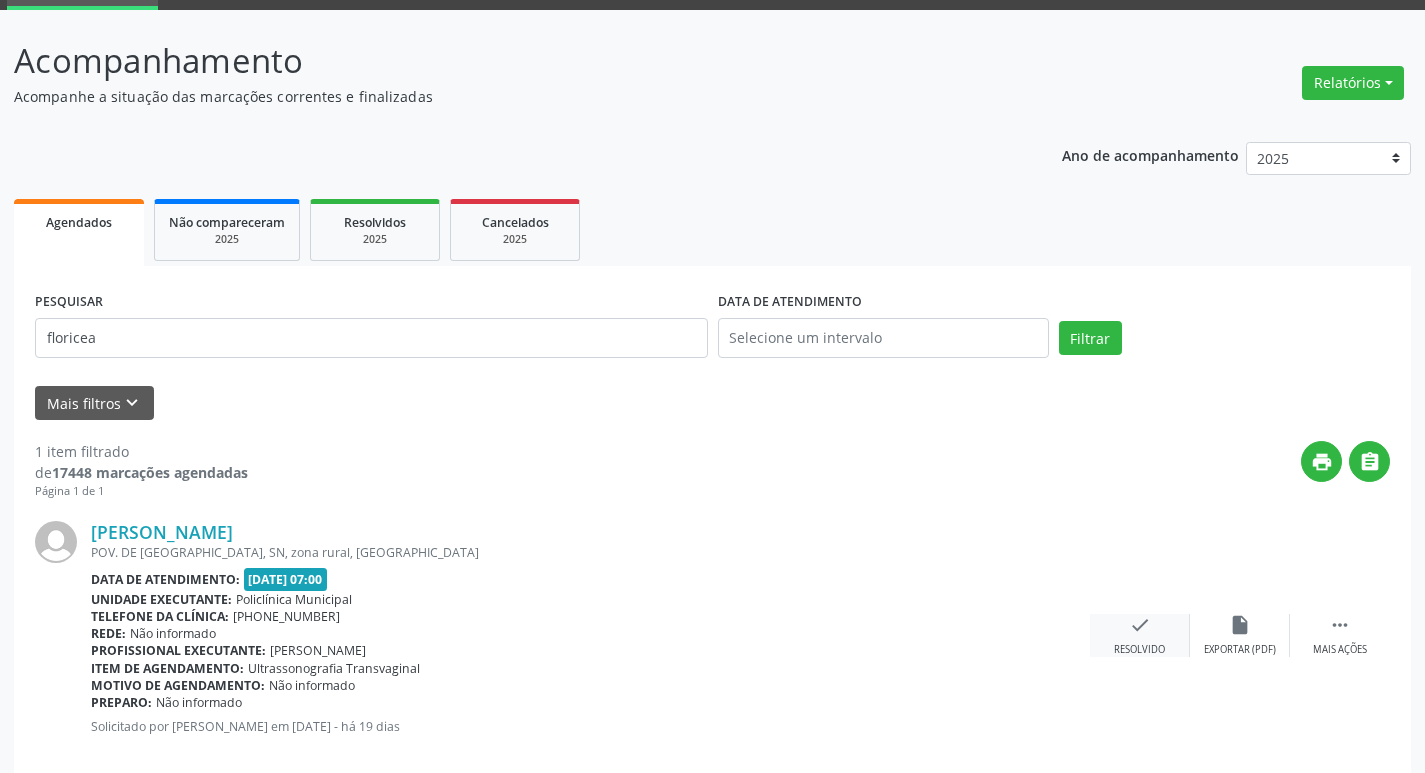 click on "check" at bounding box center (1140, 625) 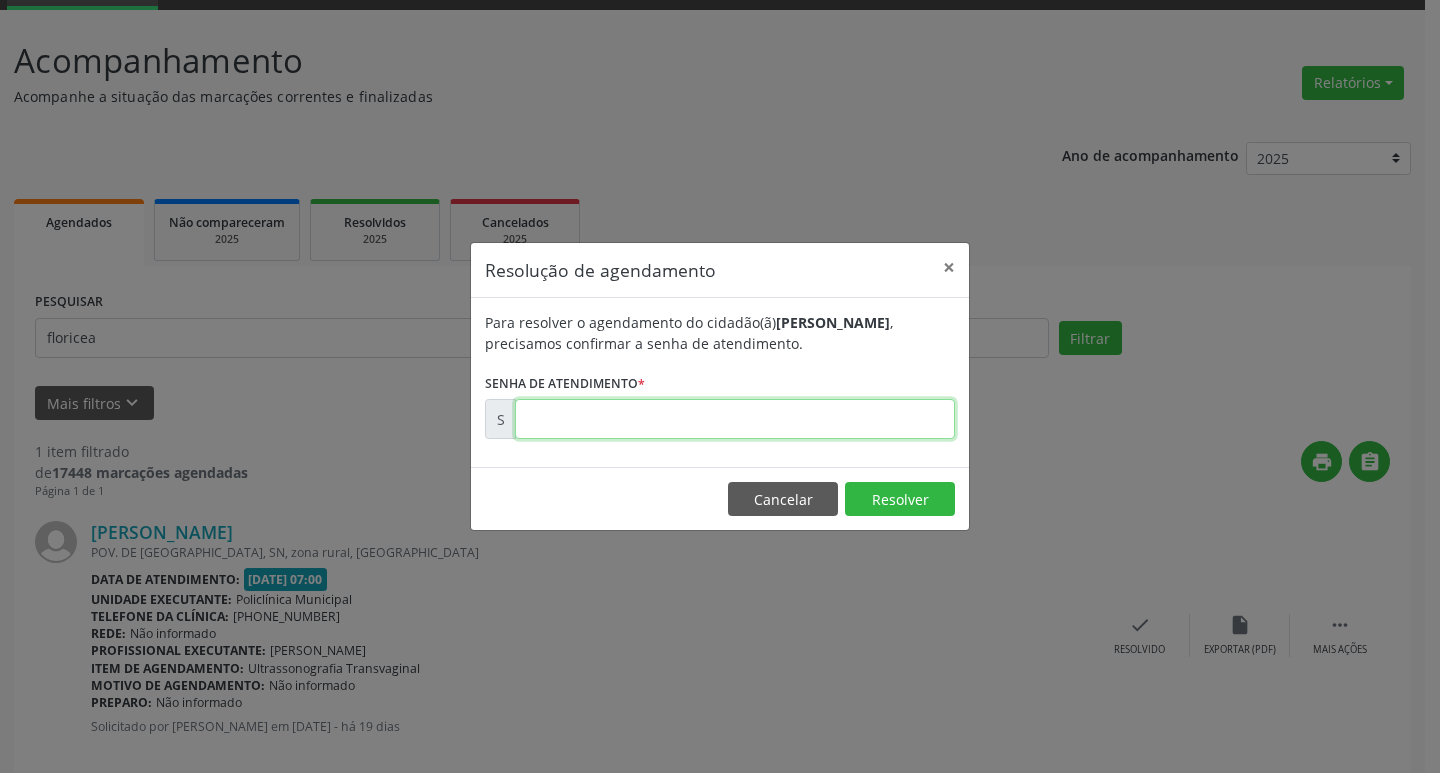 click at bounding box center [735, 419] 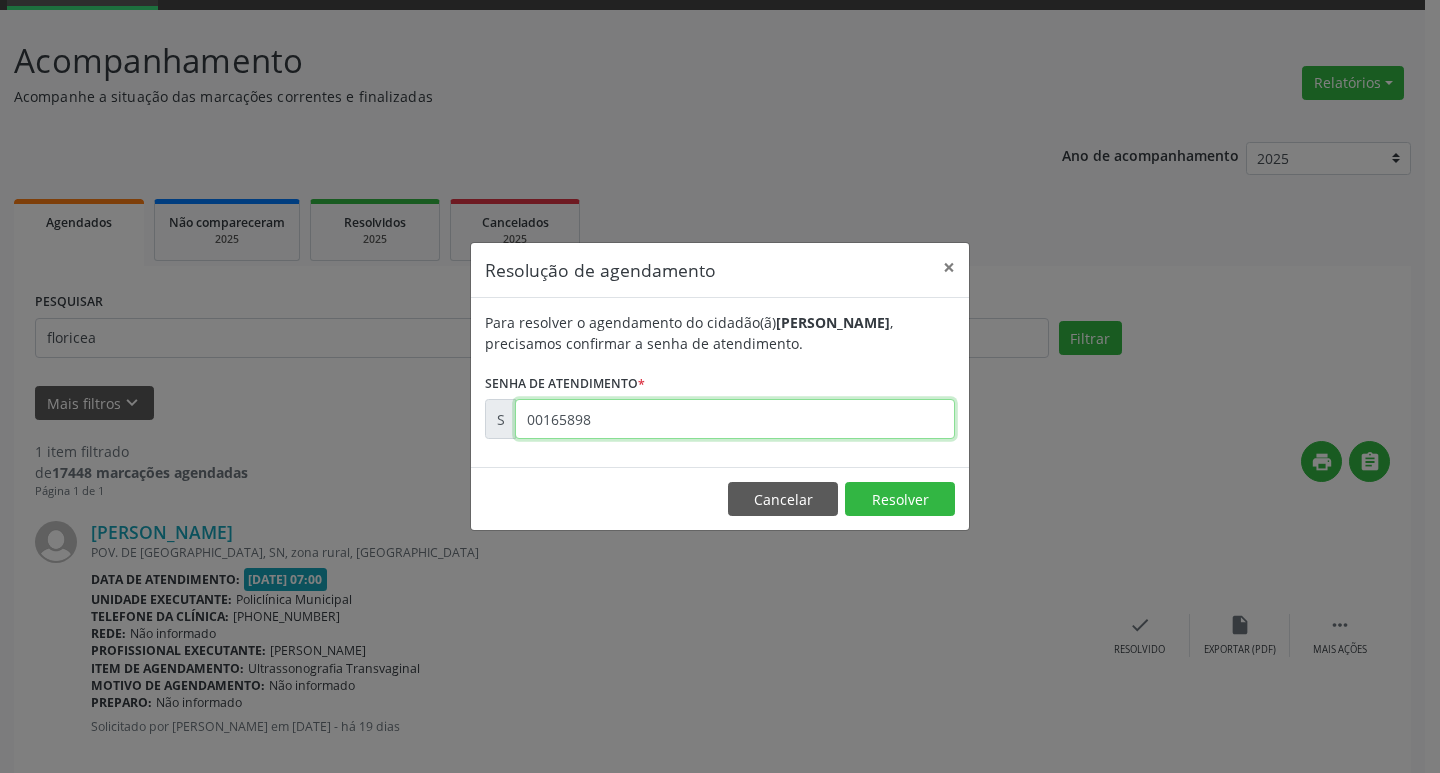 type on "00165898" 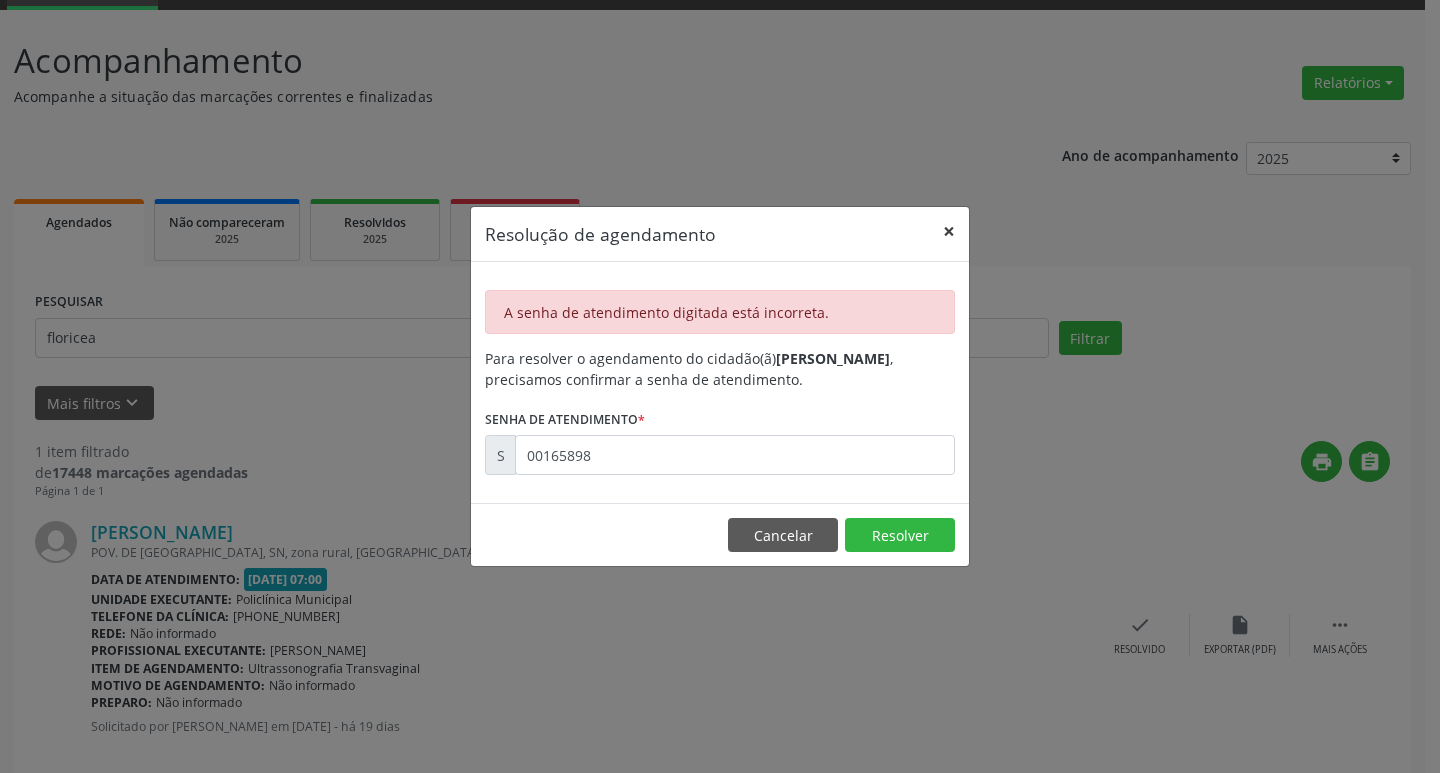click on "×" at bounding box center (949, 231) 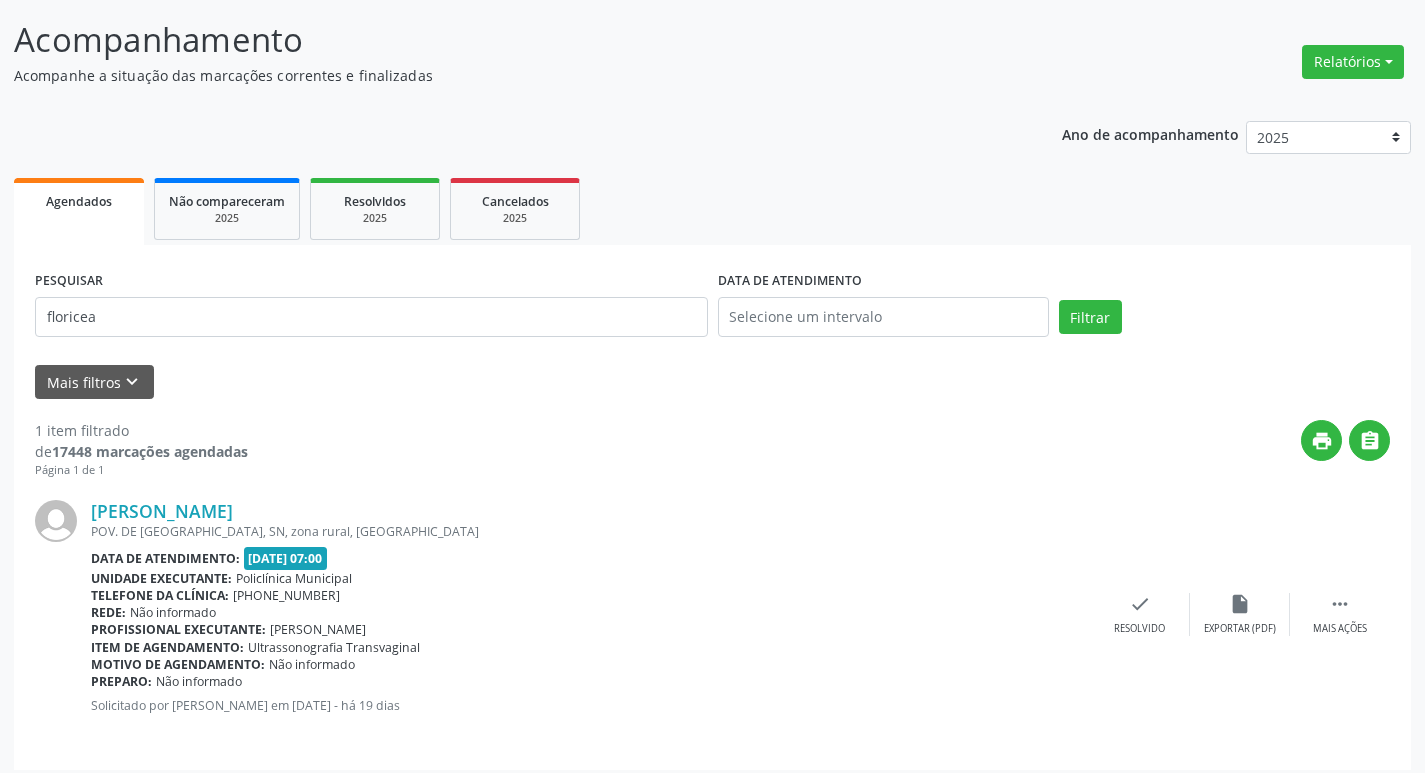 scroll, scrollTop: 132, scrollLeft: 0, axis: vertical 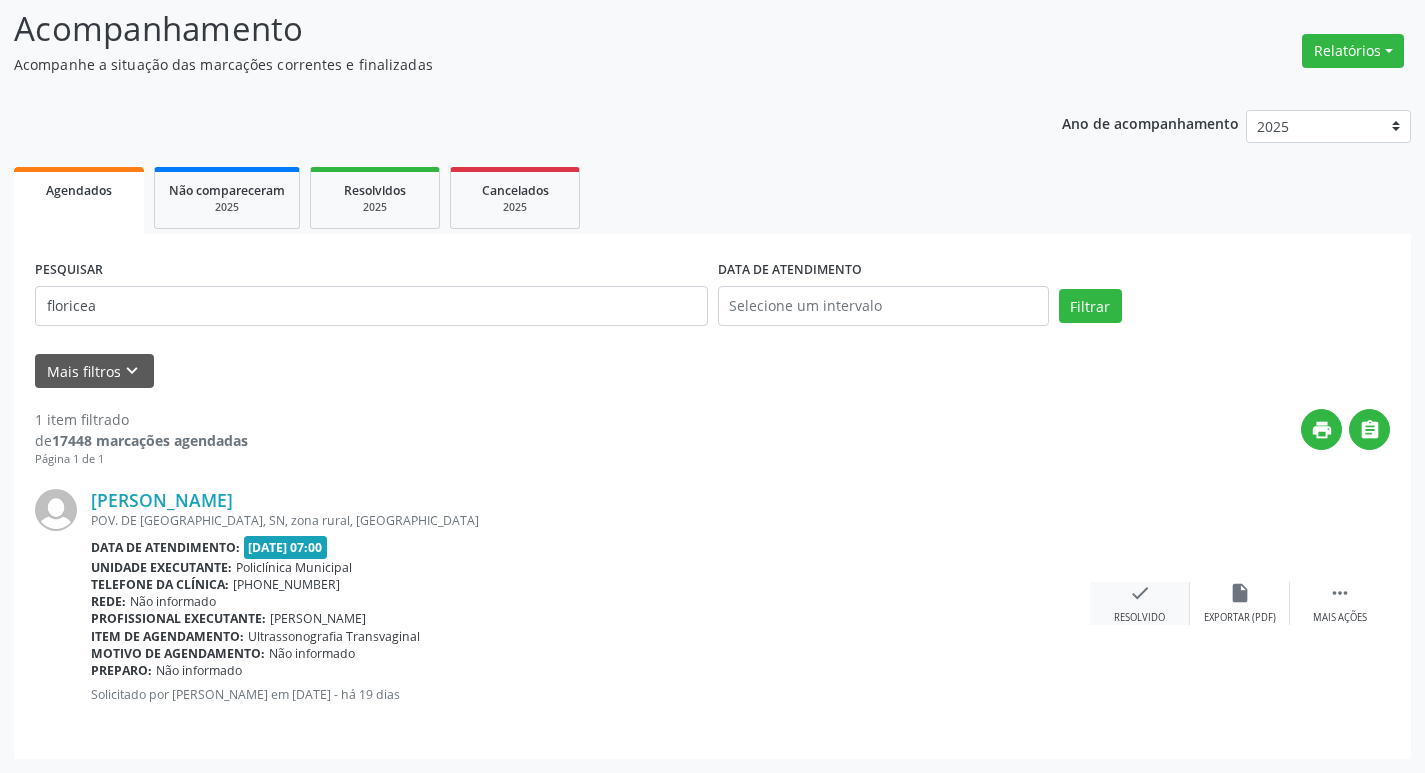click on "check
Resolvido" at bounding box center (1140, 603) 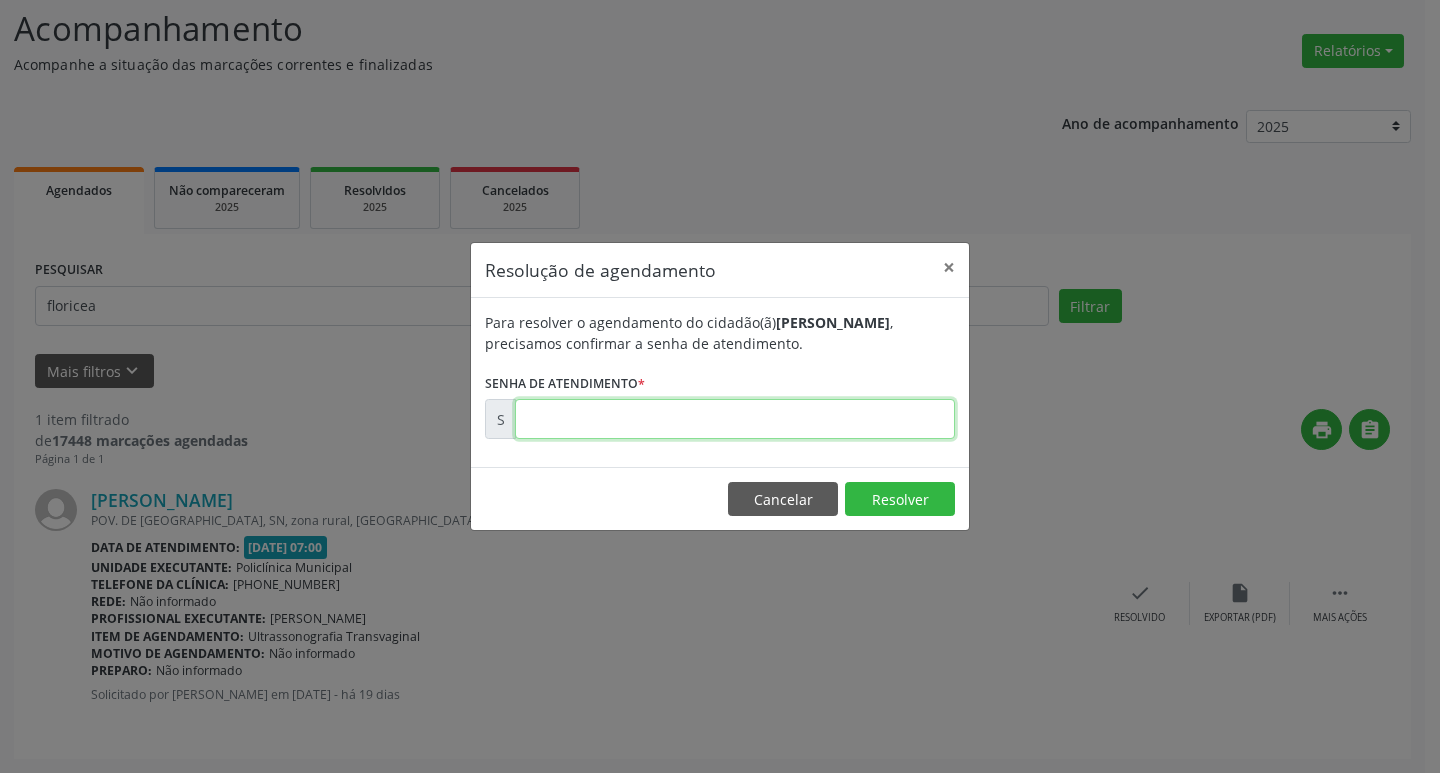 click at bounding box center (735, 419) 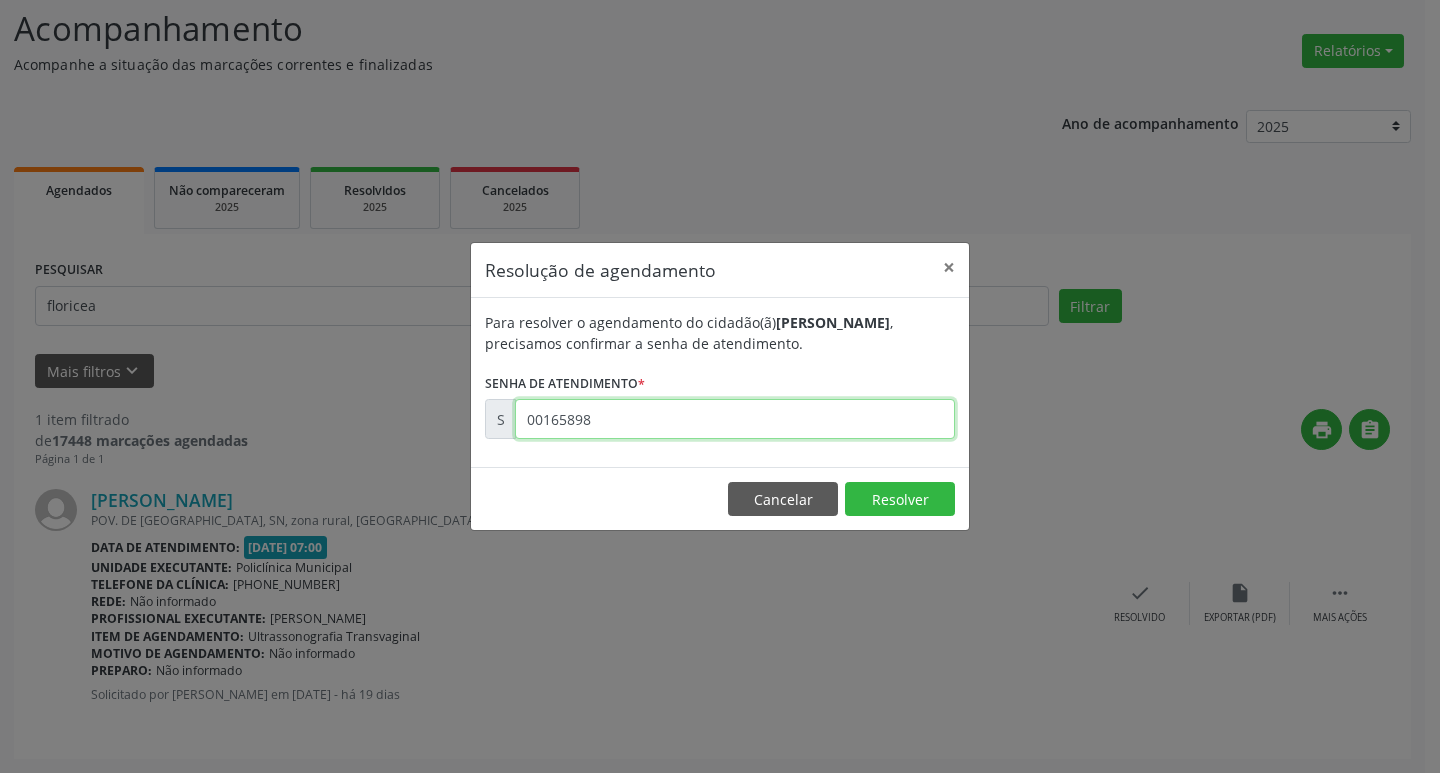 type on "00165898" 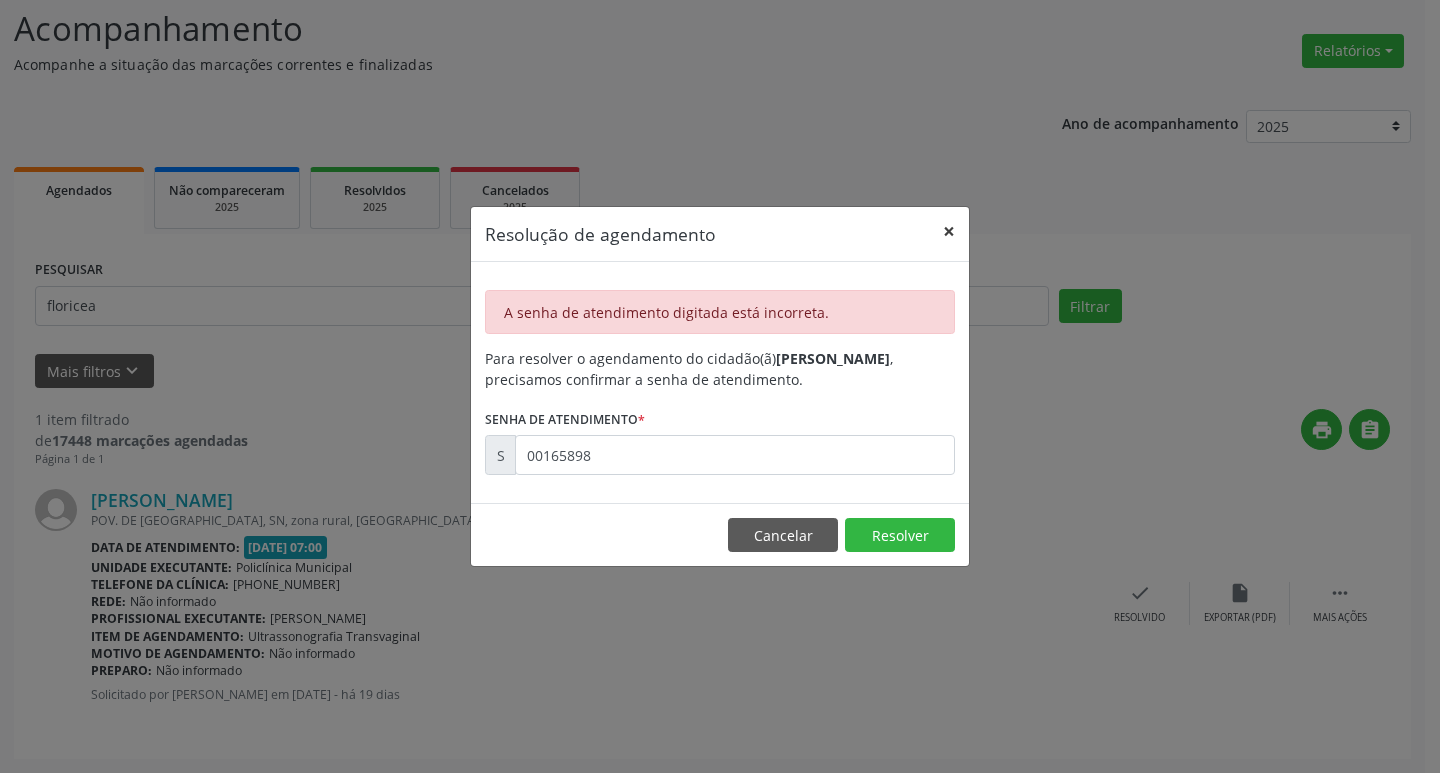 click on "×" at bounding box center (949, 231) 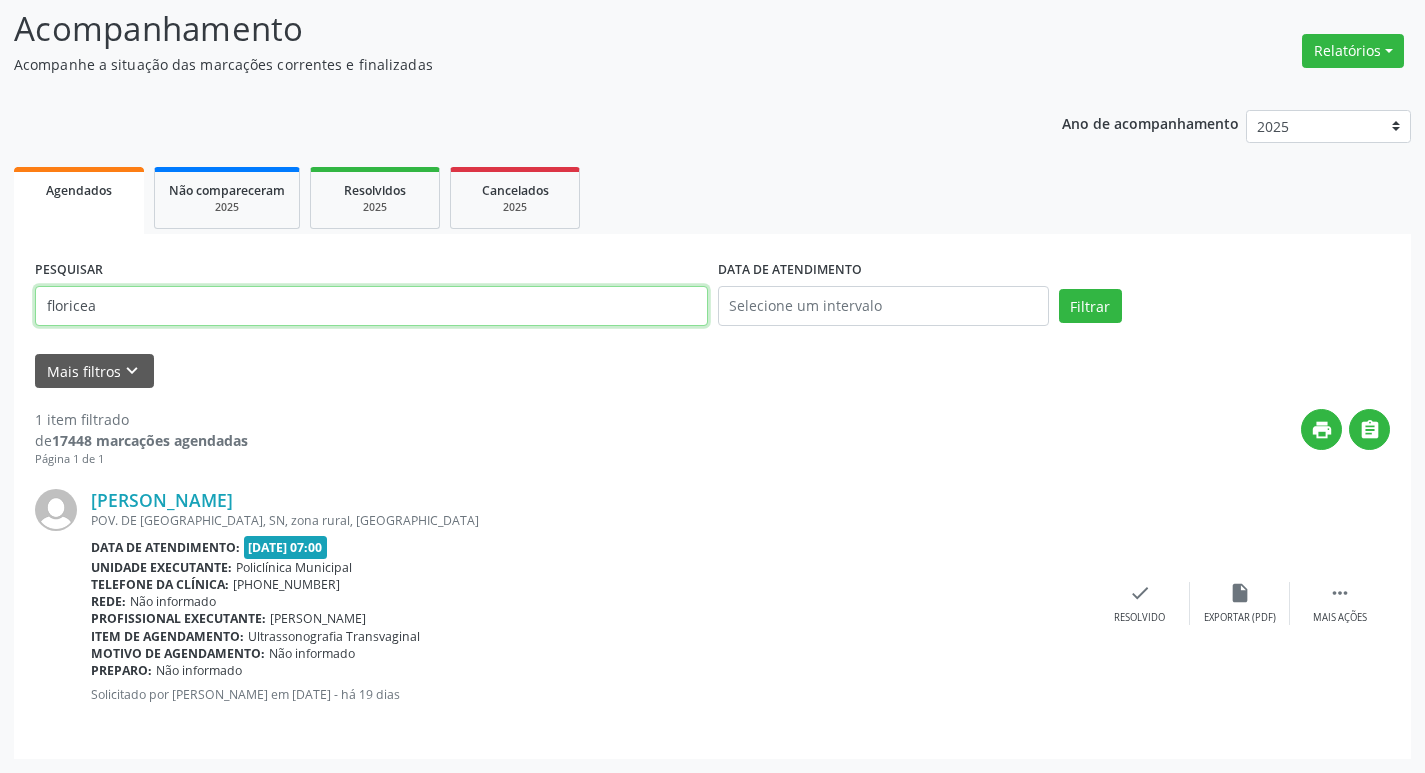 click on "floricea" at bounding box center [371, 306] 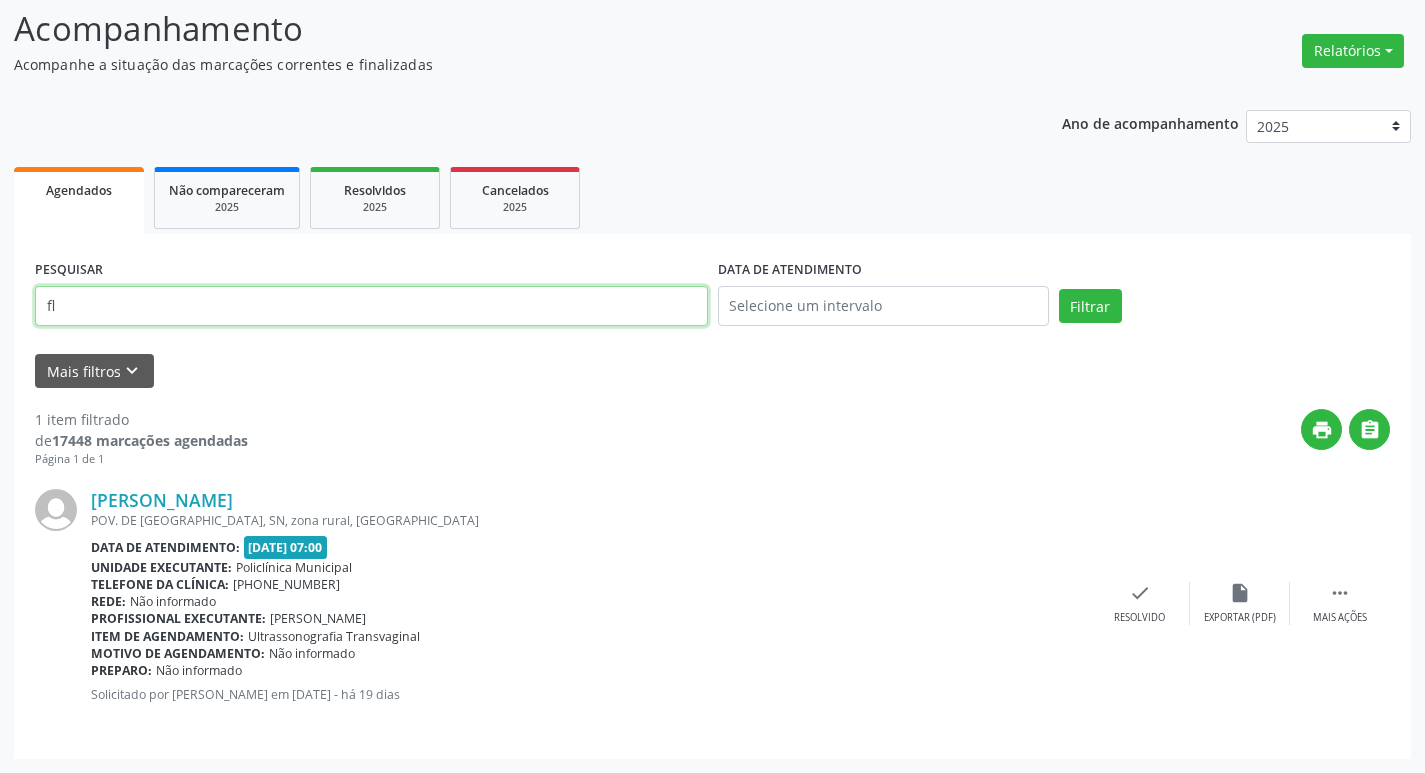 type on "f" 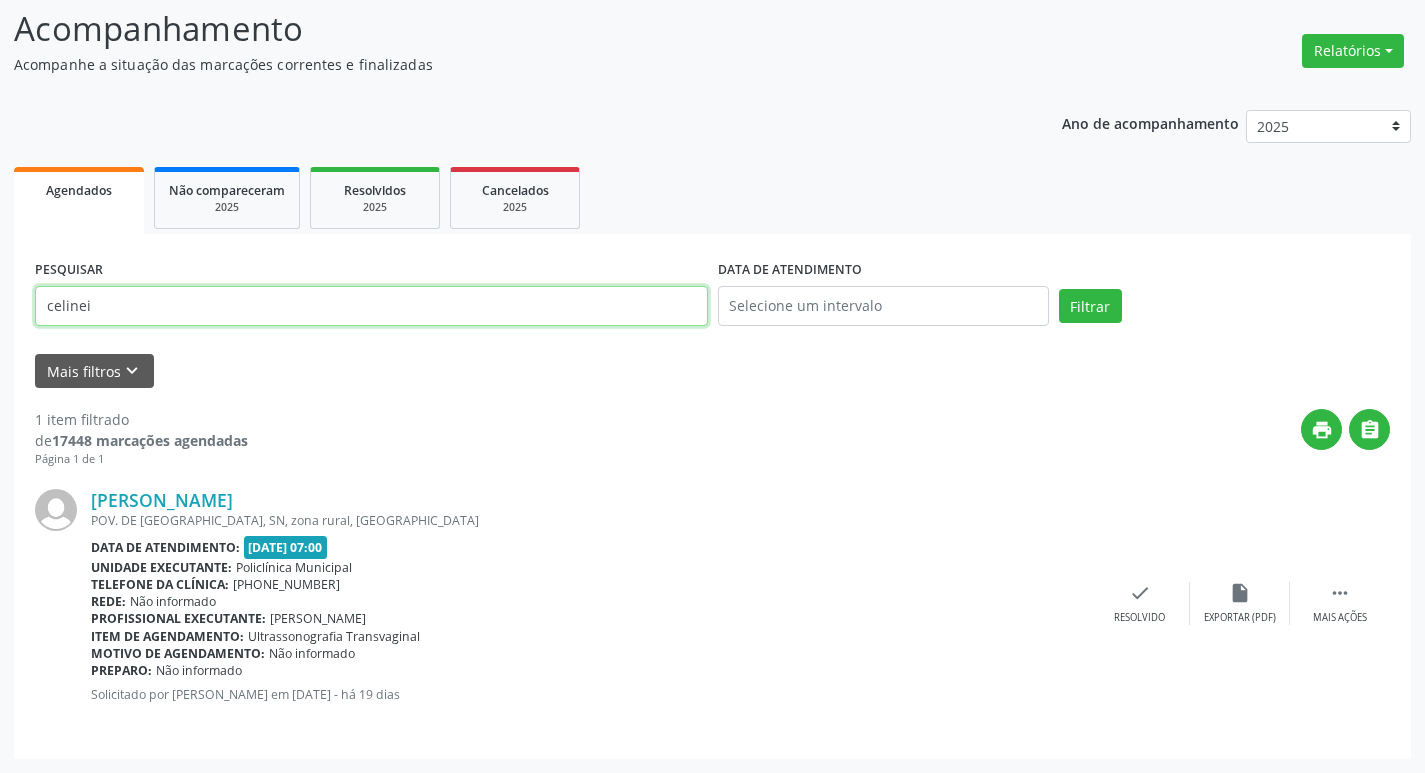 click on "Filtrar" at bounding box center (1090, 306) 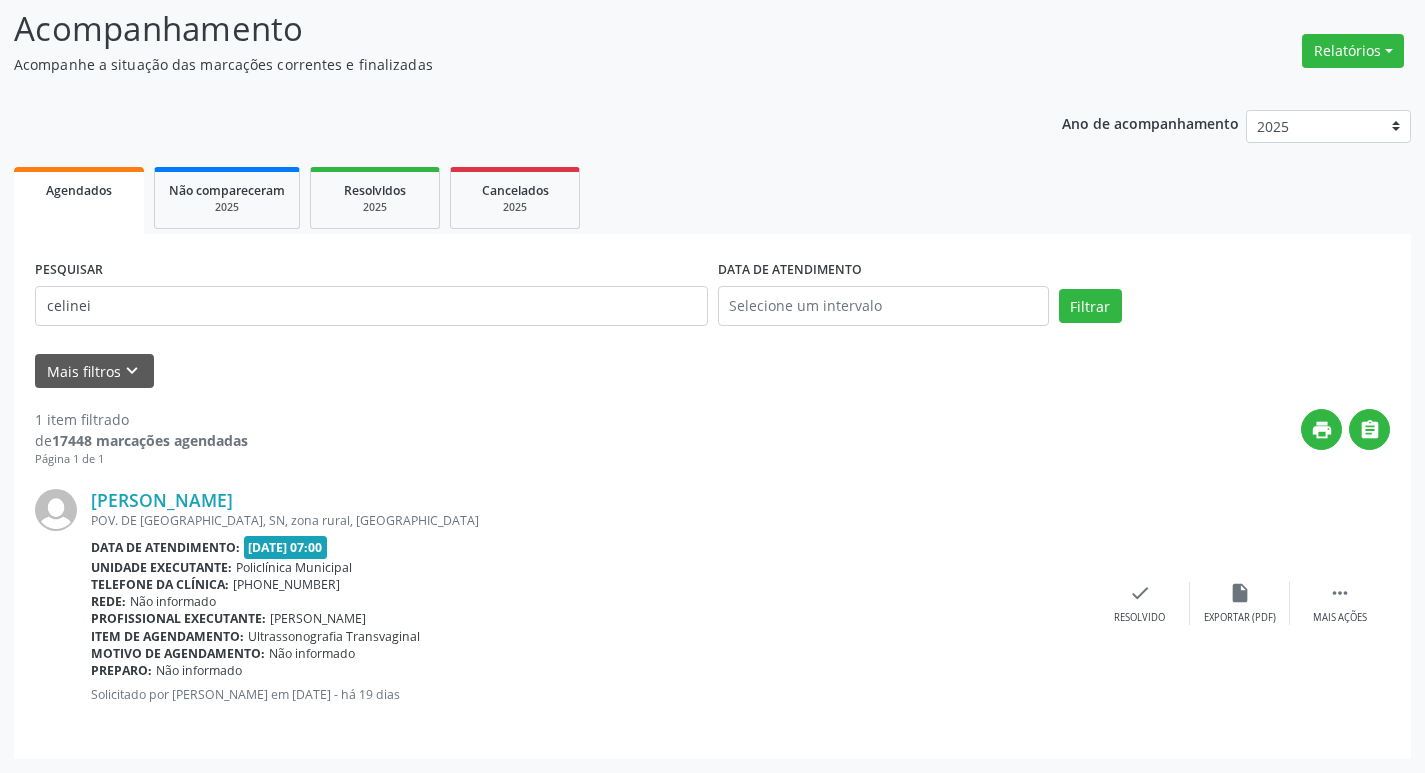 scroll, scrollTop: 0, scrollLeft: 0, axis: both 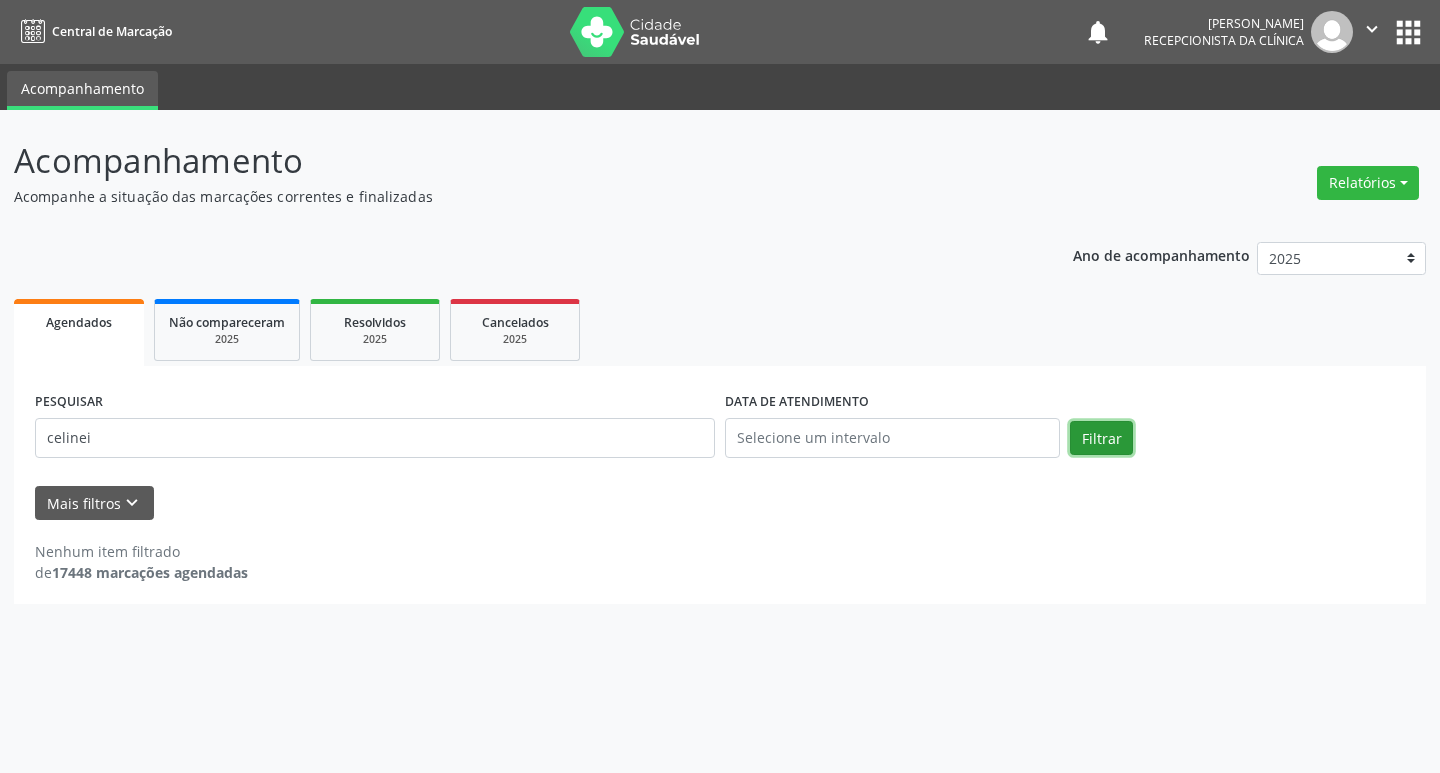 click on "Filtrar" at bounding box center (1101, 438) 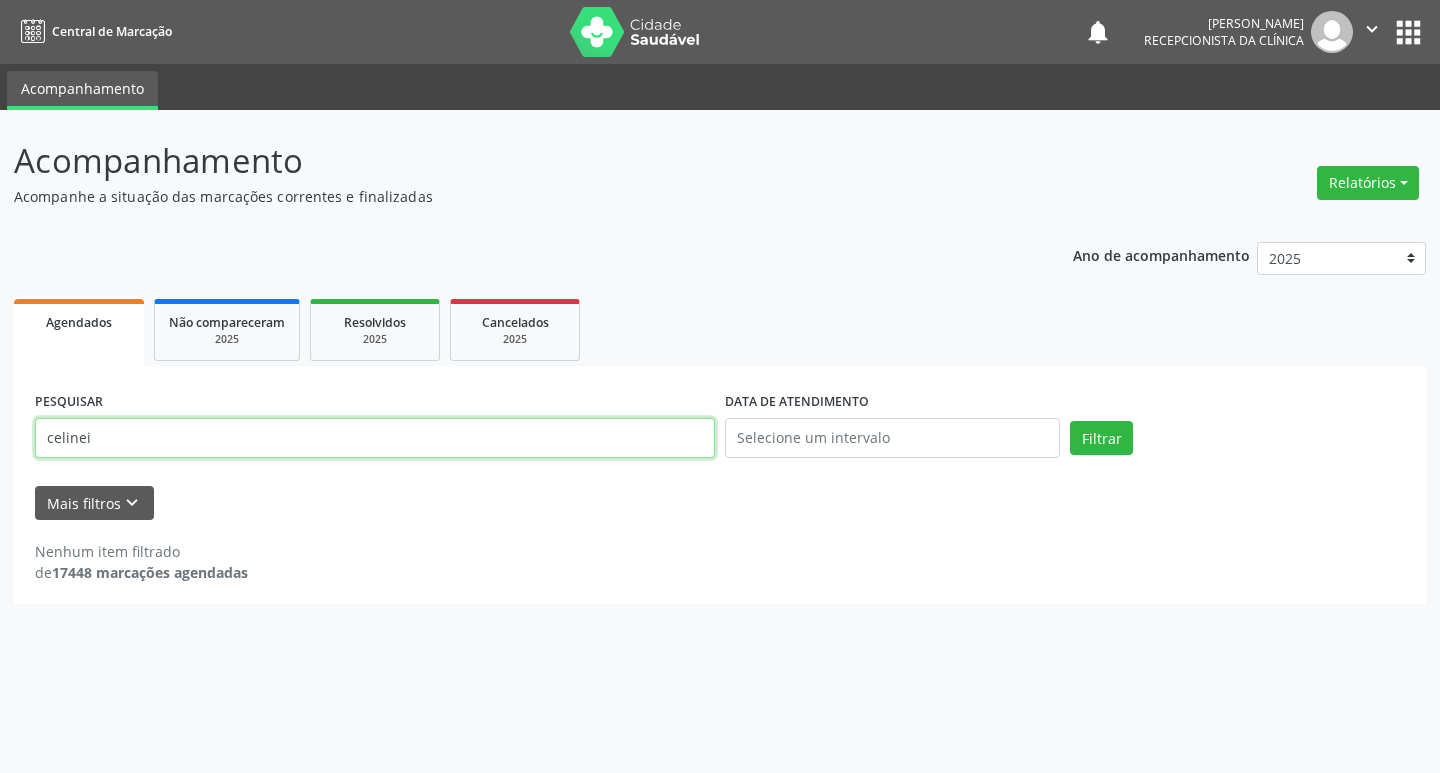 click on "celinei" at bounding box center [375, 438] 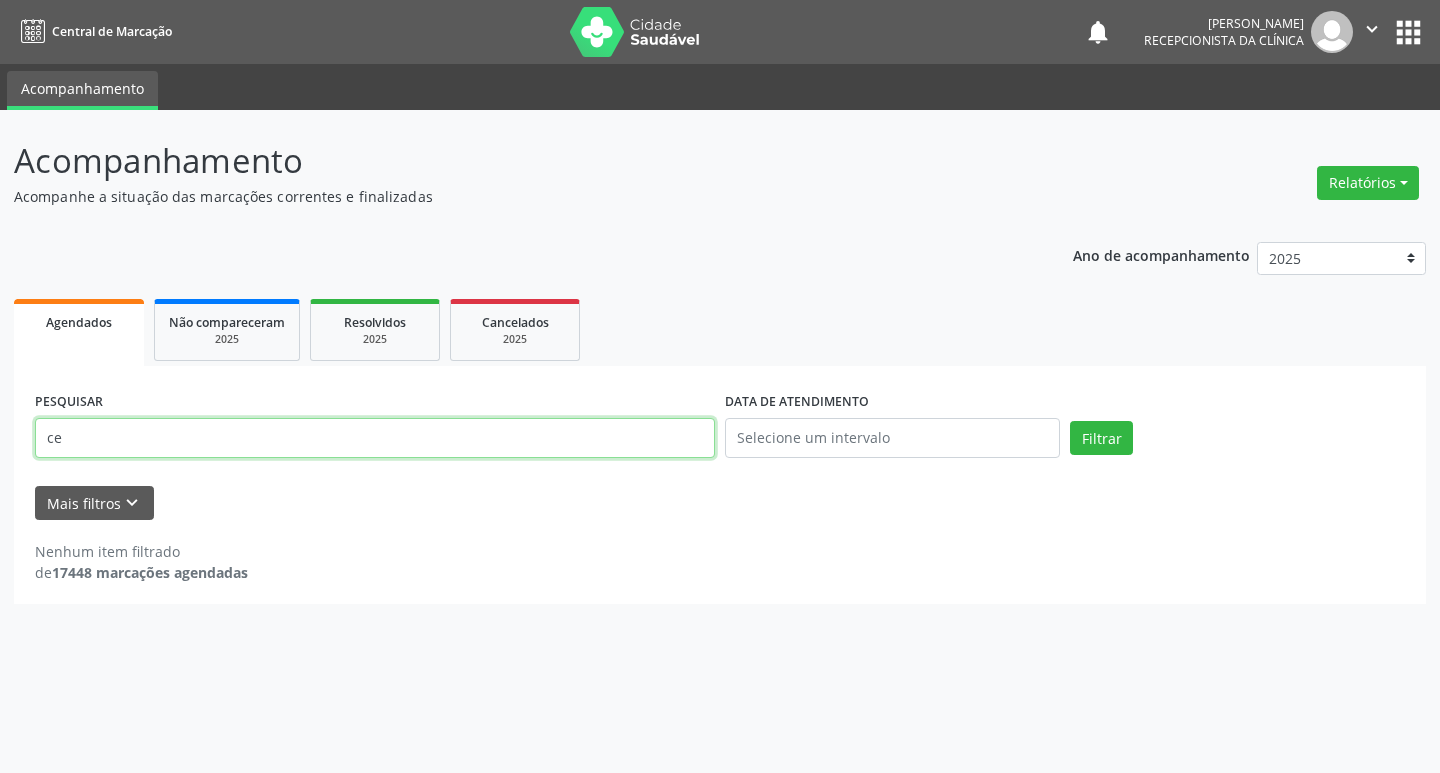 type on "c" 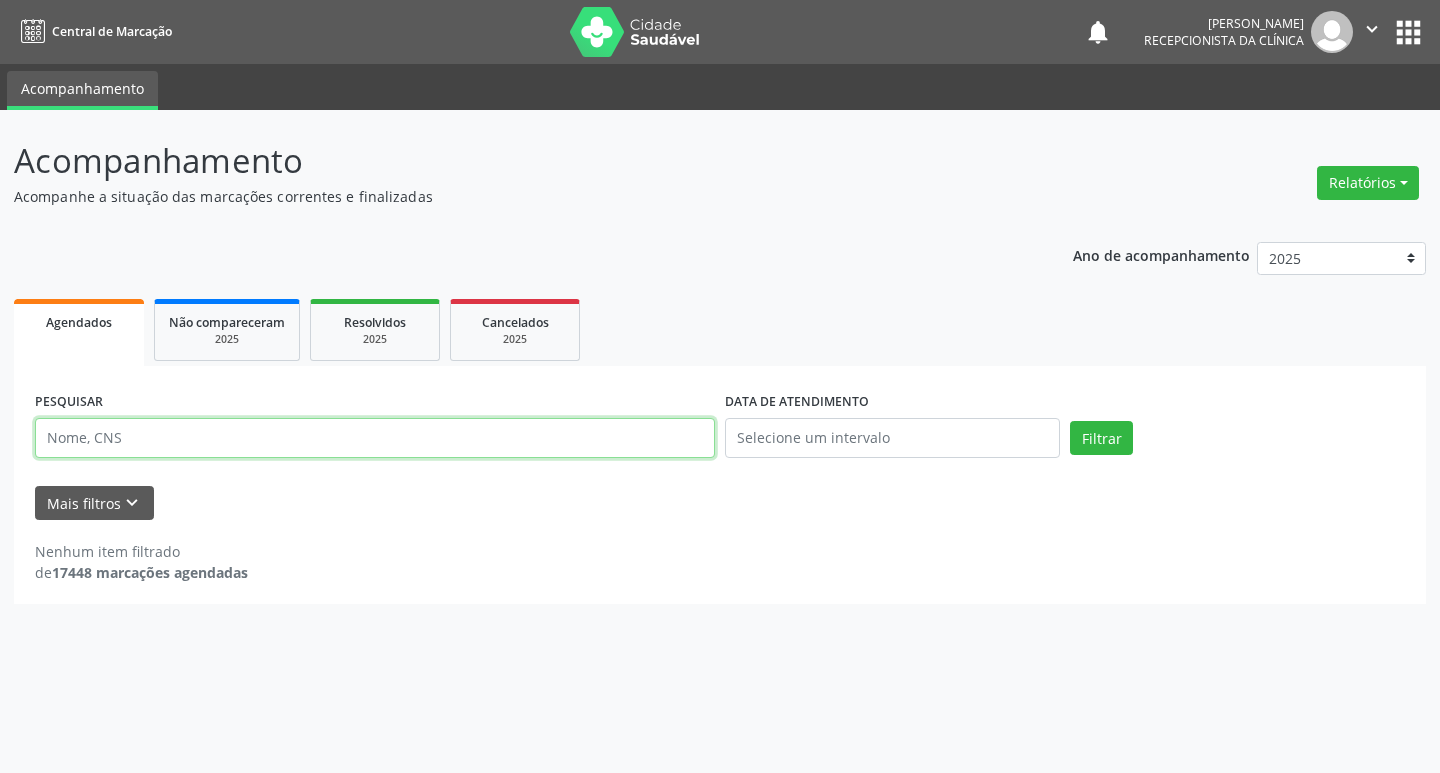 type on "l" 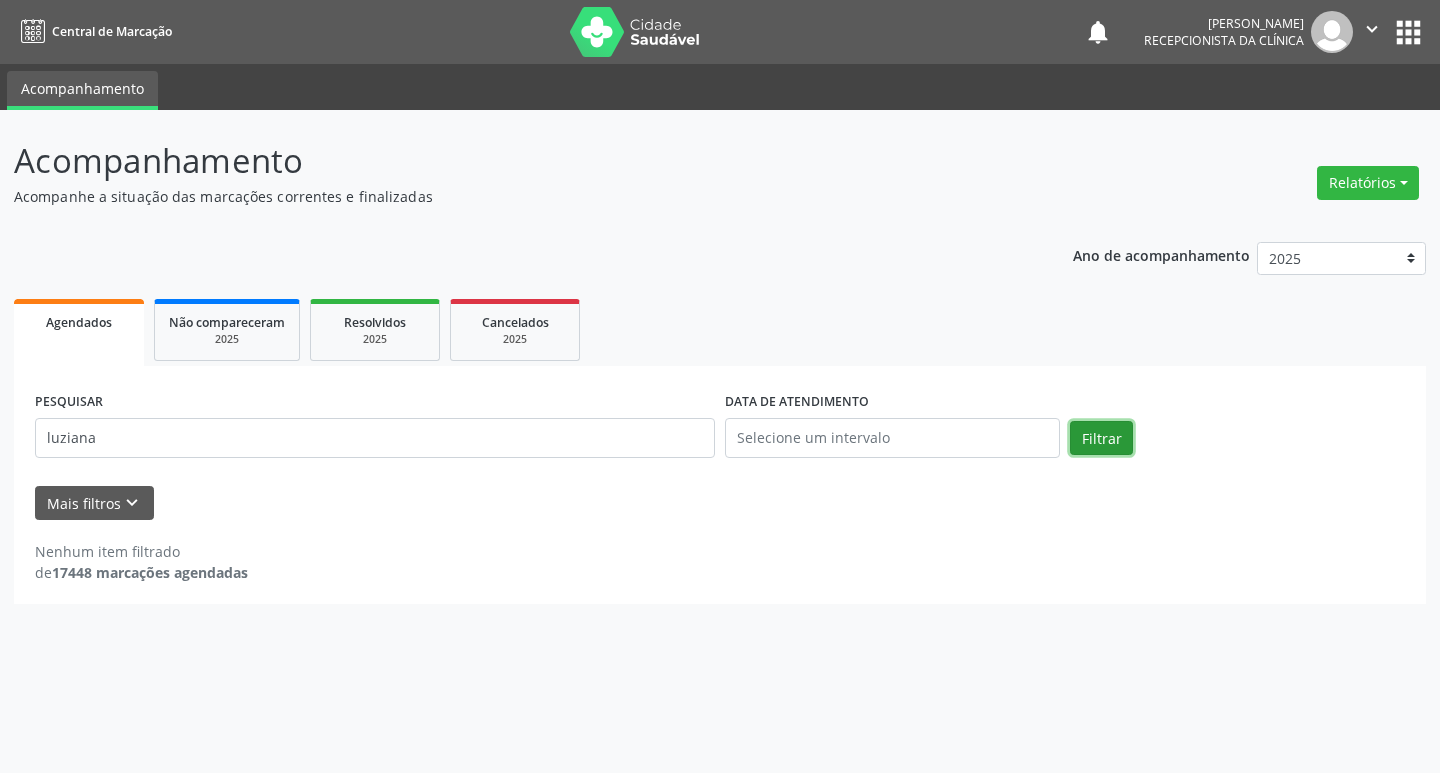 click on "Filtrar" at bounding box center (1101, 438) 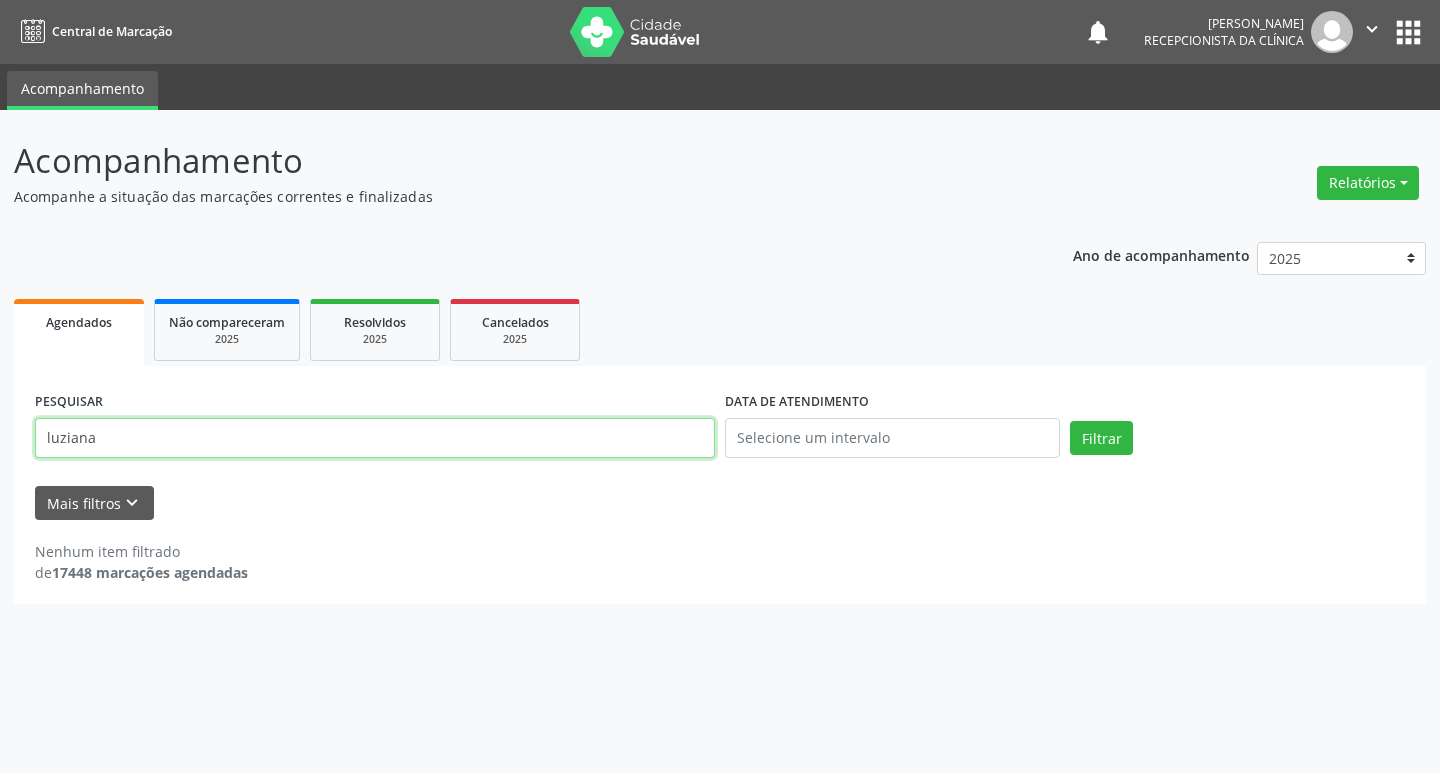 click on "luziana" at bounding box center [375, 438] 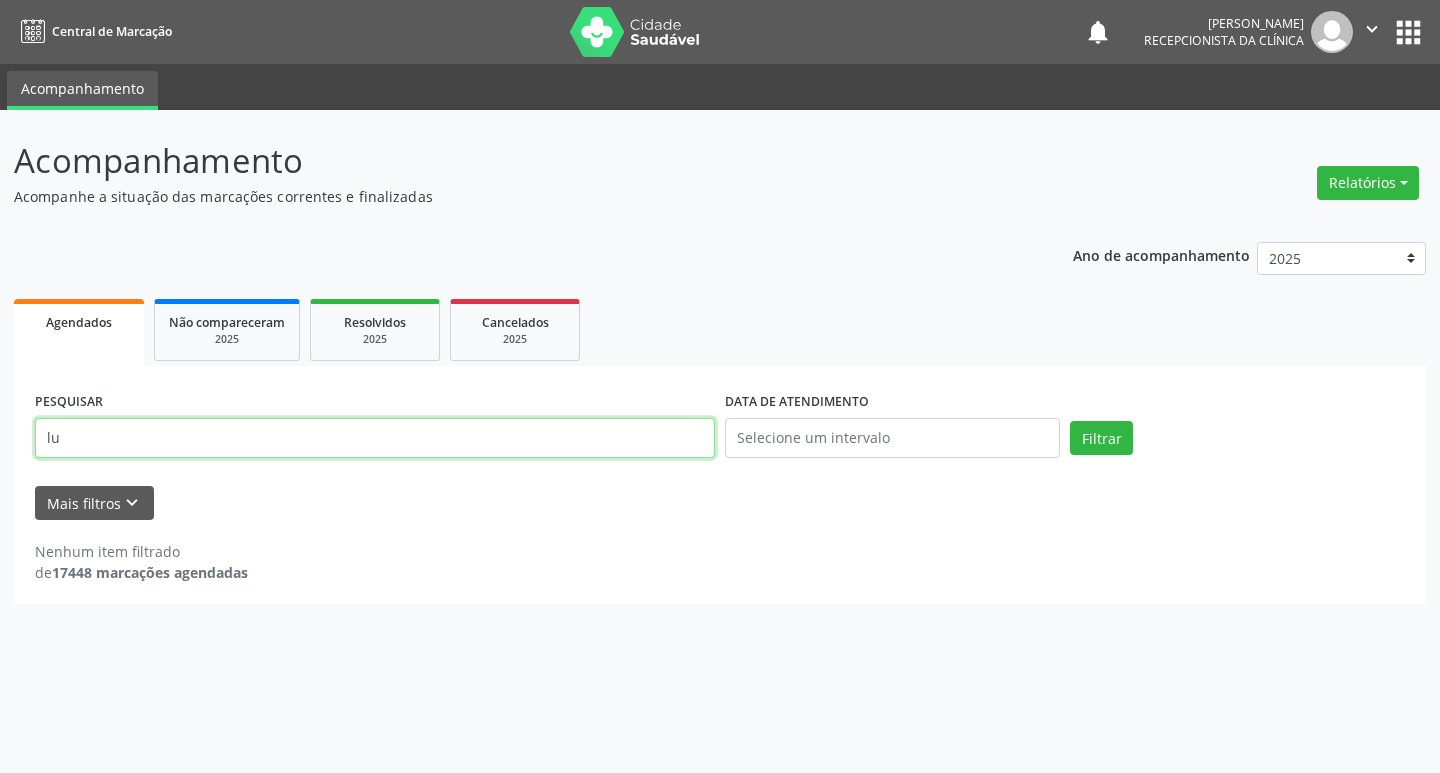type on "l" 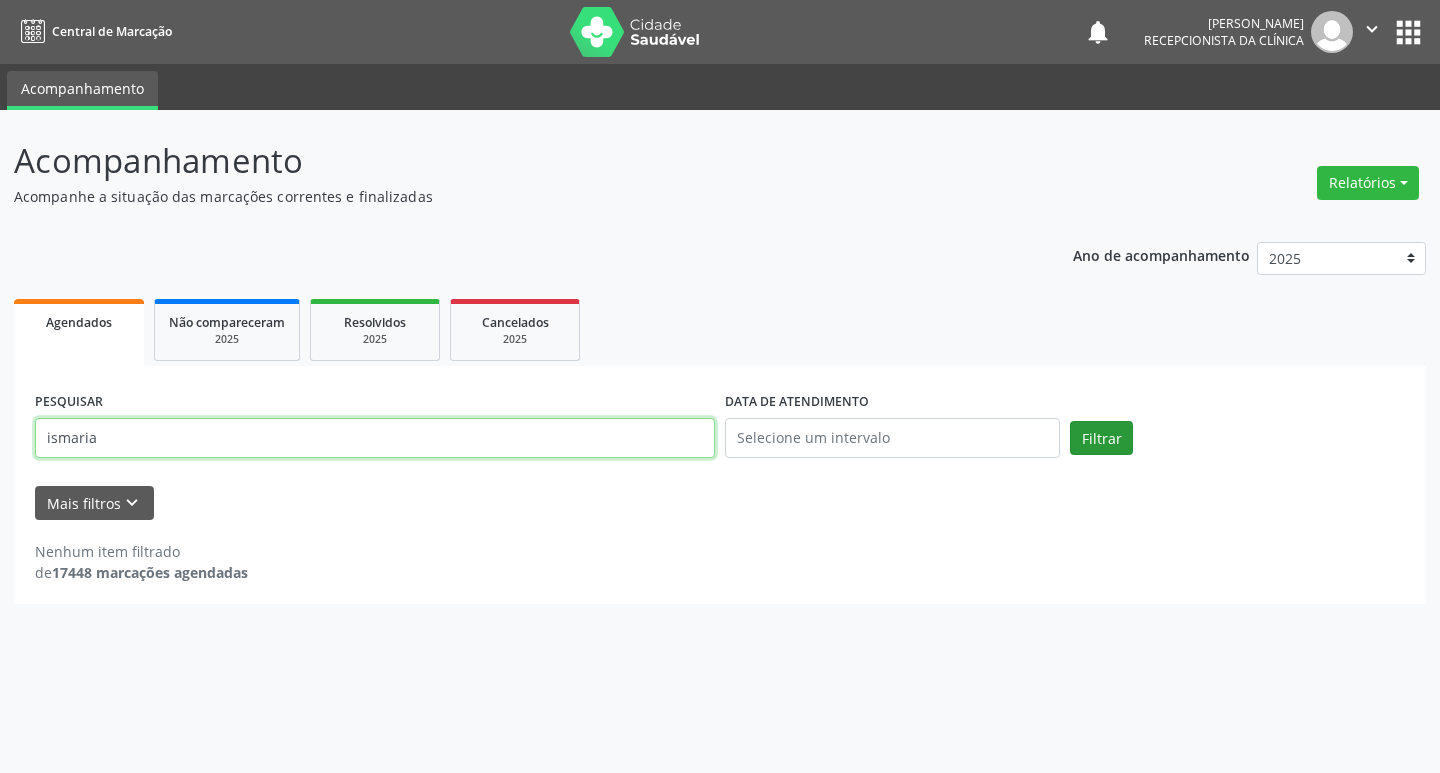 type on "ismaria" 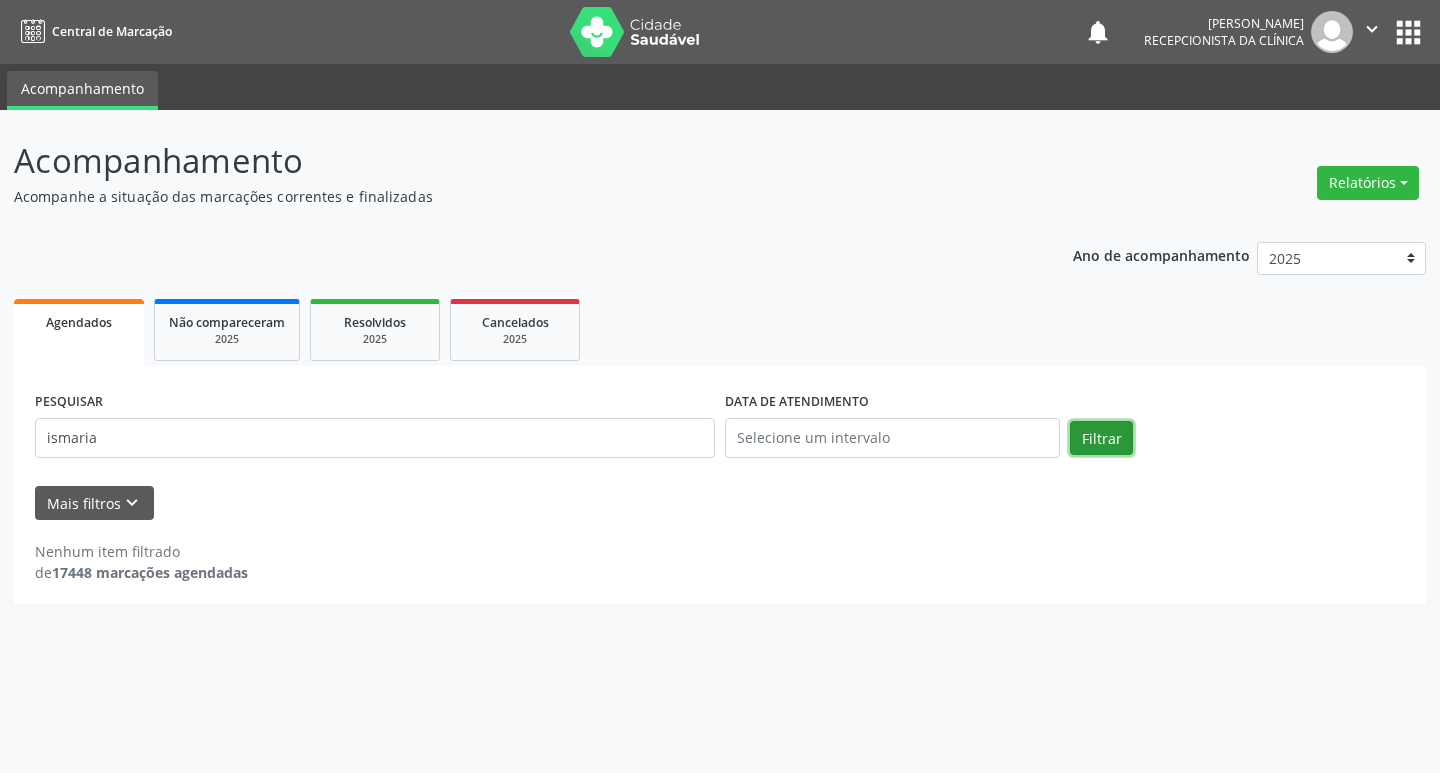 click on "Filtrar" at bounding box center [1101, 438] 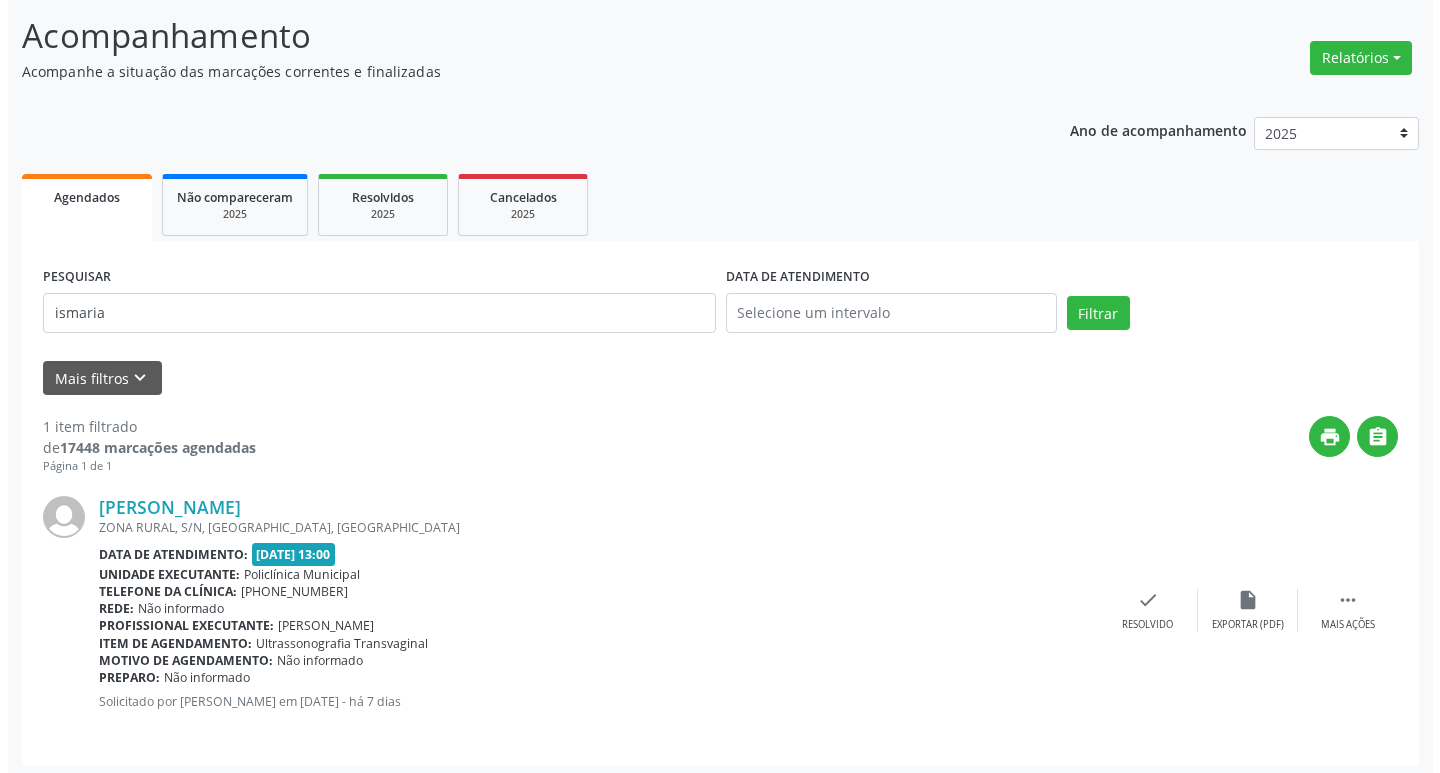 scroll, scrollTop: 132, scrollLeft: 0, axis: vertical 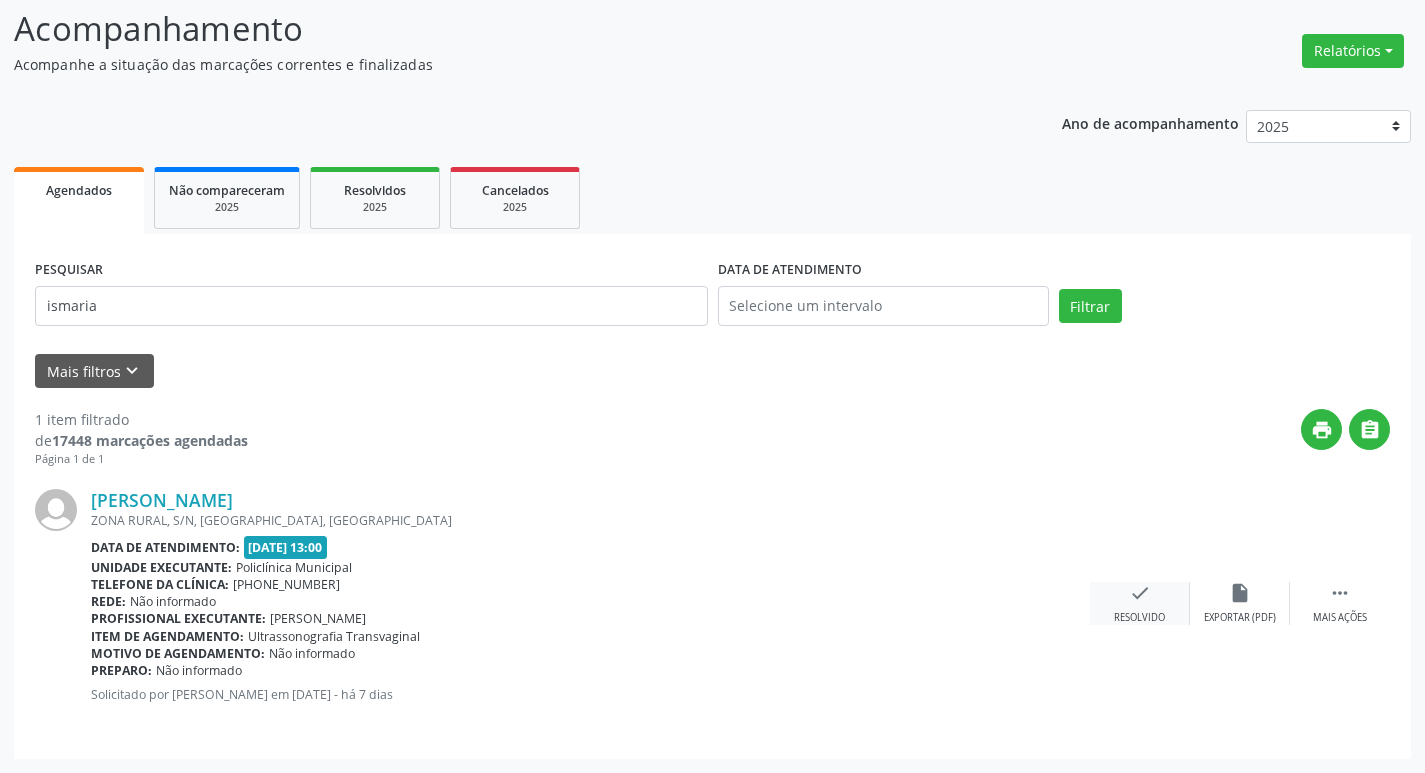 click on "check" at bounding box center (1140, 593) 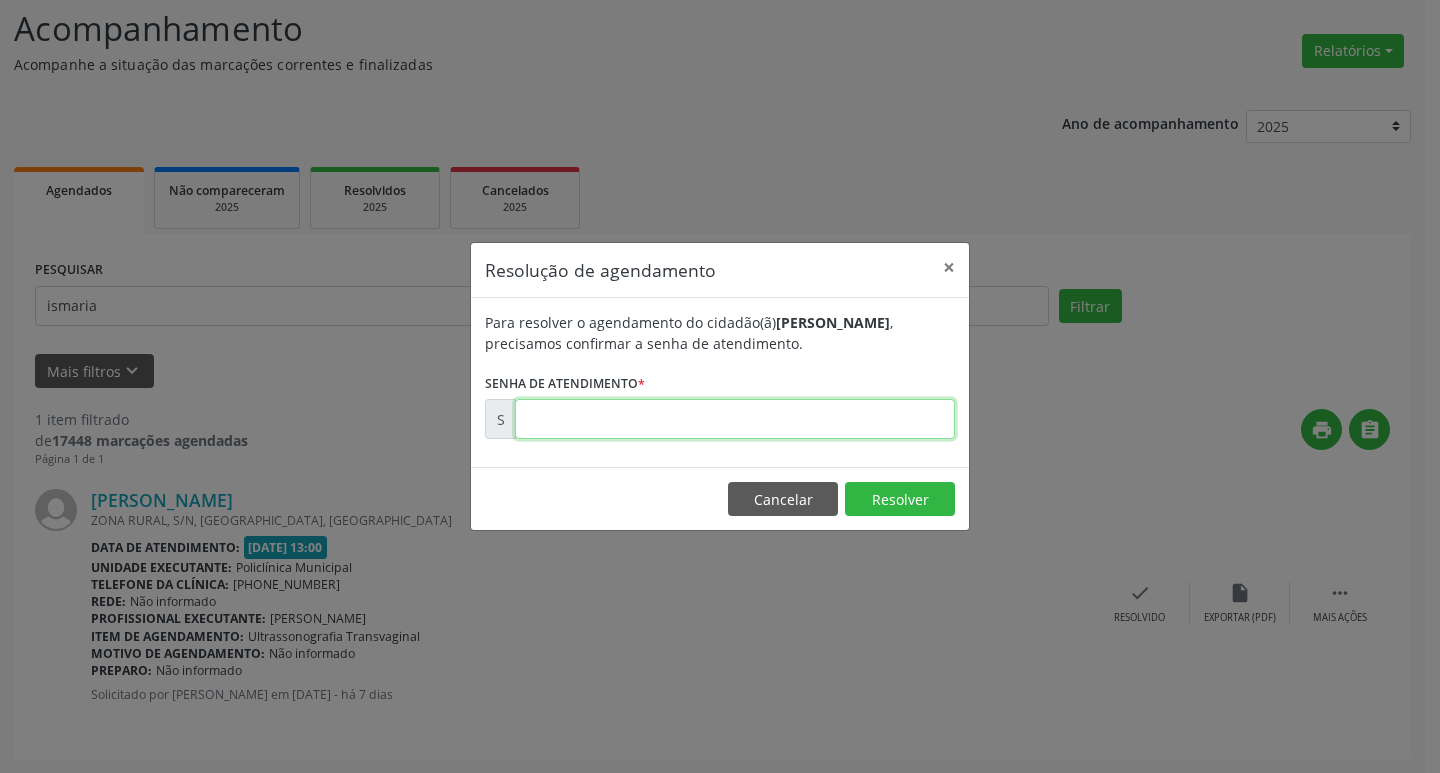 click at bounding box center [735, 419] 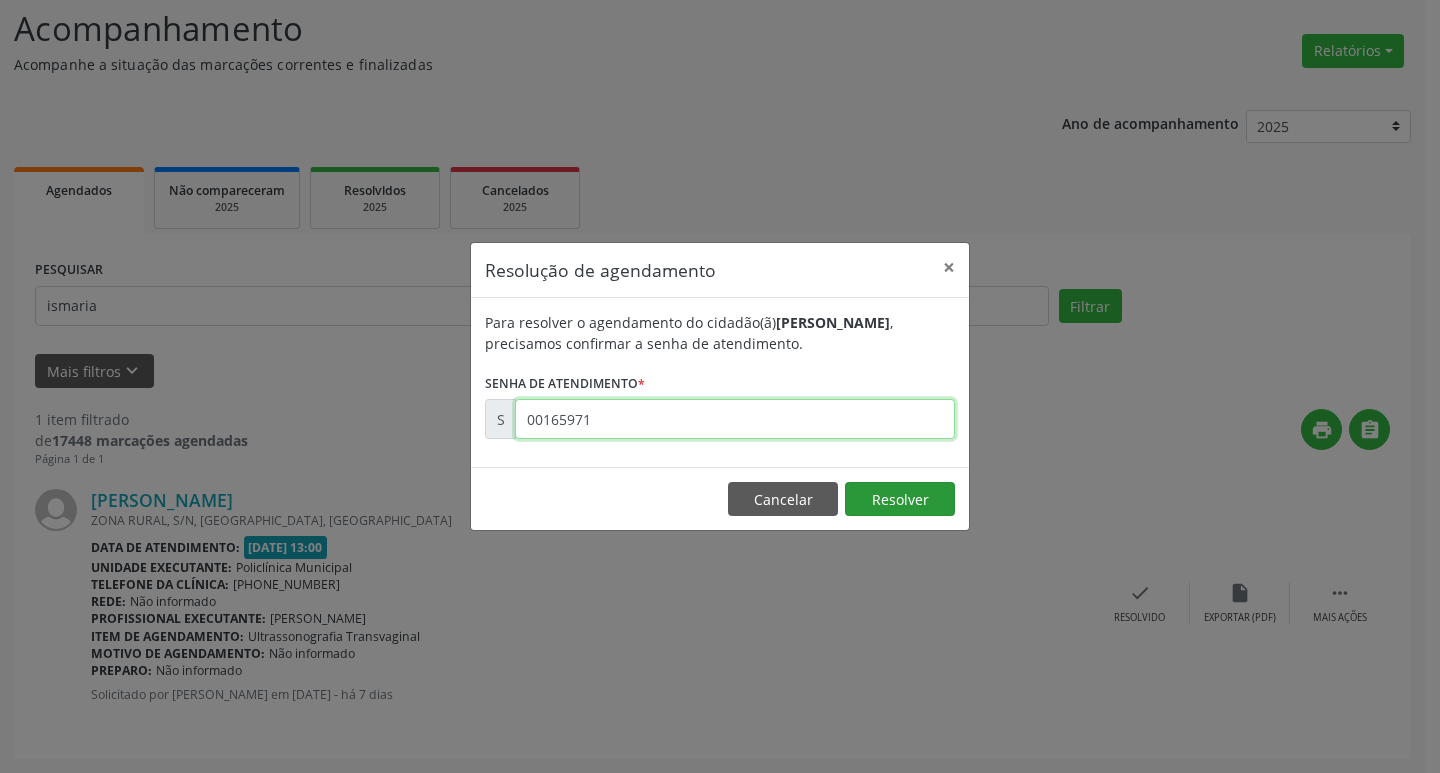 type on "00165971" 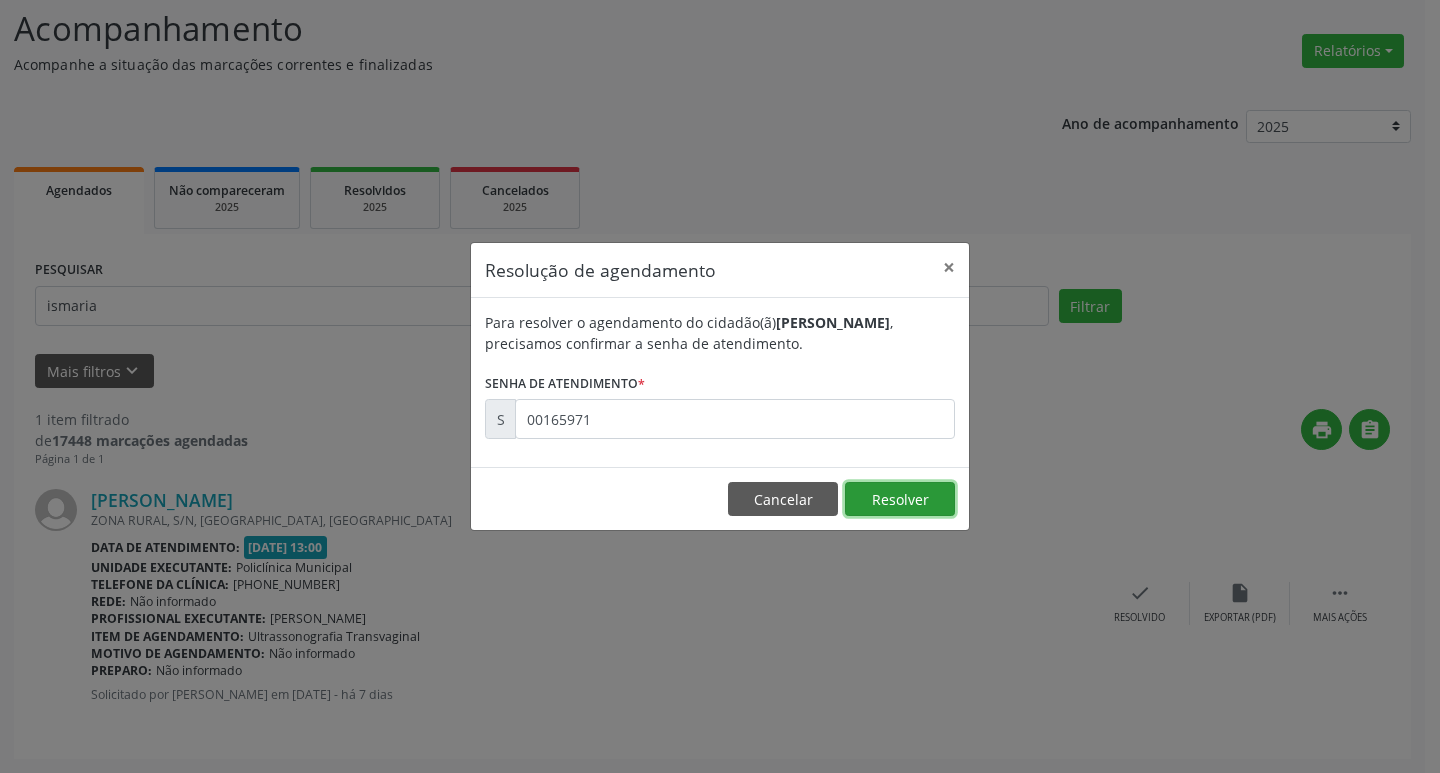click on "Resolver" at bounding box center [900, 499] 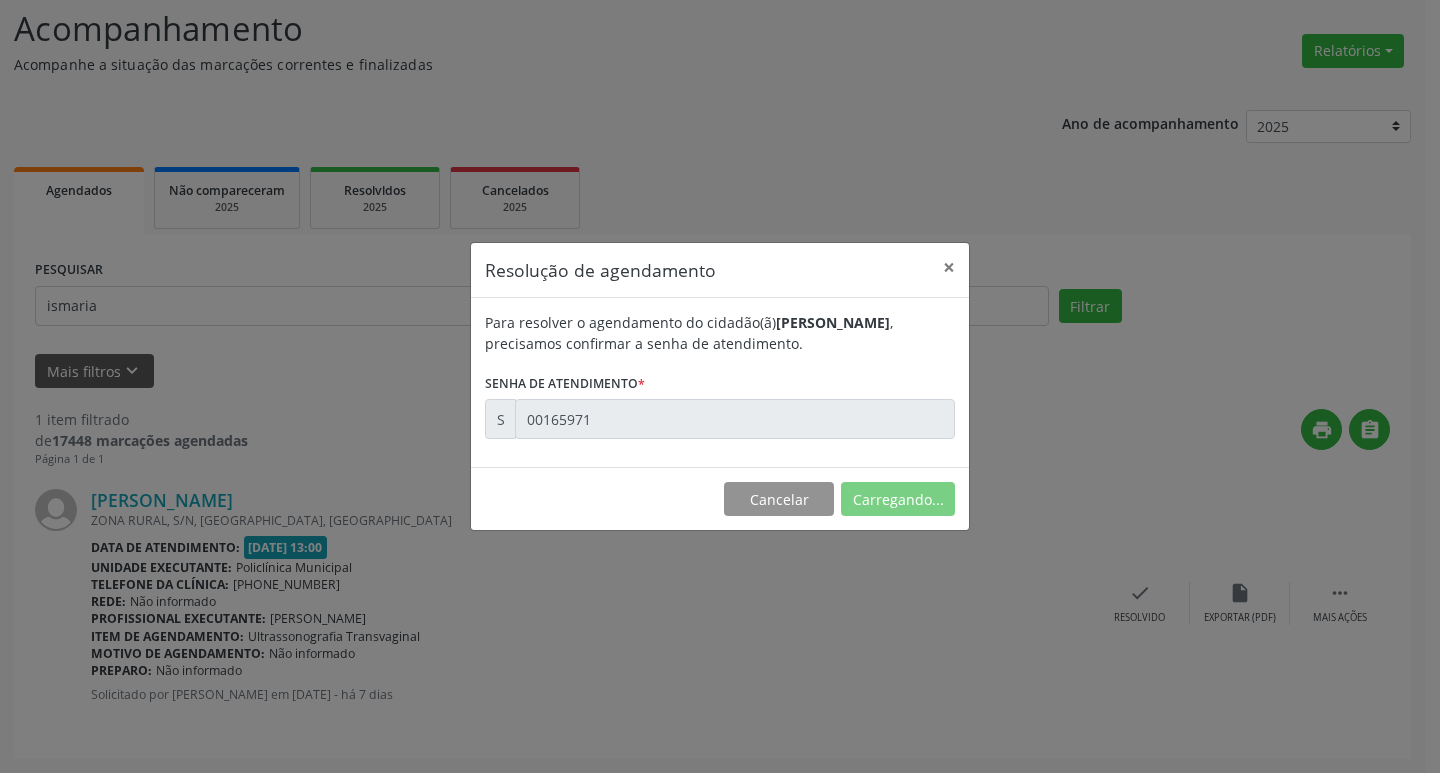 scroll, scrollTop: 0, scrollLeft: 0, axis: both 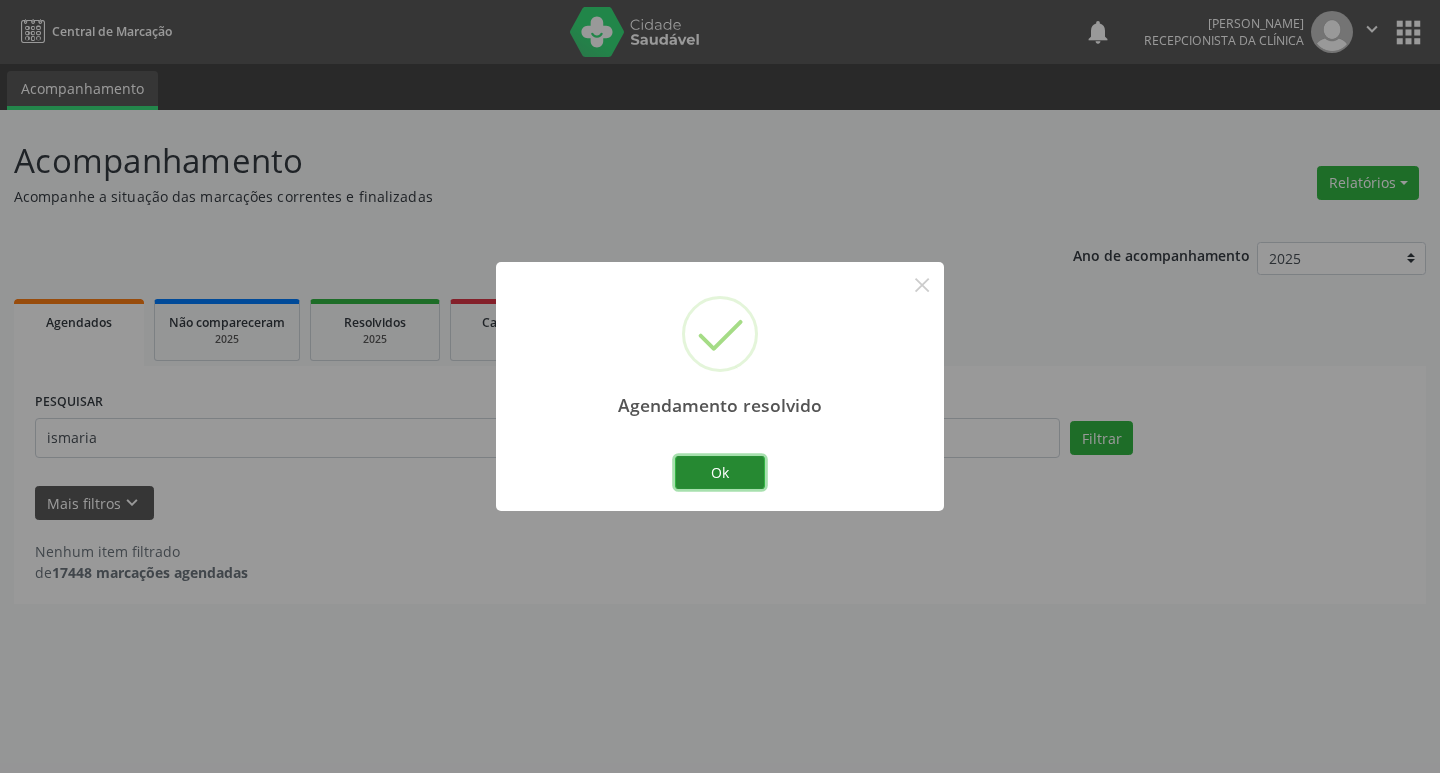 click on "Ok" at bounding box center (720, 473) 